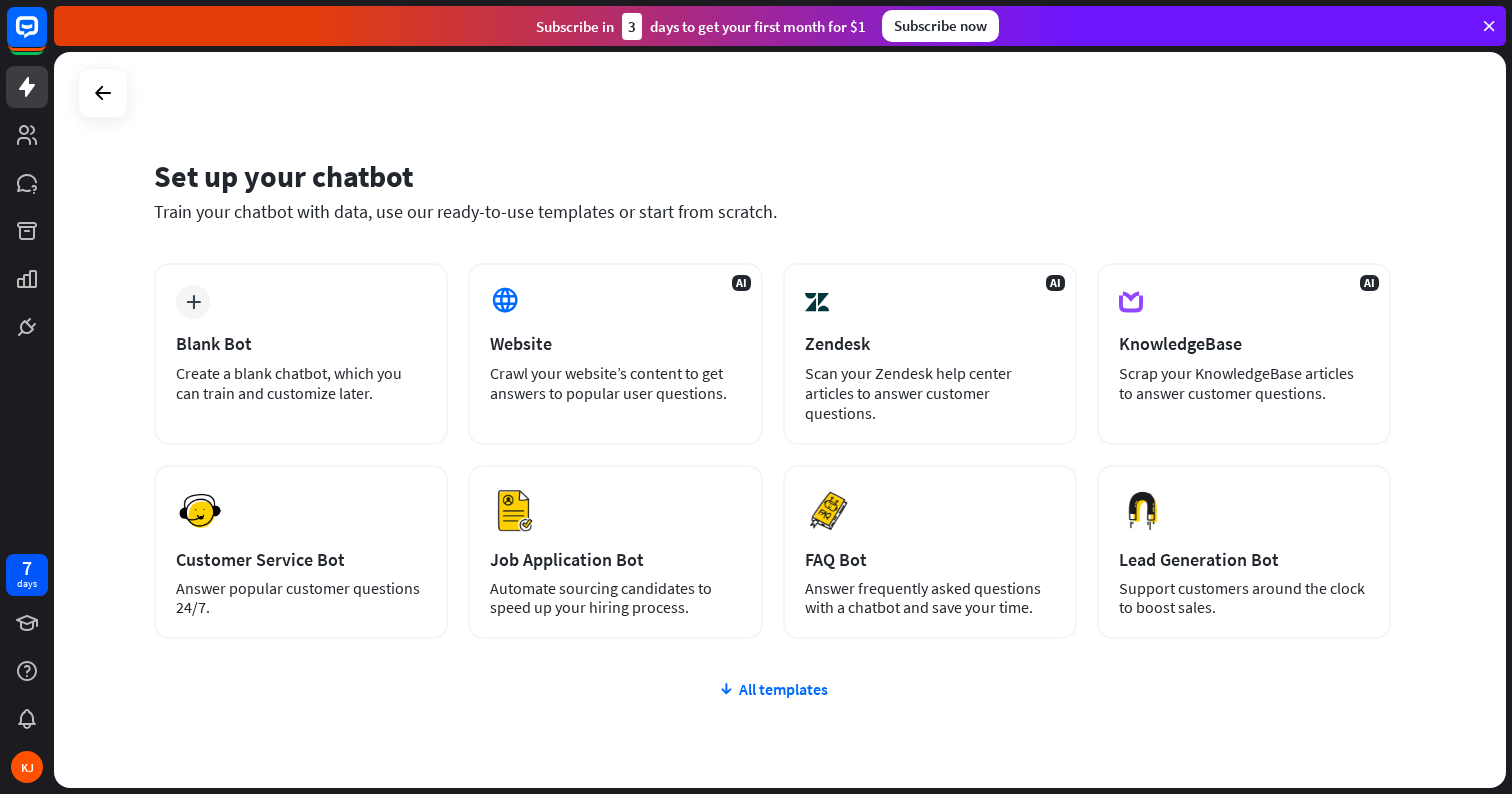 scroll, scrollTop: 0, scrollLeft: 0, axis: both 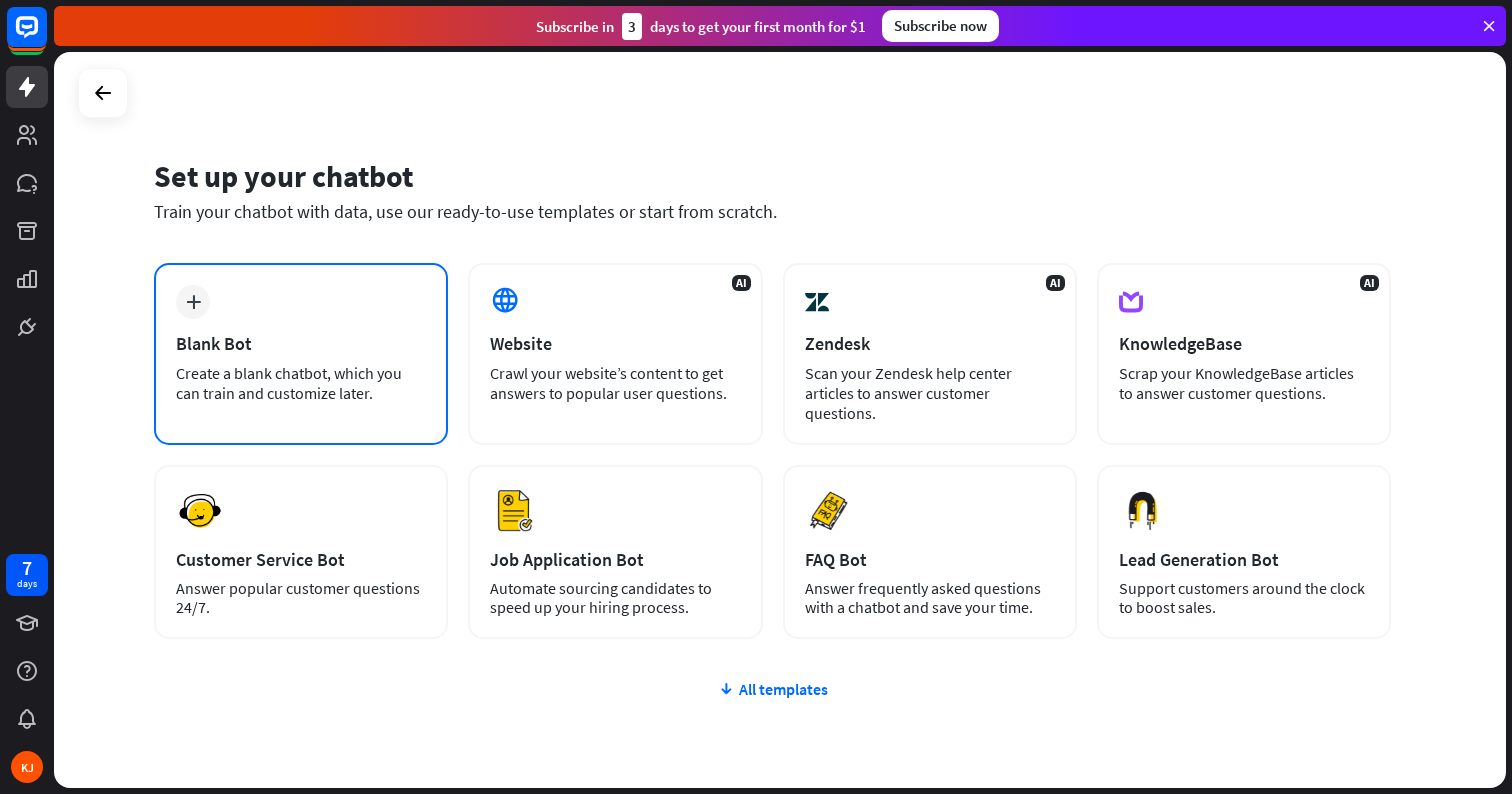 click on "Blank Bot" at bounding box center [301, 343] 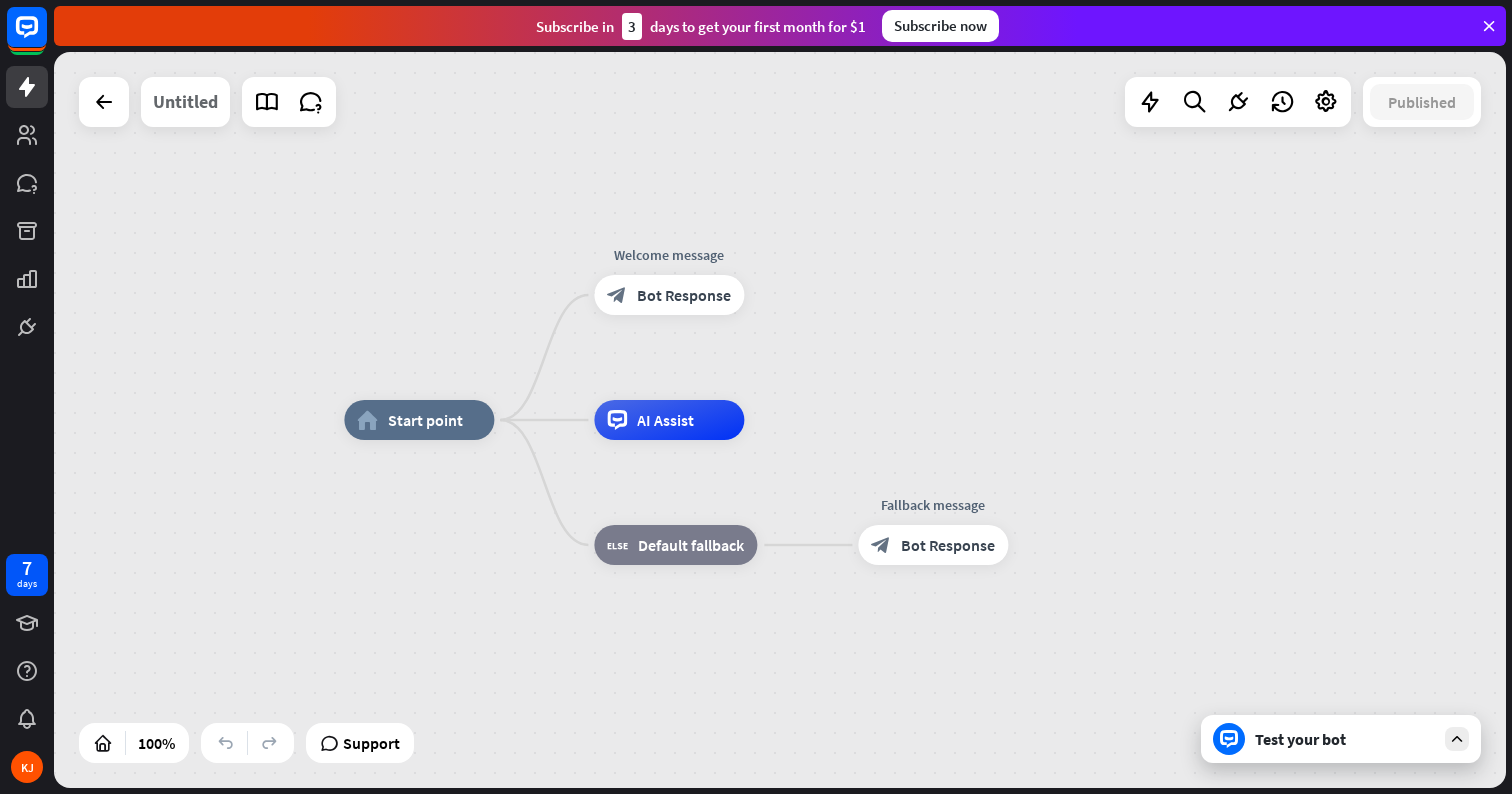 click on "Untitled" at bounding box center [185, 102] 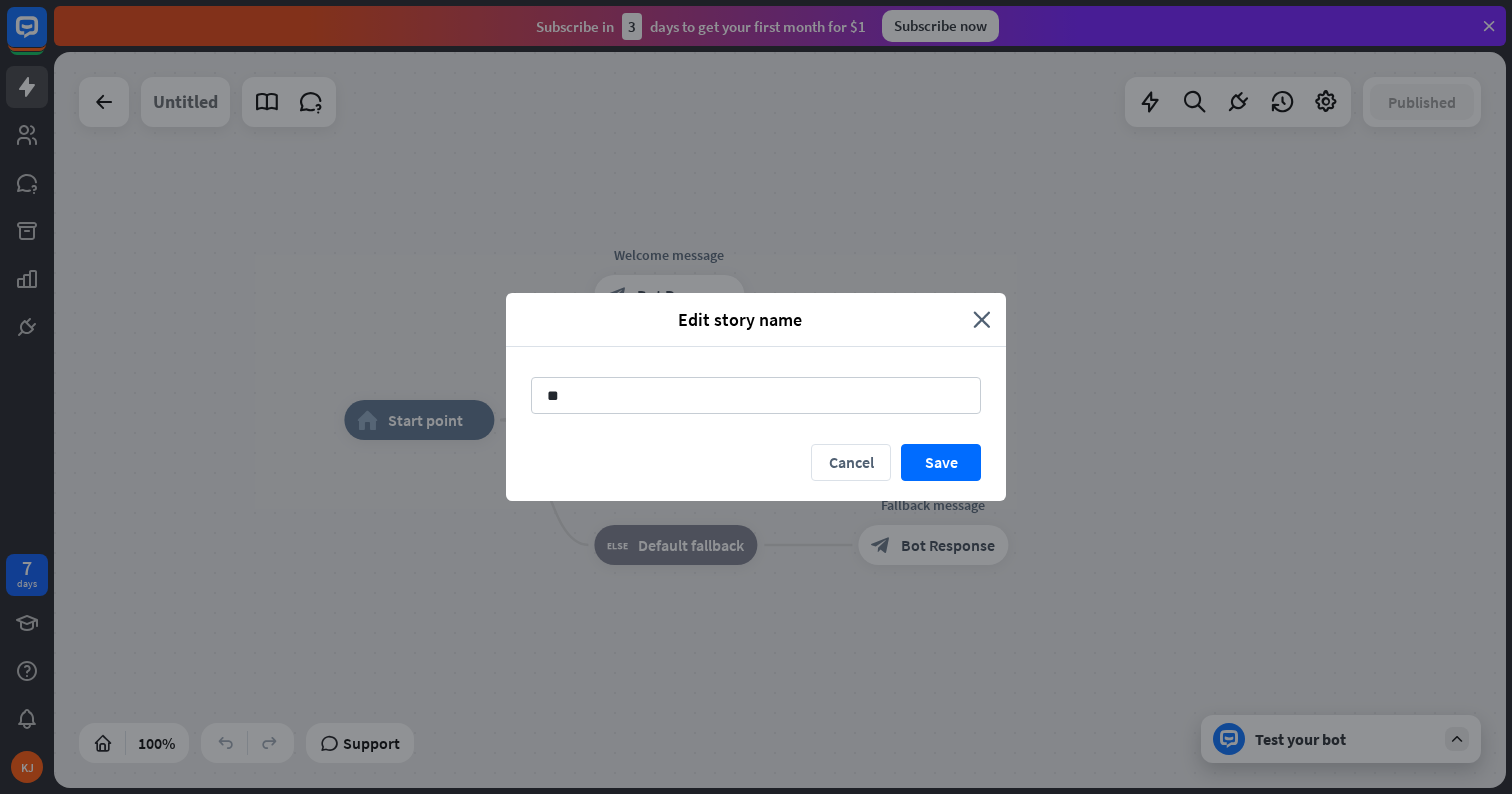 type on "*" 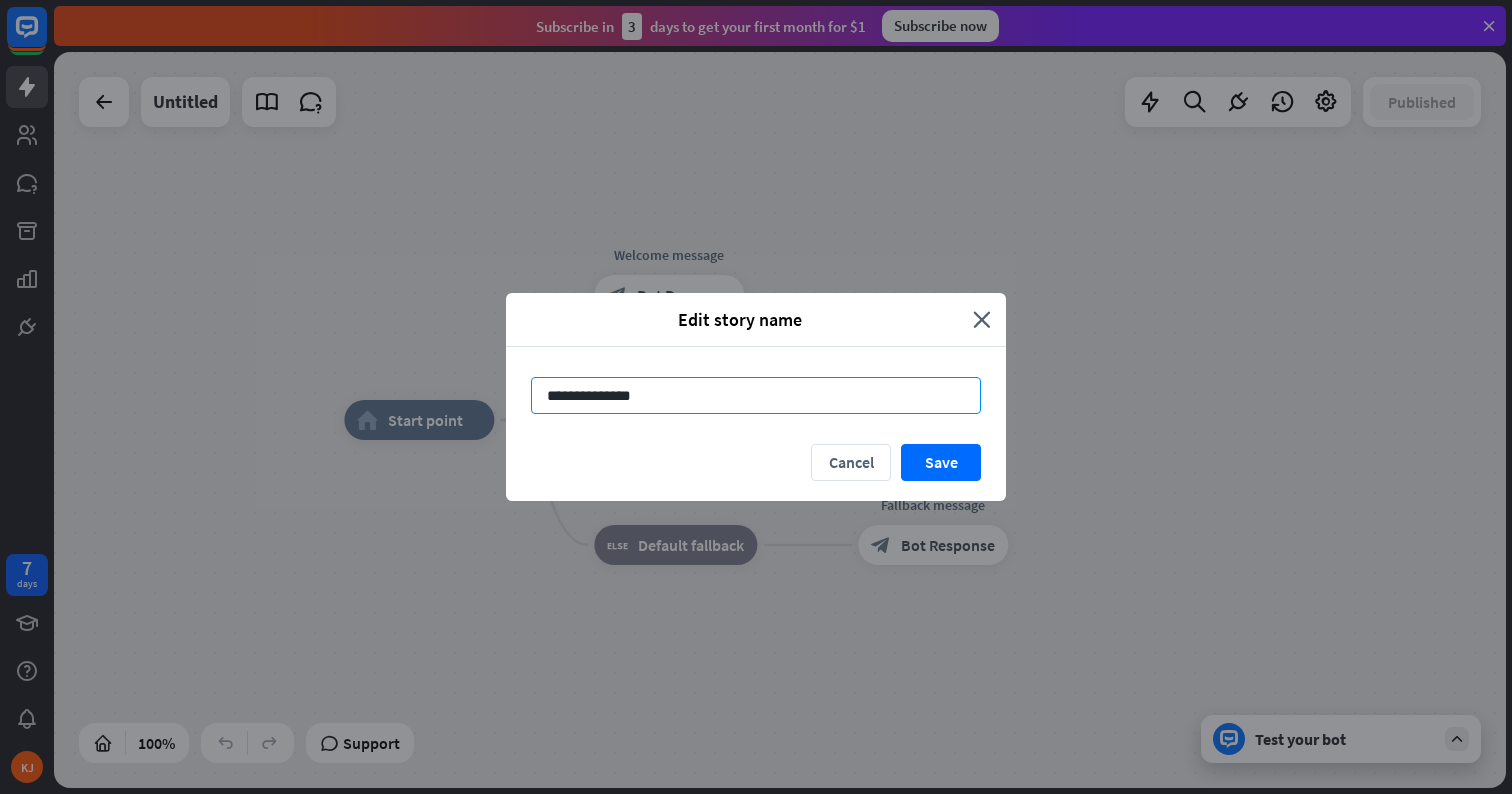 click on "**********" at bounding box center [756, 395] 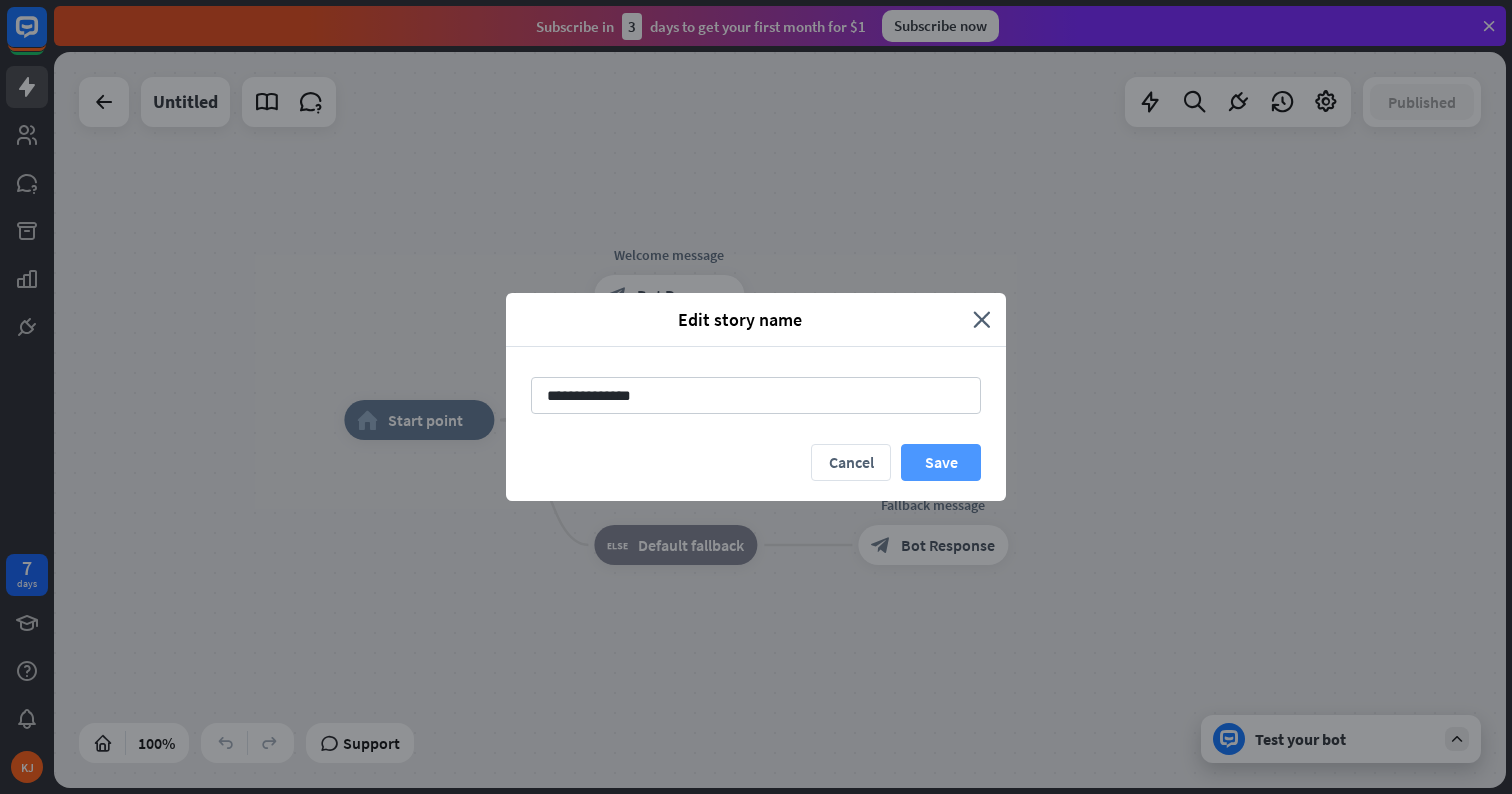 type on "**********" 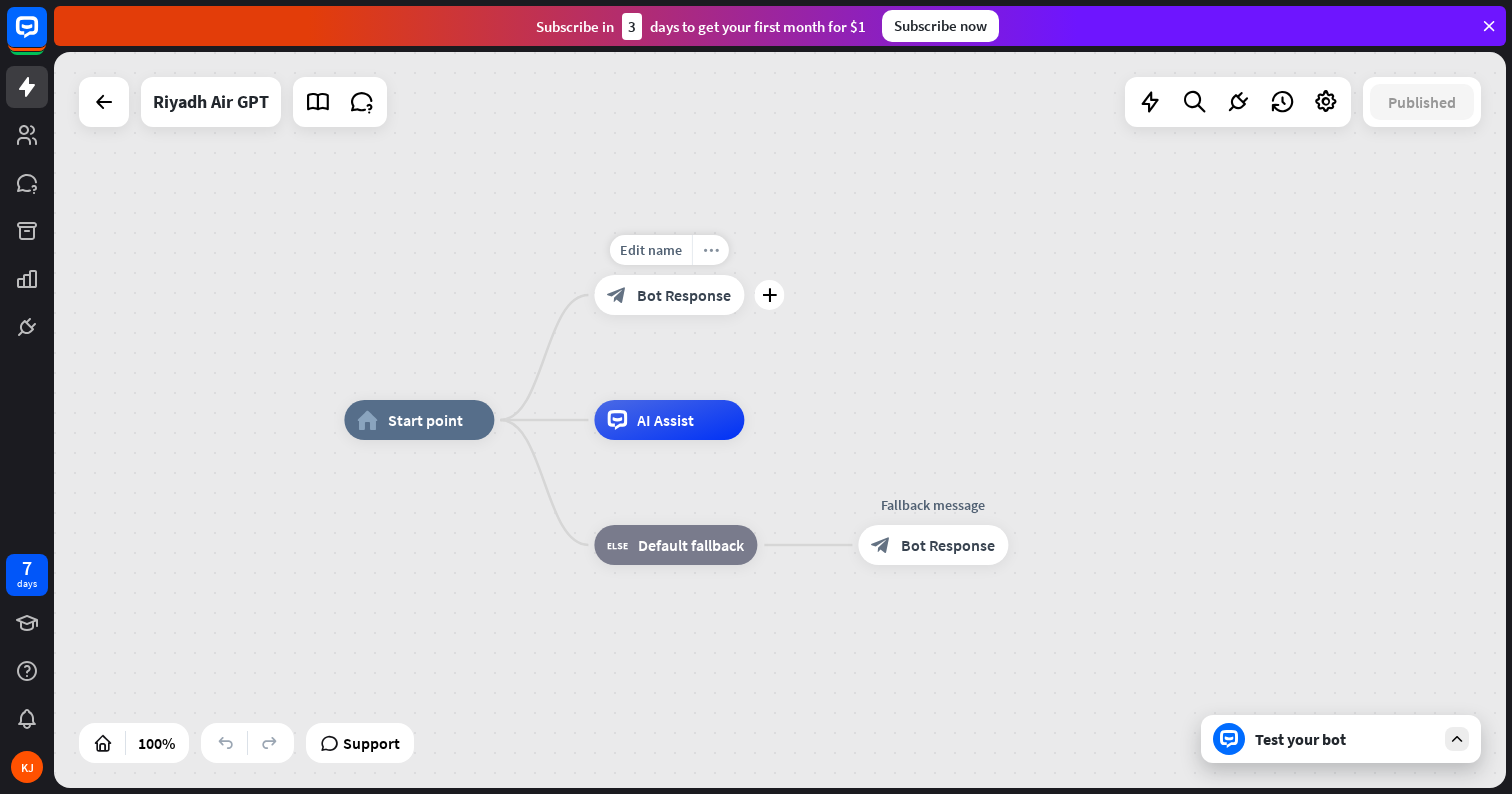 click on "more_horiz" at bounding box center [711, 250] 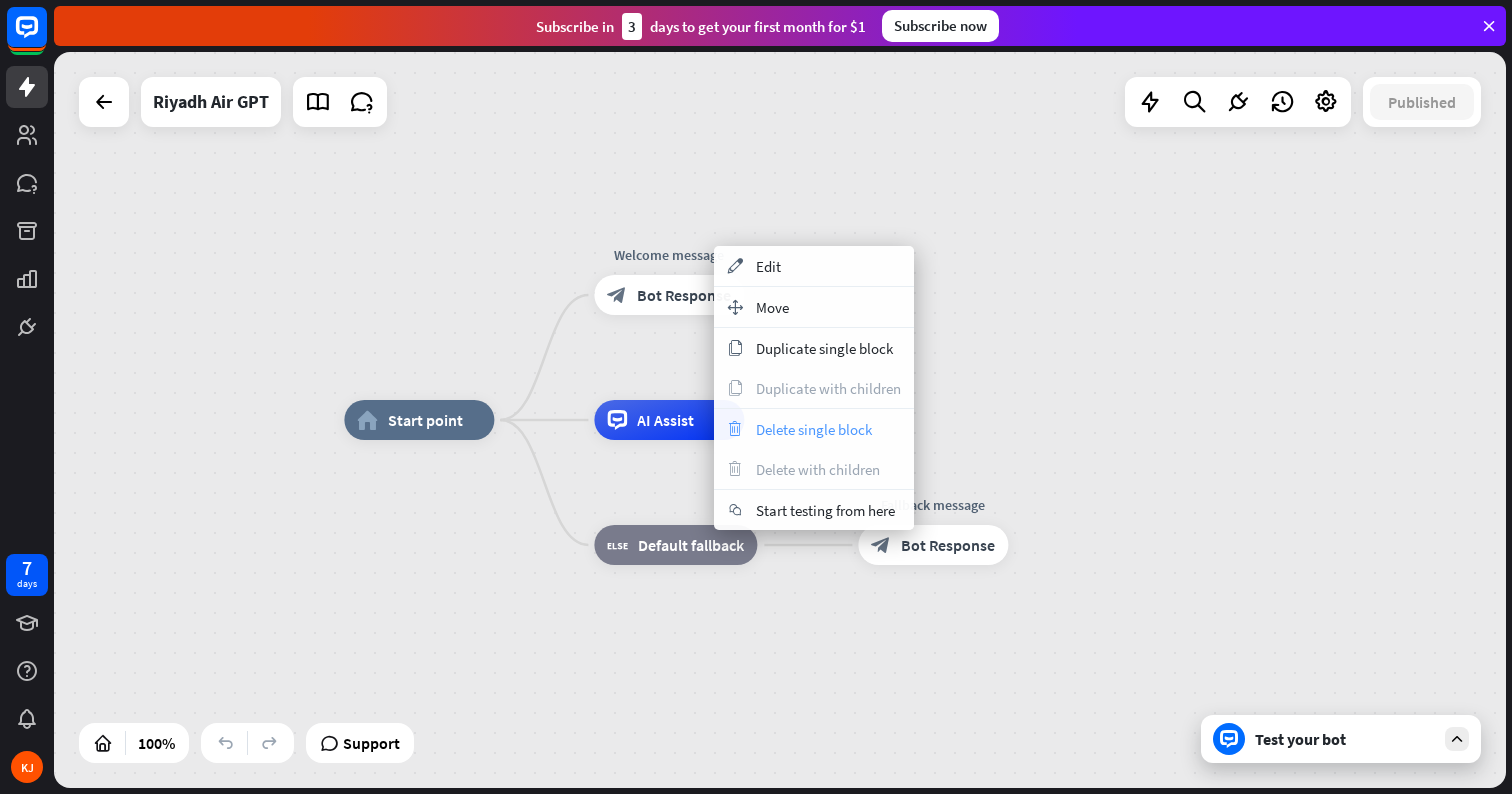 click on "Delete single block" at bounding box center [814, 429] 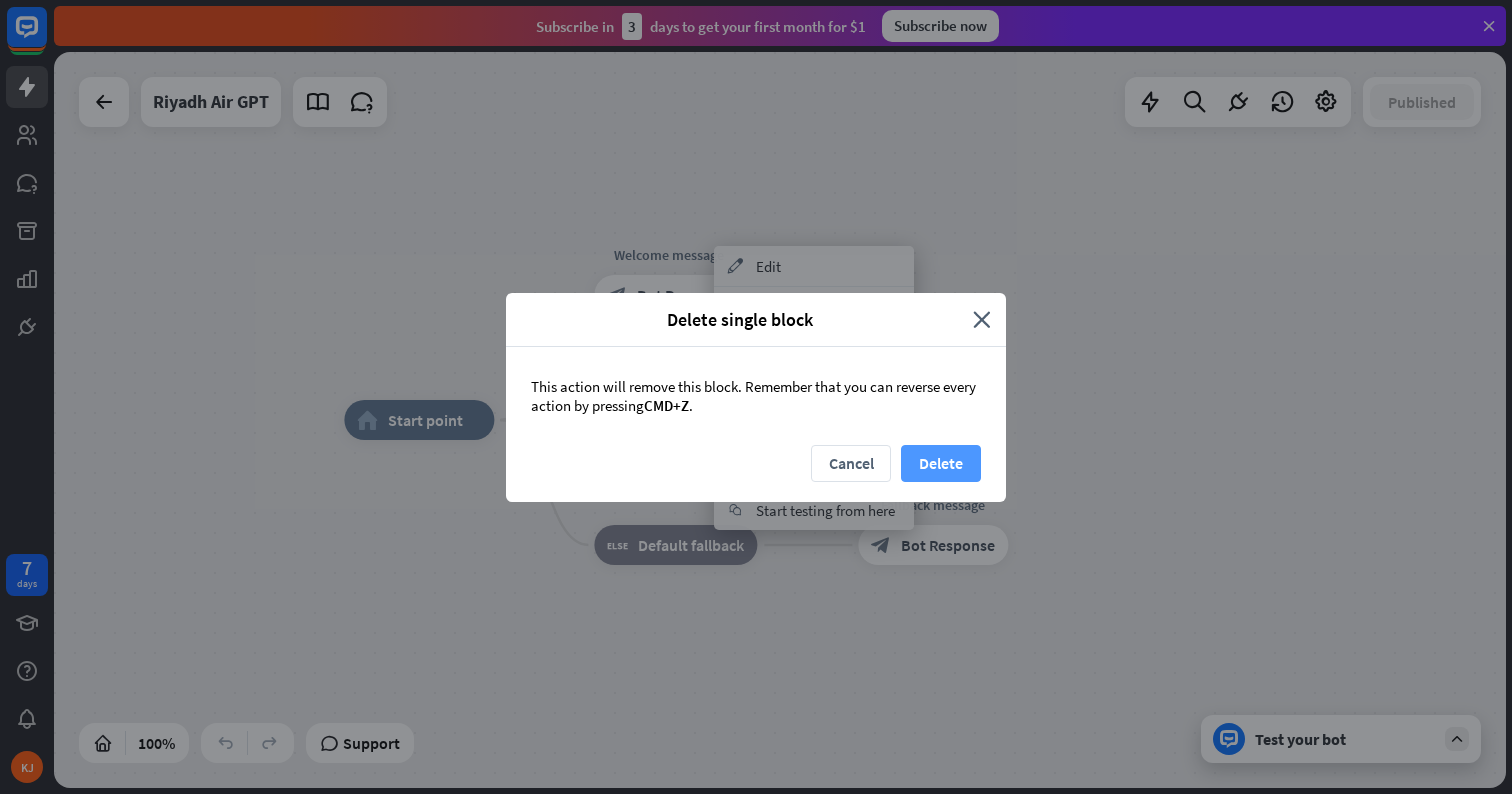 click on "Delete" at bounding box center (941, 463) 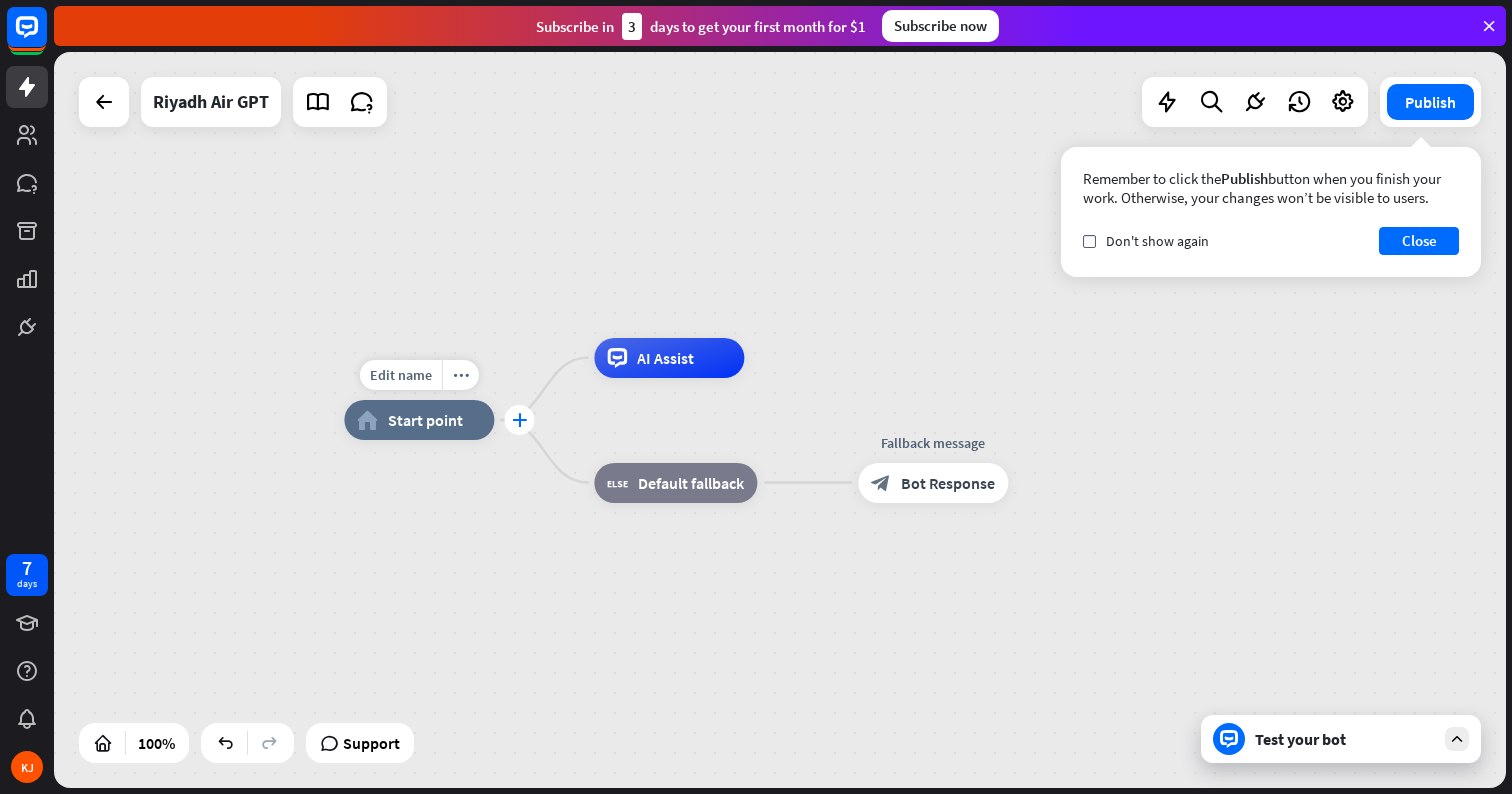 click on "plus" at bounding box center [519, 420] 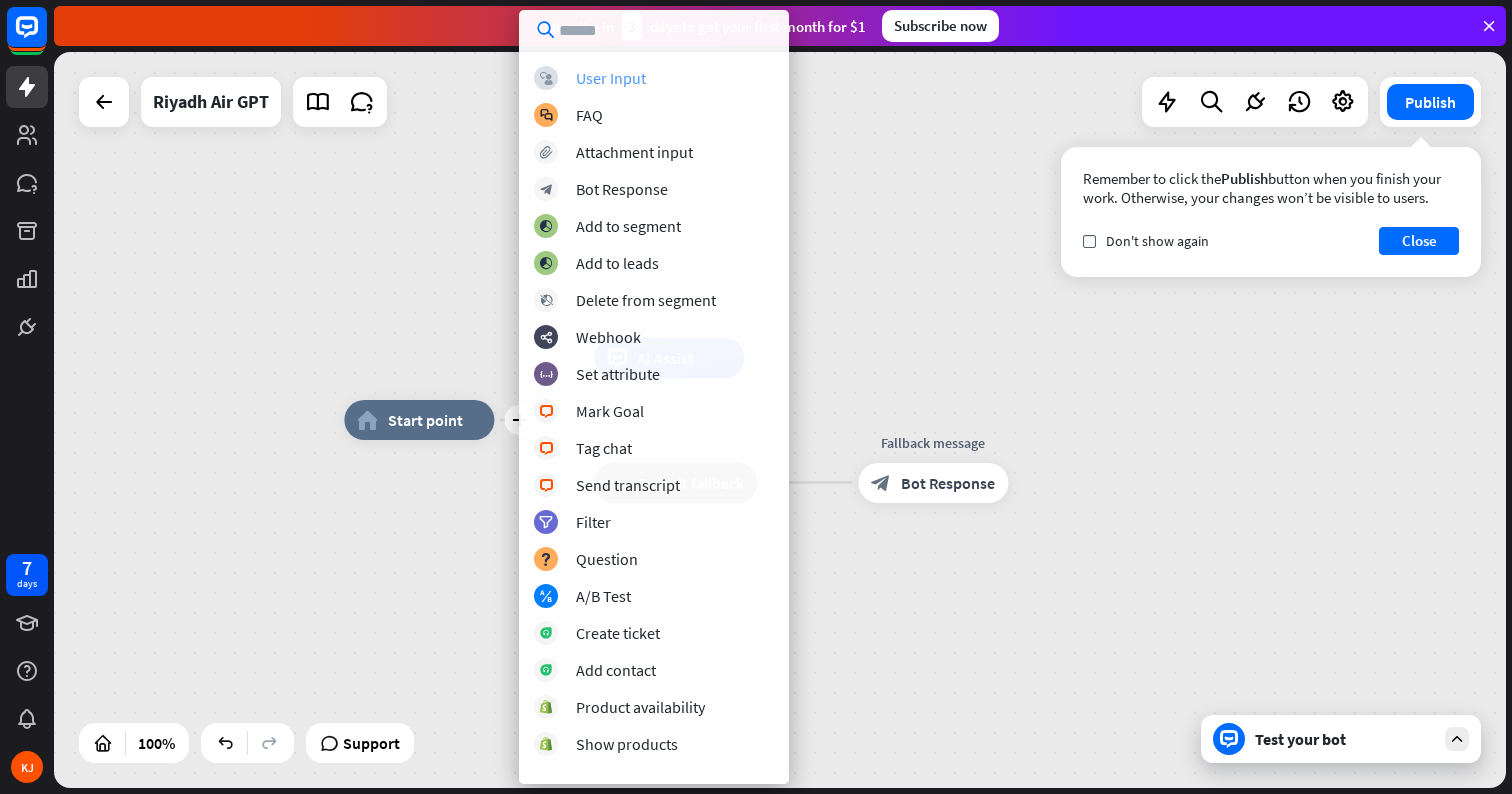 click on "User Input" at bounding box center [611, 78] 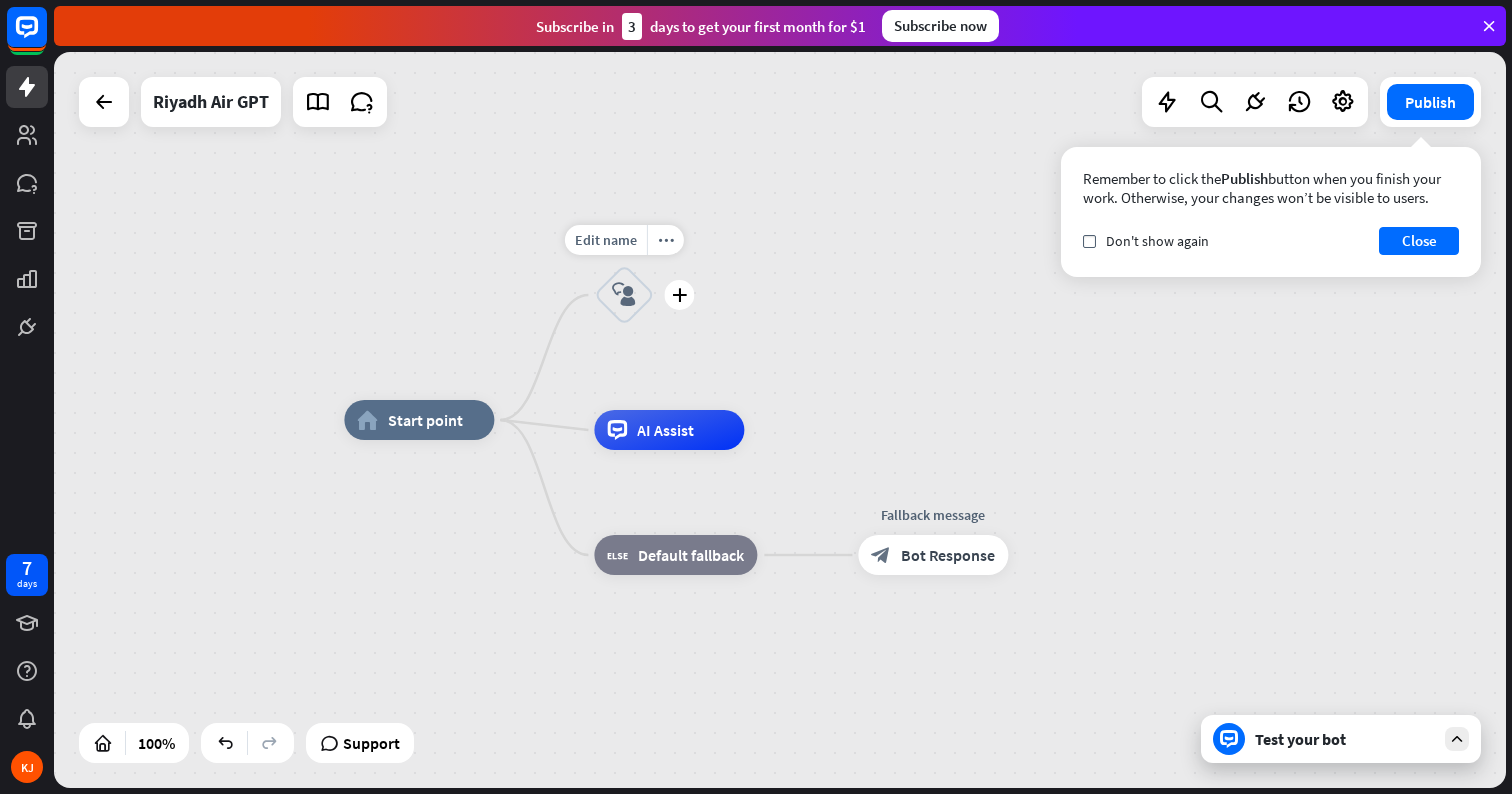click on "block_user_input" at bounding box center (624, 295) 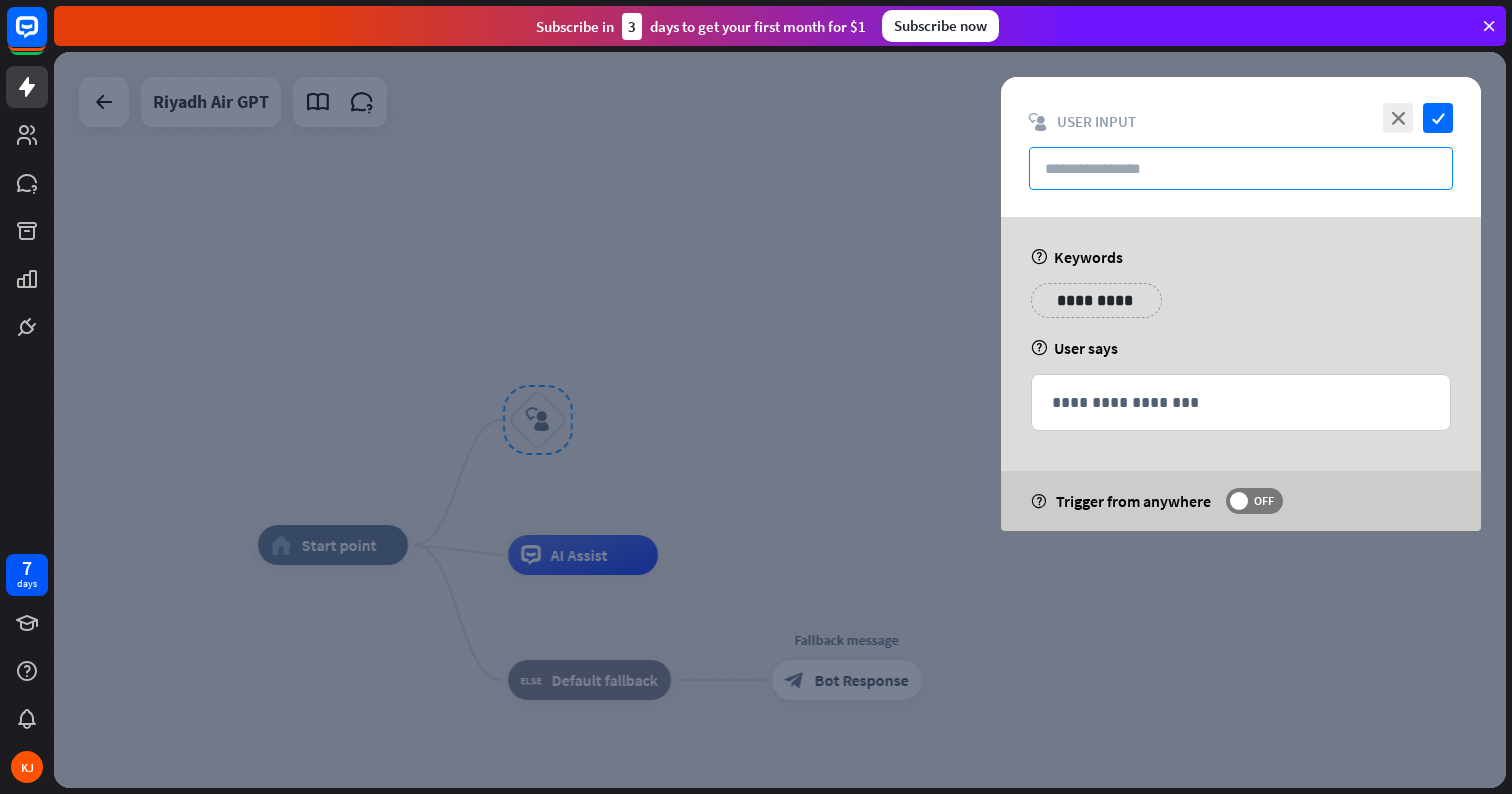 click at bounding box center [1241, 168] 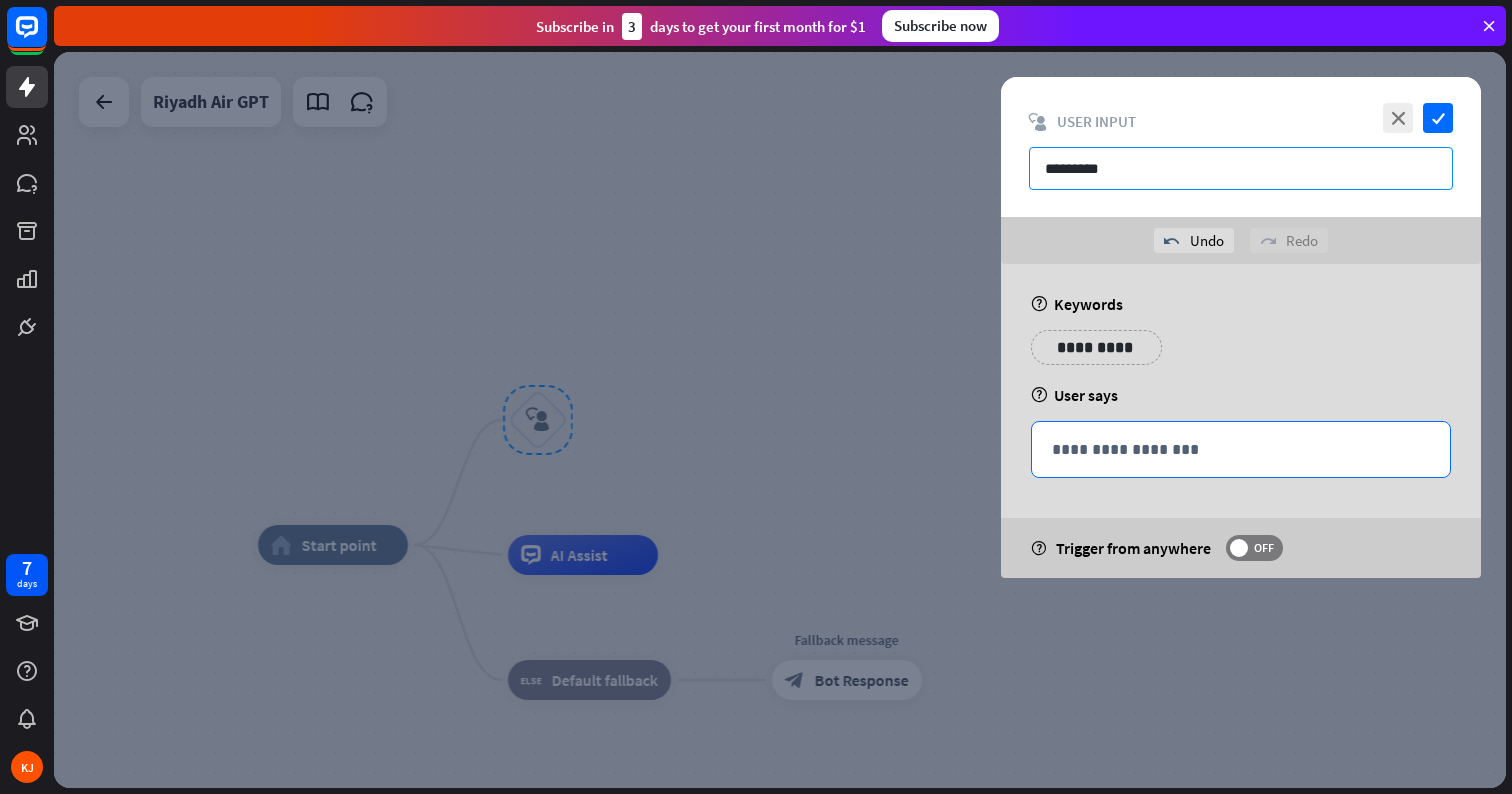 type on "*********" 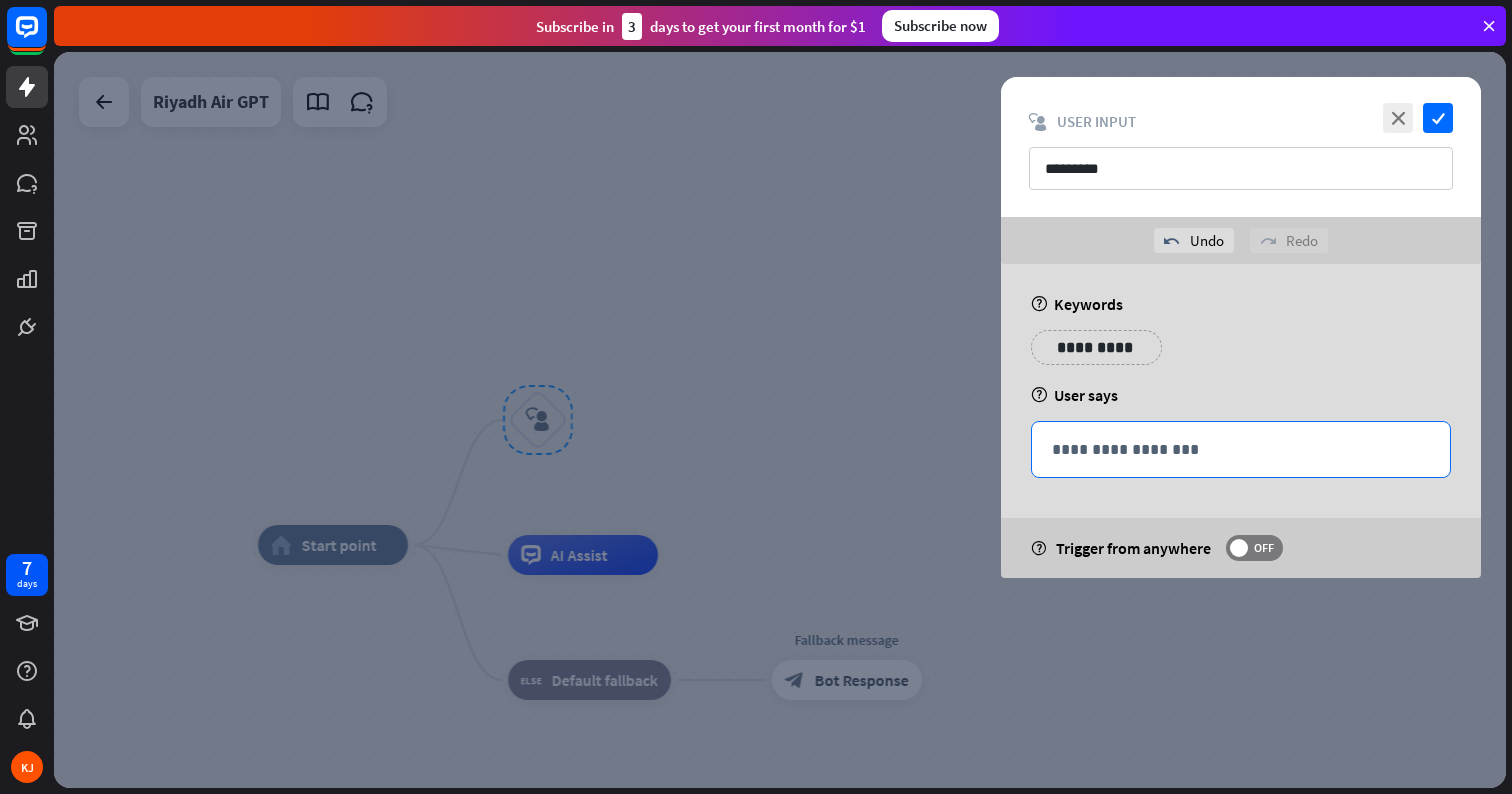 click on "**********" at bounding box center [1241, 449] 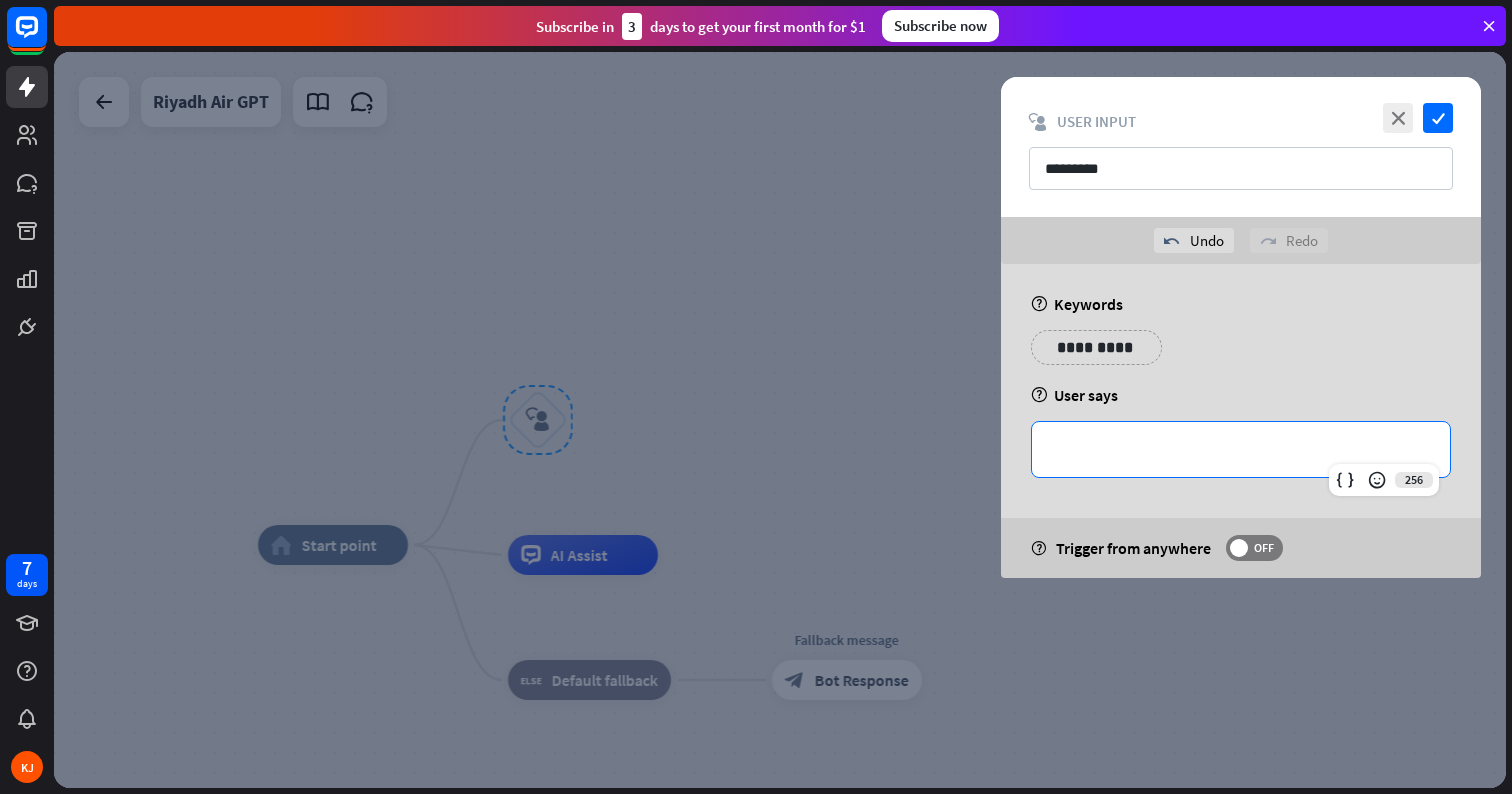 type 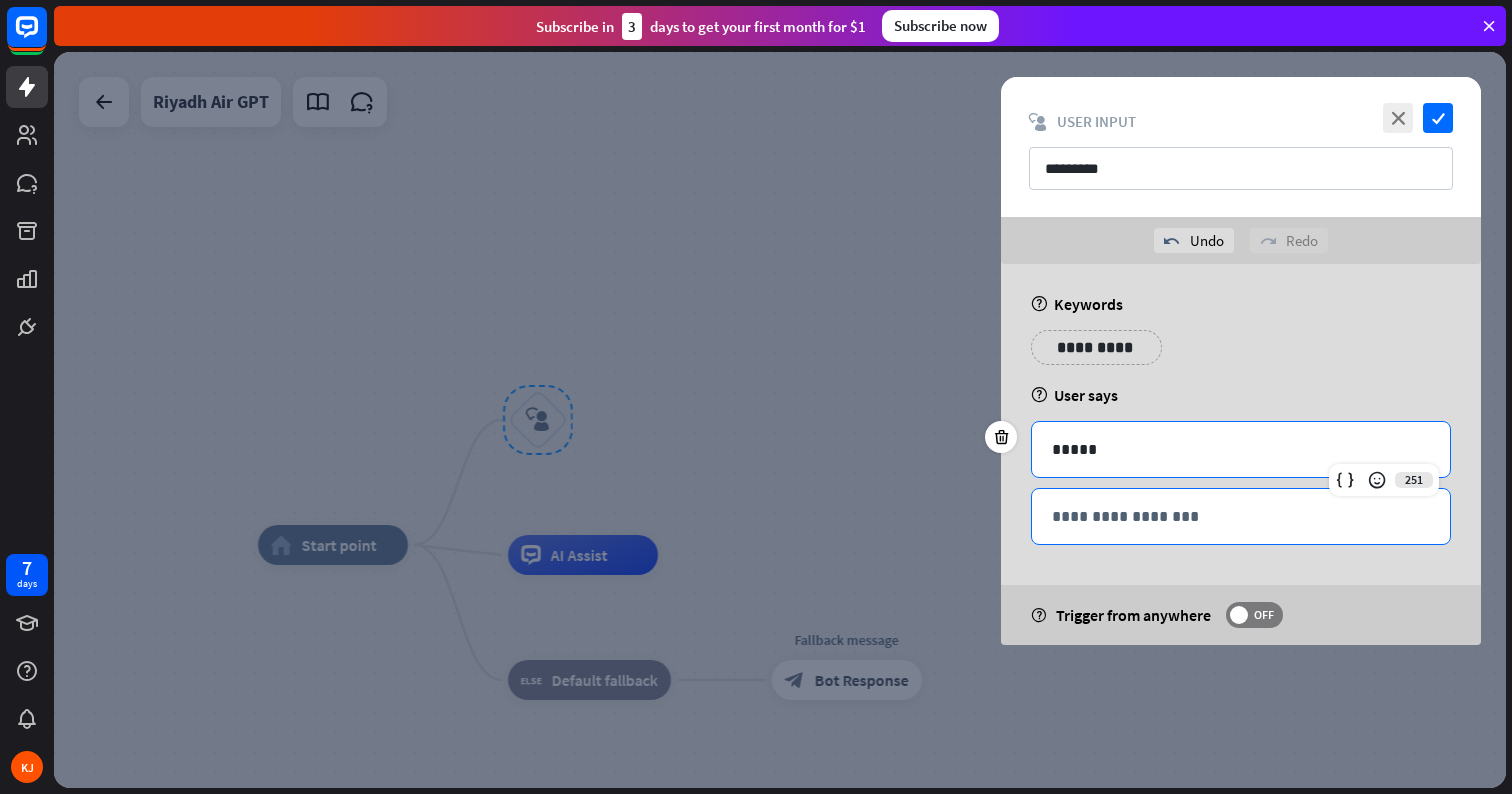 click on "**********" at bounding box center (1241, 516) 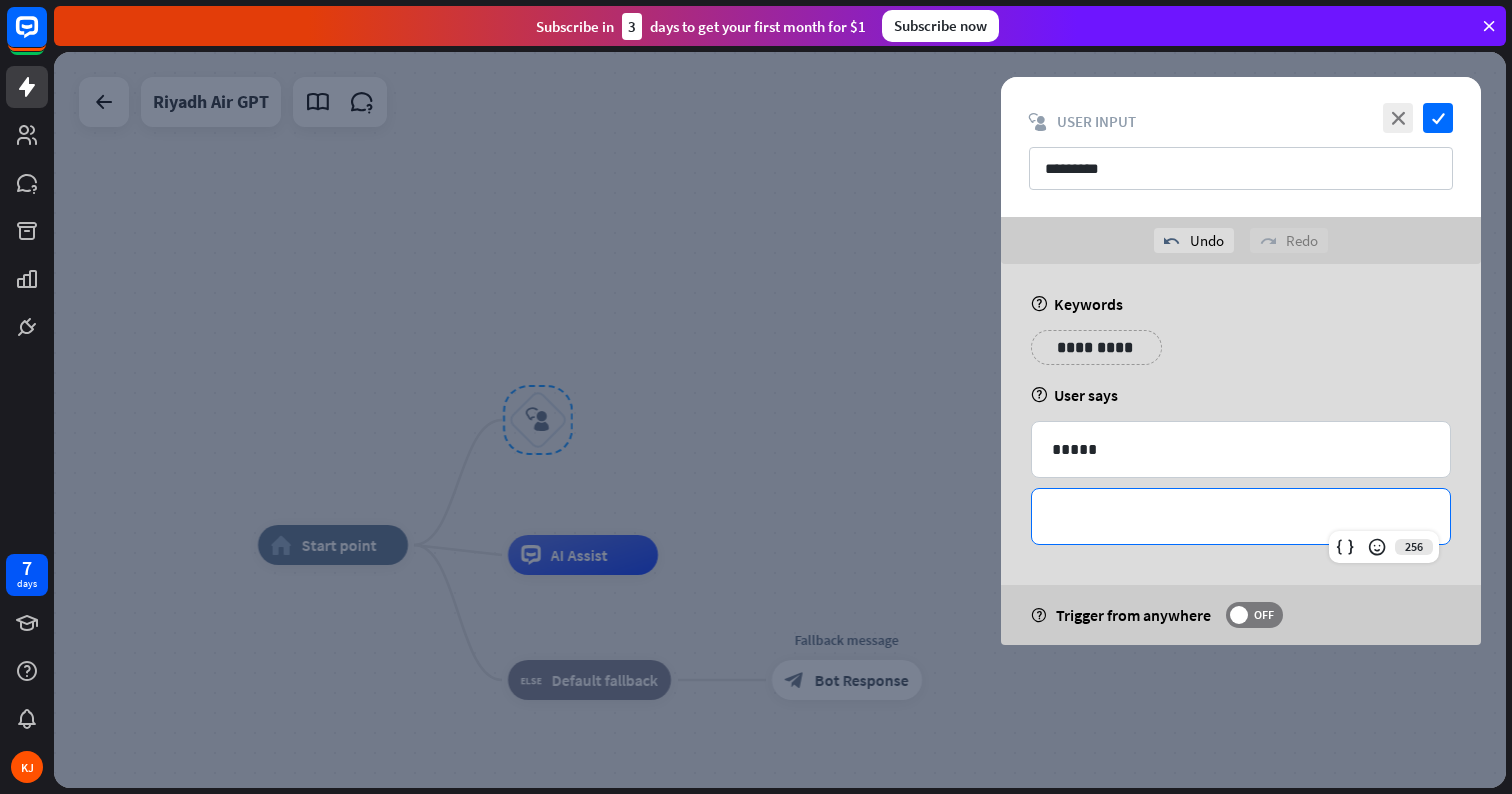 type 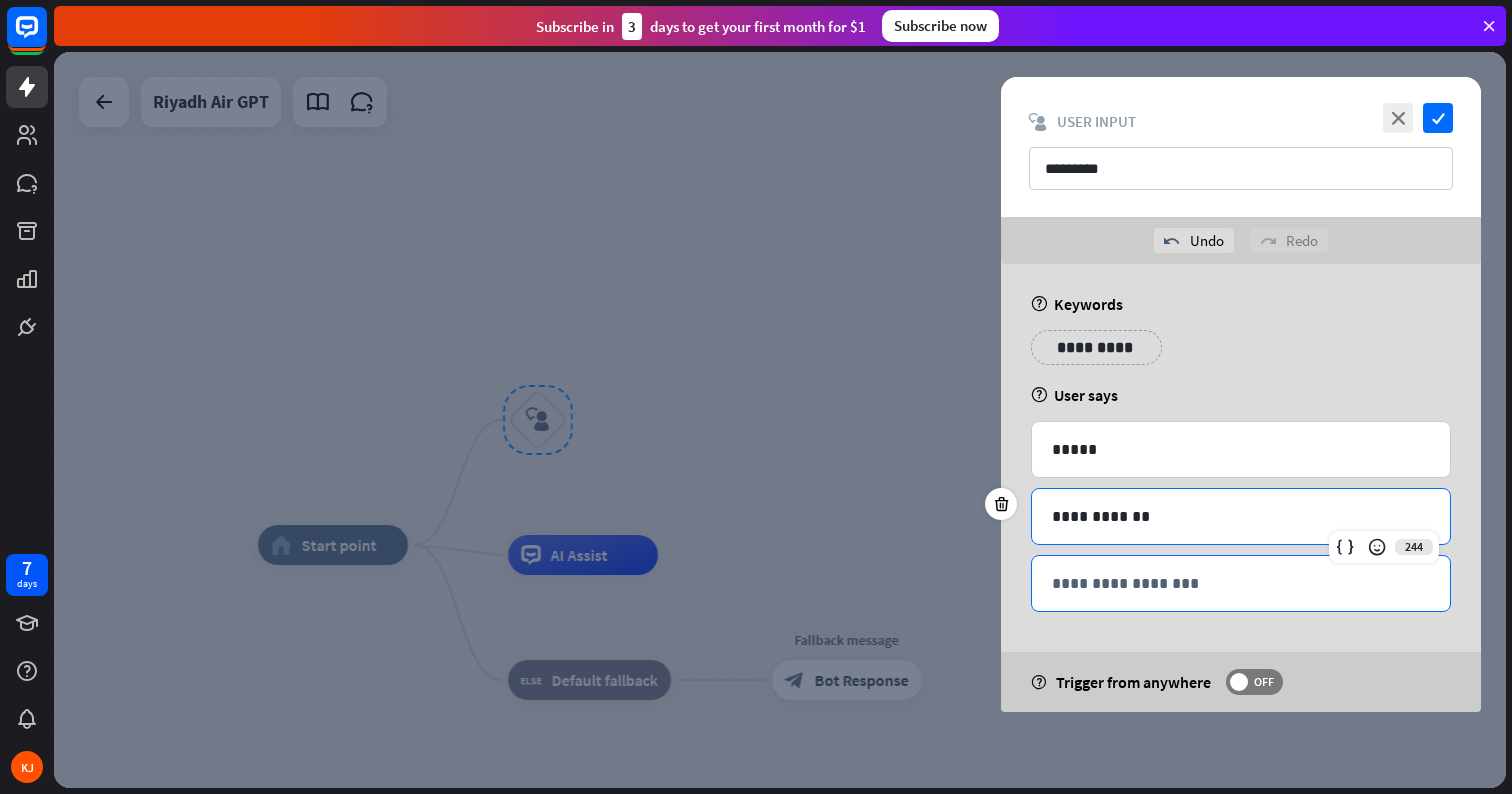 click on "**********" at bounding box center (1241, 583) 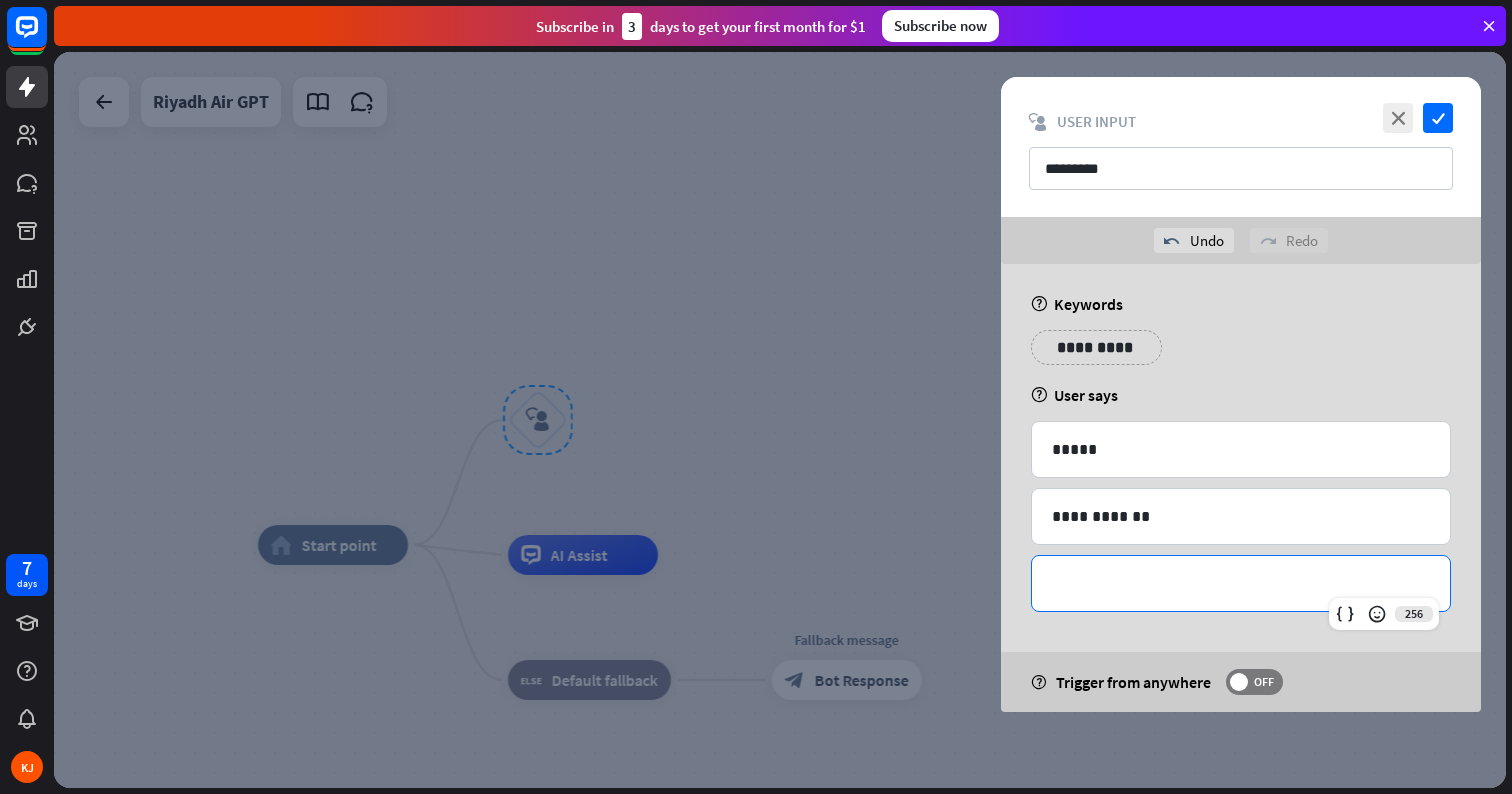 type 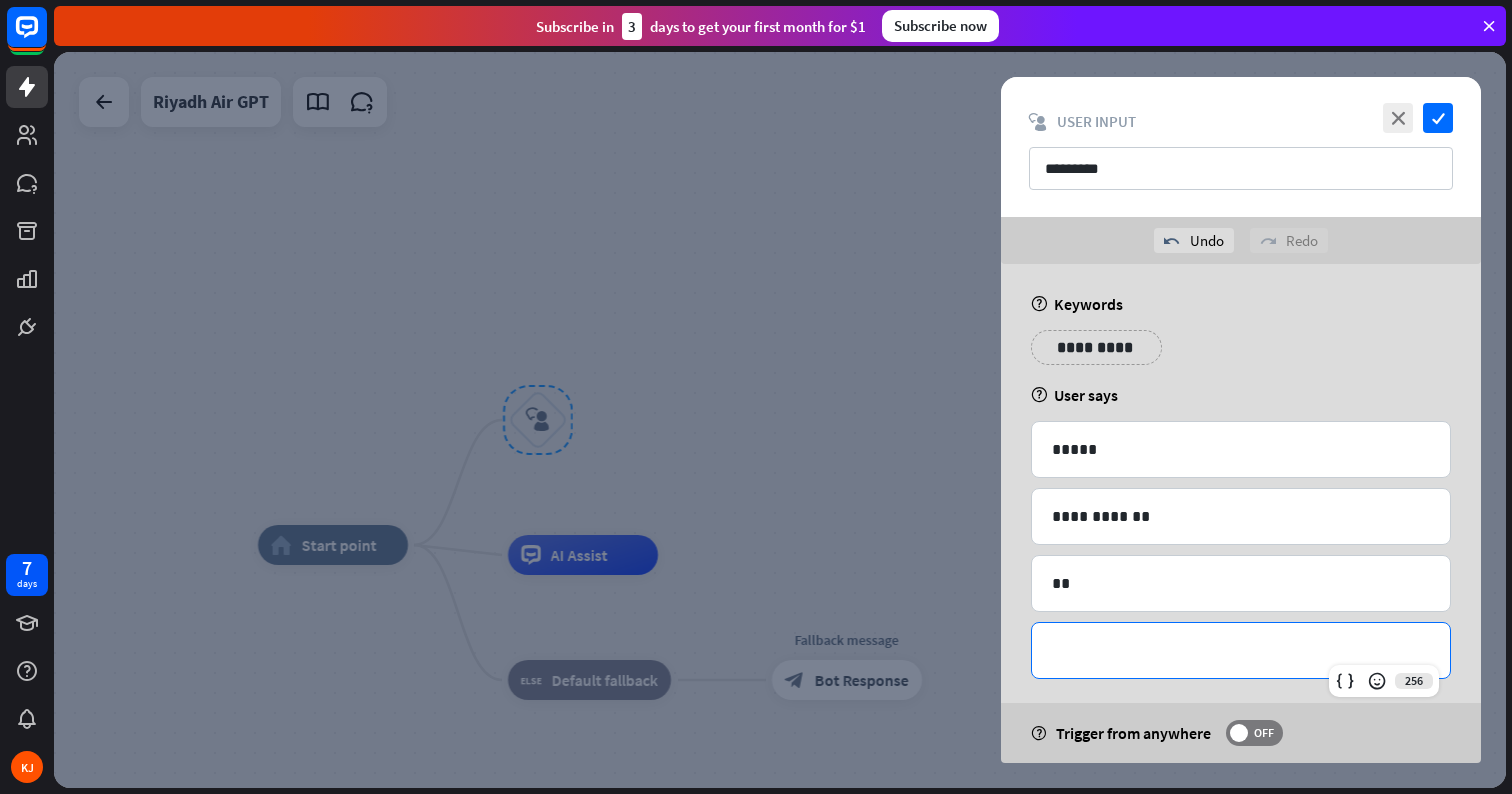 click on "**********" at bounding box center (1241, 650) 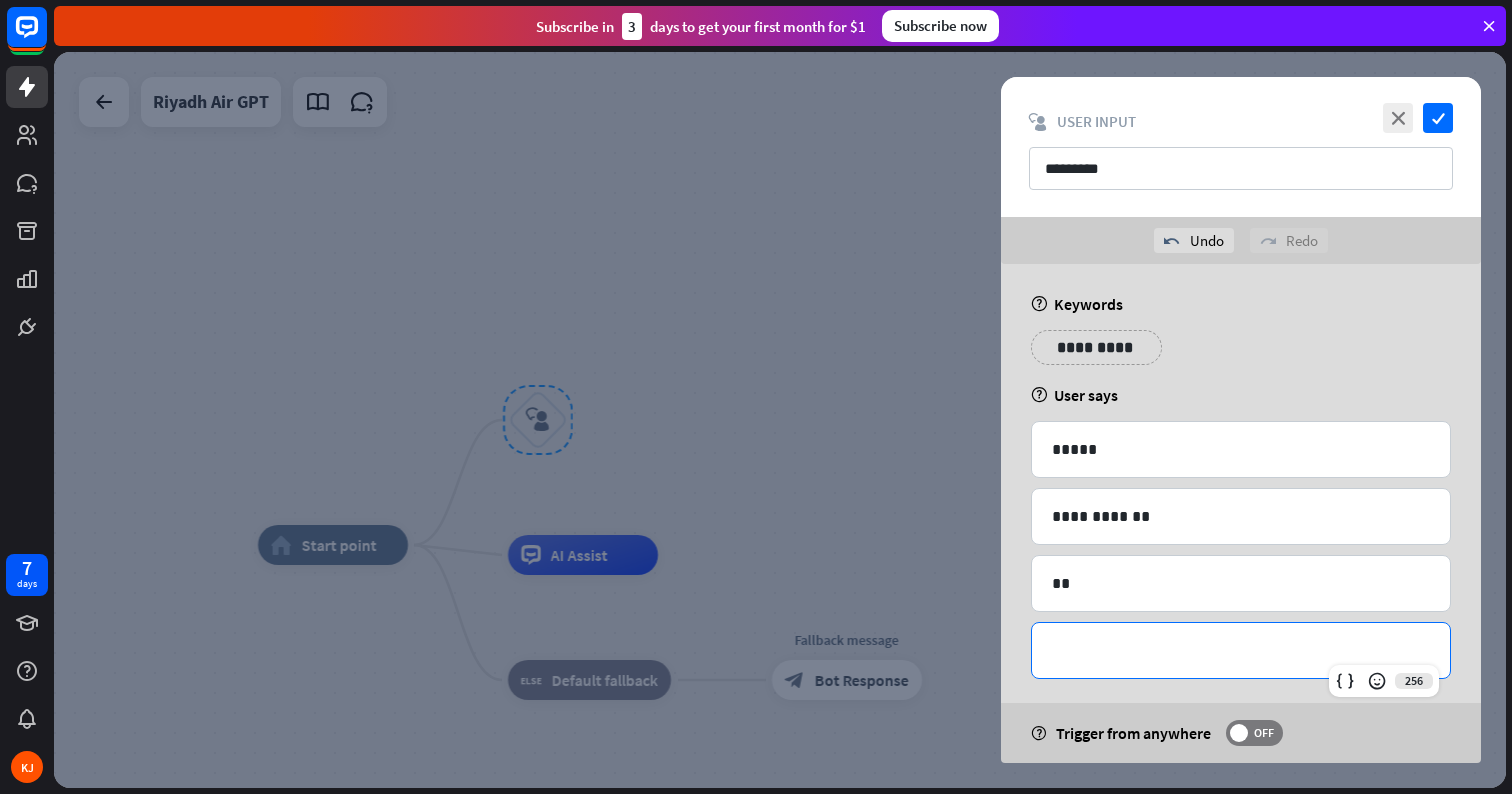 type 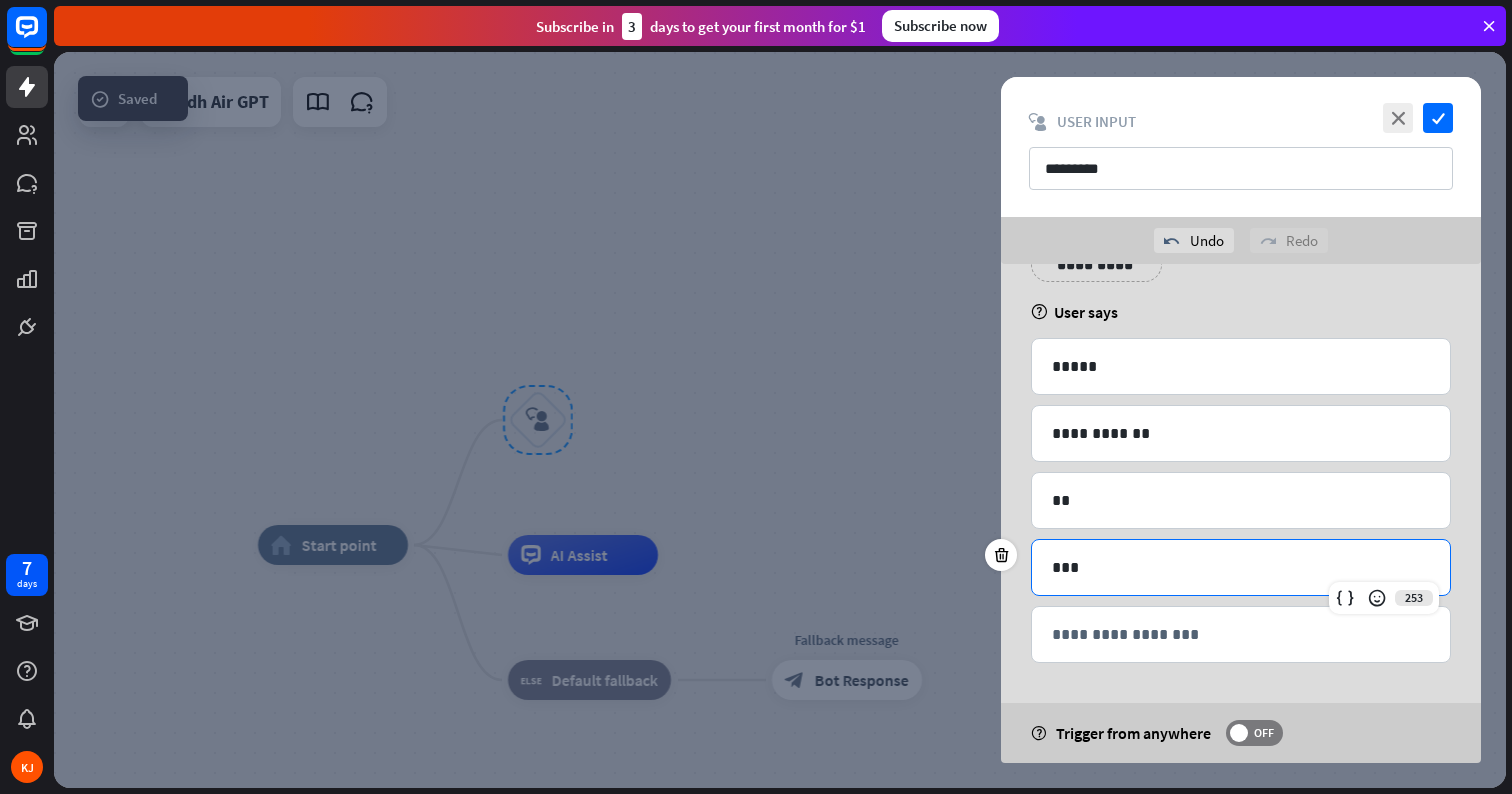scroll, scrollTop: 83, scrollLeft: 0, axis: vertical 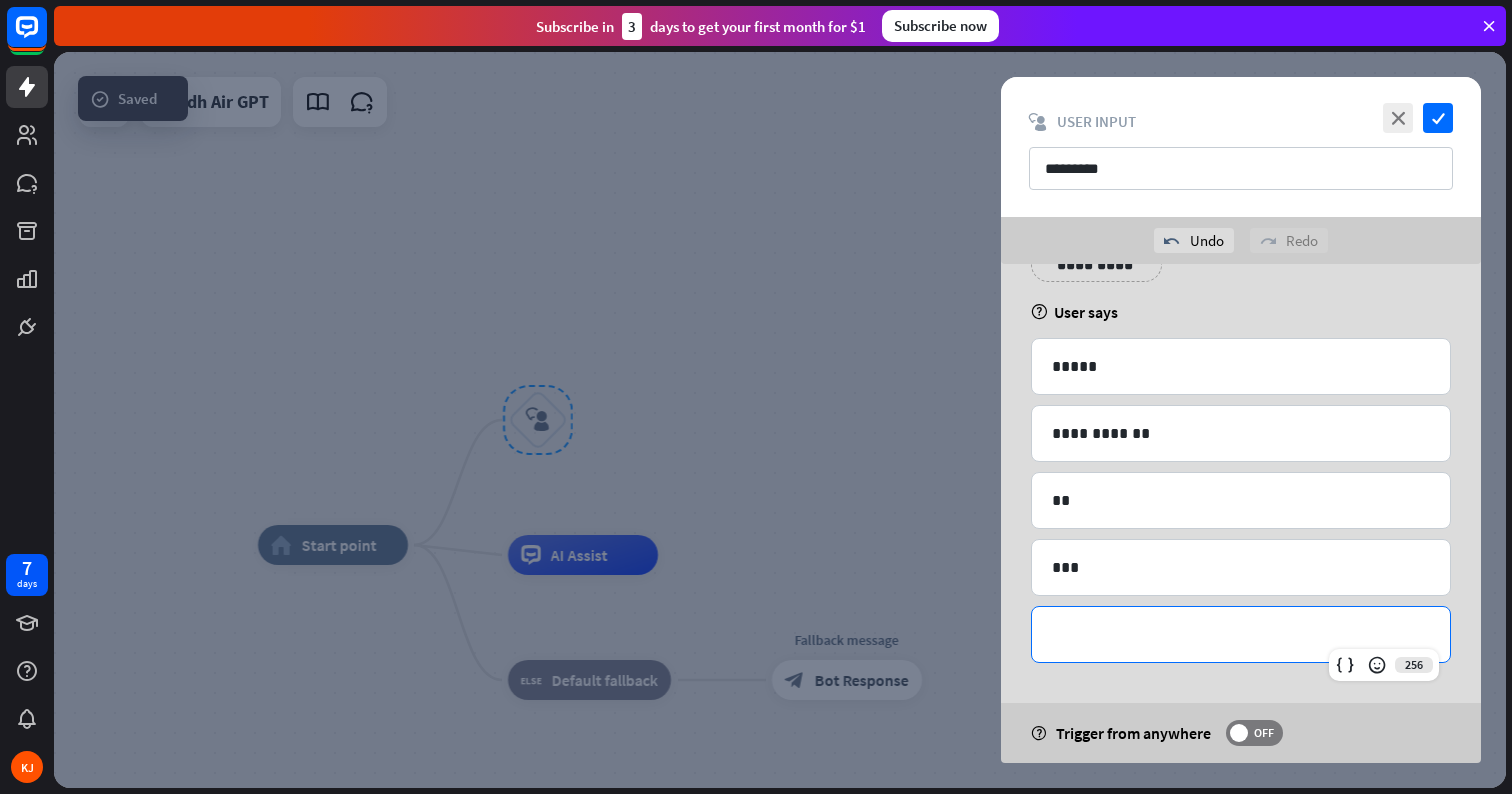 click on "**********" at bounding box center (1241, 634) 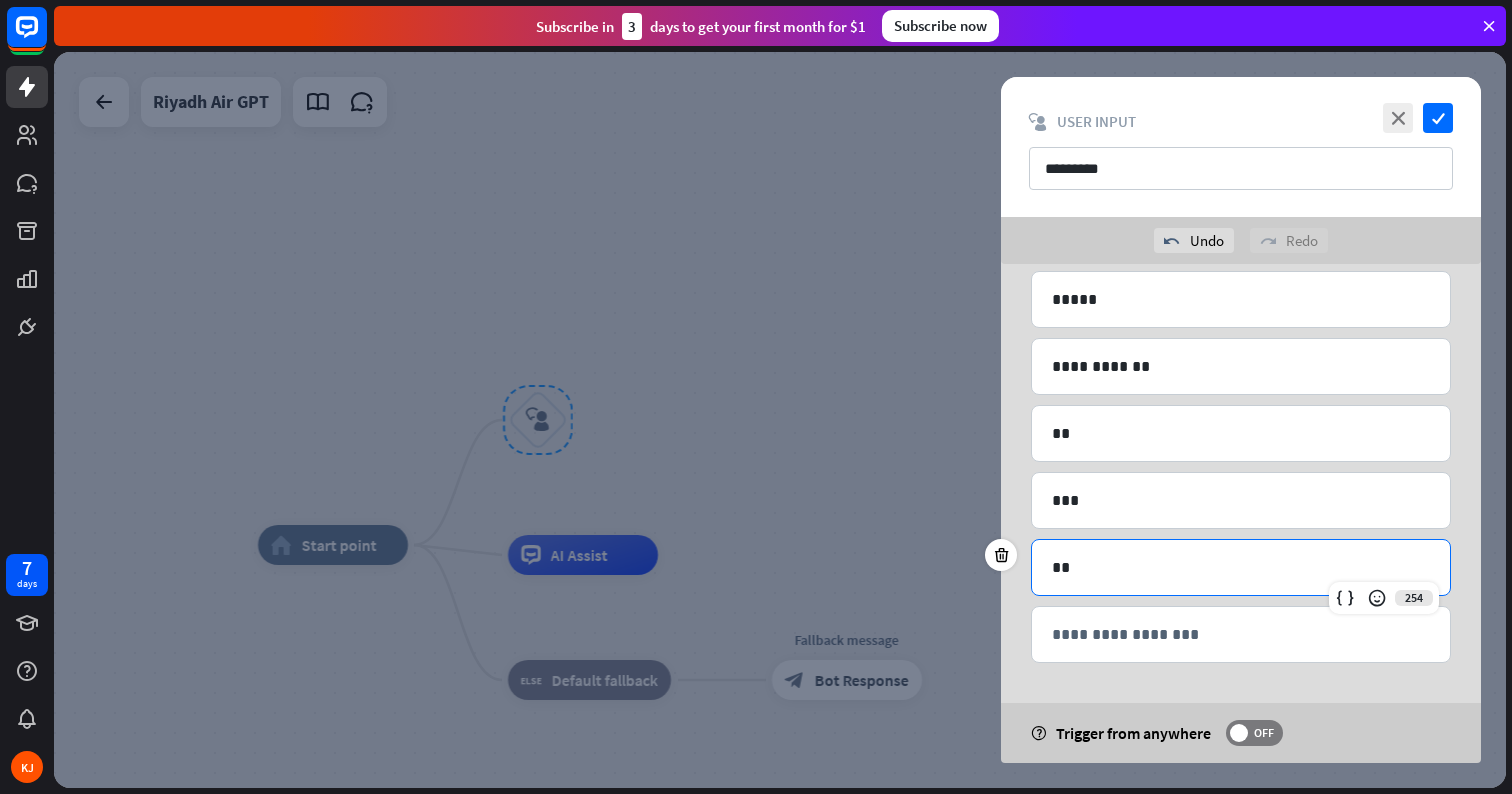scroll, scrollTop: 150, scrollLeft: 0, axis: vertical 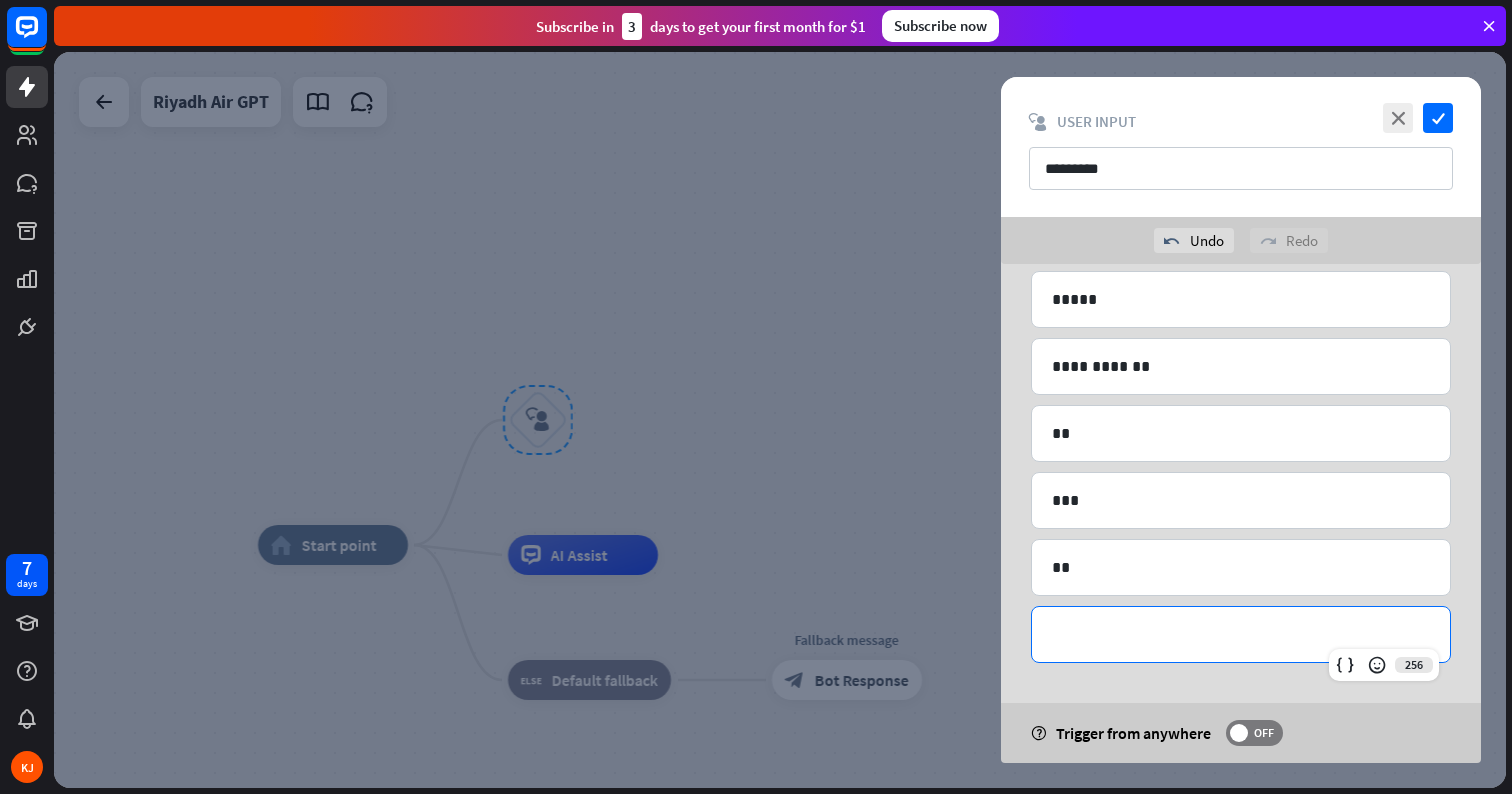 click on "**********" at bounding box center [1241, 634] 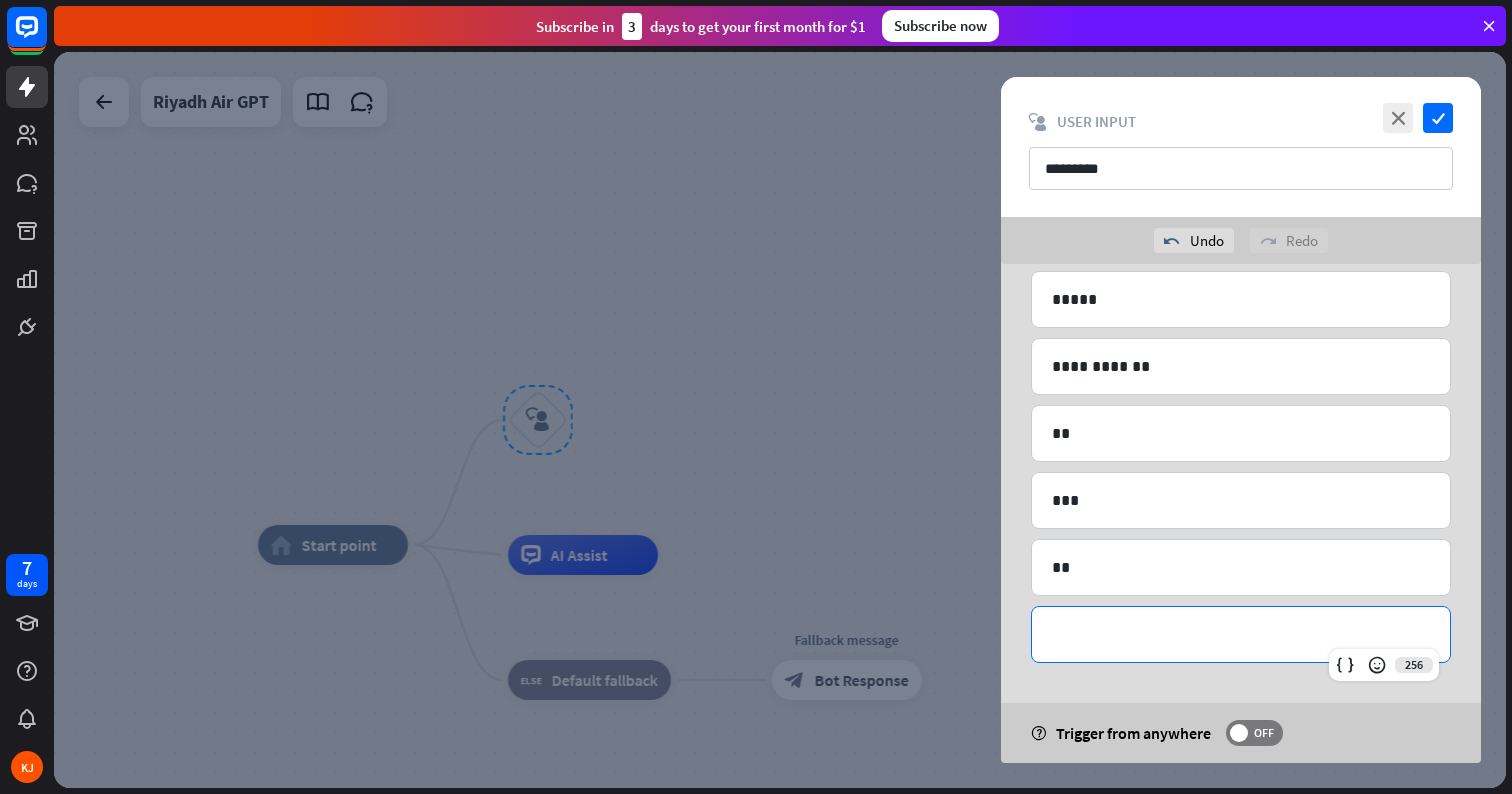 type 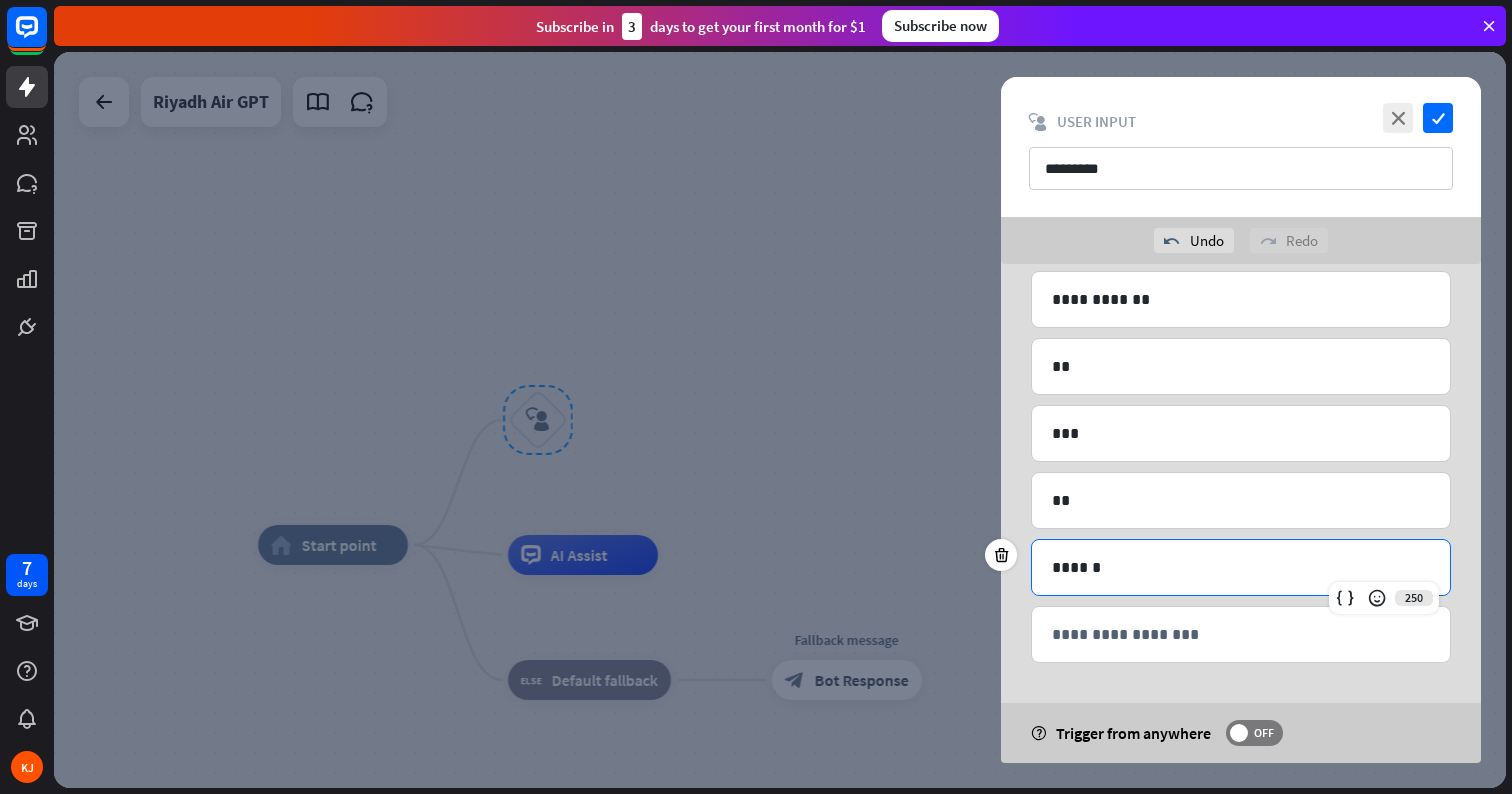 scroll, scrollTop: 217, scrollLeft: 0, axis: vertical 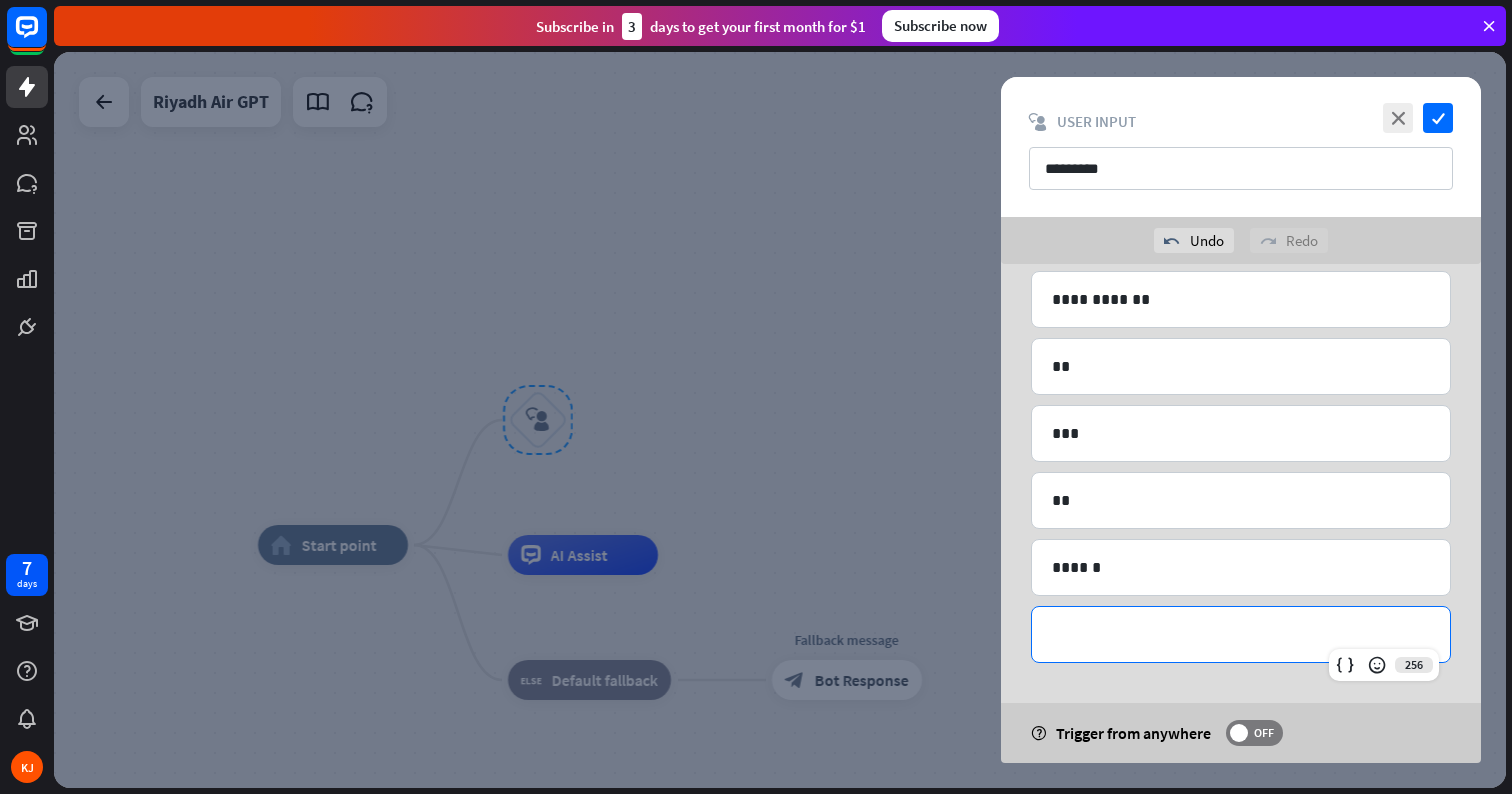 click on "**********" at bounding box center (1241, 634) 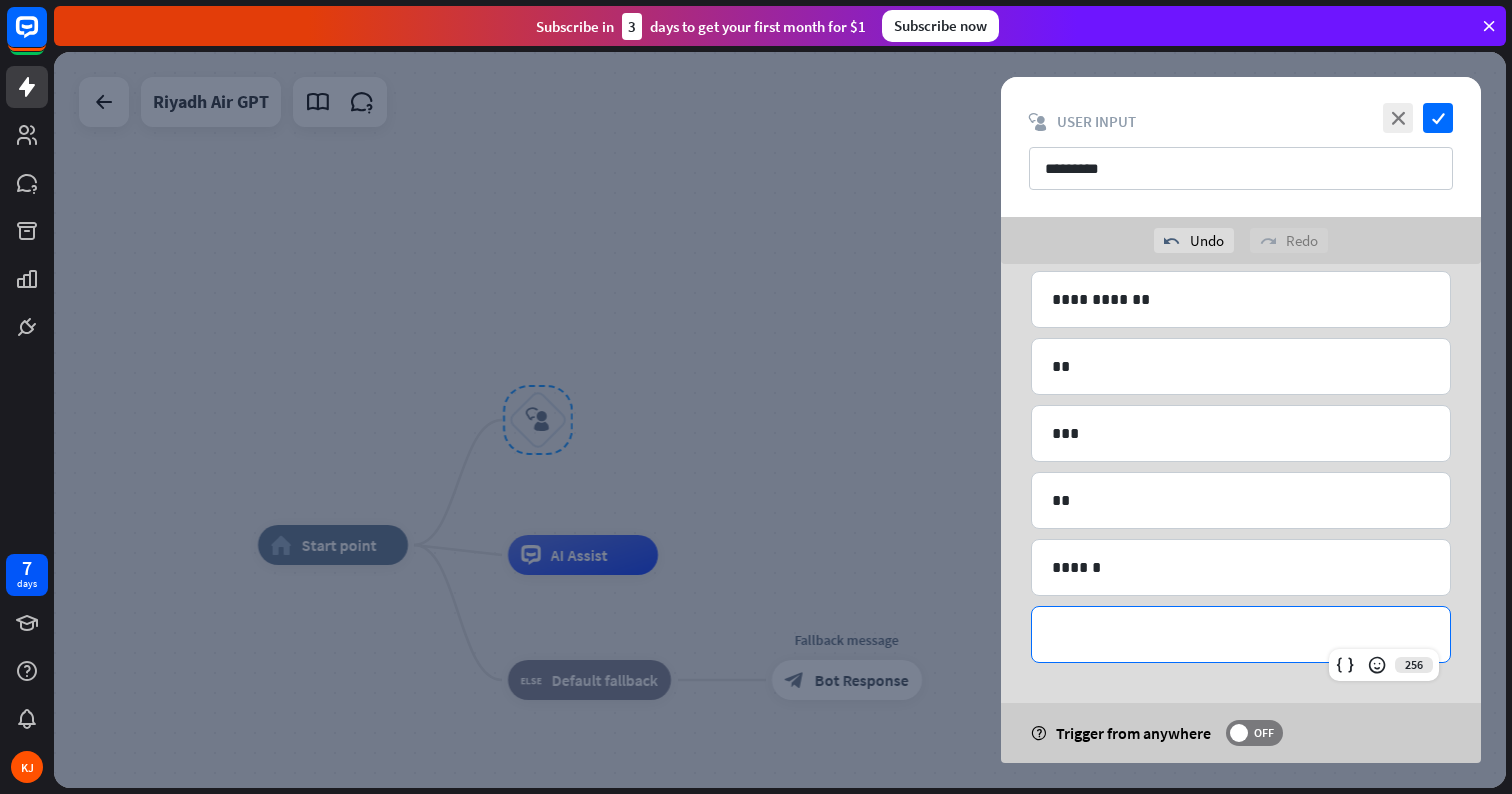 type 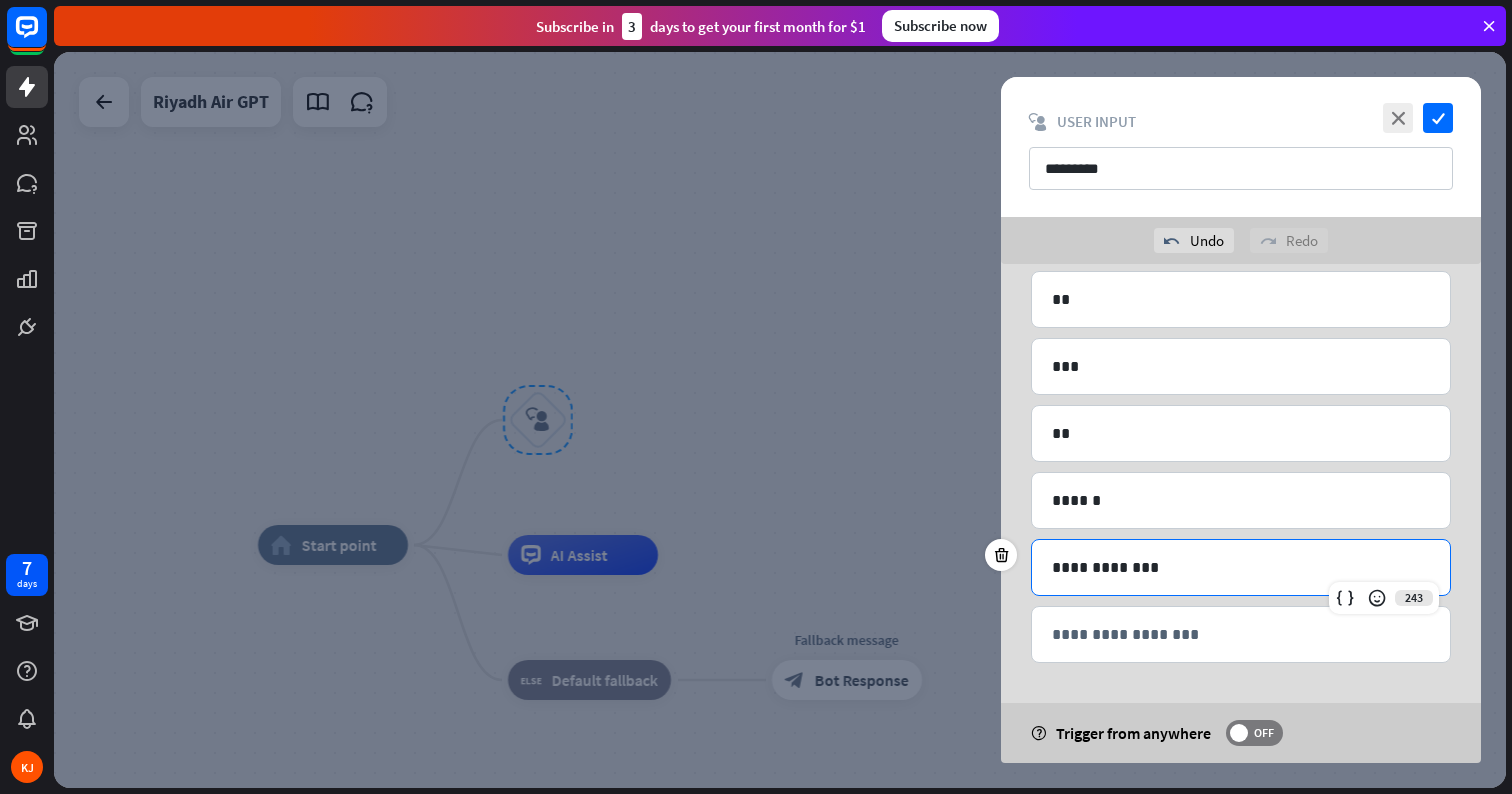 scroll, scrollTop: 284, scrollLeft: 0, axis: vertical 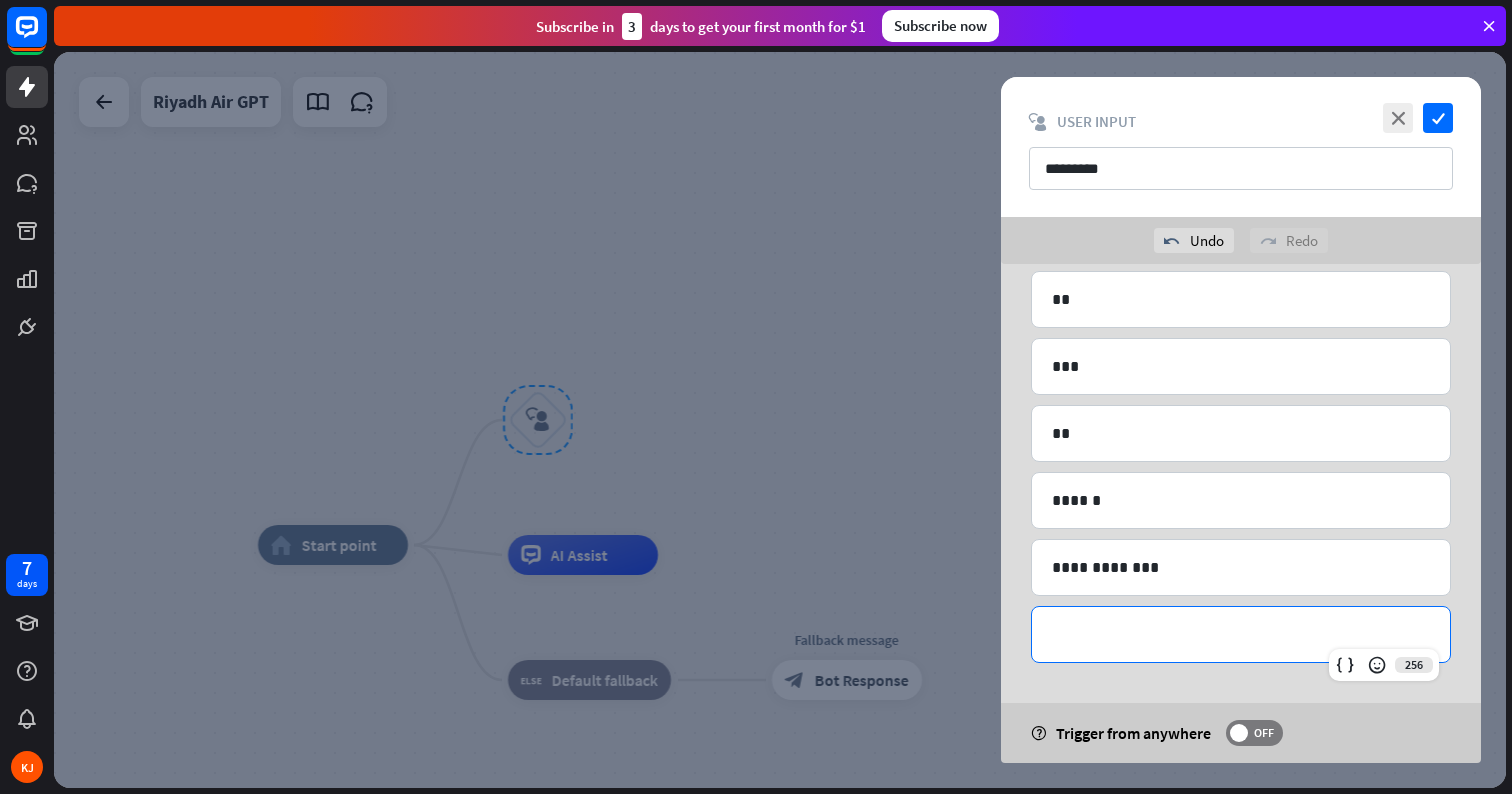 click on "**********" at bounding box center (1241, 634) 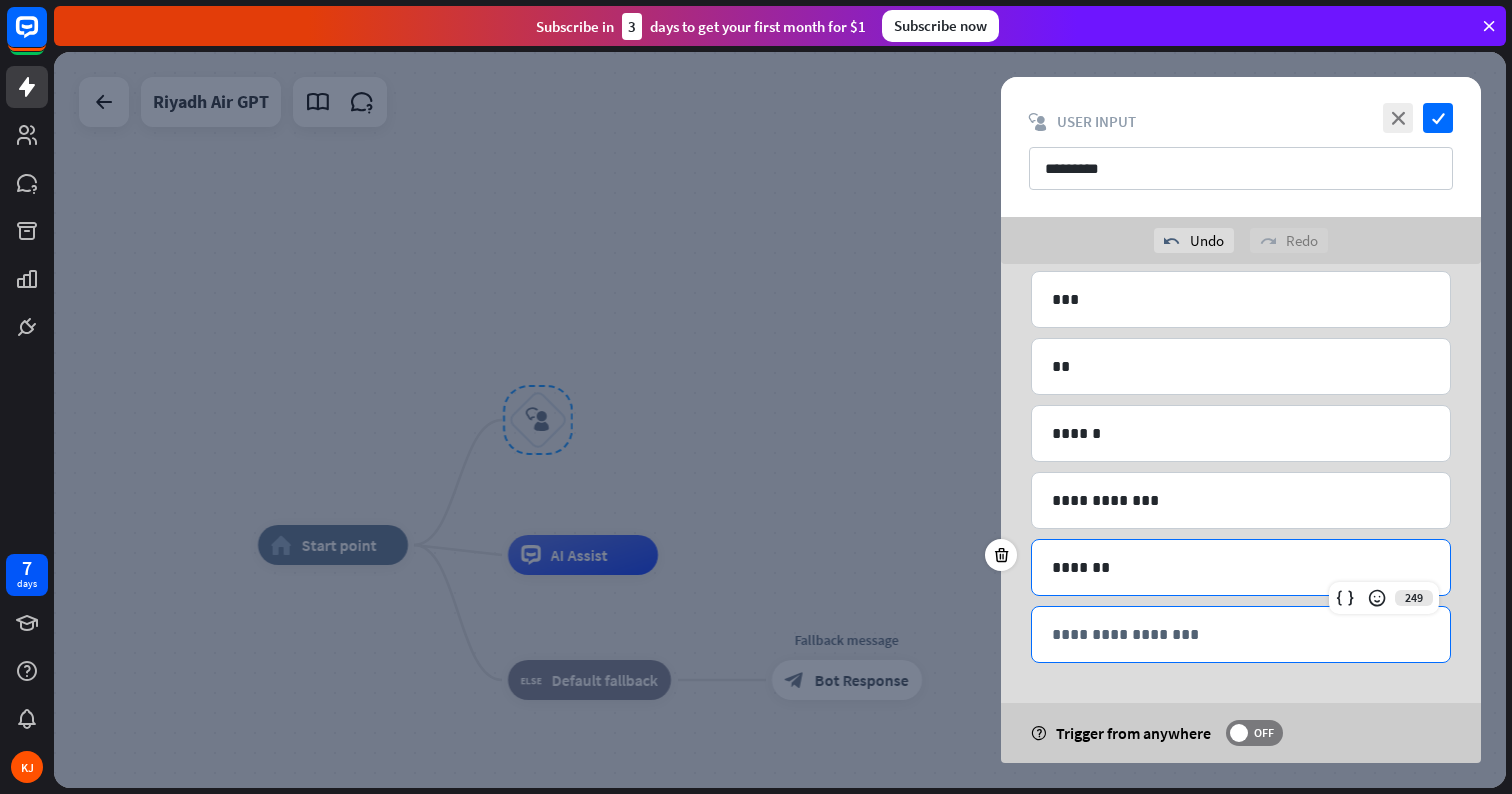scroll, scrollTop: 351, scrollLeft: 0, axis: vertical 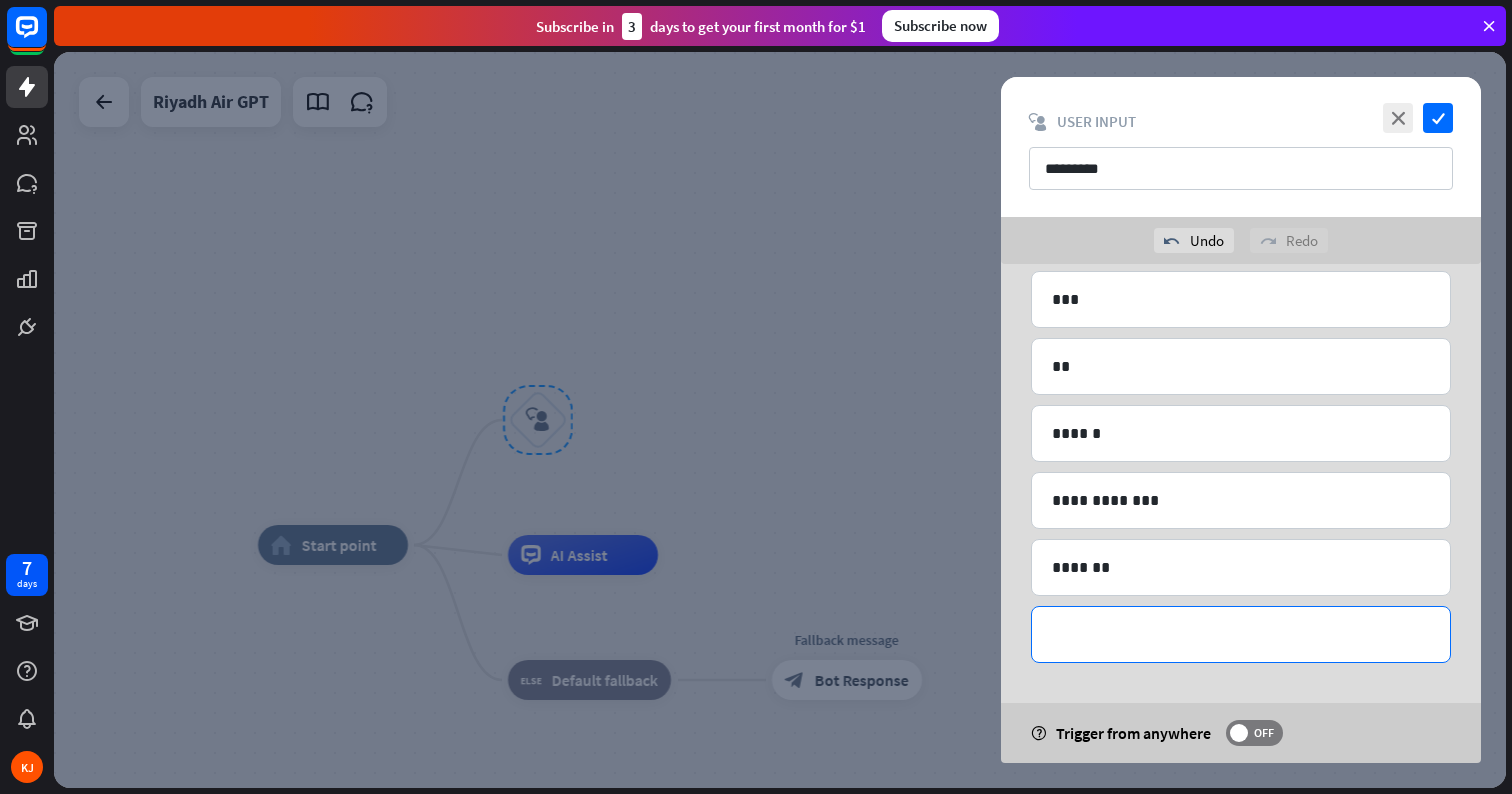 click on "**********" at bounding box center (1241, 634) 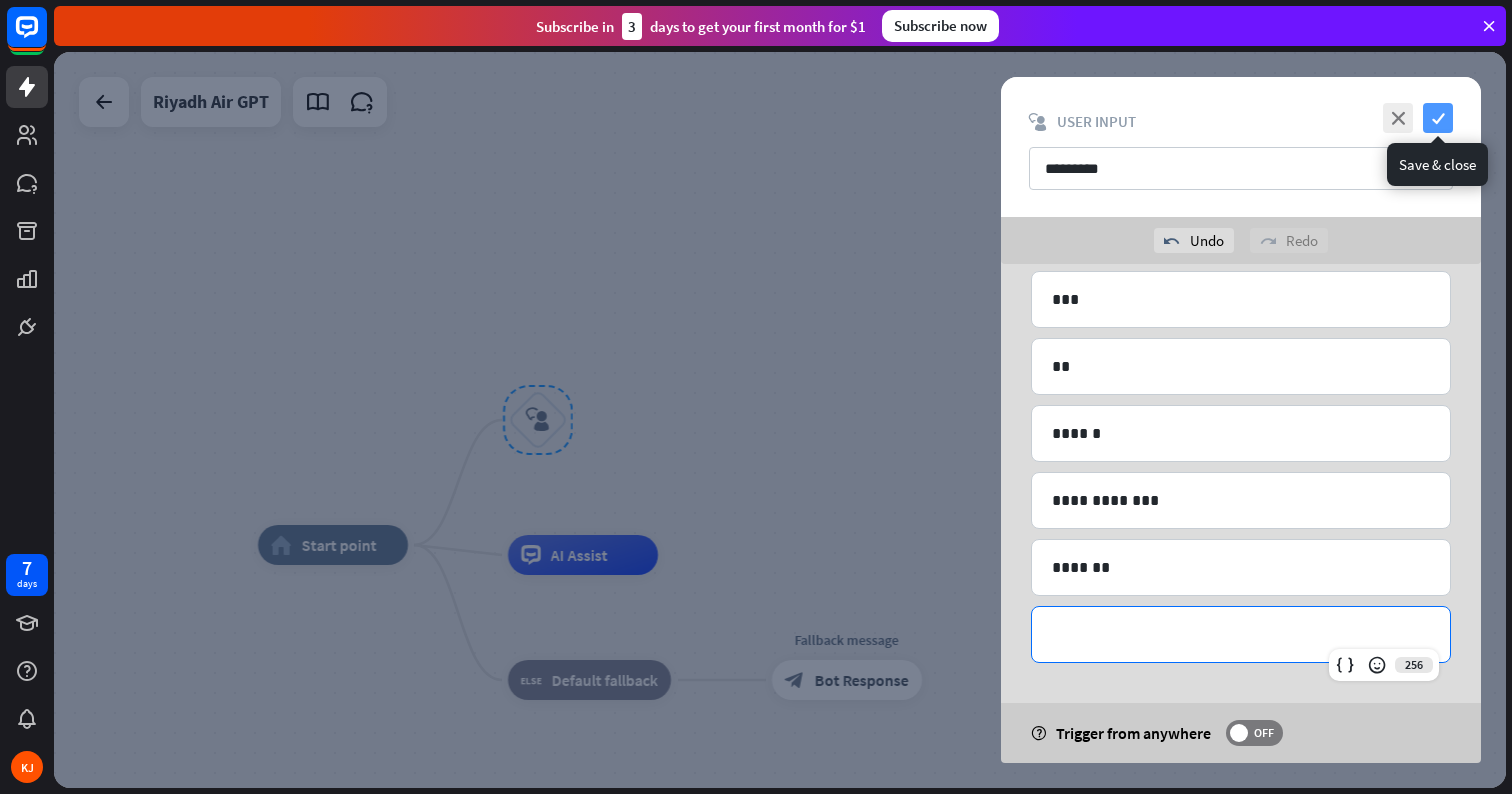 click on "check" at bounding box center (1438, 118) 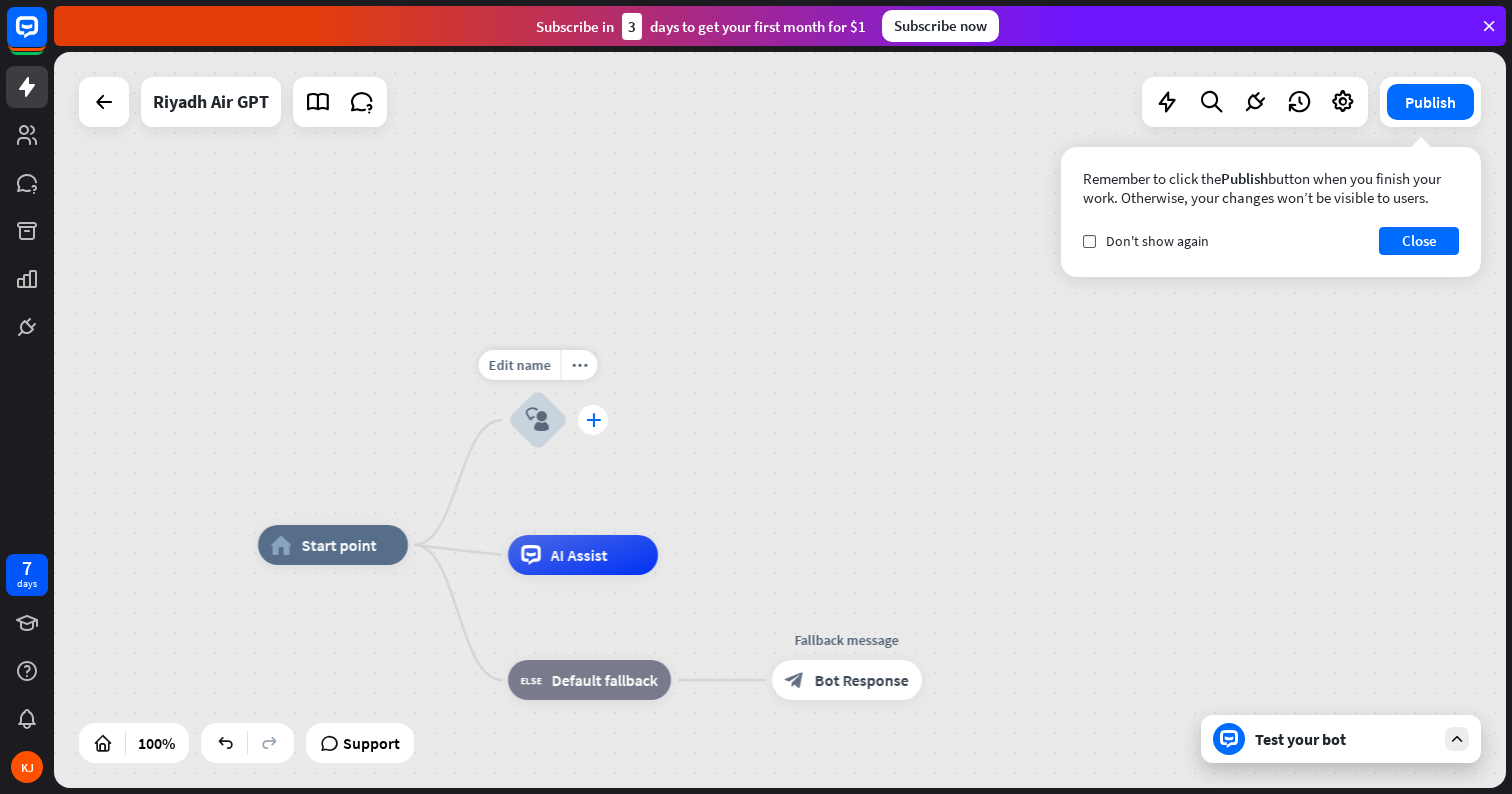 click on "plus" at bounding box center (593, 420) 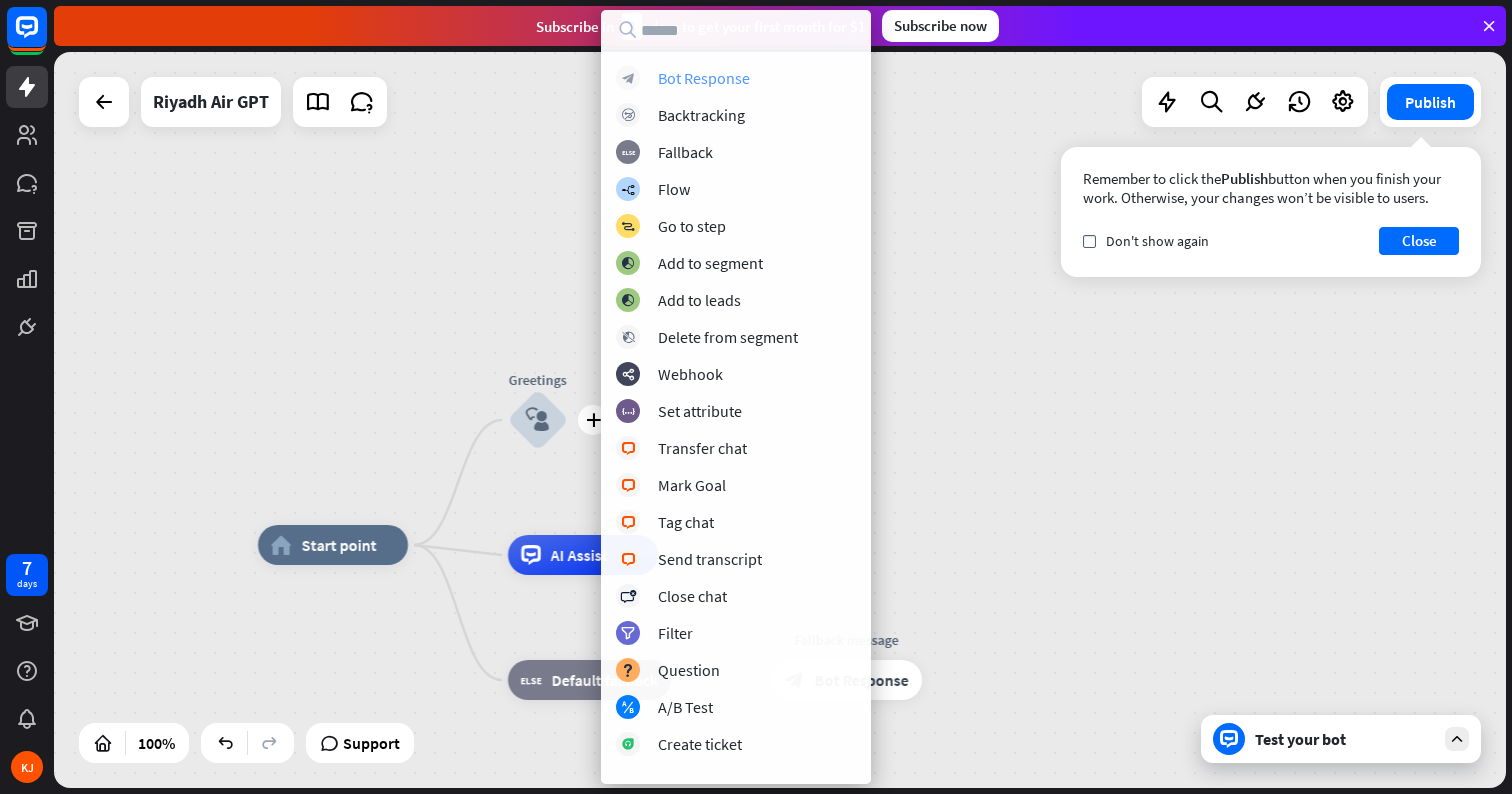 click on "Bot Response" at bounding box center (704, 78) 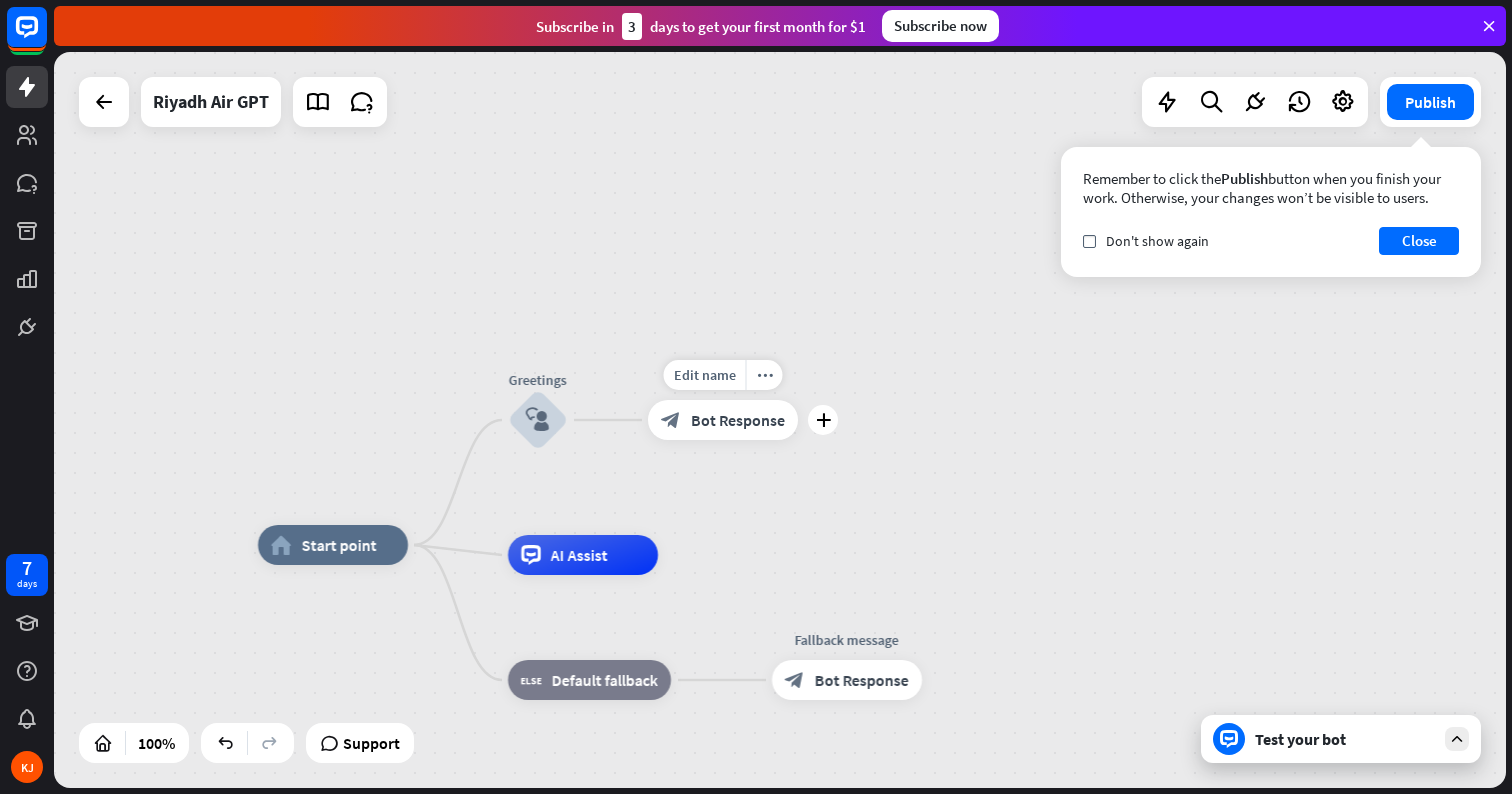 click on "Bot Response" at bounding box center (738, 420) 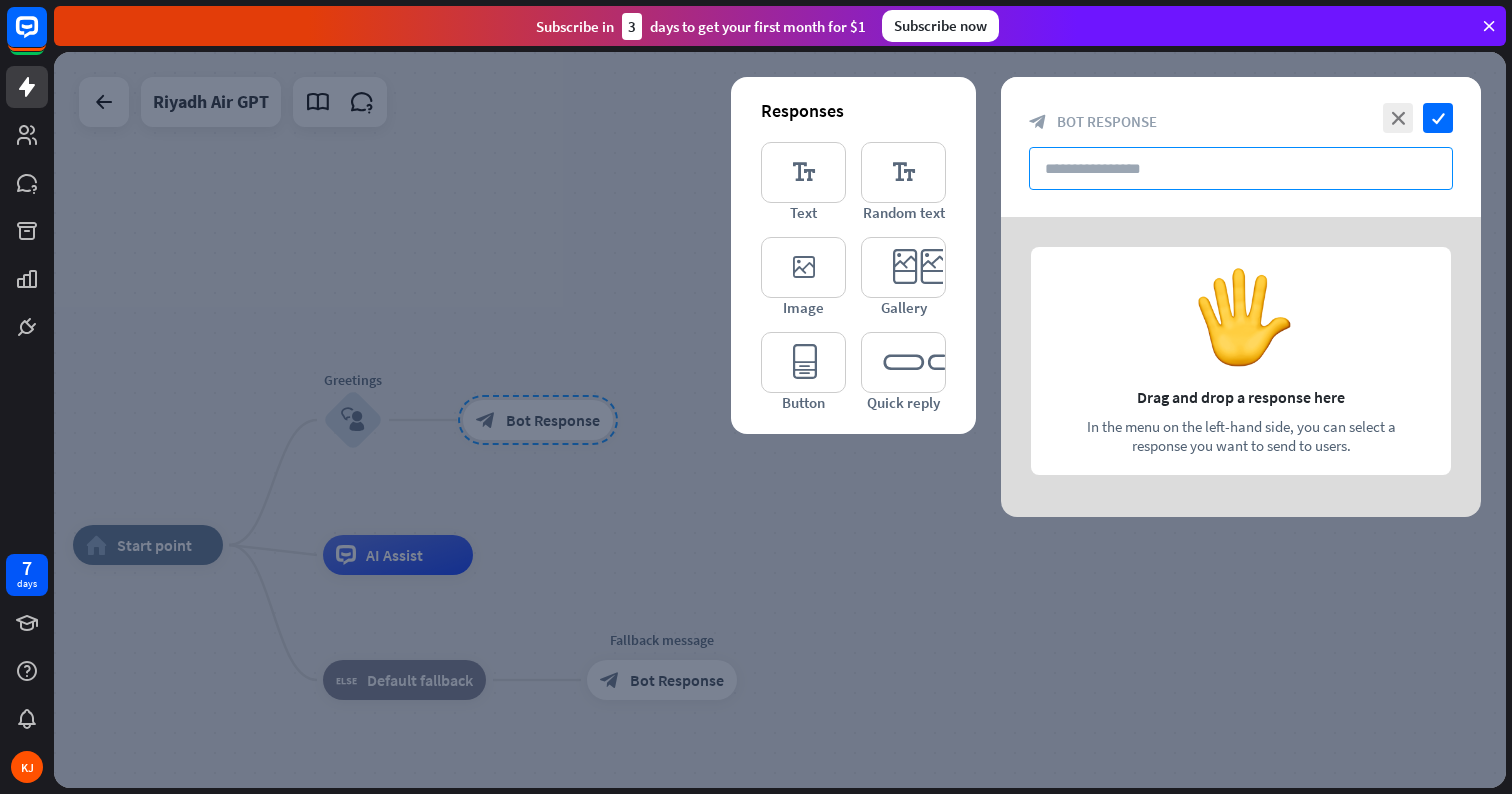 click at bounding box center (1241, 168) 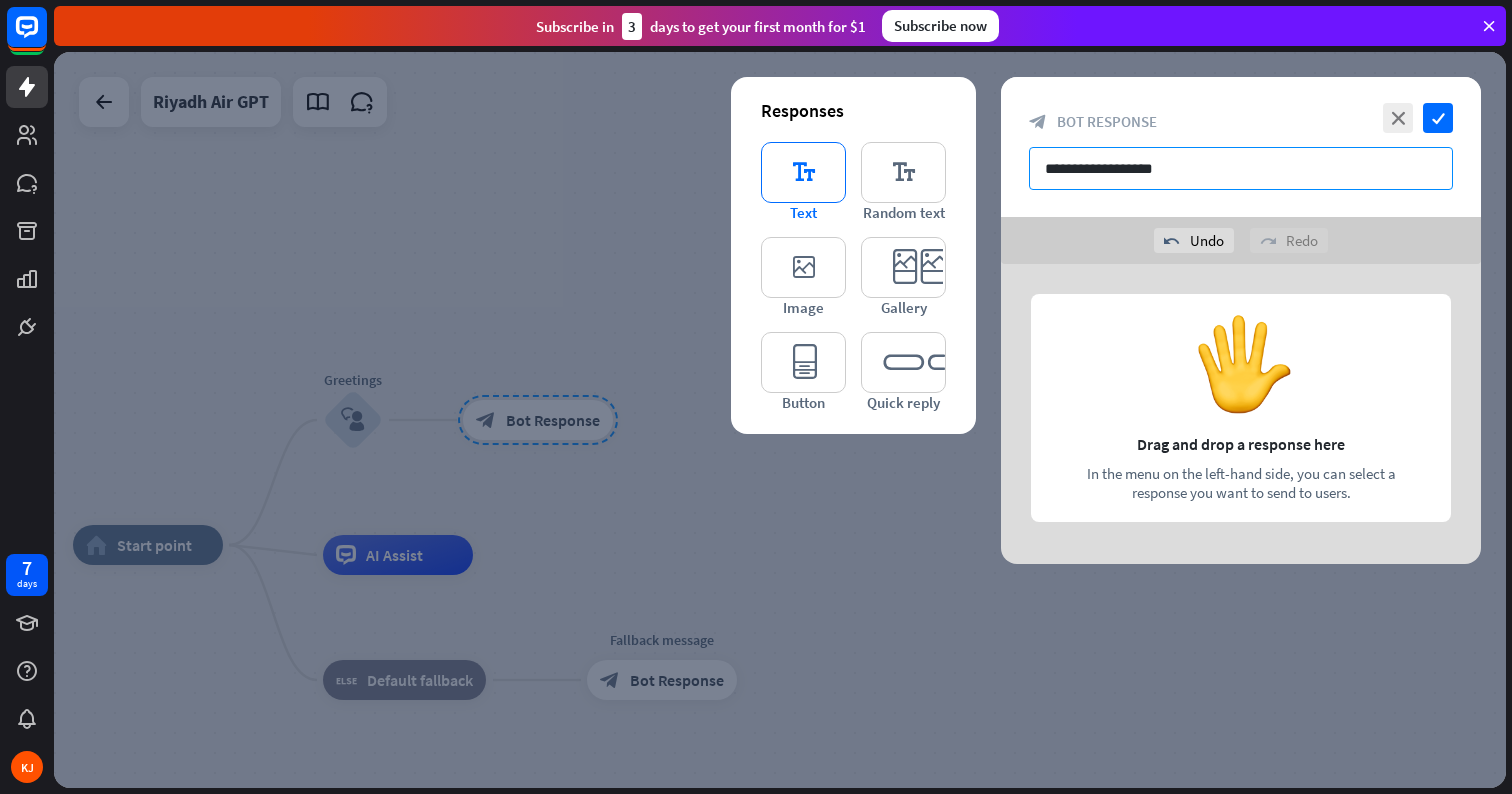 type on "**********" 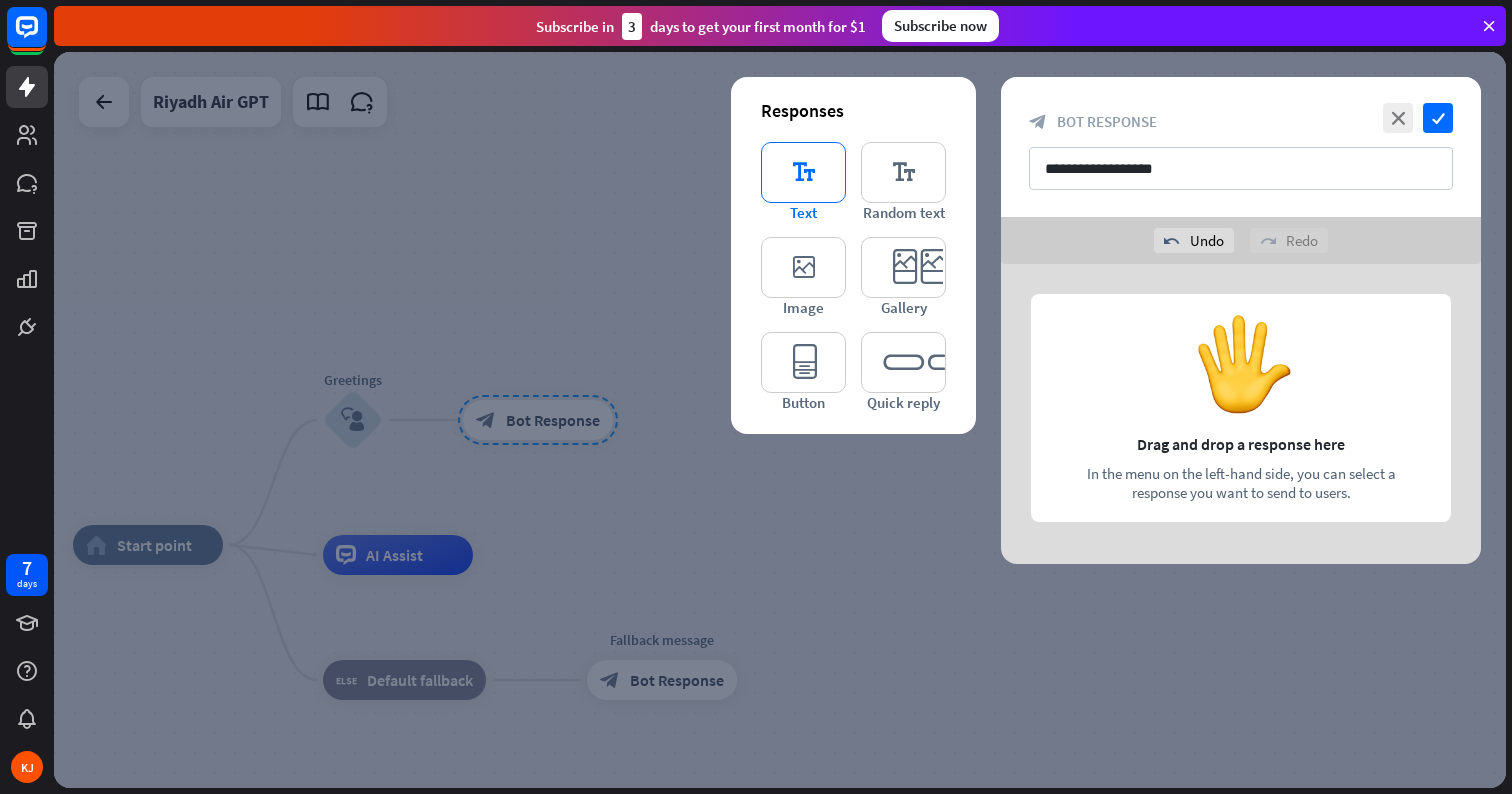 click on "editor_text" at bounding box center [803, 172] 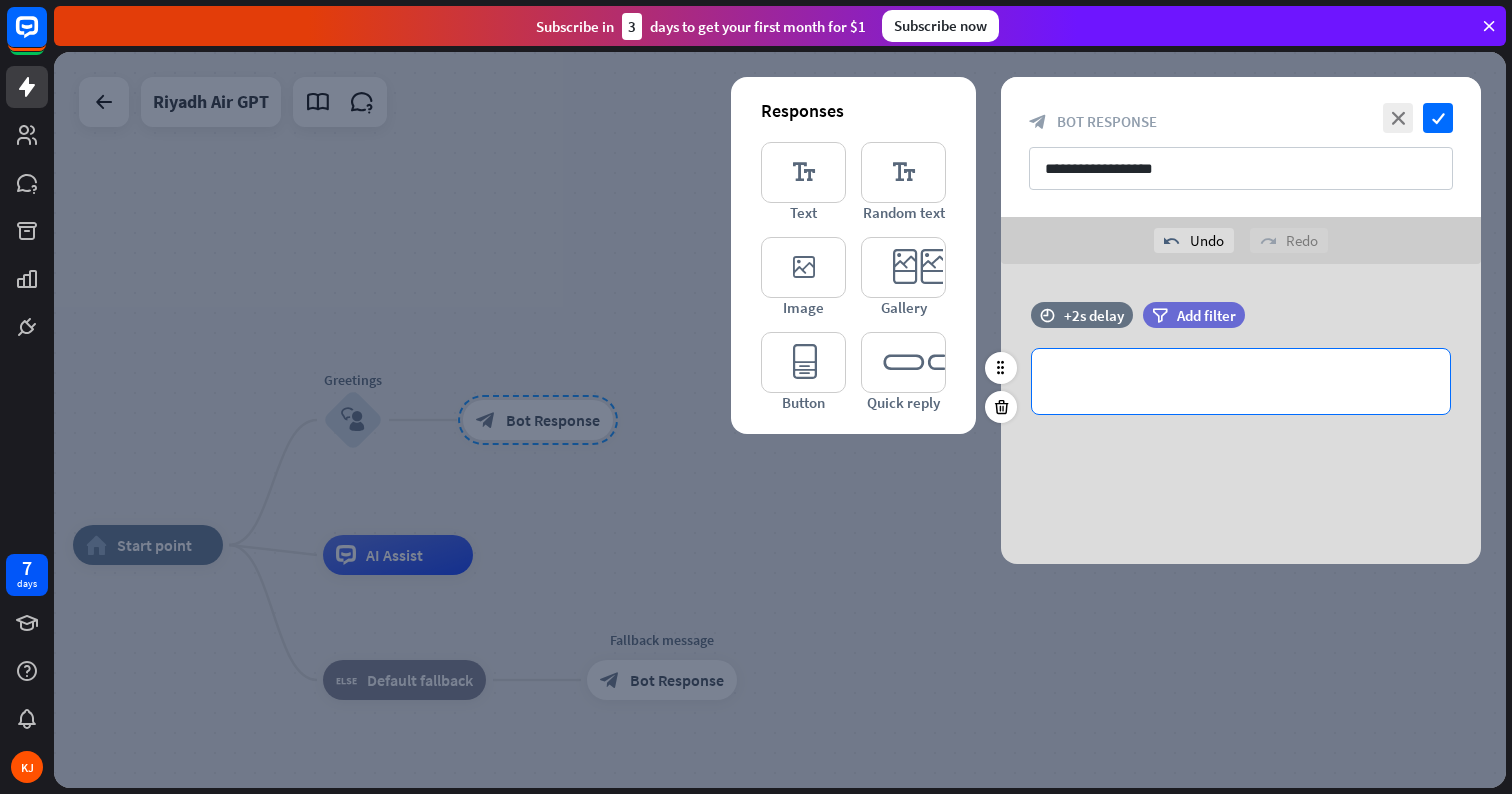 click on "**********" at bounding box center (1241, 381) 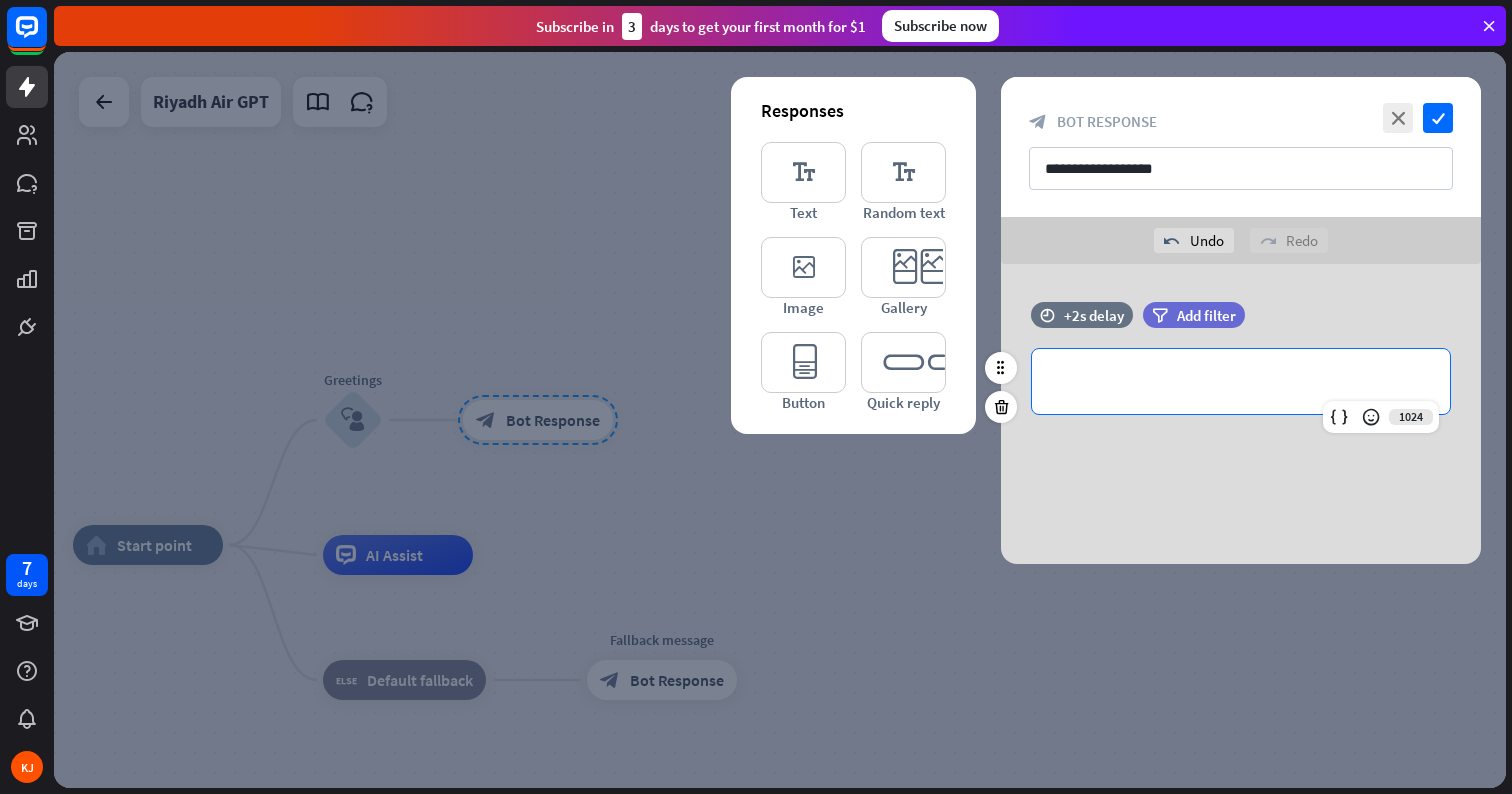 type 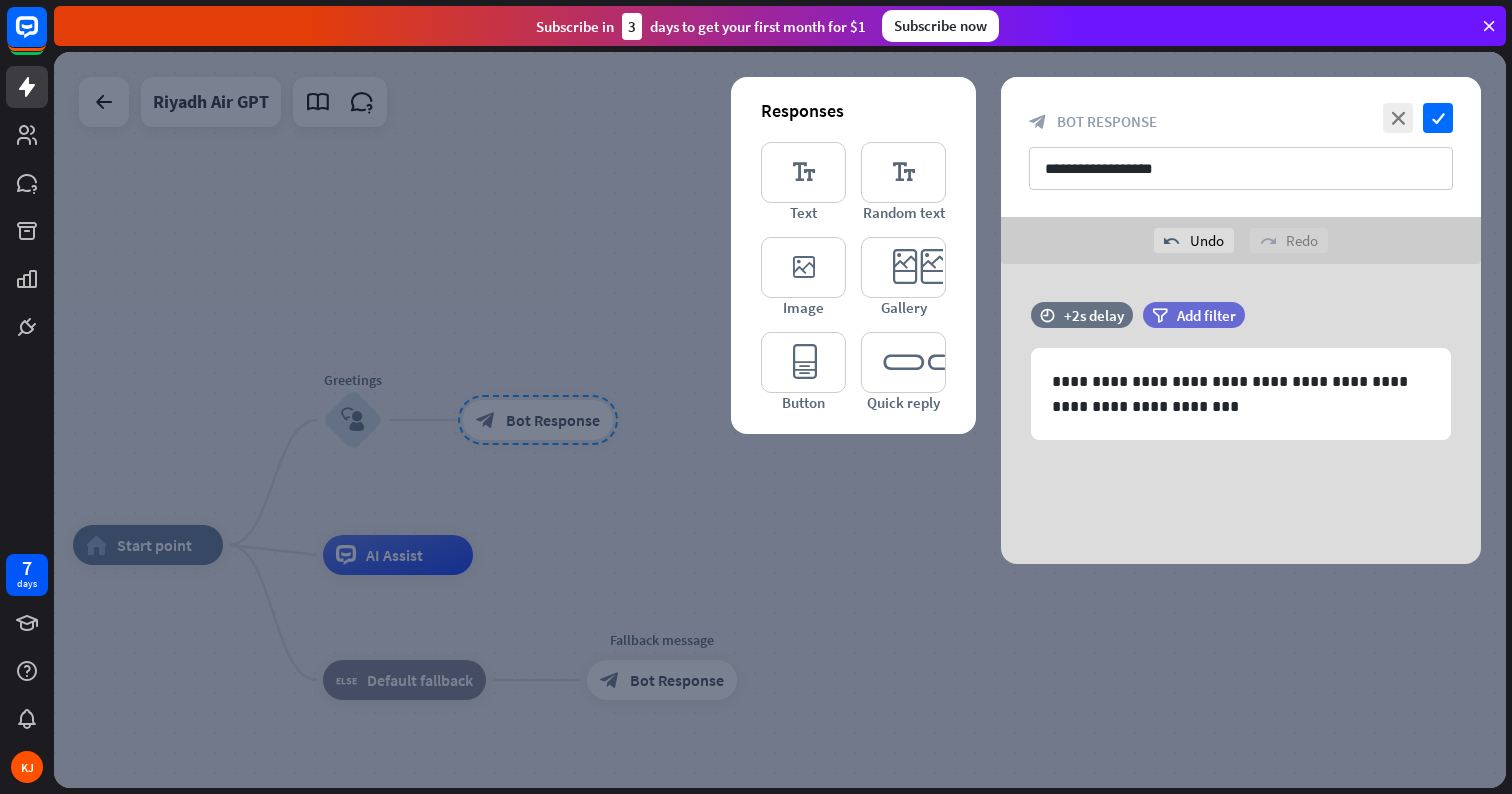 click on "**********" at bounding box center [1241, 414] 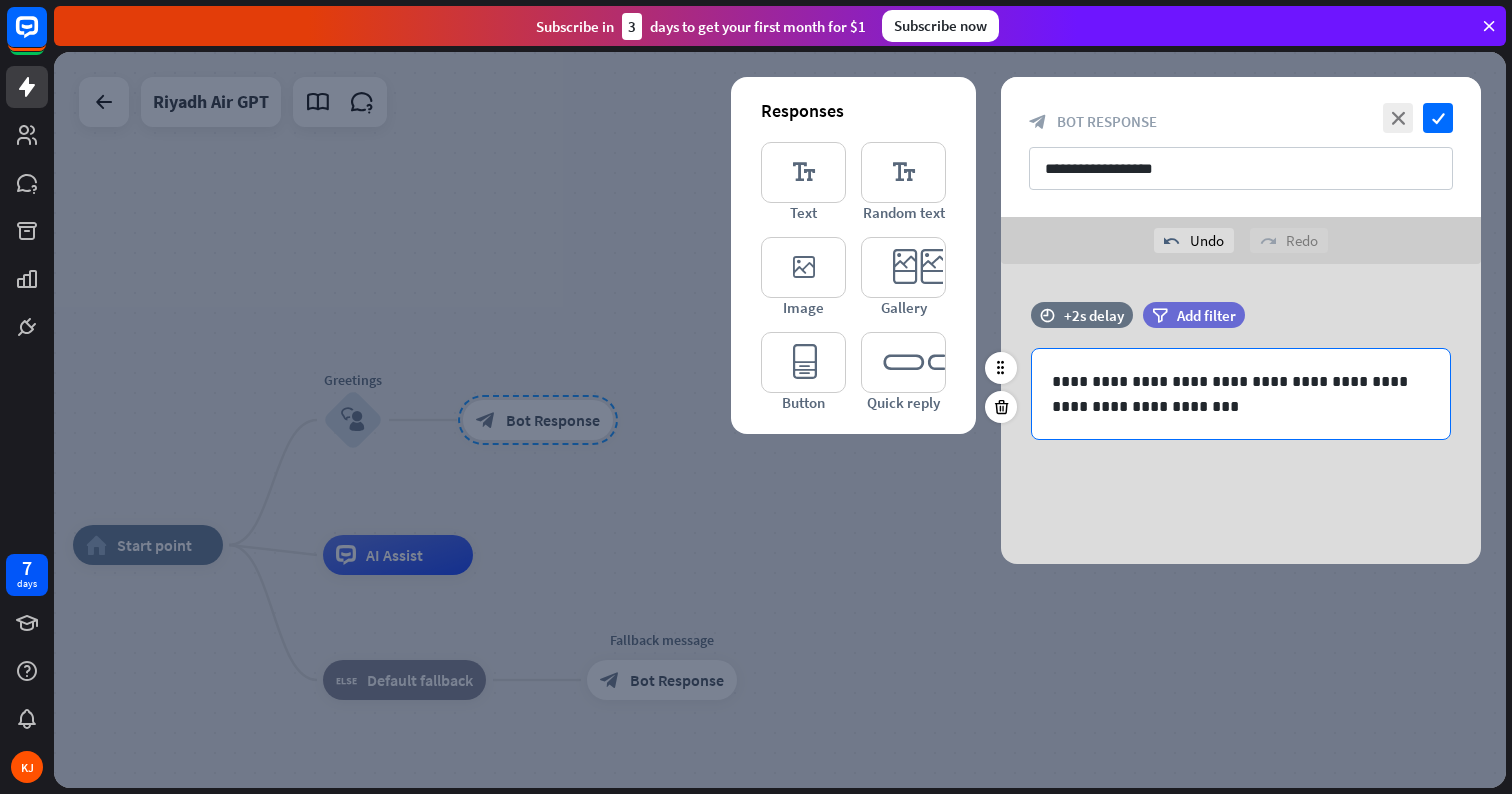 click on "**********" at bounding box center (1241, 394) 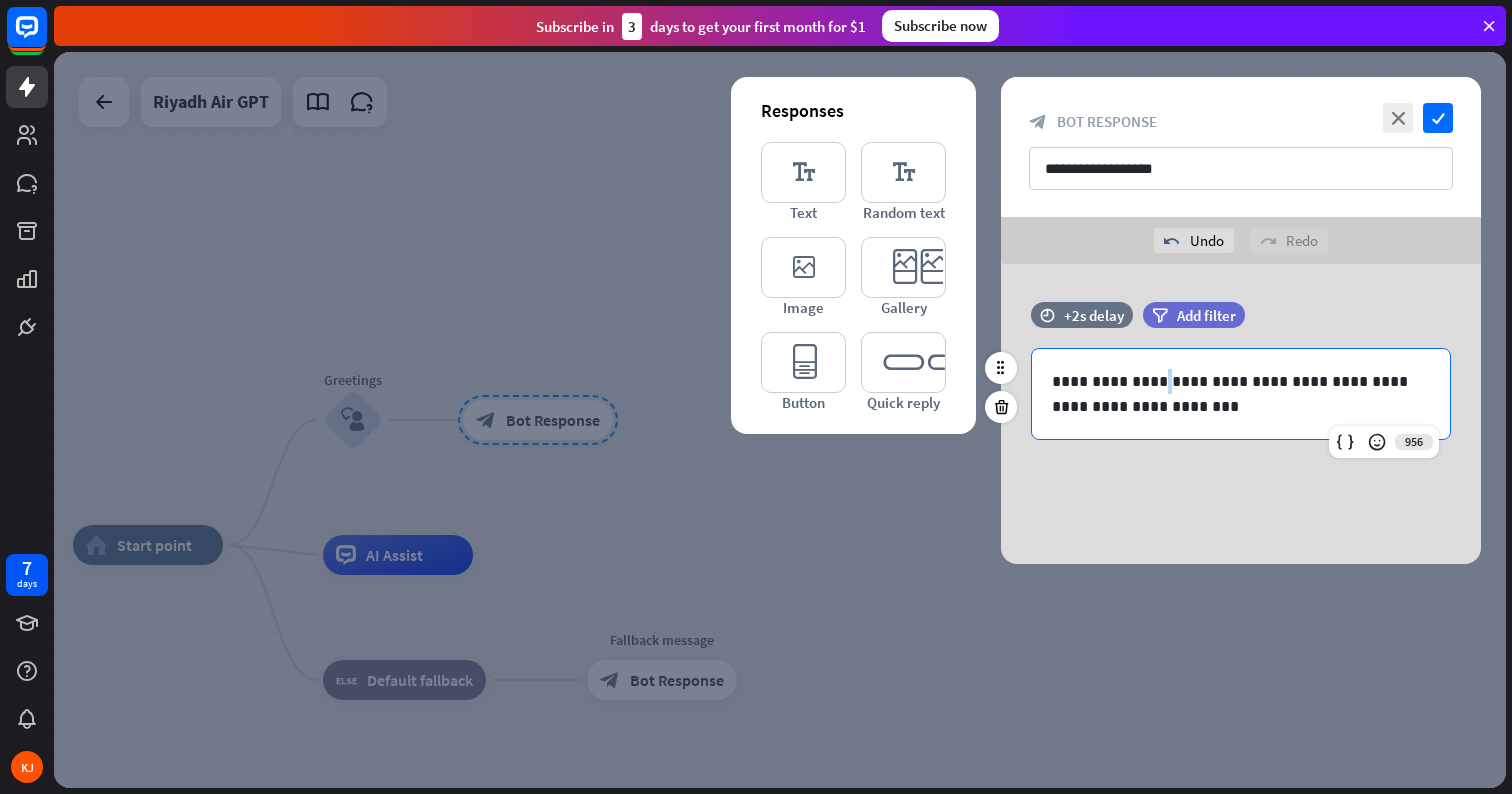 click on "**********" at bounding box center [1241, 394] 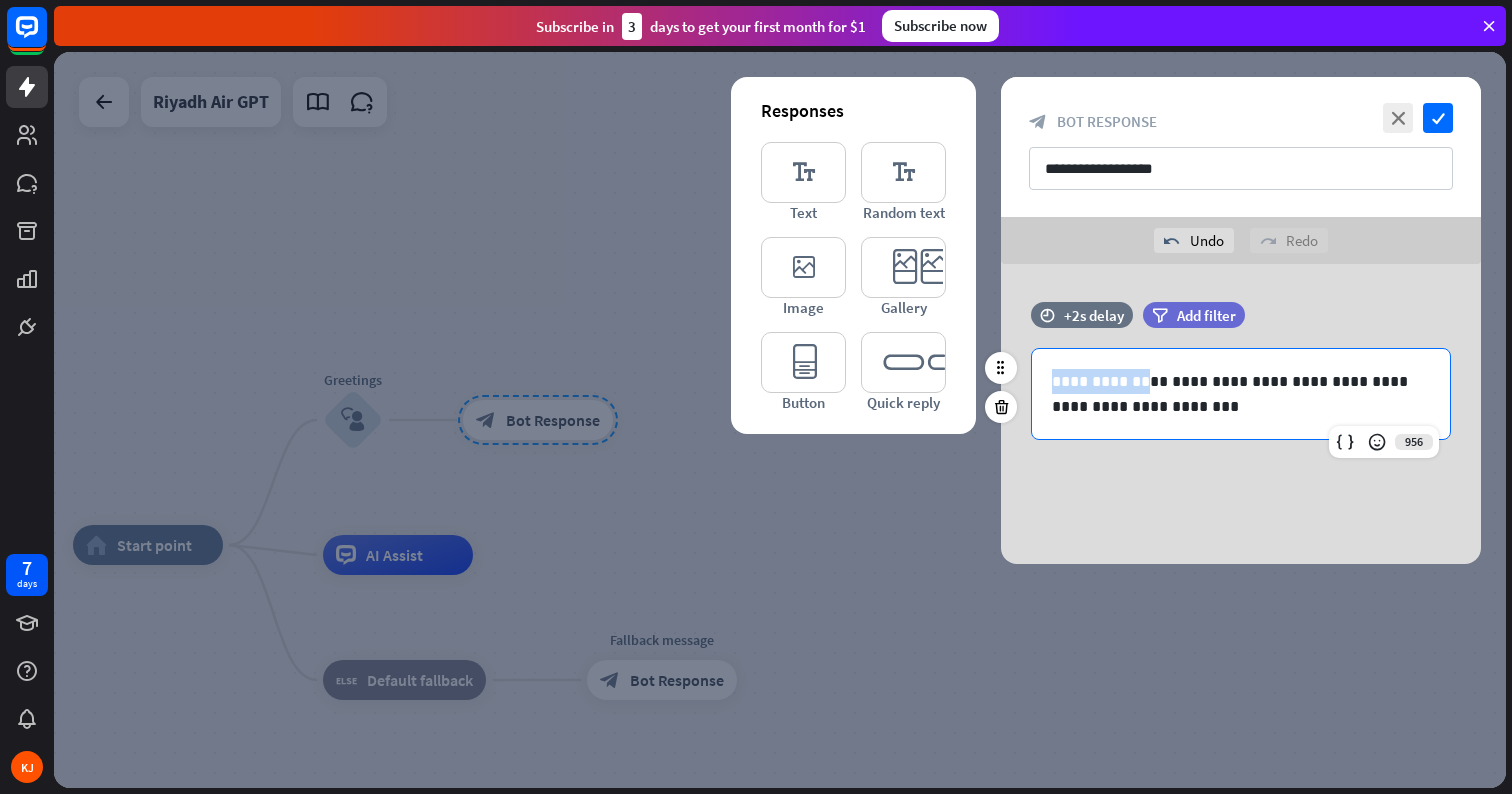 drag, startPoint x: 1147, startPoint y: 378, endPoint x: 1041, endPoint y: 382, distance: 106.07545 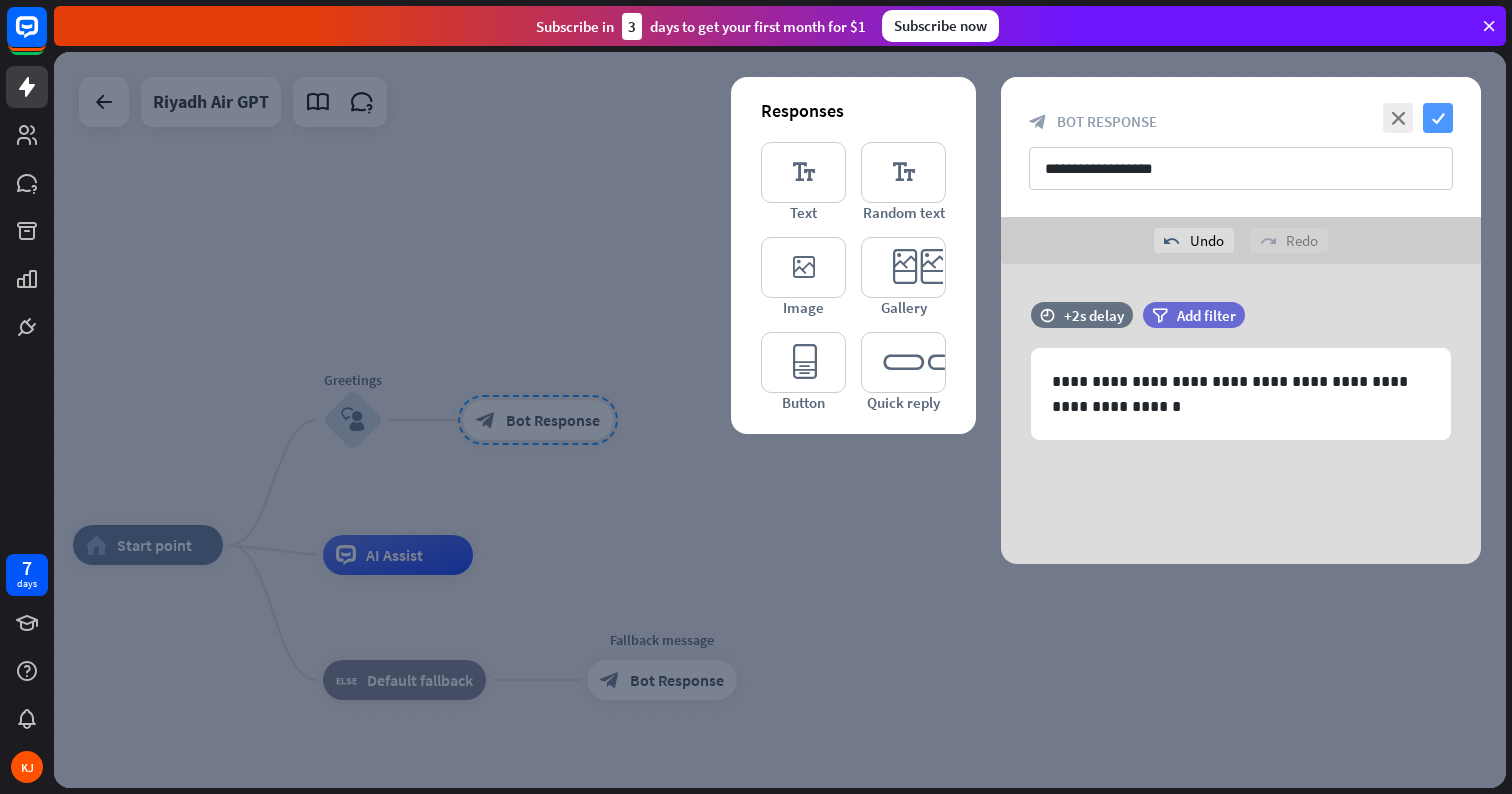 click on "check" at bounding box center [1438, 118] 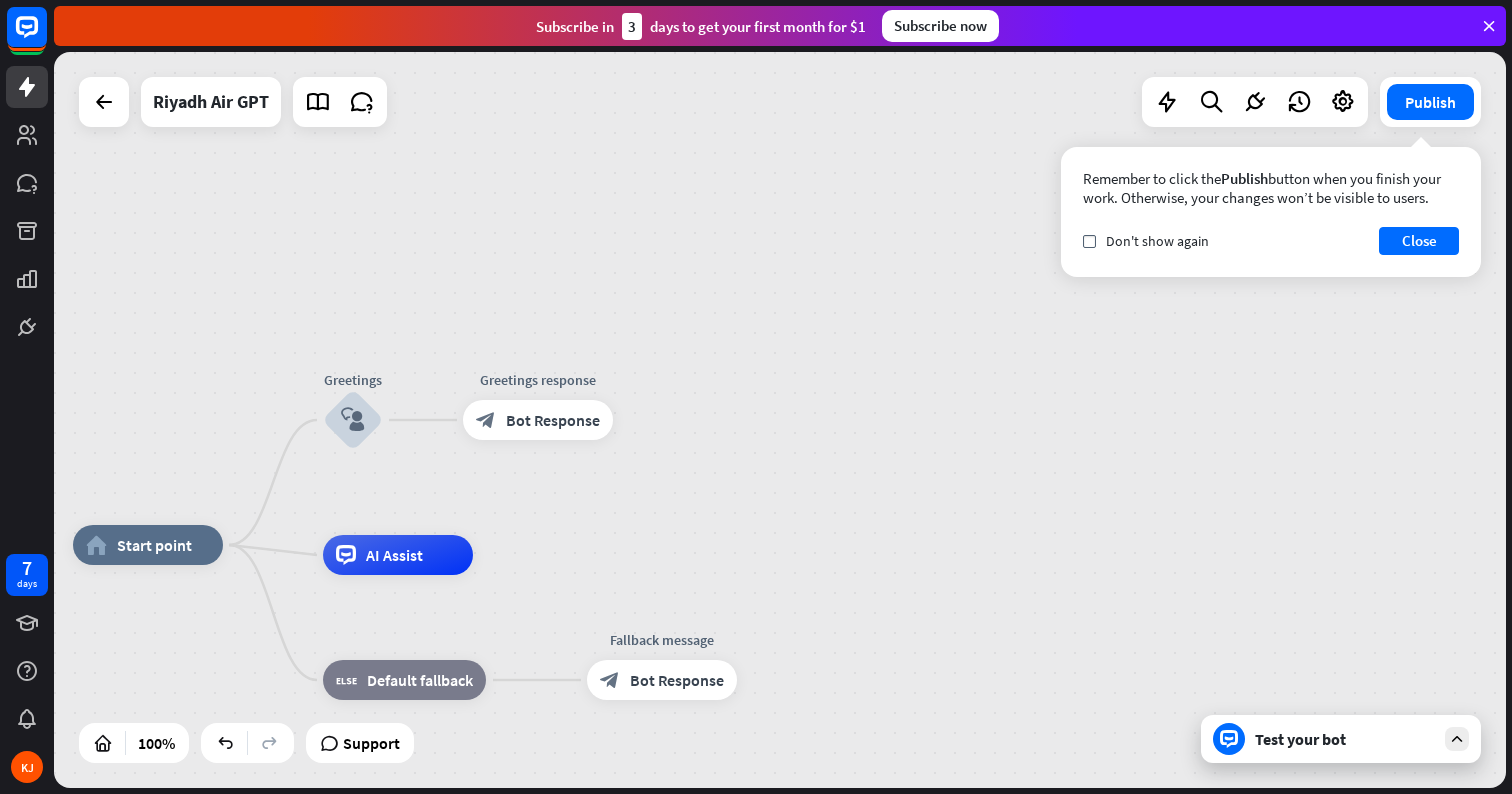 click on "Test your bot" at bounding box center [1345, 739] 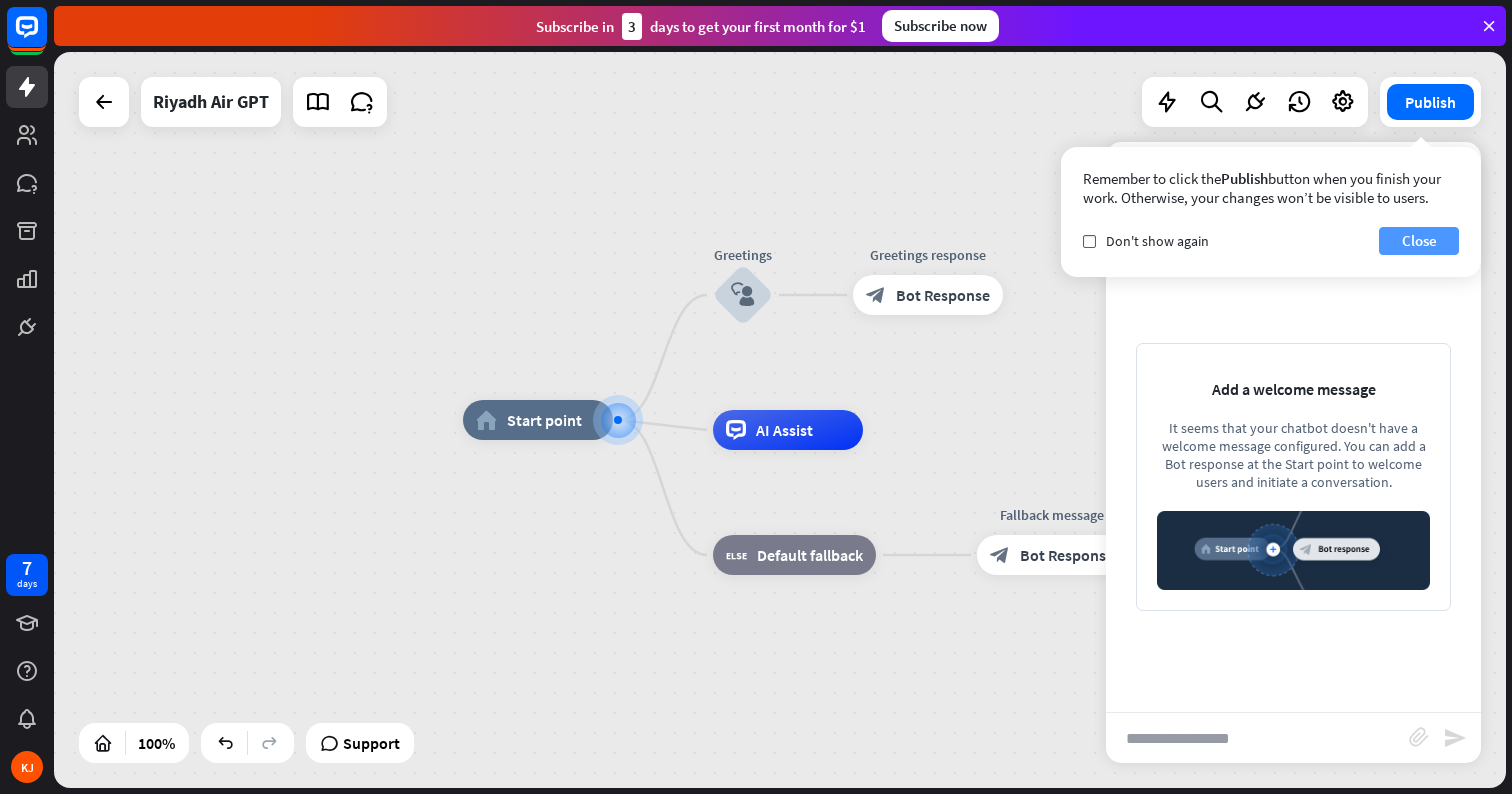 click on "Close" at bounding box center [1419, 241] 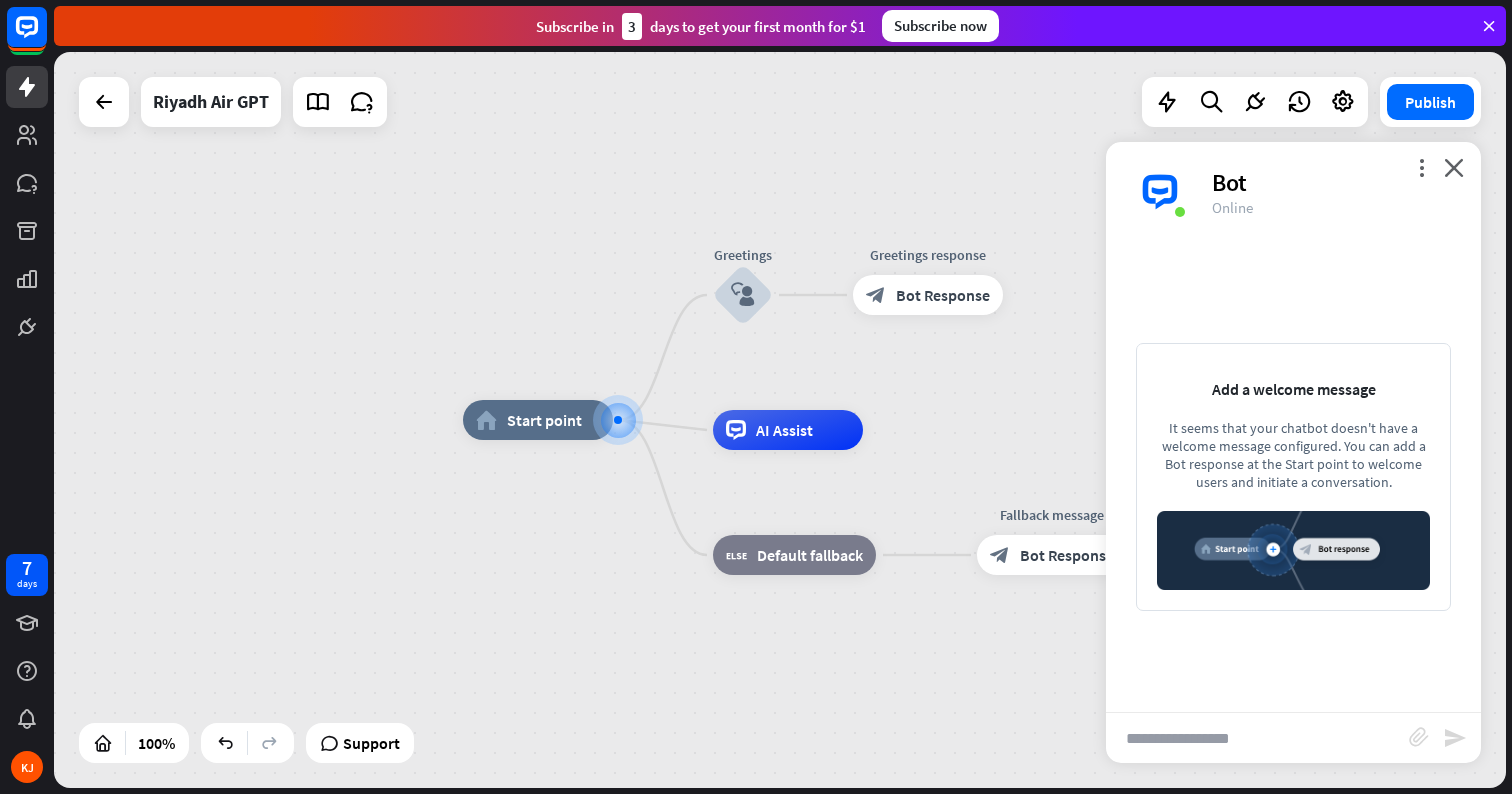 click at bounding box center (1257, 738) 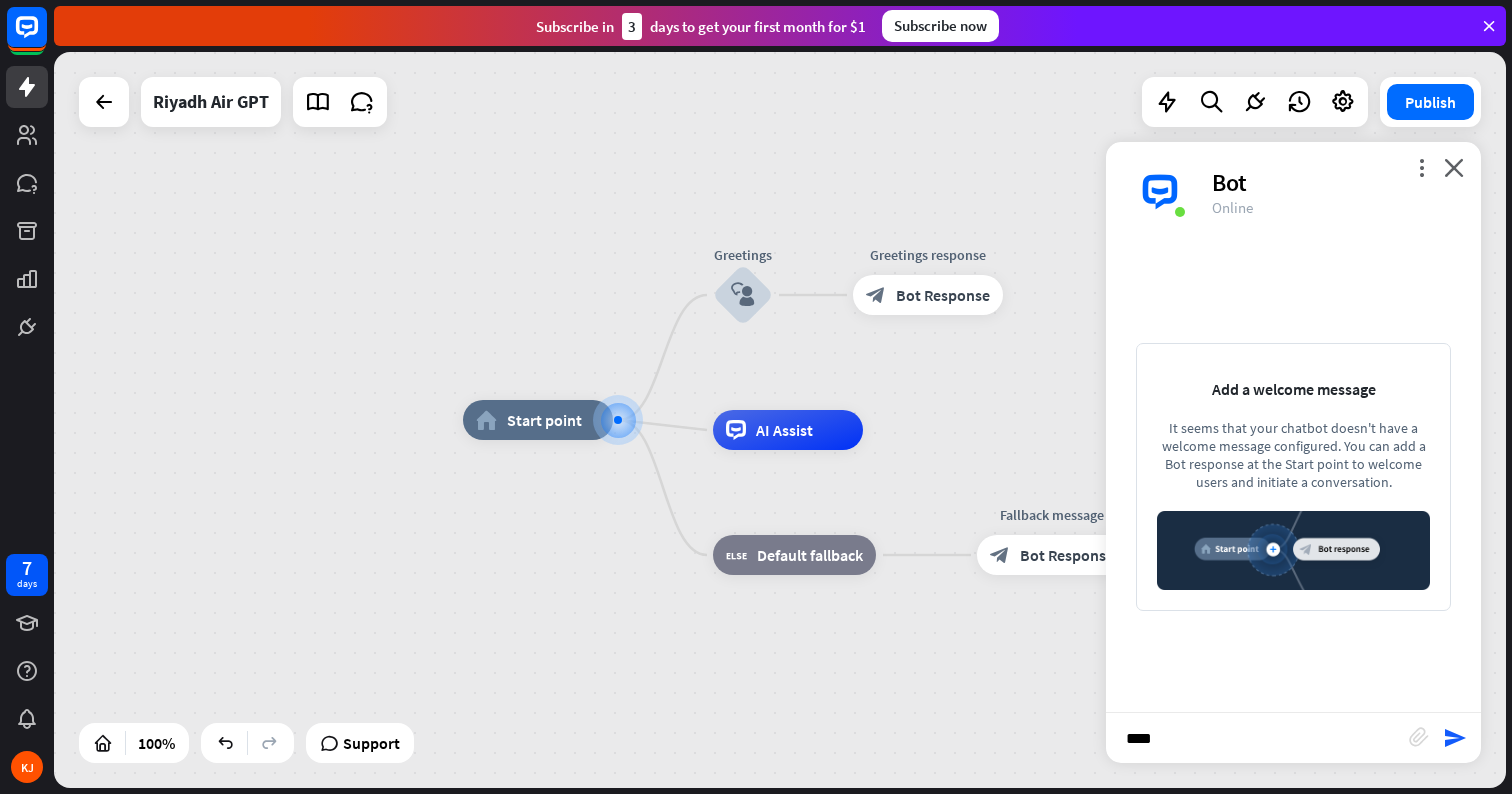 type on "*****" 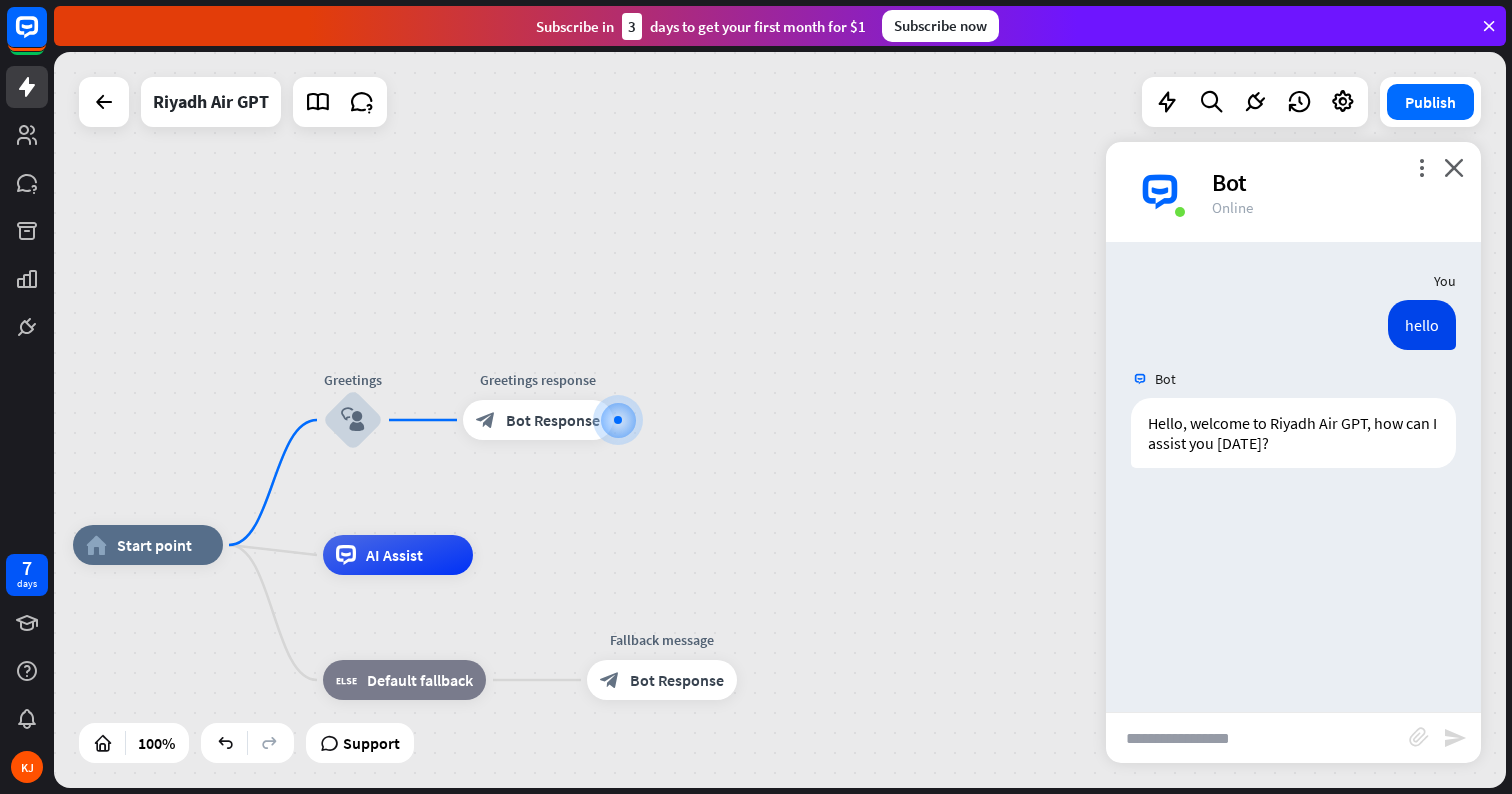 type on "*" 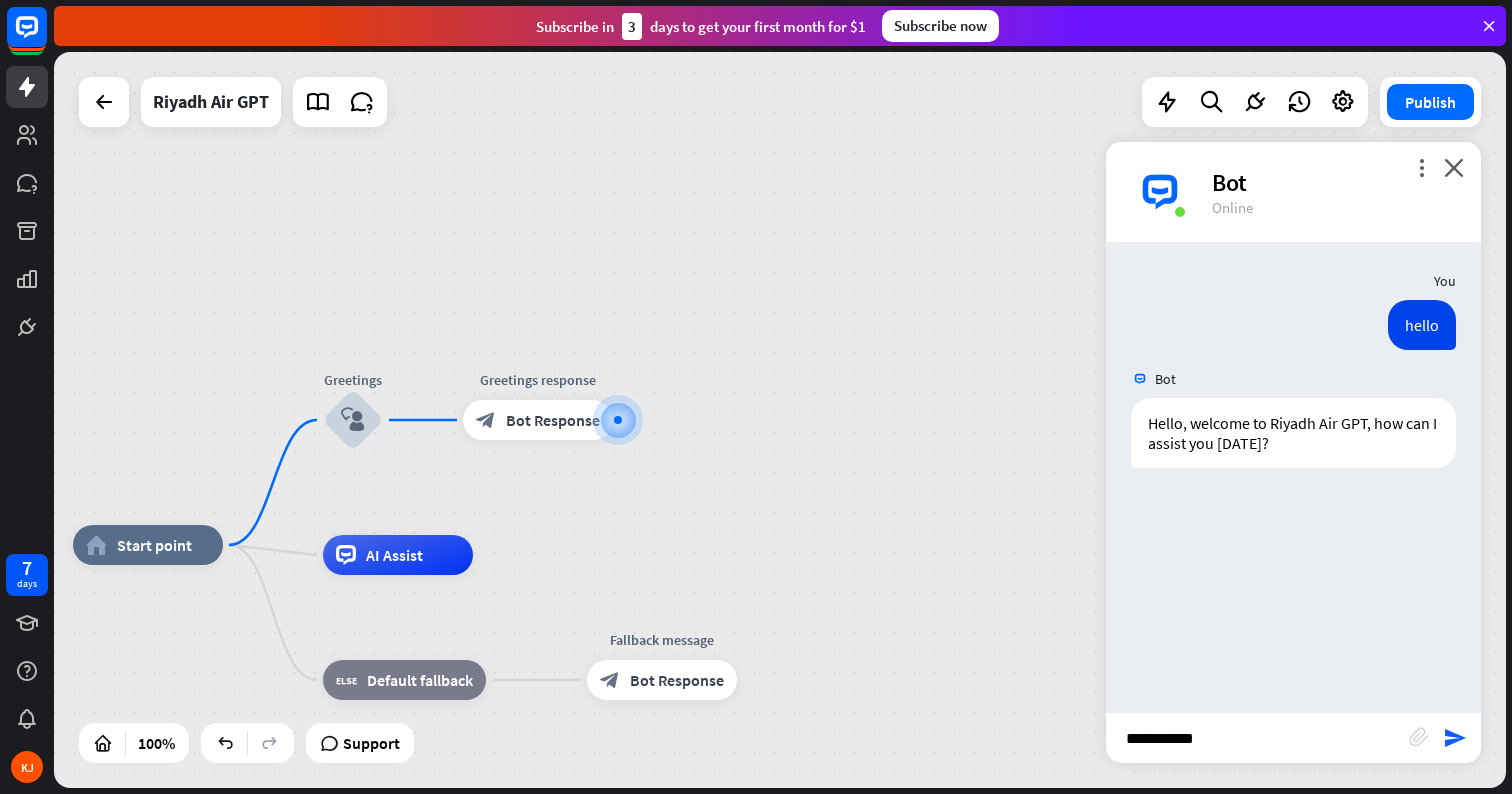 type on "**********" 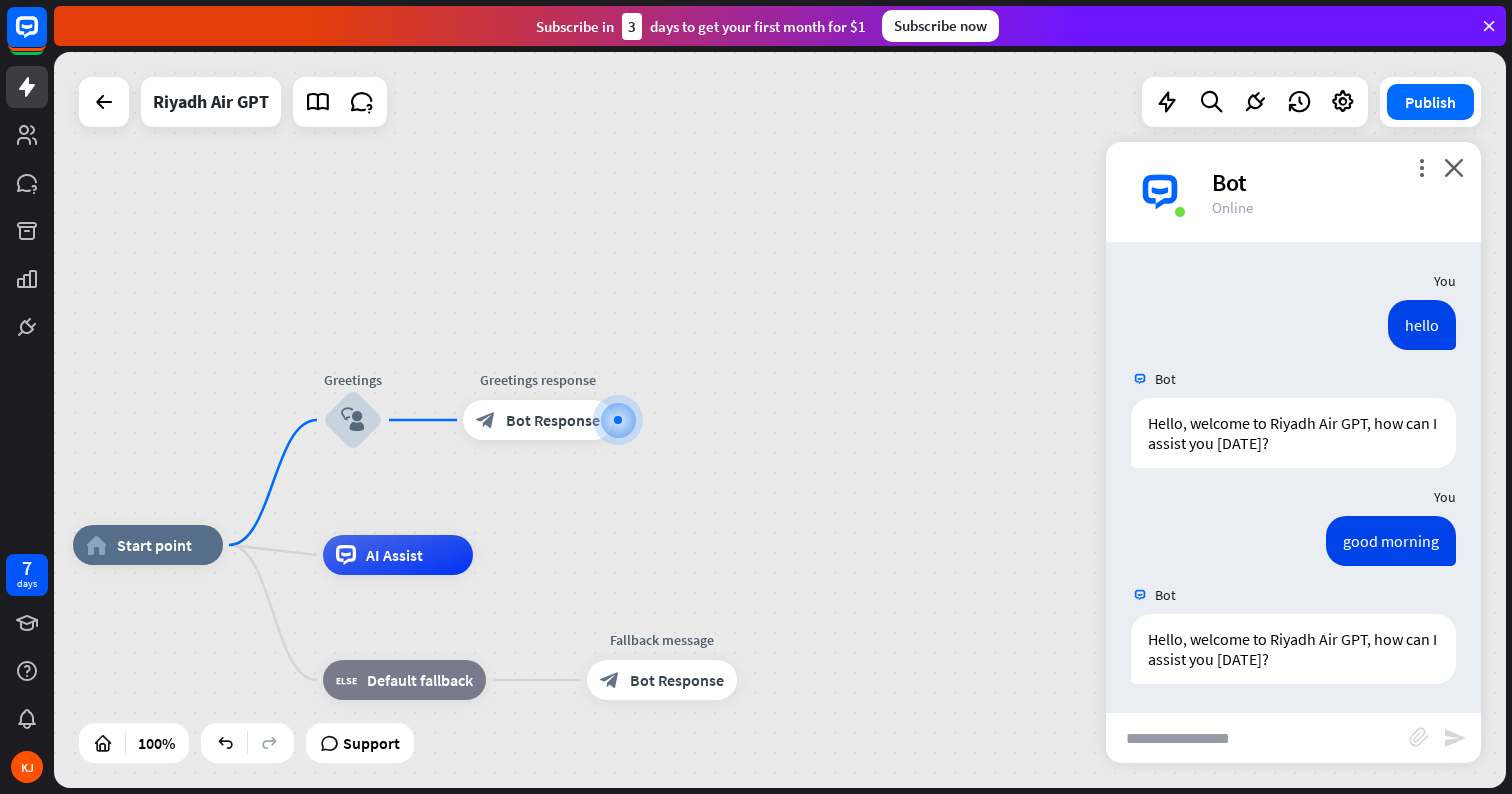 scroll, scrollTop: 2, scrollLeft: 0, axis: vertical 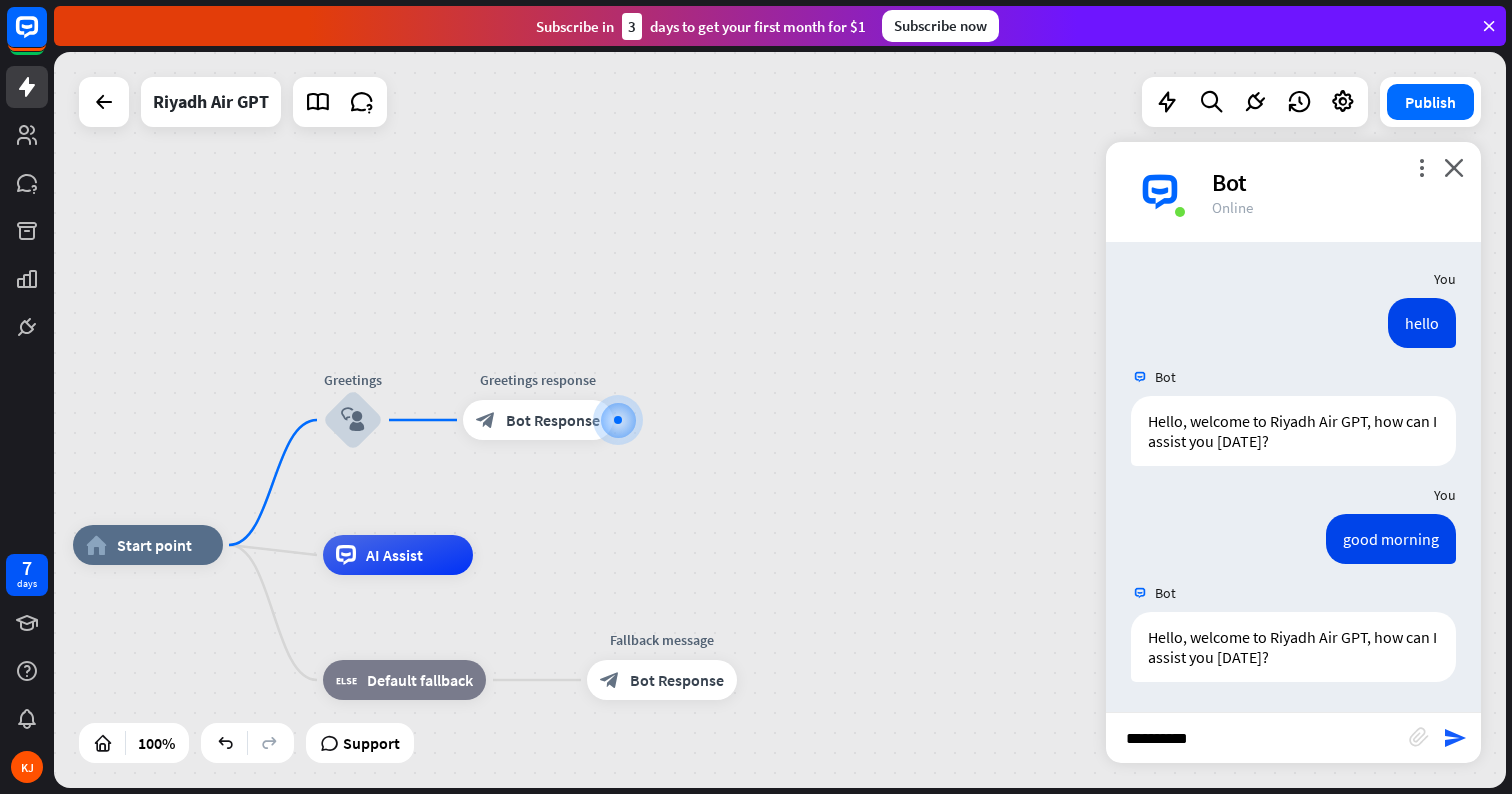 type on "**********" 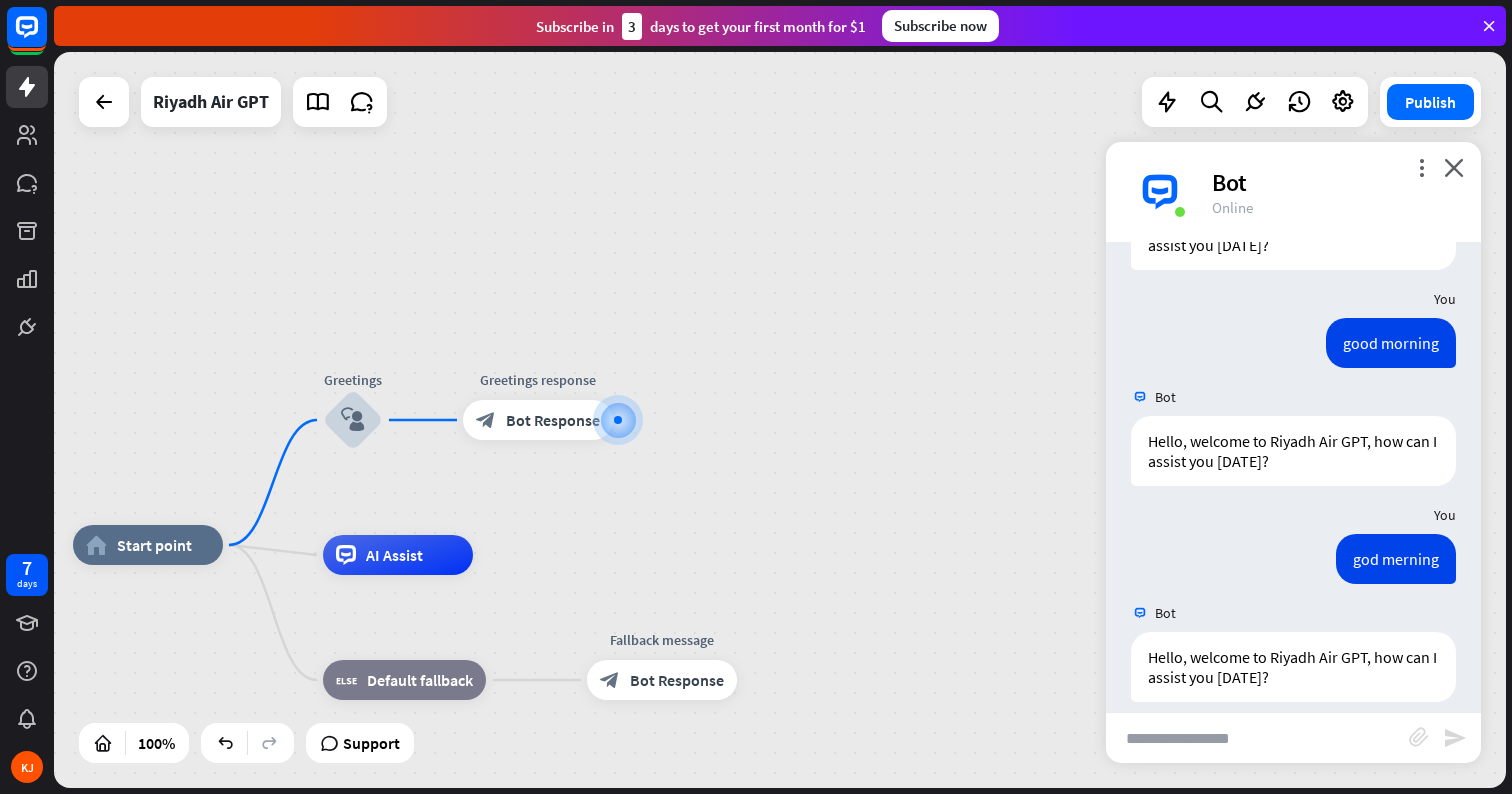 scroll, scrollTop: 218, scrollLeft: 0, axis: vertical 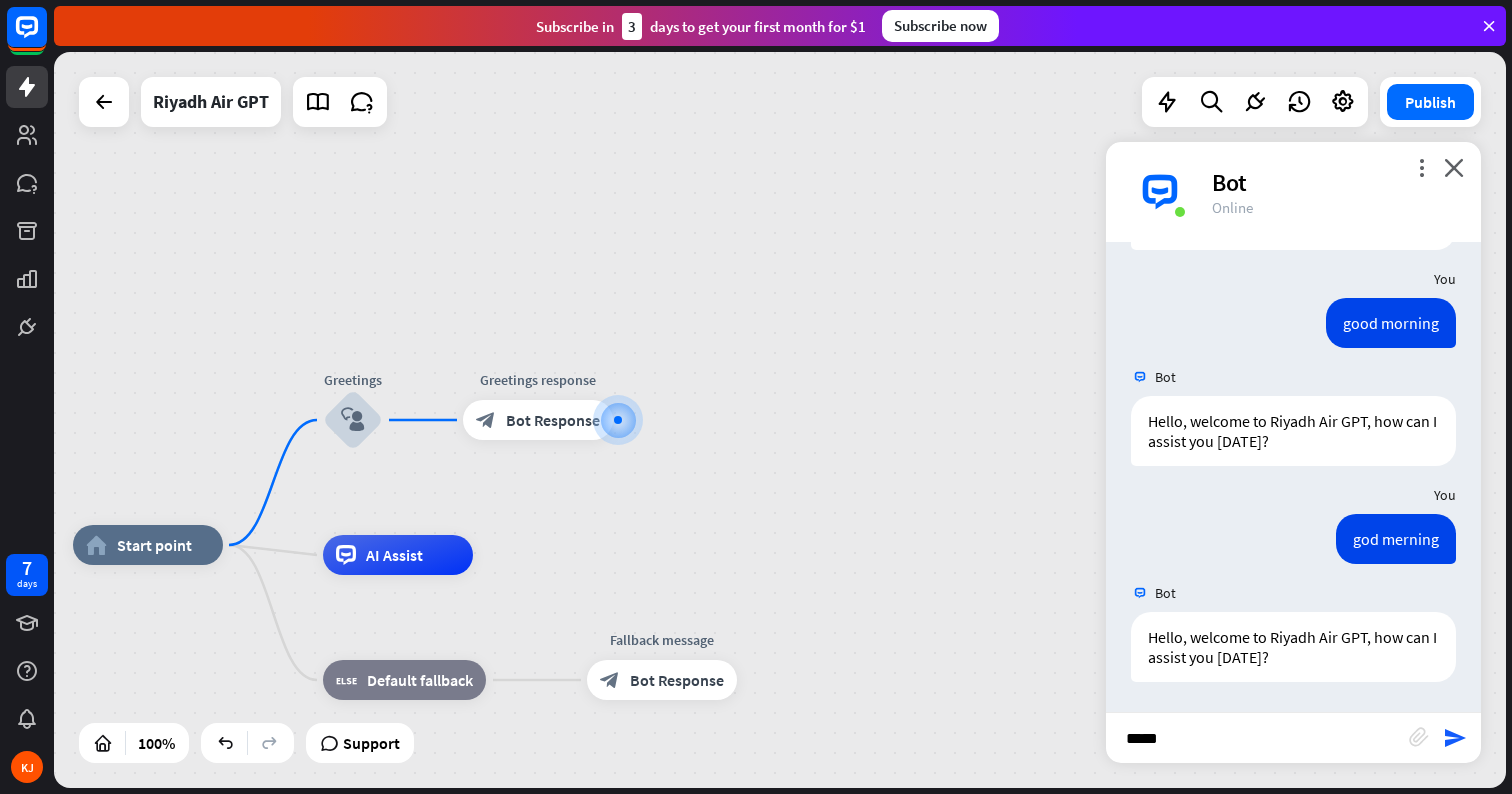type on "******" 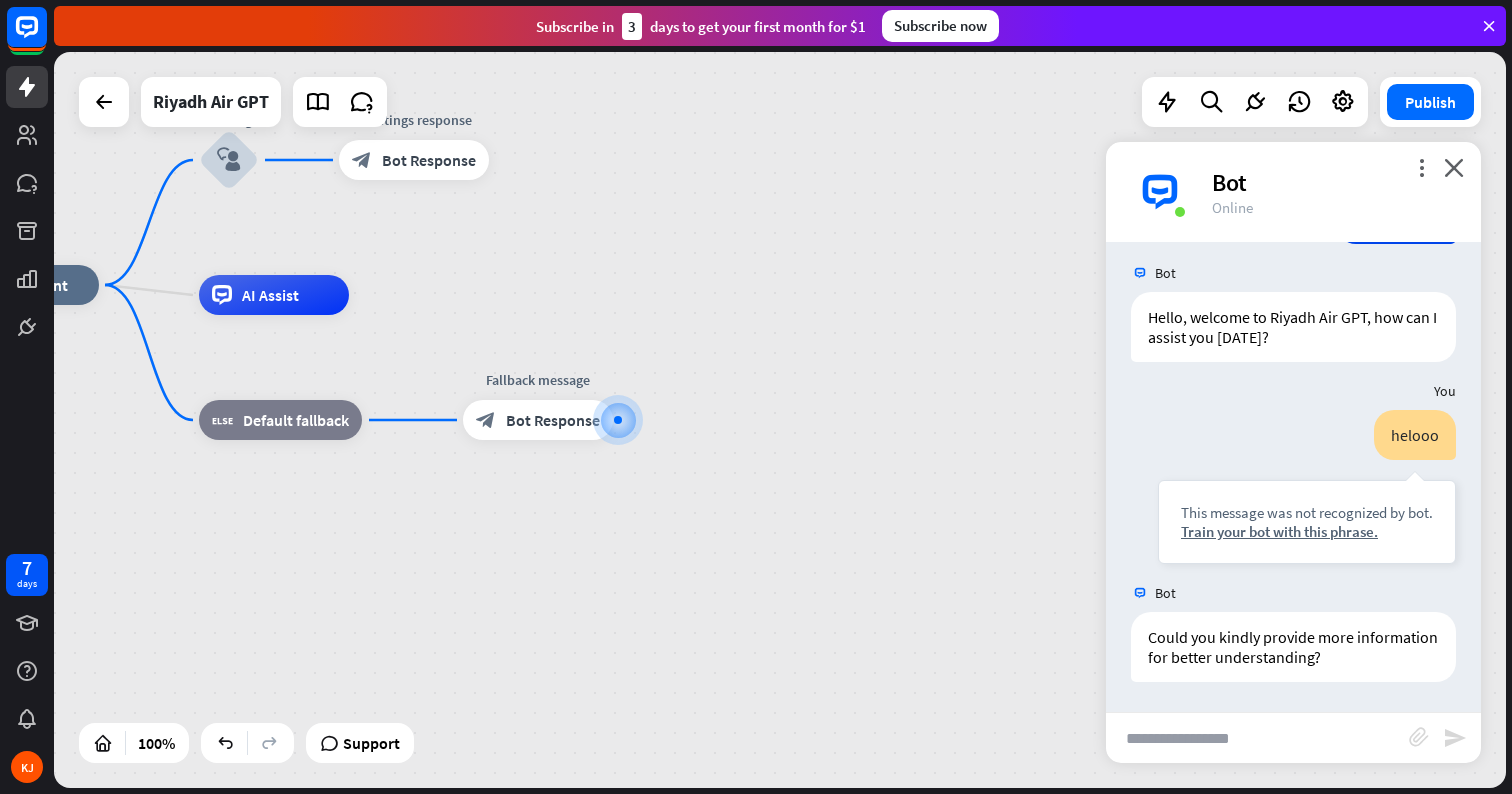 scroll, scrollTop: 538, scrollLeft: 0, axis: vertical 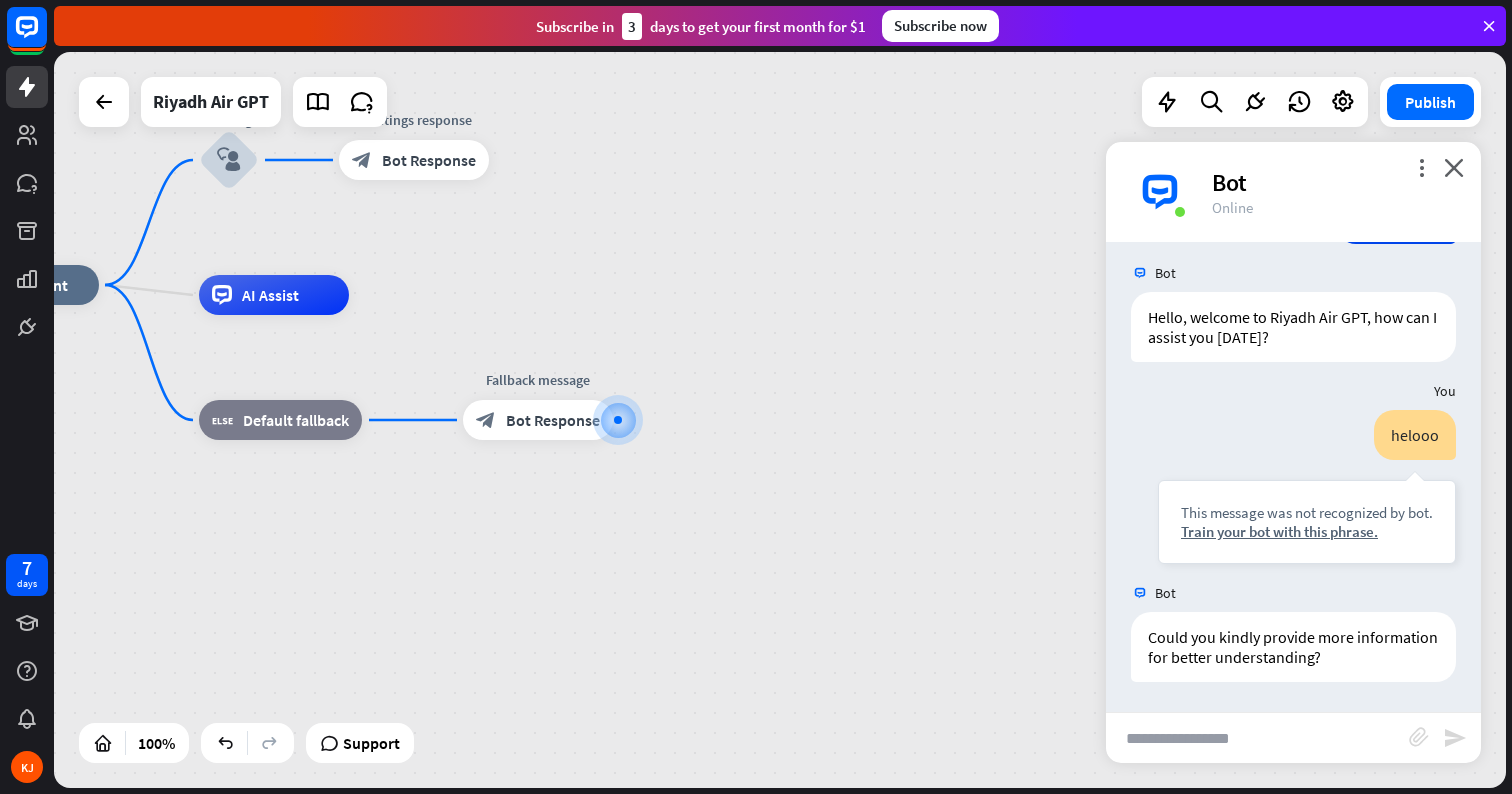 click at bounding box center [1257, 738] 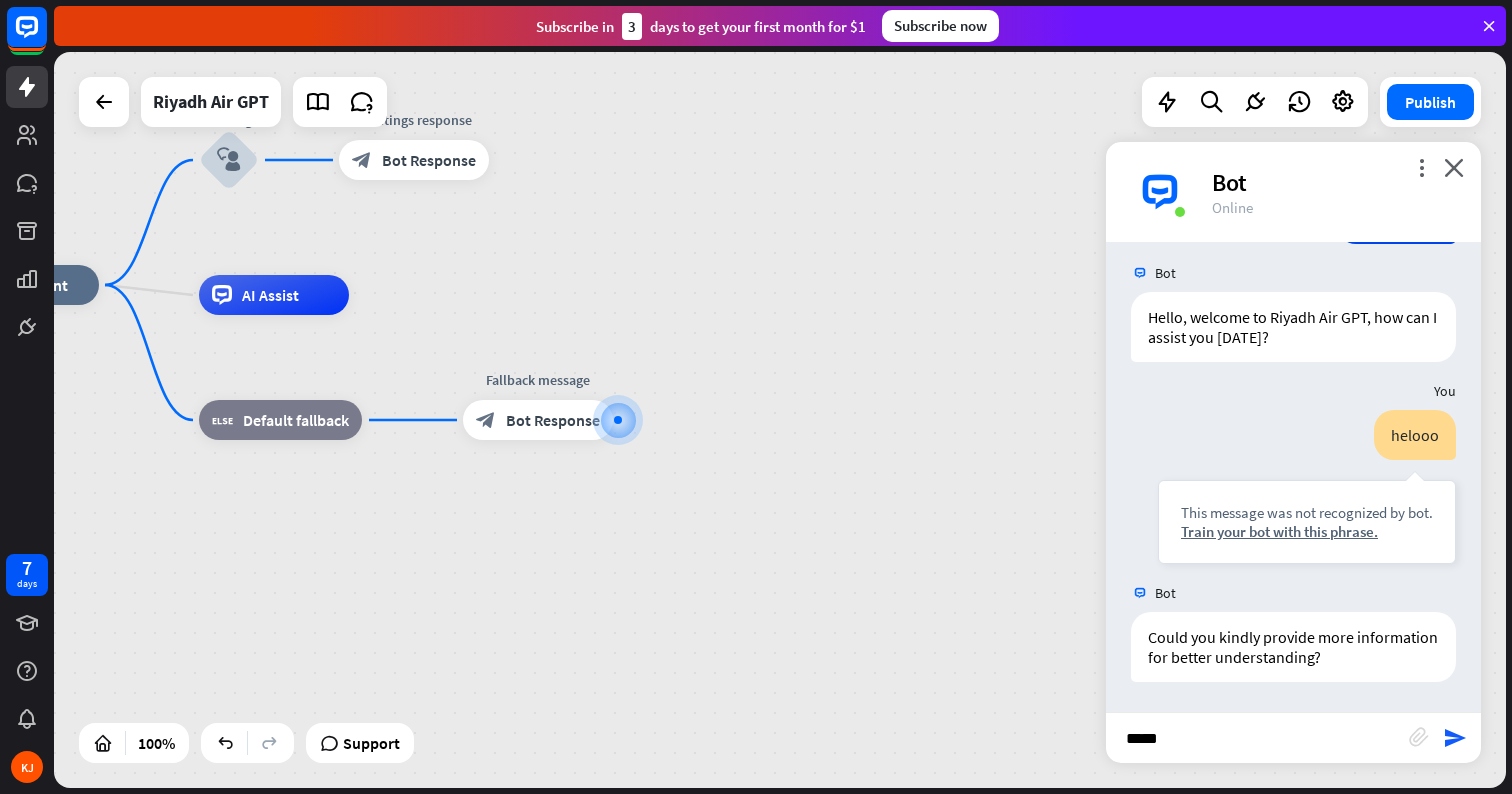 type on "******" 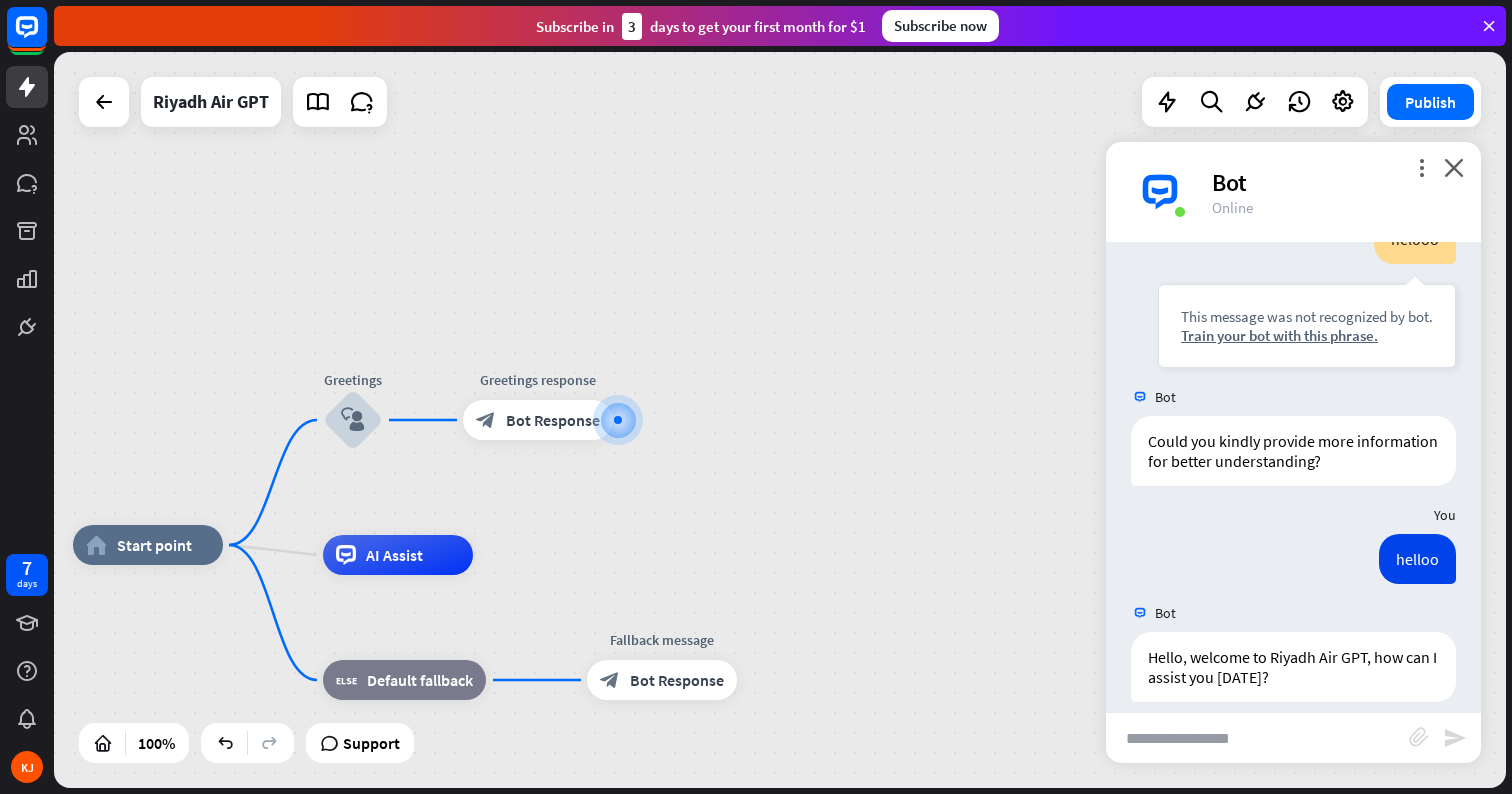 scroll, scrollTop: 754, scrollLeft: 0, axis: vertical 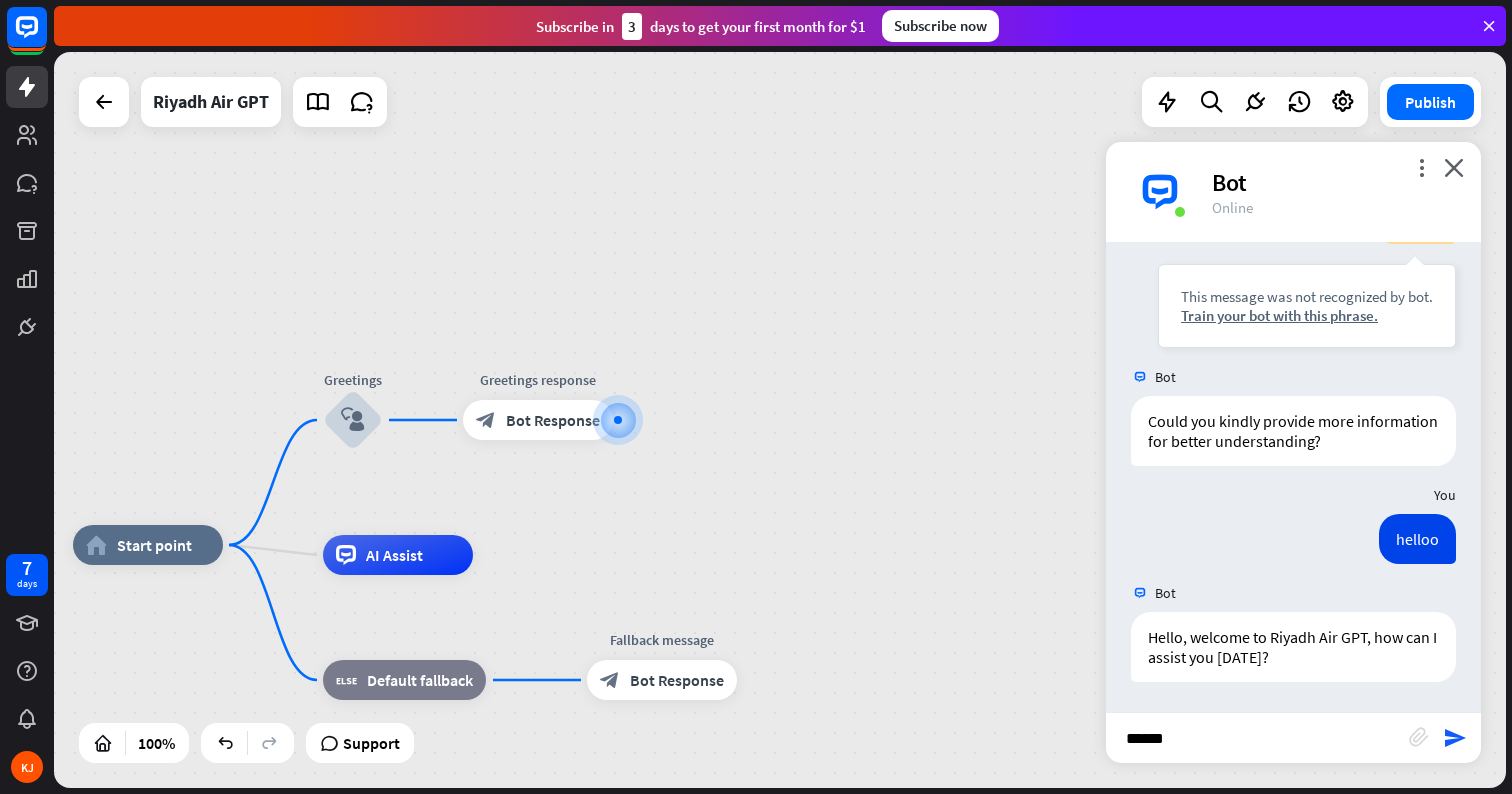 type on "*******" 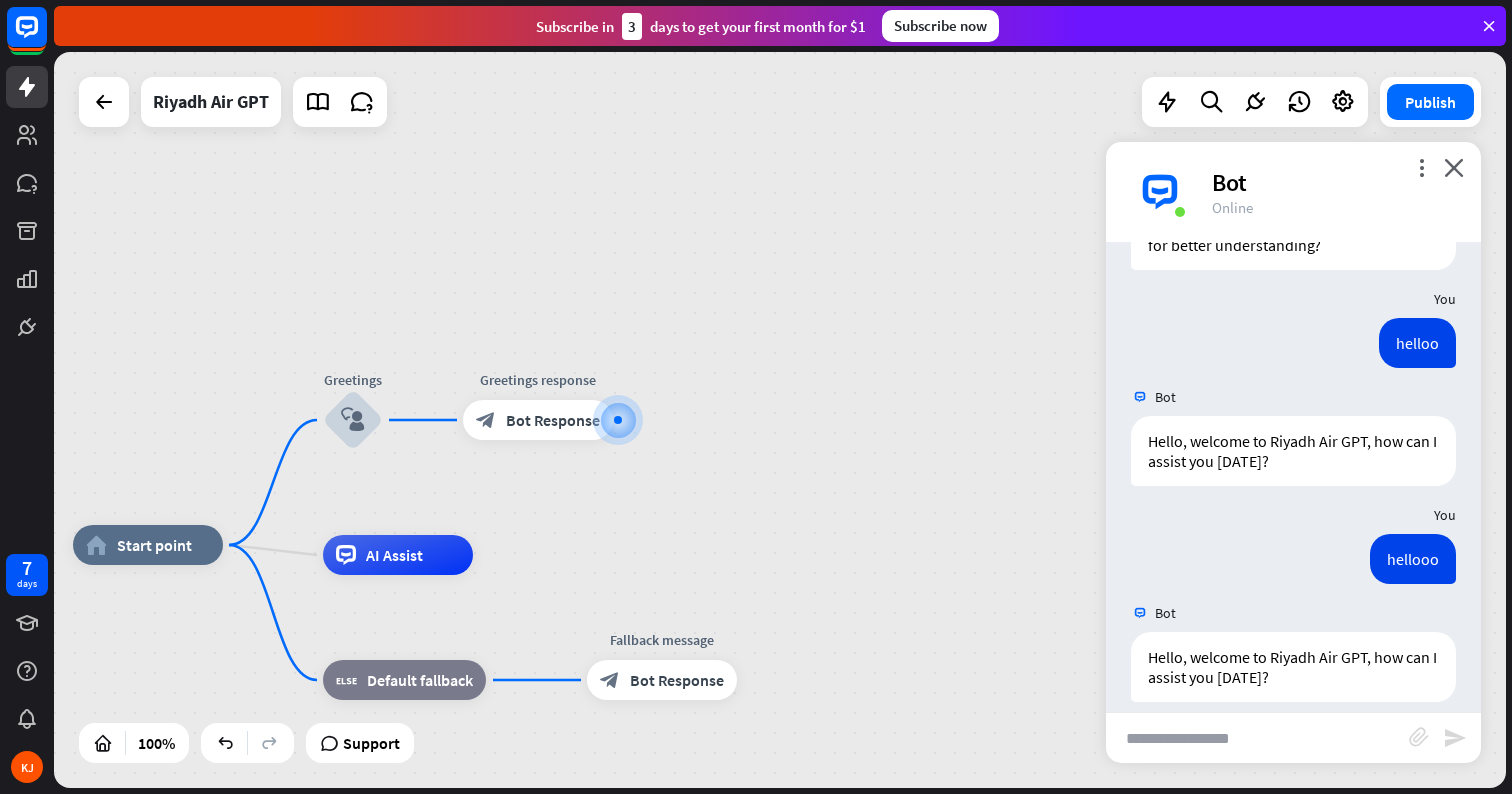 scroll, scrollTop: 970, scrollLeft: 0, axis: vertical 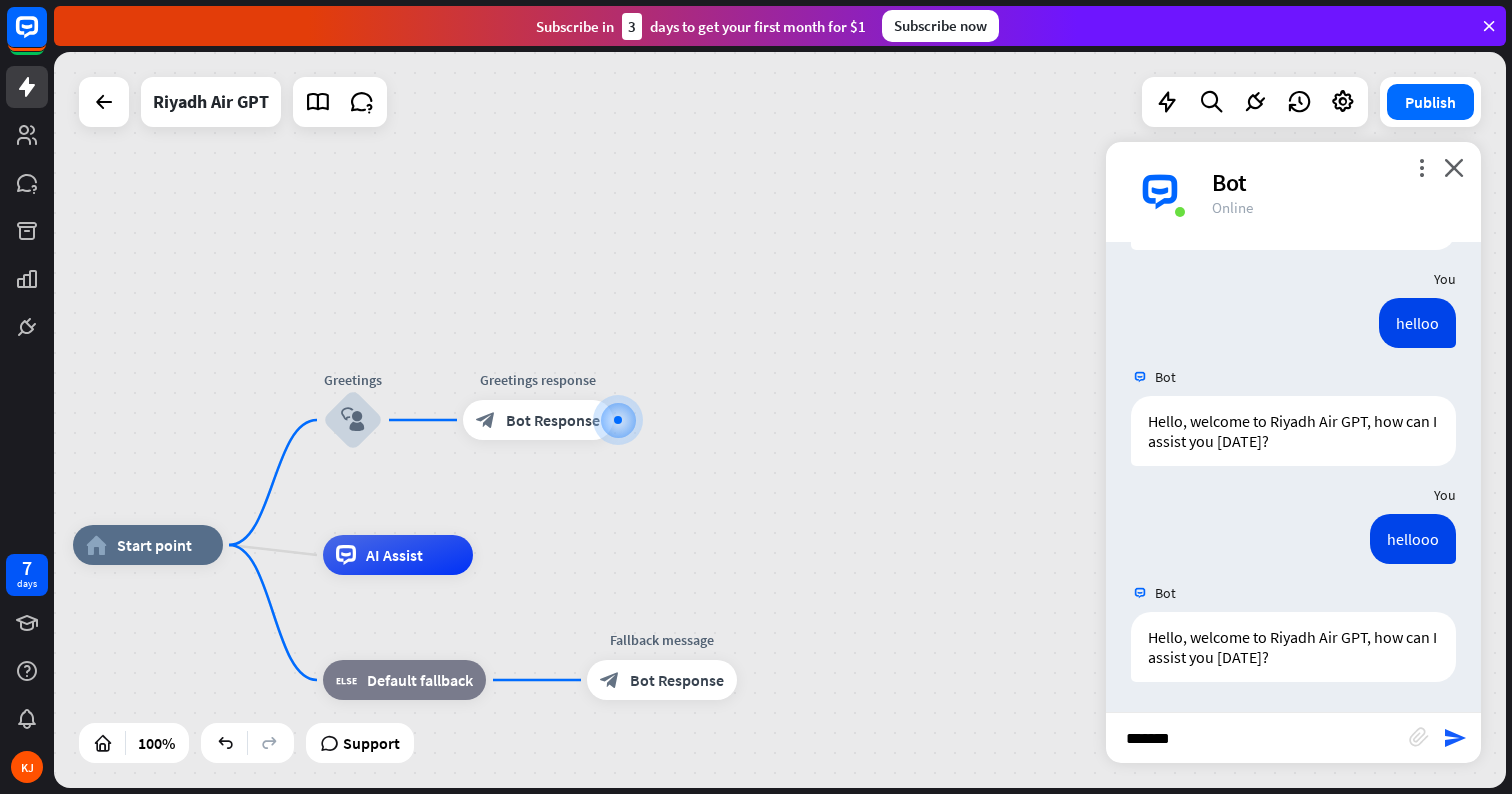 type on "********" 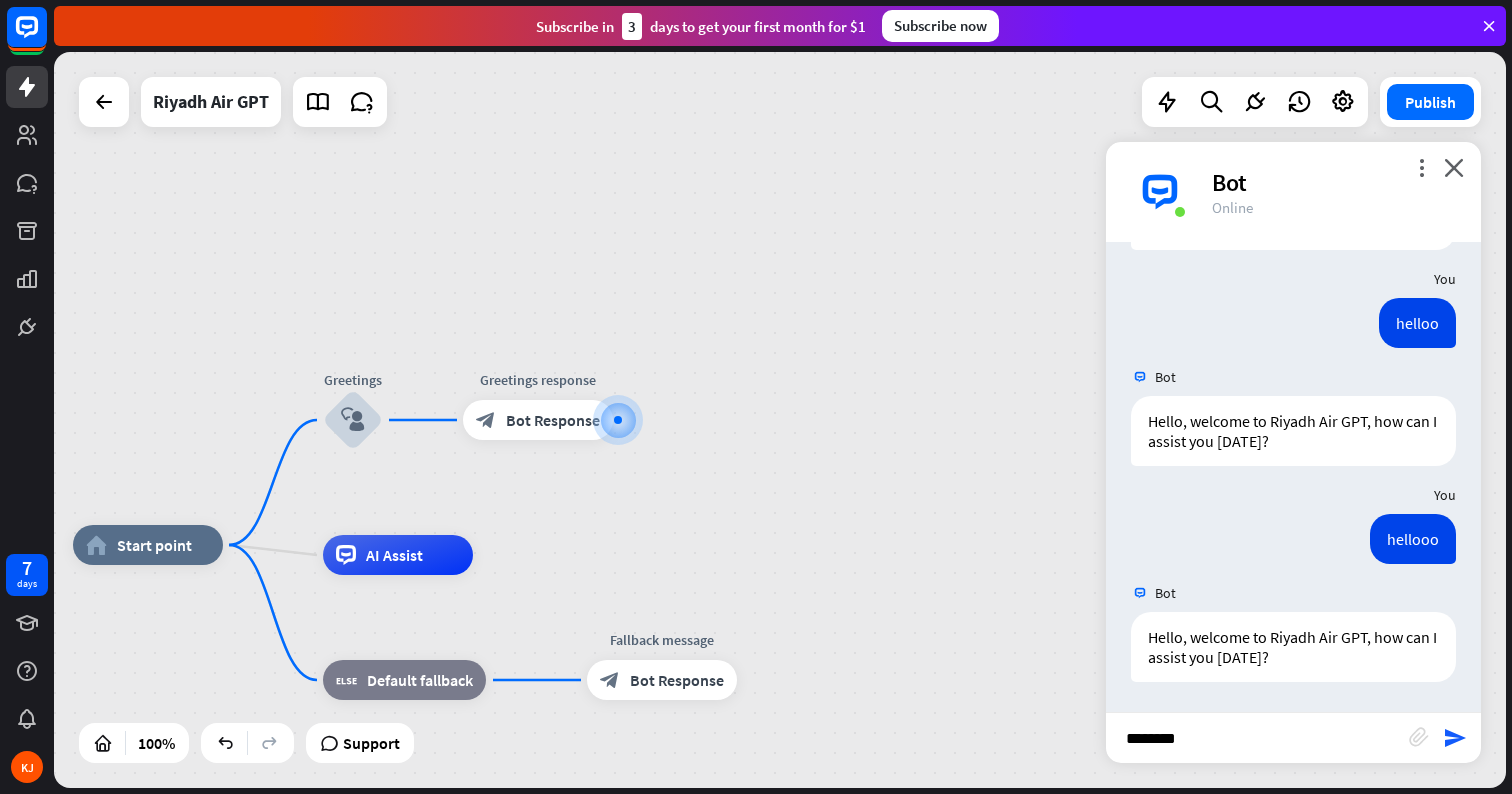 type 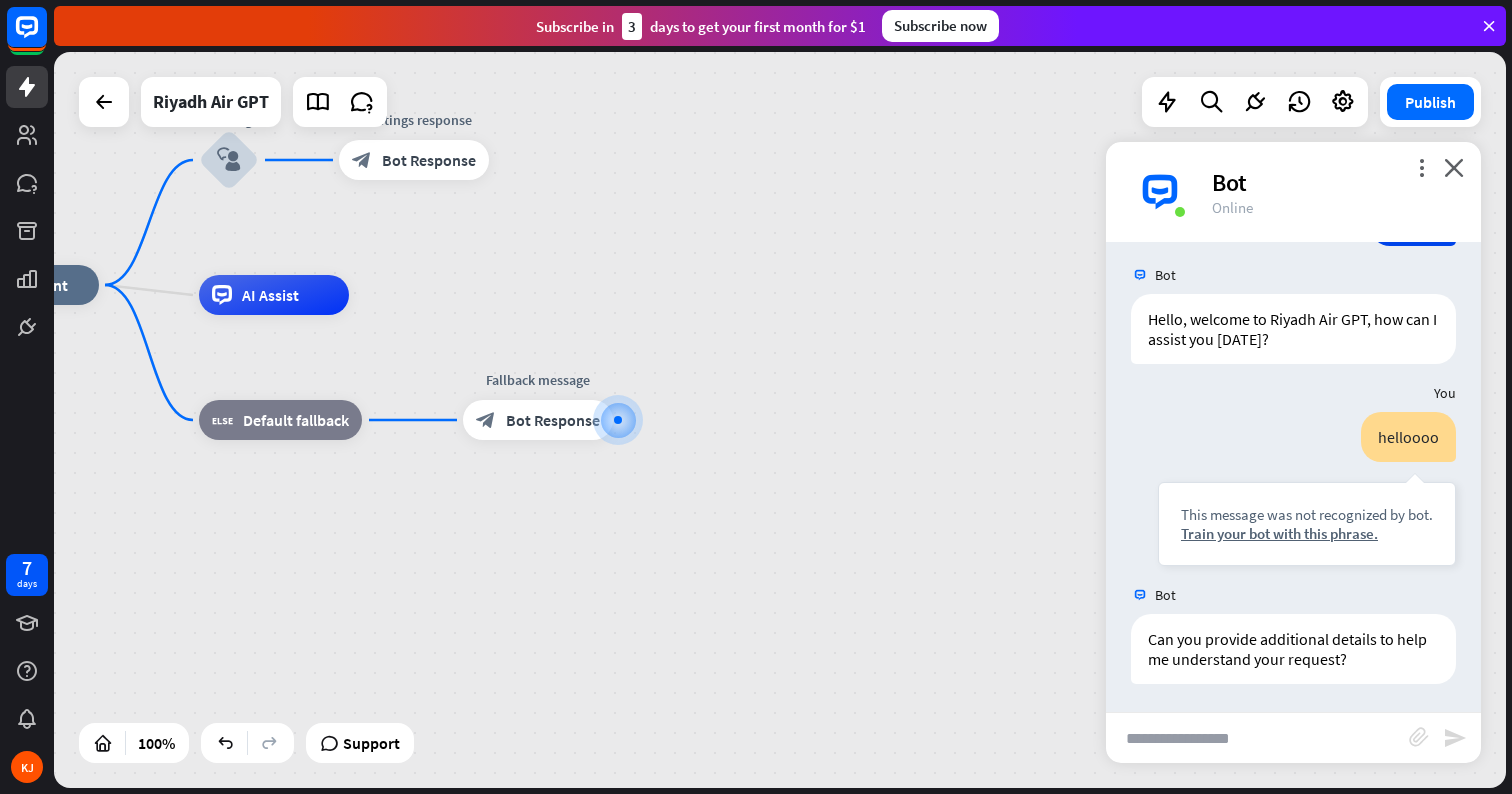 scroll, scrollTop: 1290, scrollLeft: 0, axis: vertical 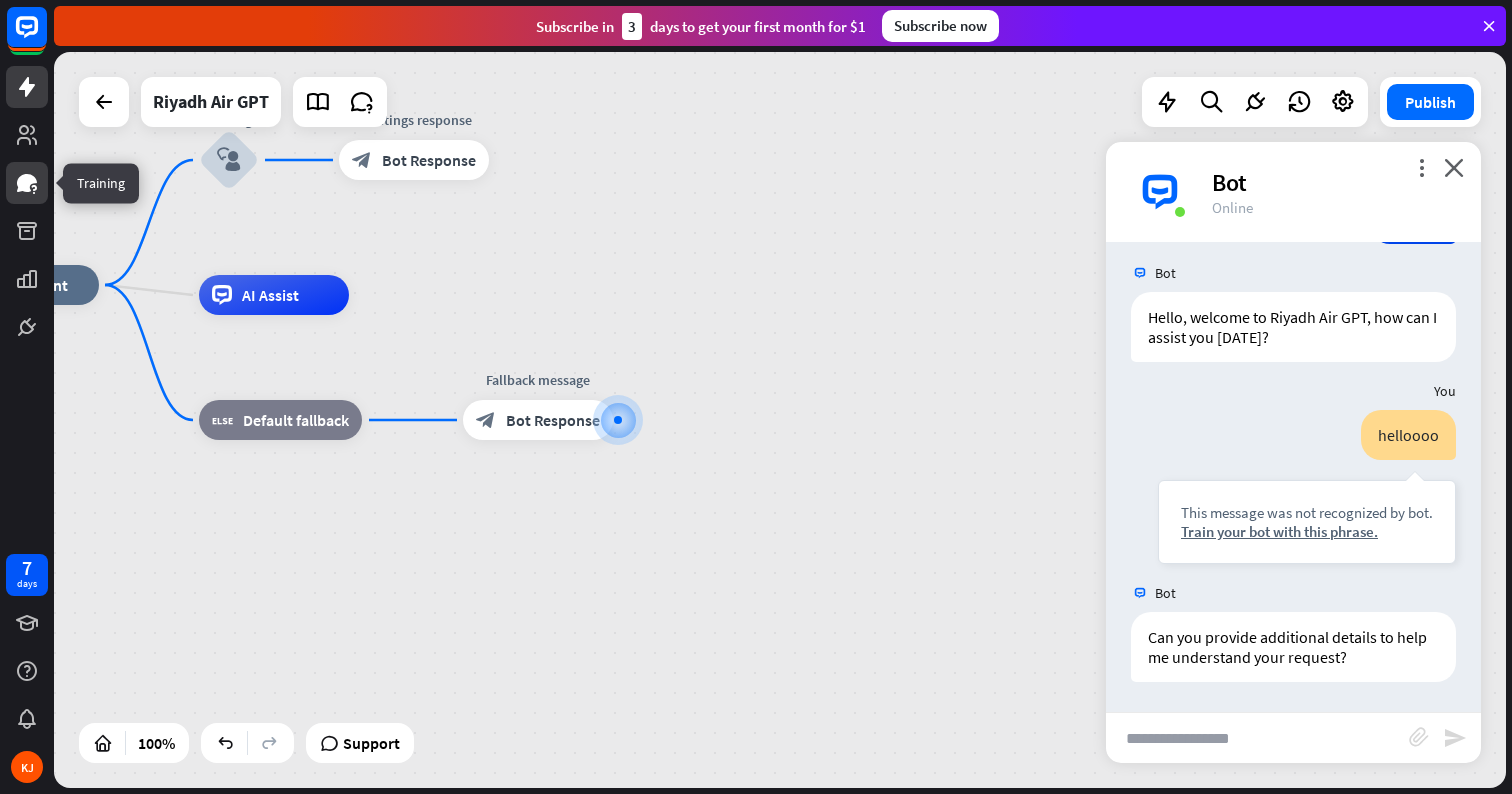 click 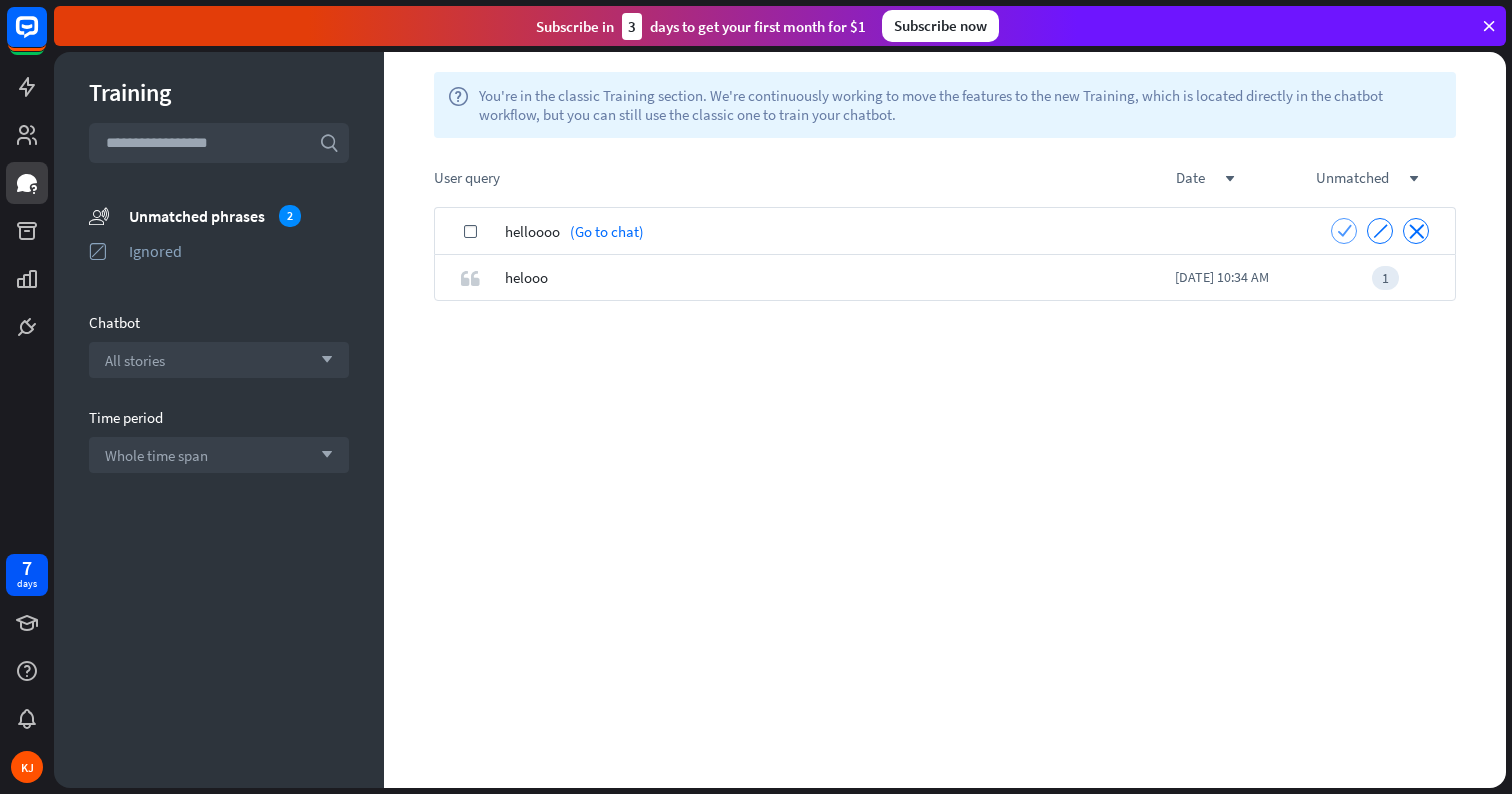 click on "check" at bounding box center (1344, 230) 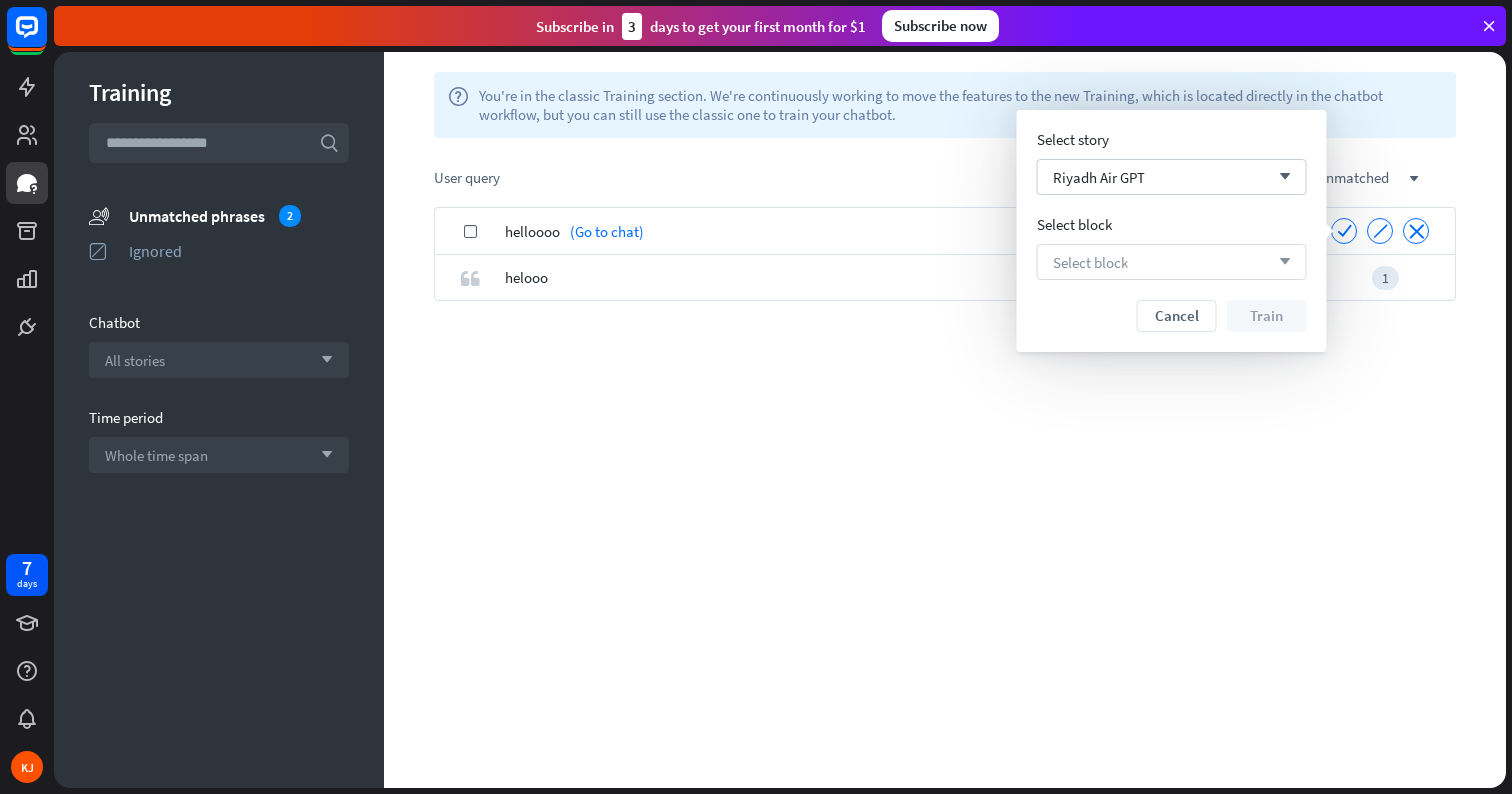 click on "arrow_down" at bounding box center [1280, 262] 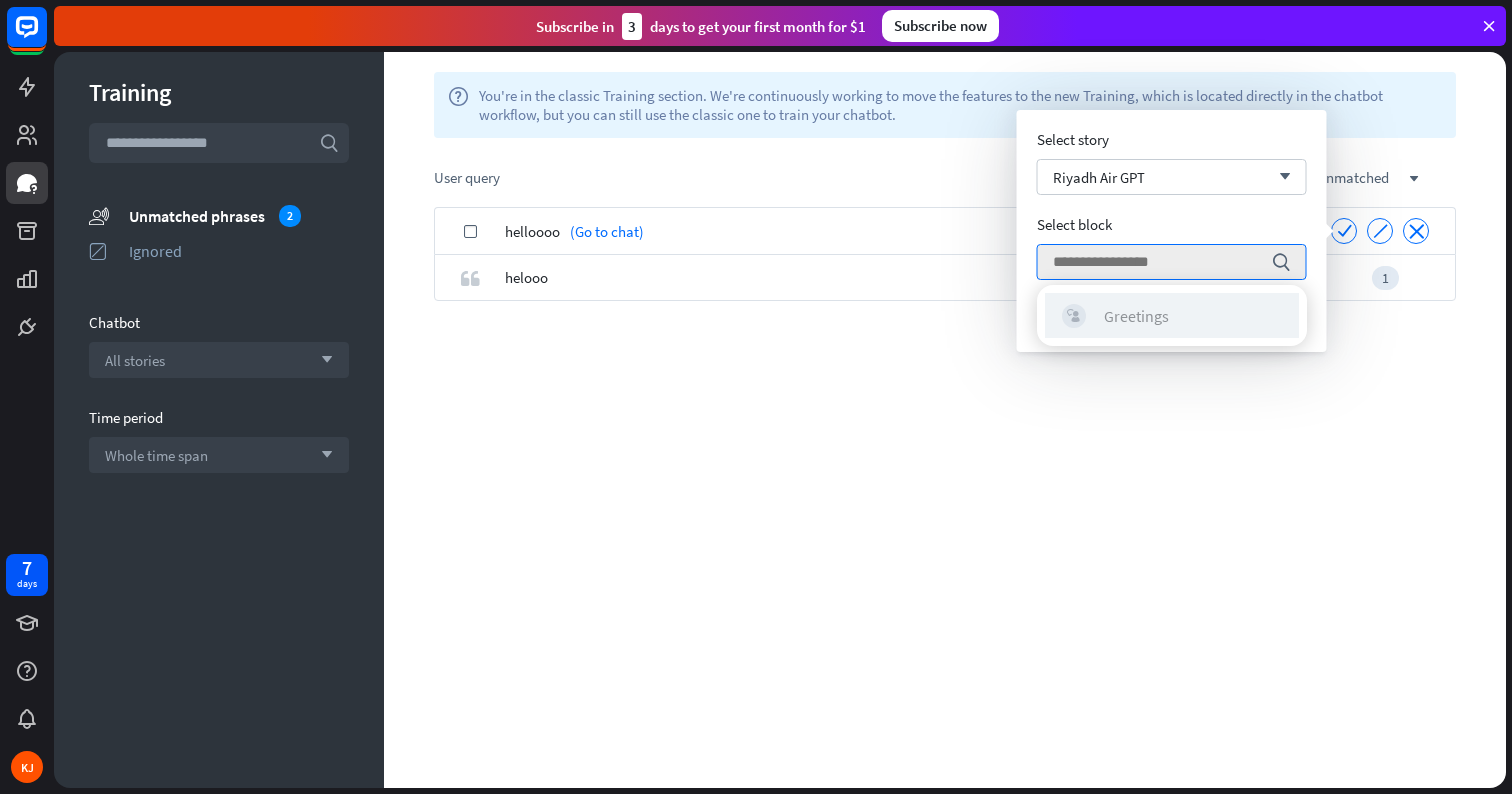 click on "Greetings" at bounding box center [1136, 316] 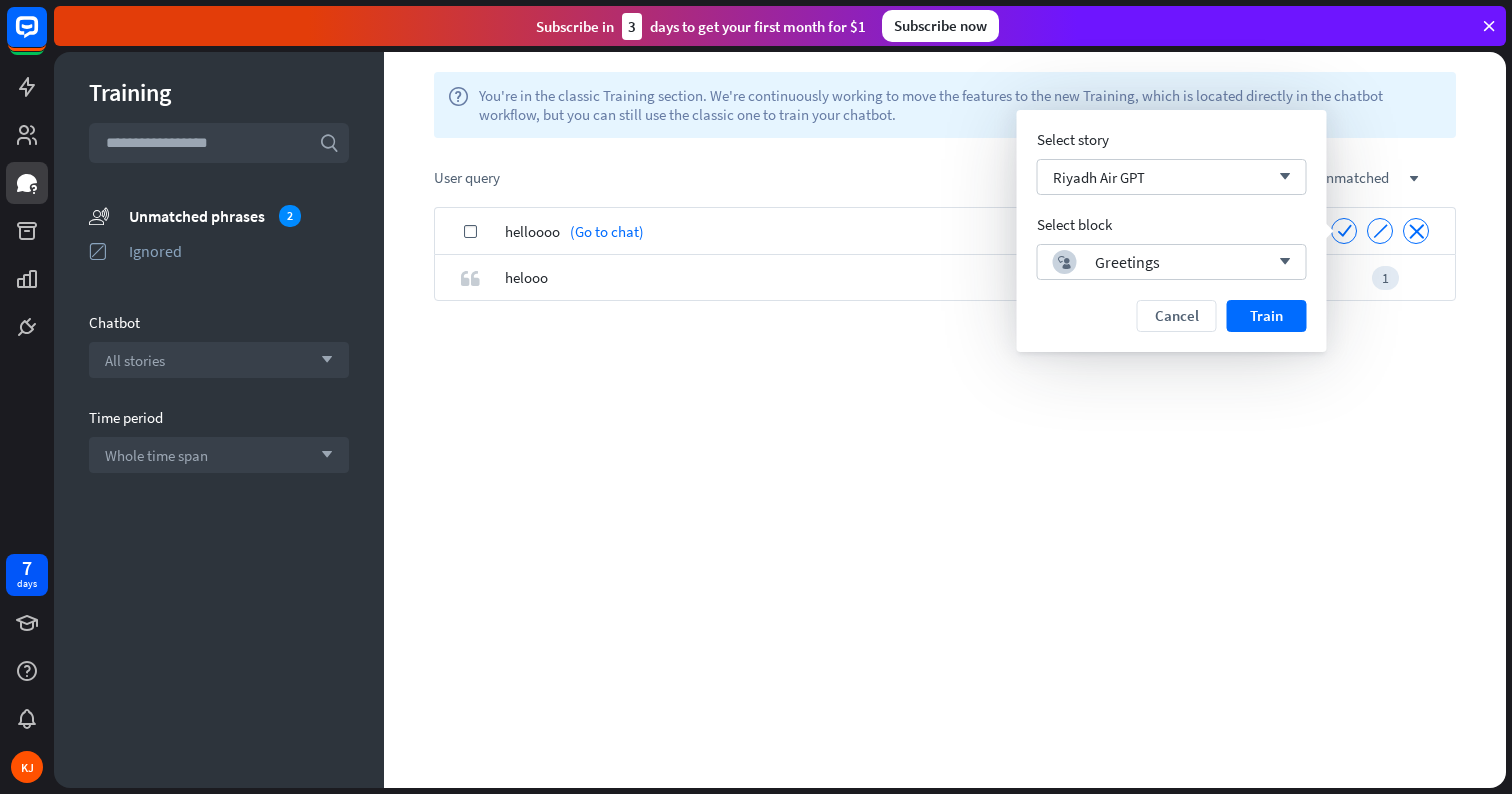 click on "Select block" at bounding box center [1172, 224] 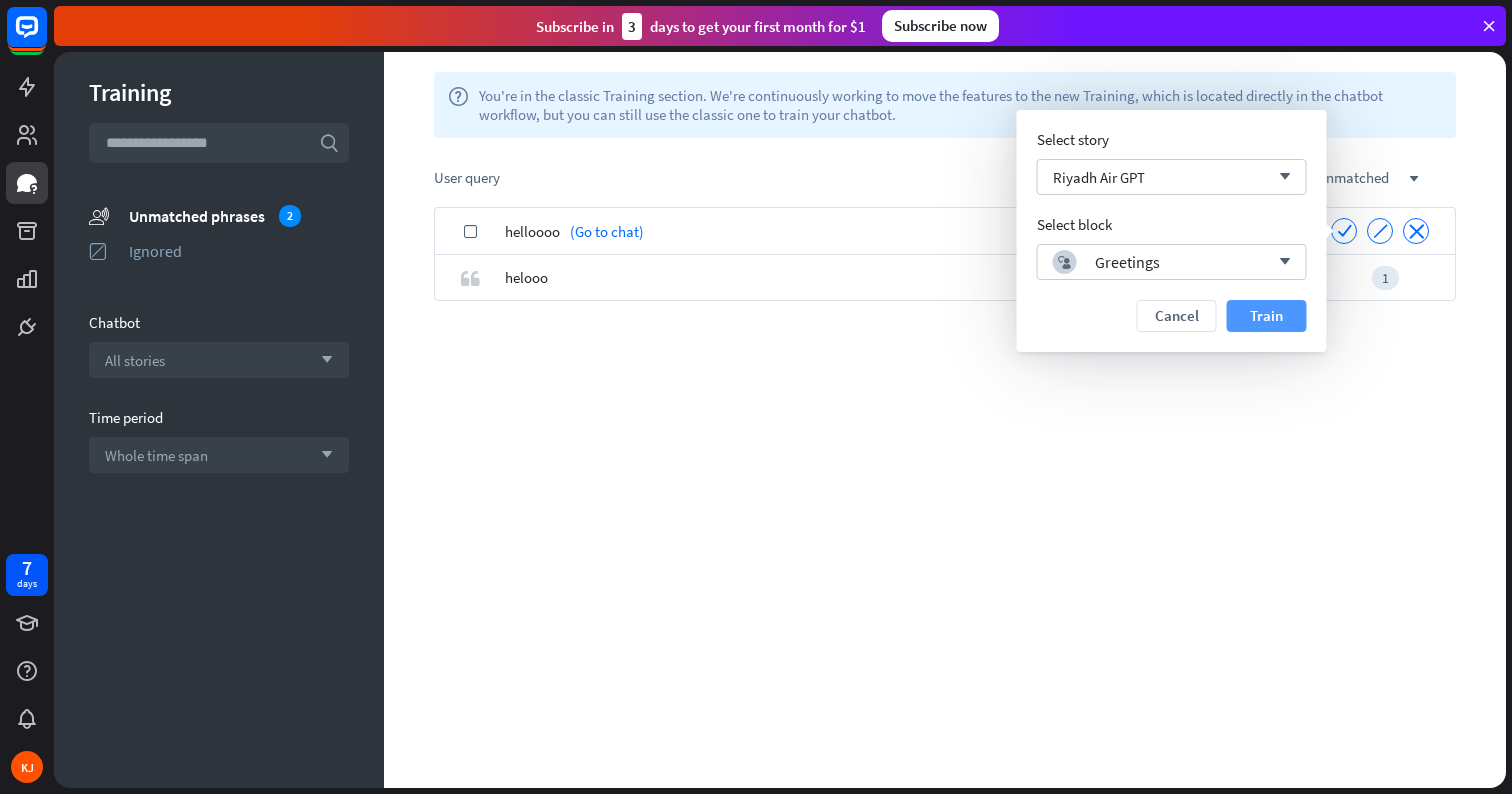 click on "Train" at bounding box center [1267, 316] 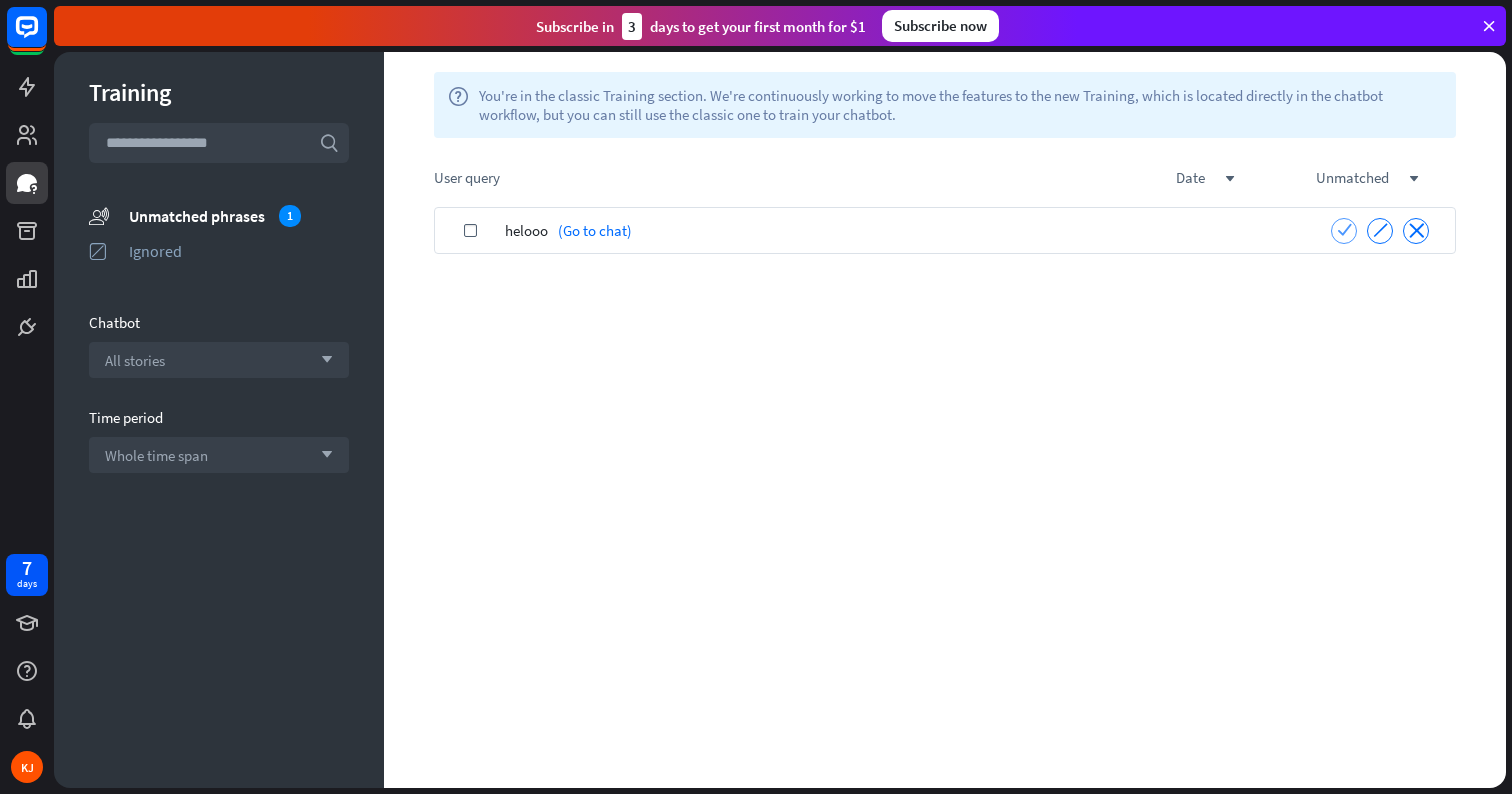 click on "check" at bounding box center [1344, 229] 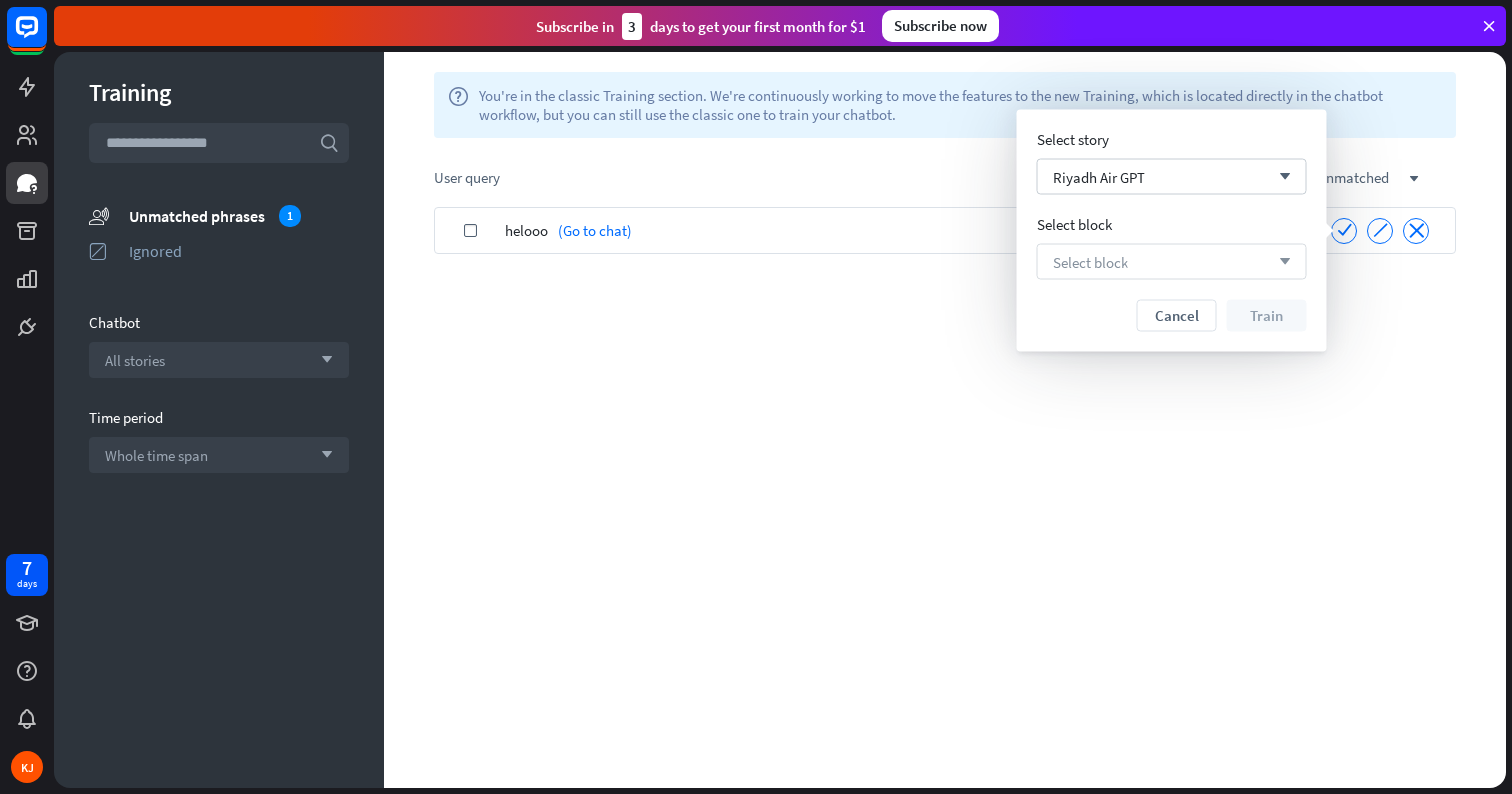 click on "arrow_down" at bounding box center [1280, 262] 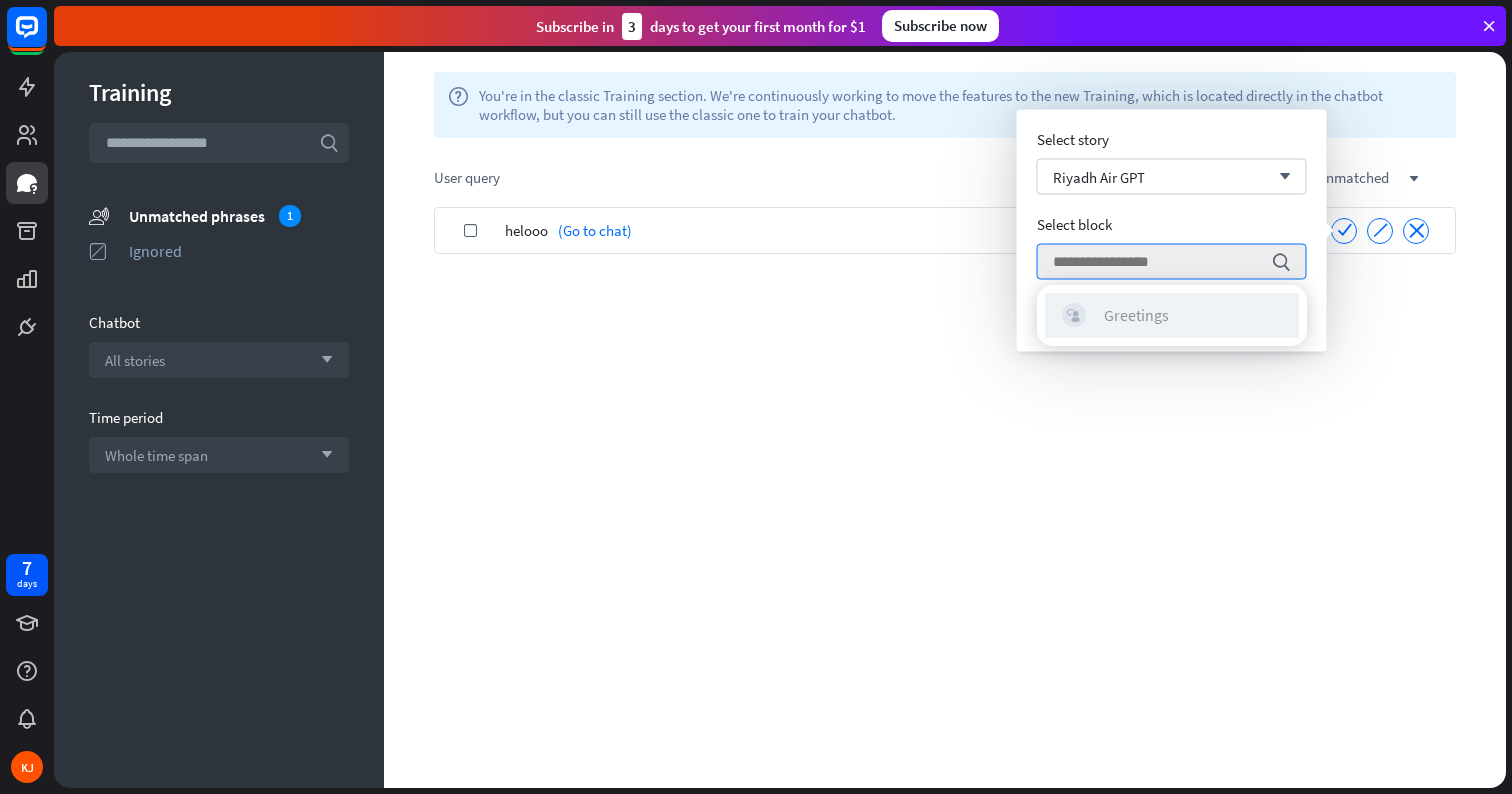 click on "block_user_input
Greetings" at bounding box center (1172, 315) 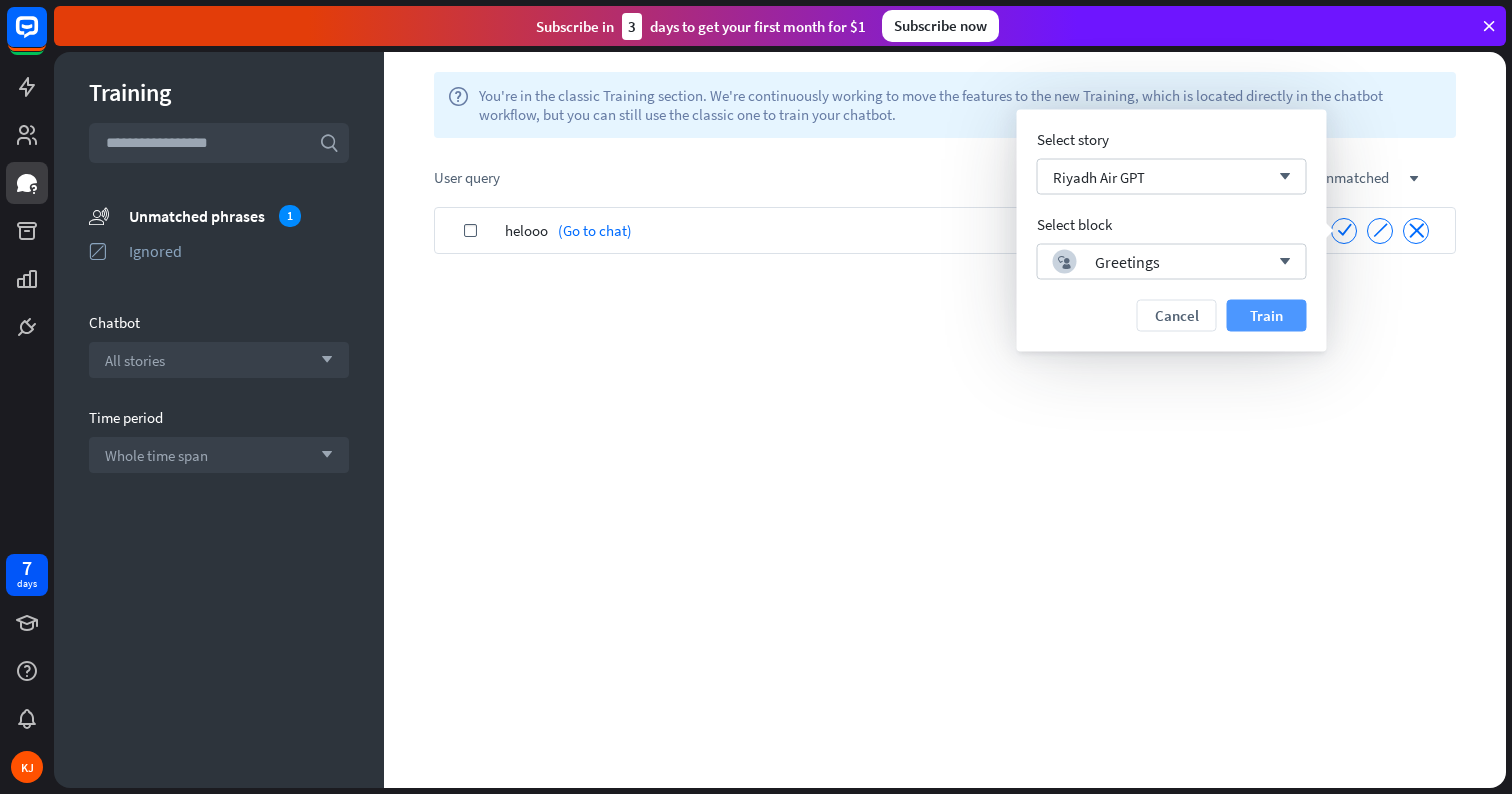 click on "Train" at bounding box center (1267, 316) 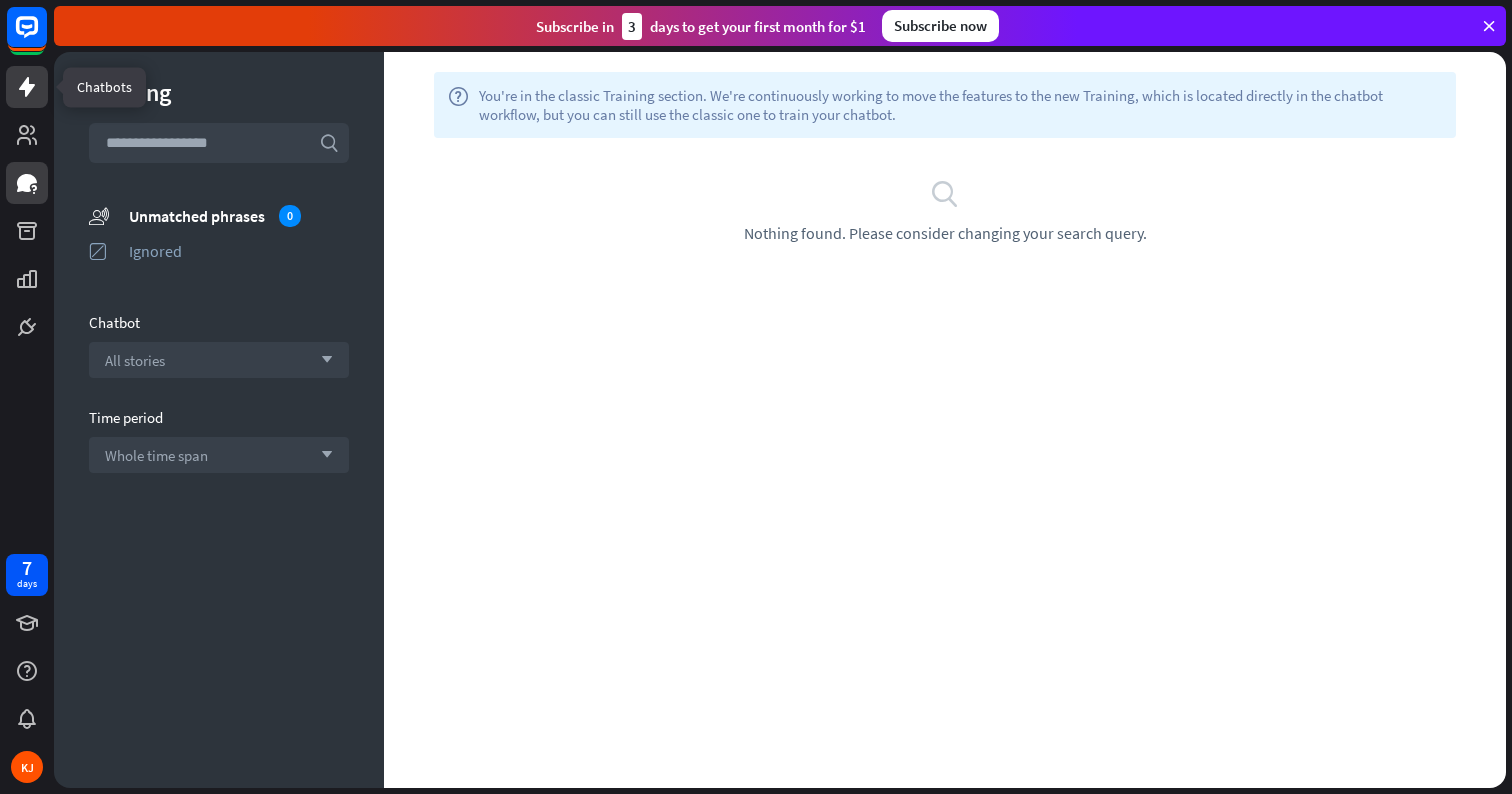 click 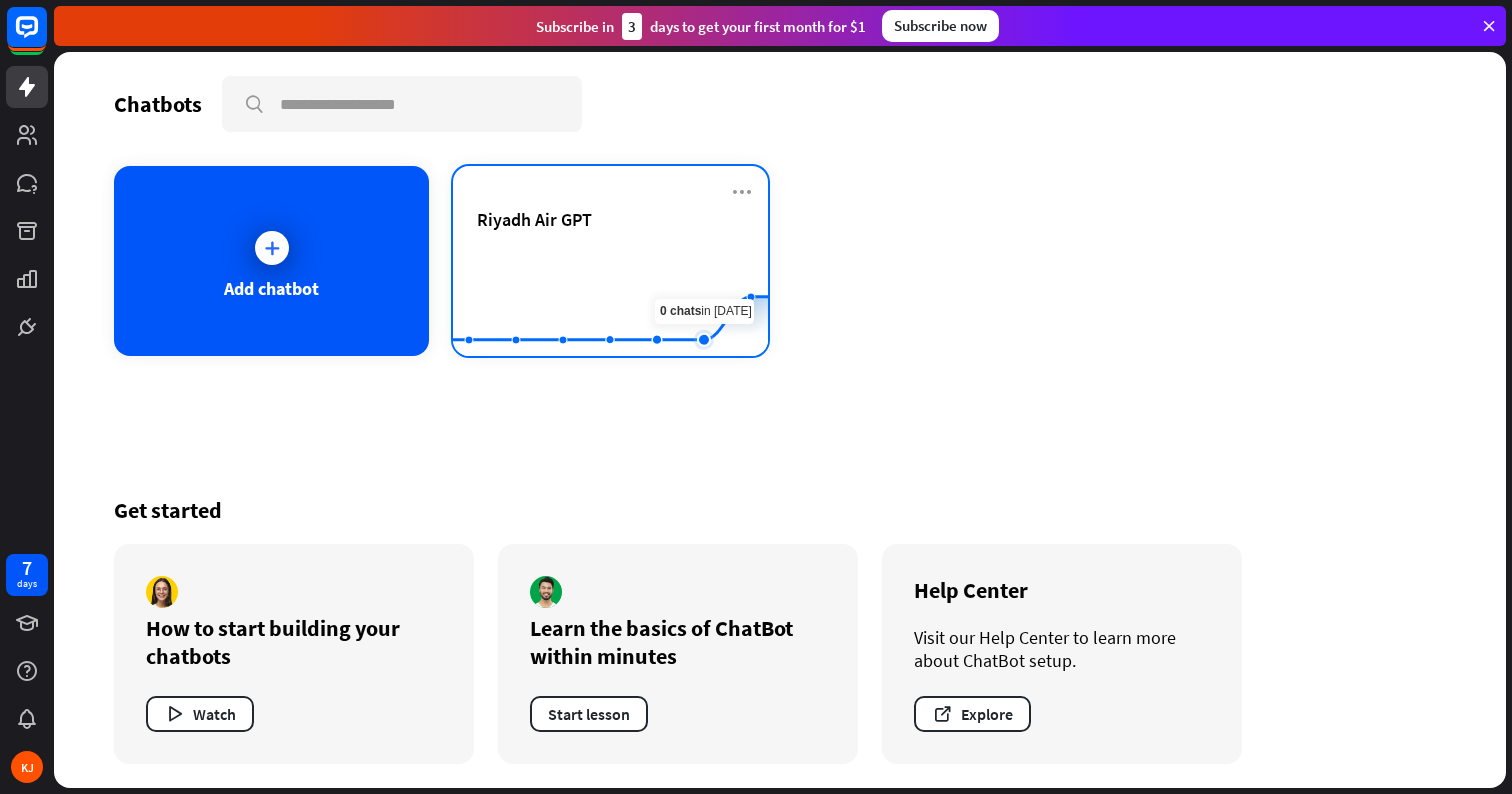 click 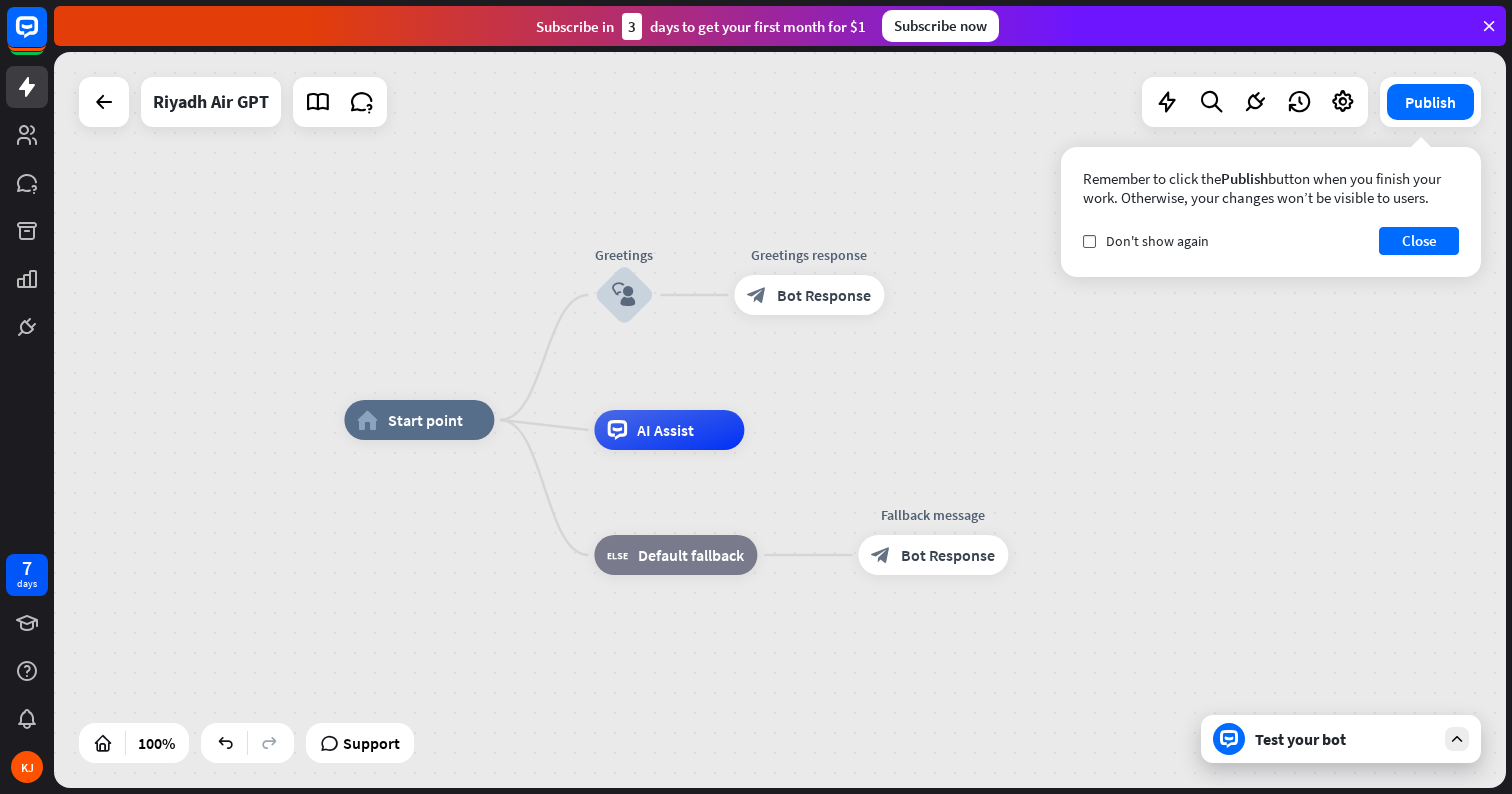 click on "Test your bot" at bounding box center [1345, 739] 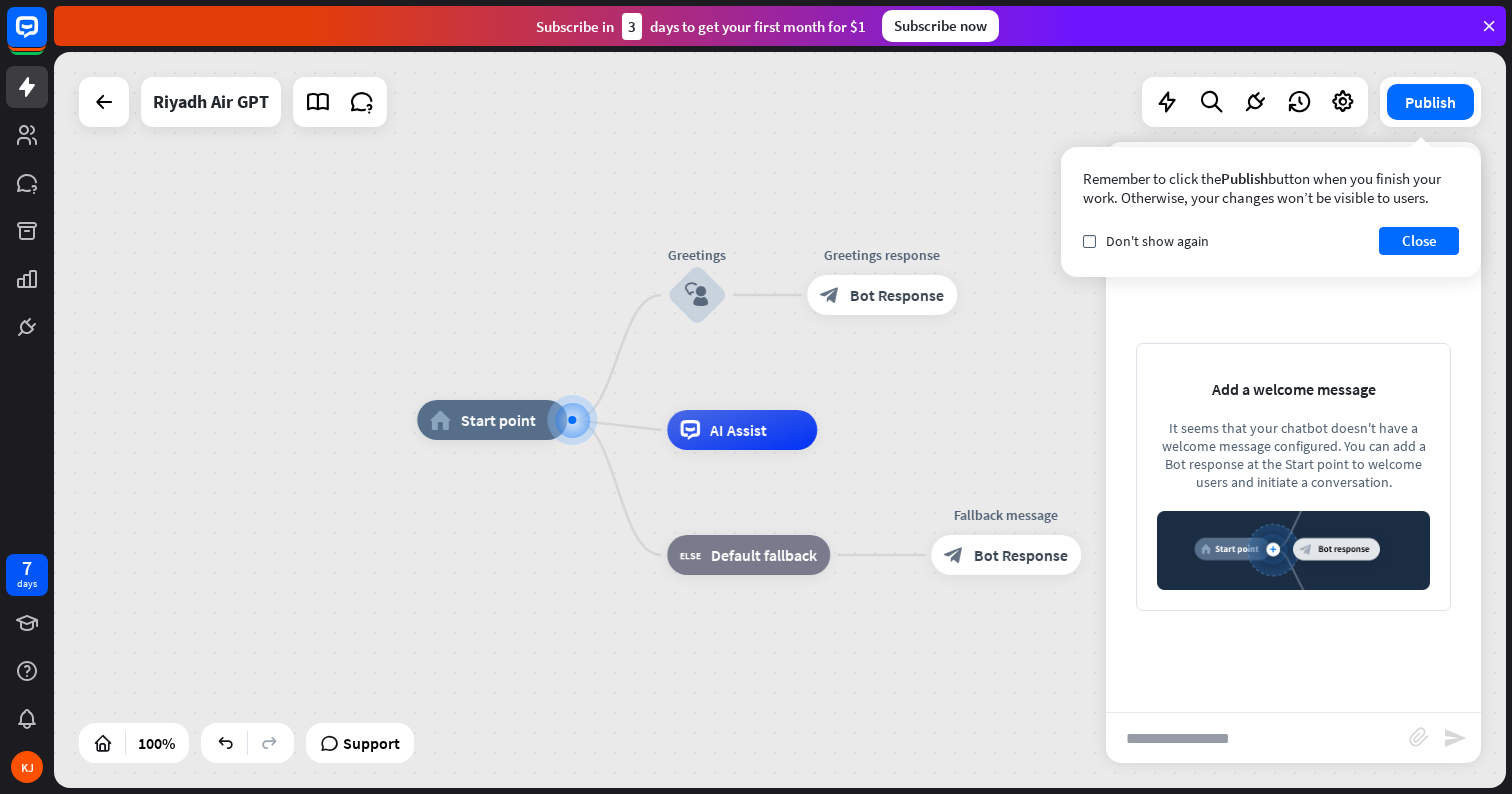 click at bounding box center [1257, 738] 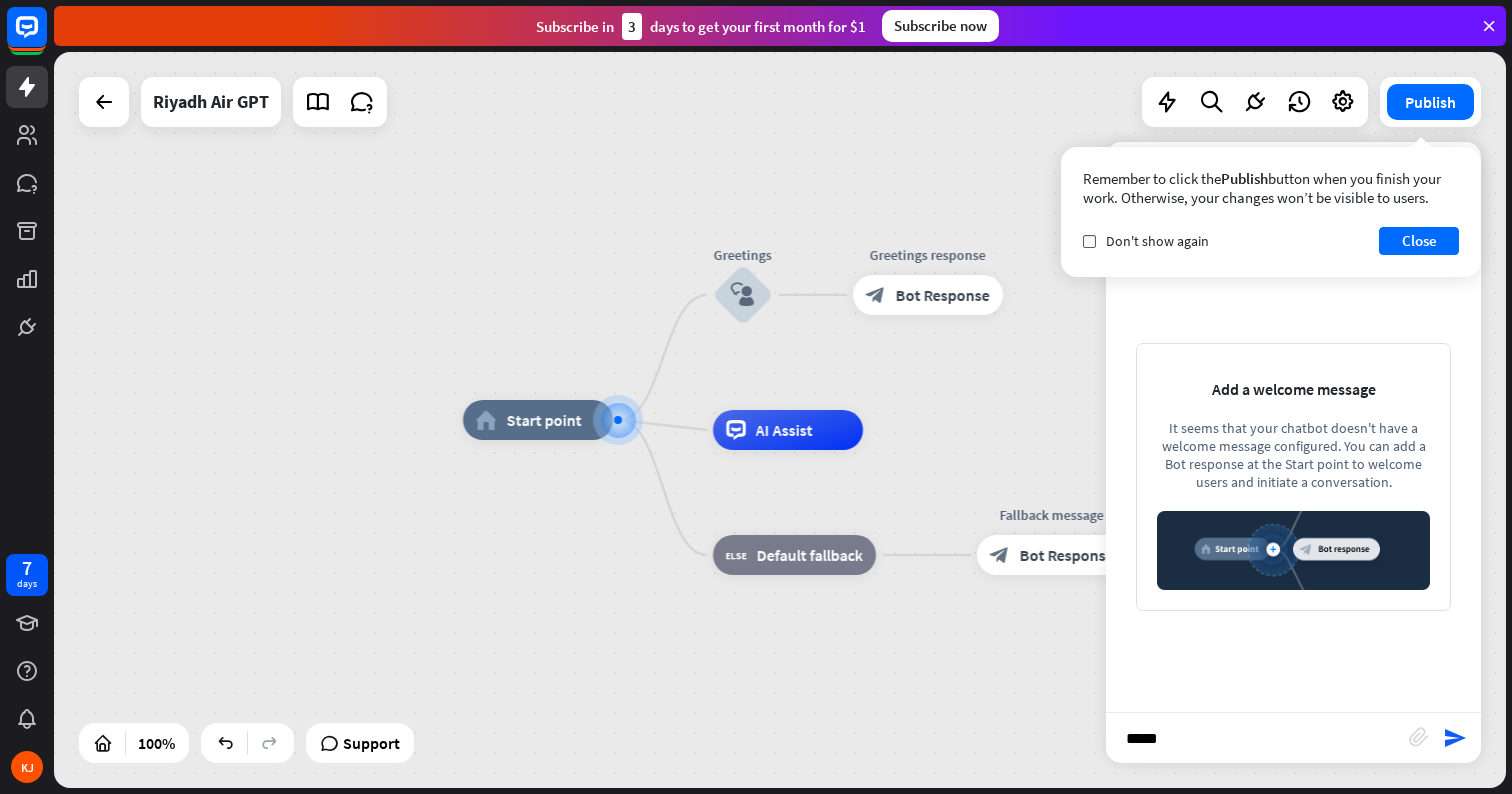 type on "******" 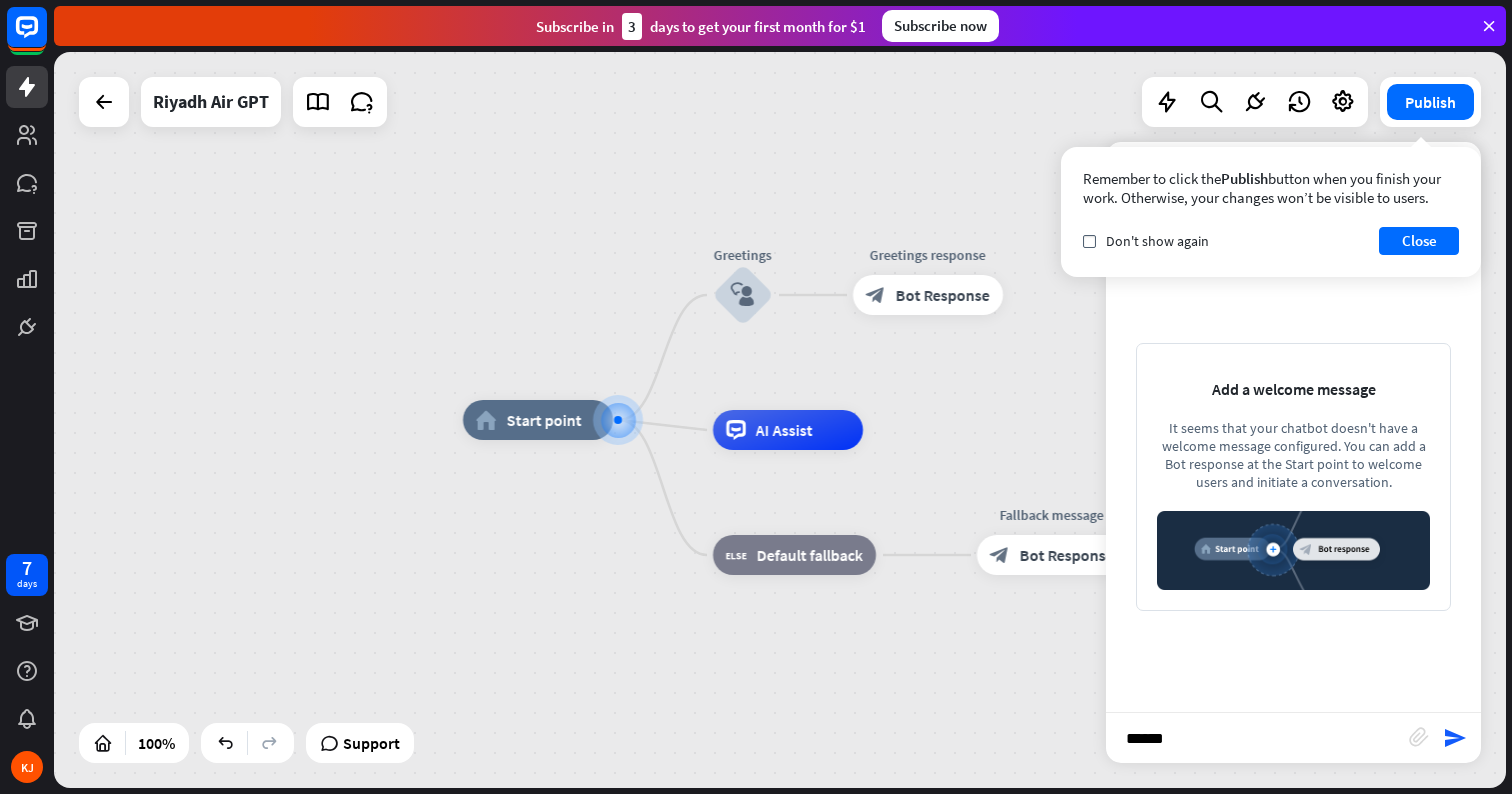 type 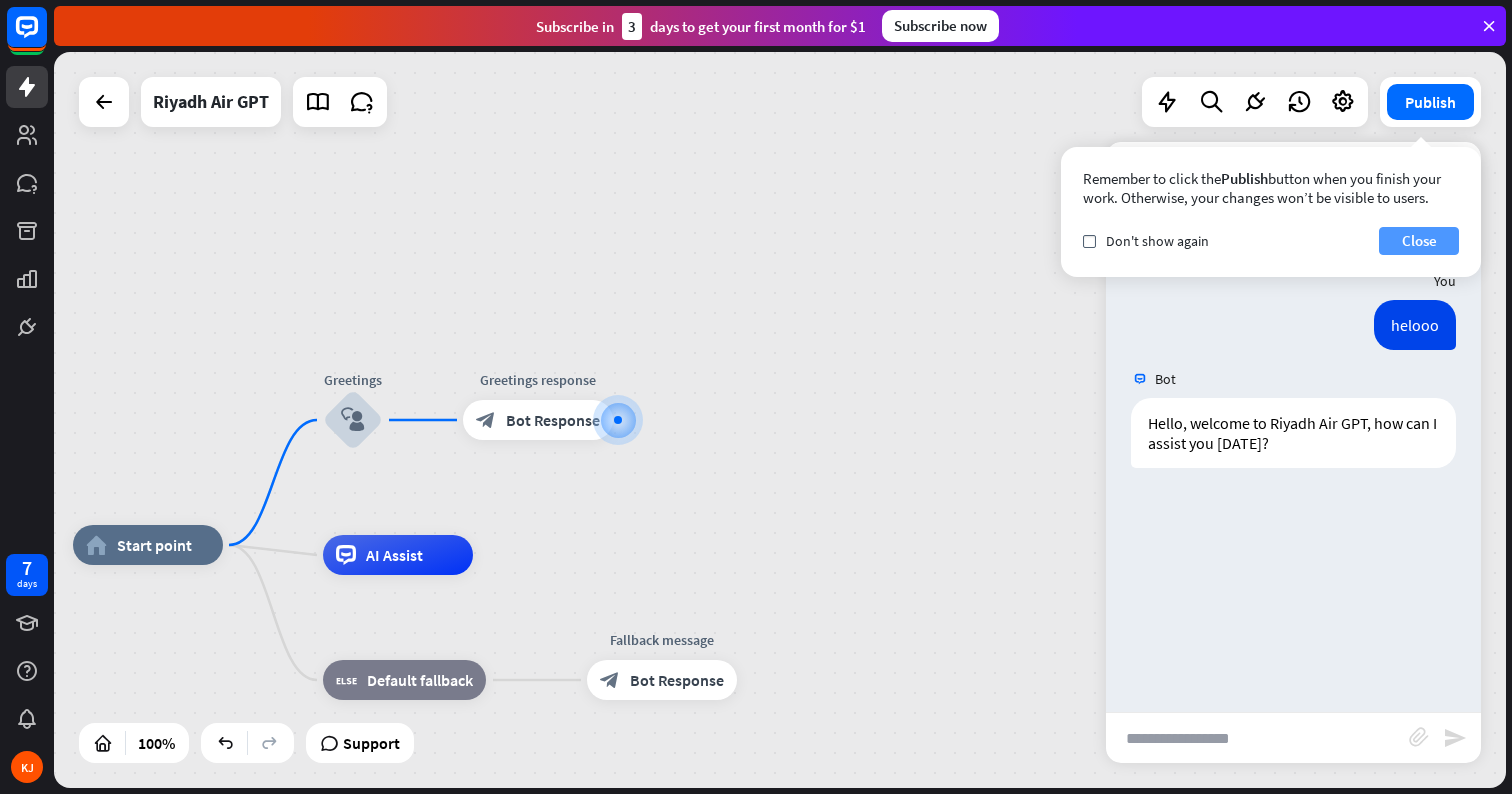click on "Close" at bounding box center (1419, 241) 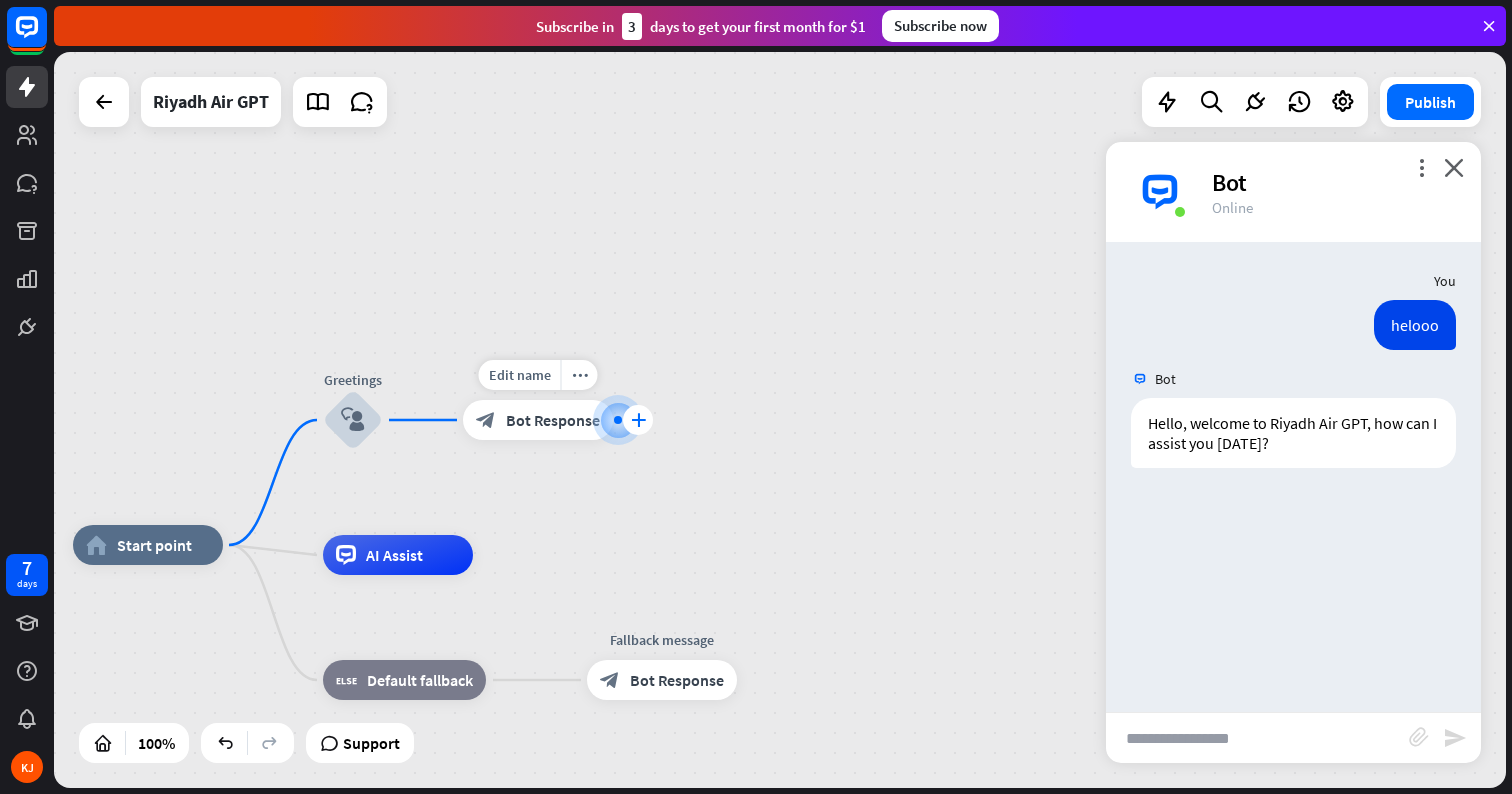 click on "plus" at bounding box center [638, 420] 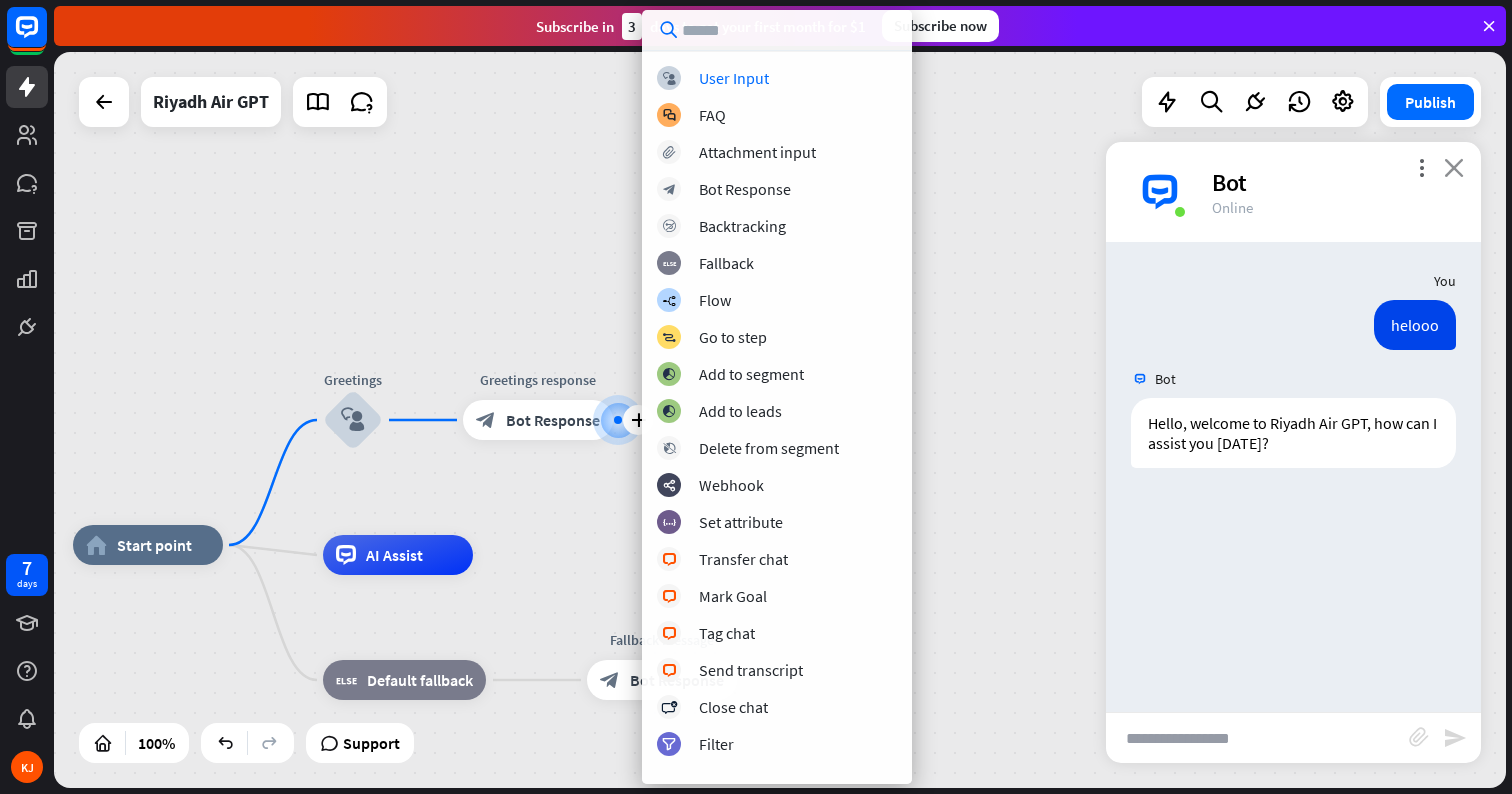 click on "close" at bounding box center (1454, 167) 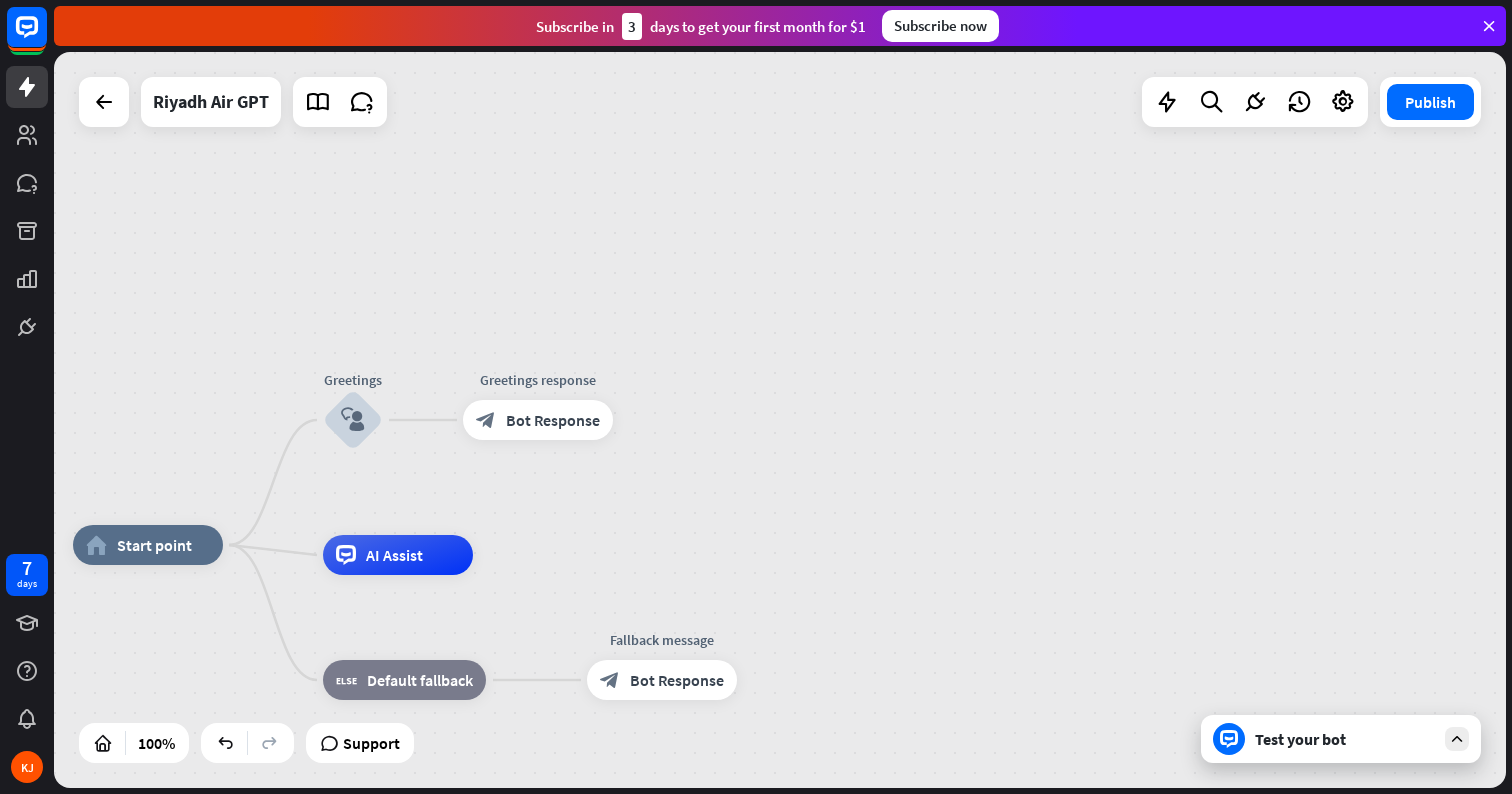 click on "home_2   Start point                 Greetings   block_user_input                 Greetings response   block_bot_response   Bot Response                     AI Assist                   block_fallback   Default fallback                 Fallback message   block_bot_response   Bot Response" at bounding box center (780, 420) 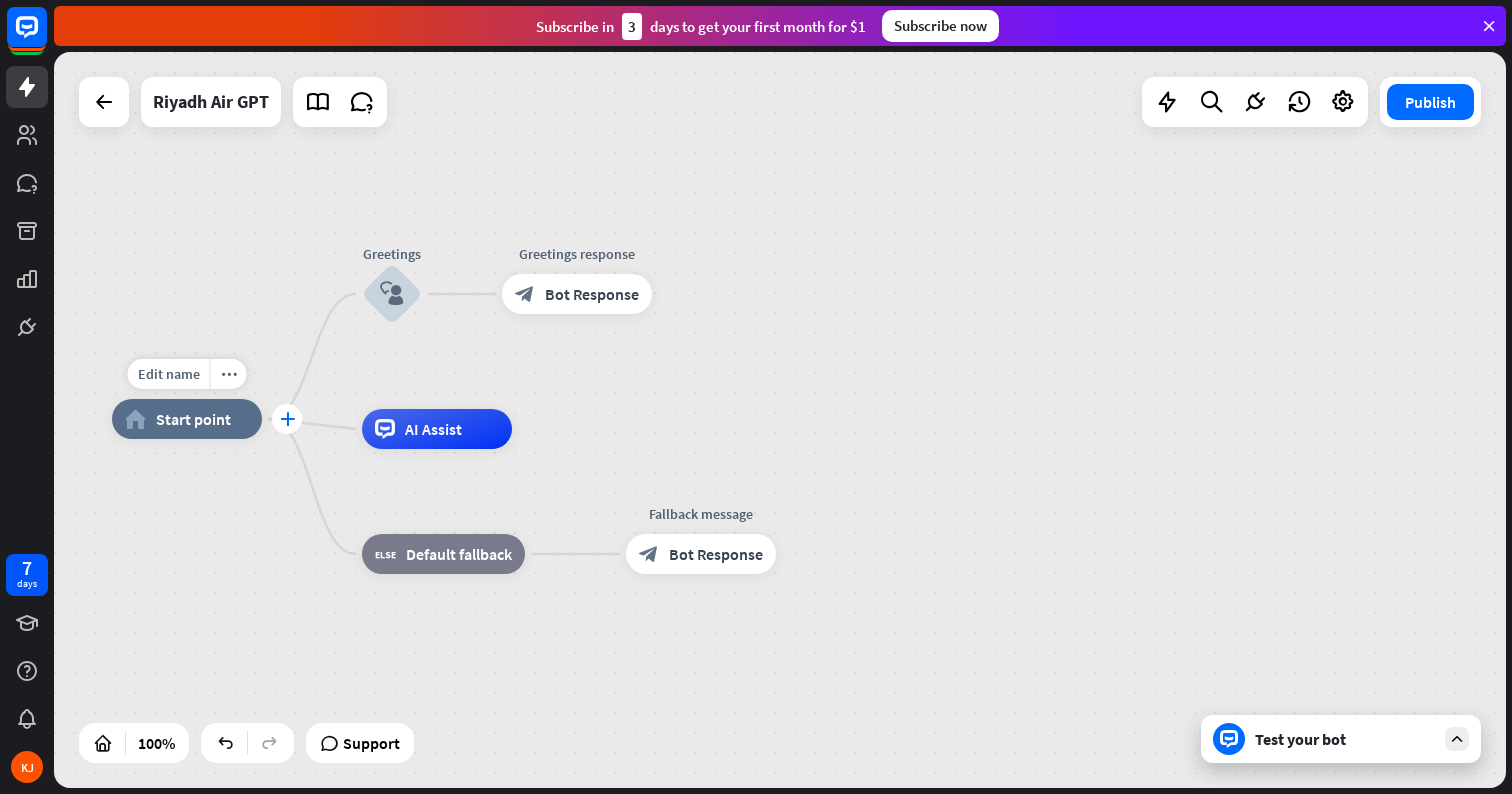 click on "plus" at bounding box center [287, 419] 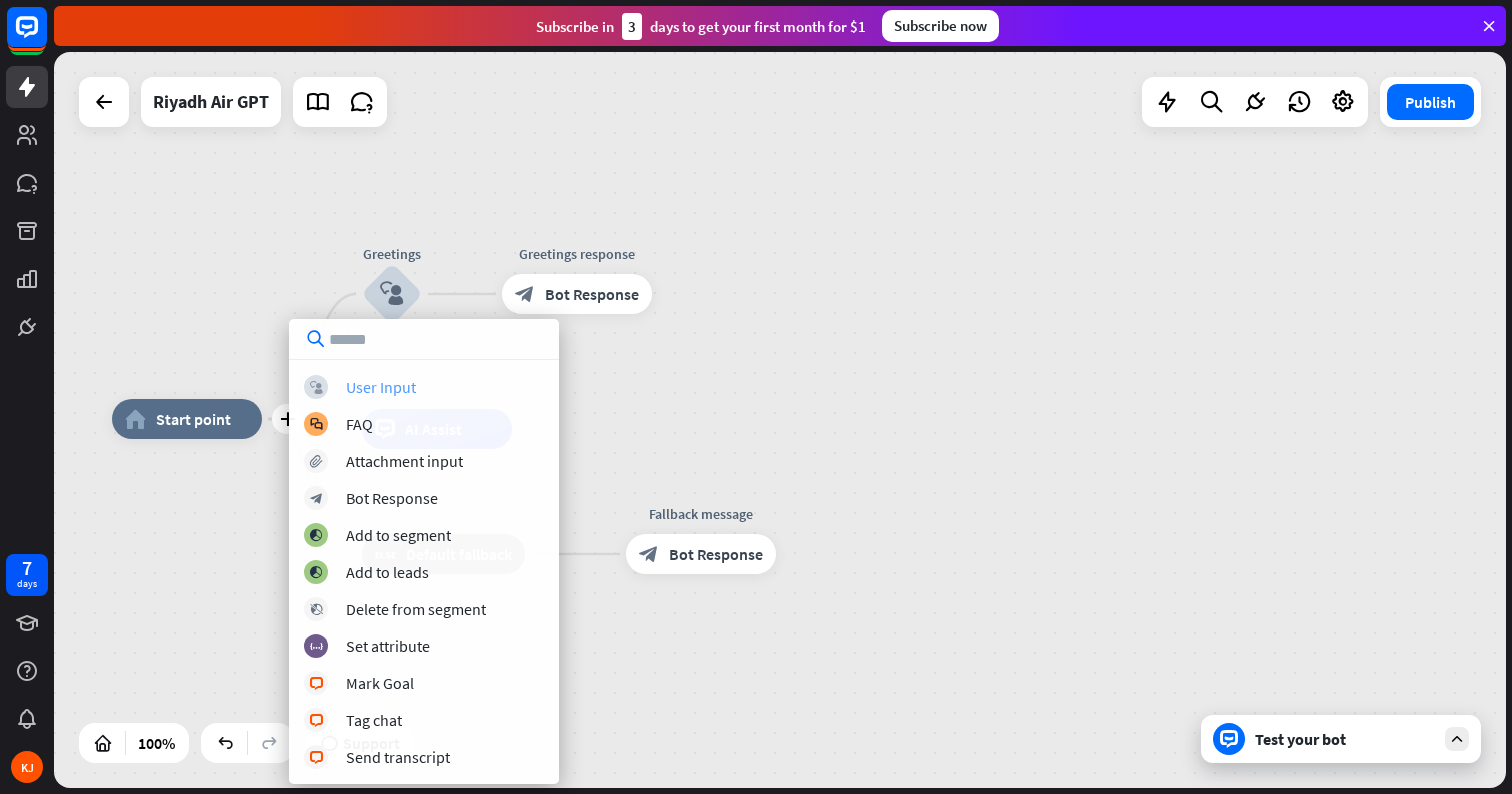 click on "User Input" at bounding box center (381, 387) 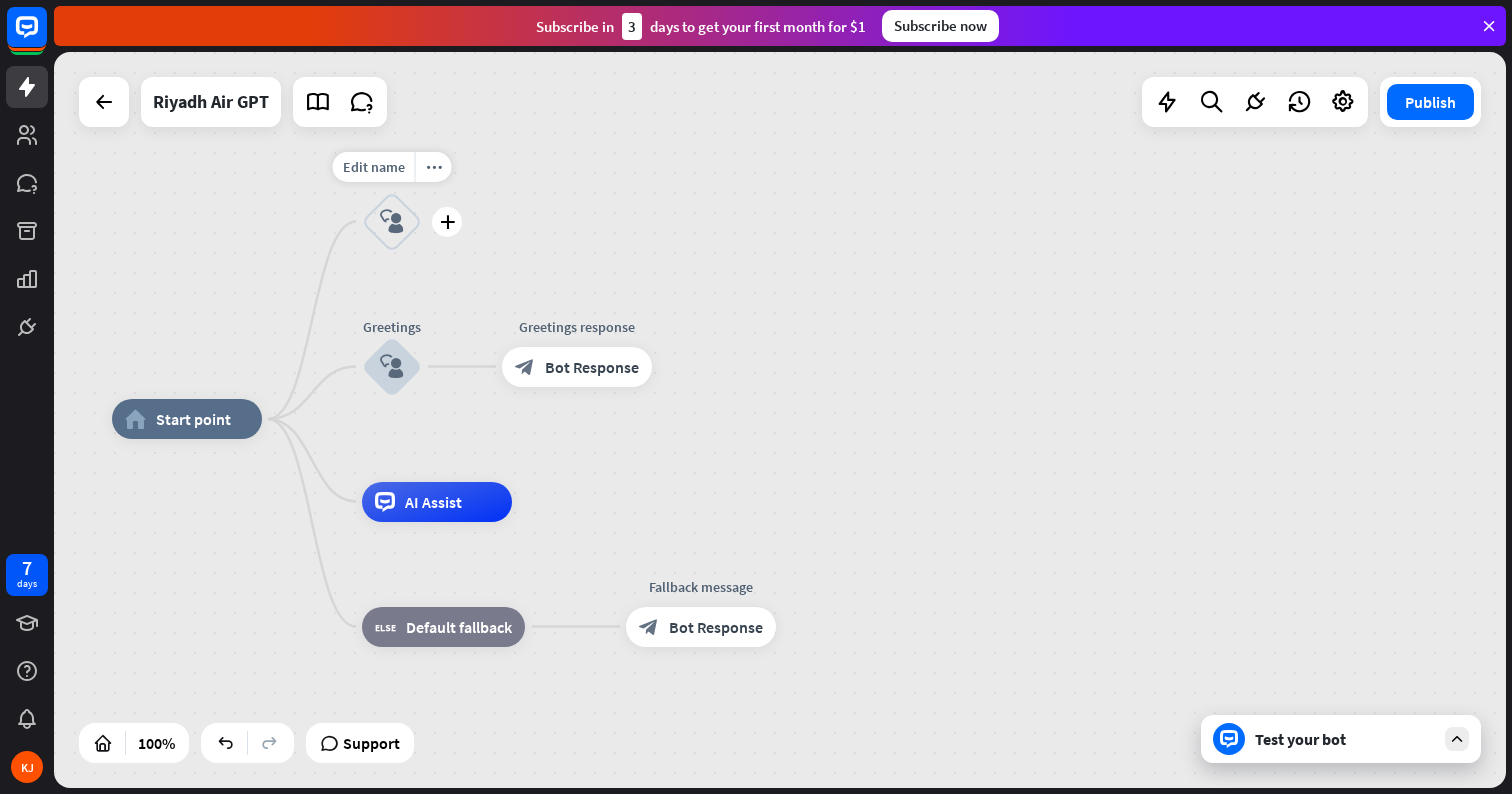 click on "block_user_input" at bounding box center (392, 222) 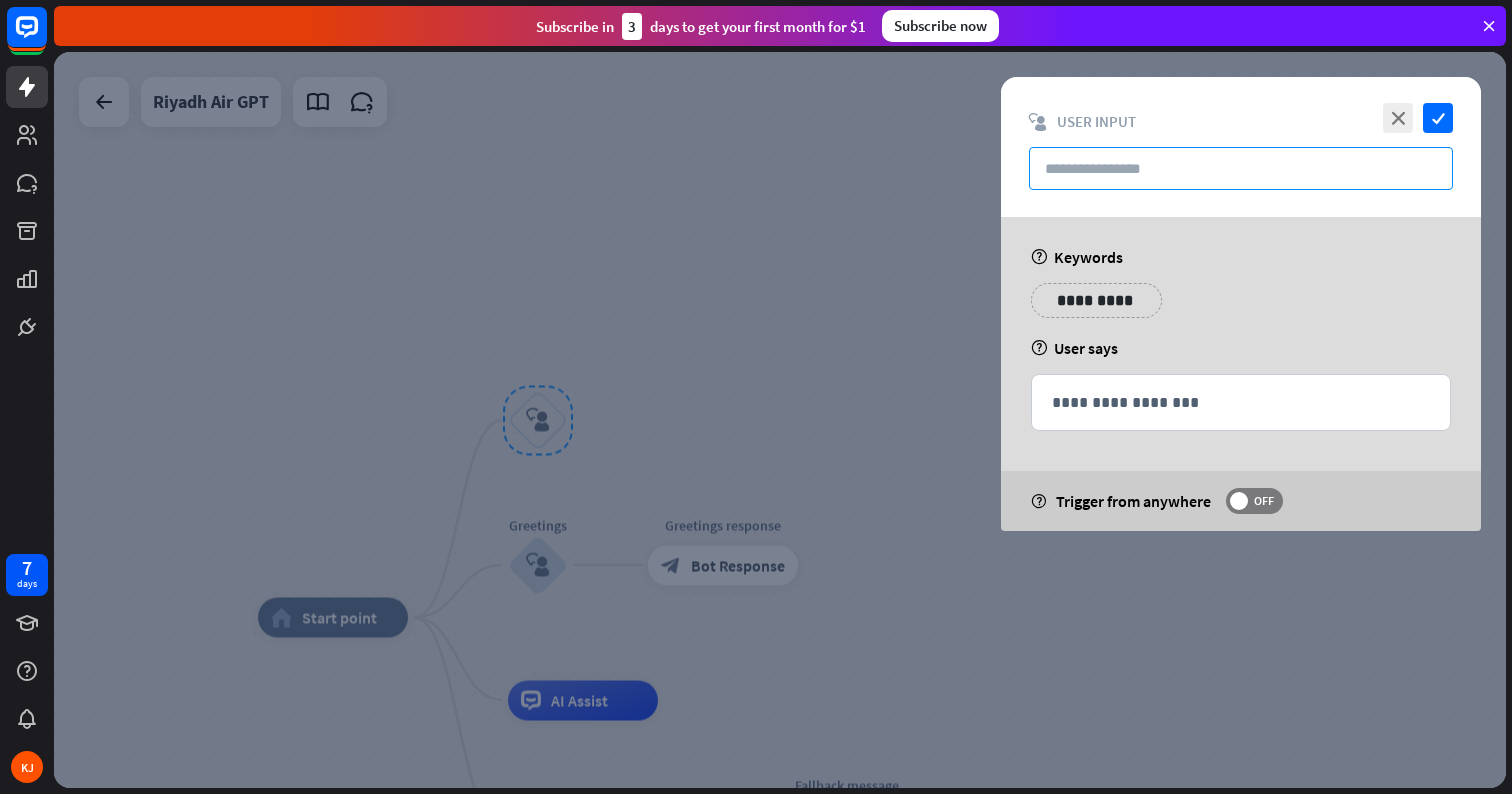 click at bounding box center (1241, 168) 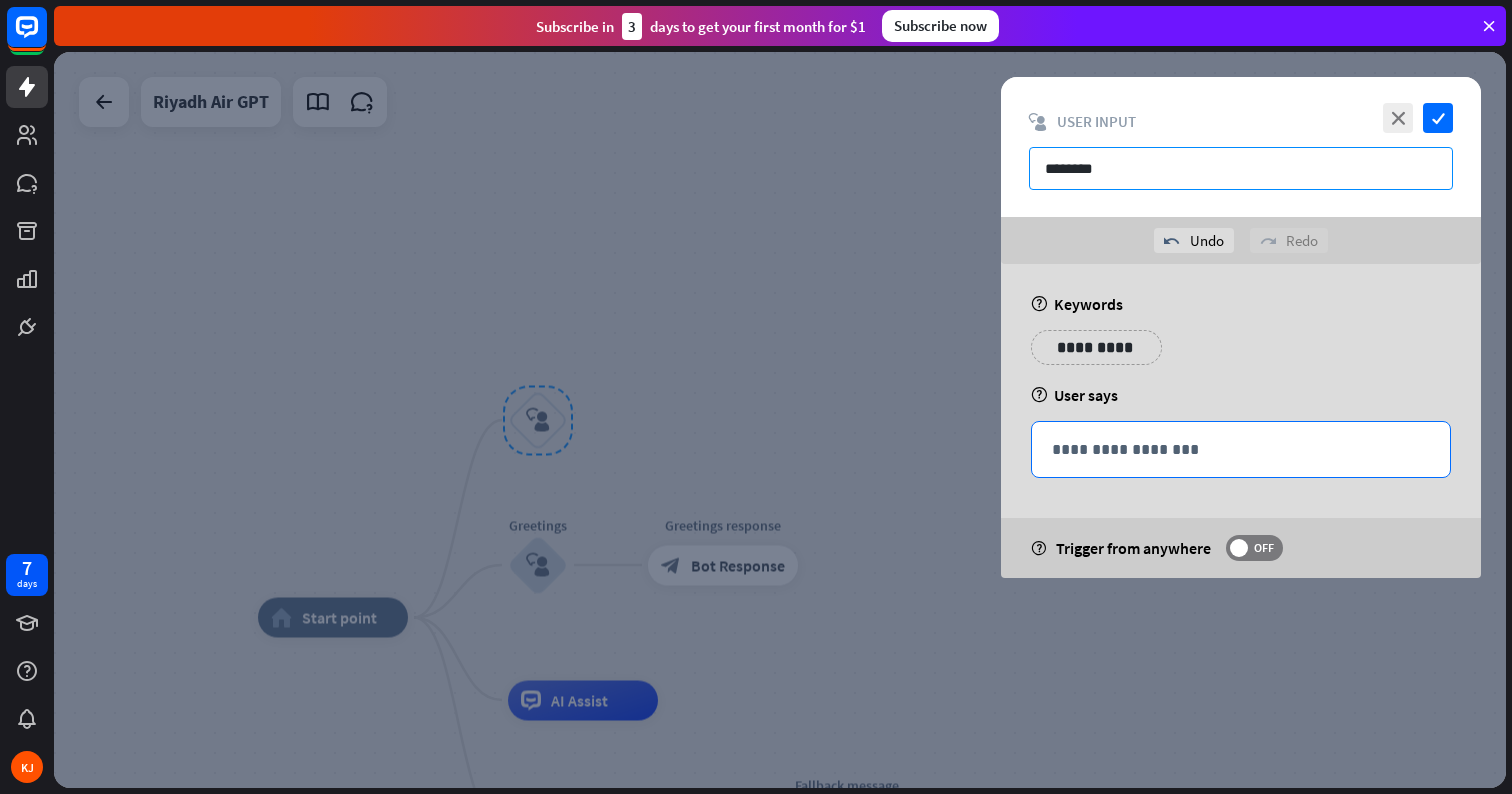 type on "********" 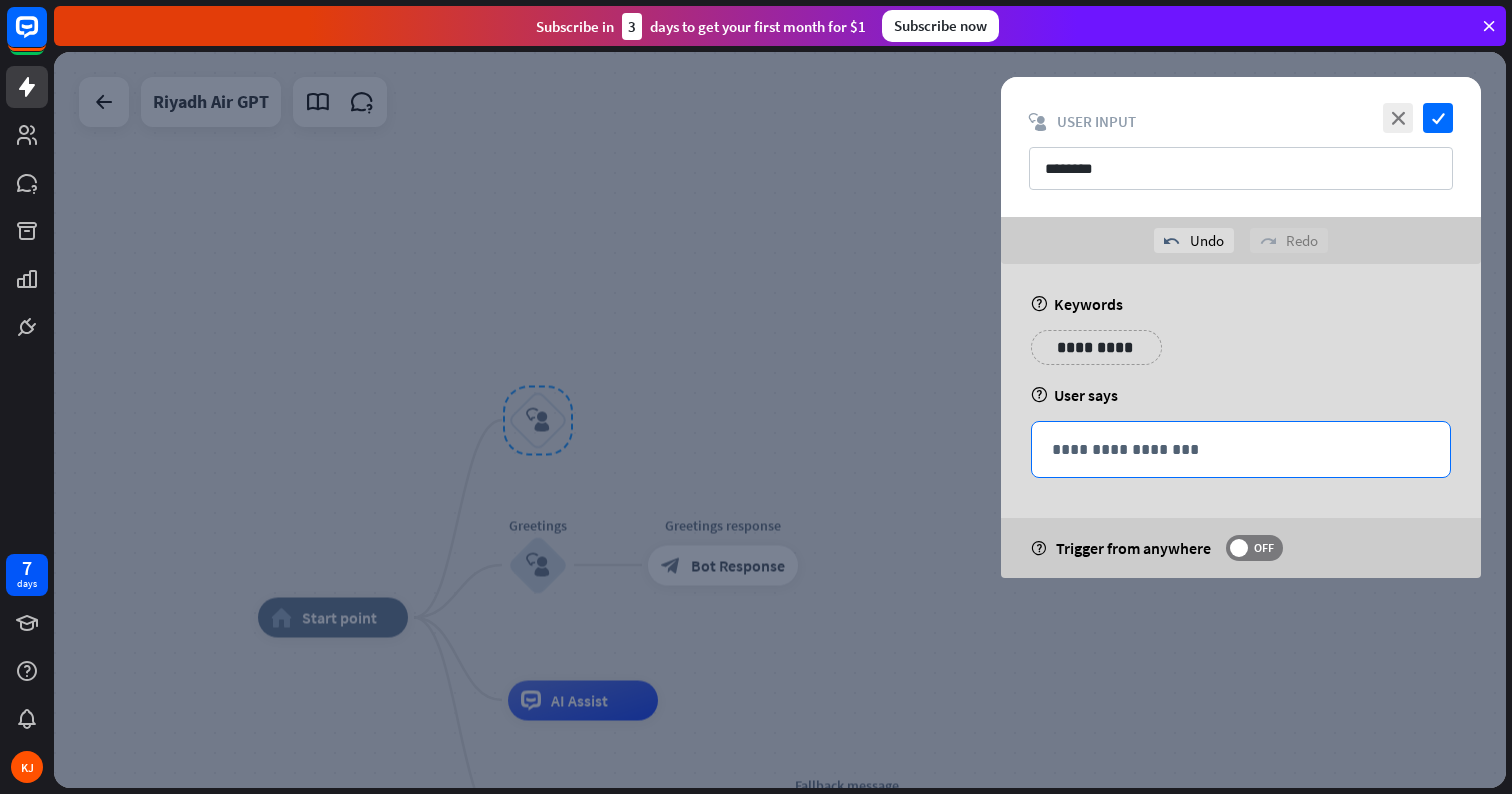 click on "**********" at bounding box center [1241, 449] 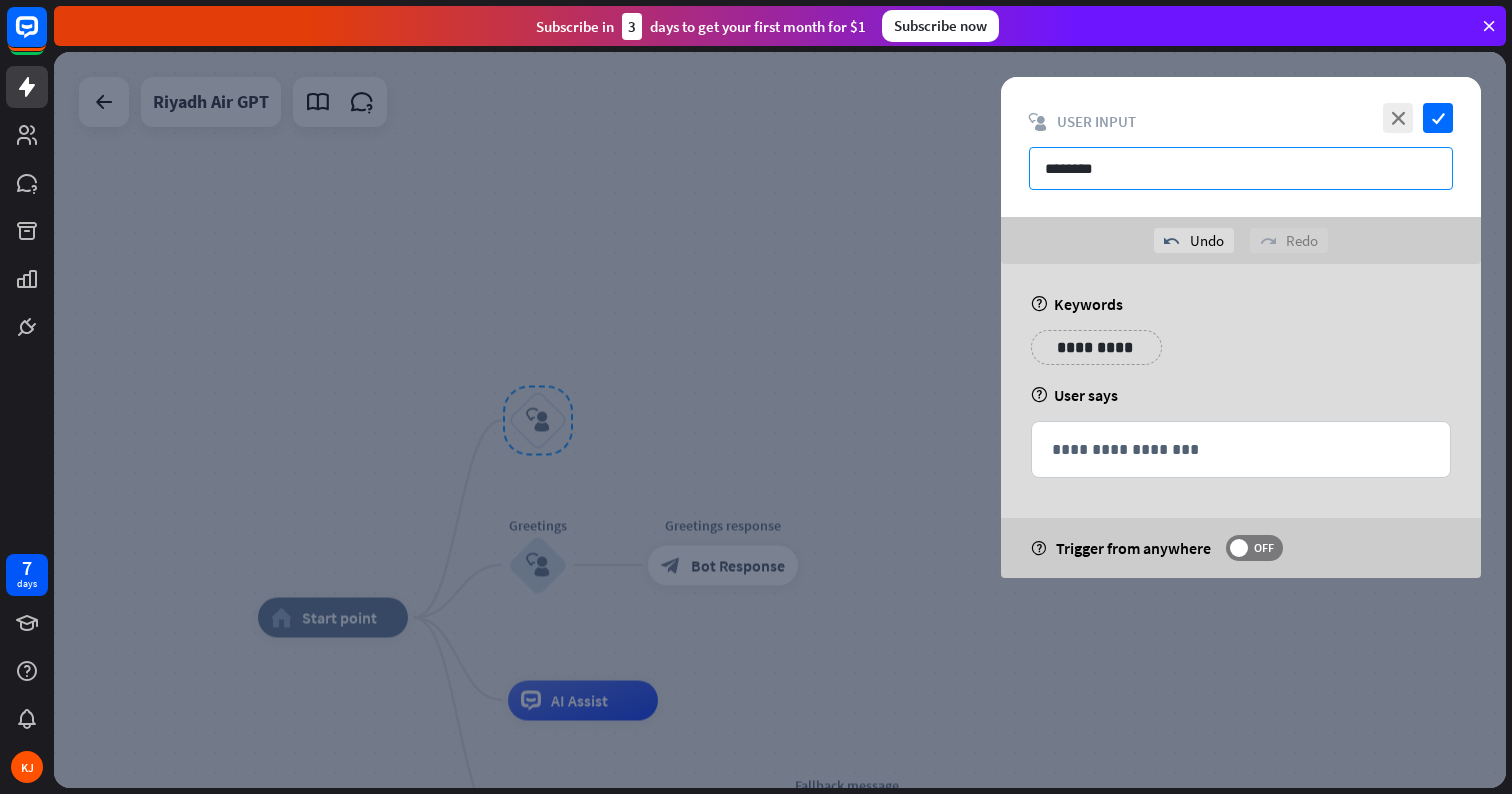 drag, startPoint x: 1114, startPoint y: 177, endPoint x: 971, endPoint y: 184, distance: 143.17122 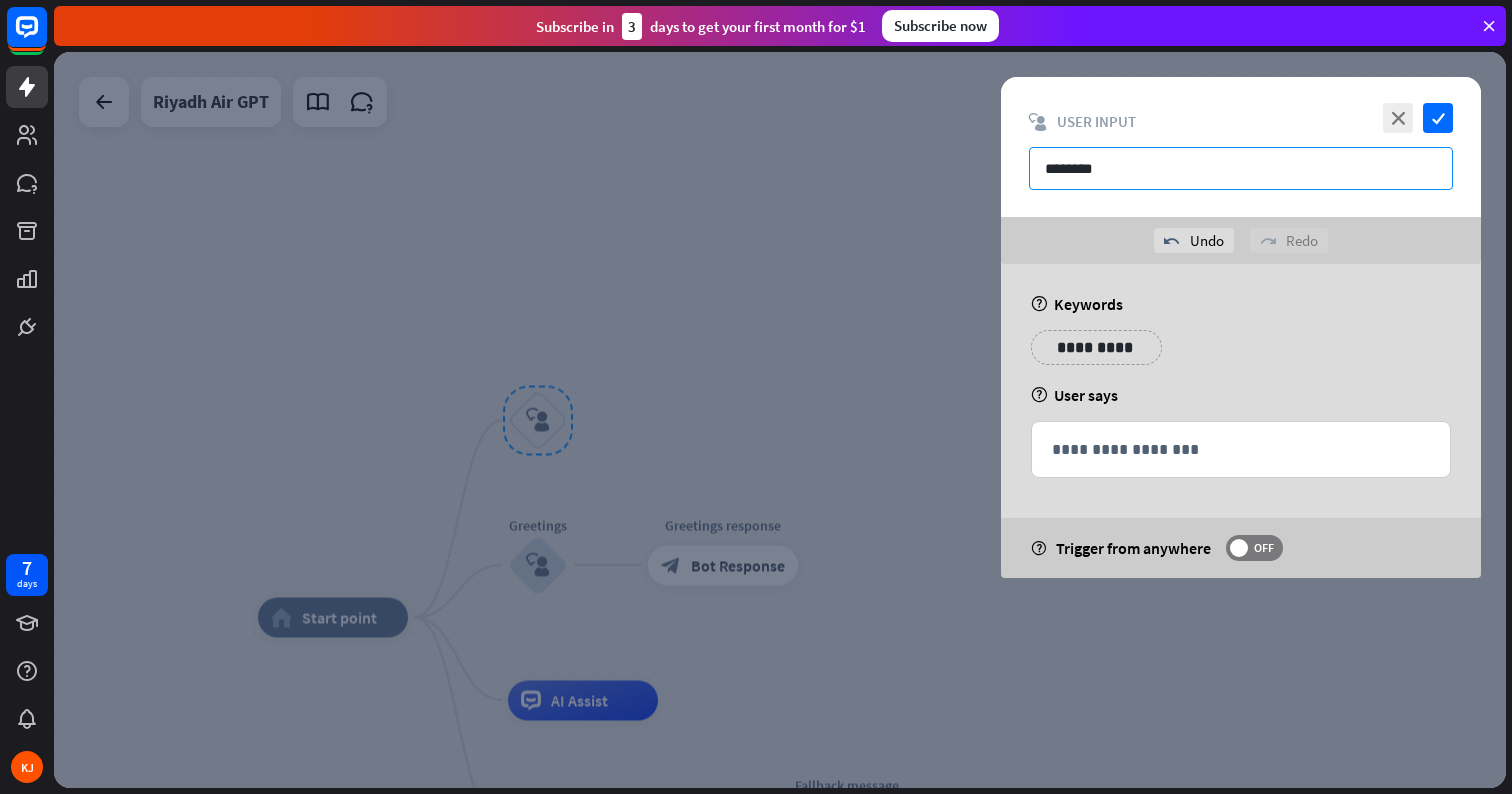 click on "**********" at bounding box center (780, 420) 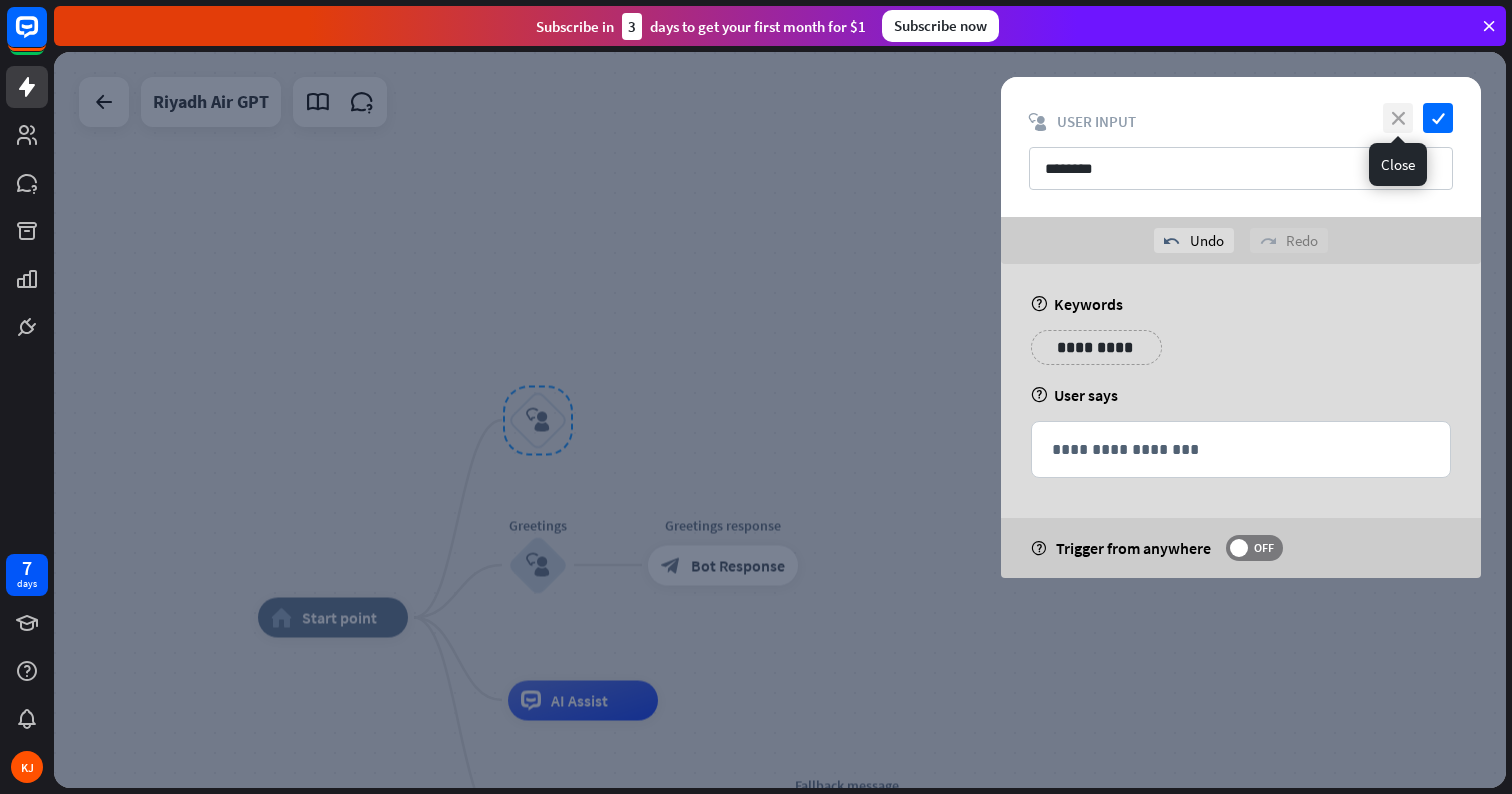 click on "close" at bounding box center [1398, 118] 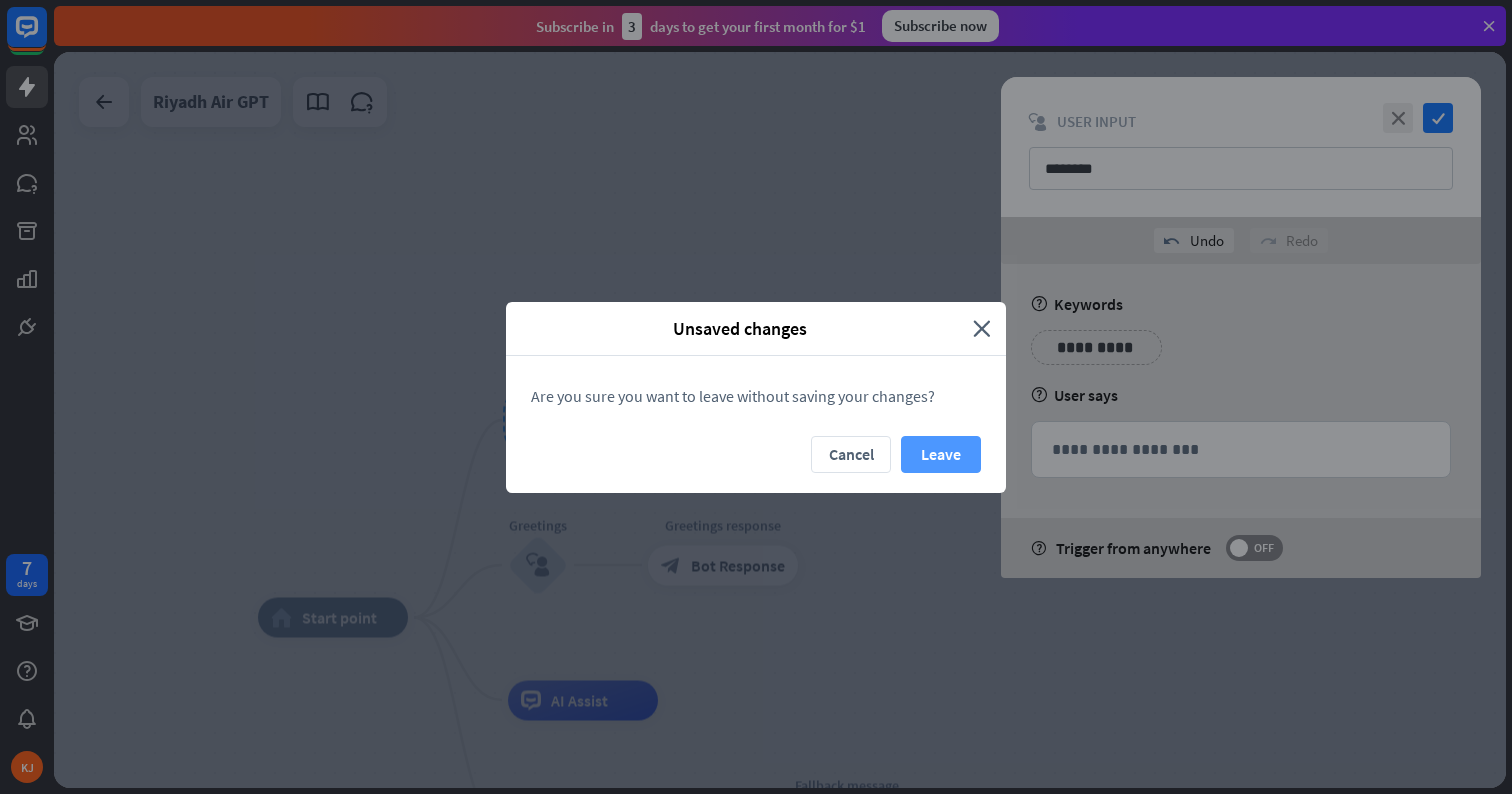 click on "Leave" at bounding box center [941, 454] 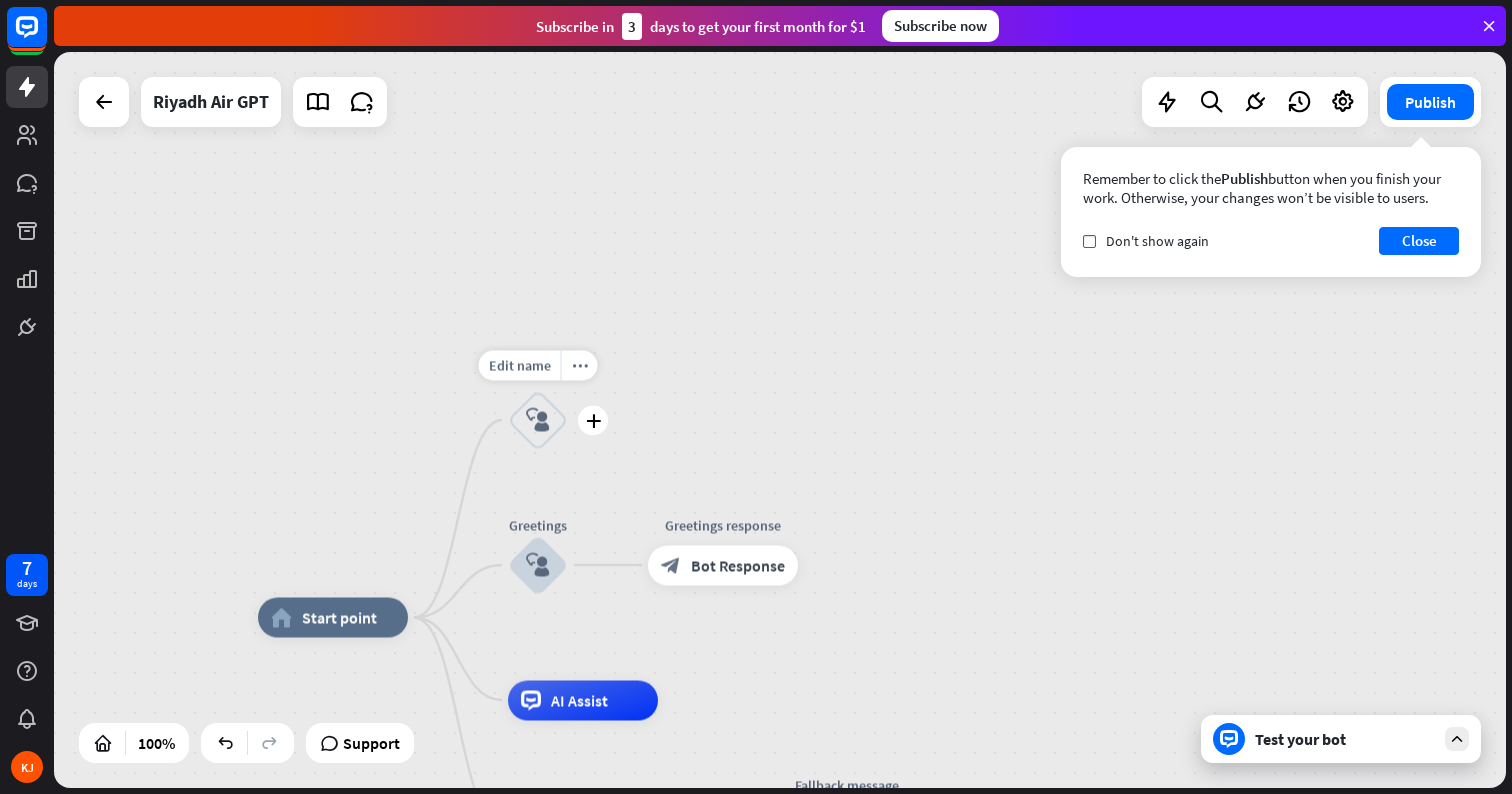 click on "block_user_input" at bounding box center (538, 420) 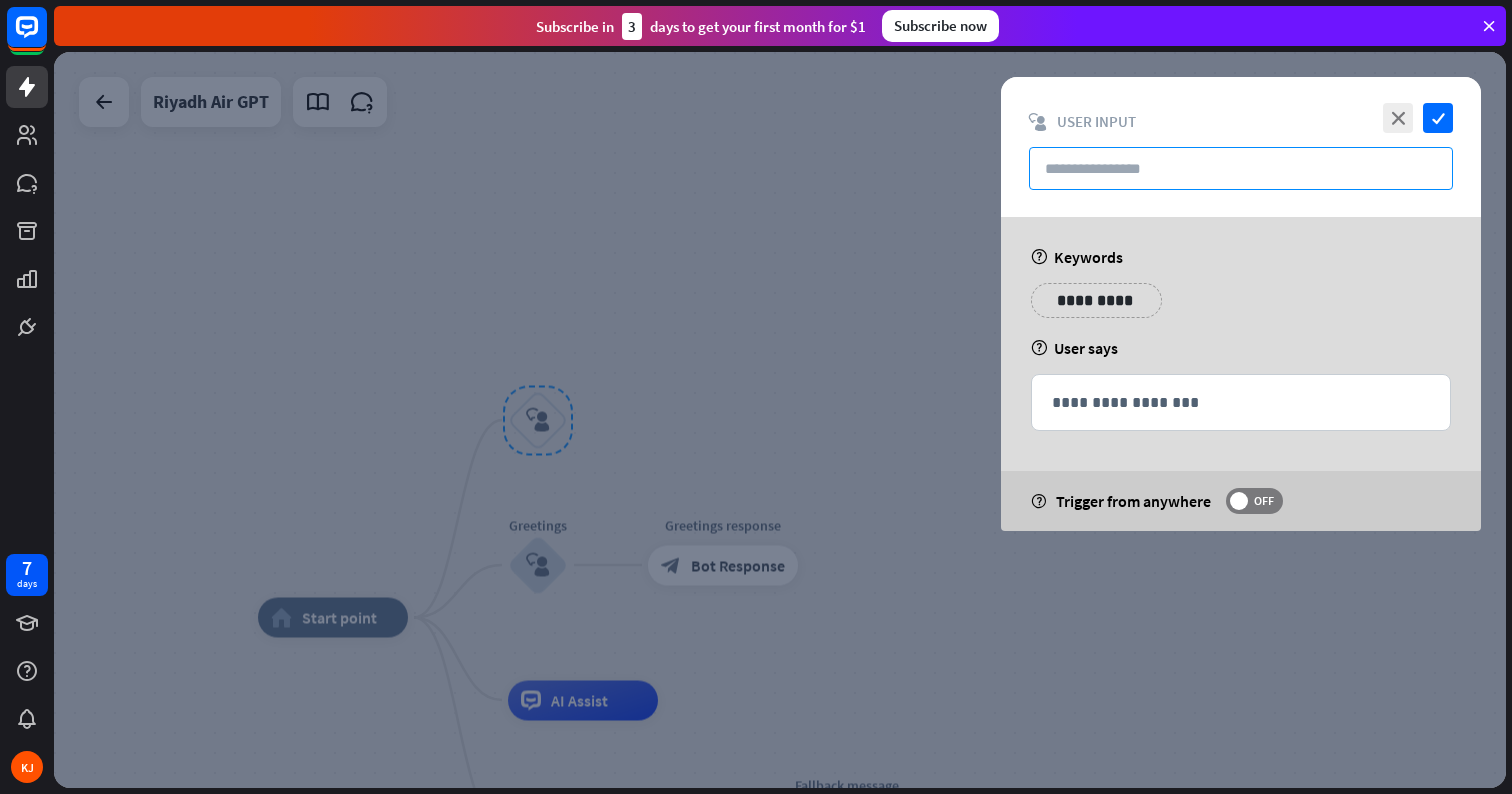 click at bounding box center [1241, 168] 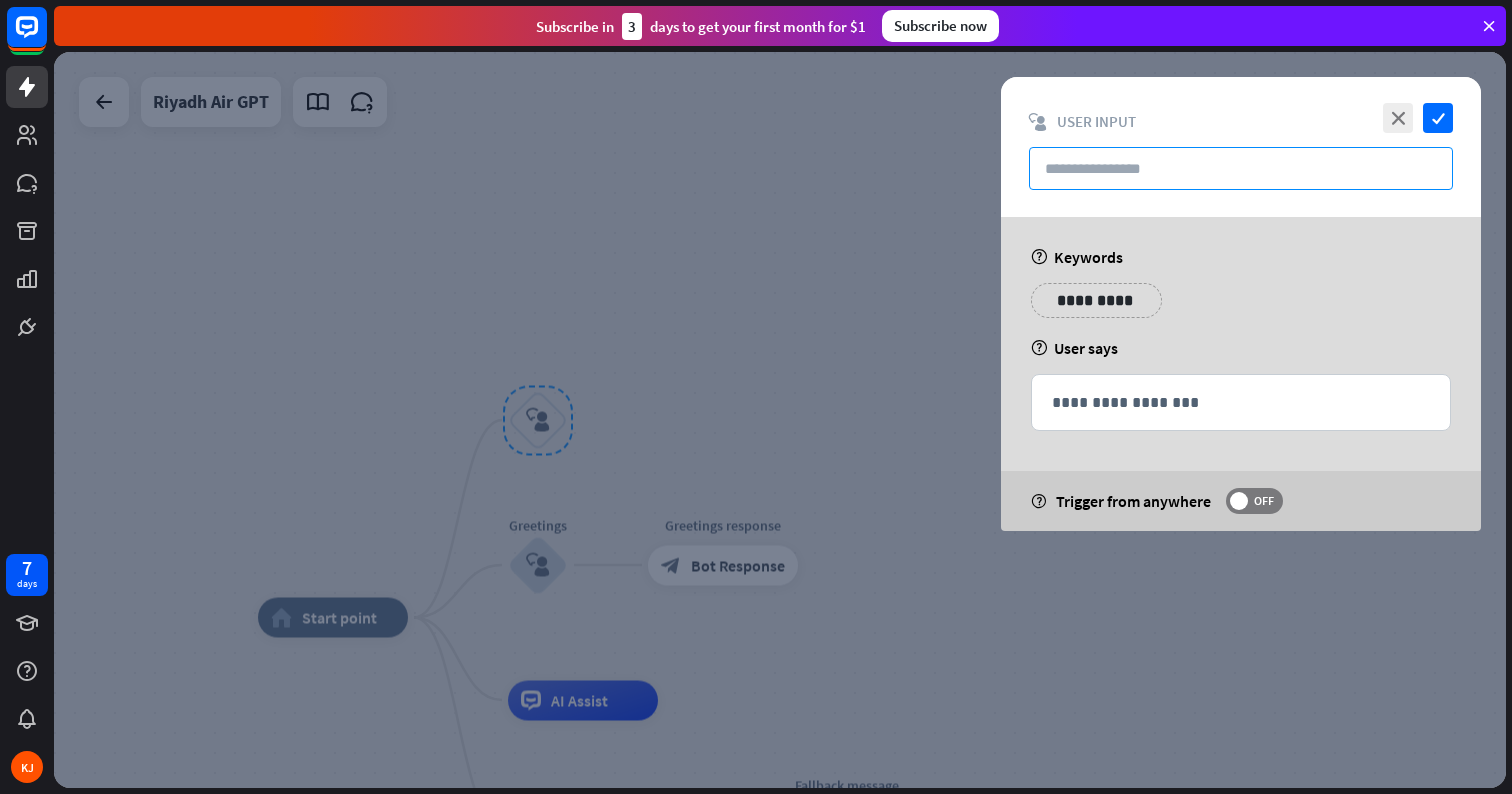 click at bounding box center (1241, 168) 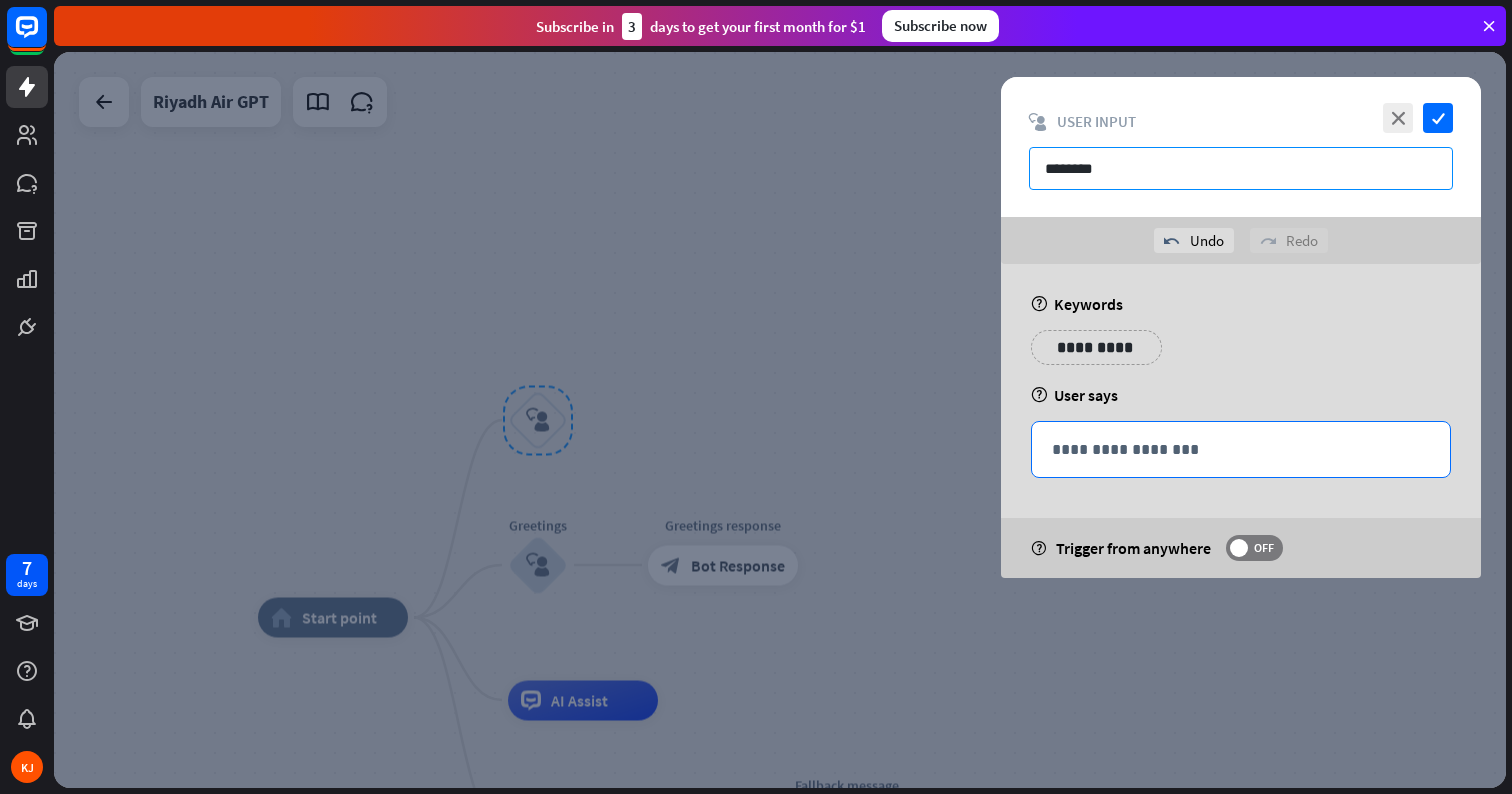type on "********" 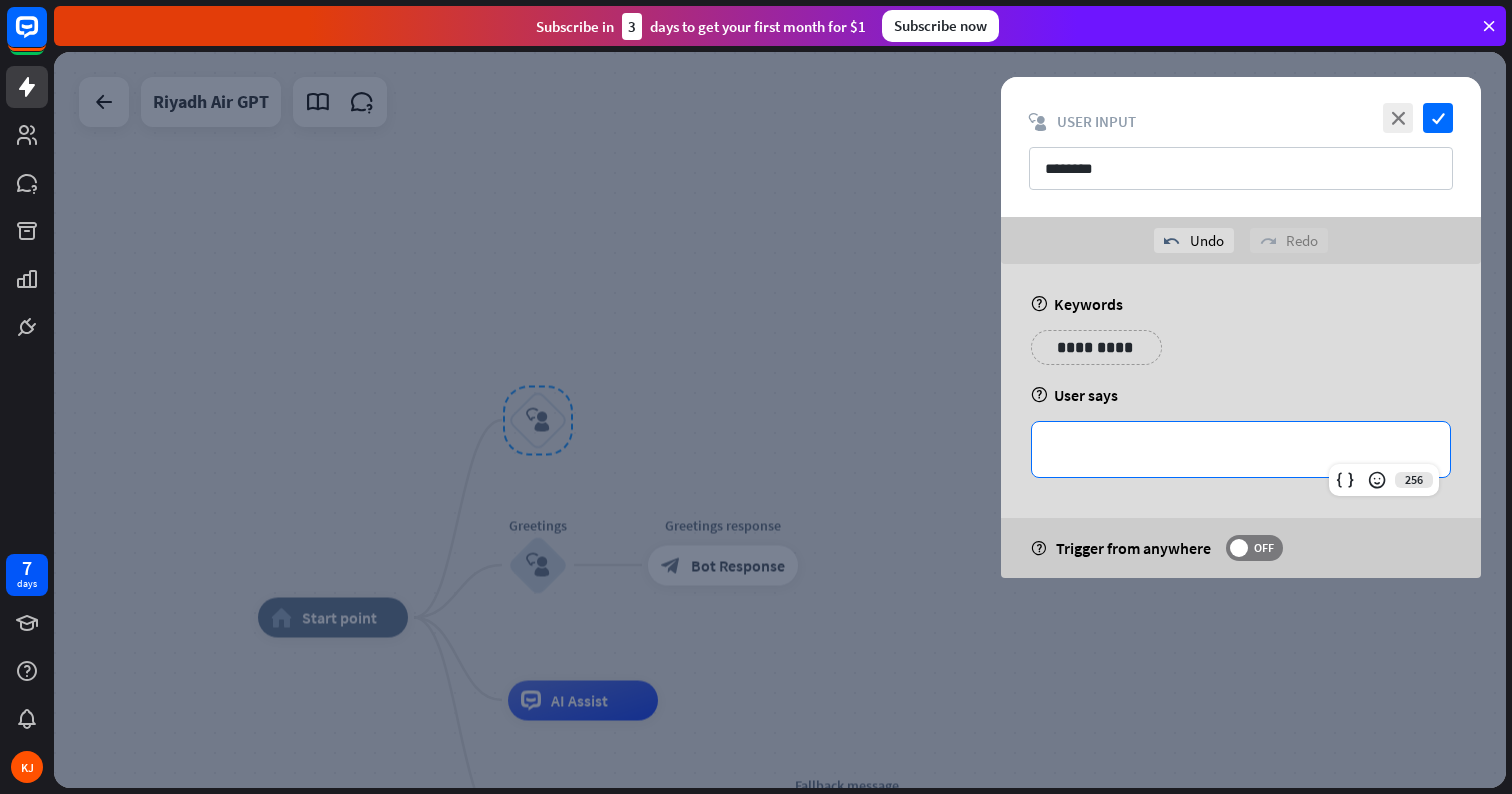 click on "**********" at bounding box center [1241, 449] 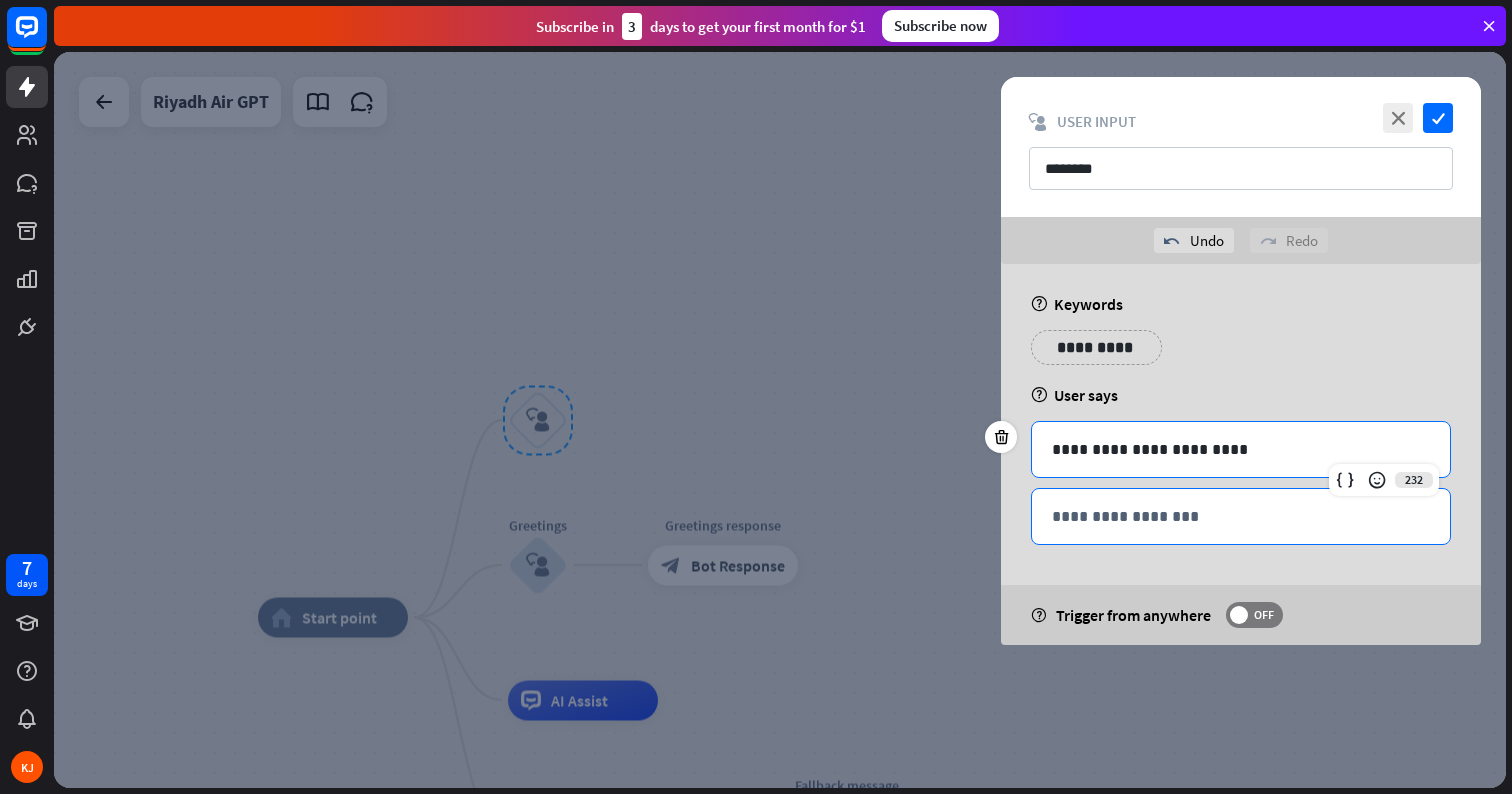 click on "**********" at bounding box center (1241, 516) 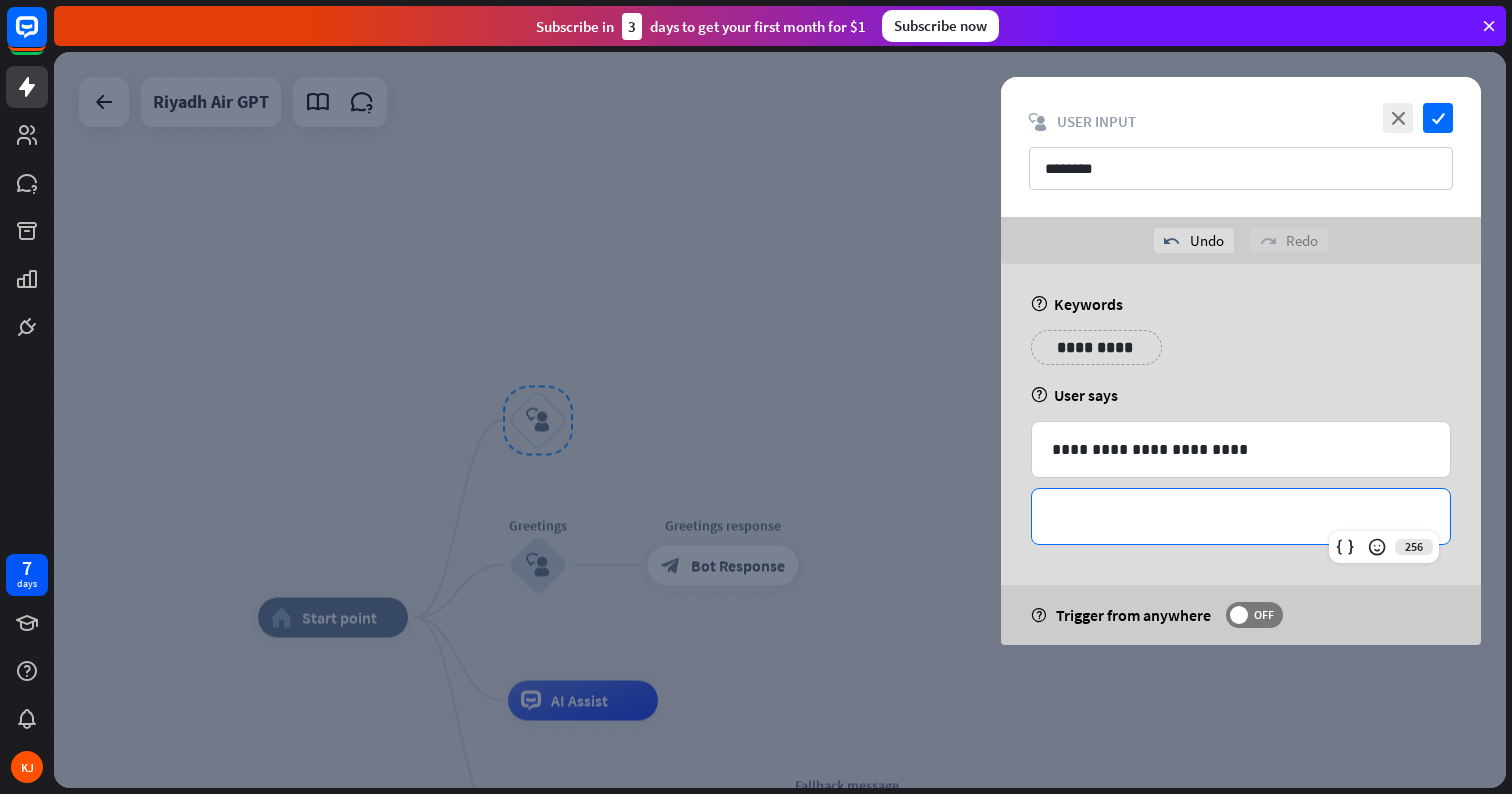 type 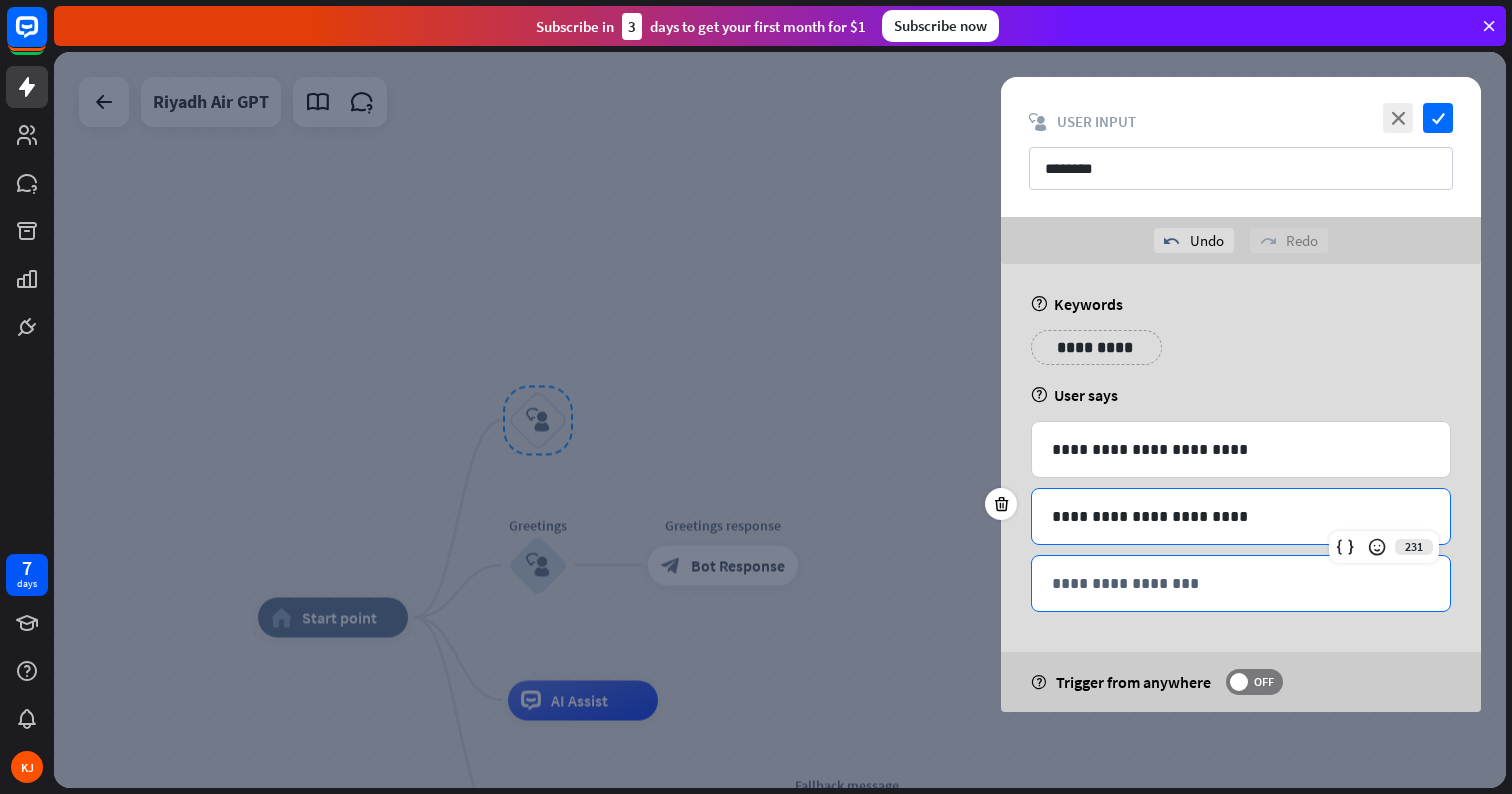 drag, startPoint x: 1149, startPoint y: 528, endPoint x: 1136, endPoint y: 581, distance: 54.571056 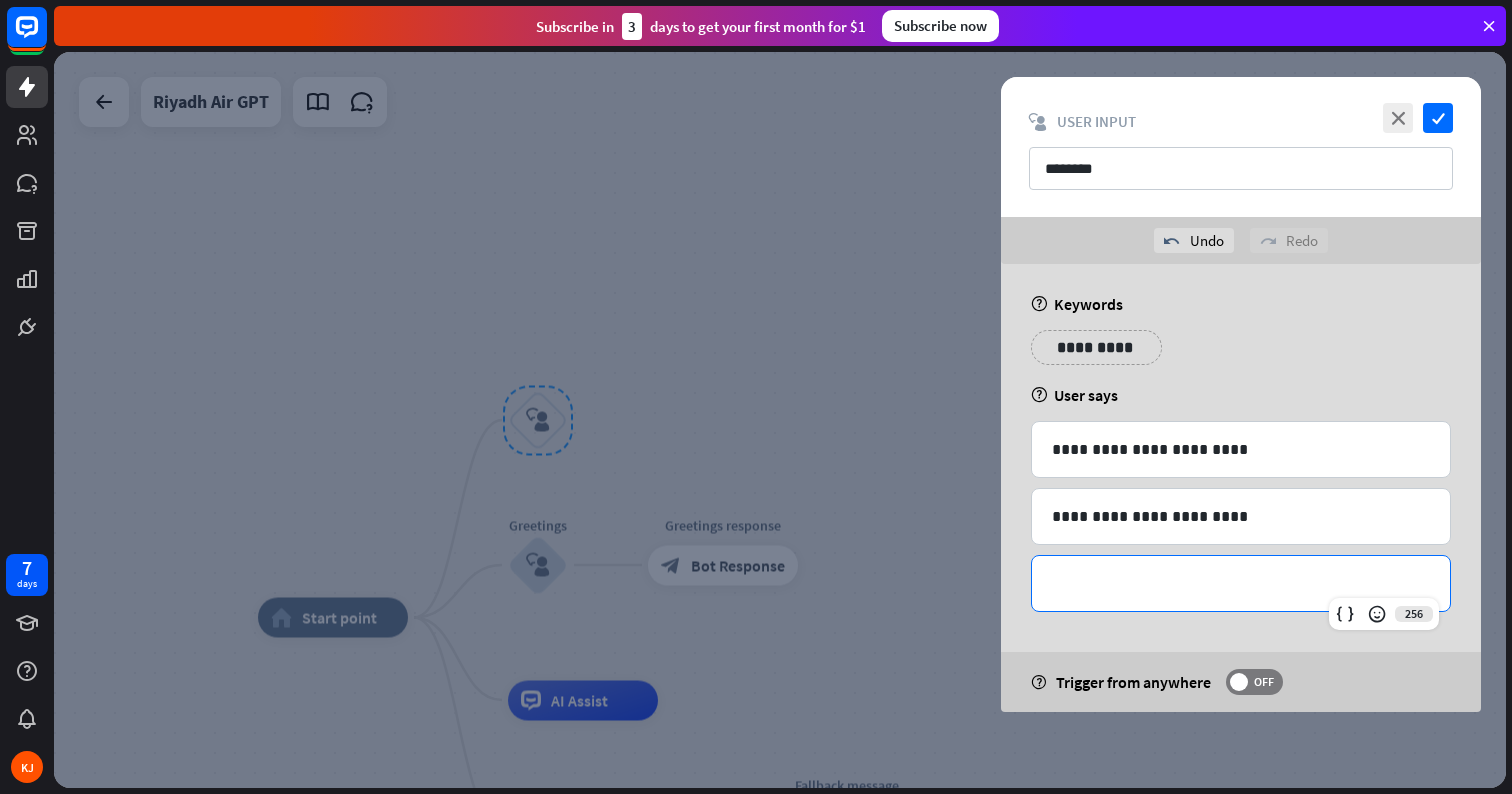 type 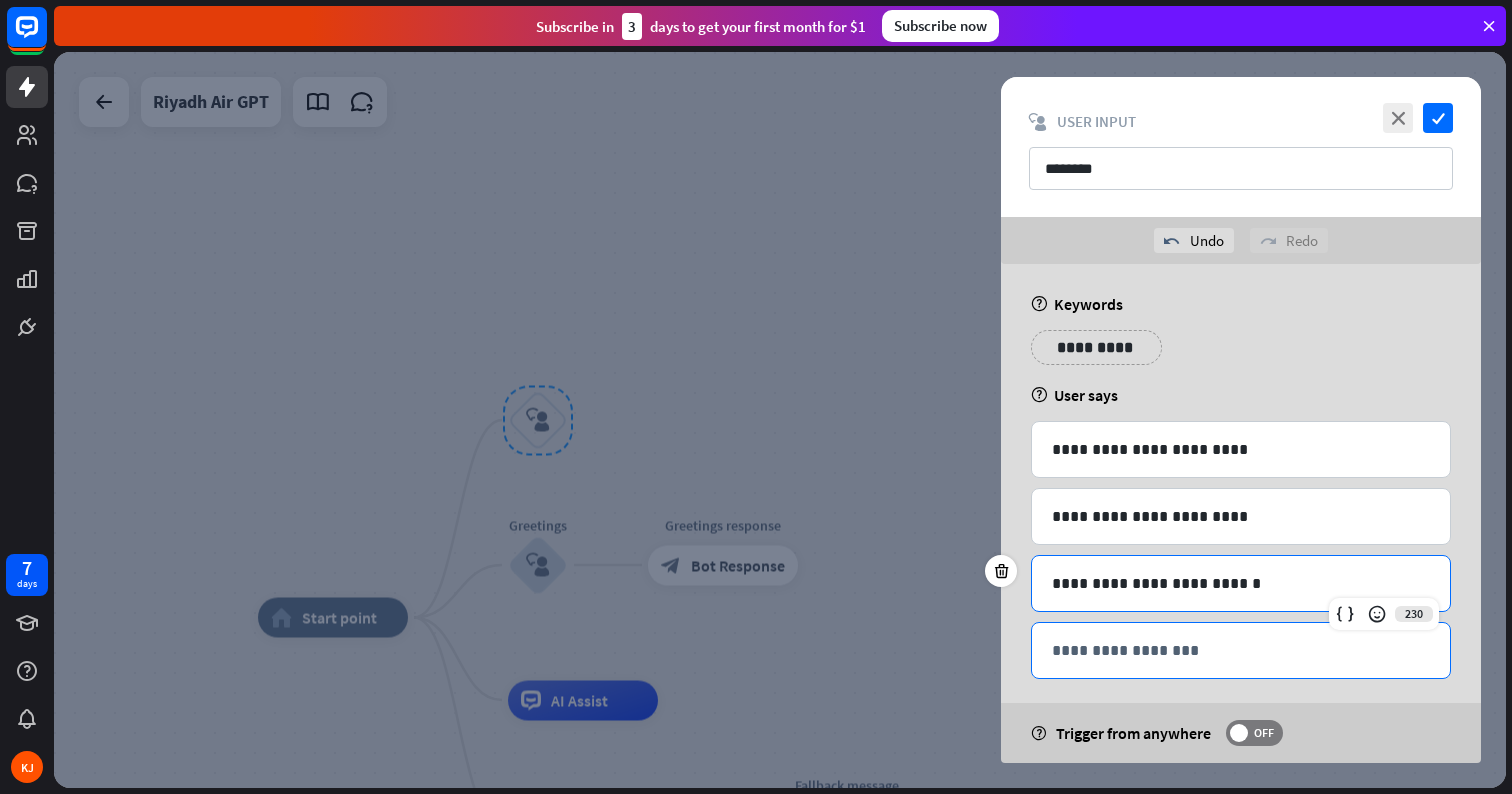 click on "**********" at bounding box center (1241, 650) 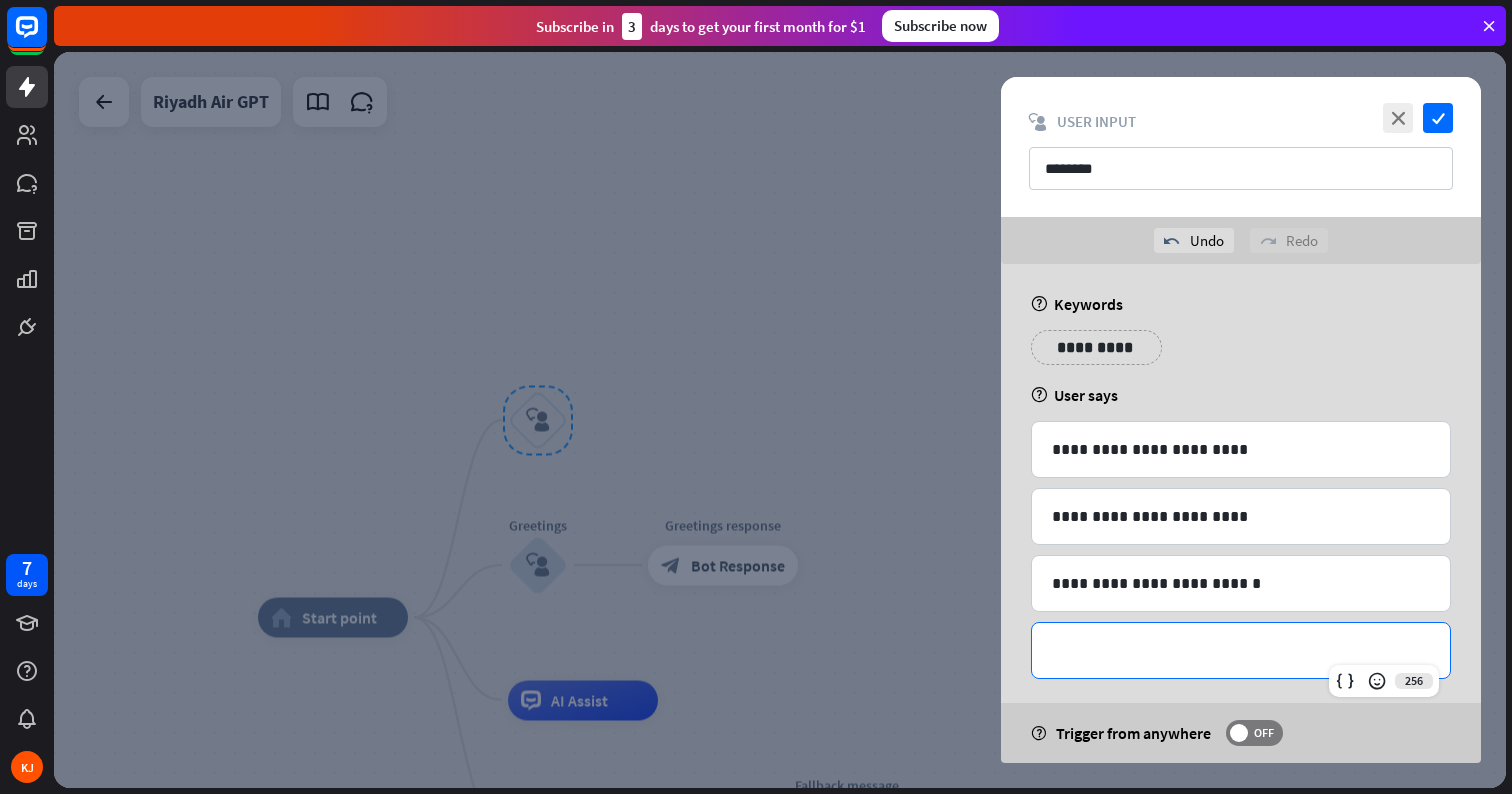 type 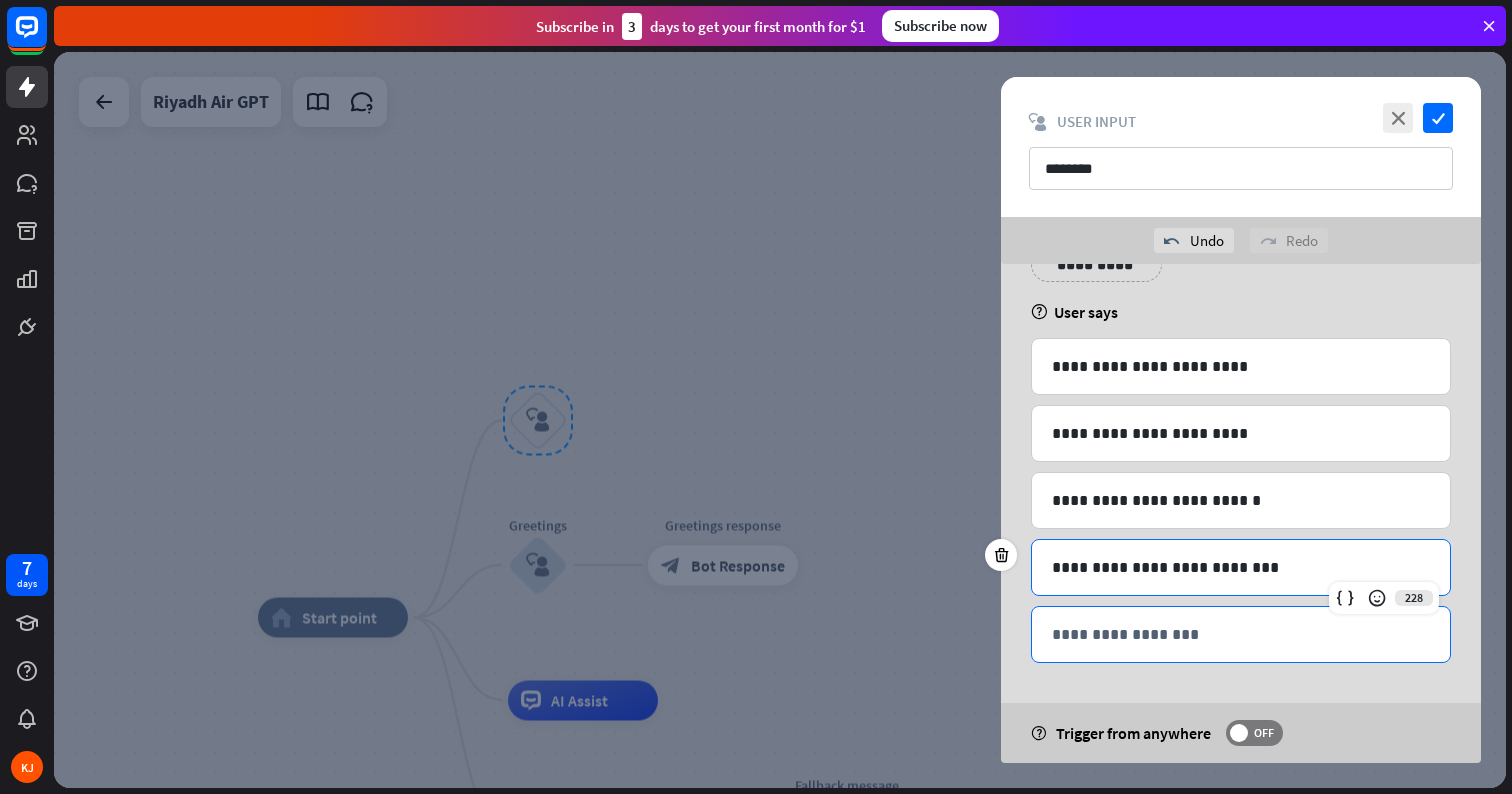 scroll, scrollTop: 83, scrollLeft: 0, axis: vertical 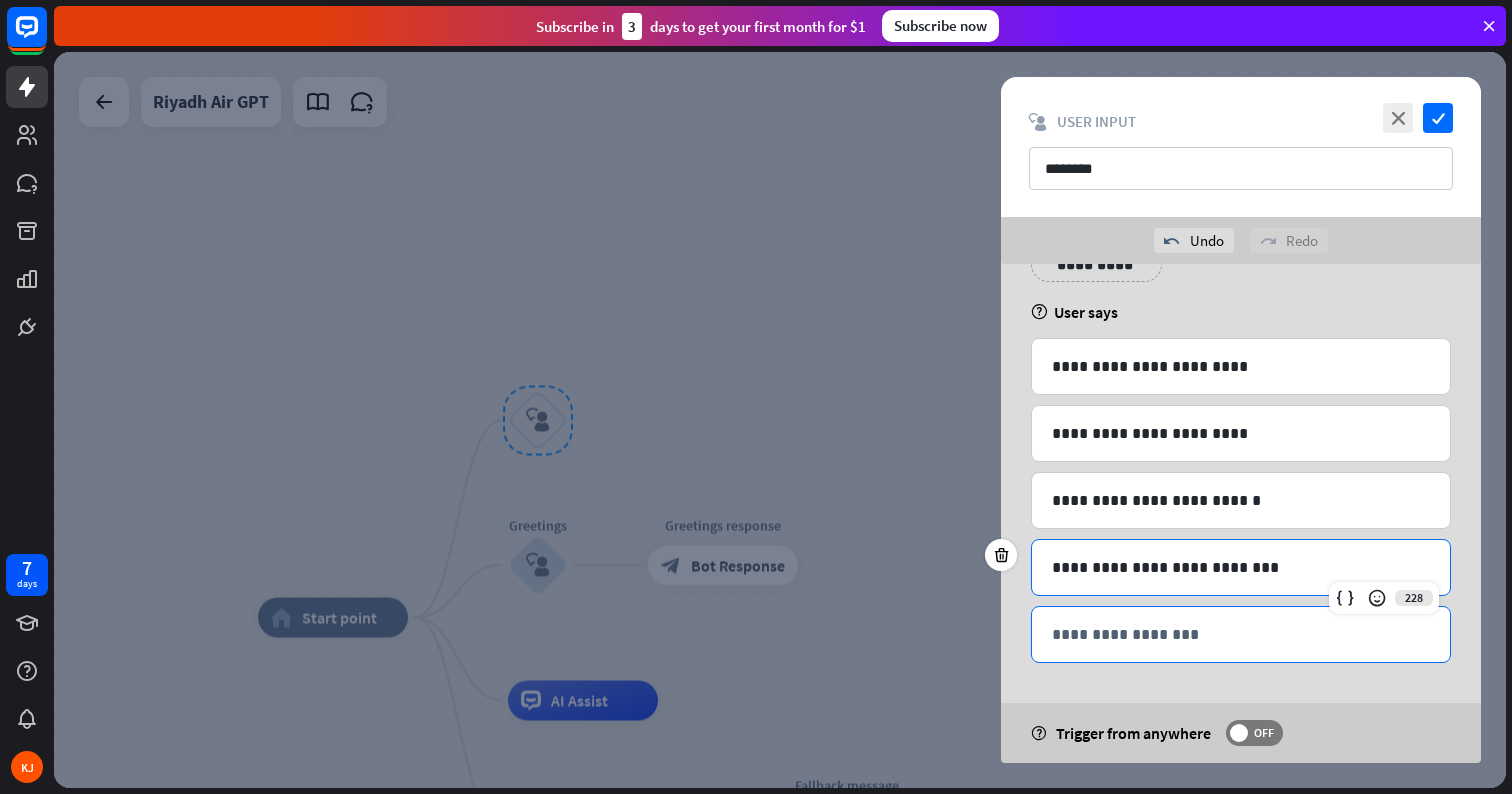 click on "**********" at bounding box center [1241, 634] 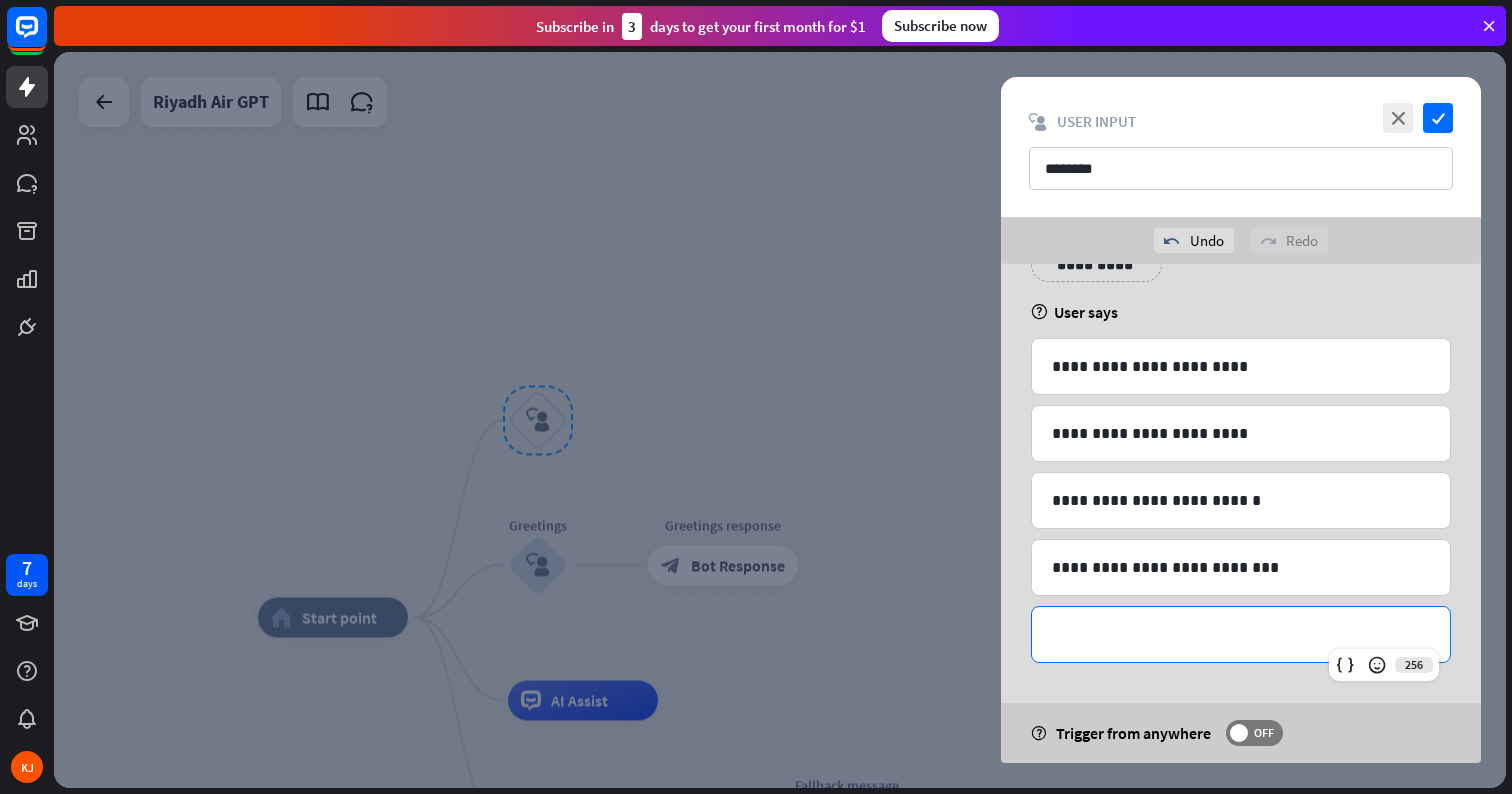type 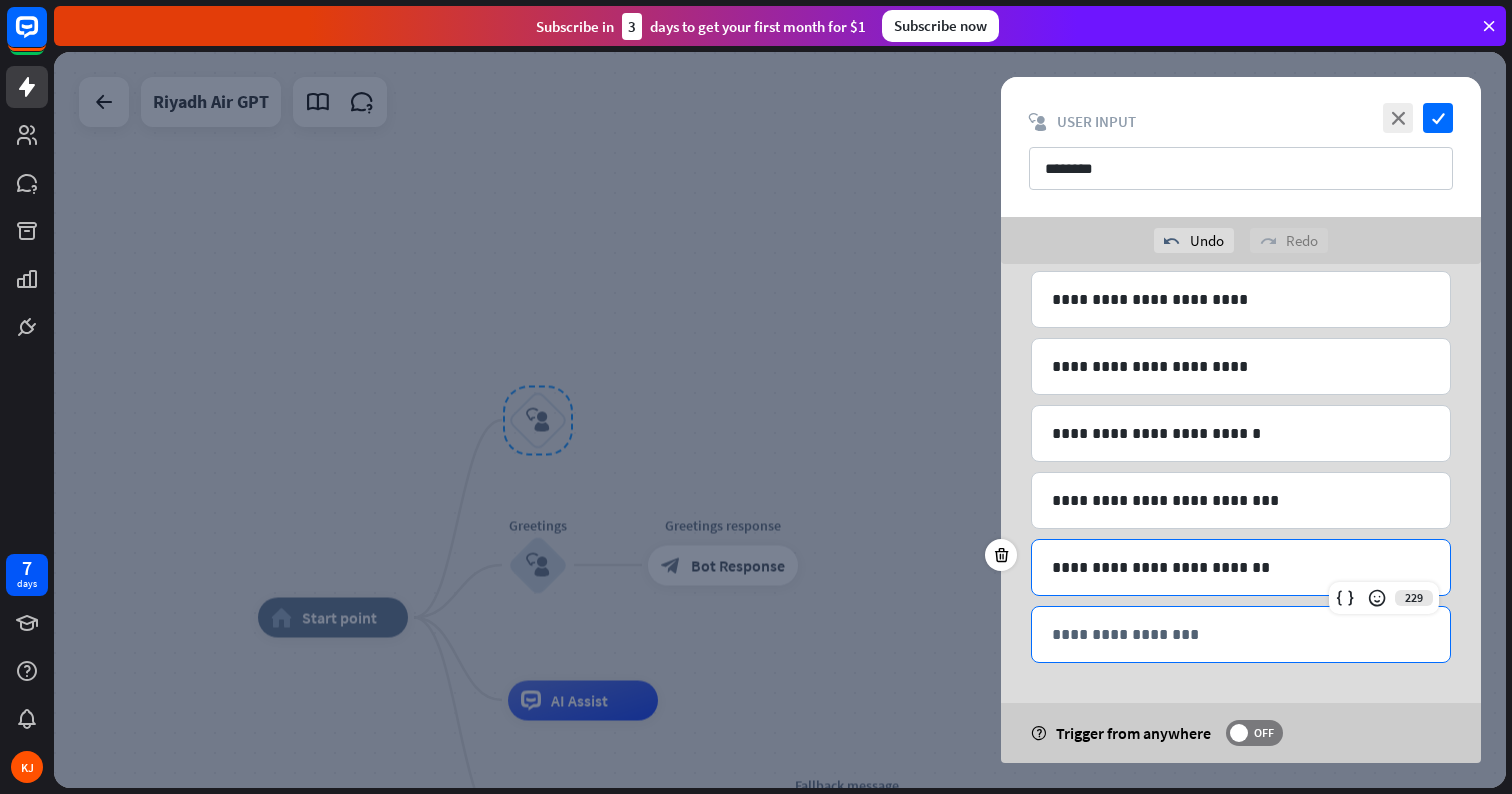 scroll, scrollTop: 150, scrollLeft: 0, axis: vertical 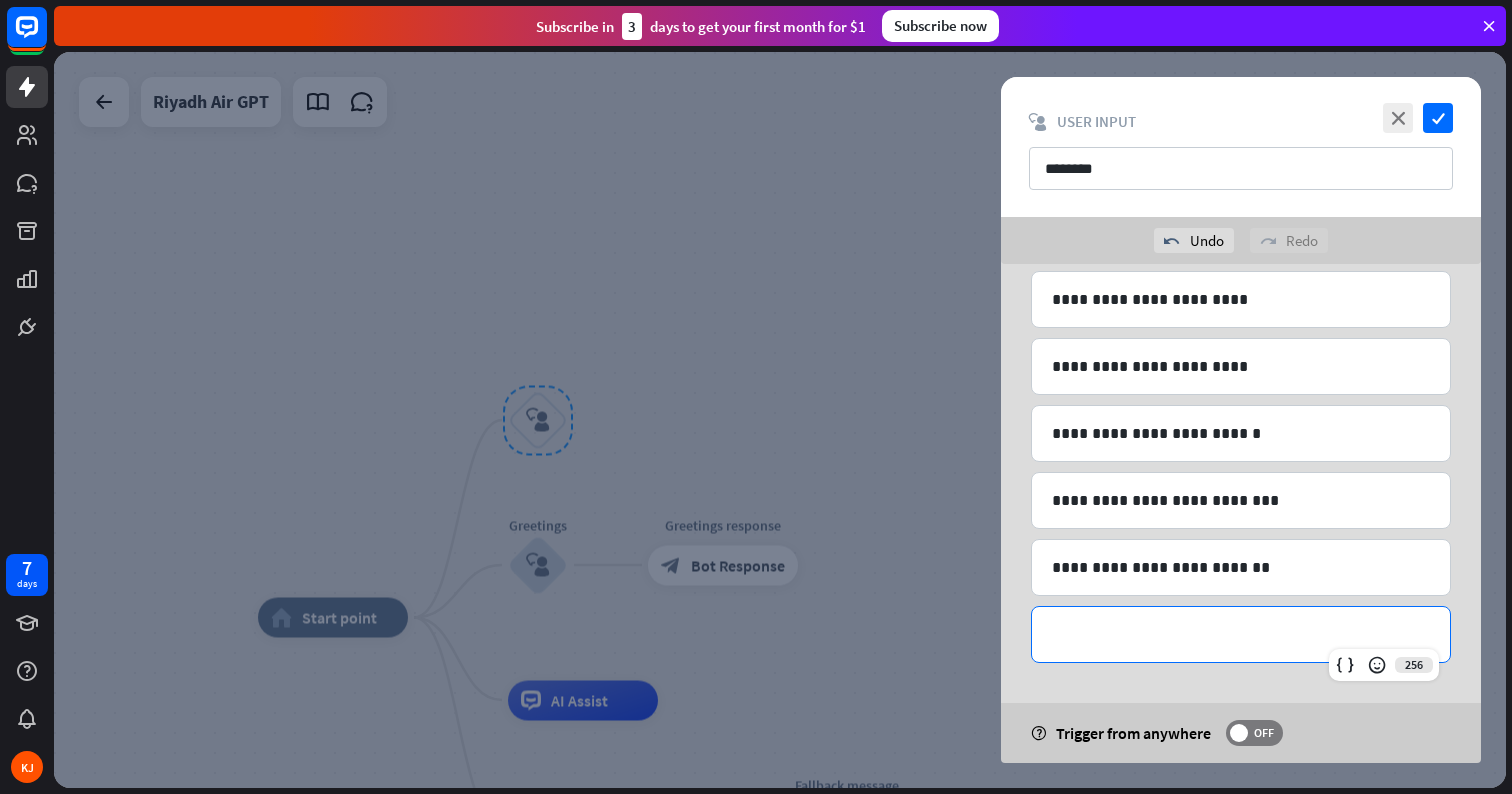 type 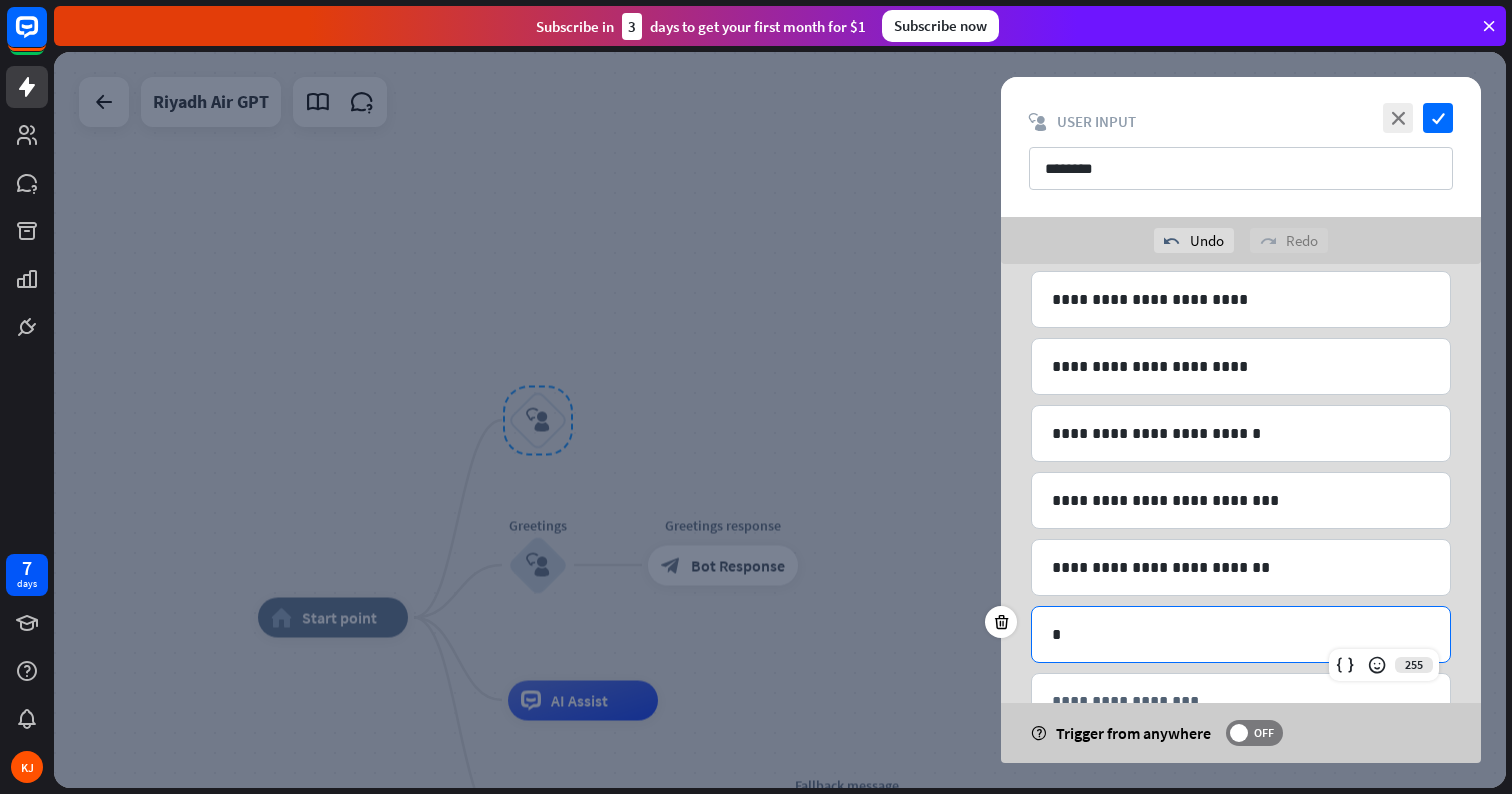 scroll, scrollTop: 217, scrollLeft: 0, axis: vertical 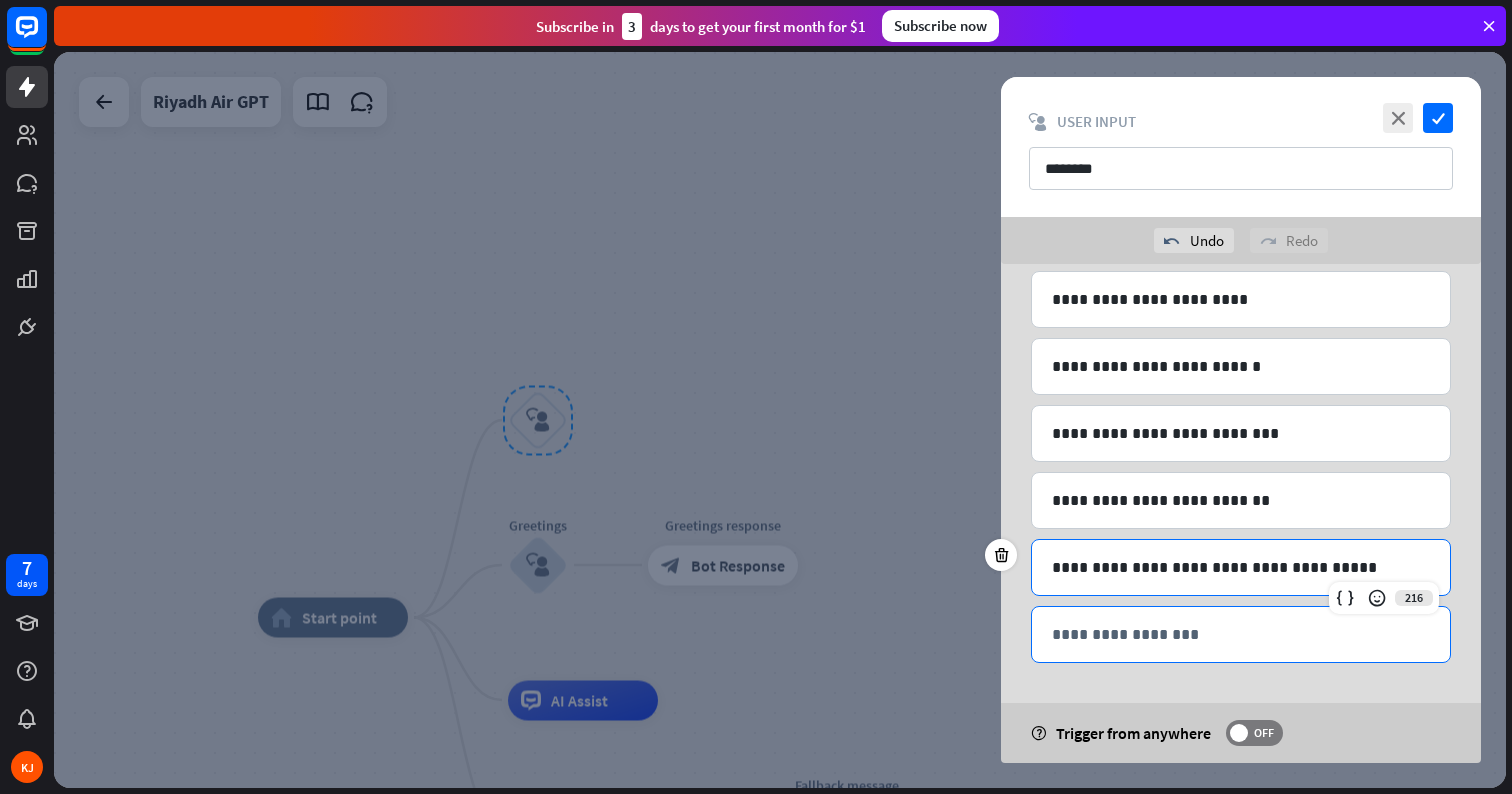 click on "**********" at bounding box center (1241, 634) 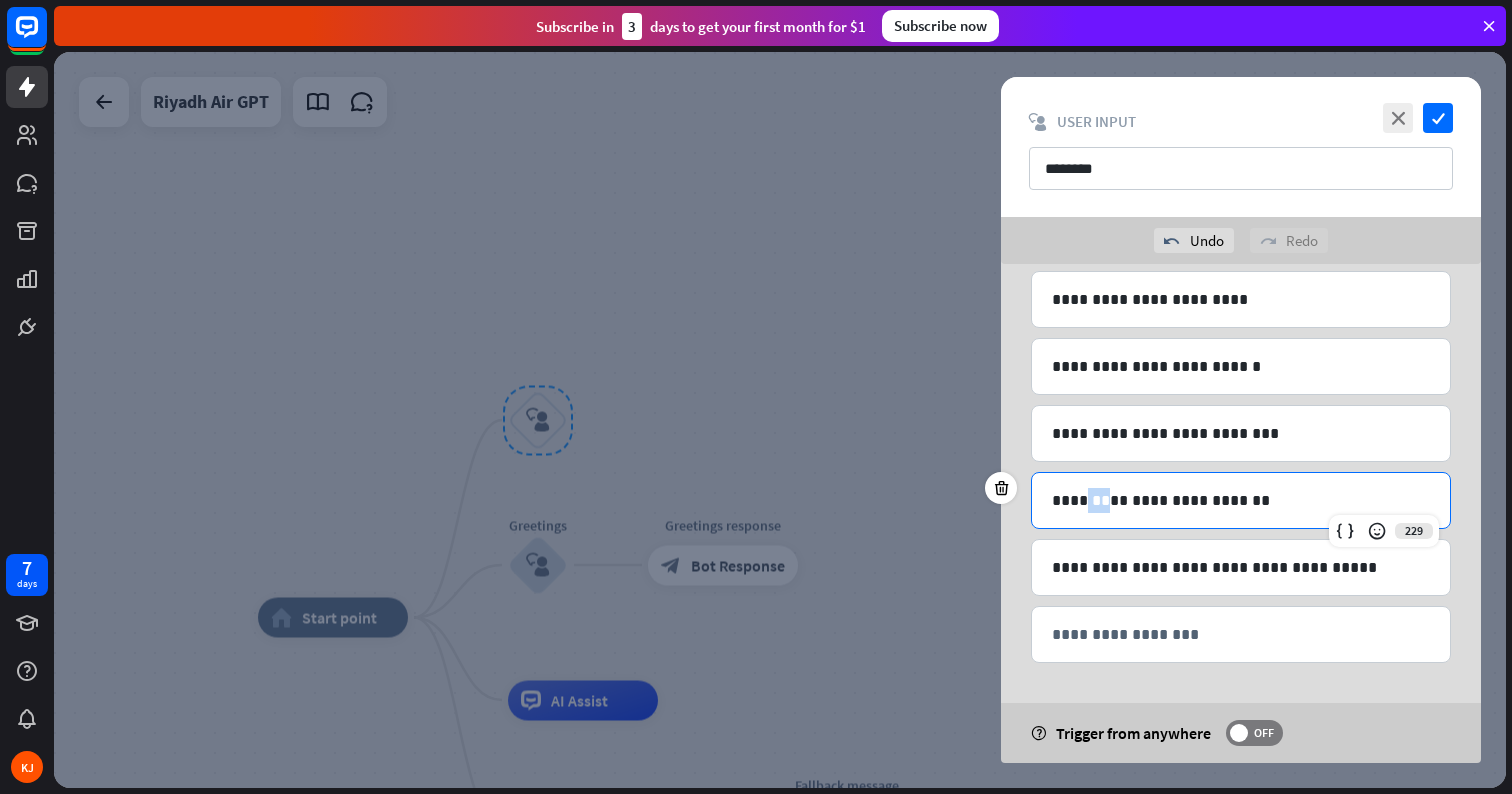 drag, startPoint x: 1108, startPoint y: 501, endPoint x: 1083, endPoint y: 504, distance: 25.179358 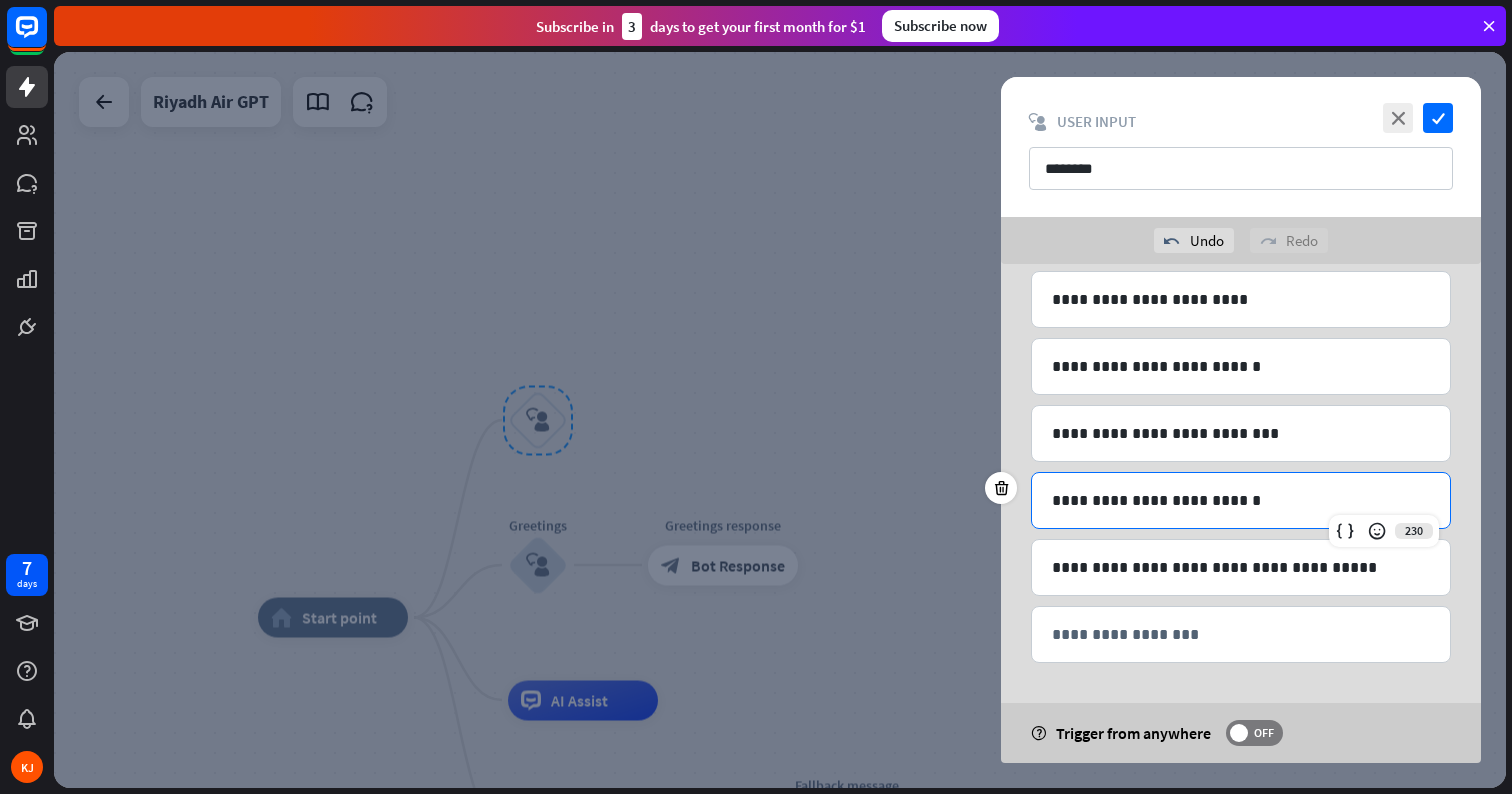 click on "**********" at bounding box center (1241, 500) 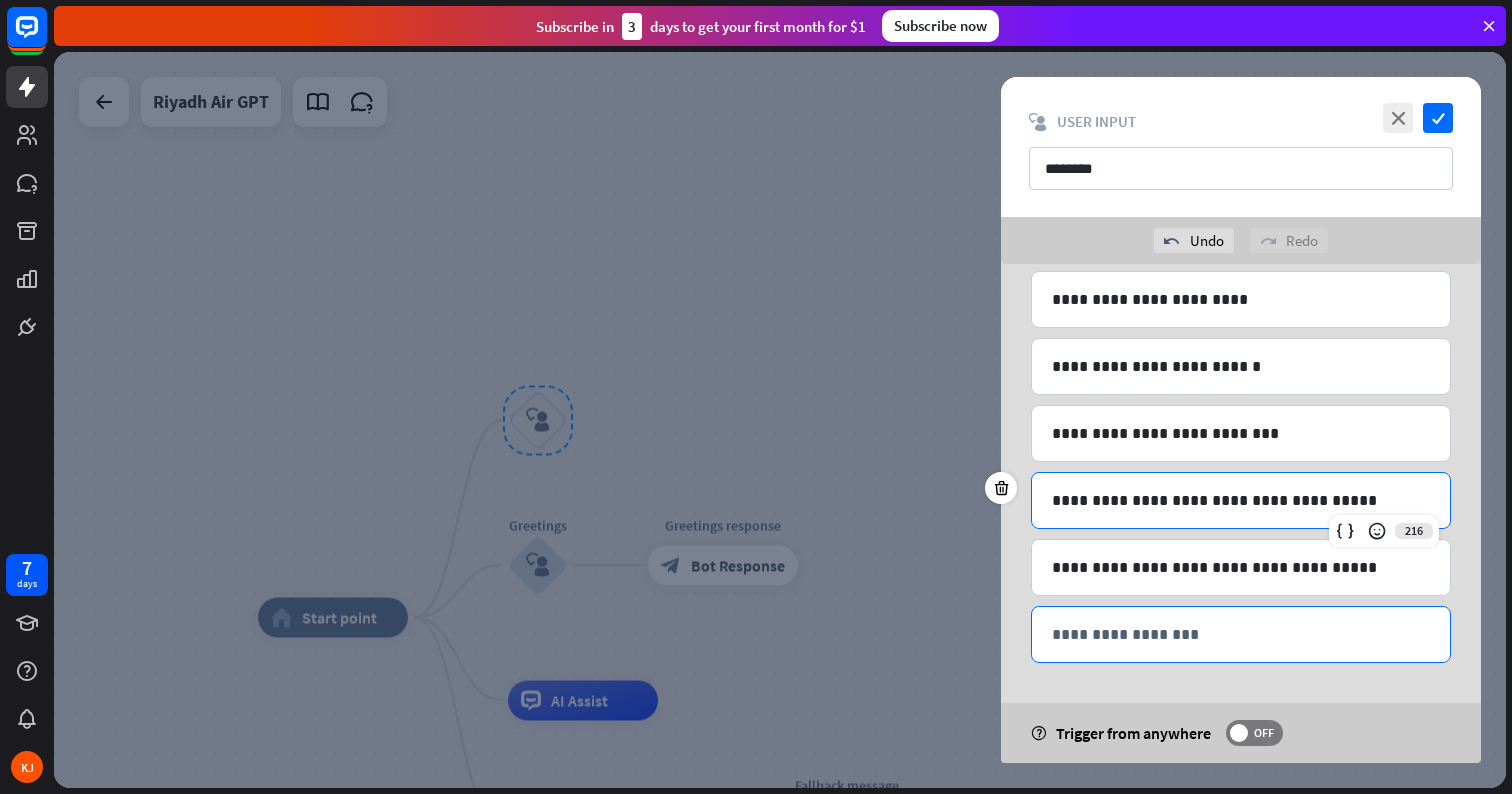 click on "**********" at bounding box center [1241, 634] 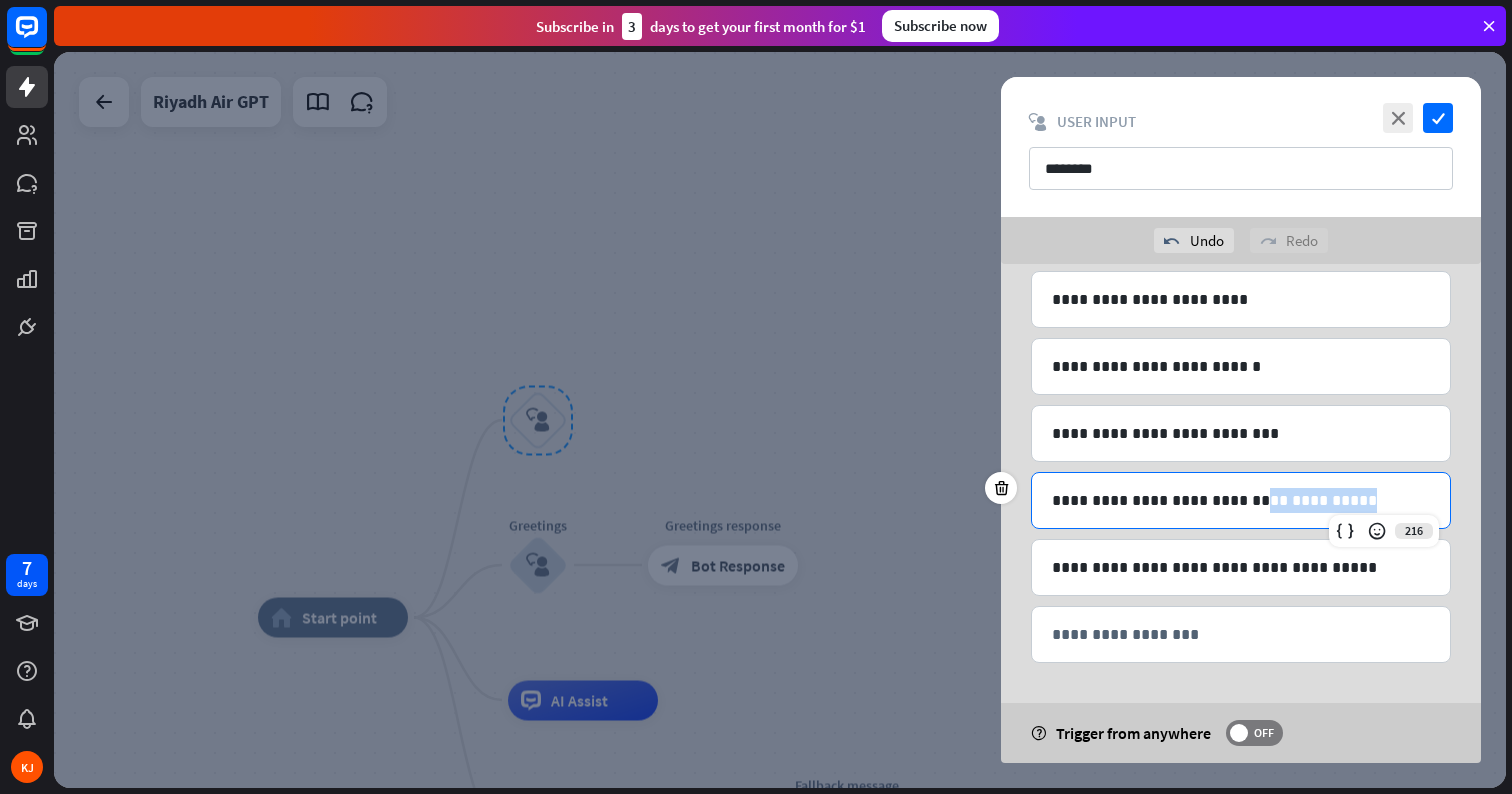 drag, startPoint x: 1349, startPoint y: 501, endPoint x: 1245, endPoint y: 504, distance: 104.04326 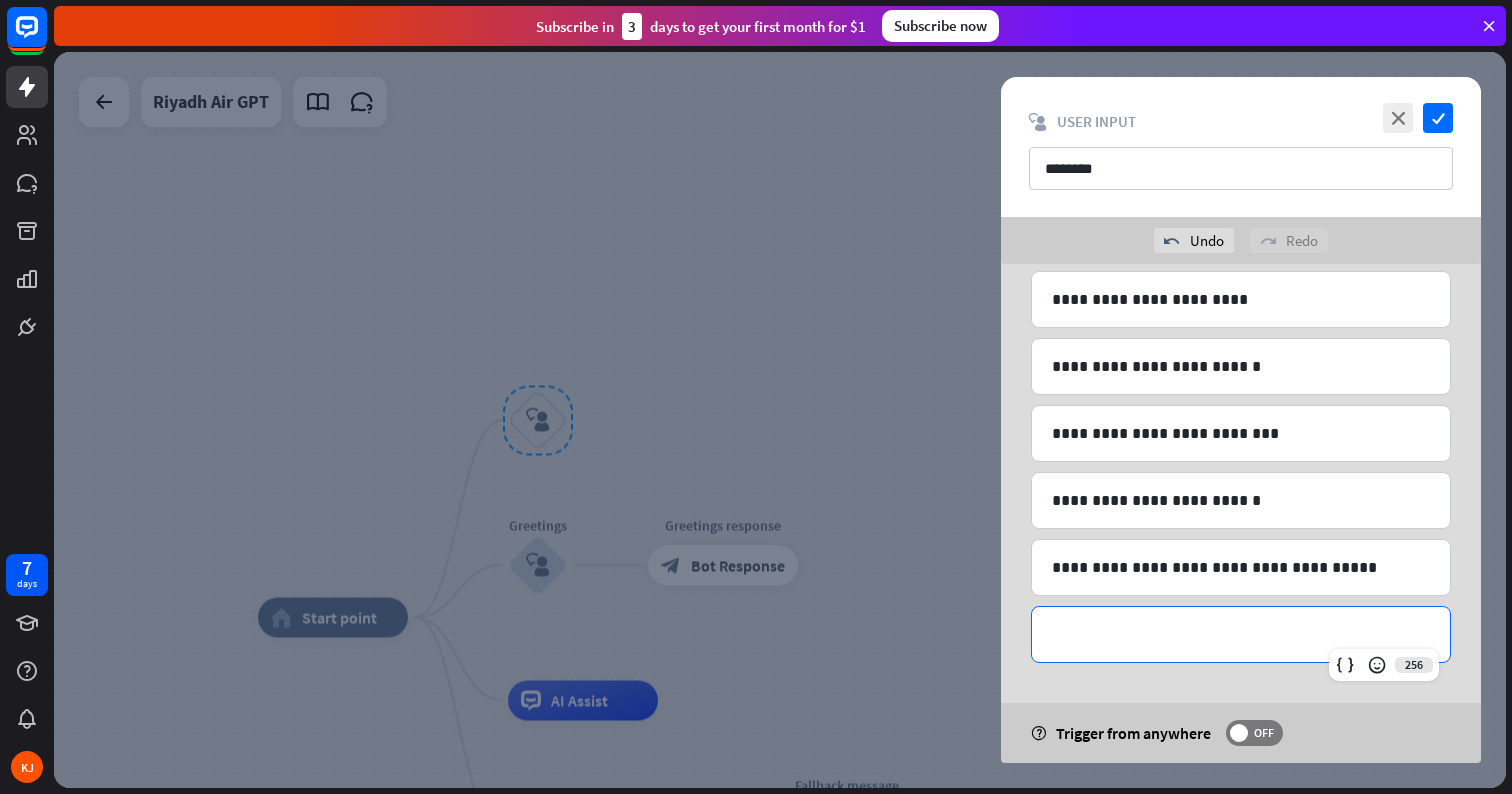 click on "**********" at bounding box center [1241, 634] 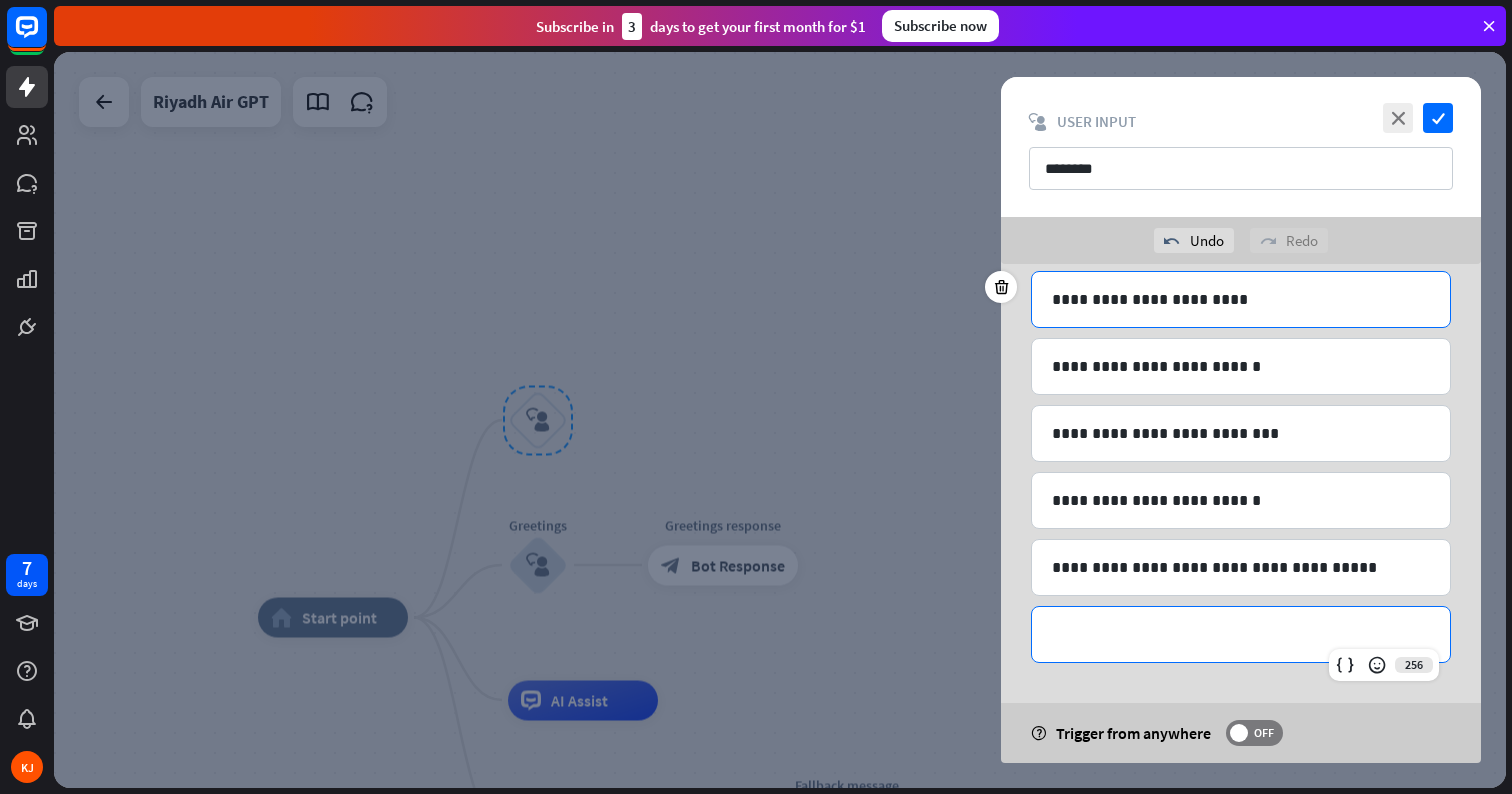 scroll, scrollTop: 217, scrollLeft: 0, axis: vertical 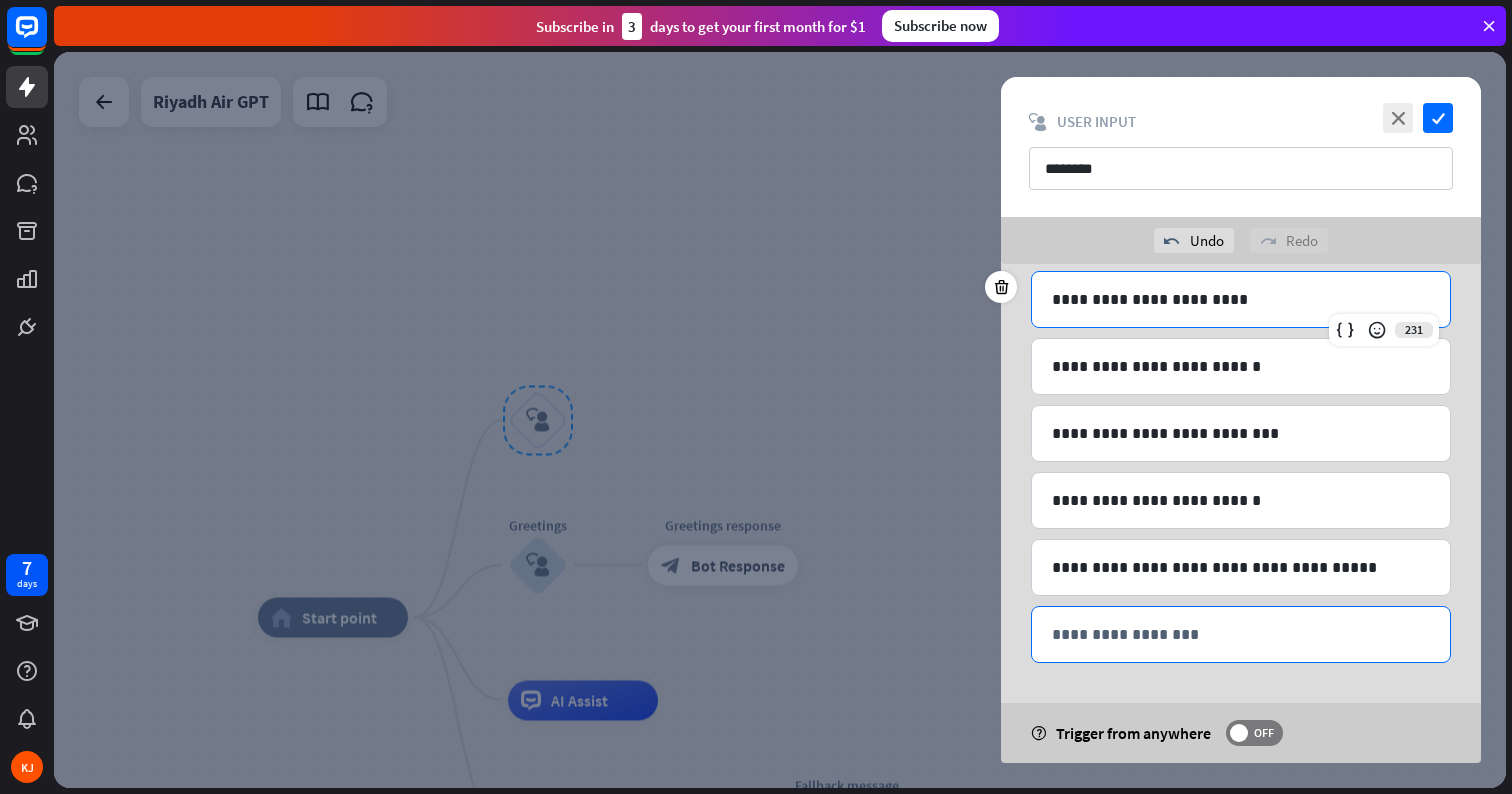 click on "**********" at bounding box center [1241, 634] 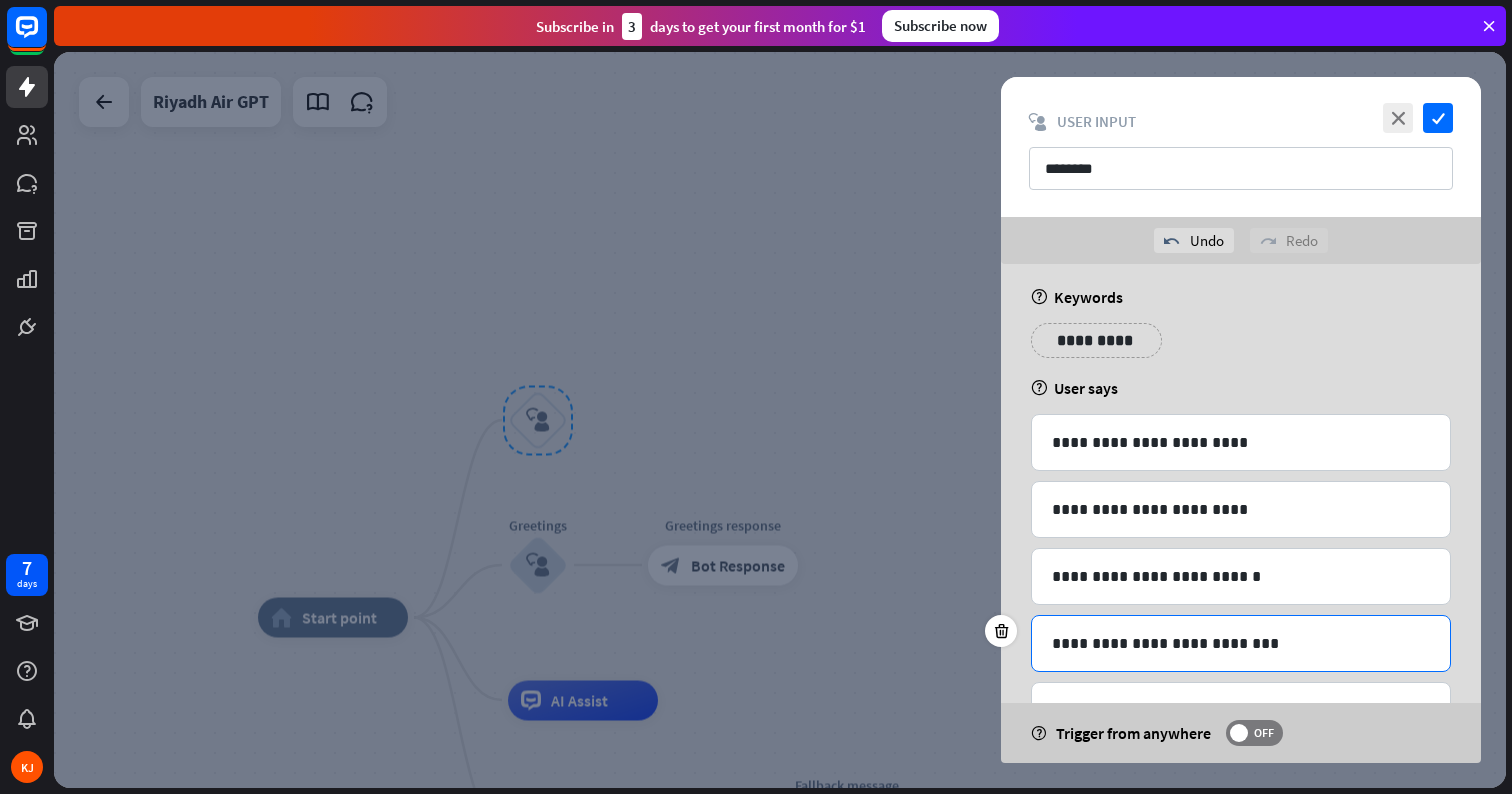 scroll, scrollTop: 2, scrollLeft: 0, axis: vertical 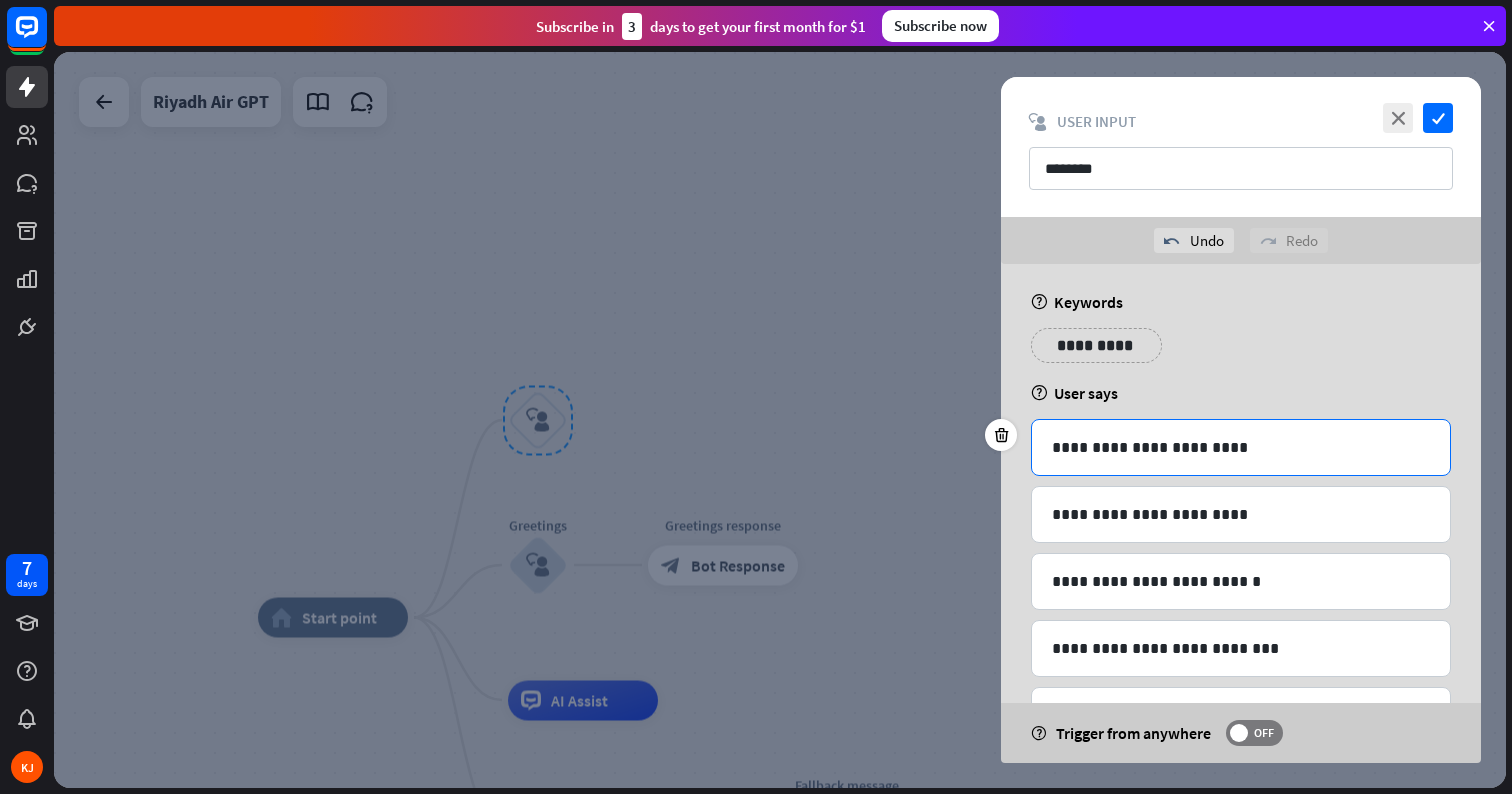click on "**********" at bounding box center [1241, 447] 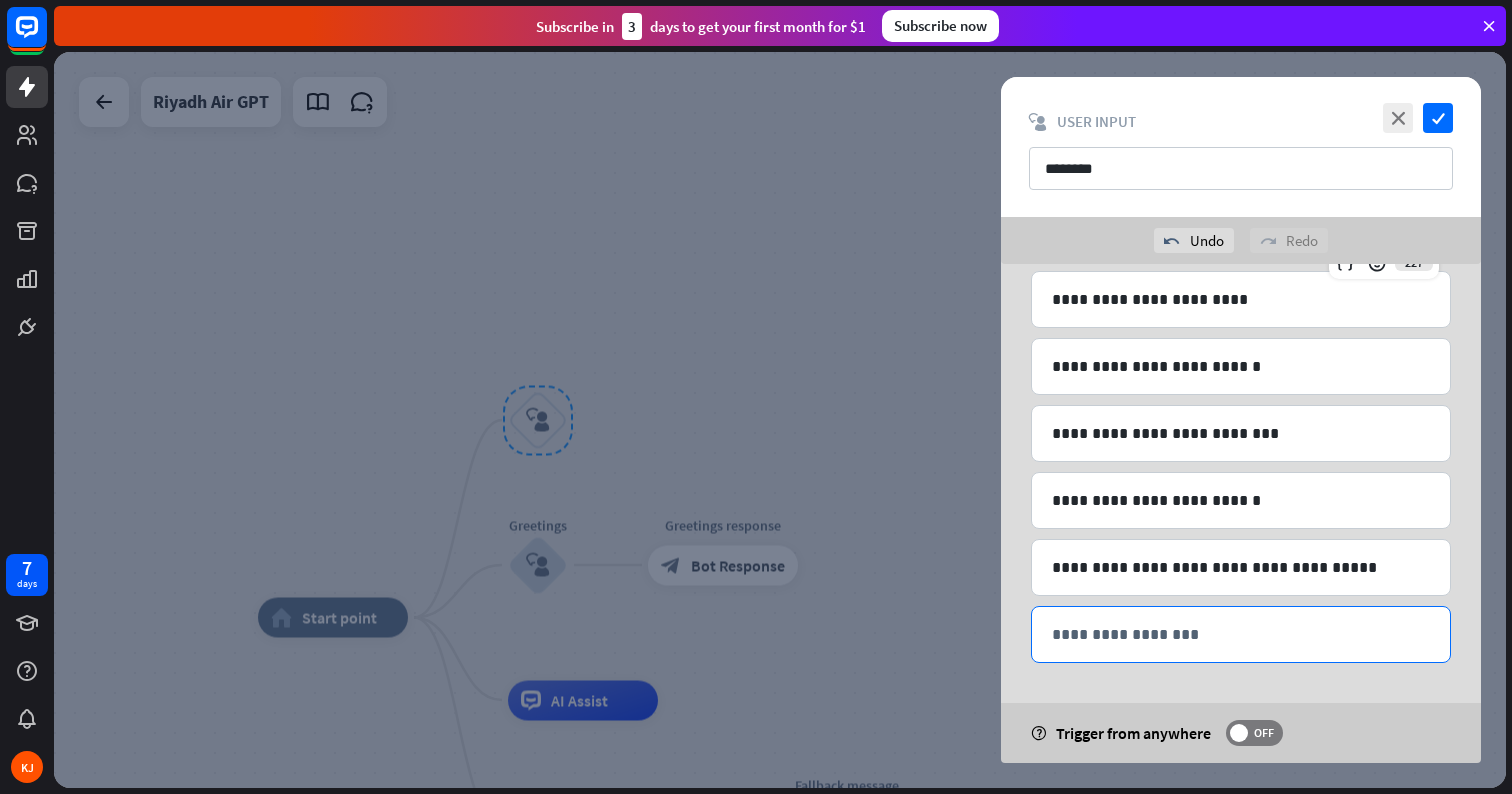 scroll, scrollTop: 217, scrollLeft: 0, axis: vertical 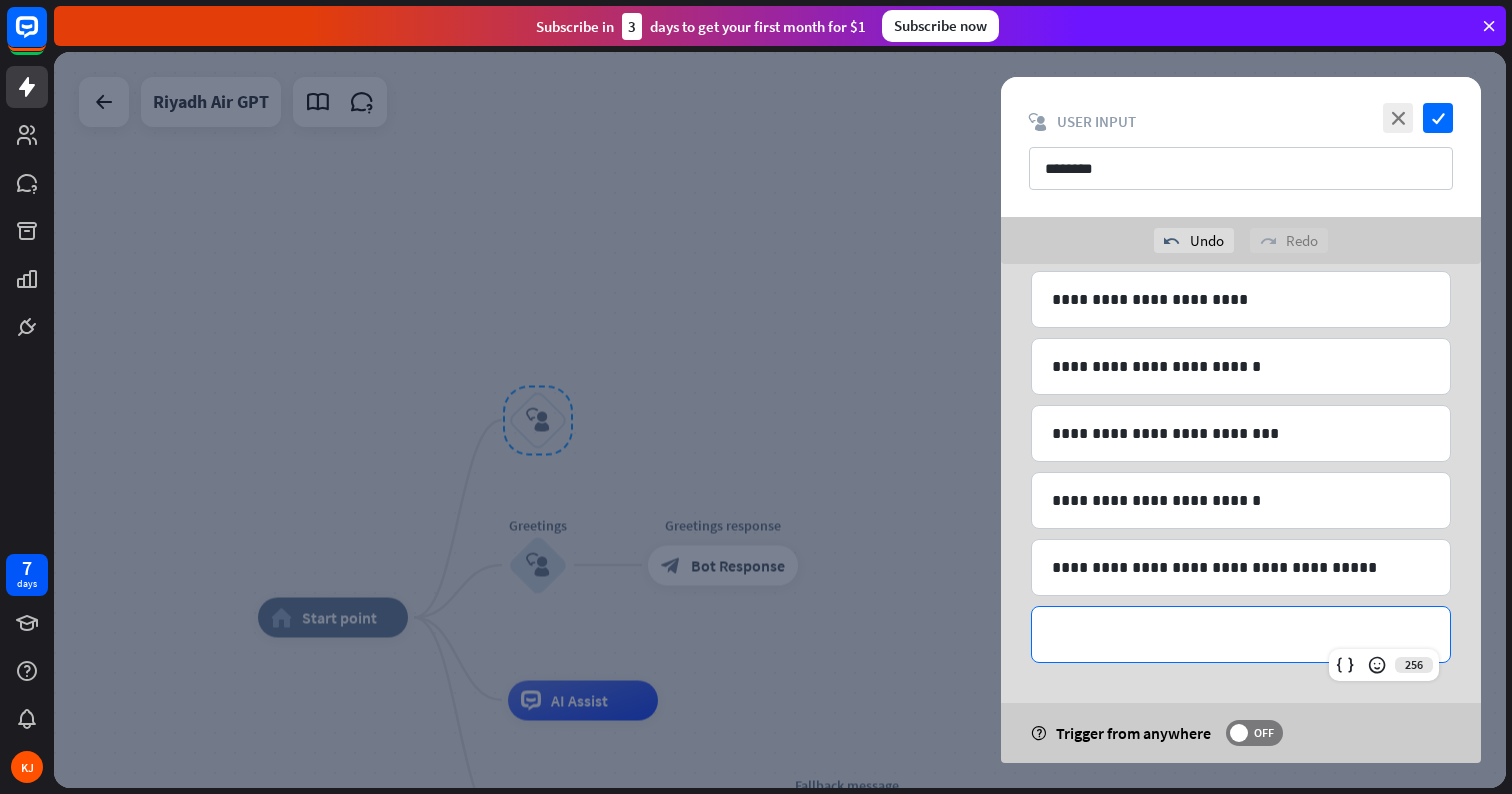 type 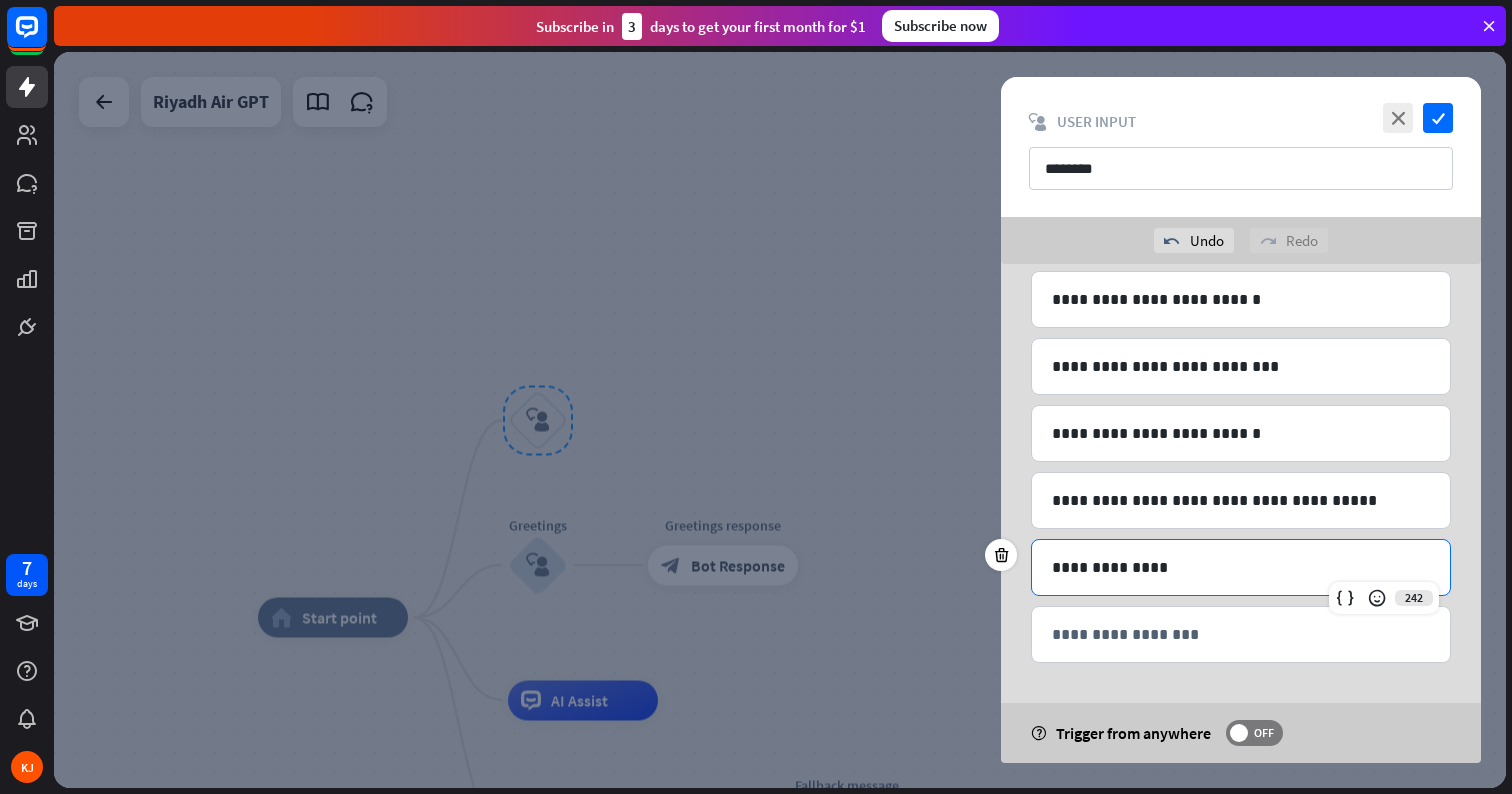scroll, scrollTop: 284, scrollLeft: 0, axis: vertical 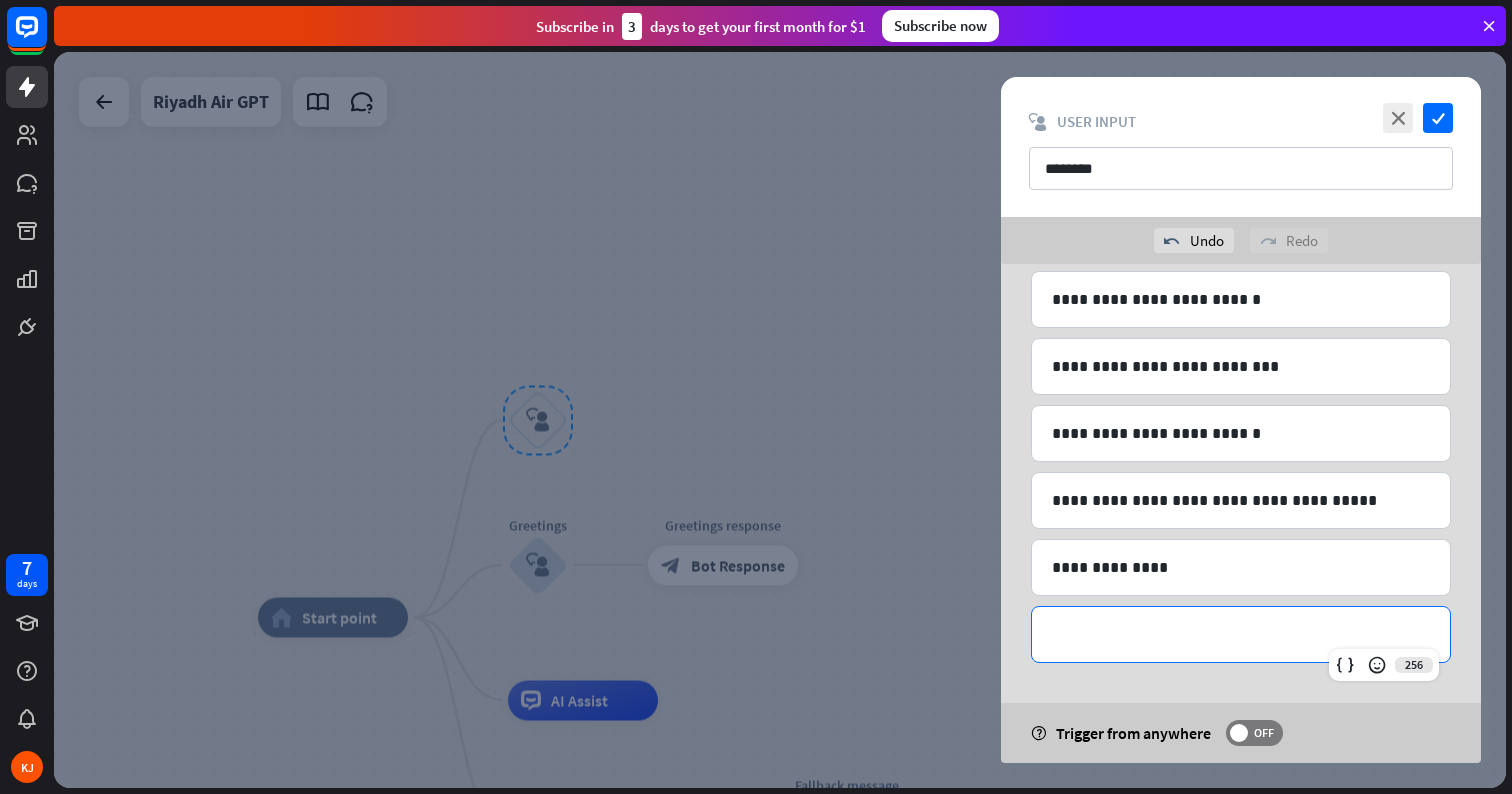 click on "**********" at bounding box center (1241, 634) 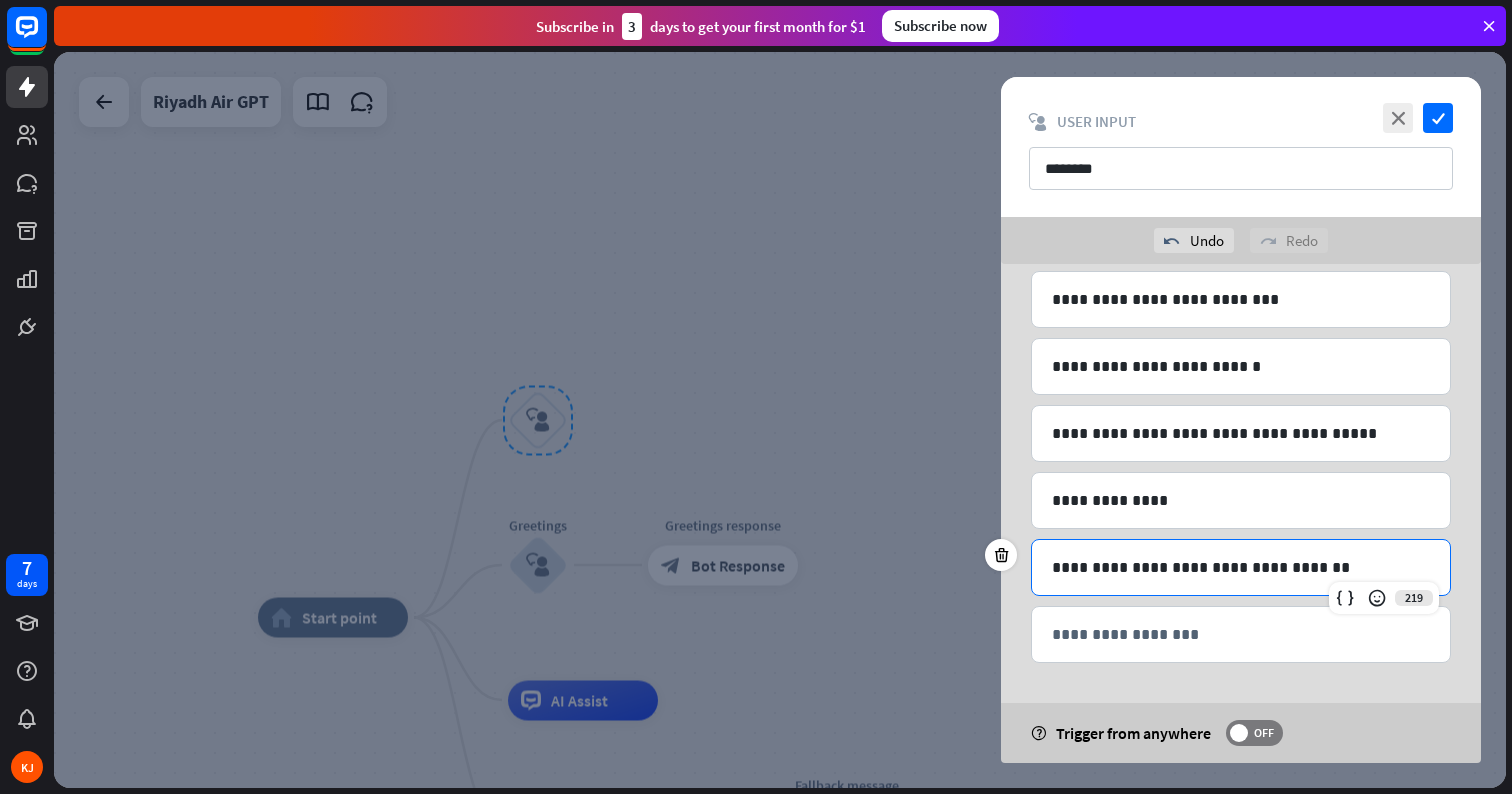 scroll, scrollTop: 351, scrollLeft: 0, axis: vertical 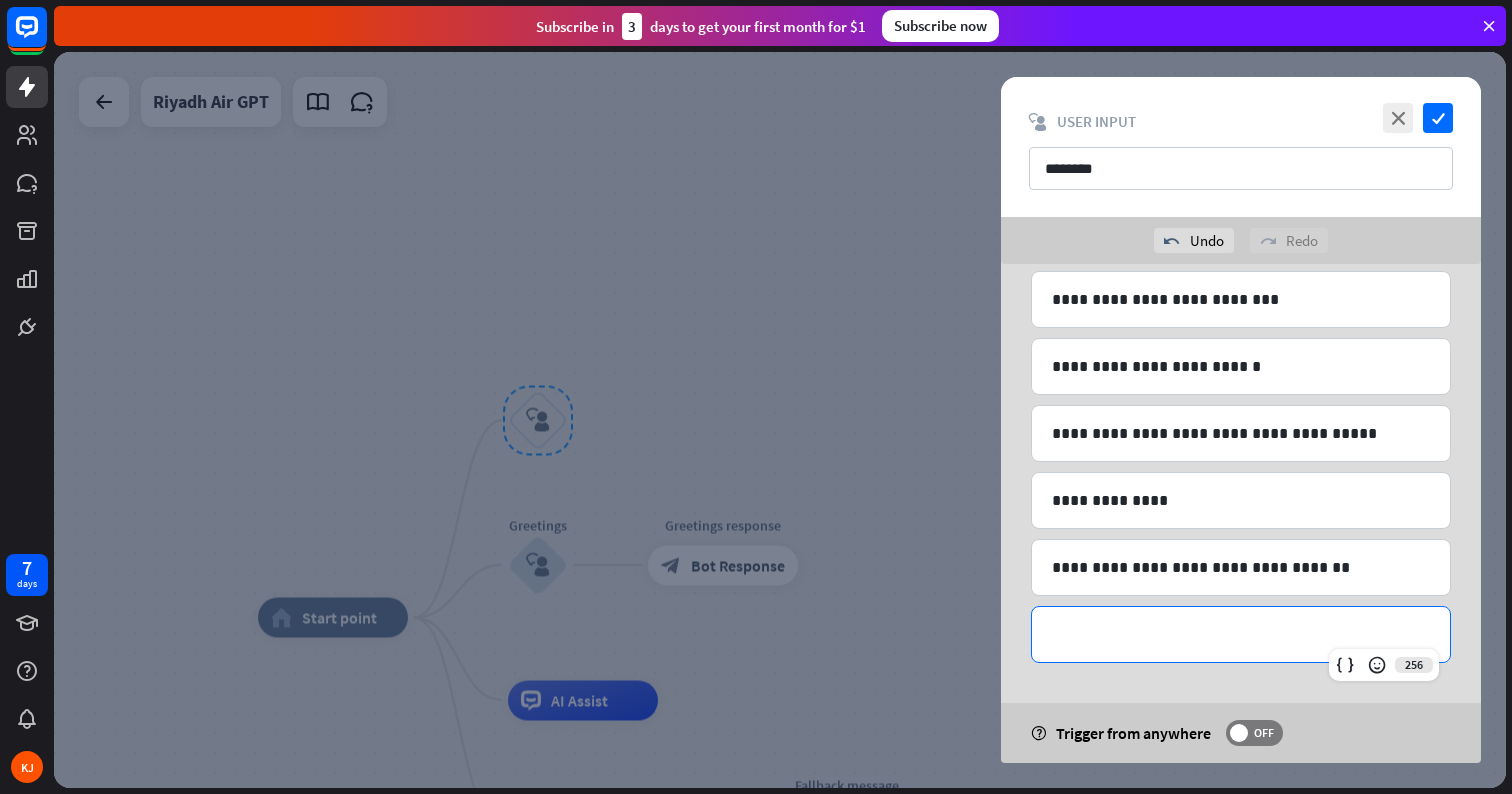 click on "**********" at bounding box center (1241, 634) 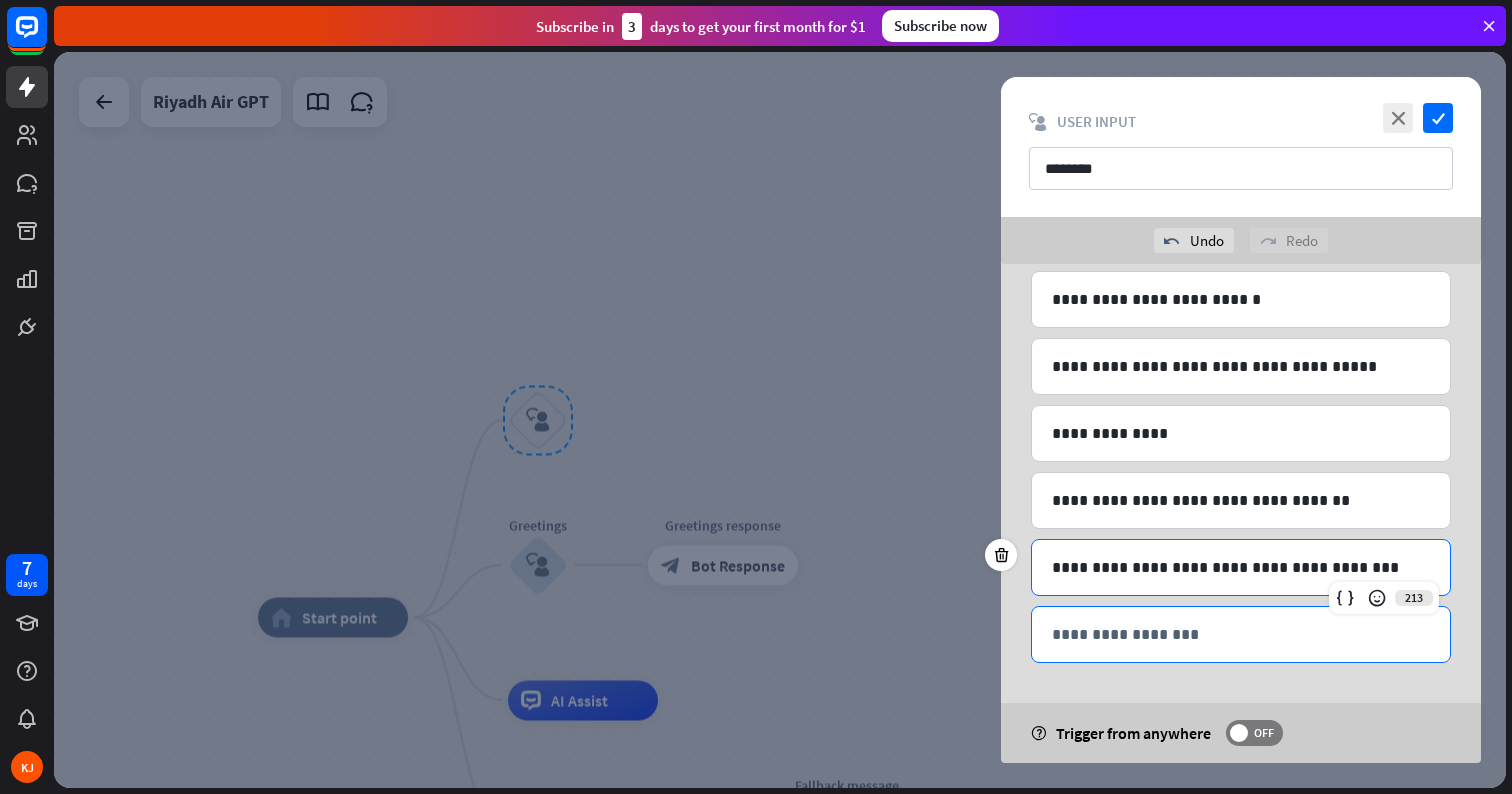scroll, scrollTop: 418, scrollLeft: 0, axis: vertical 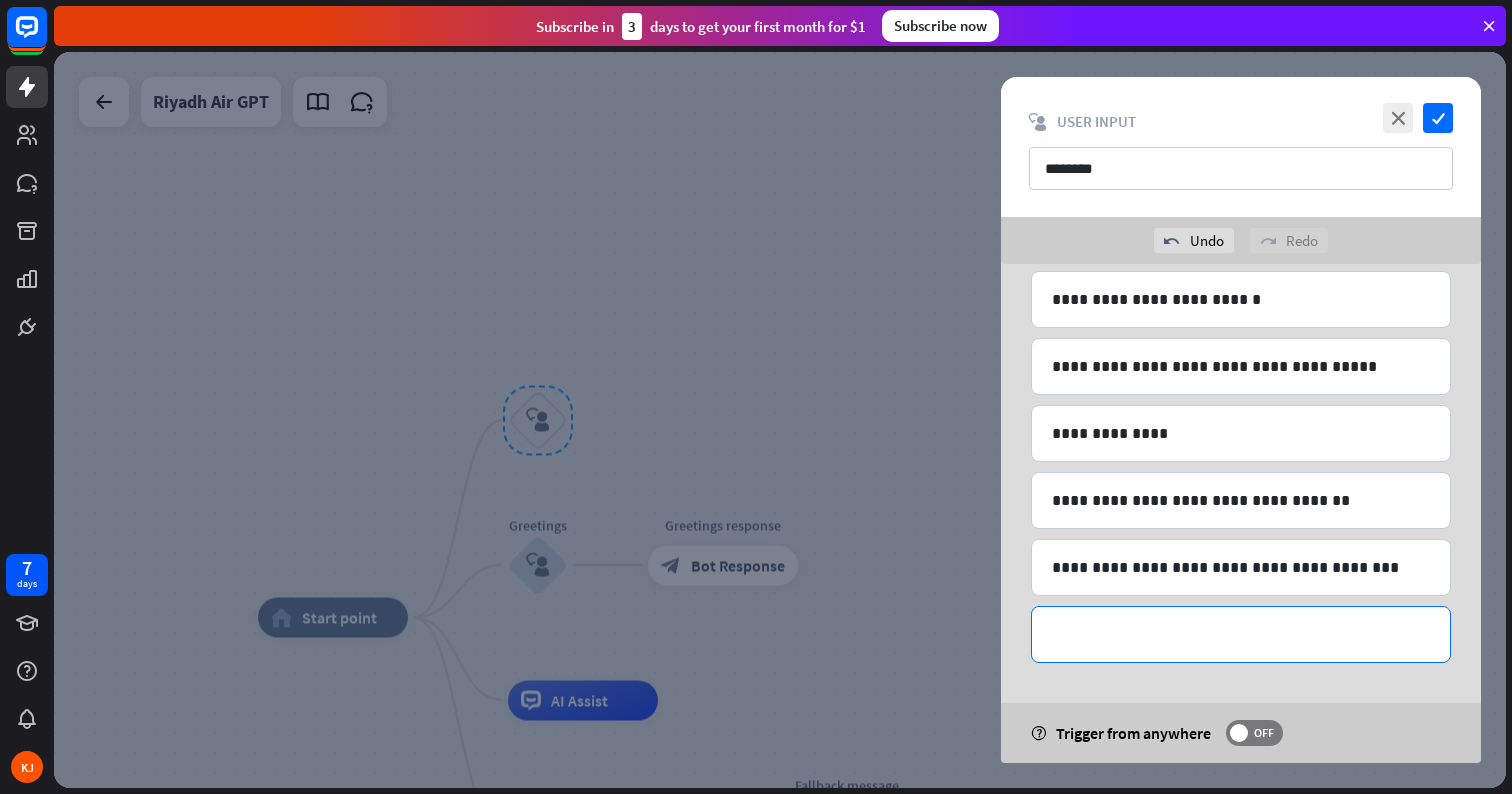 click on "**********" at bounding box center [1241, 634] 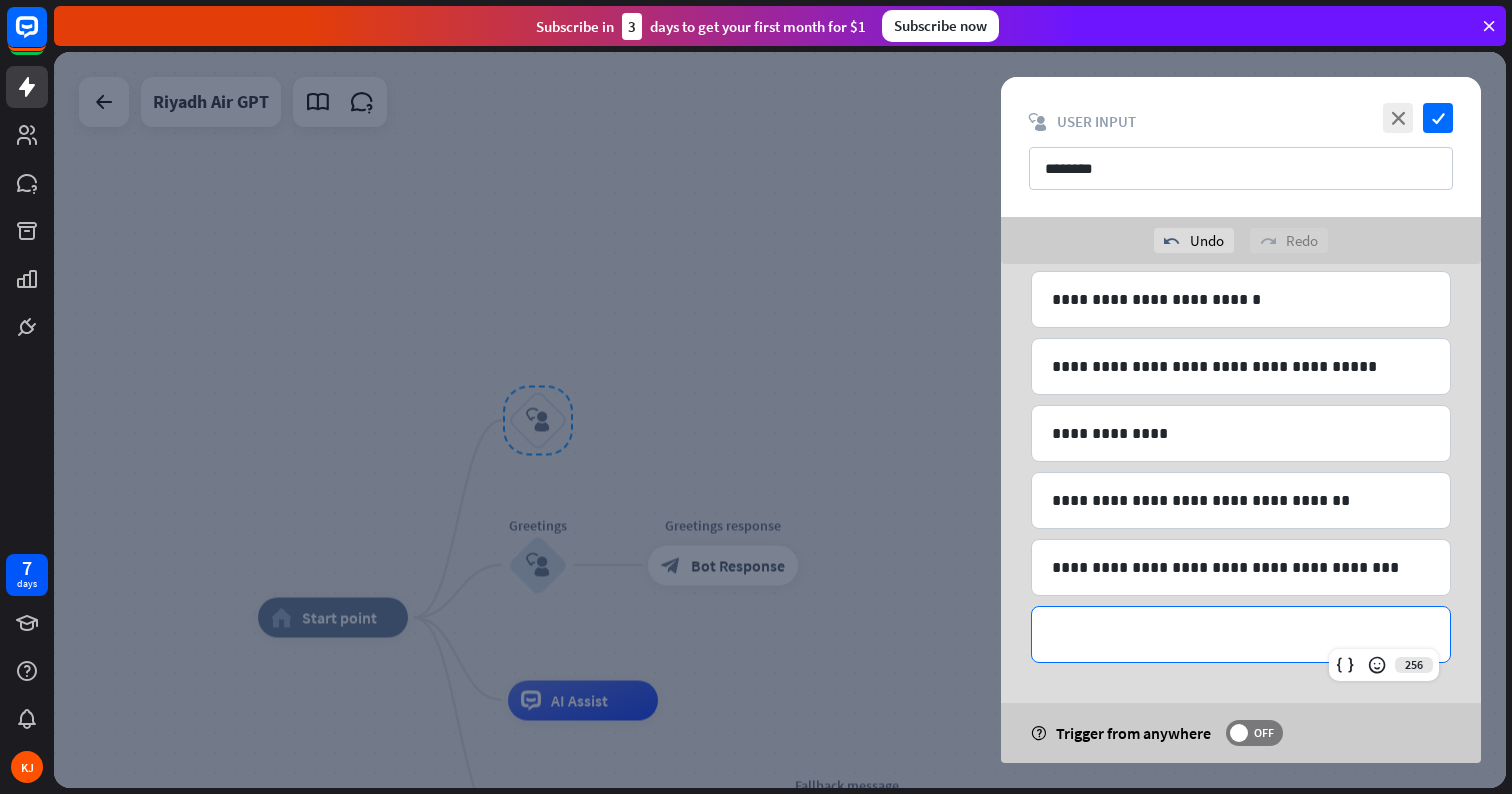 click on "**********" at bounding box center (1241, 634) 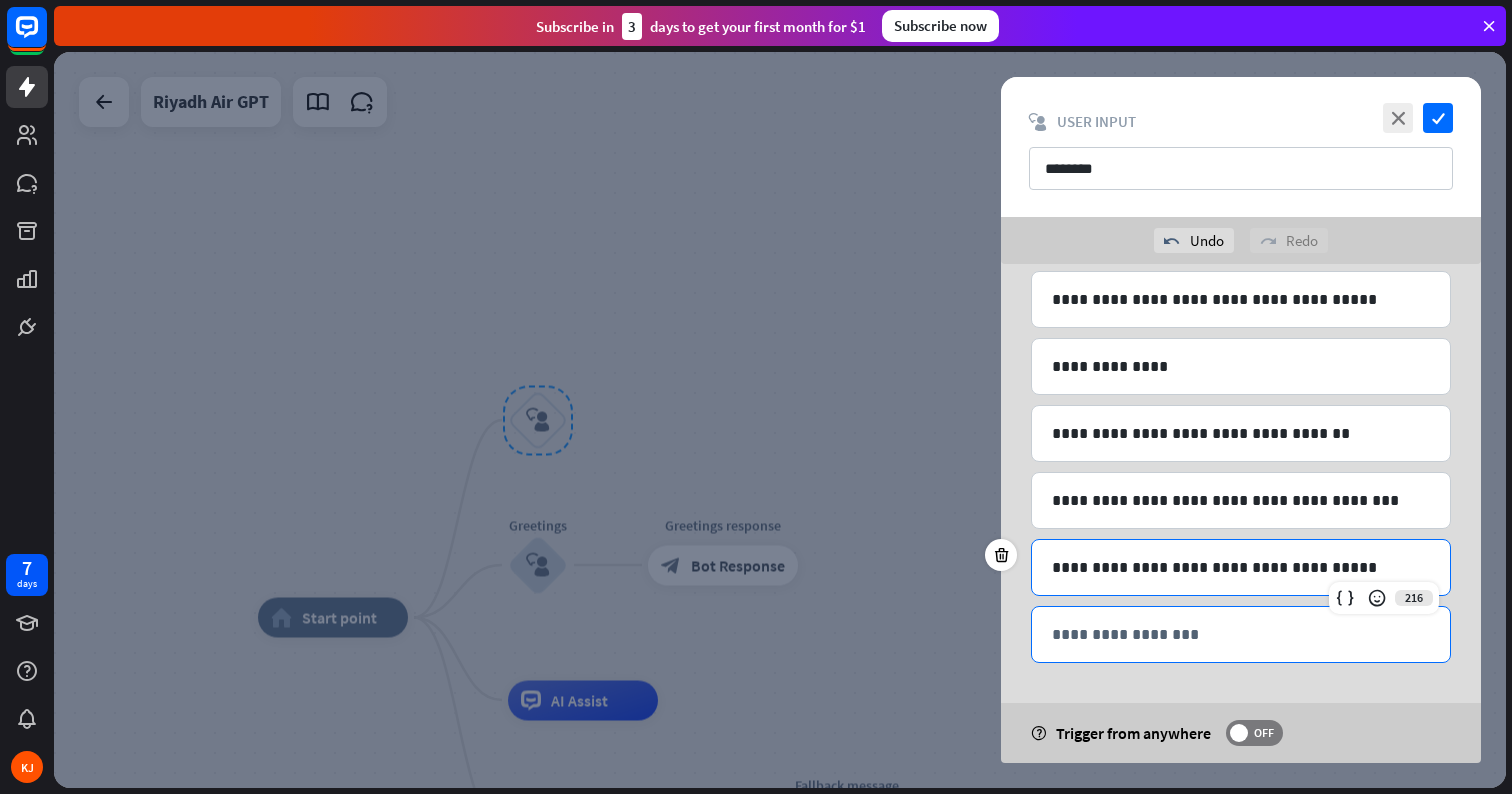 scroll, scrollTop: 485, scrollLeft: 0, axis: vertical 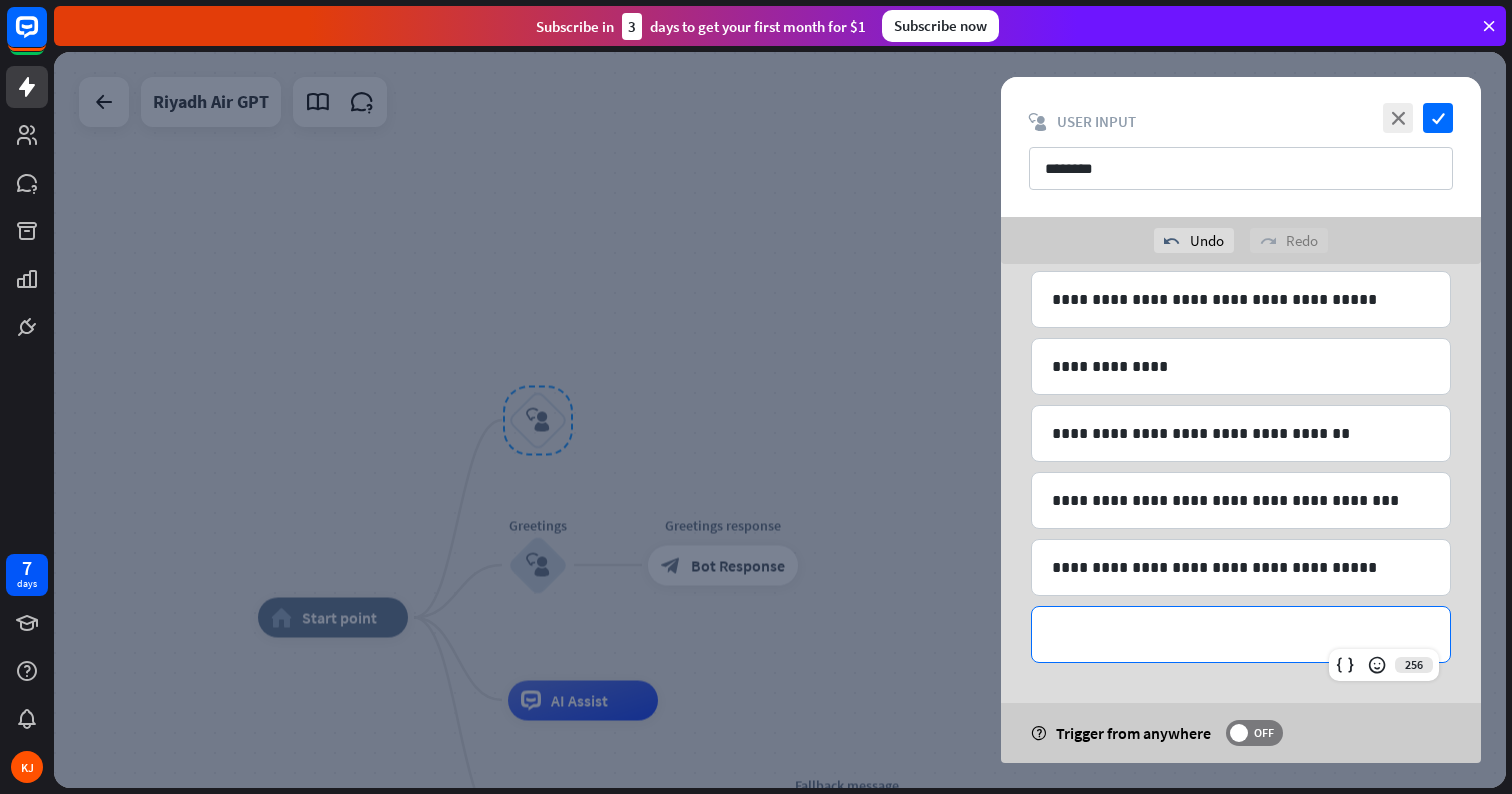 click on "**********" at bounding box center (1241, 634) 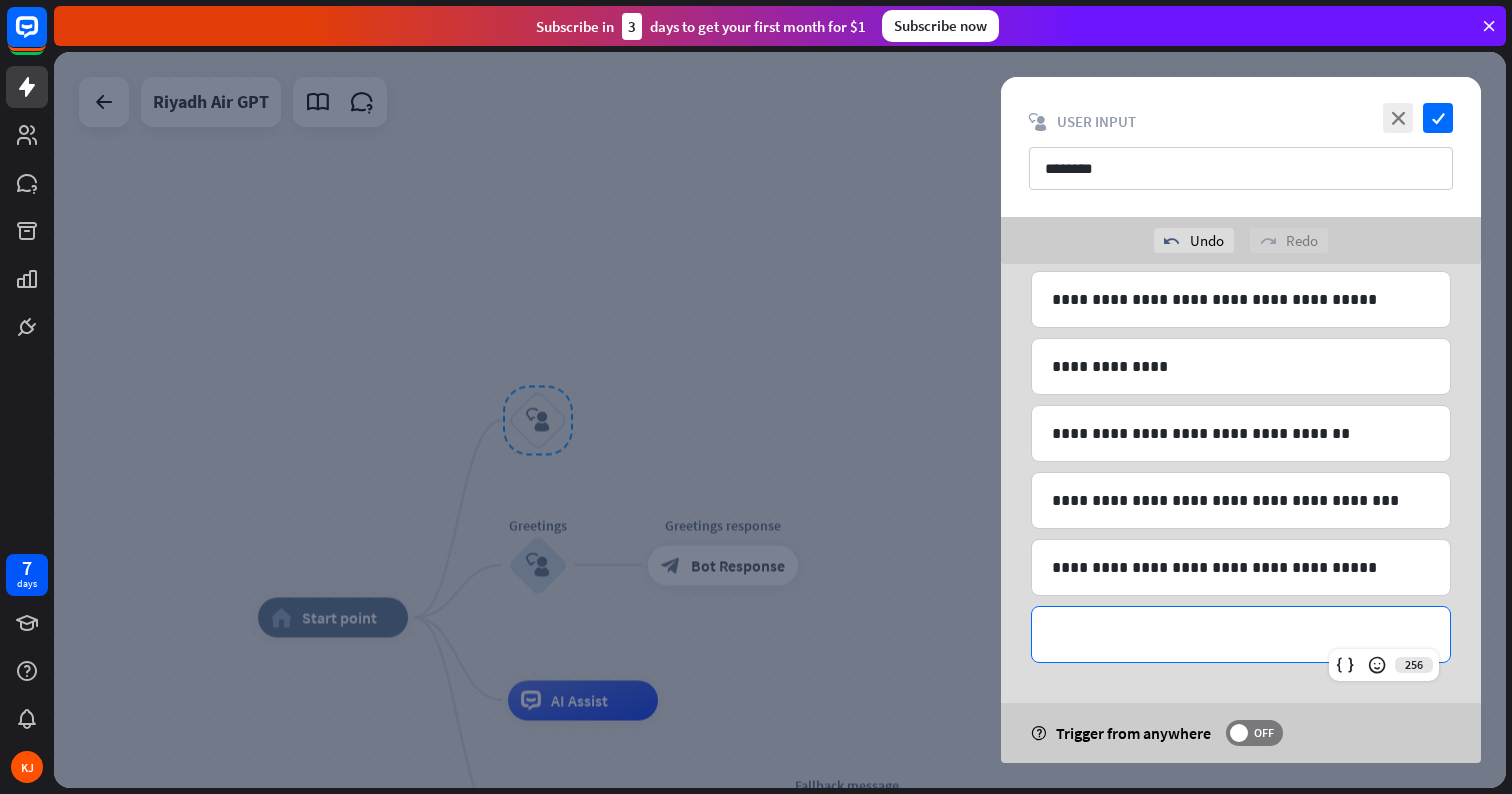 click on "**********" at bounding box center (1241, 634) 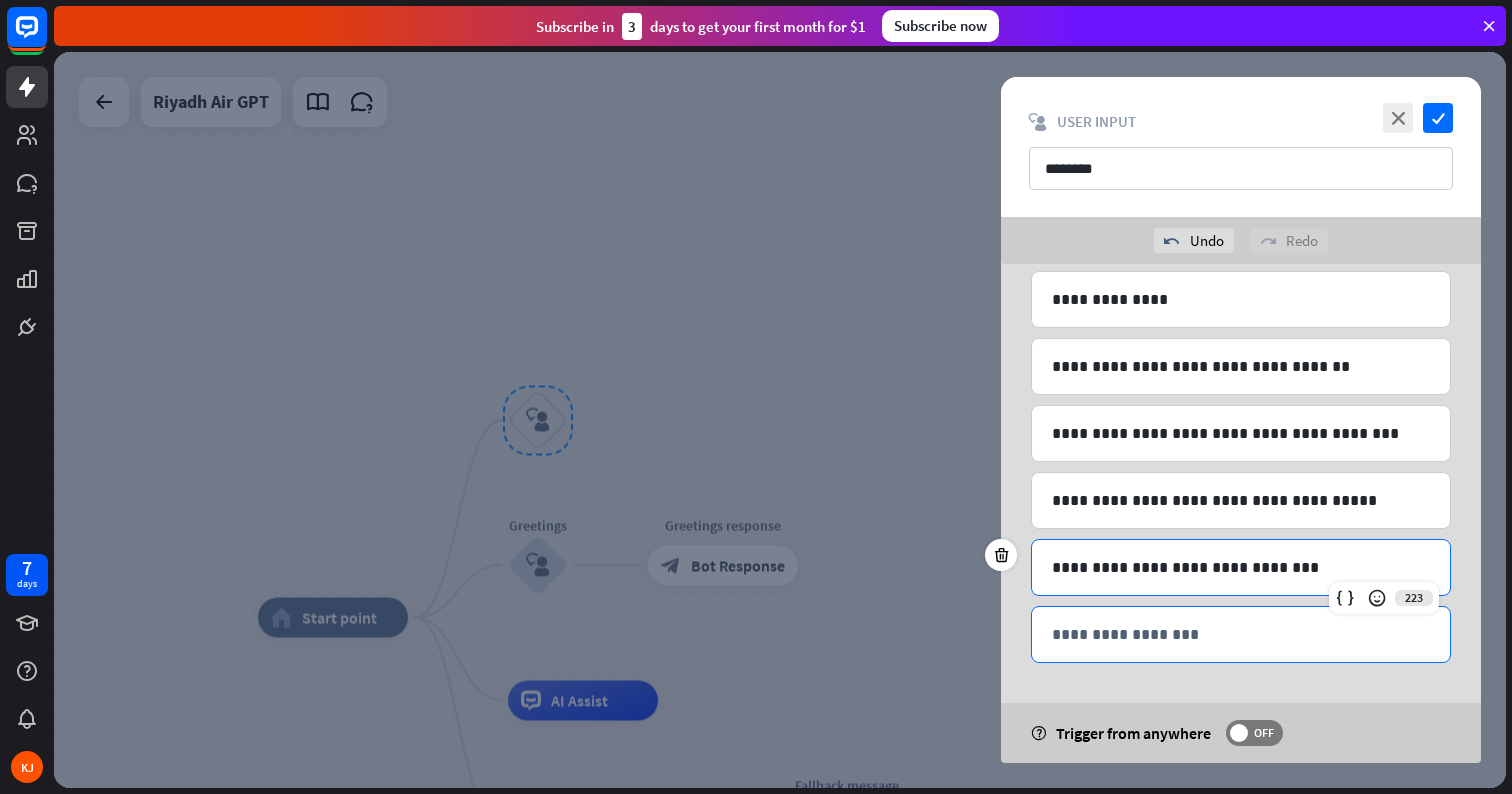 scroll, scrollTop: 552, scrollLeft: 0, axis: vertical 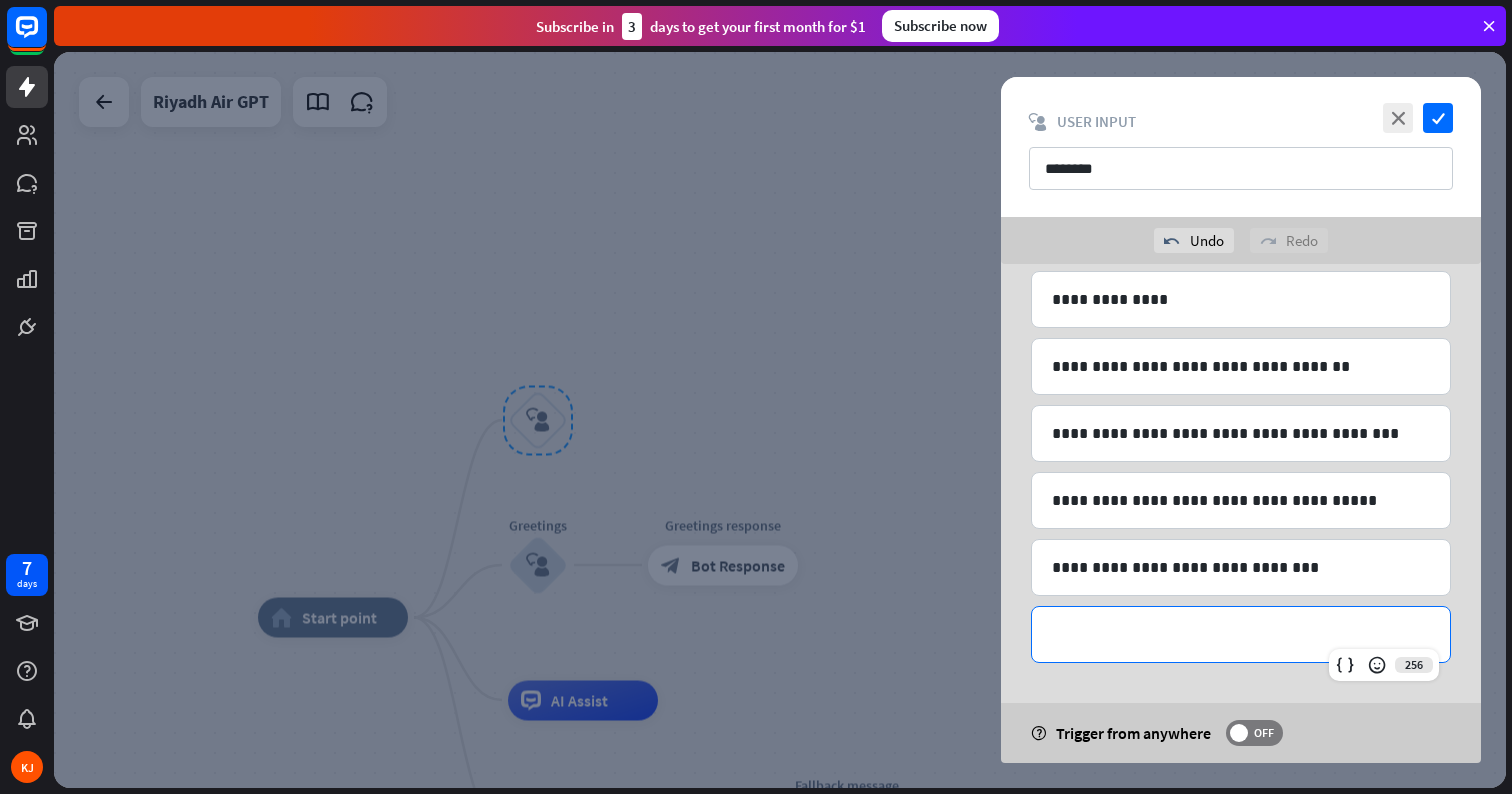 click on "**********" at bounding box center [1241, 634] 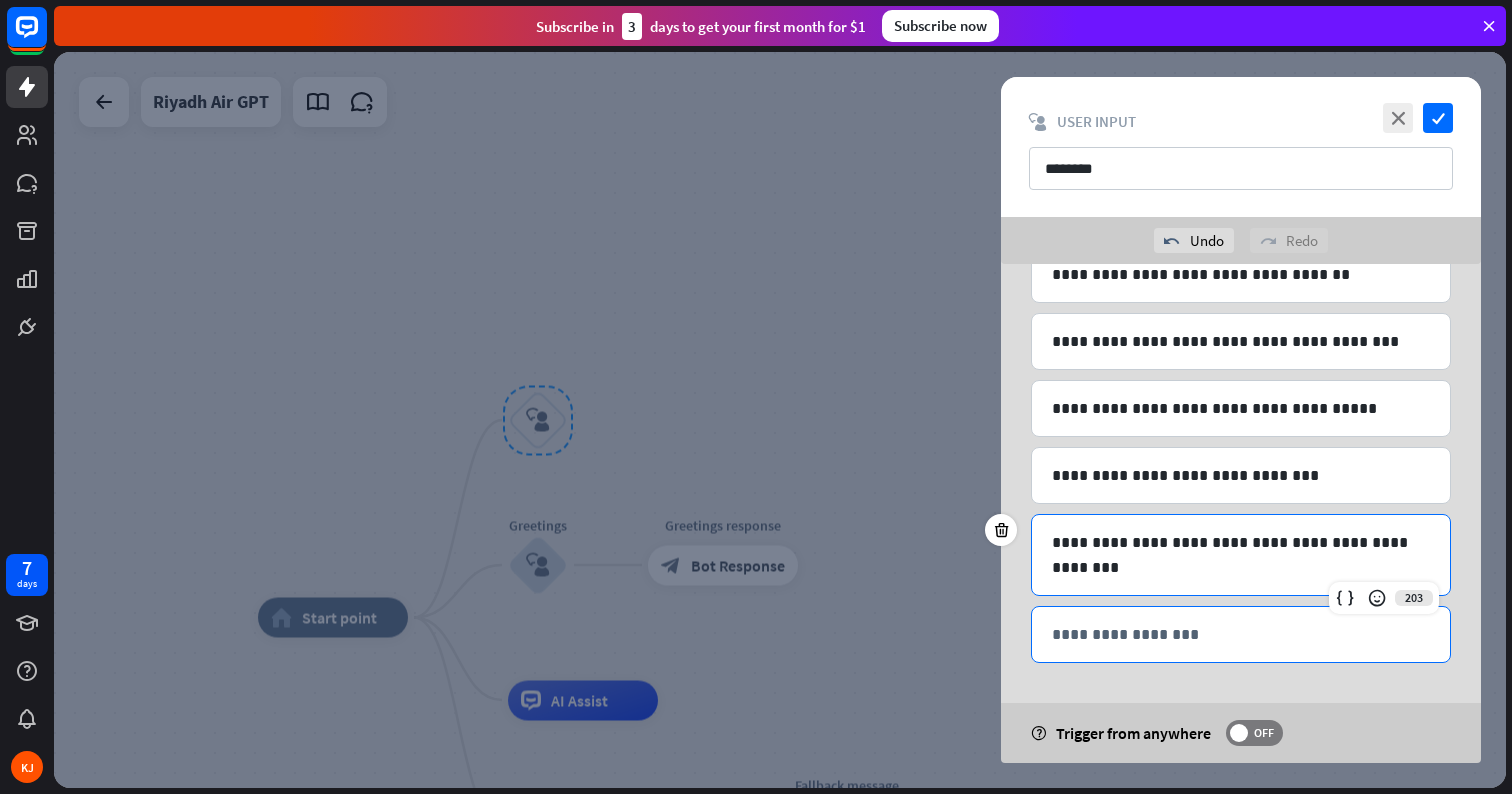 scroll, scrollTop: 644, scrollLeft: 0, axis: vertical 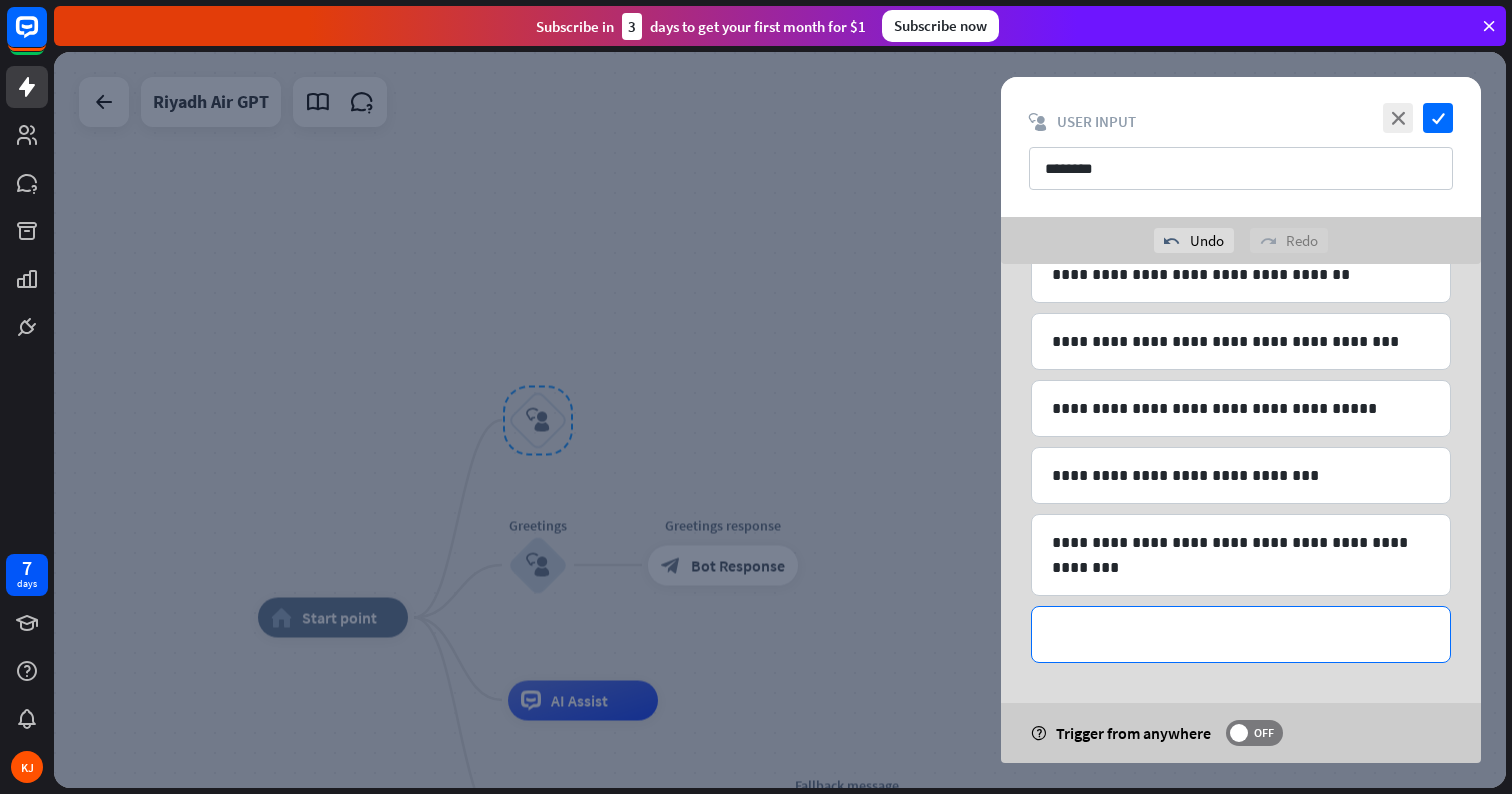 click on "**********" at bounding box center [1241, 634] 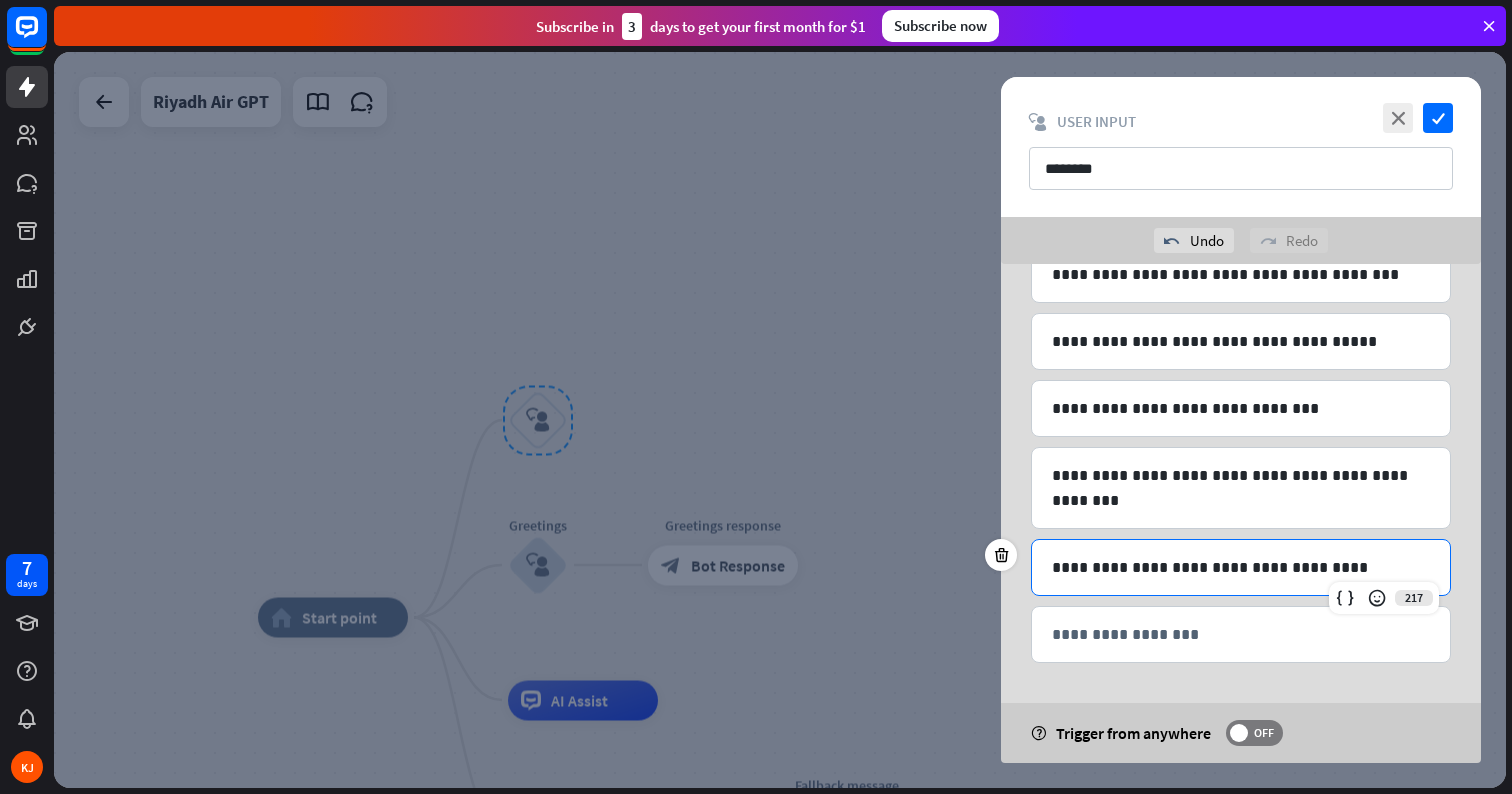 scroll, scrollTop: 711, scrollLeft: 0, axis: vertical 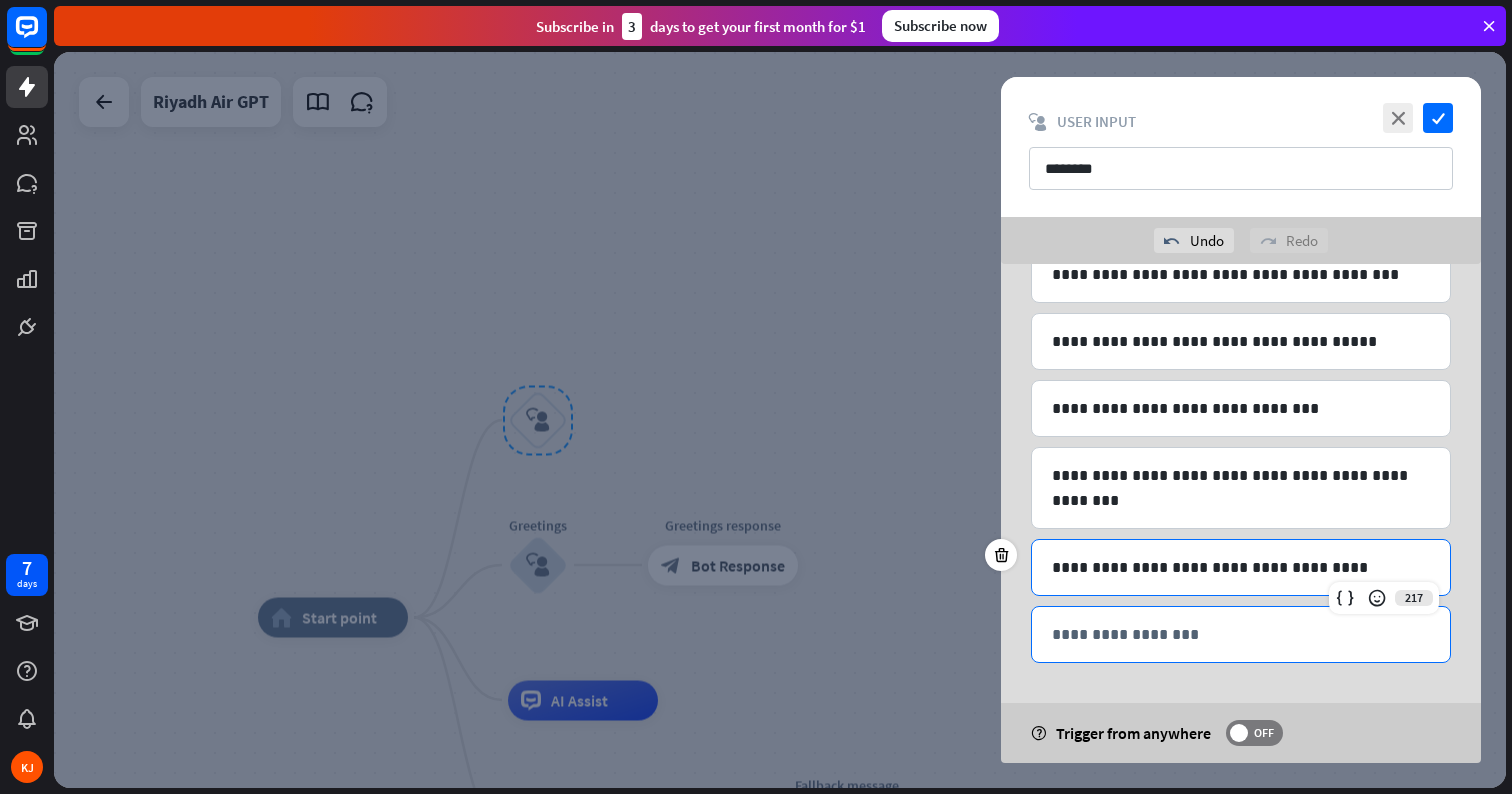 click on "**********" at bounding box center [1241, 634] 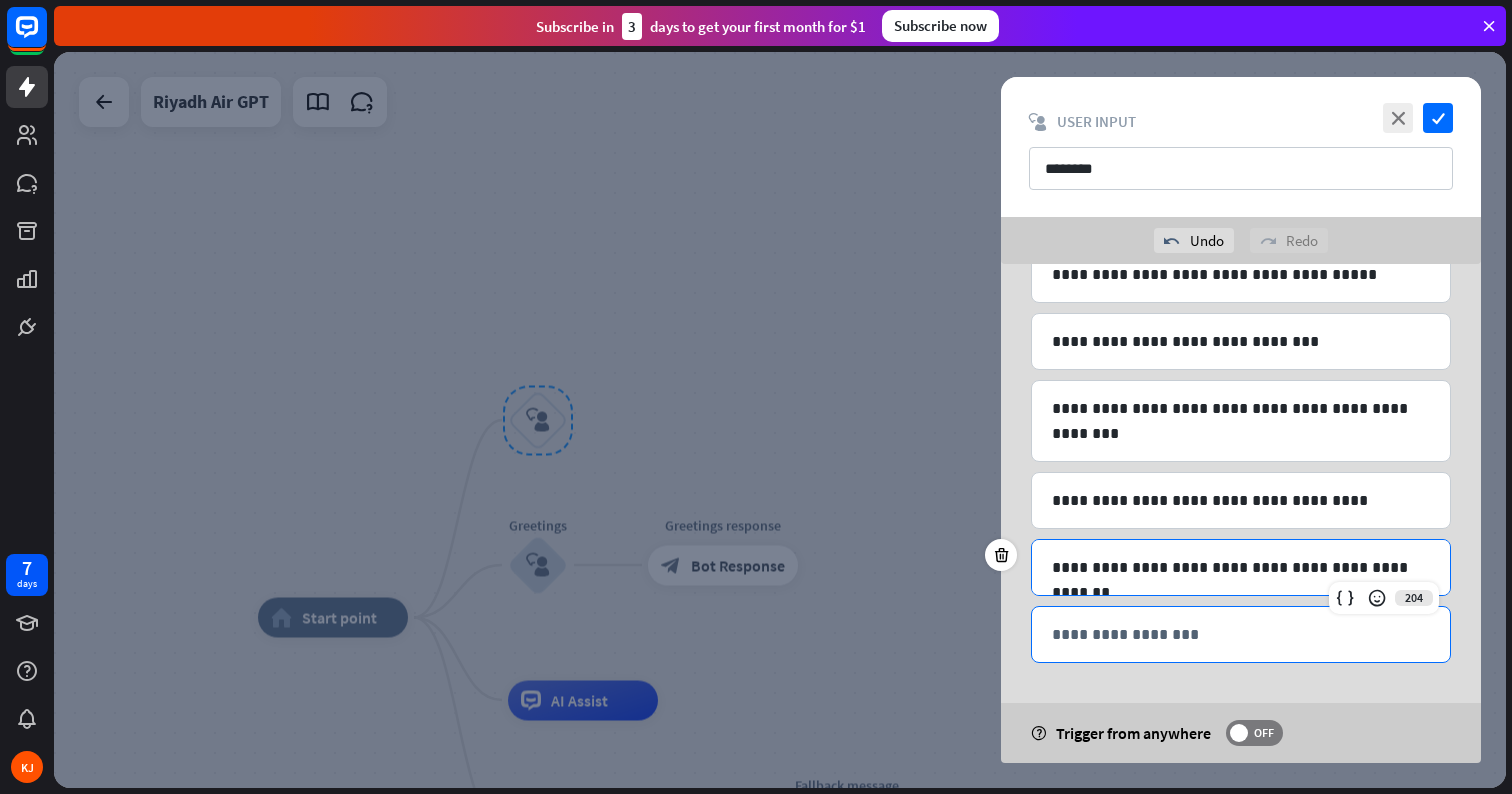 scroll, scrollTop: 778, scrollLeft: 0, axis: vertical 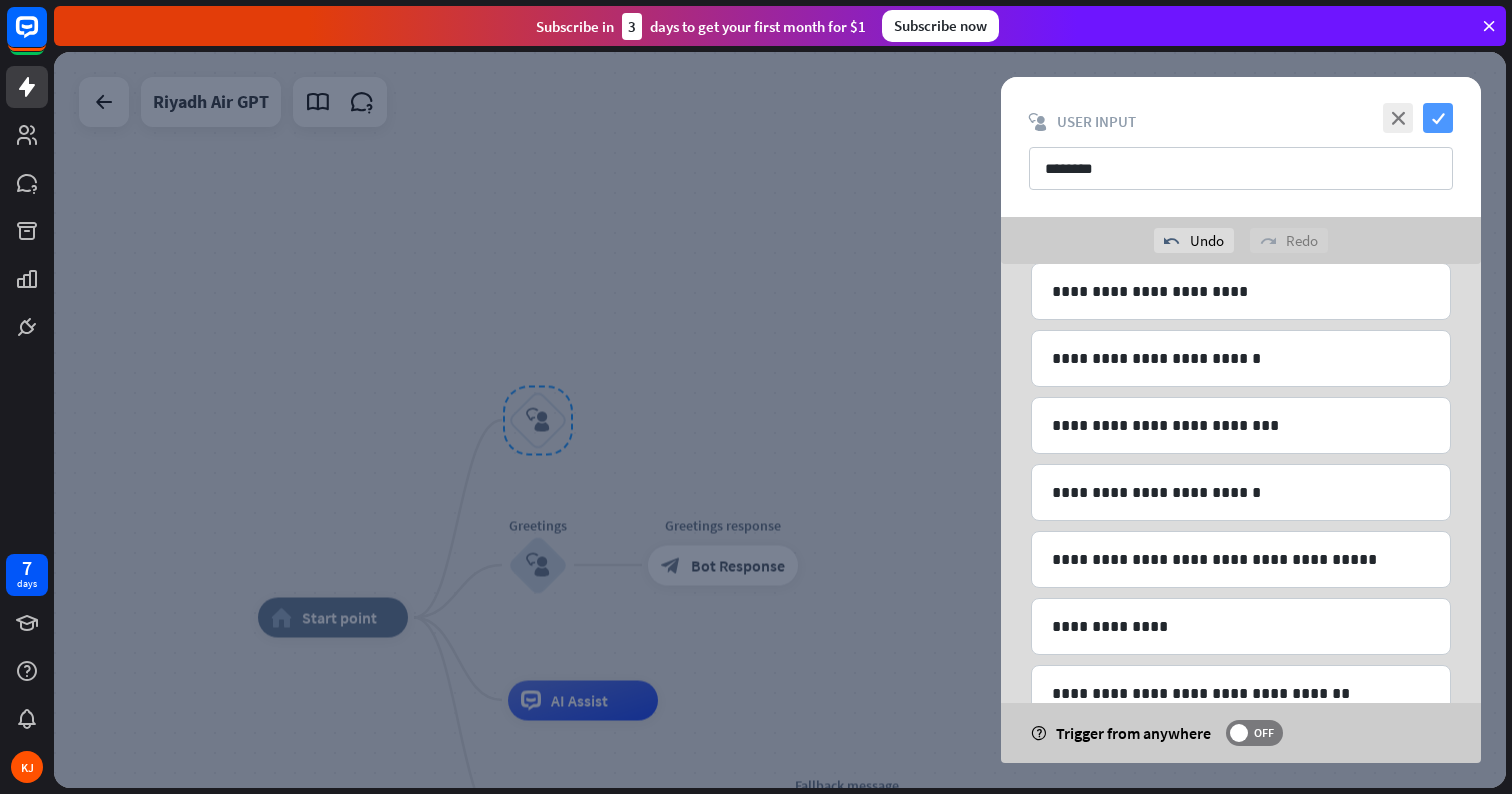 click on "check" at bounding box center [1438, 118] 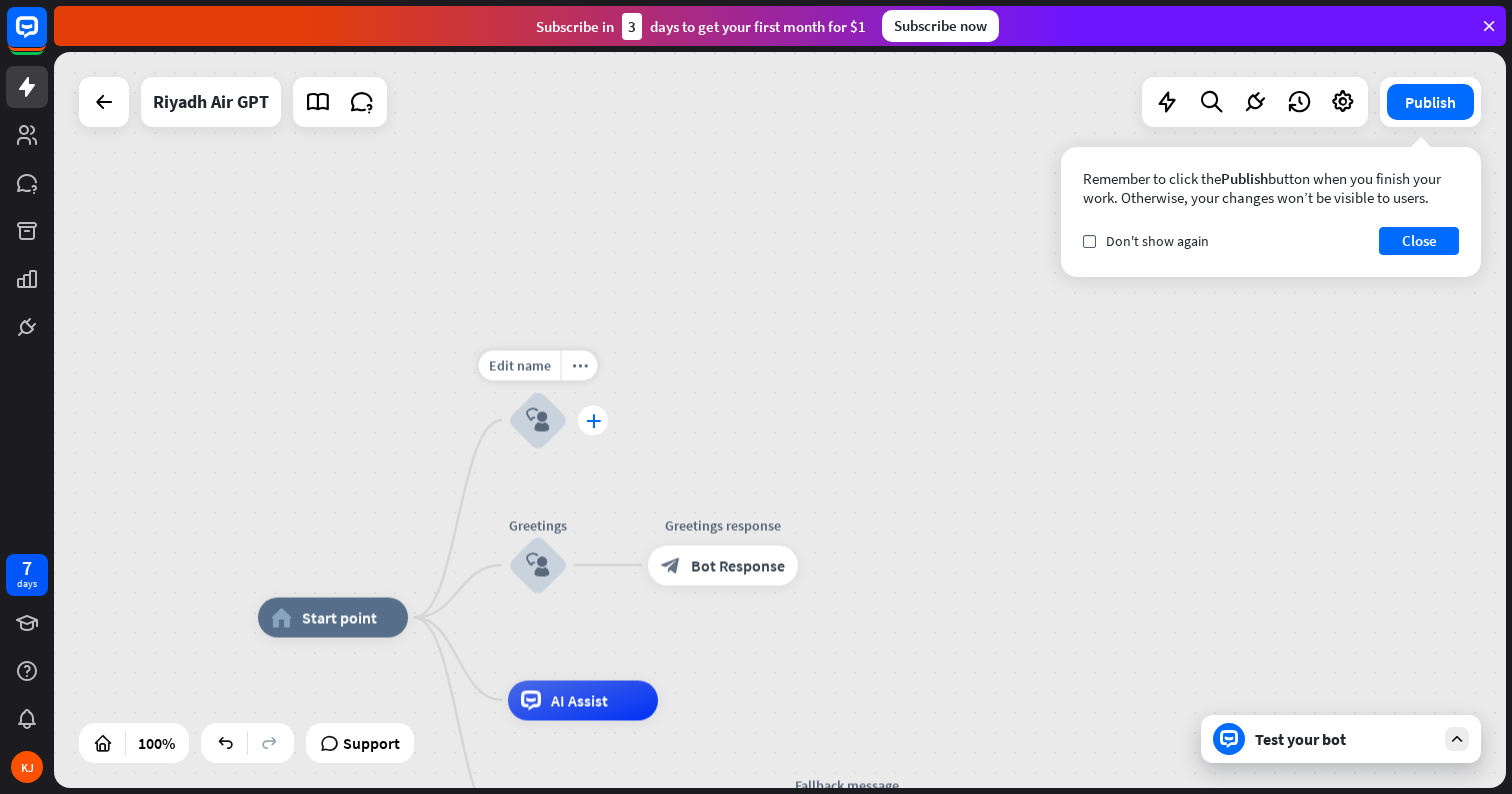 click on "plus" at bounding box center (593, 420) 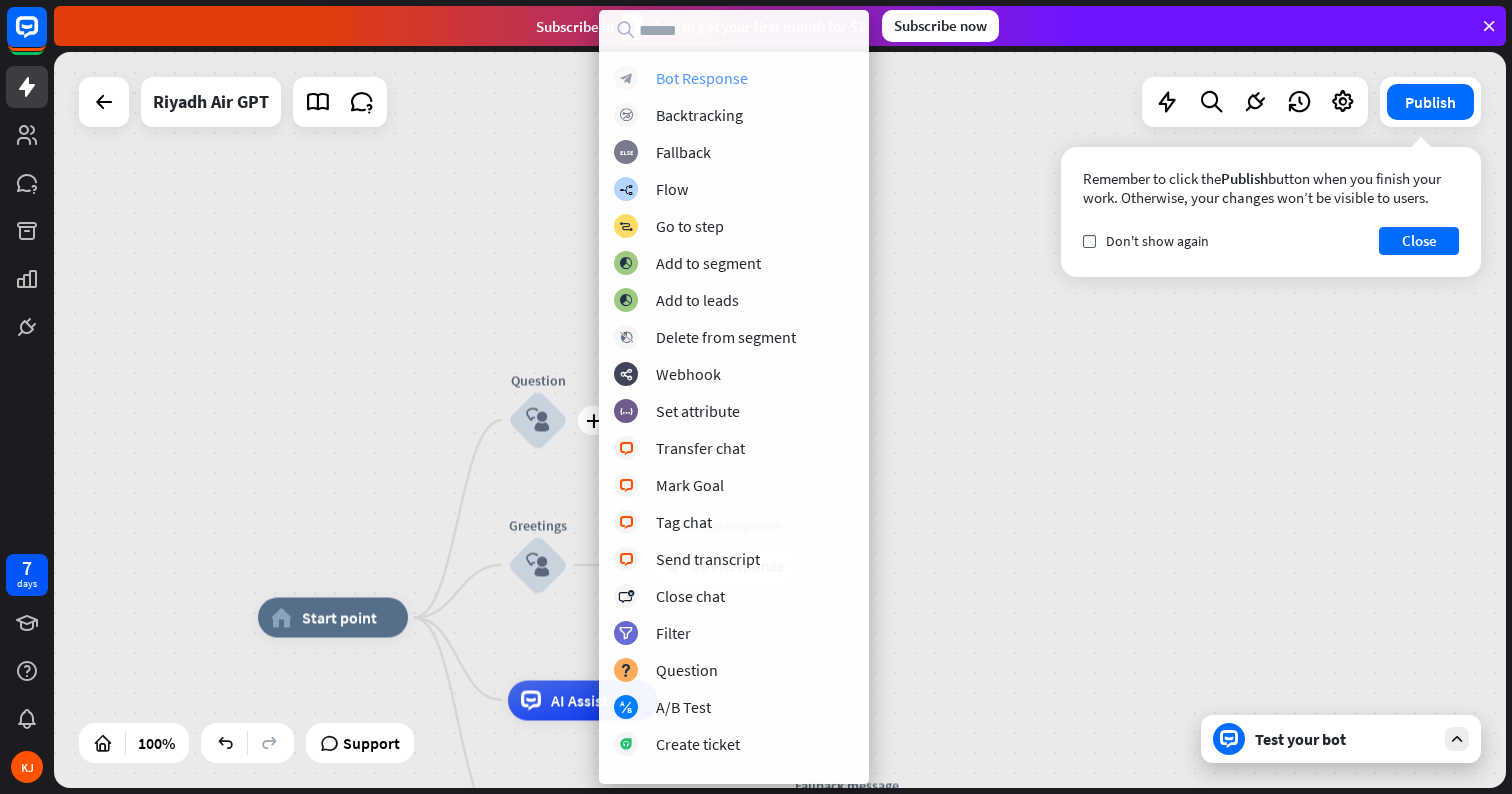 click on "Bot Response" at bounding box center [702, 78] 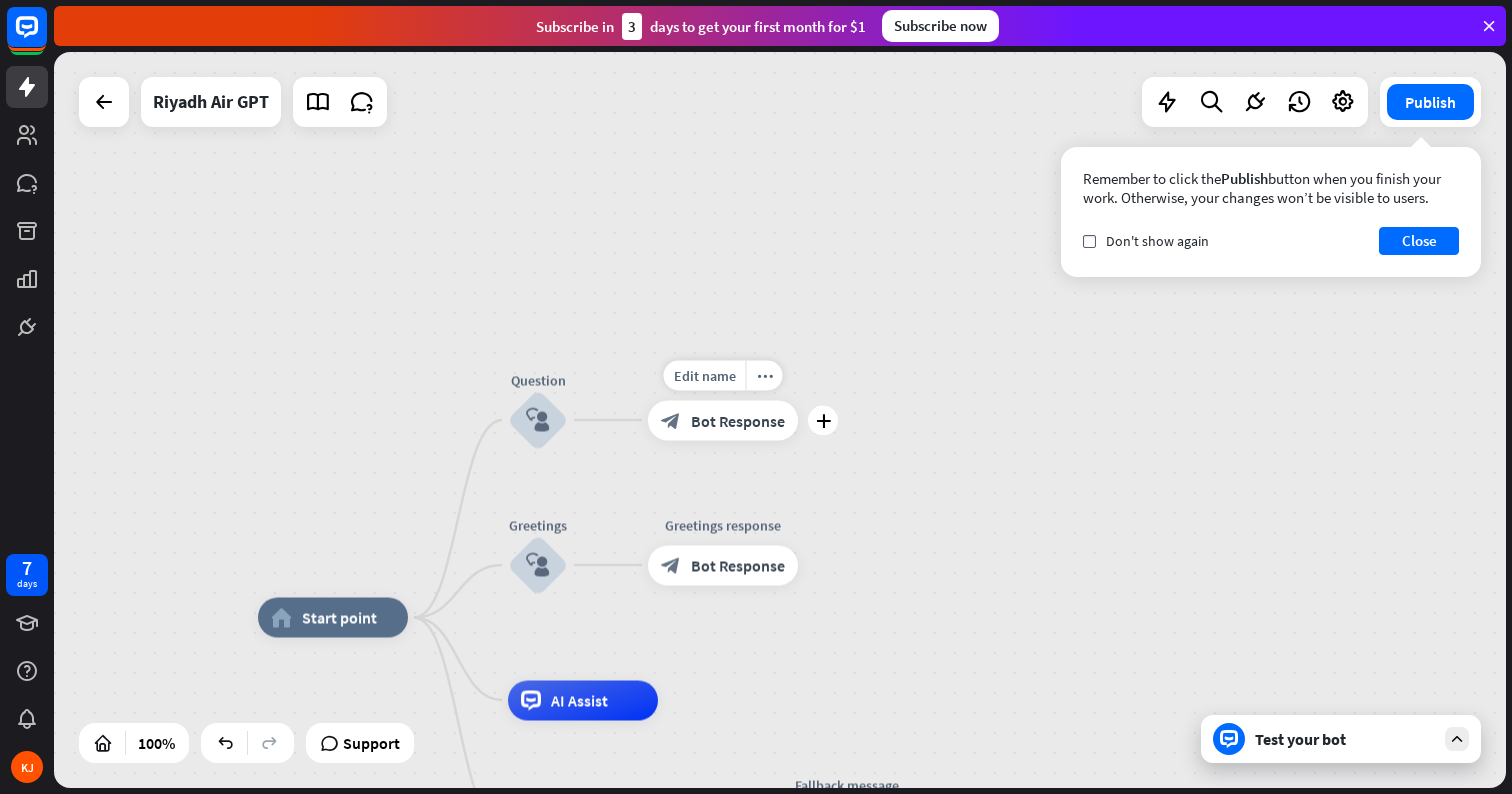 click on "Bot Response" at bounding box center [738, 420] 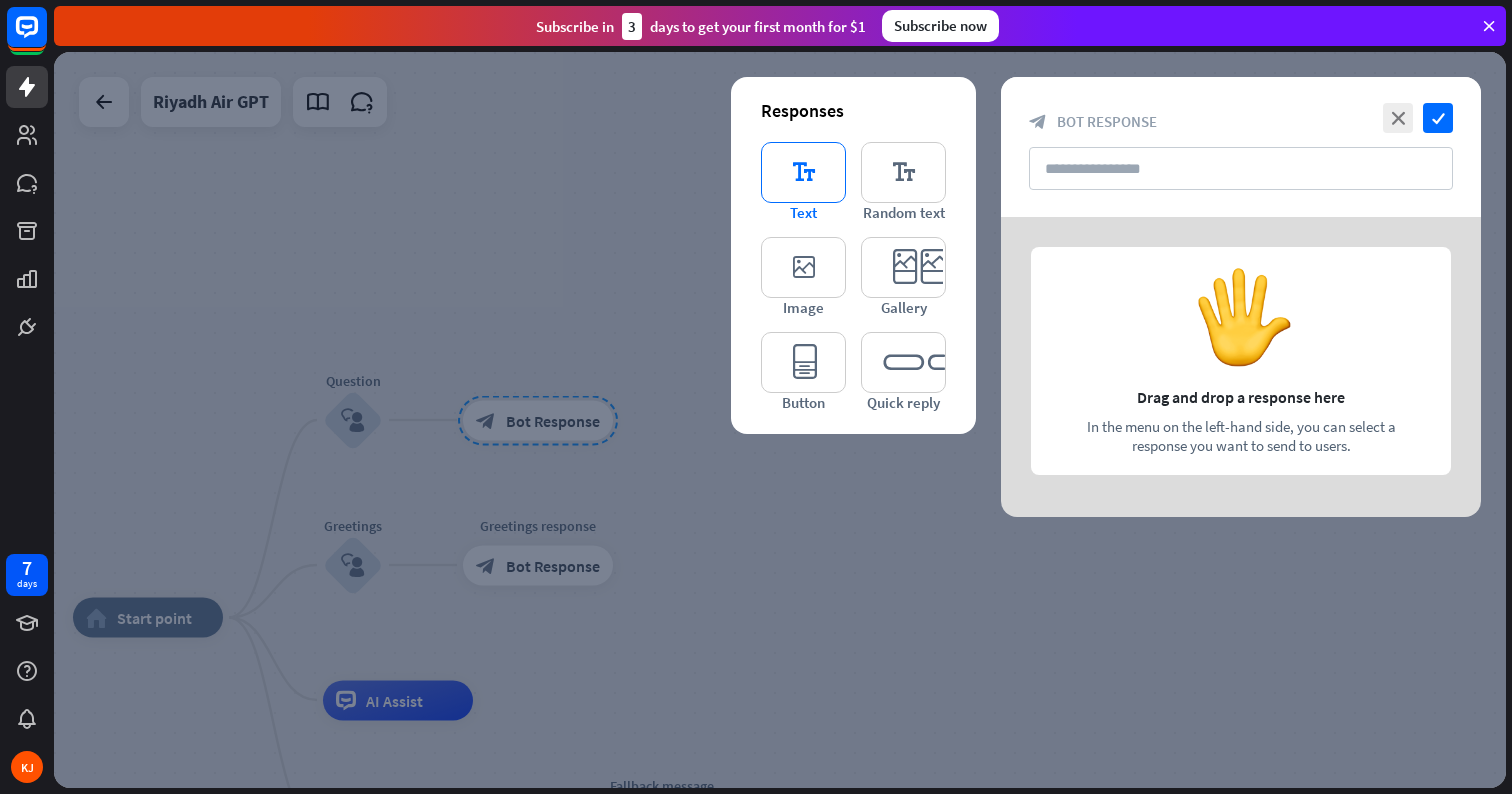 click on "editor_text" at bounding box center [803, 172] 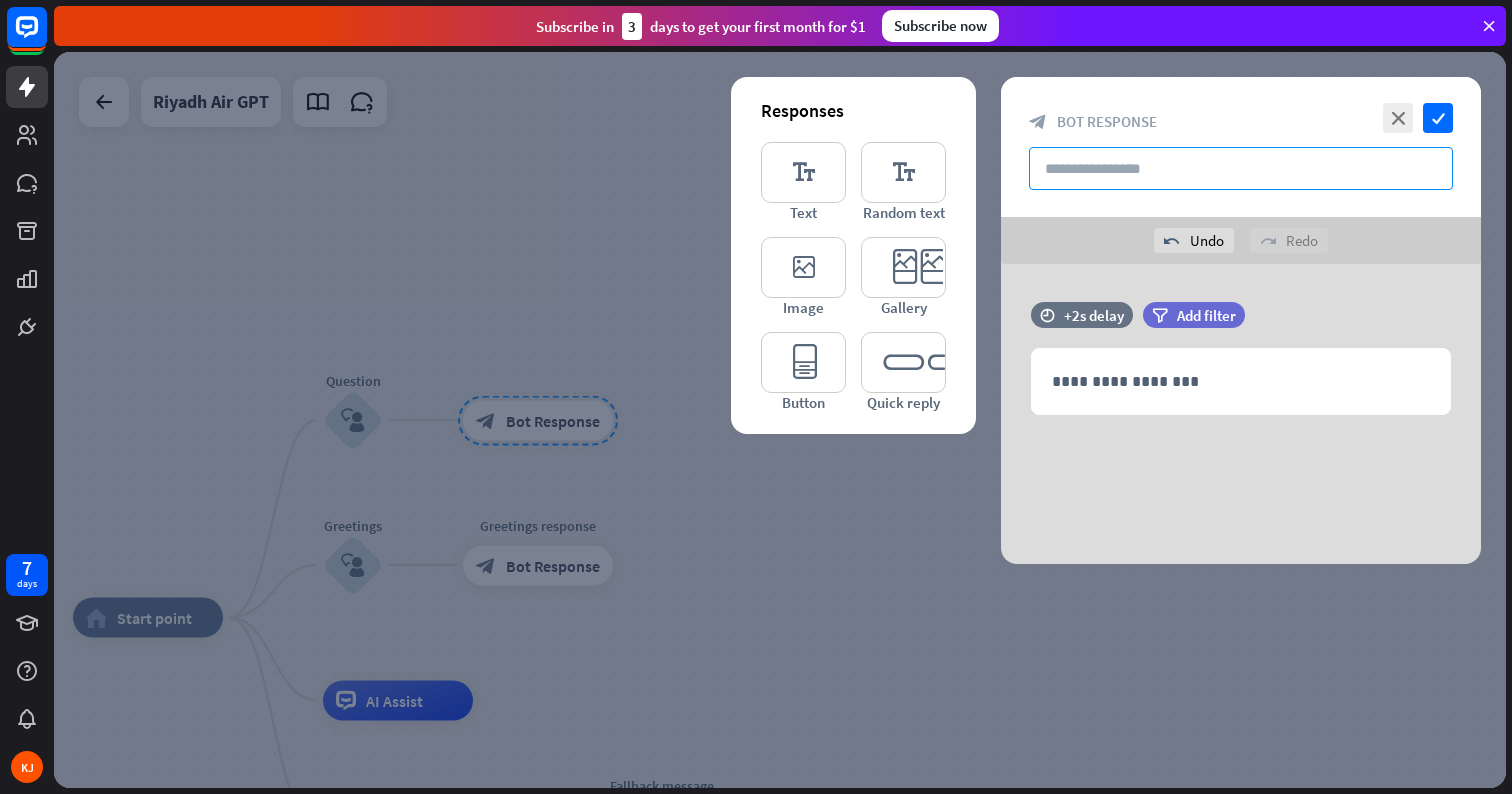 click at bounding box center [1241, 168] 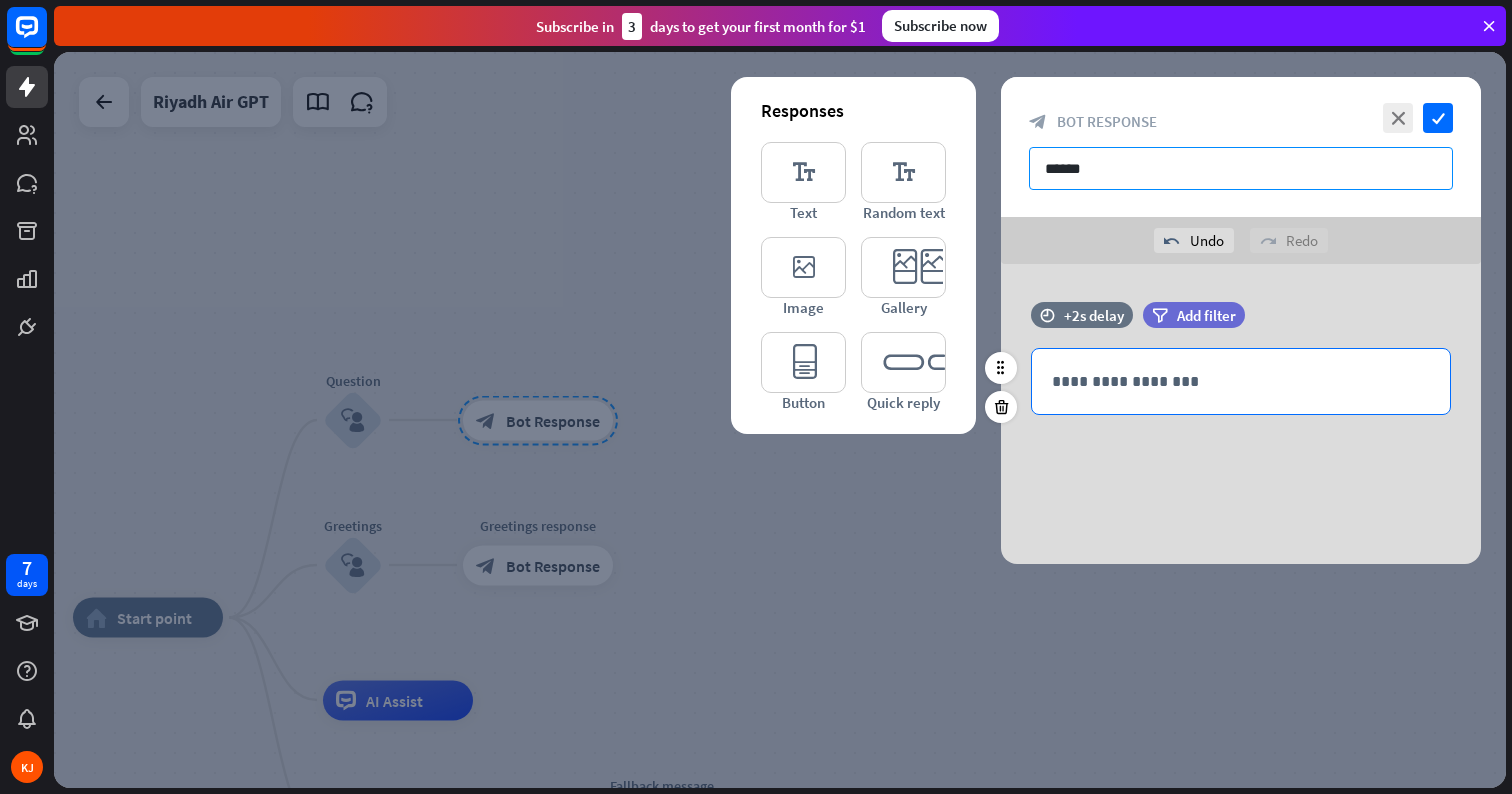 type on "******" 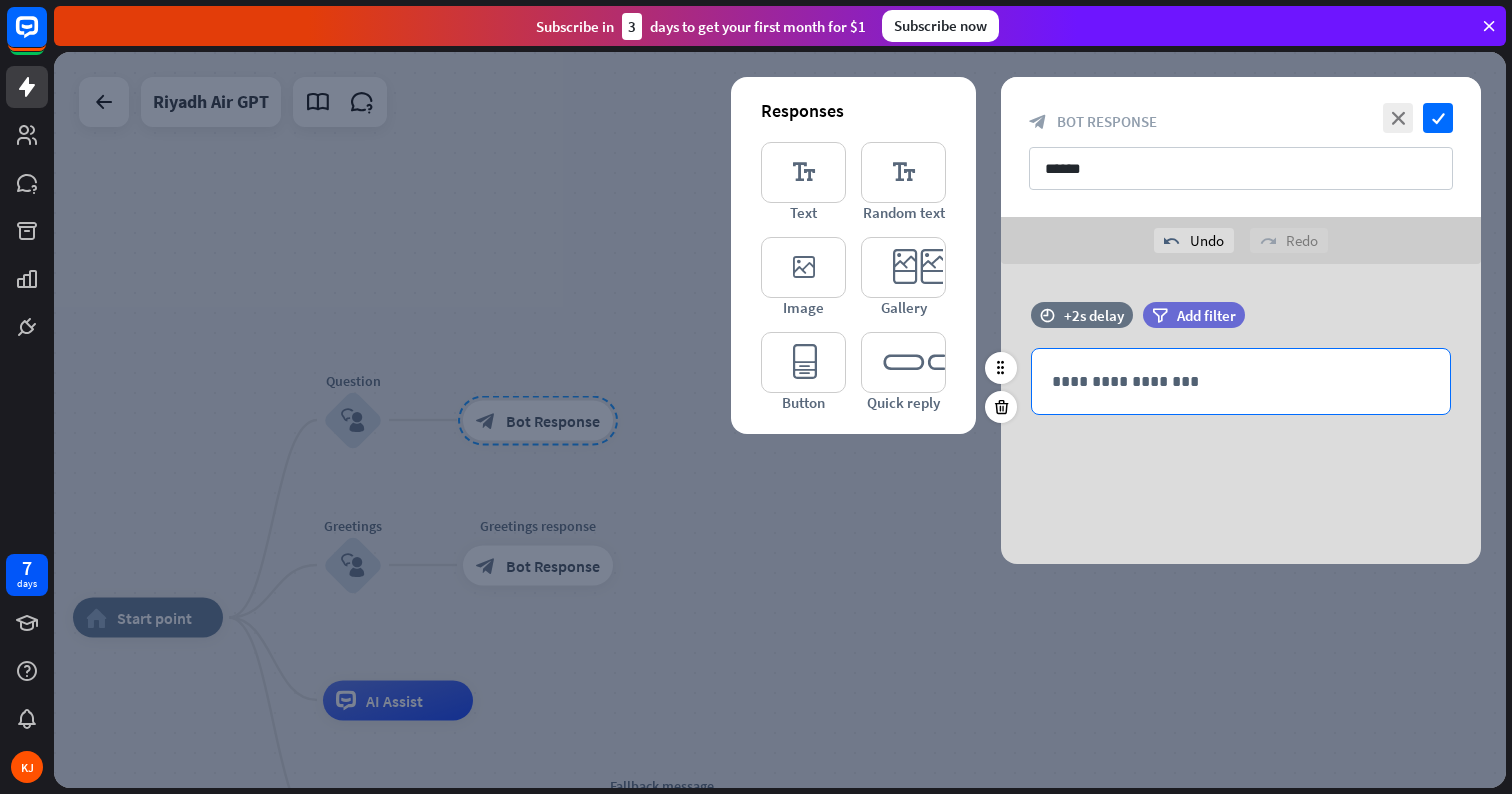 click on "**********" at bounding box center [1241, 381] 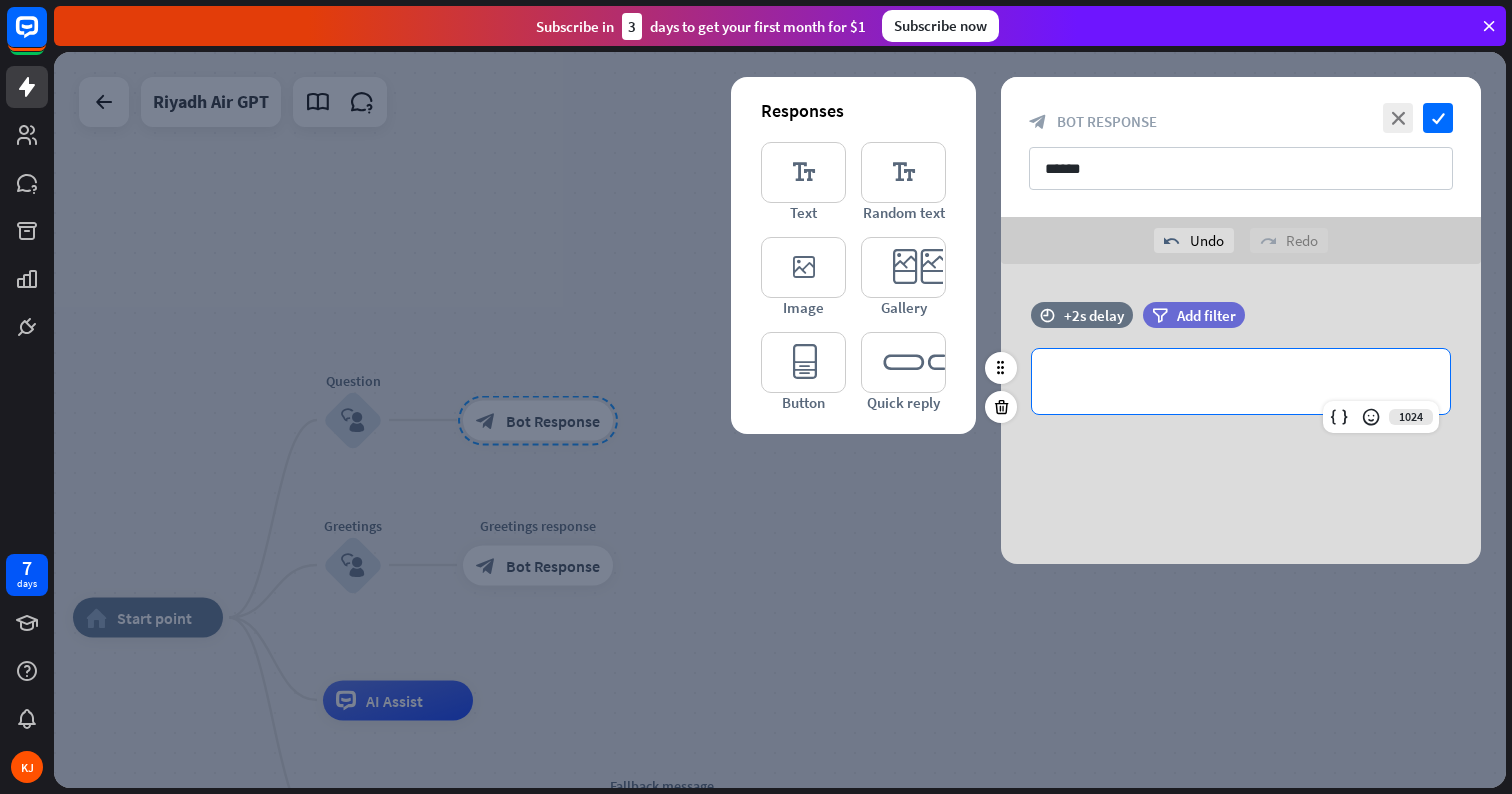 click on "**********" at bounding box center [1241, 381] 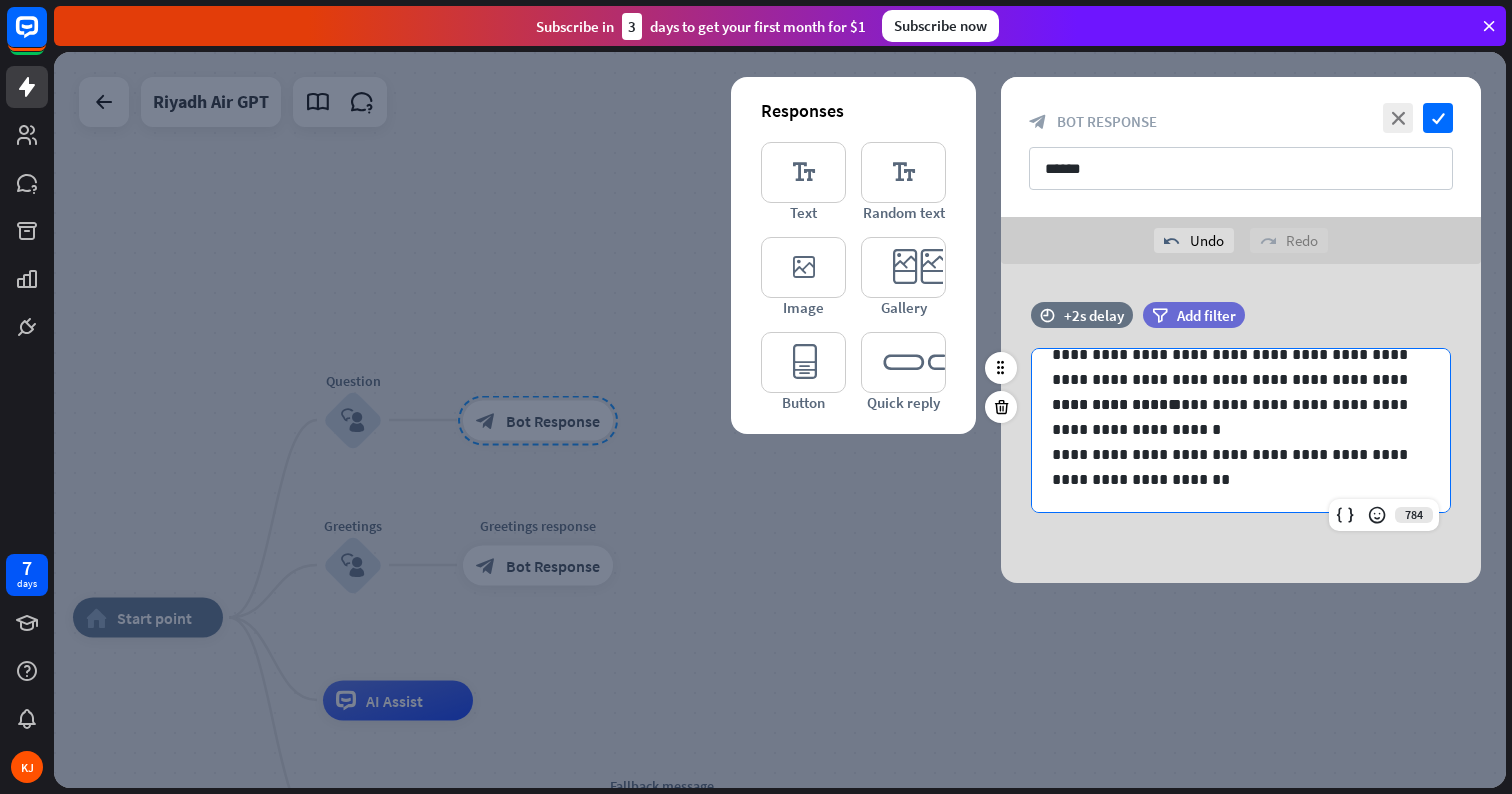 scroll, scrollTop: 27, scrollLeft: 0, axis: vertical 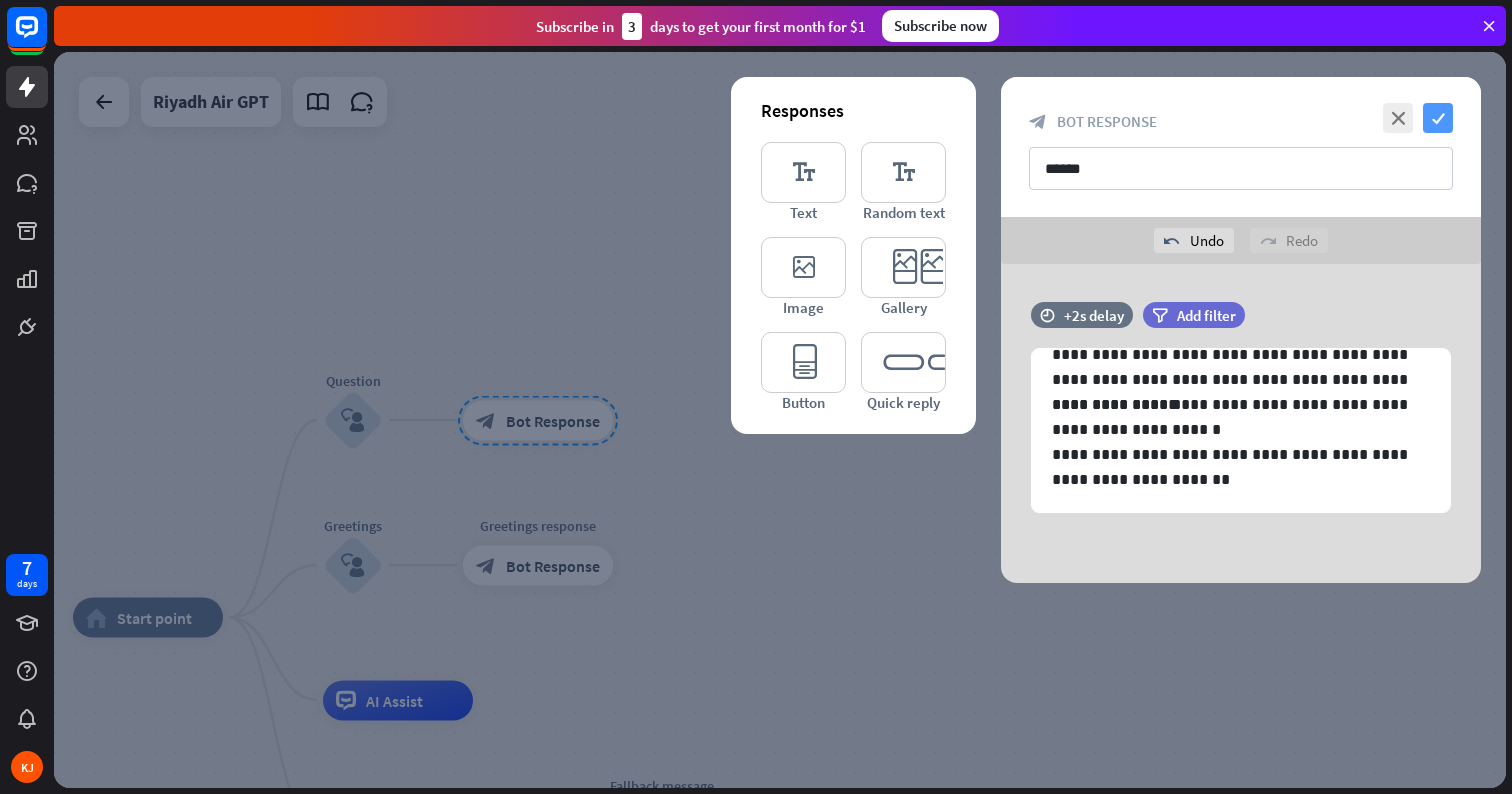 click on "check" at bounding box center [1438, 118] 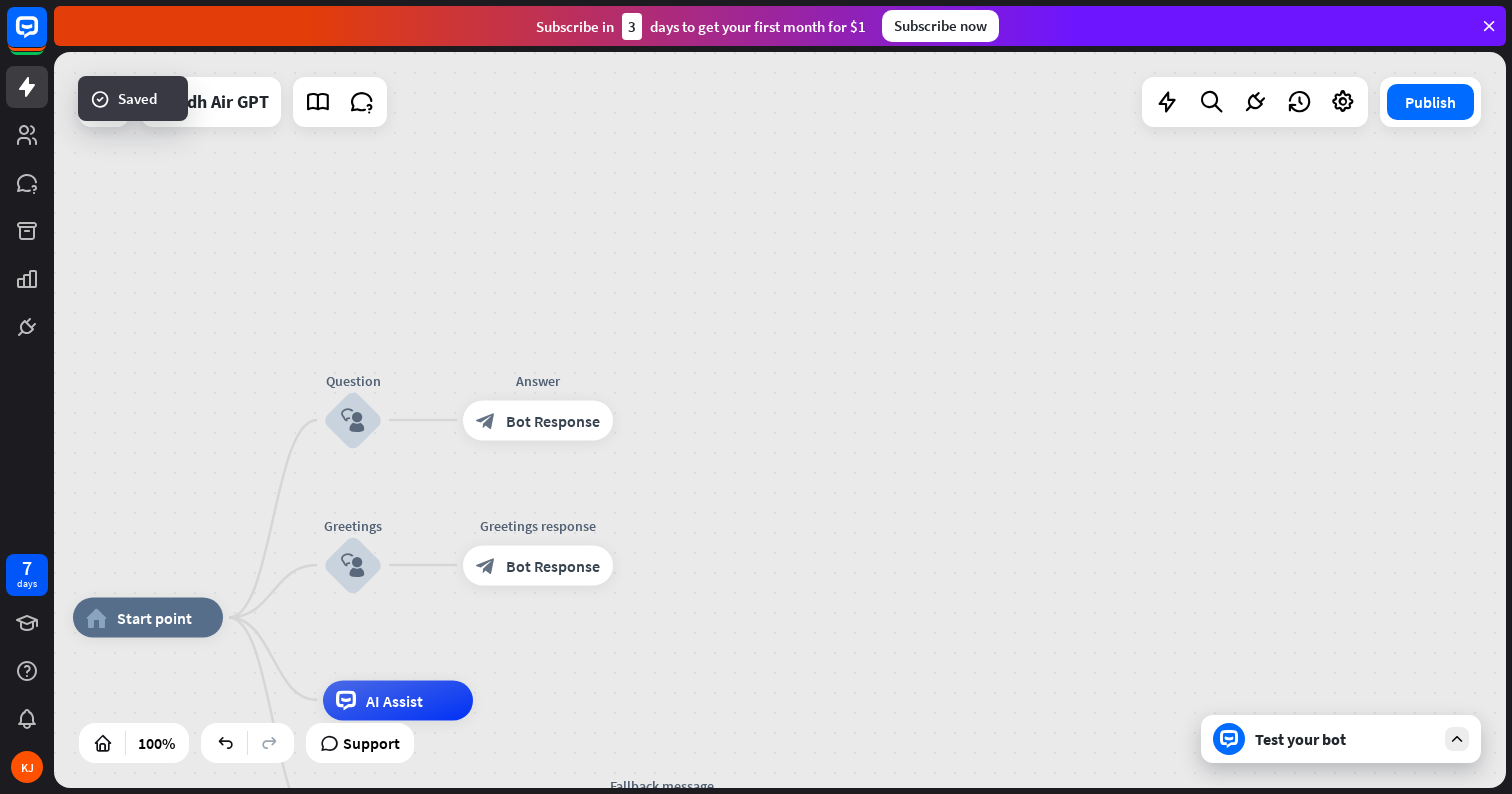 click on "Test your bot" at bounding box center [1345, 739] 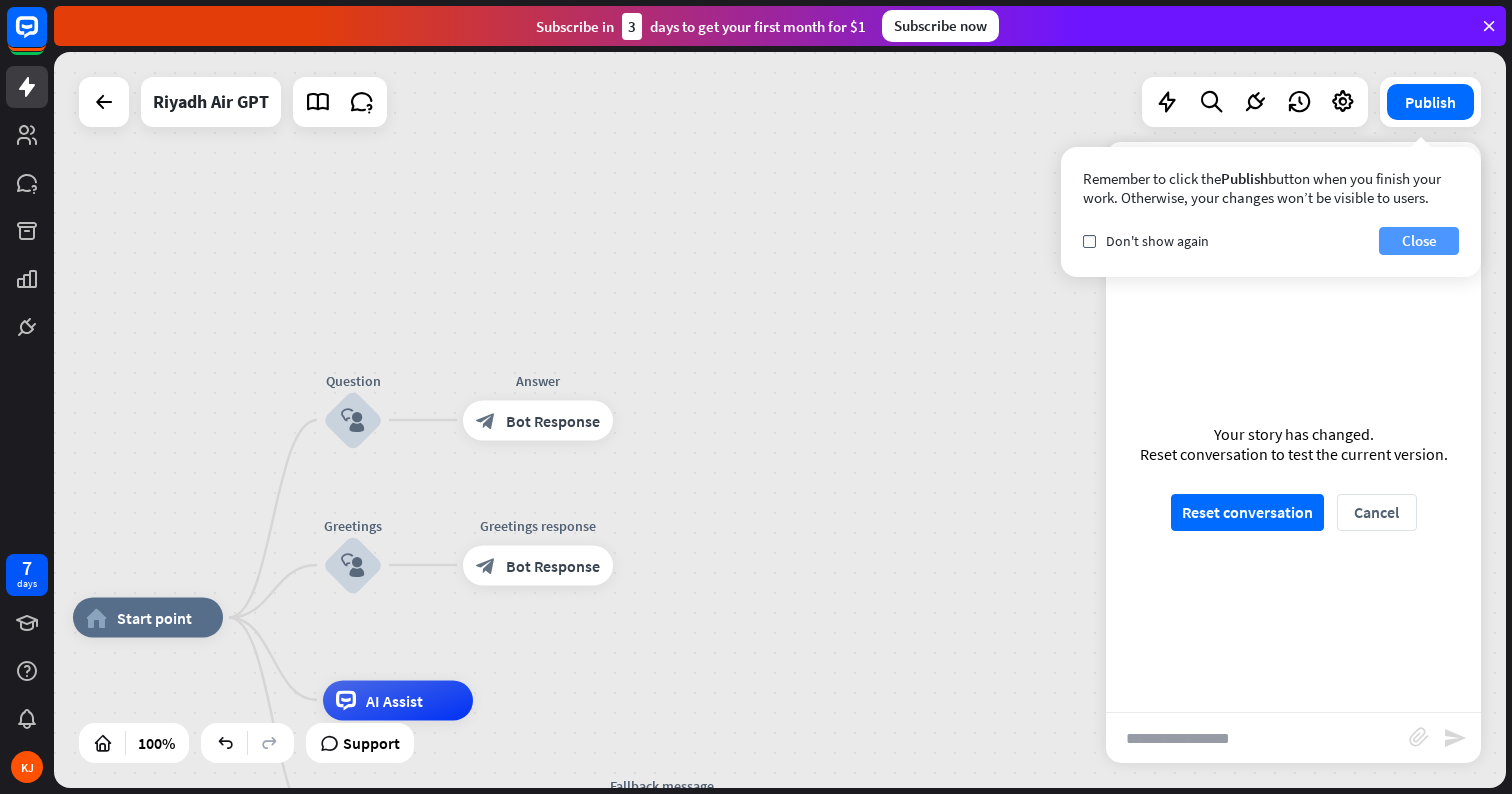click on "Close" at bounding box center [1419, 241] 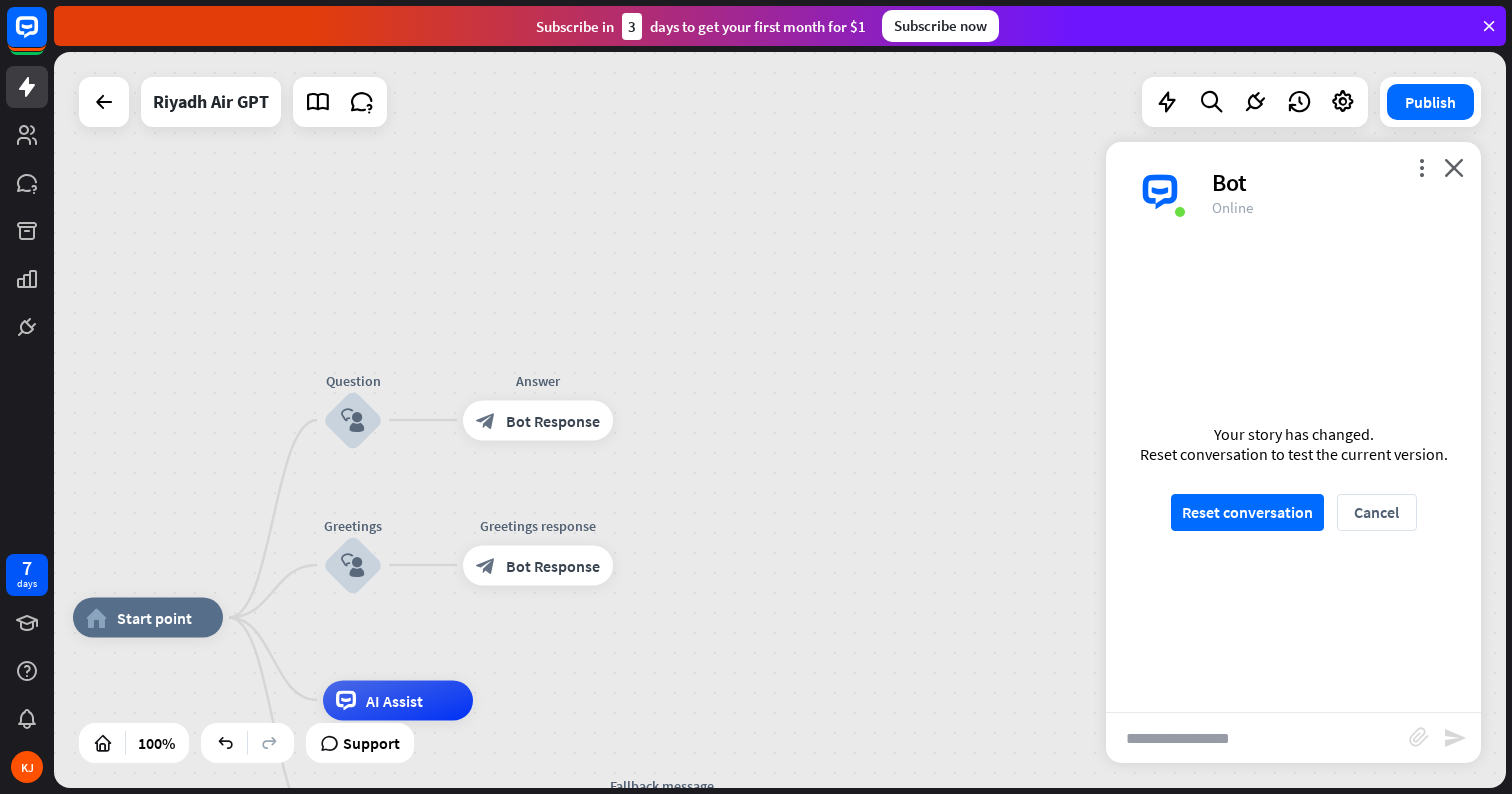 click at bounding box center [1257, 738] 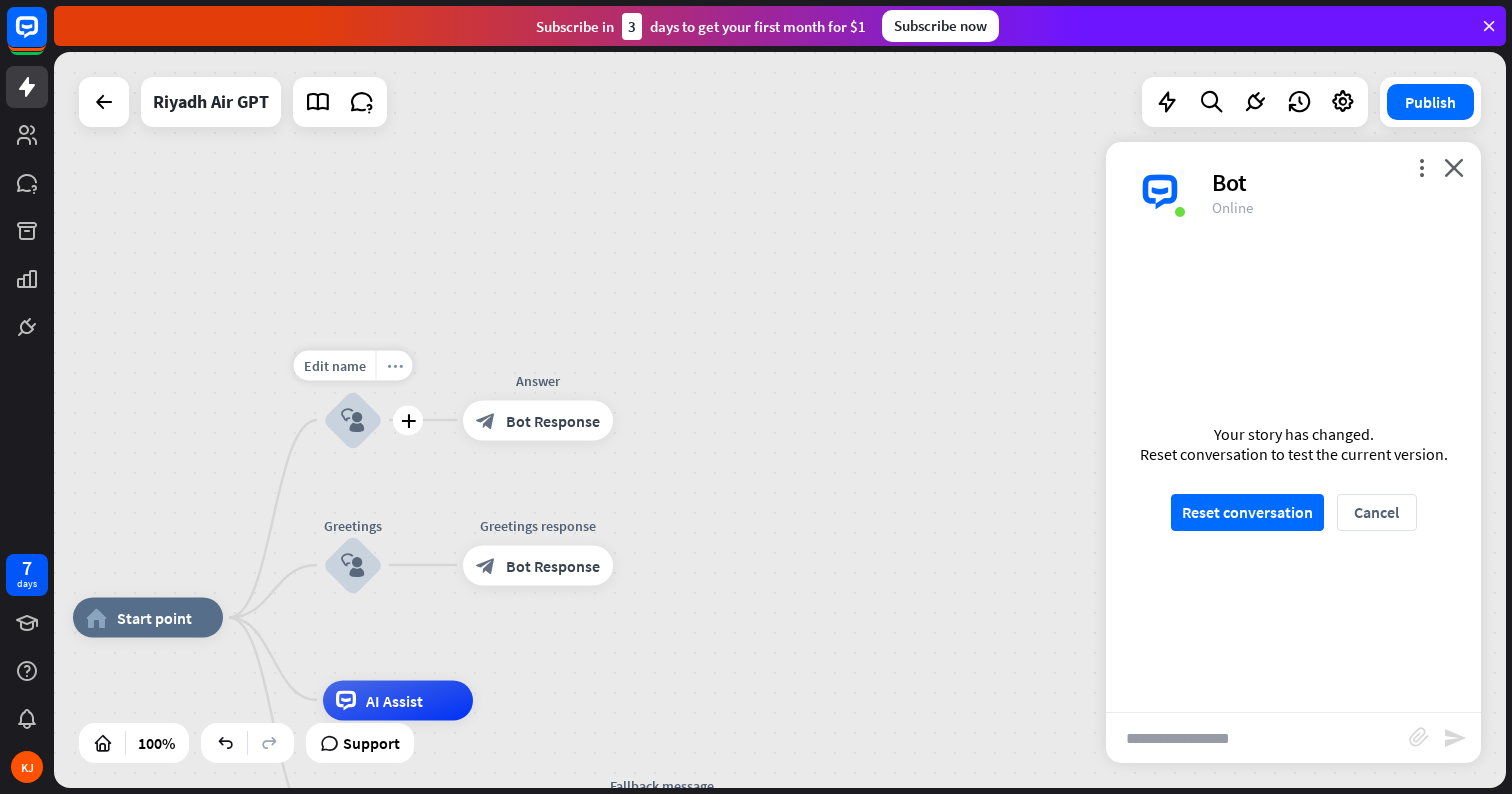 click on "more_horiz" at bounding box center [395, 365] 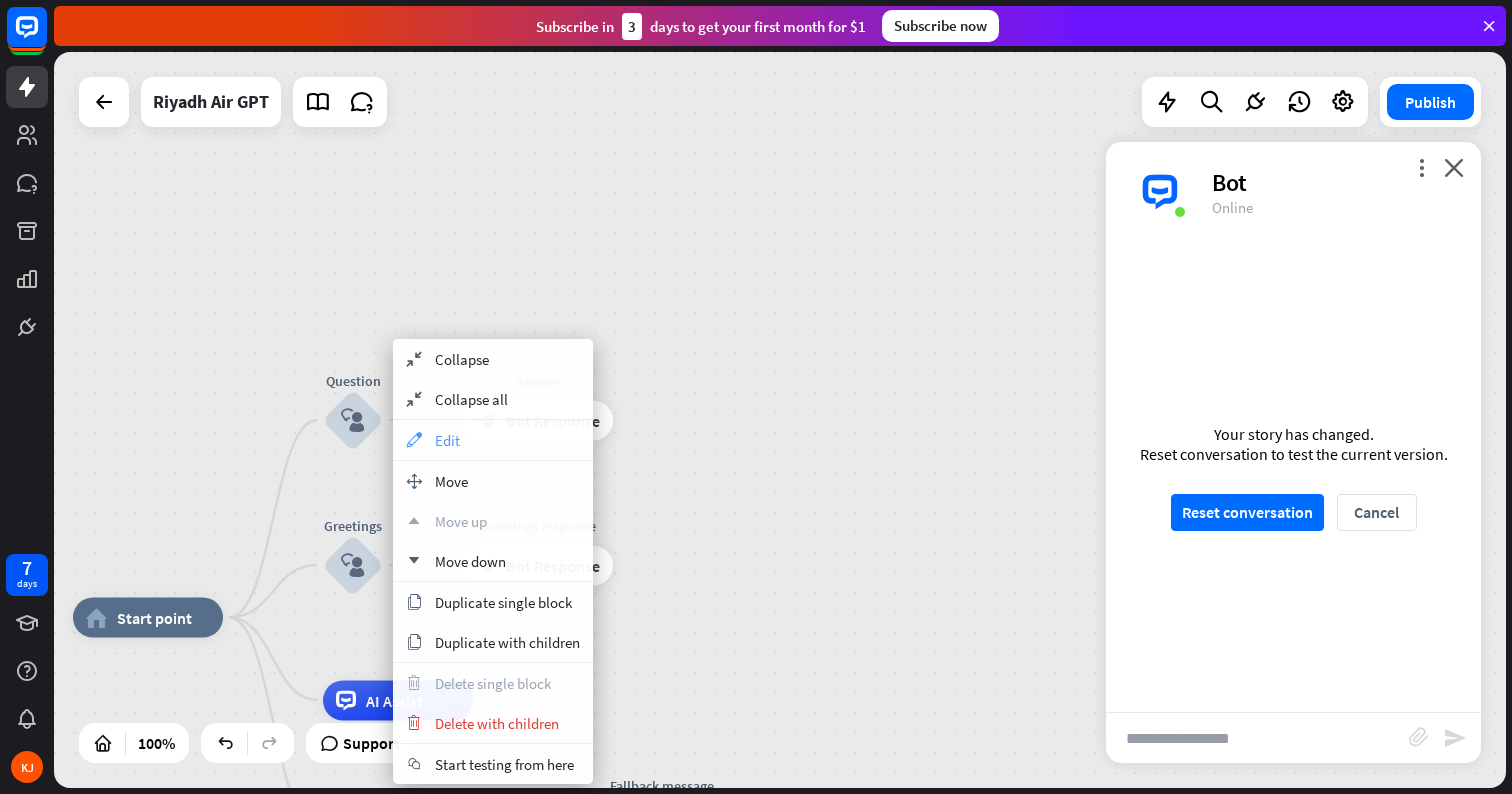 click on "Edit" at bounding box center [447, 440] 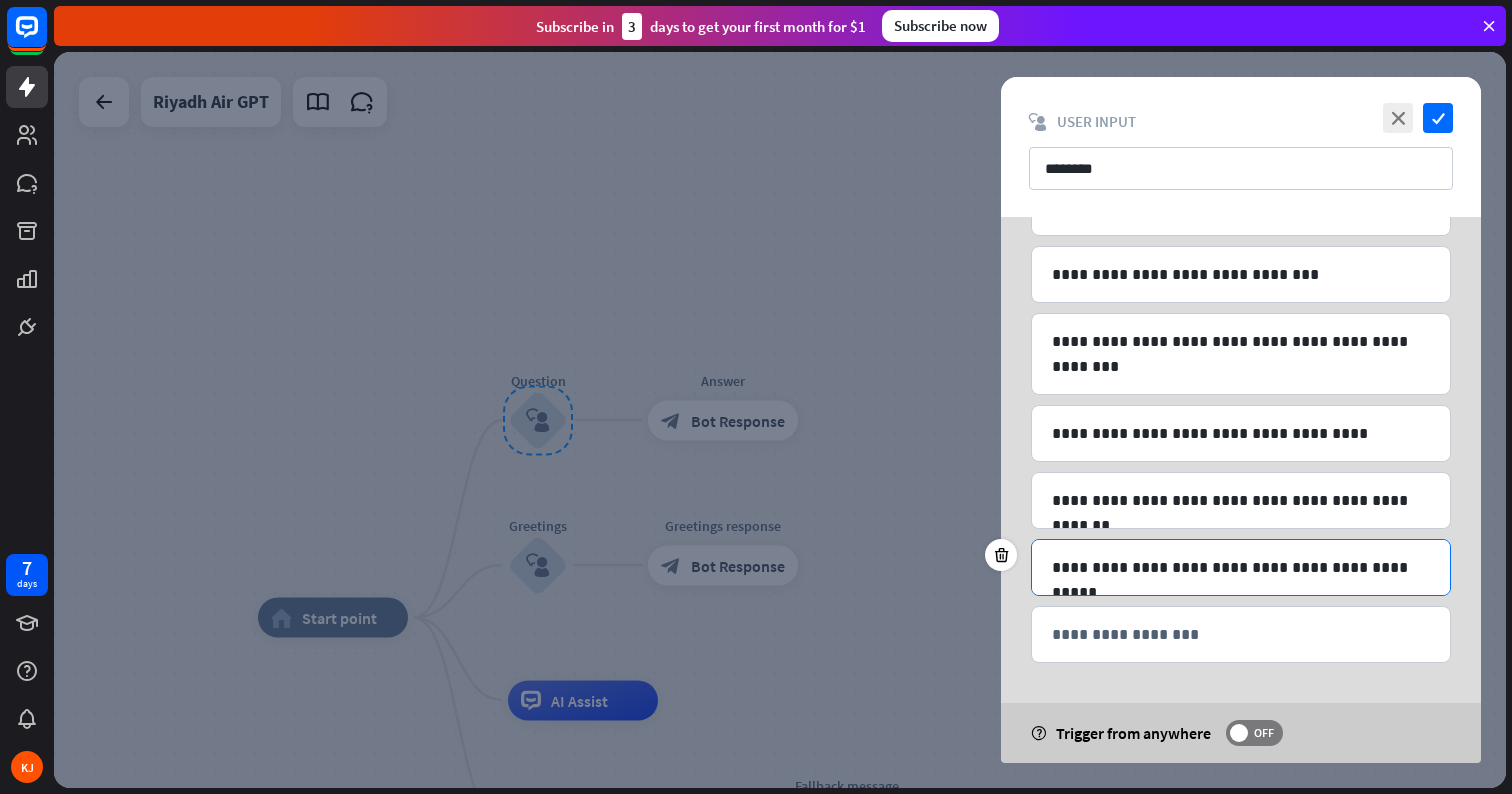 scroll, scrollTop: 798, scrollLeft: 0, axis: vertical 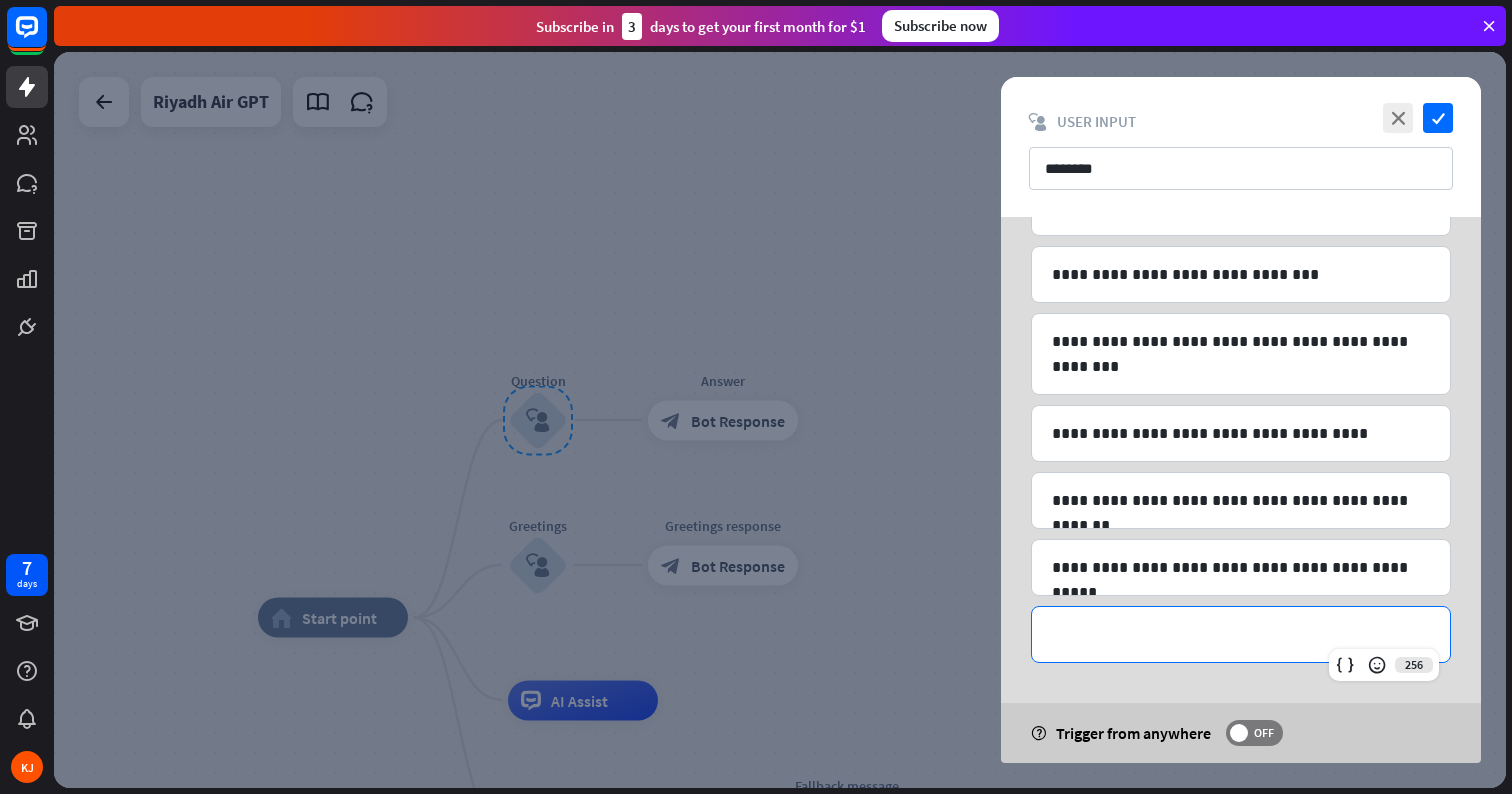 click on "**********" at bounding box center (1241, 634) 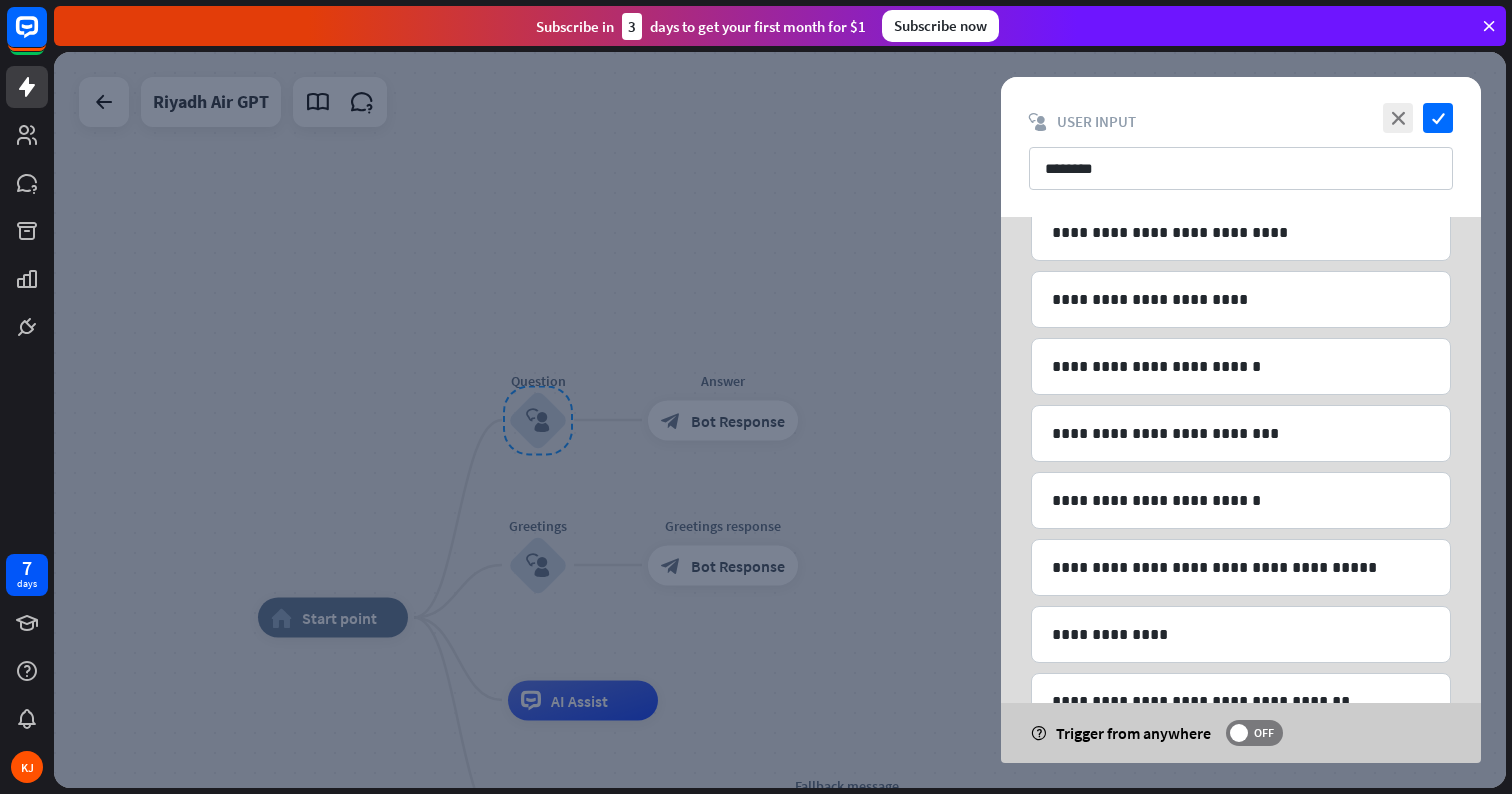 scroll, scrollTop: 177, scrollLeft: 0, axis: vertical 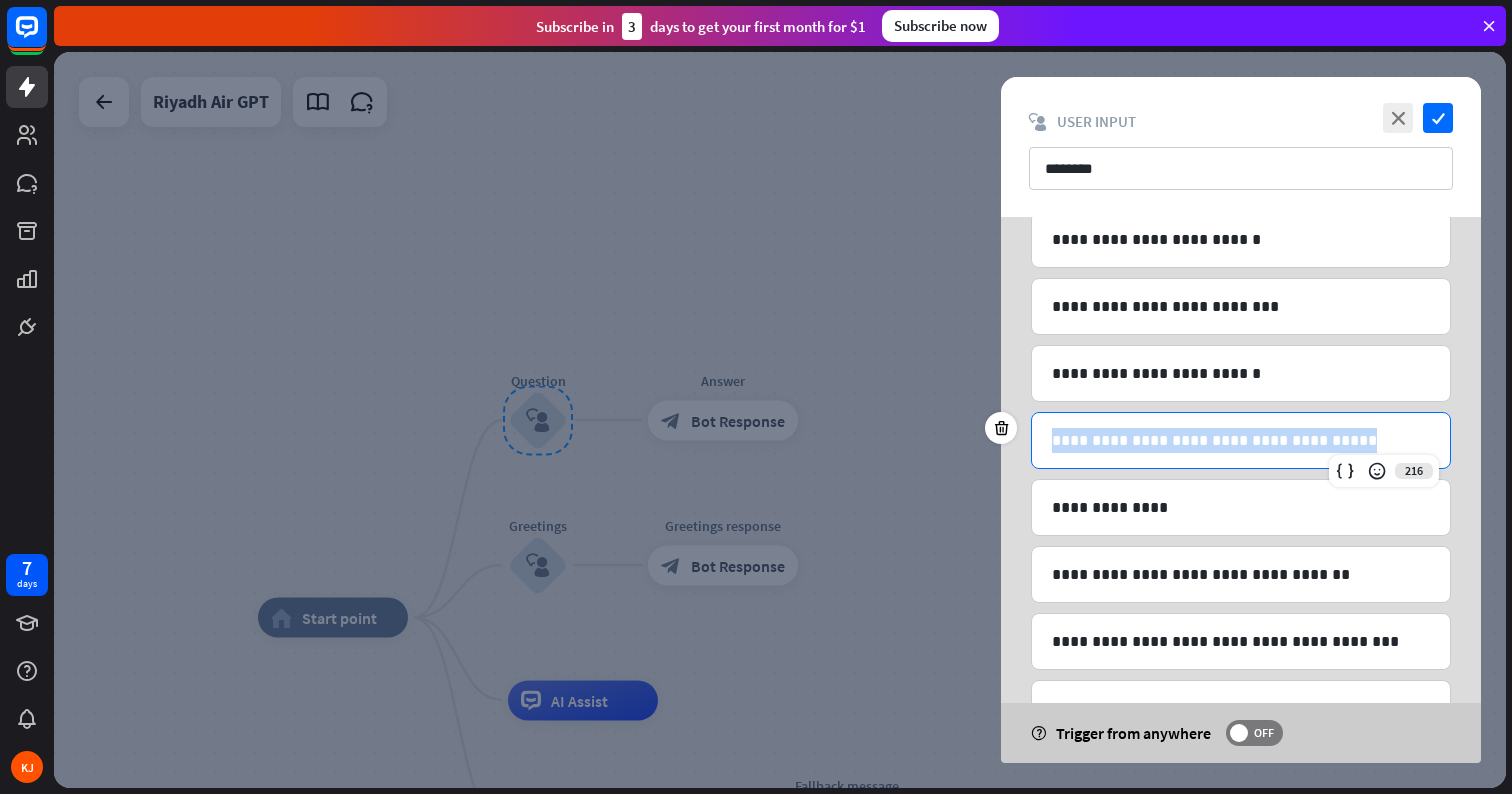 drag, startPoint x: 1311, startPoint y: 439, endPoint x: 1035, endPoint y: 434, distance: 276.0453 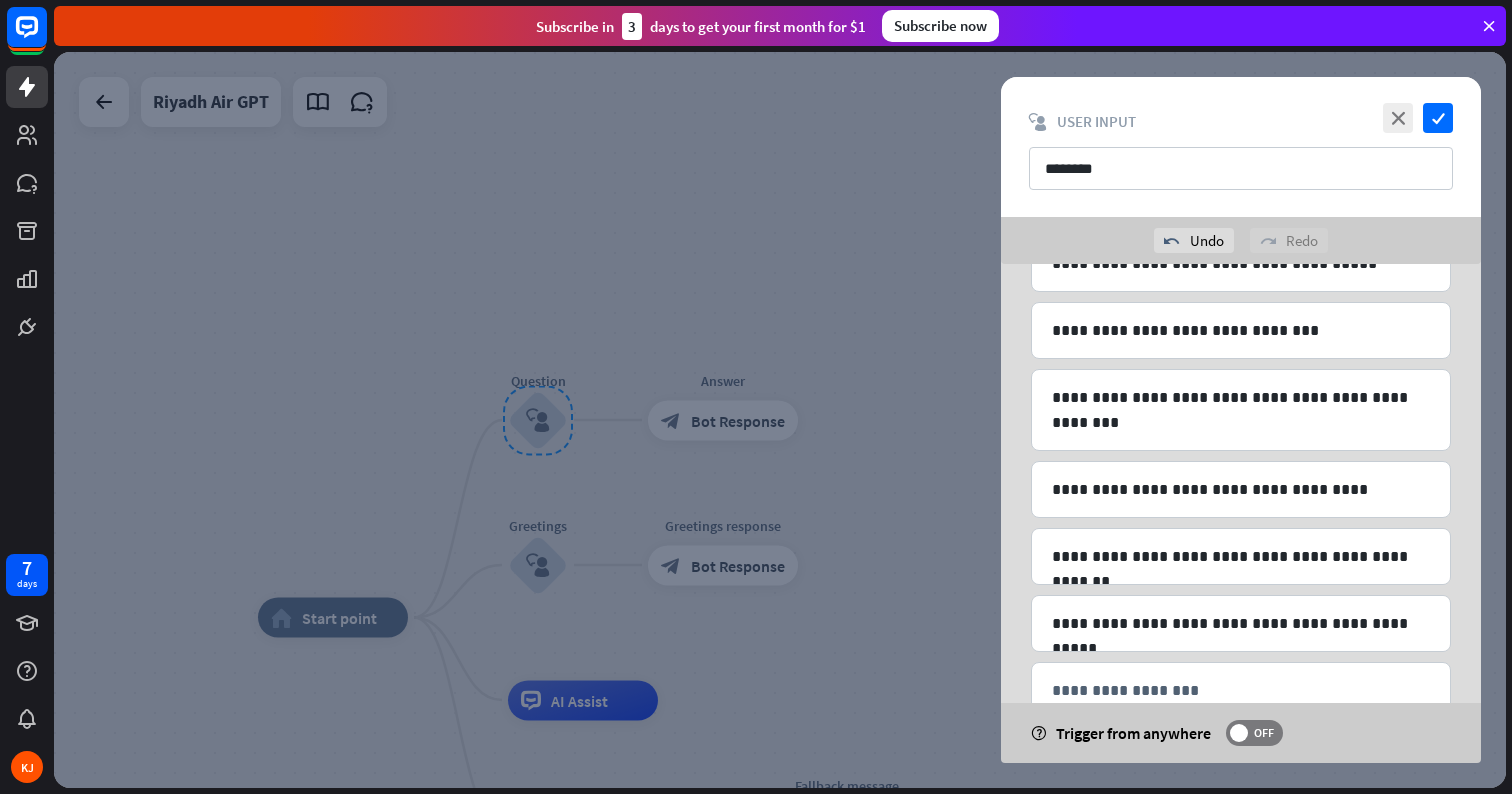 scroll, scrollTop: 845, scrollLeft: 0, axis: vertical 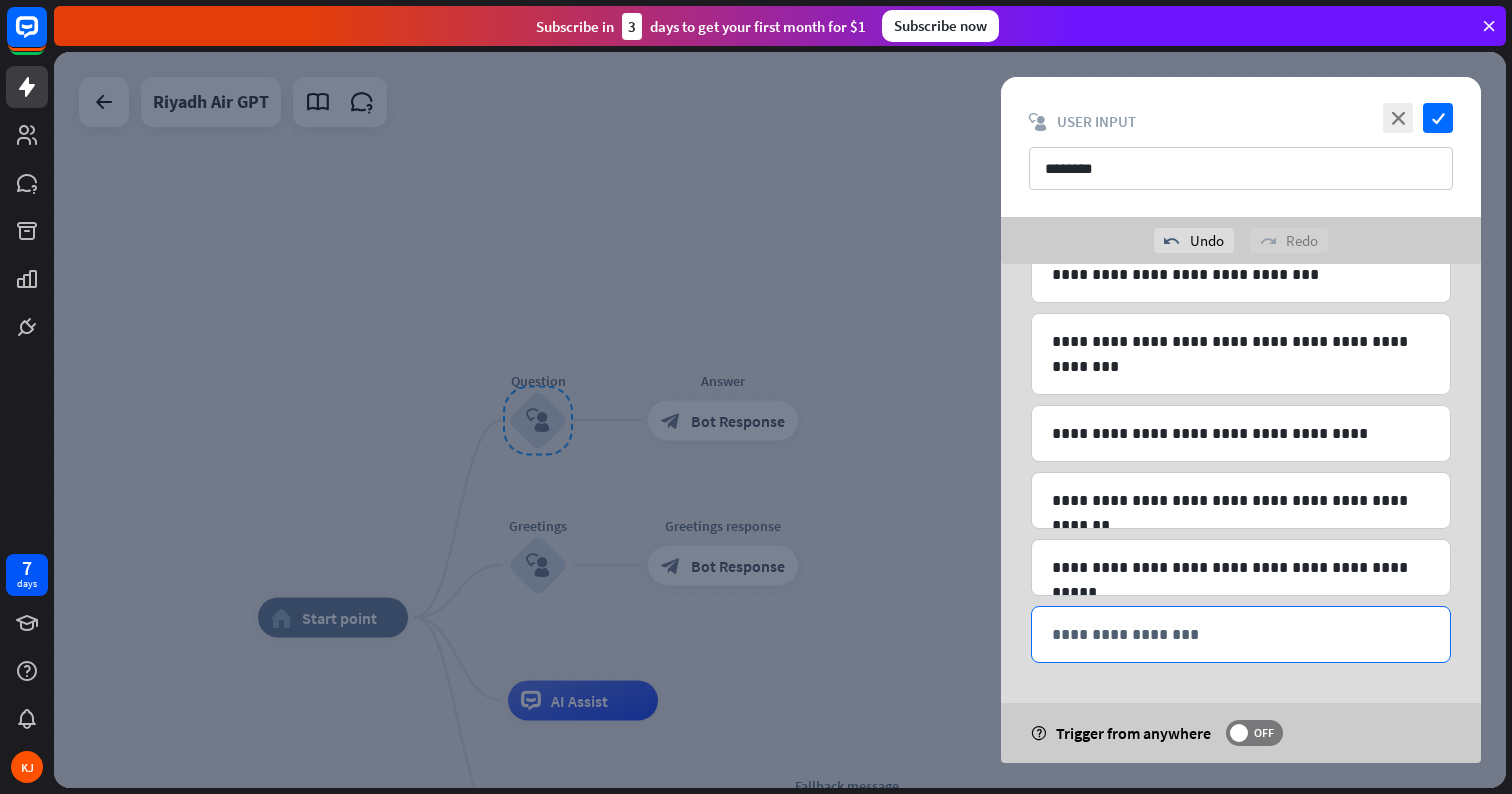 click on "**********" at bounding box center (1241, 634) 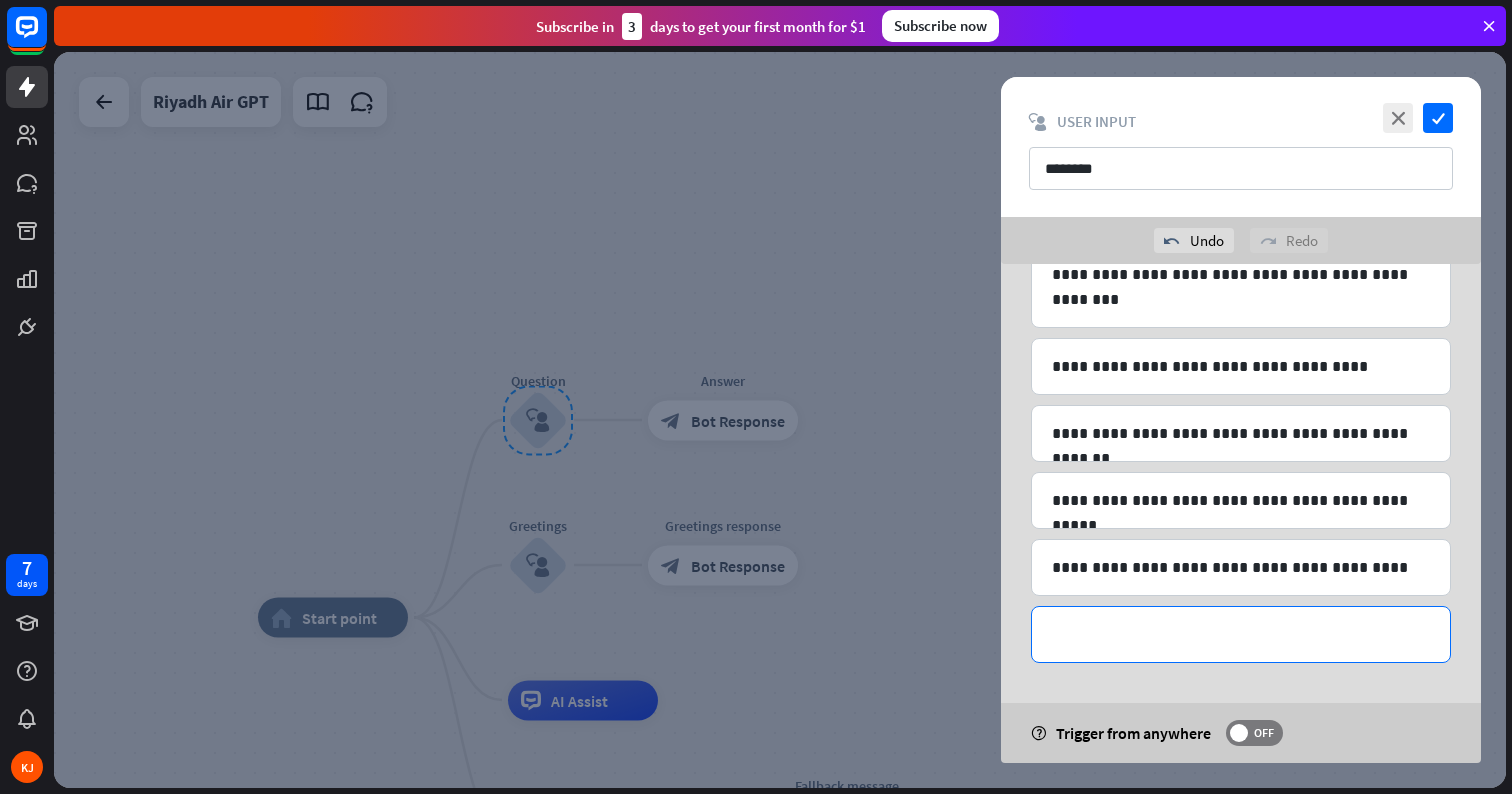 click on "**********" at bounding box center [1241, 634] 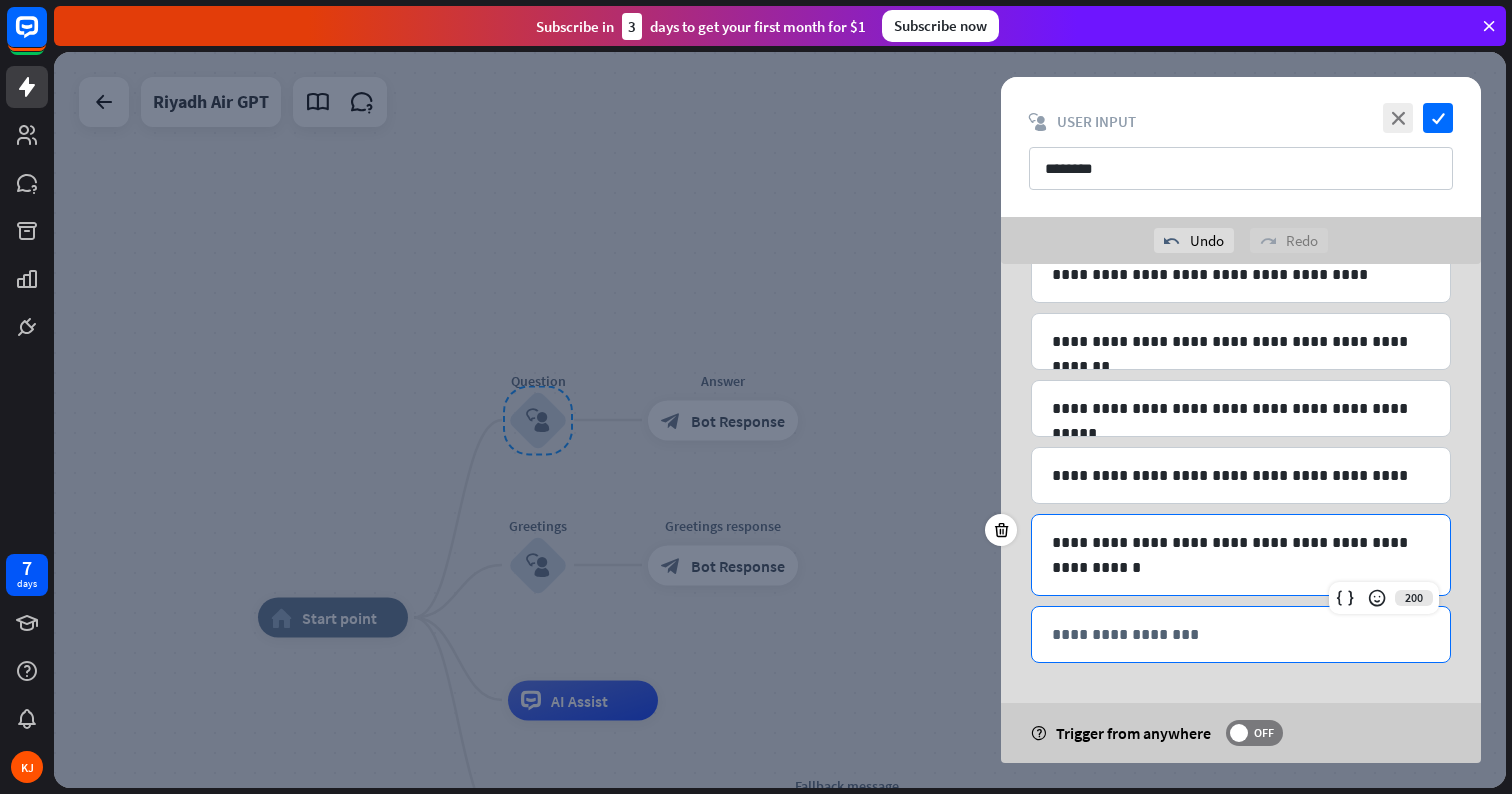 scroll, scrollTop: 1004, scrollLeft: 0, axis: vertical 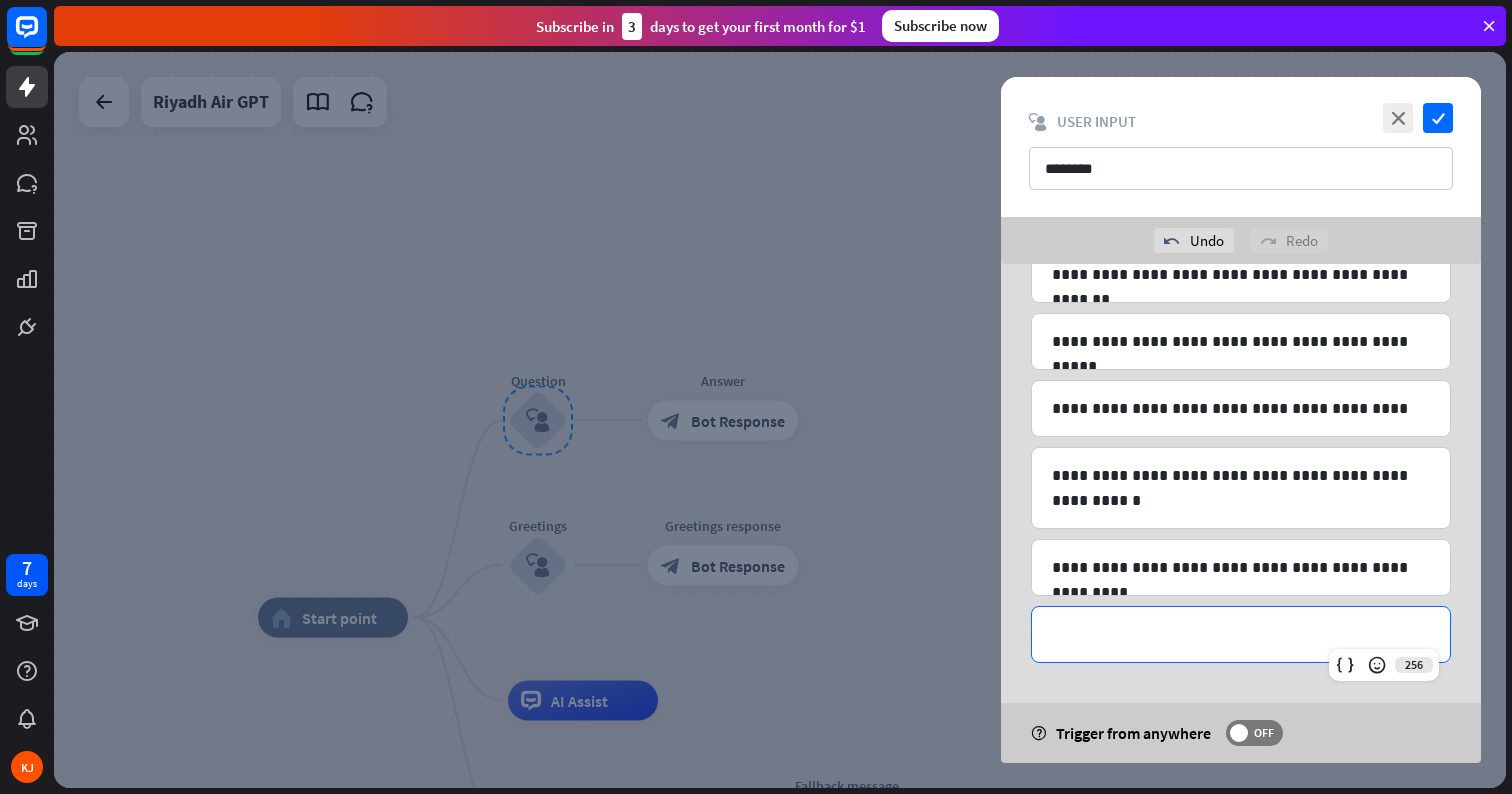 click on "**********" at bounding box center (1241, 634) 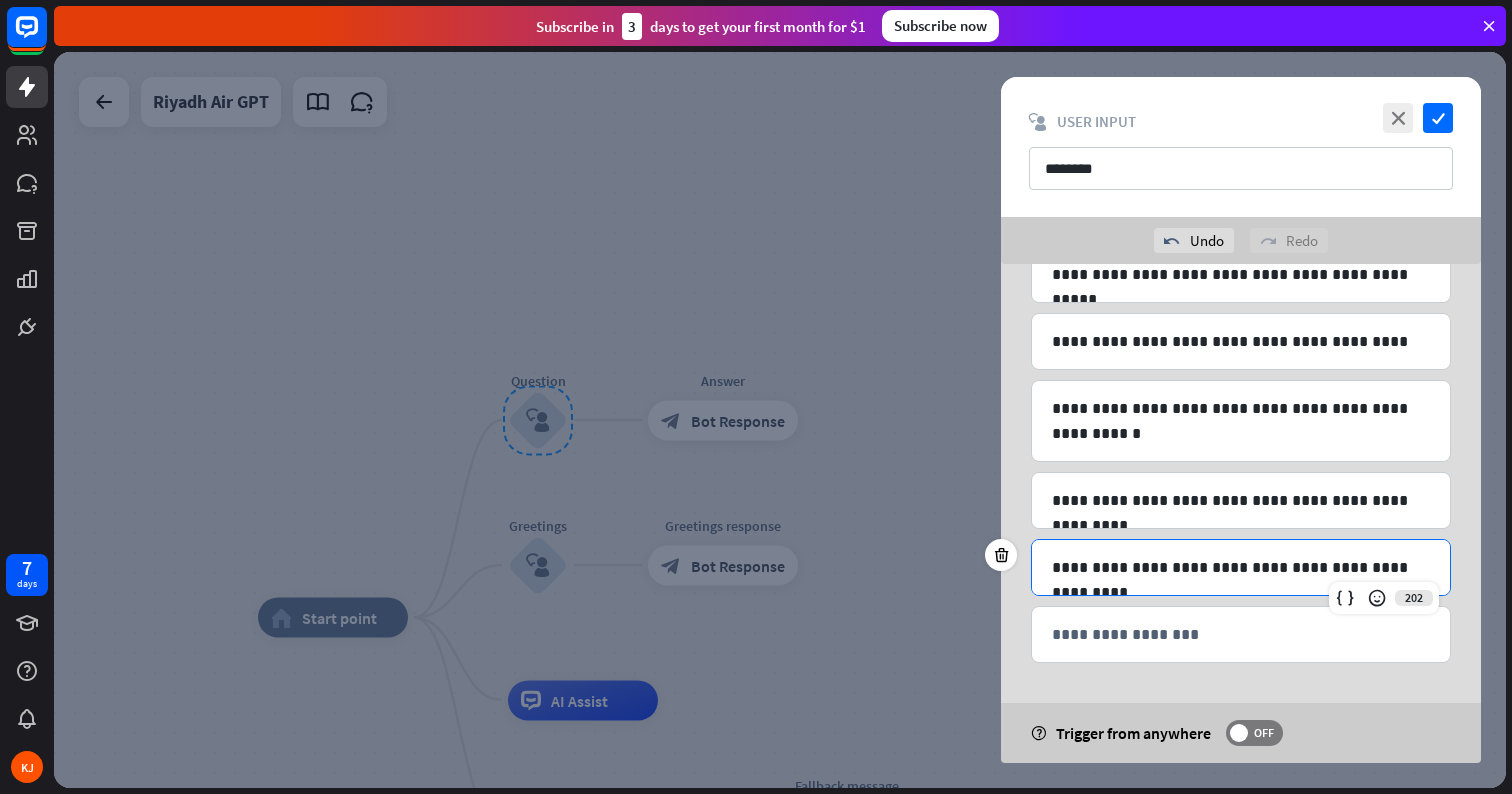 scroll, scrollTop: 1138, scrollLeft: 0, axis: vertical 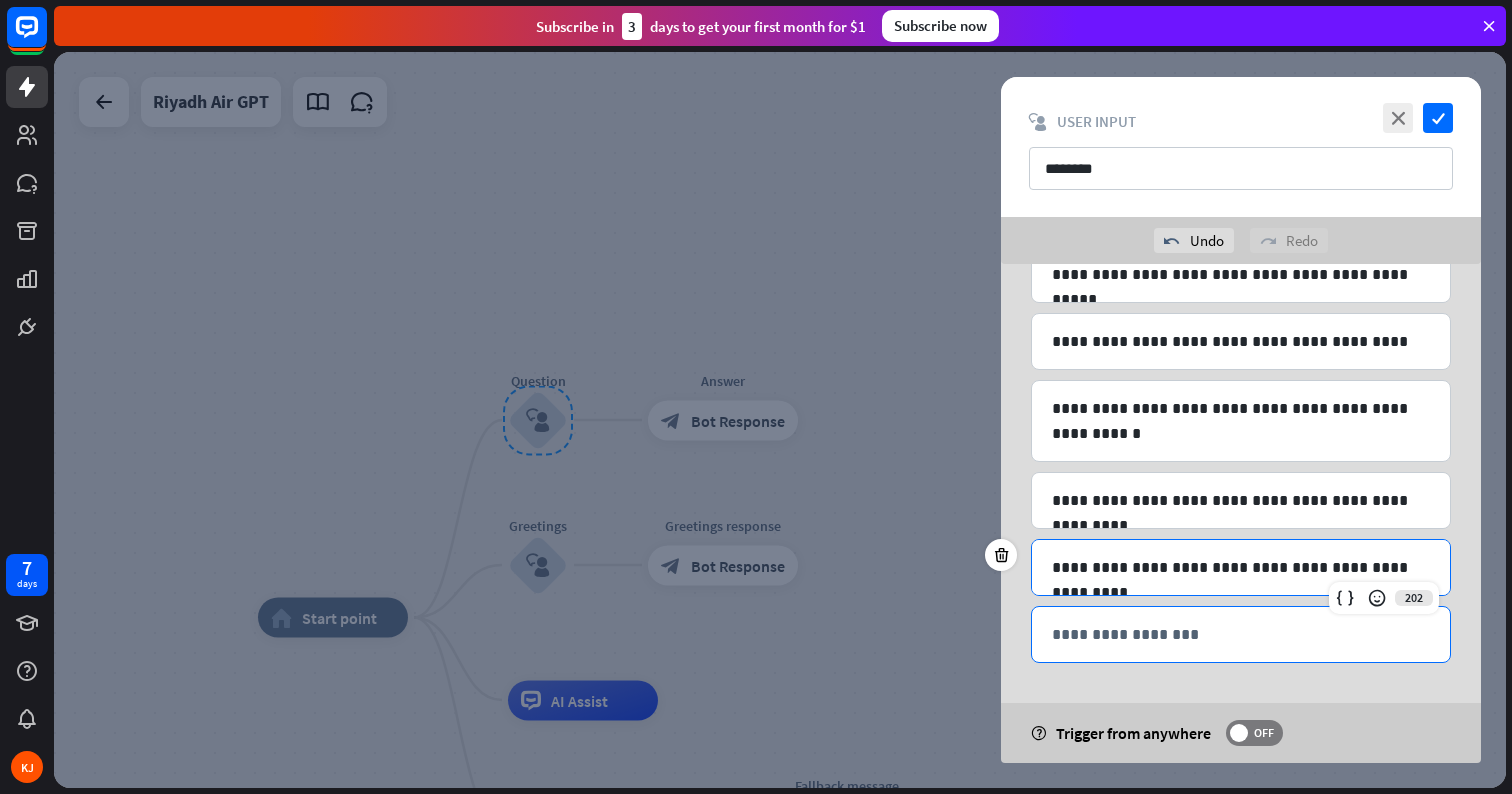 click on "**********" at bounding box center [1241, 634] 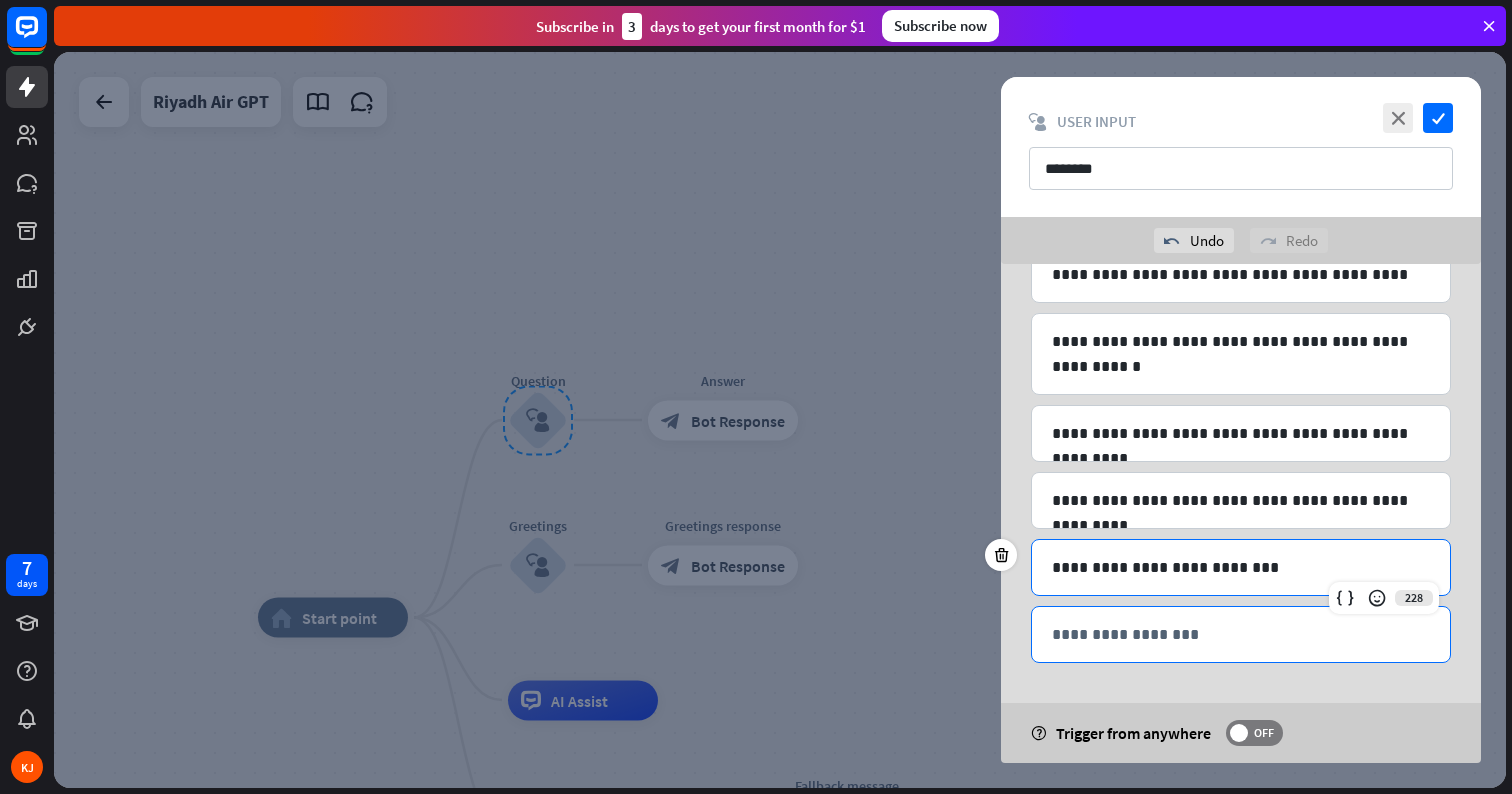 click on "**********" at bounding box center (1241, 634) 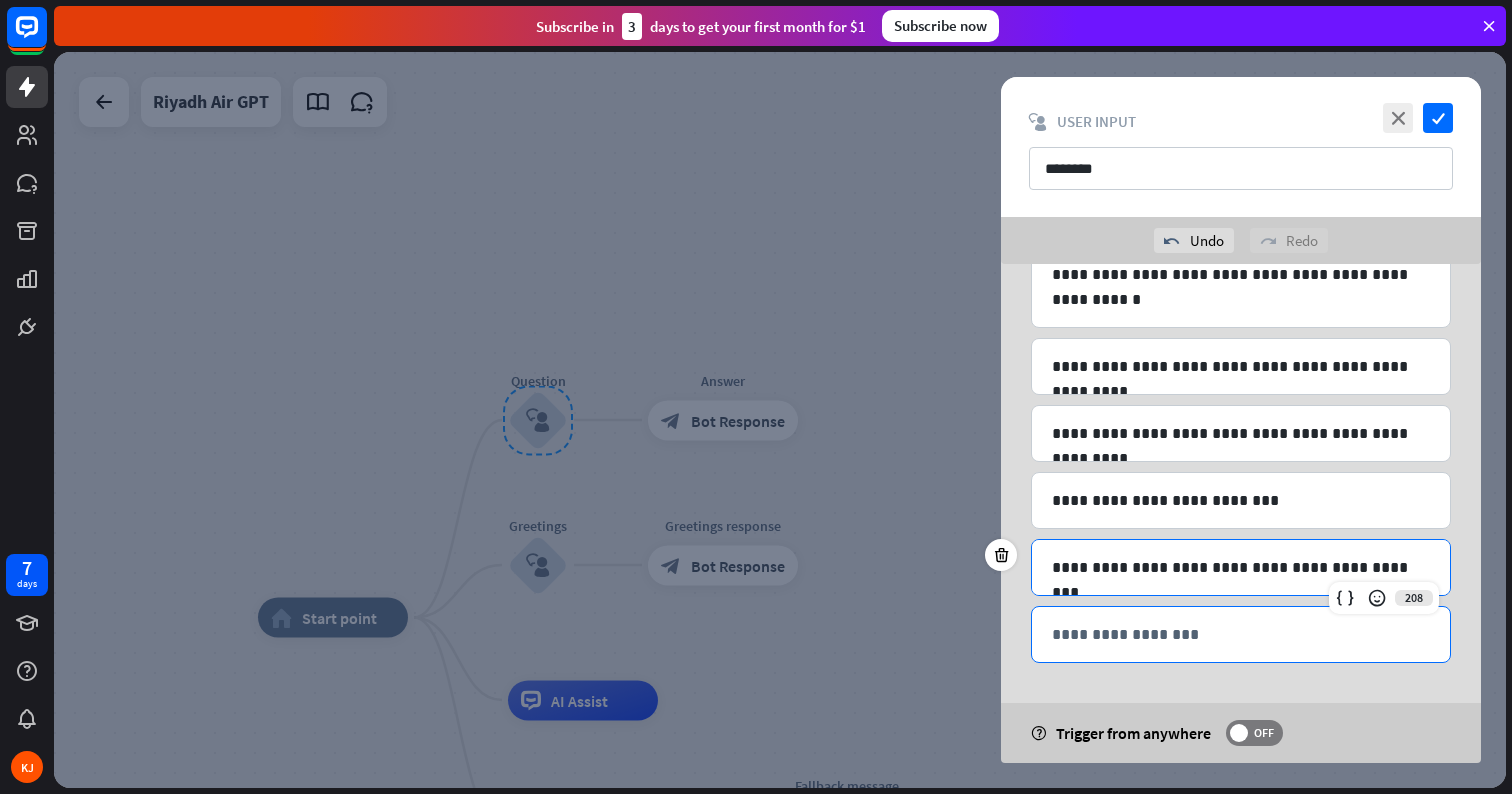 scroll, scrollTop: 1272, scrollLeft: 0, axis: vertical 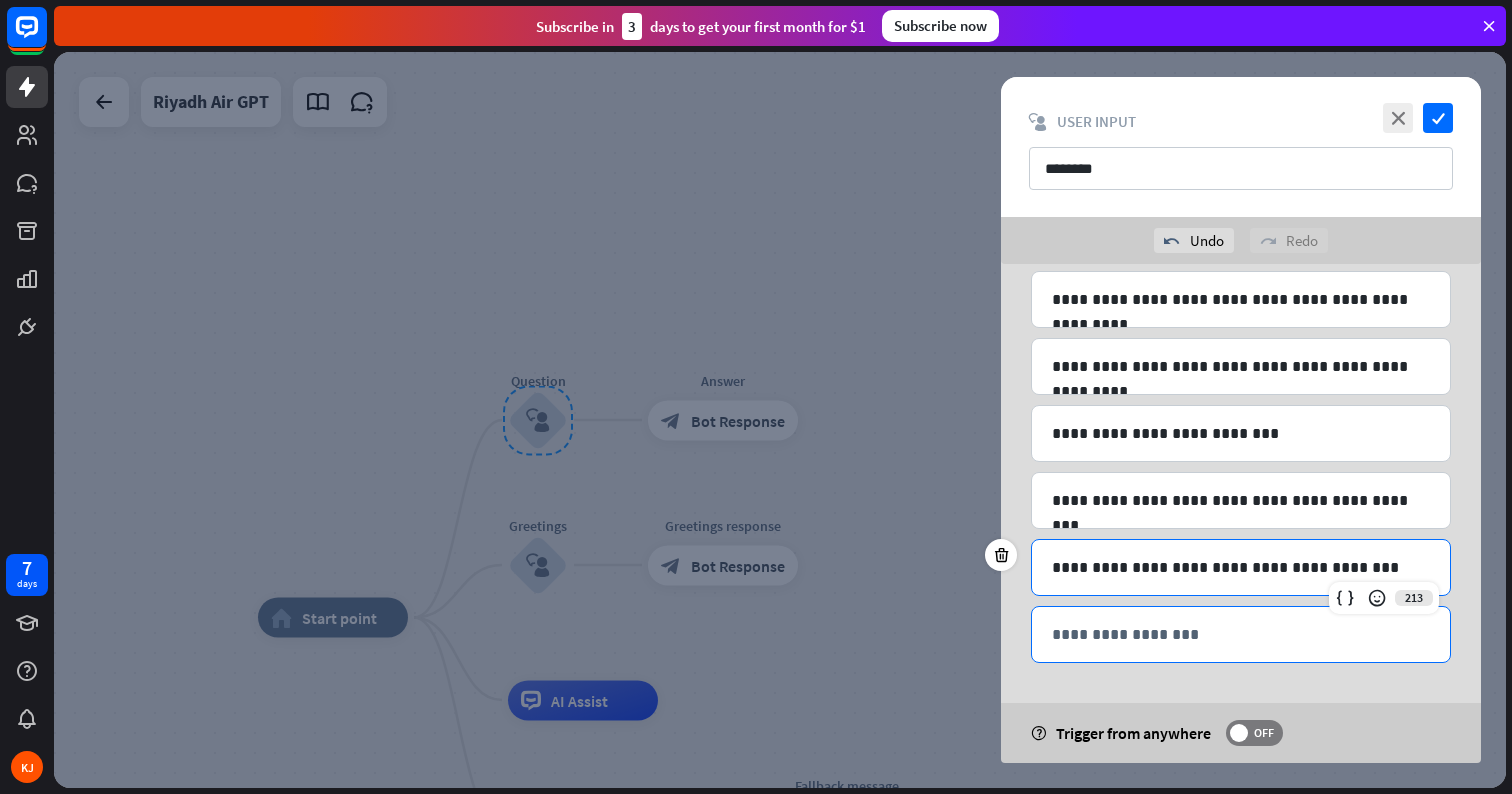 click on "**********" at bounding box center [1241, 634] 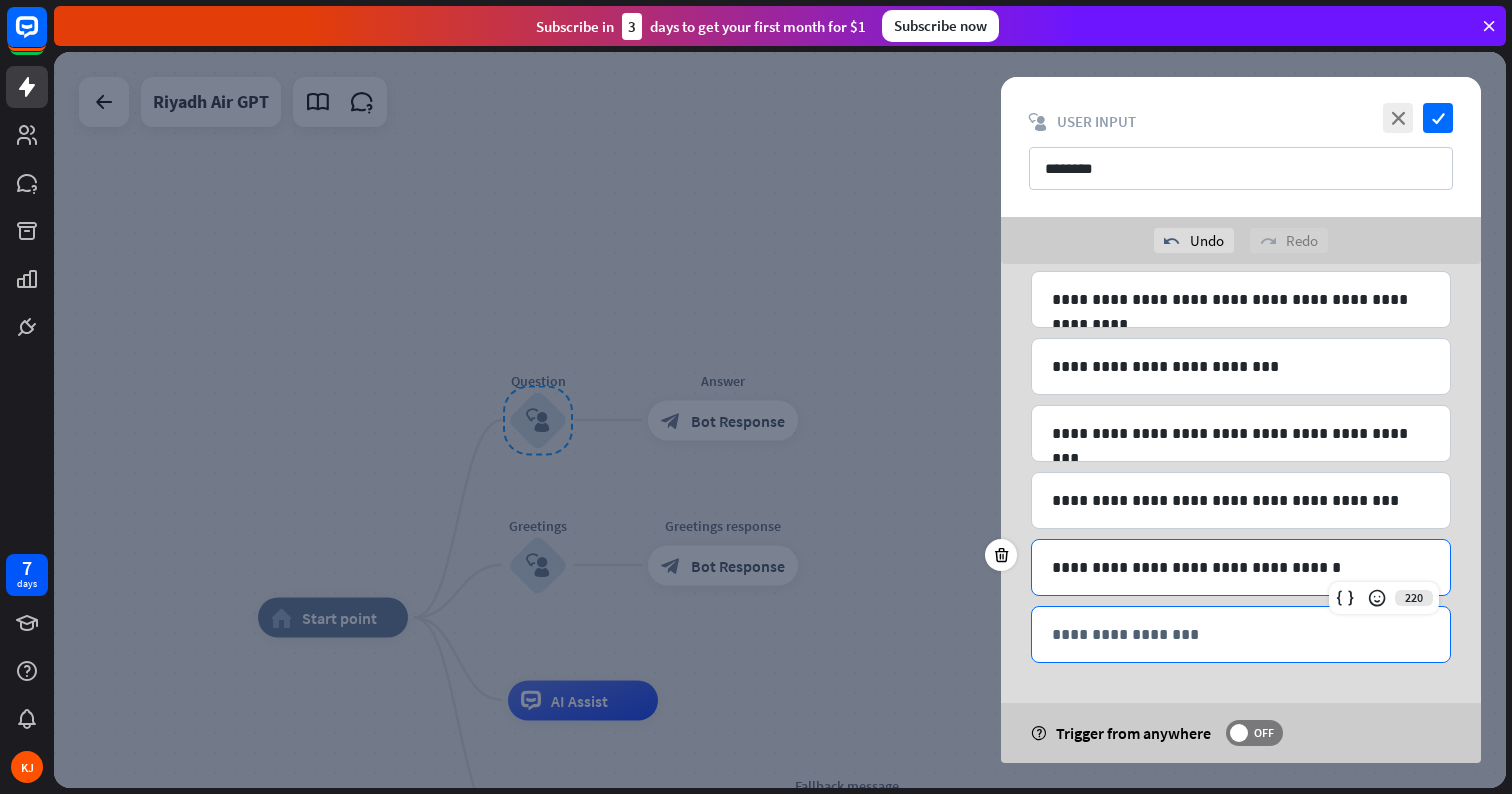 scroll, scrollTop: 1406, scrollLeft: 0, axis: vertical 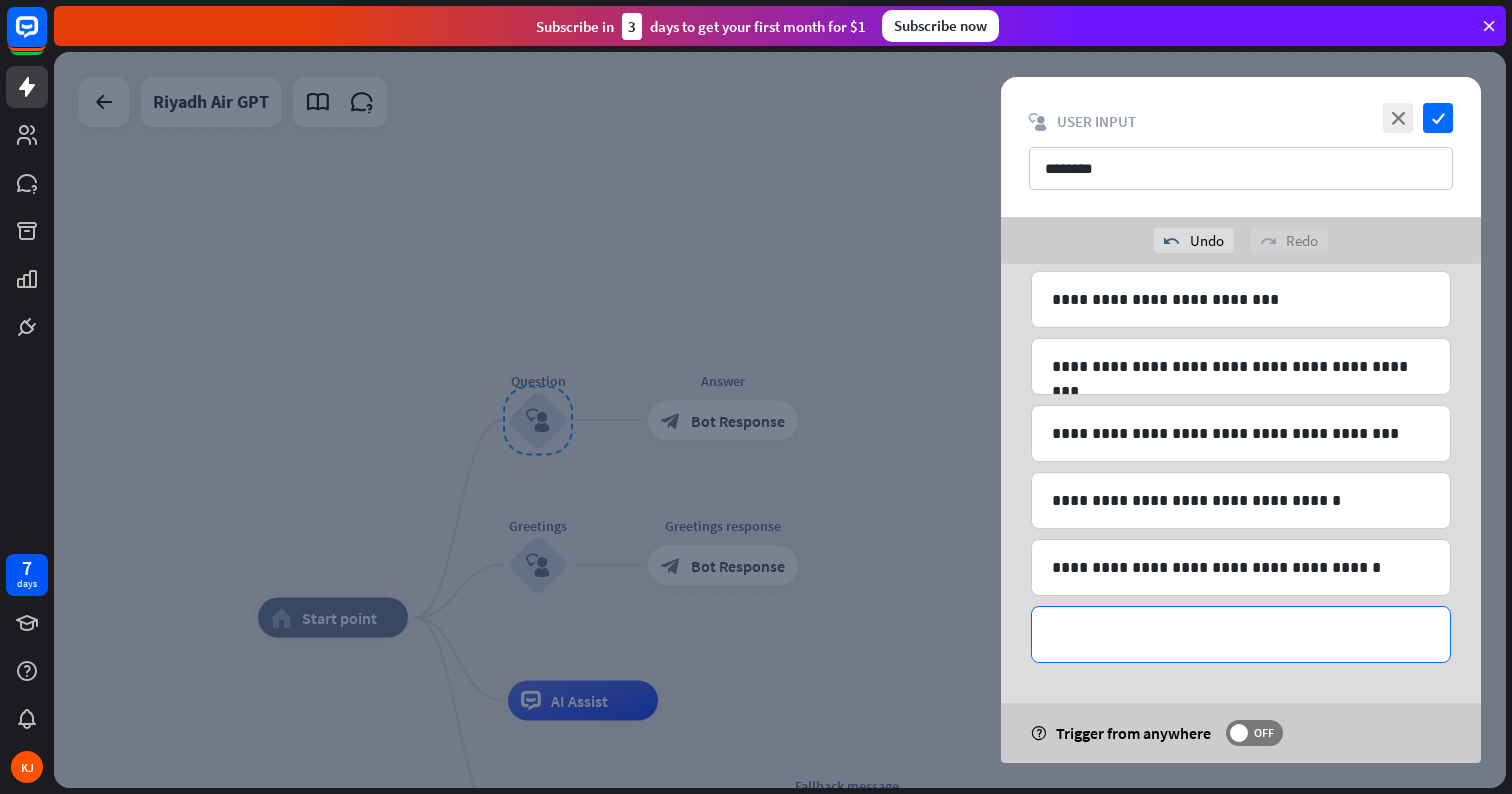 click on "**********" at bounding box center [1241, 634] 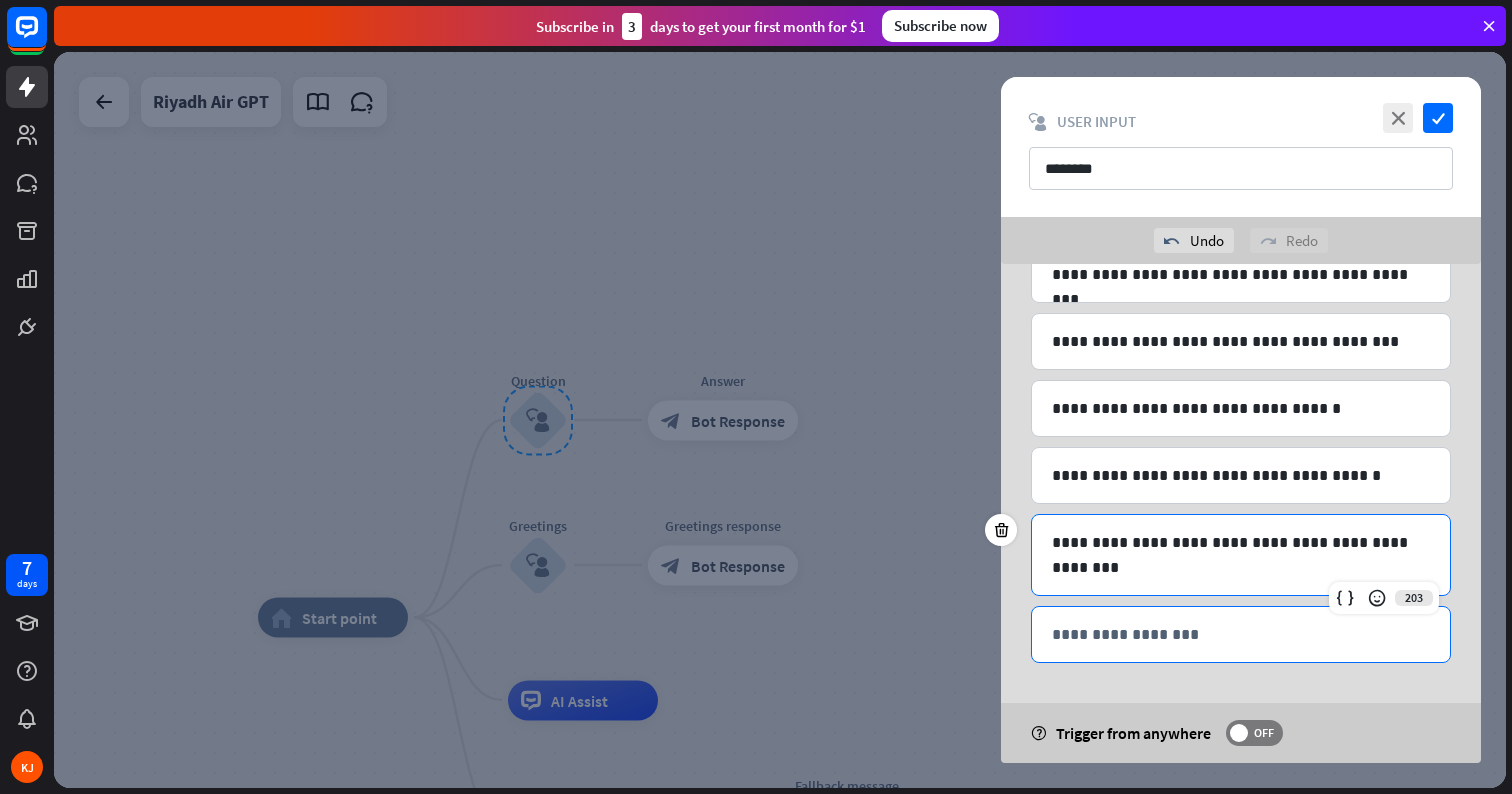 click on "**********" at bounding box center (1241, -236) 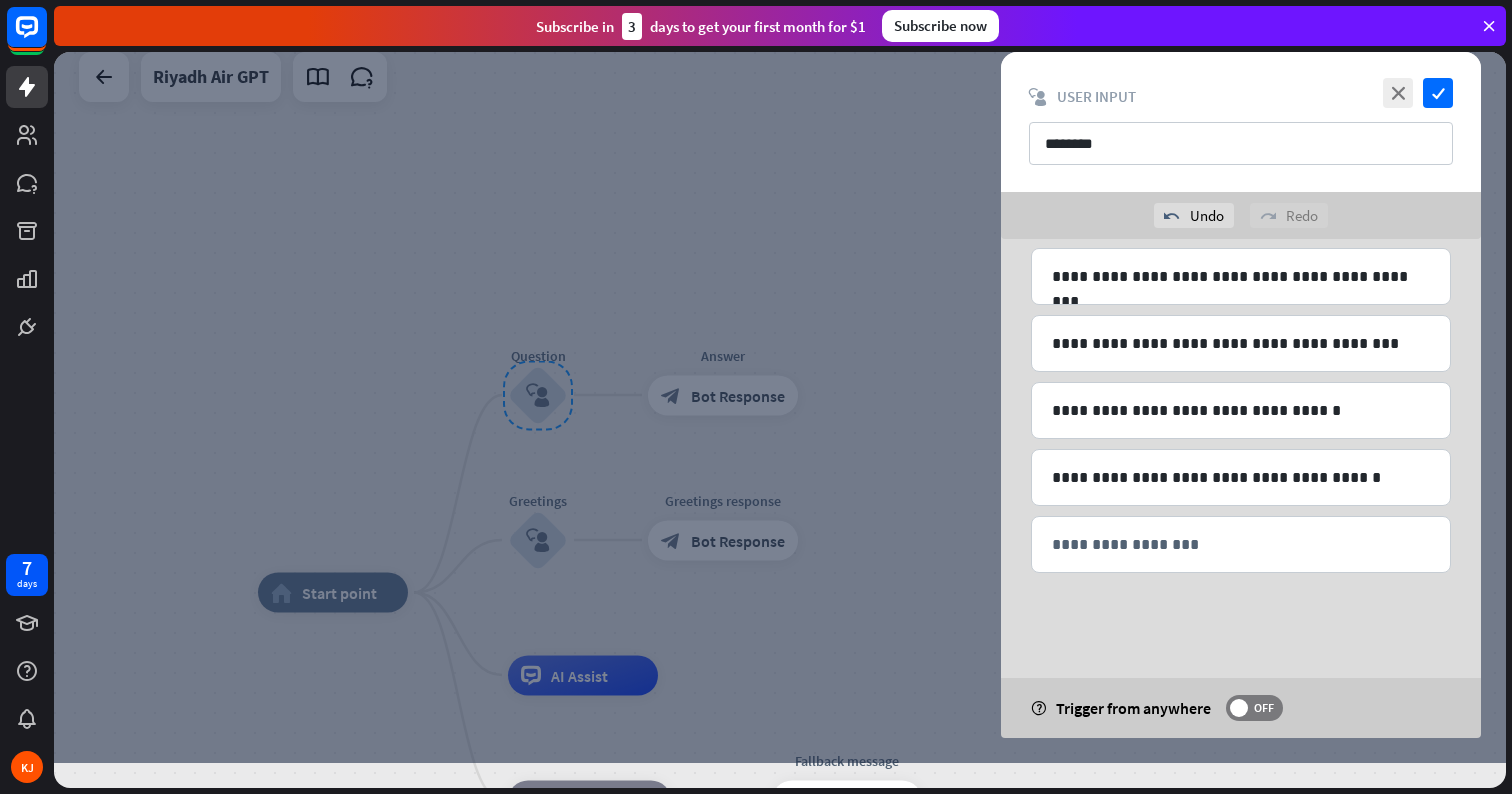 scroll, scrollTop: 1473, scrollLeft: 0, axis: vertical 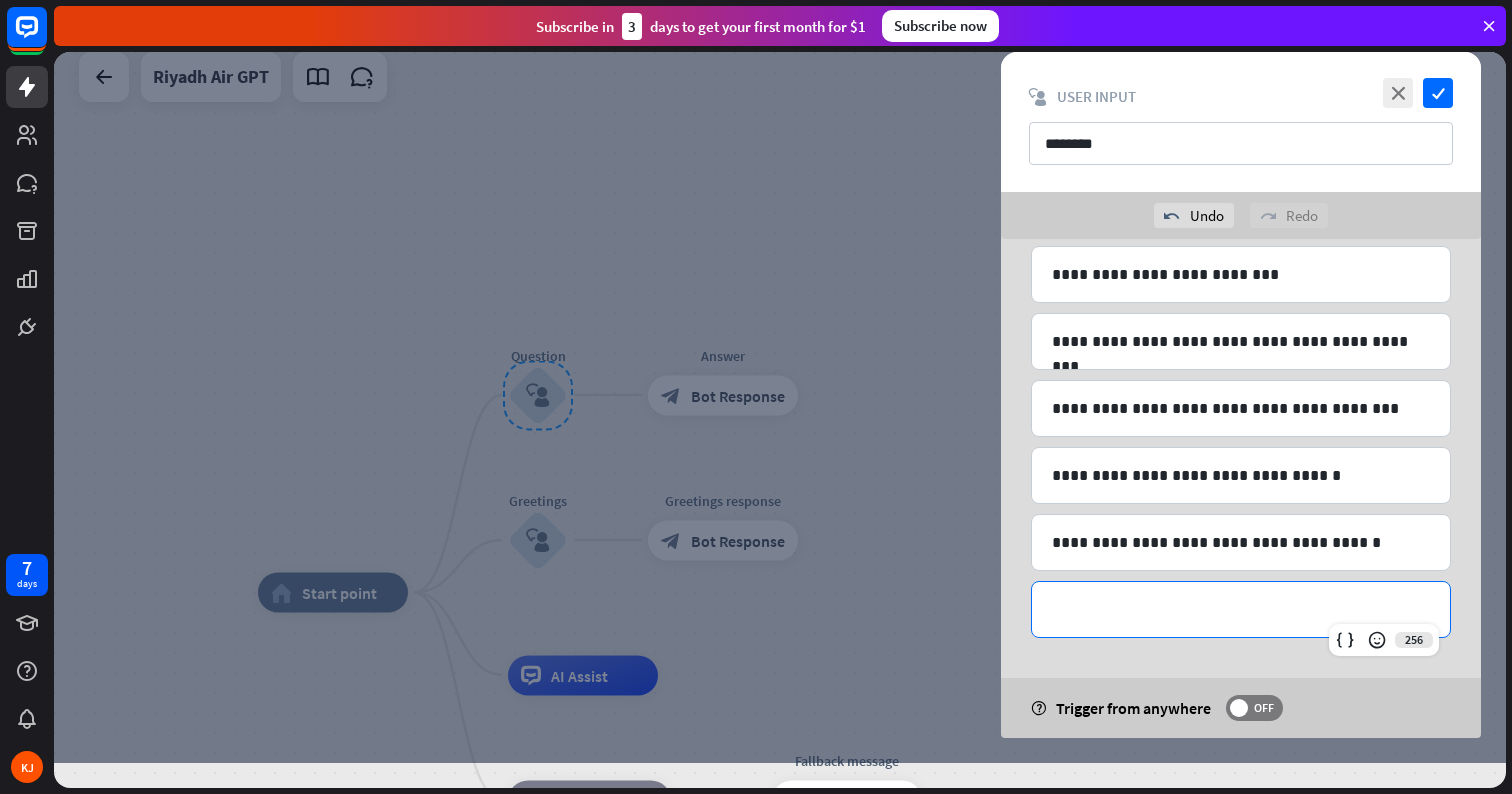 click on "**********" at bounding box center [1241, 609] 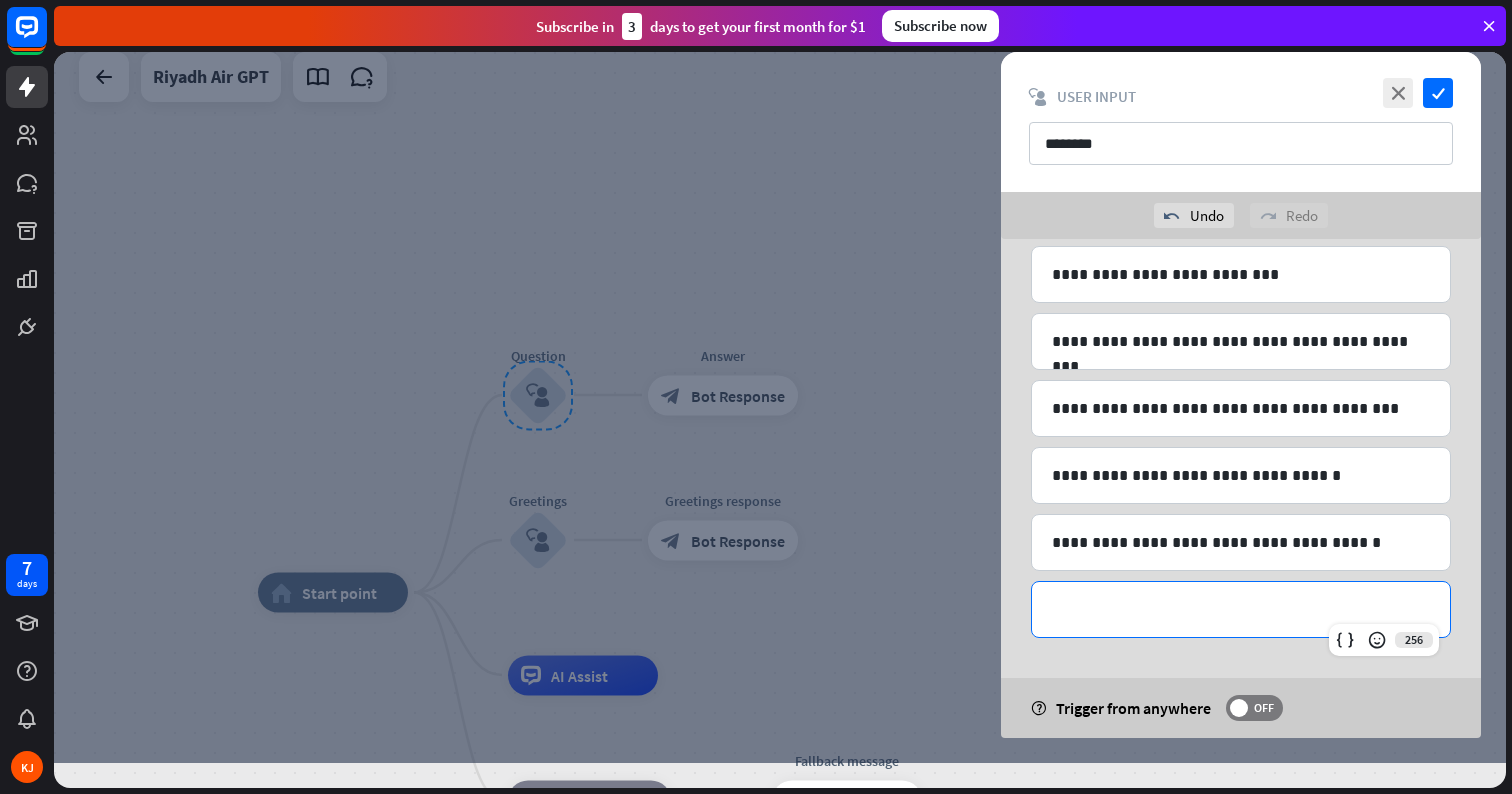 click on "**********" at bounding box center (1241, 609) 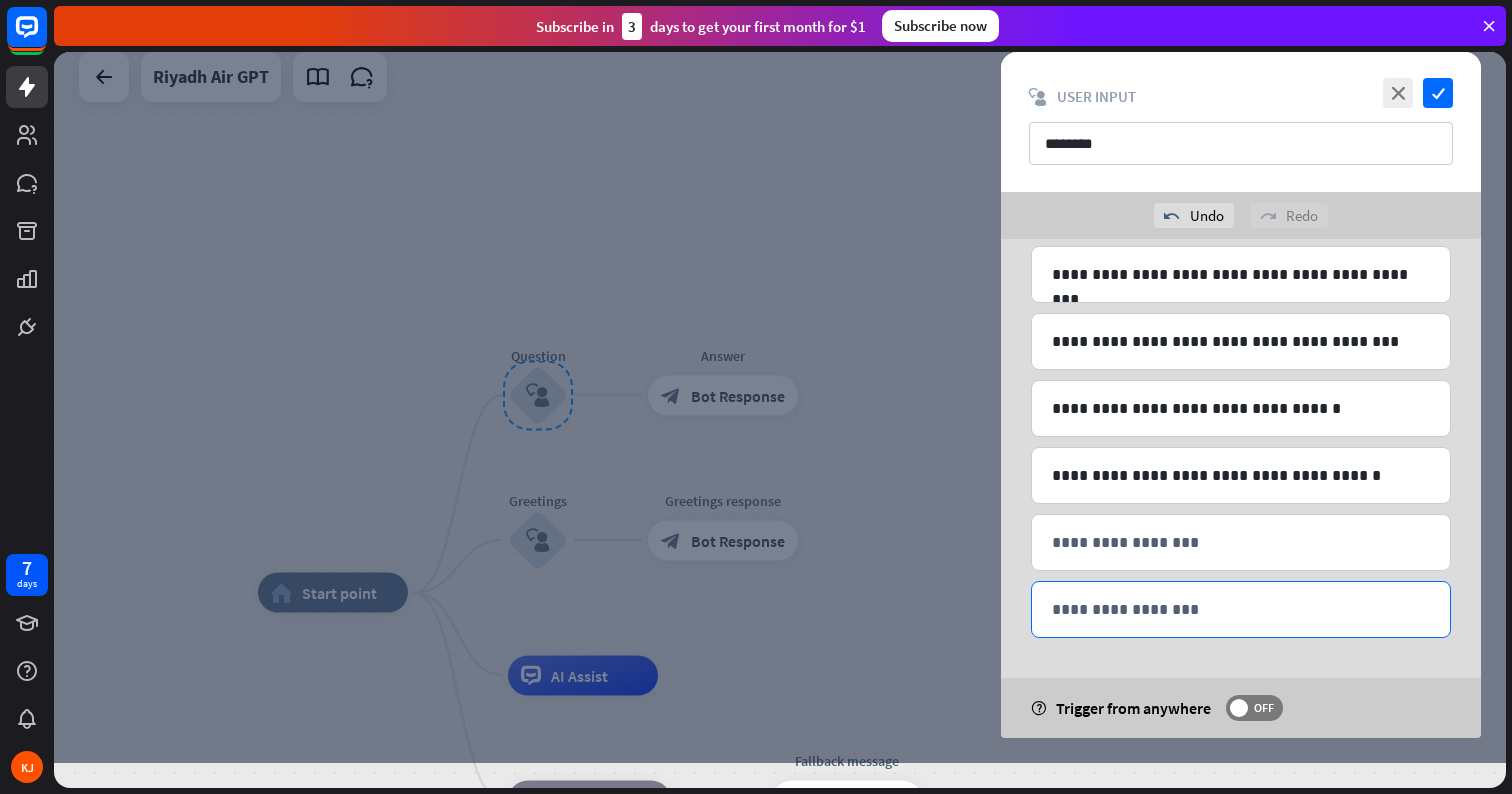 click on "**********" at bounding box center [1241, 609] 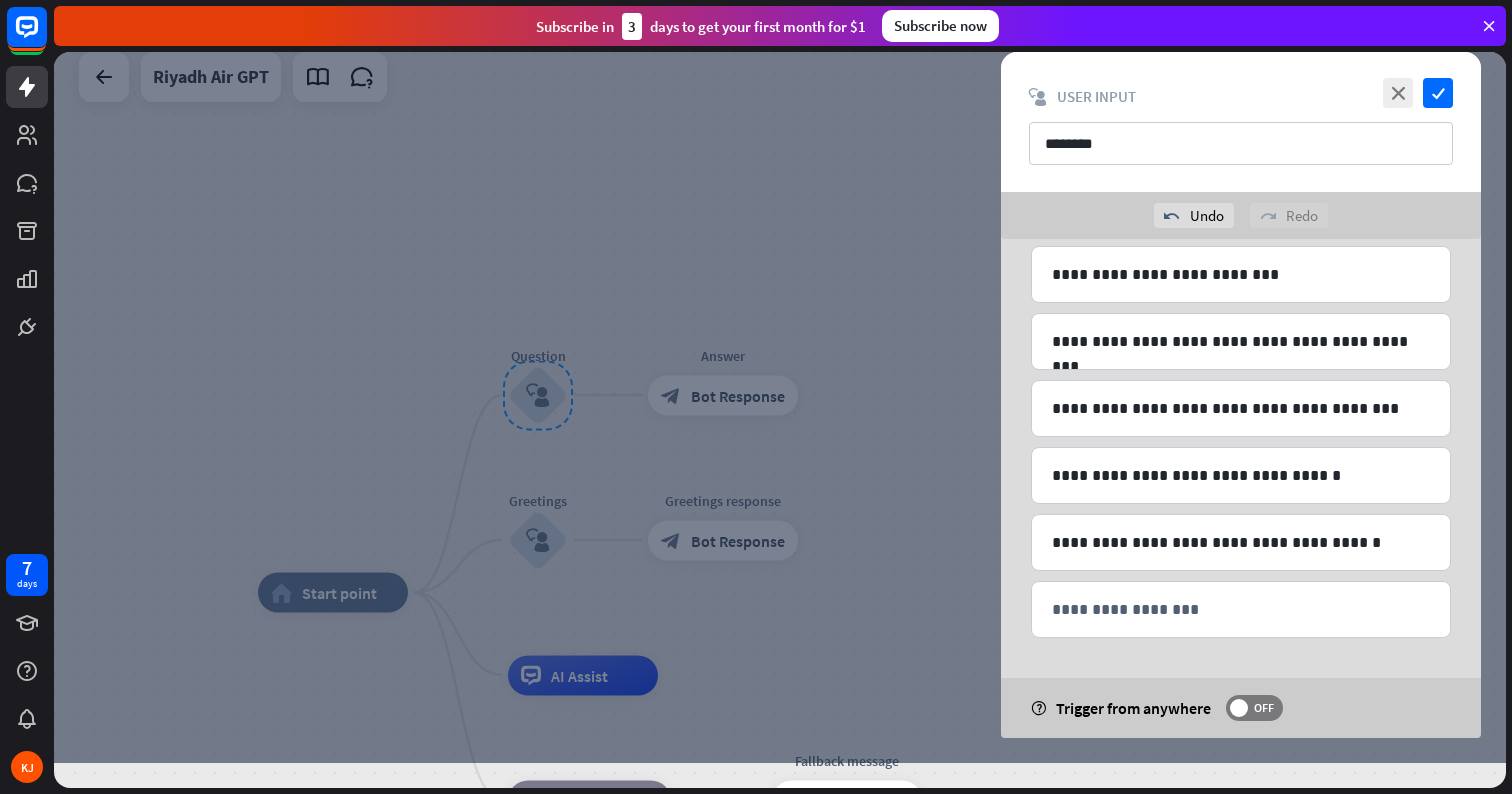 scroll, scrollTop: 1473, scrollLeft: 0, axis: vertical 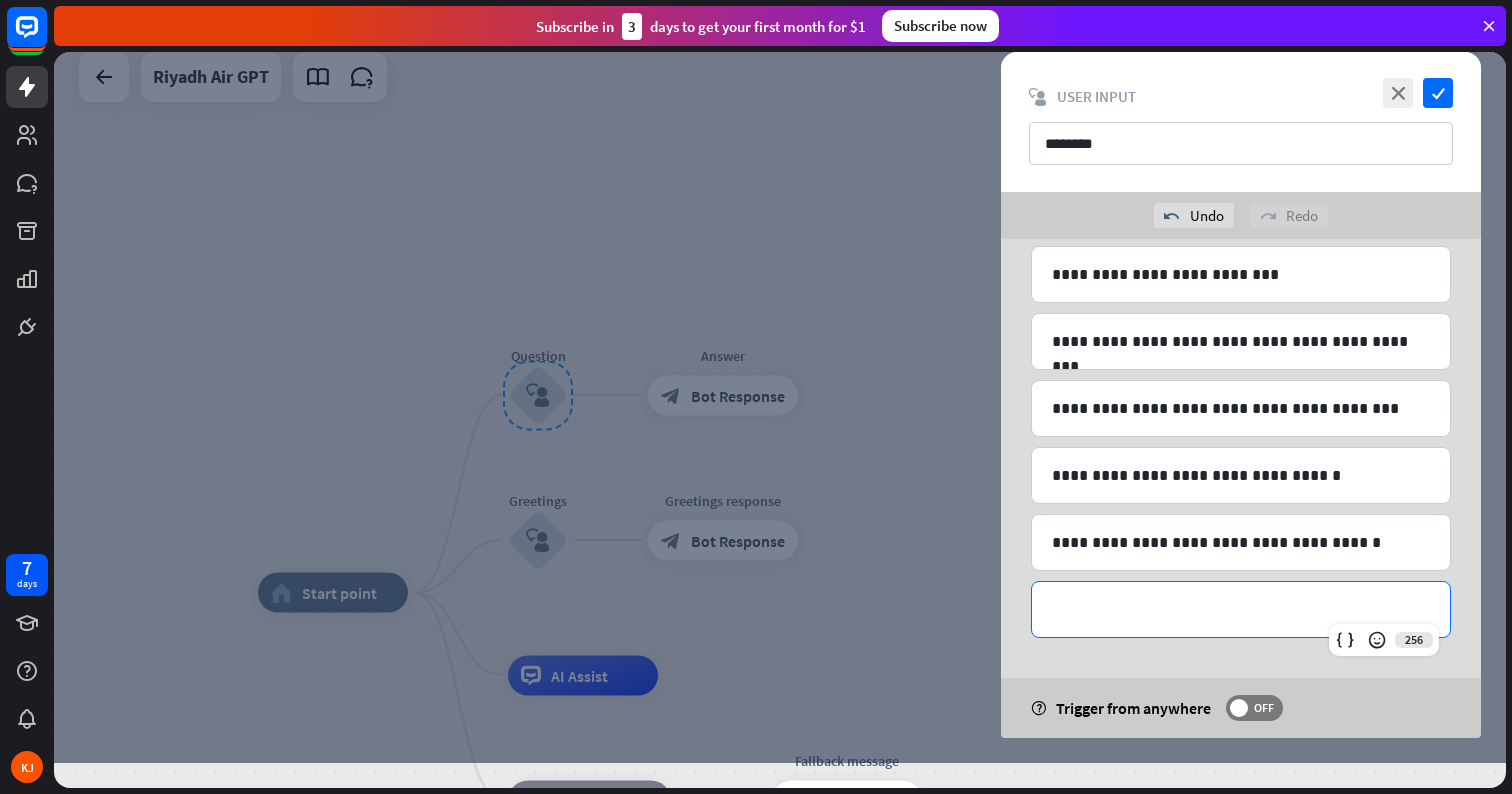 click on "**********" at bounding box center (1241, 609) 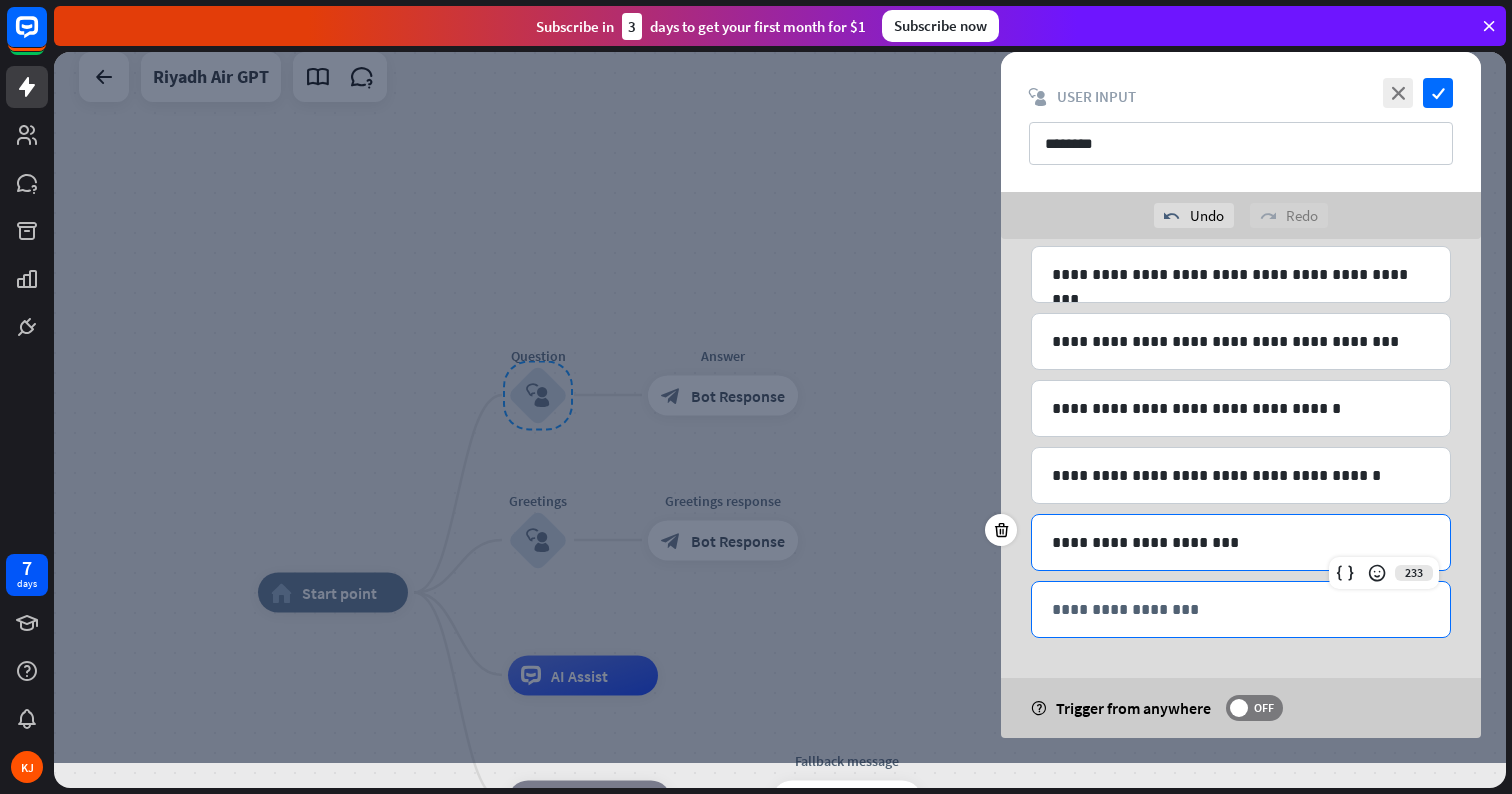 scroll, scrollTop: 1540, scrollLeft: 0, axis: vertical 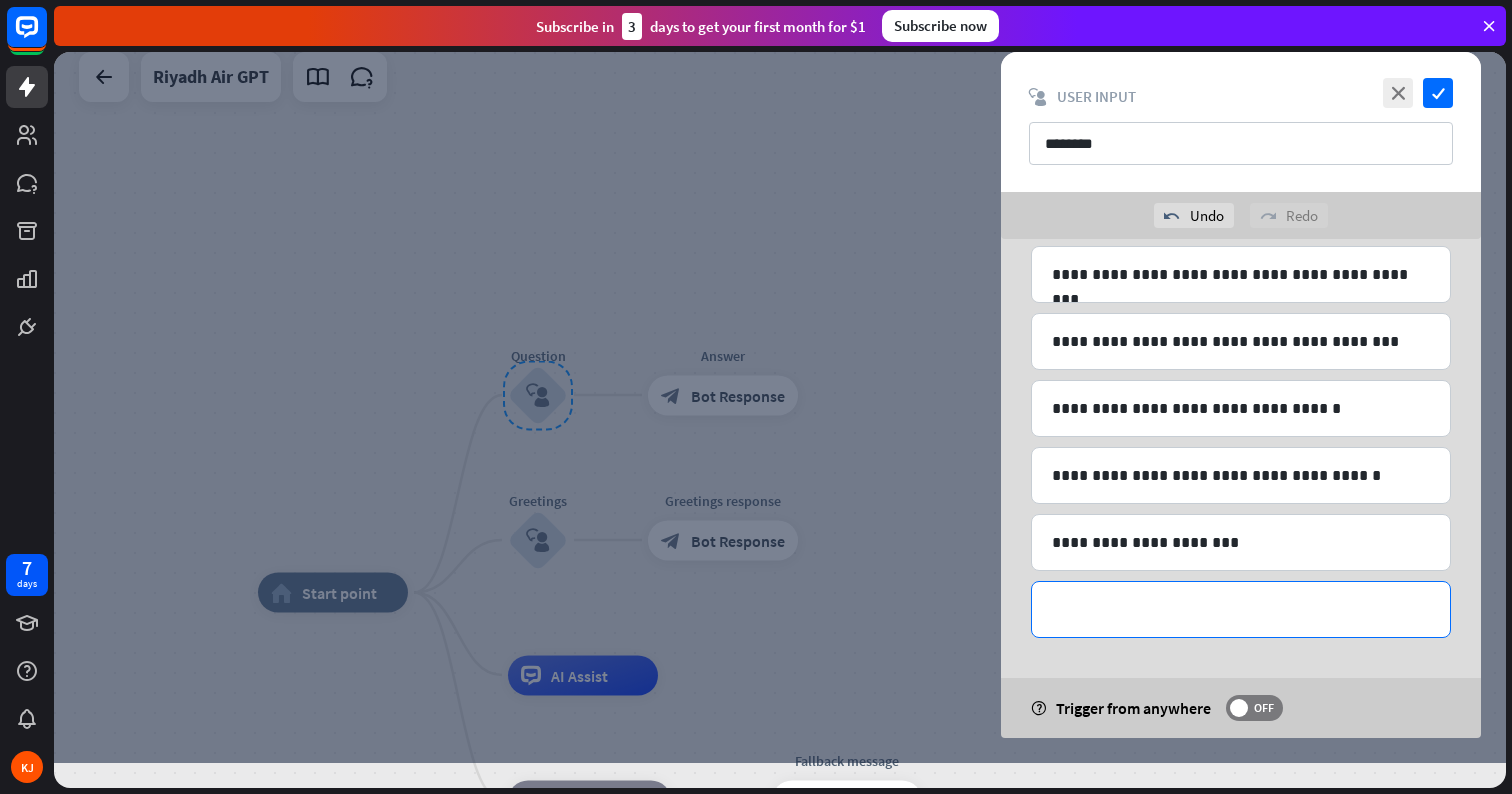 click on "**********" at bounding box center [1241, 609] 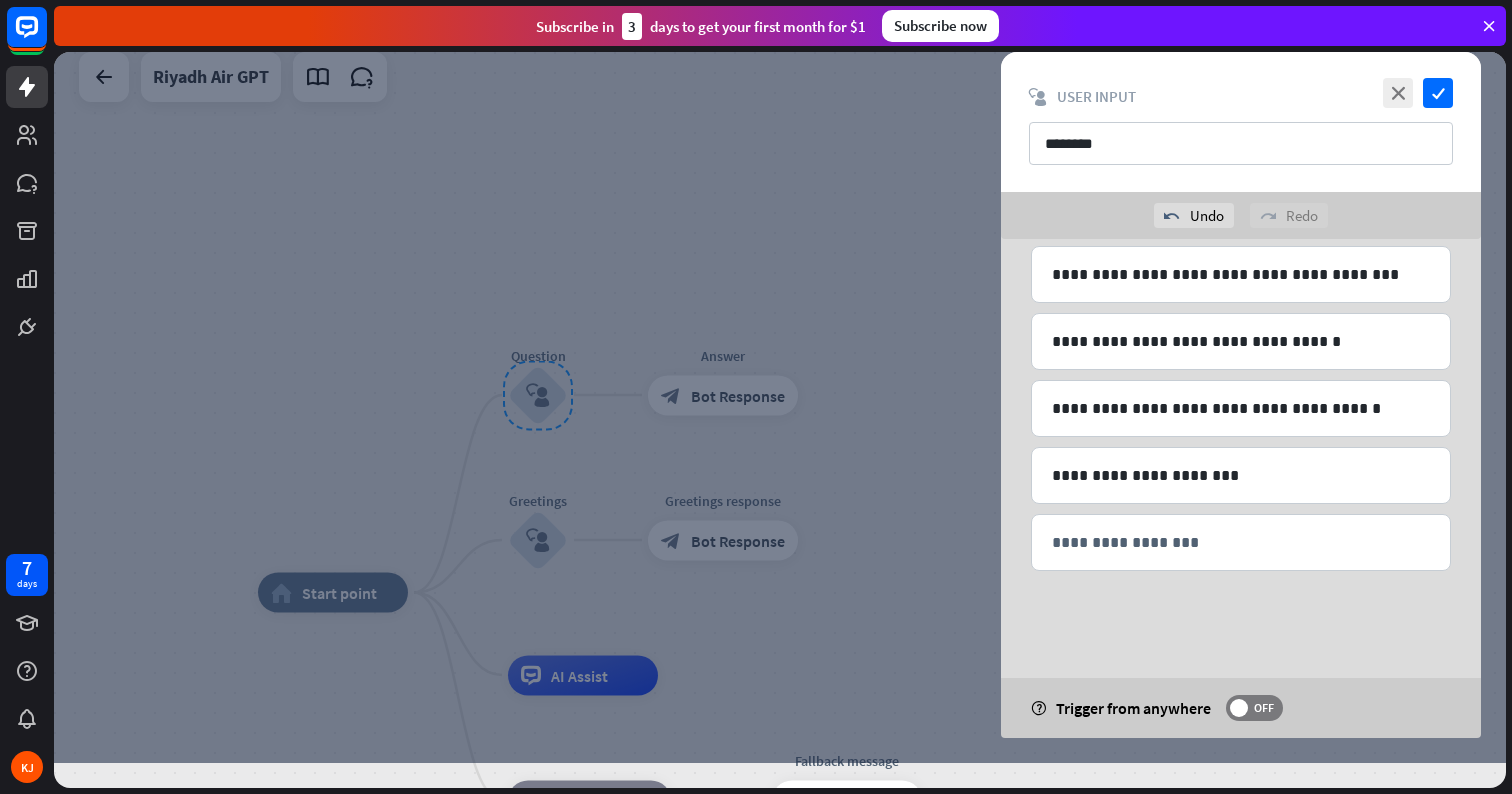 click on "**********" at bounding box center (1241, 599) 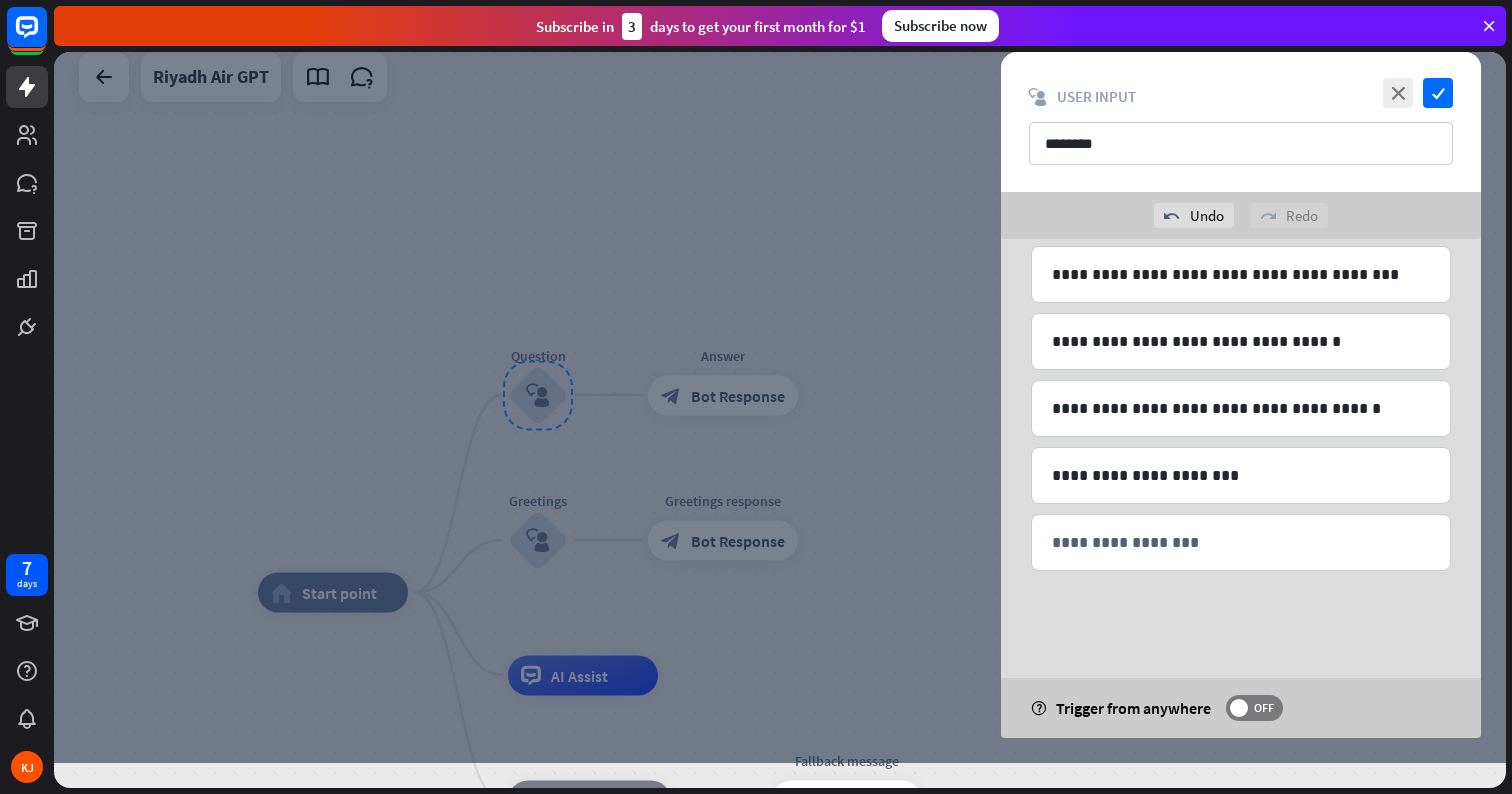scroll, scrollTop: 1540, scrollLeft: 0, axis: vertical 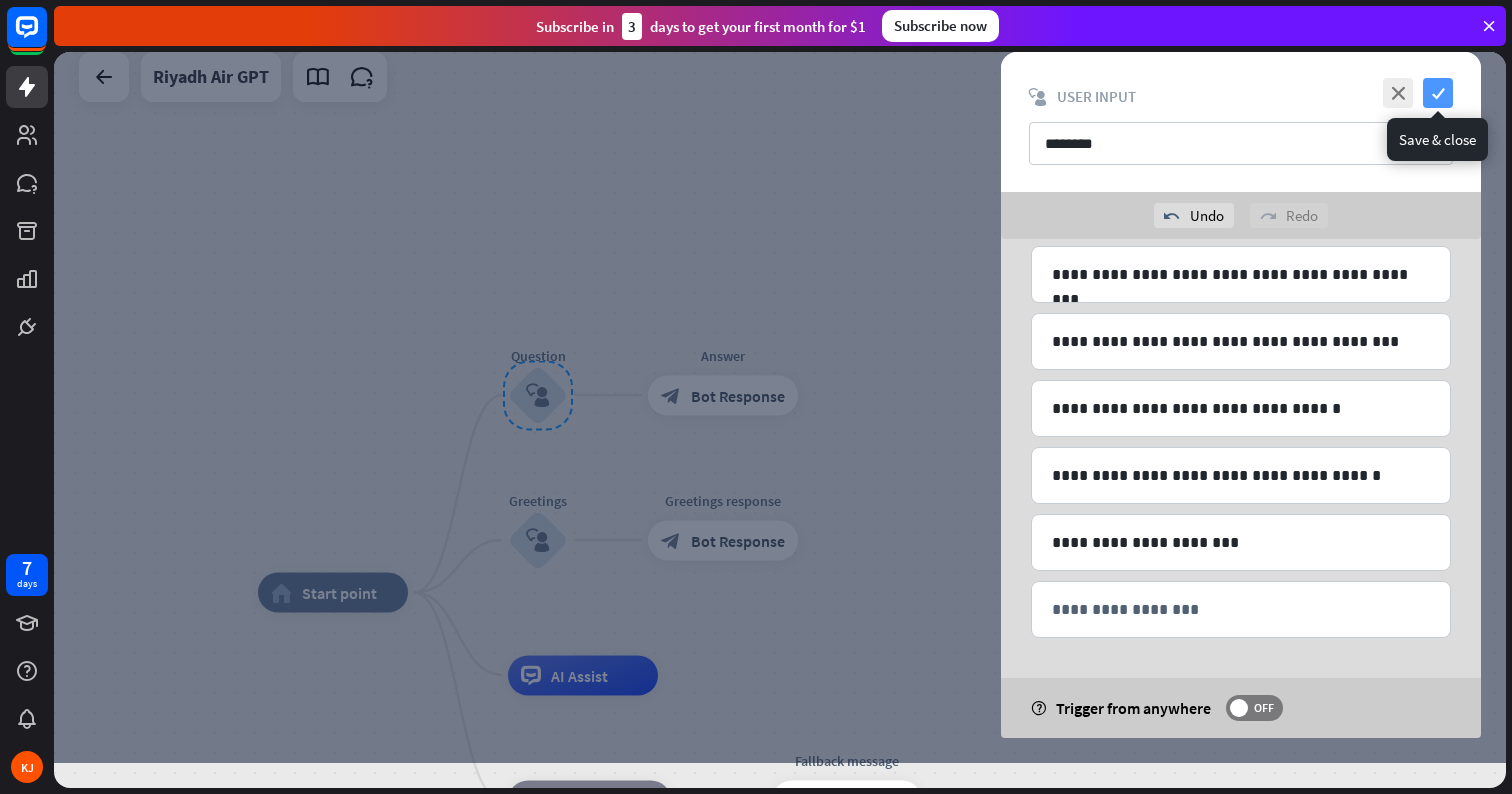 click on "check" at bounding box center (1438, 93) 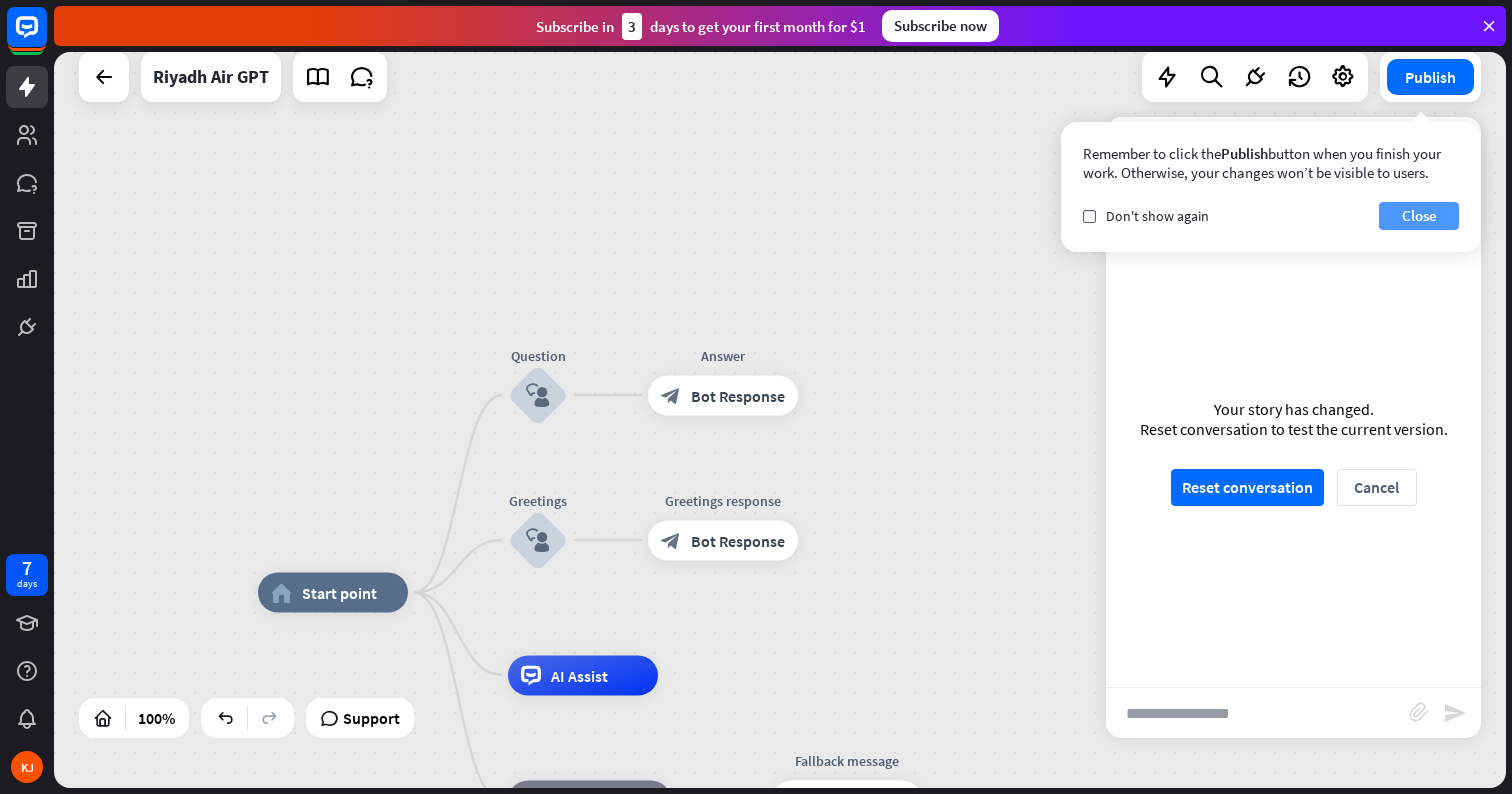 click on "Close" at bounding box center [1419, 216] 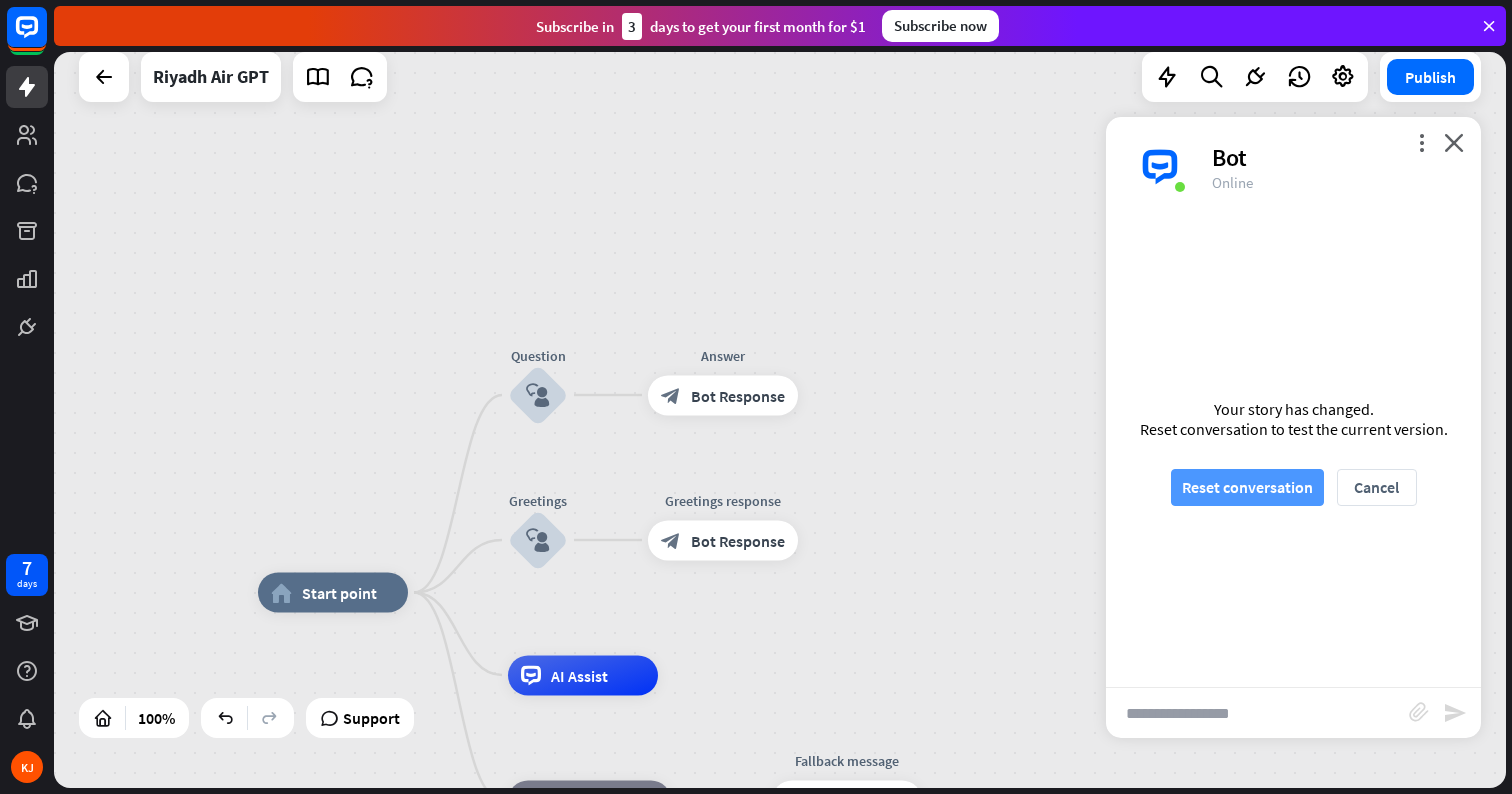 click on "Reset conversation" at bounding box center (1247, 487) 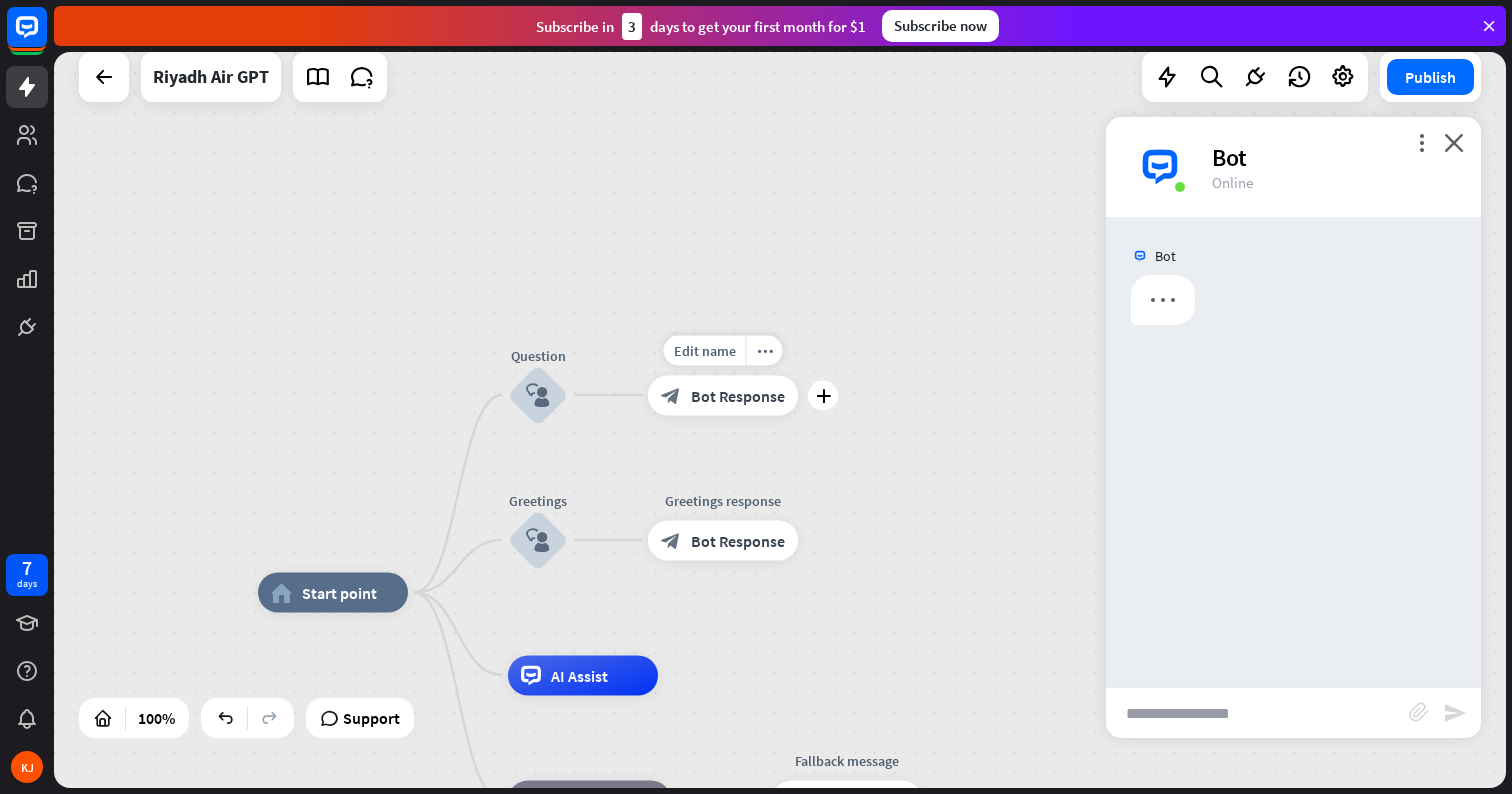 click on "Bot Response" at bounding box center (738, 395) 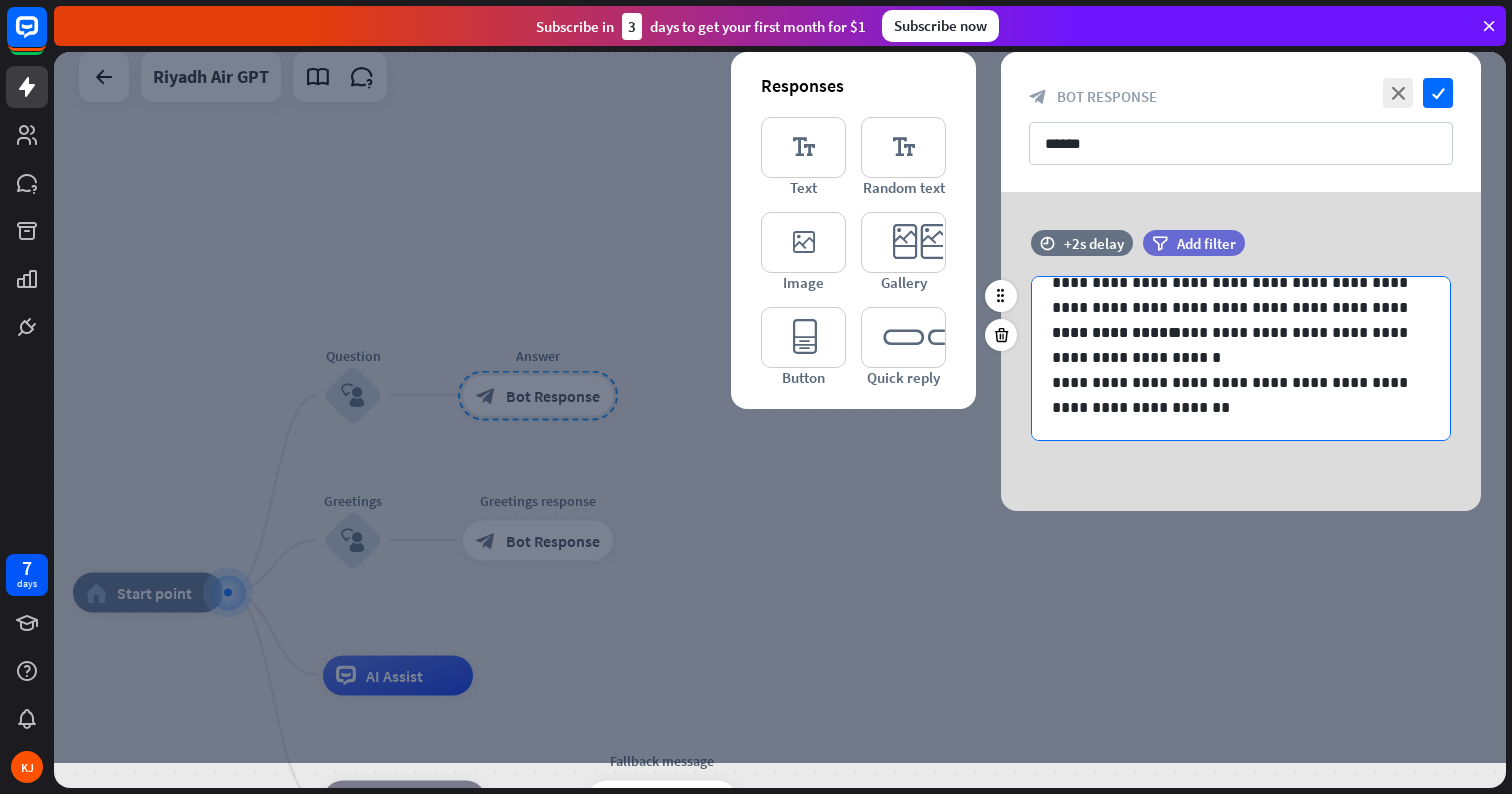 scroll, scrollTop: 10, scrollLeft: 0, axis: vertical 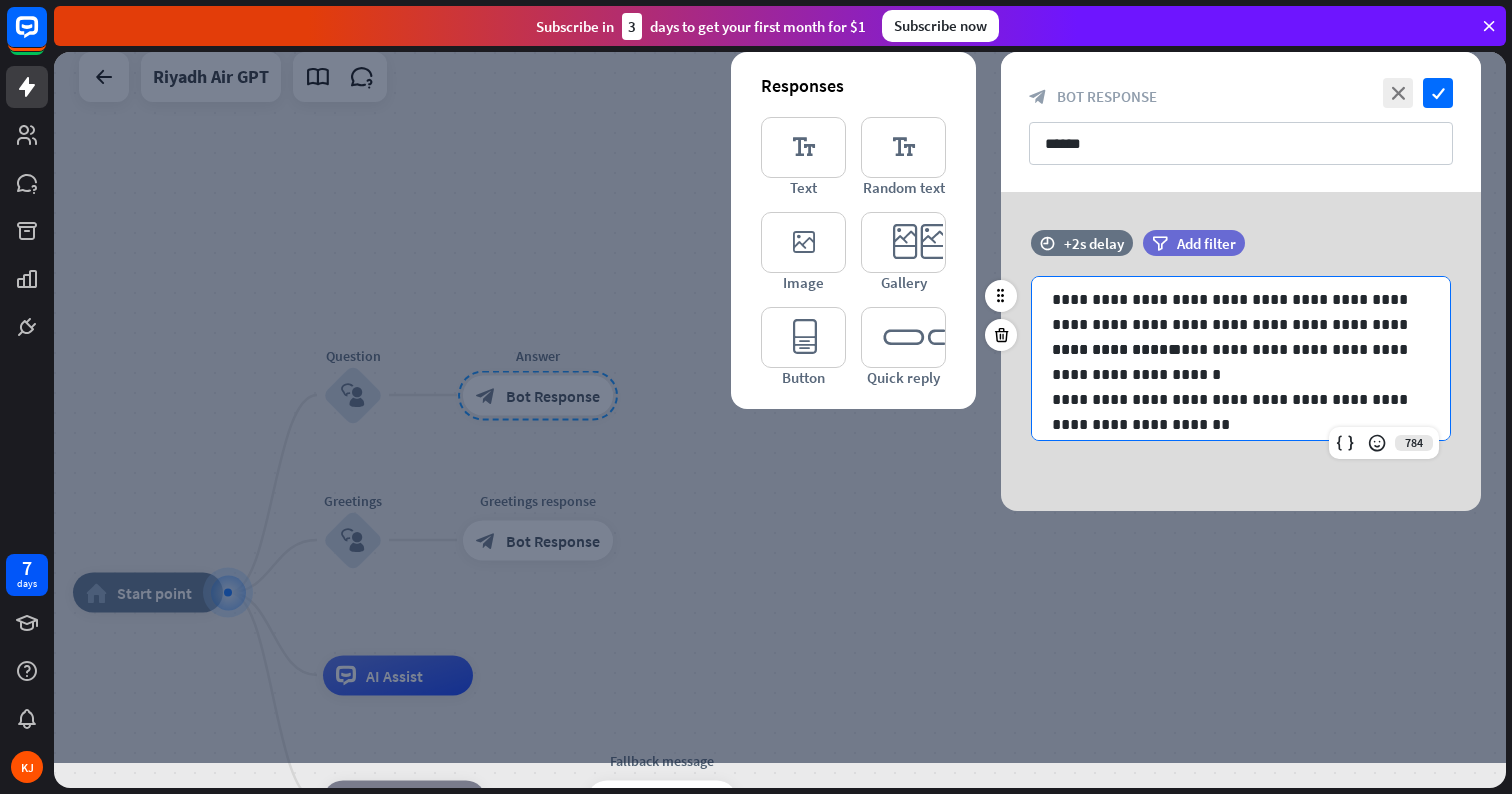 click on "**********" at bounding box center (1241, 362) 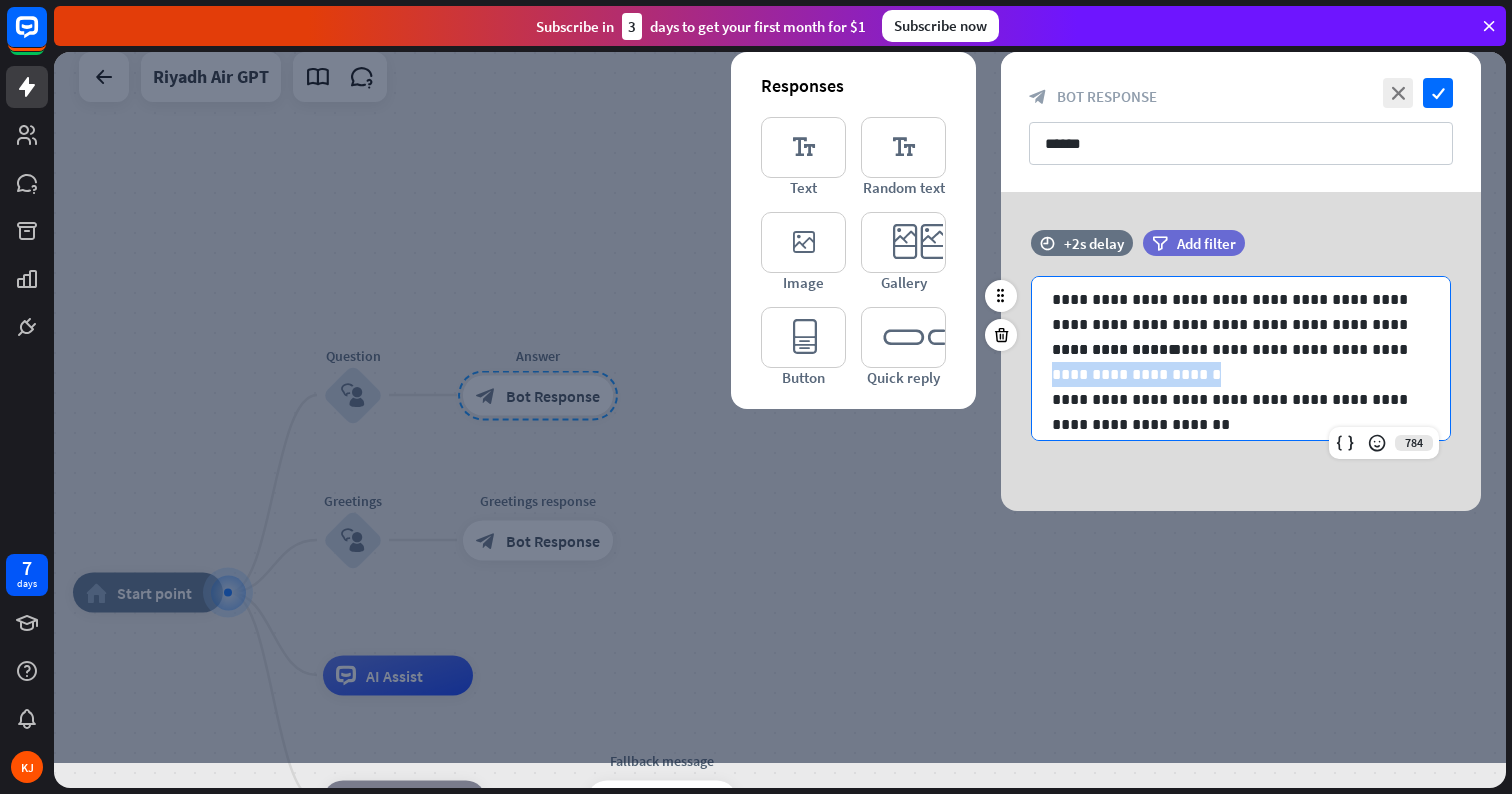 drag, startPoint x: 1206, startPoint y: 373, endPoint x: 1053, endPoint y: 369, distance: 153.05228 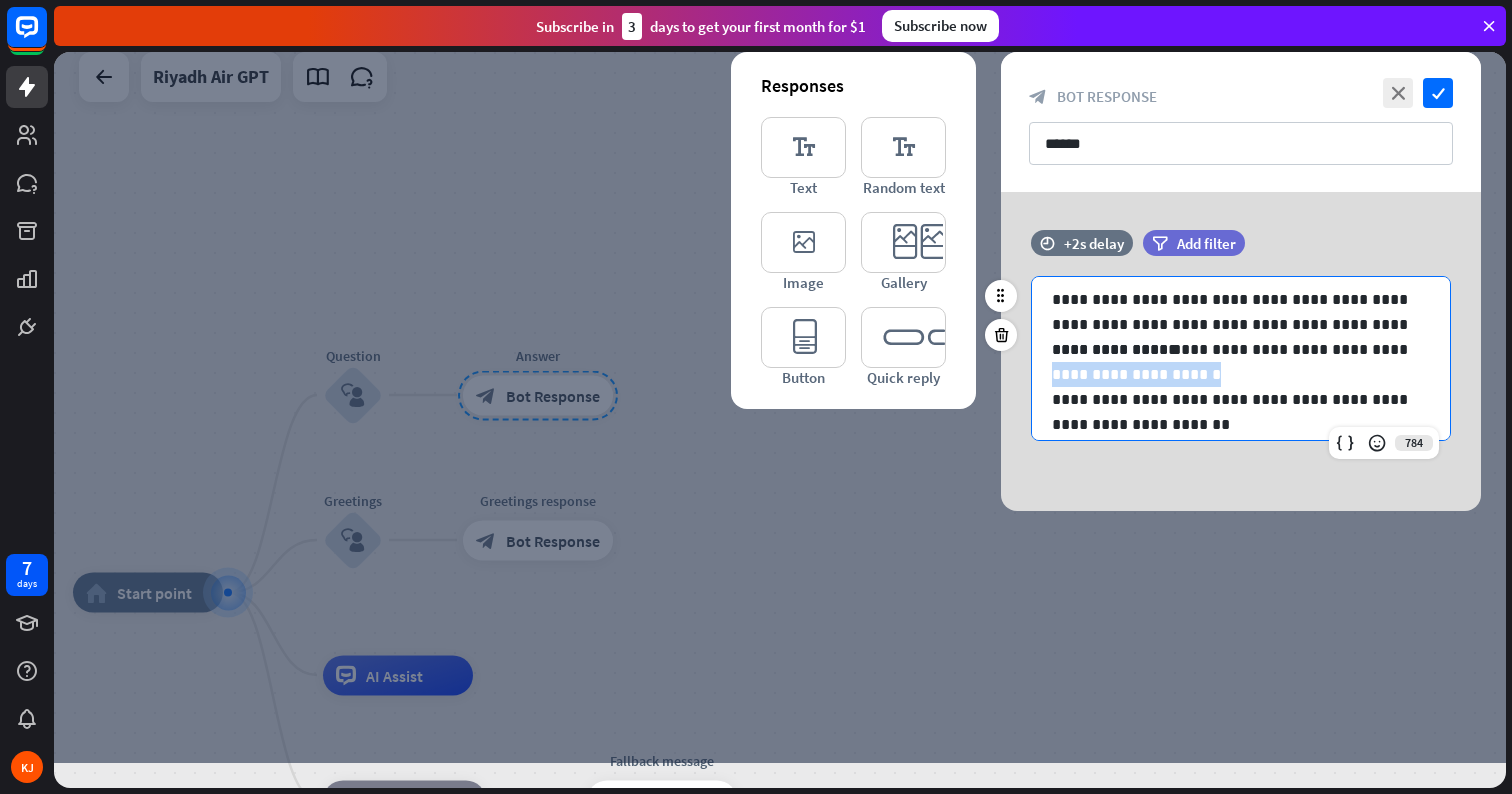 click on "**********" at bounding box center [1241, 362] 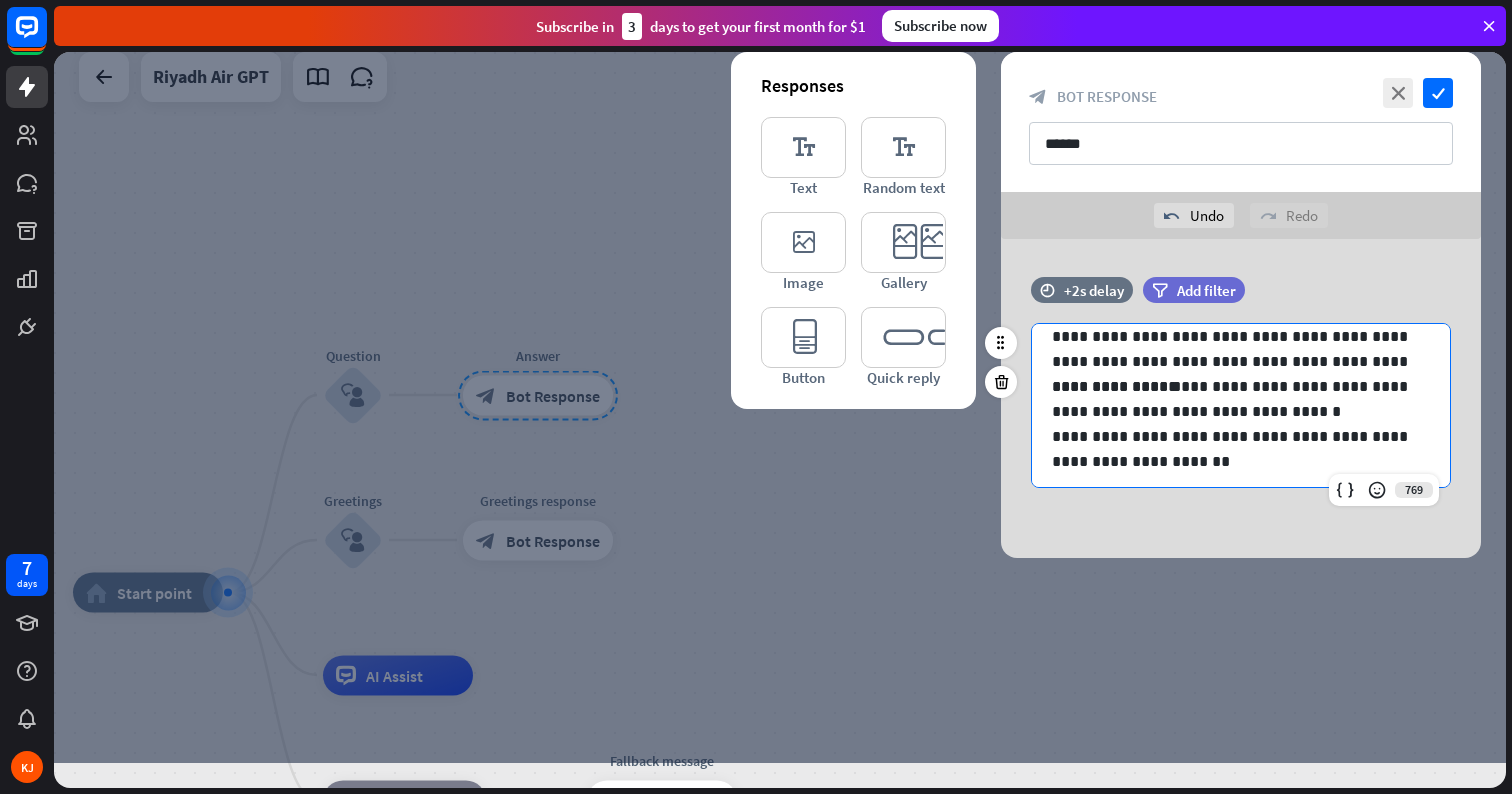 scroll, scrollTop: 15, scrollLeft: 0, axis: vertical 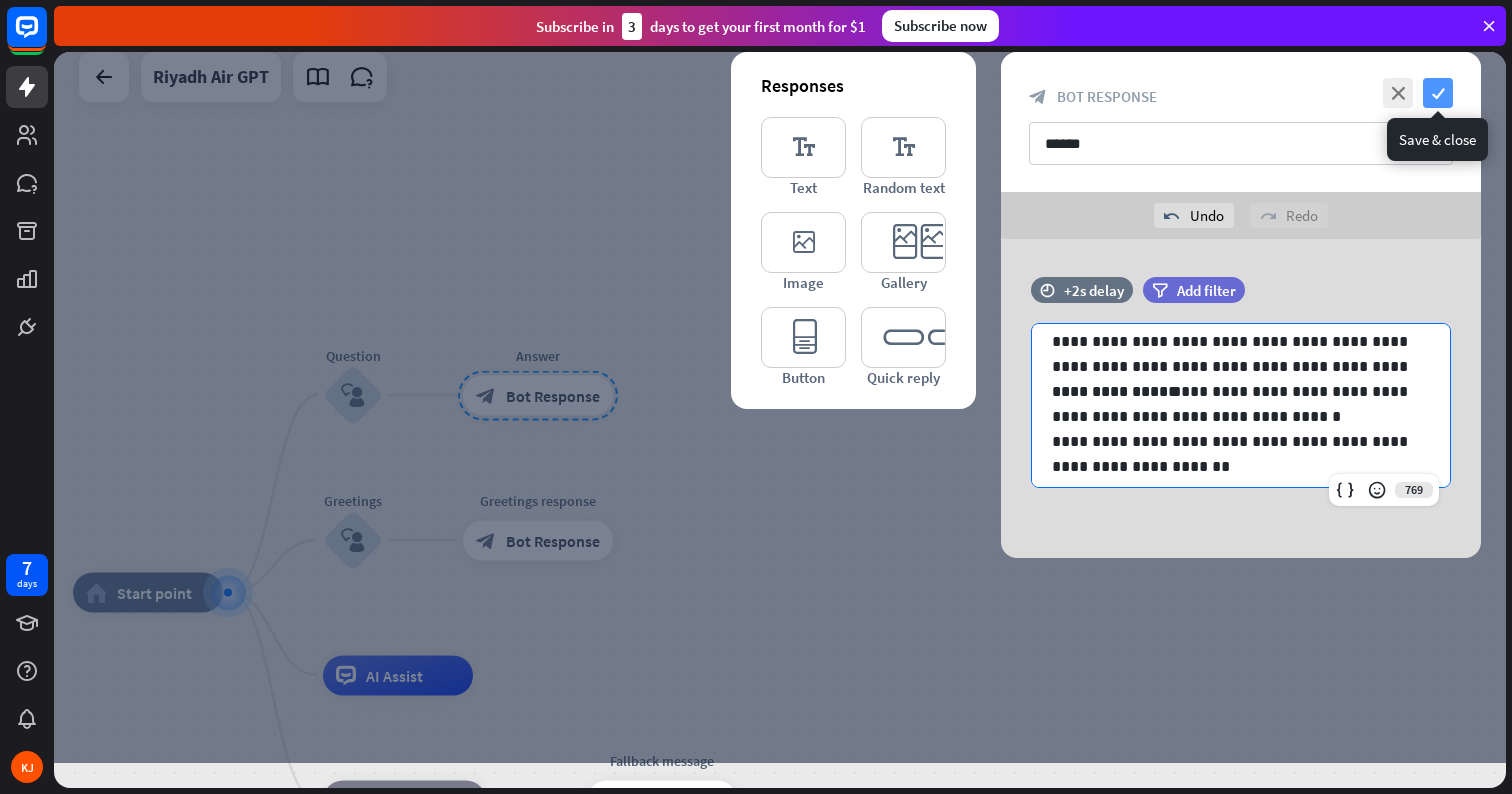 click on "check" at bounding box center [1438, 93] 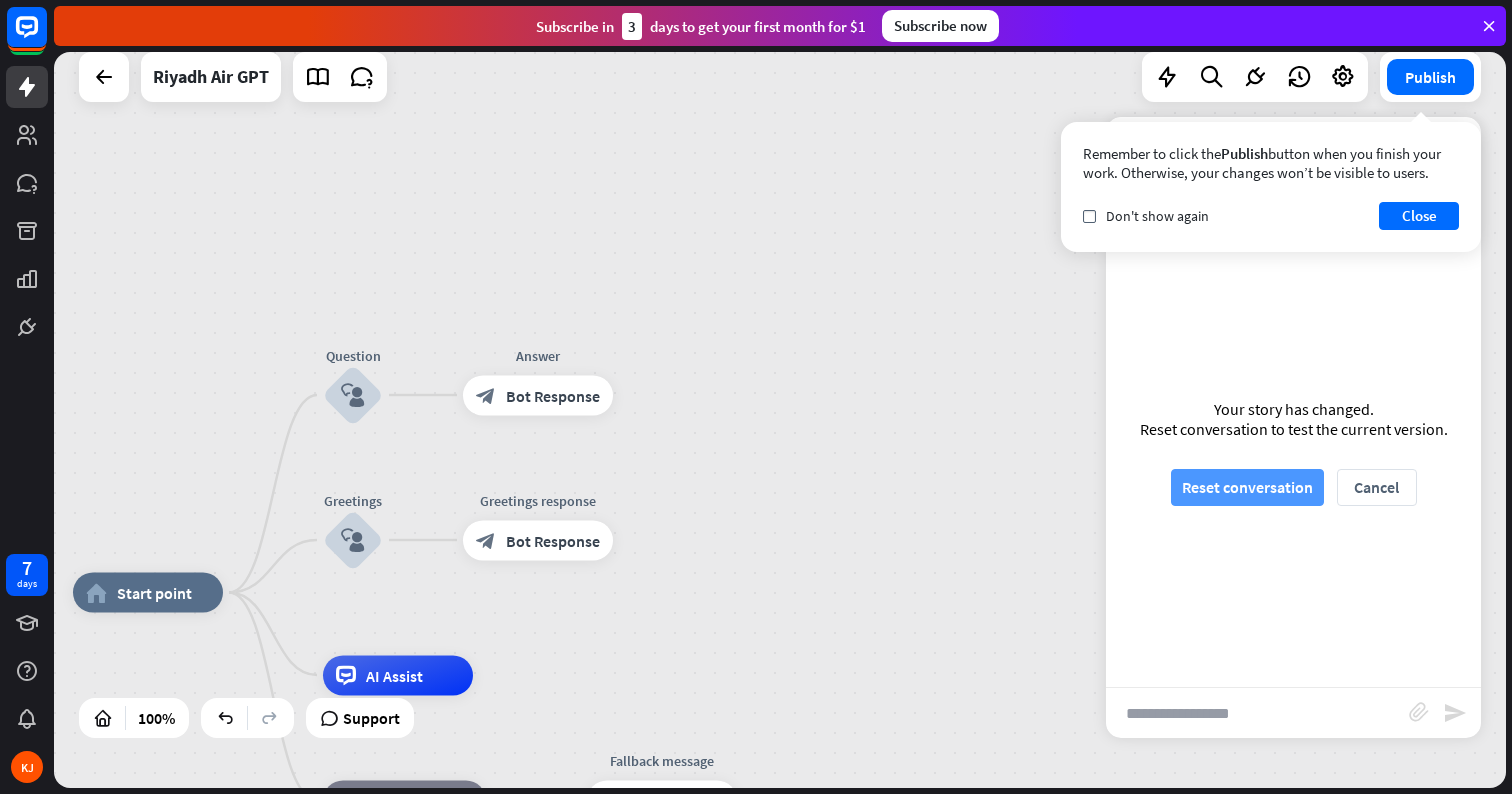 click on "Reset conversation" at bounding box center [1247, 487] 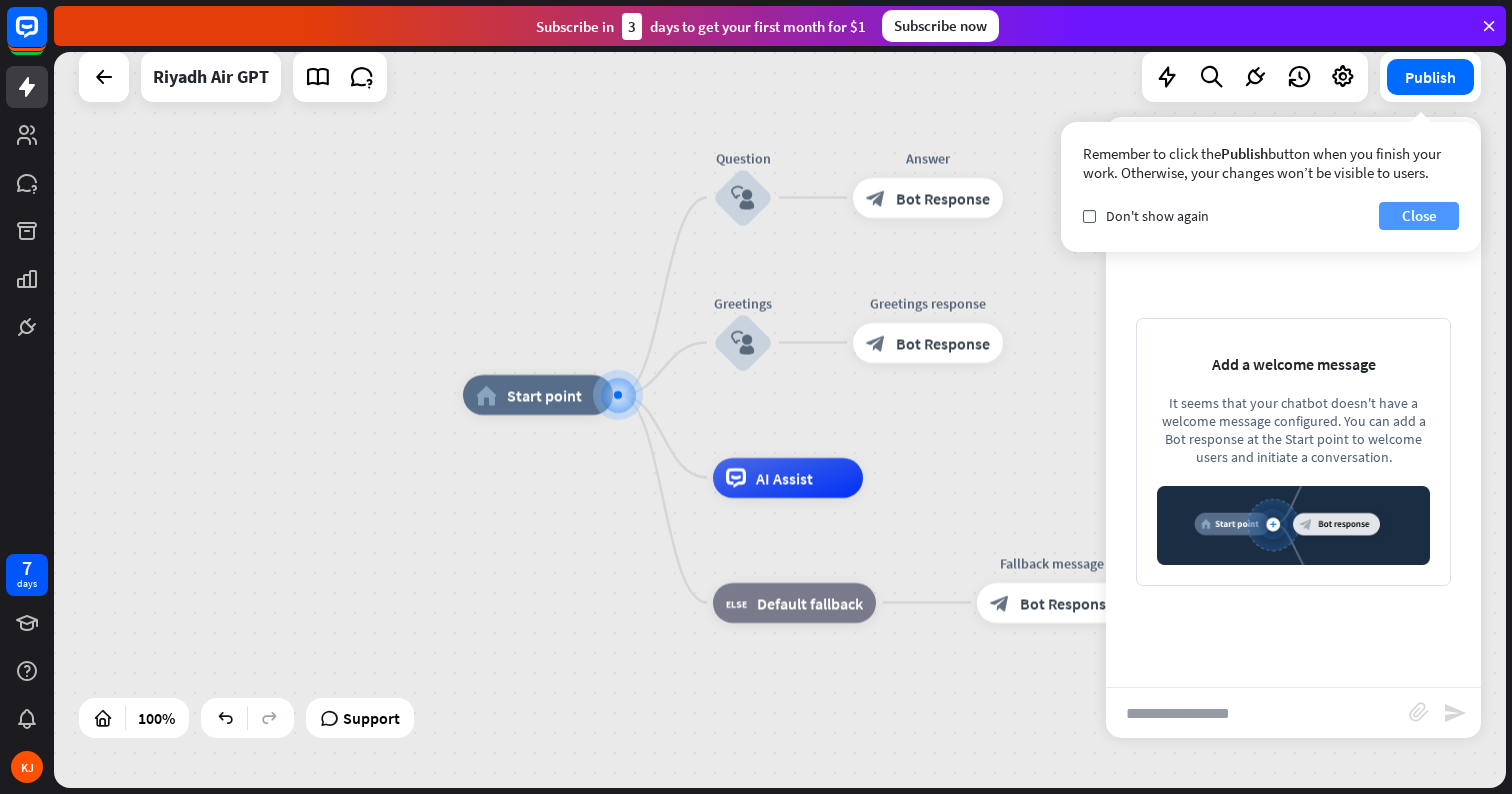 click on "Close" at bounding box center [1419, 216] 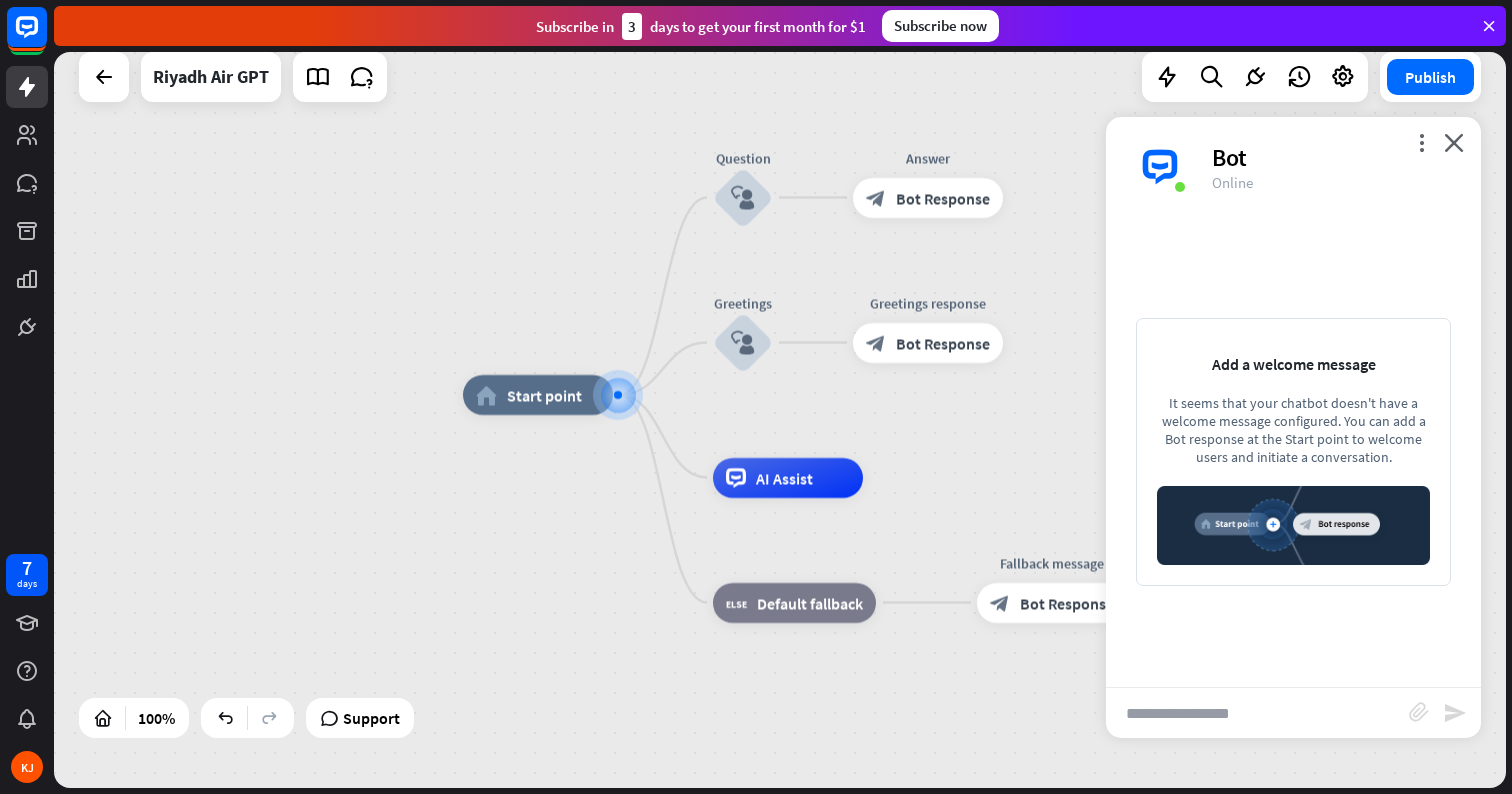 click at bounding box center (1257, 713) 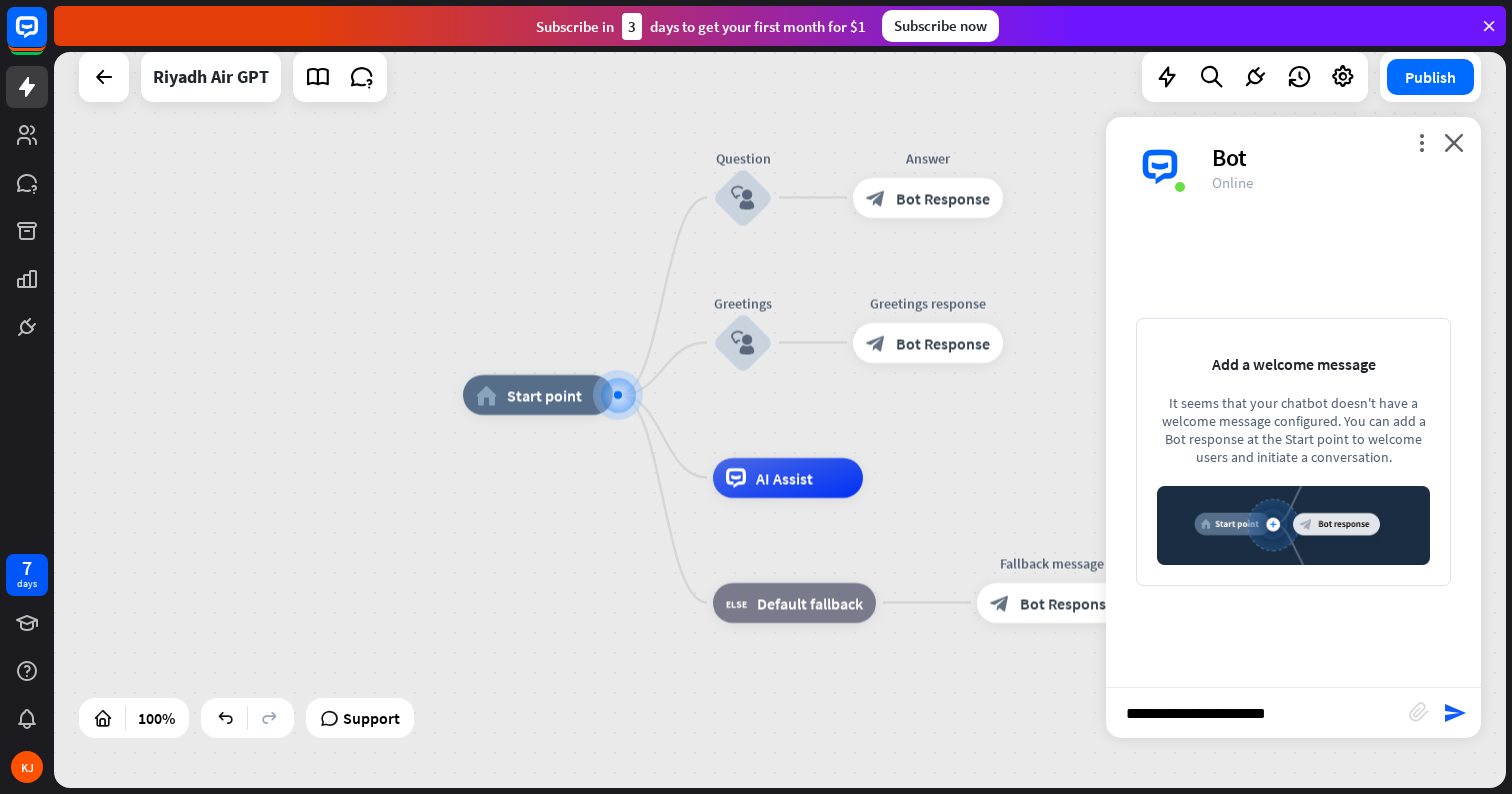 type on "**********" 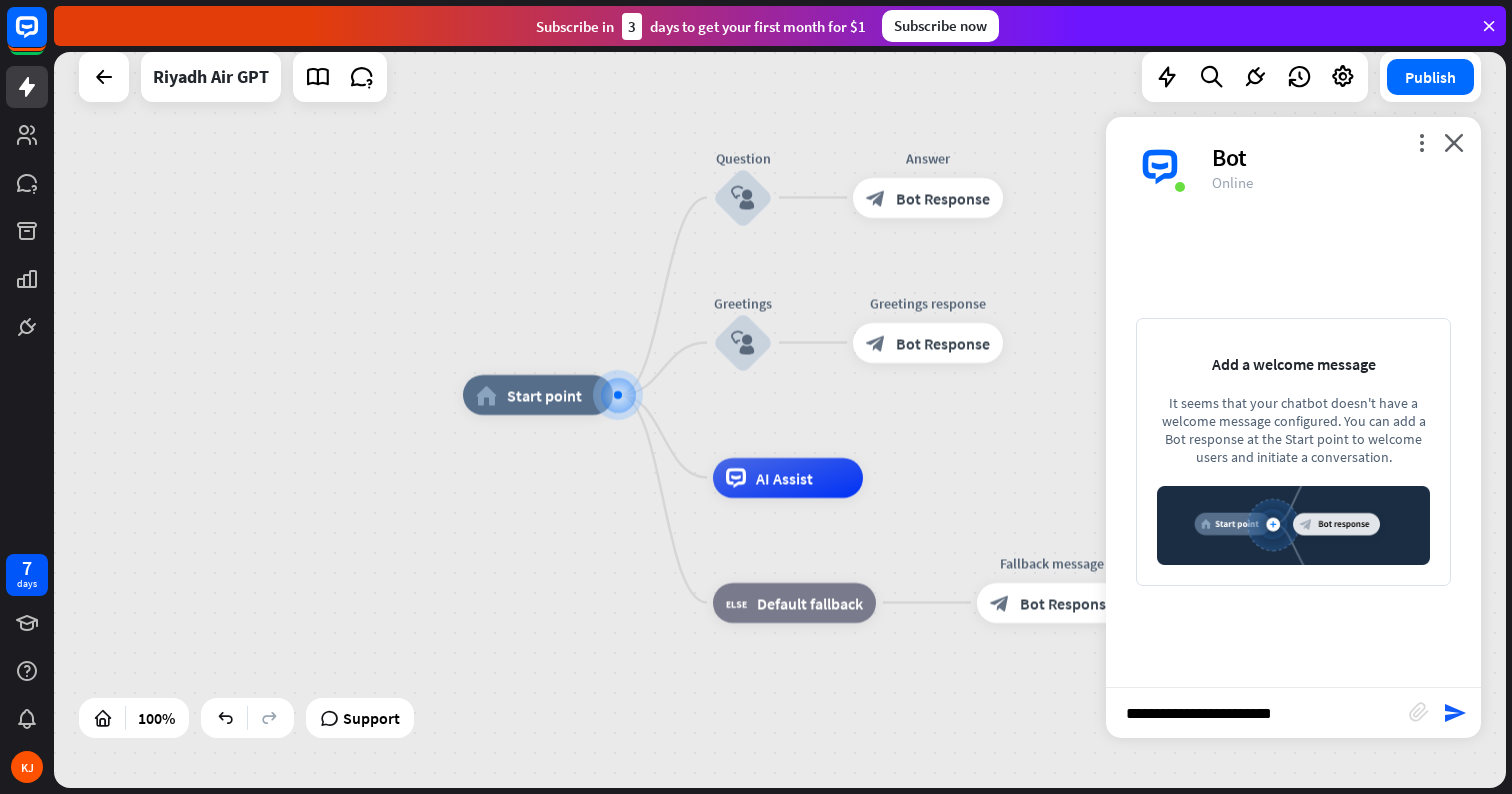 type 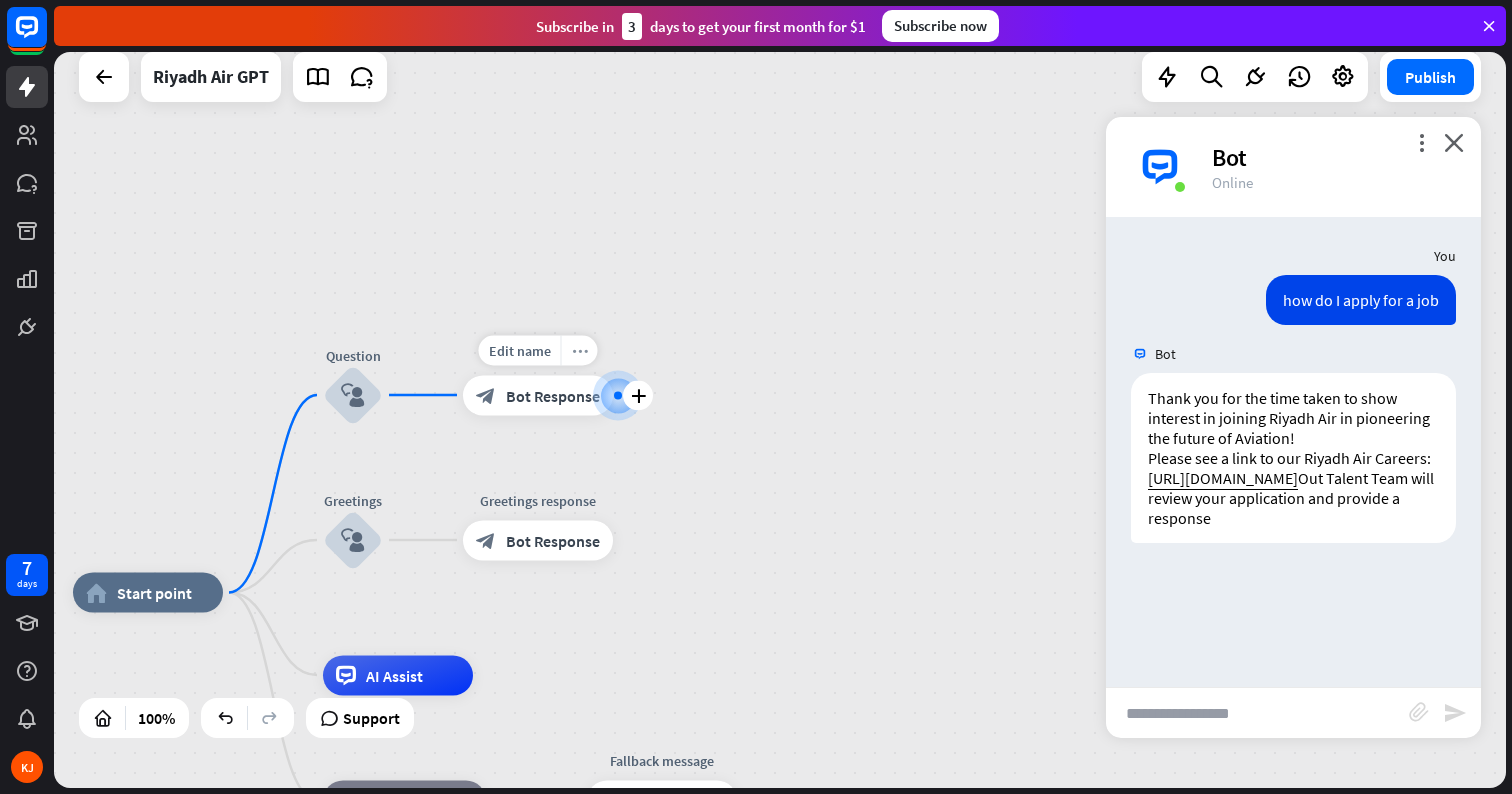 click on "more_horiz" at bounding box center [580, 350] 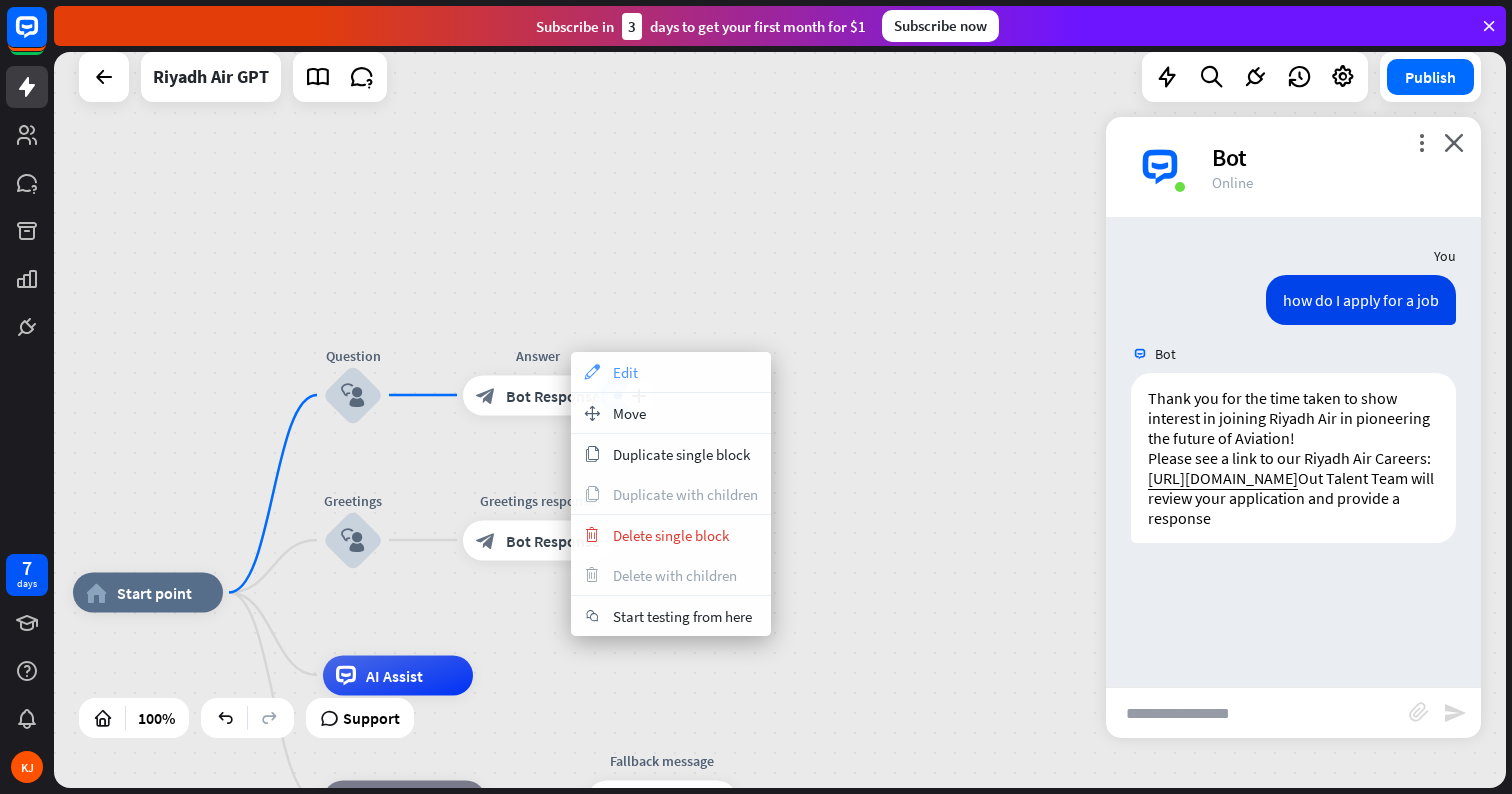 click on "Edit" at bounding box center (625, 372) 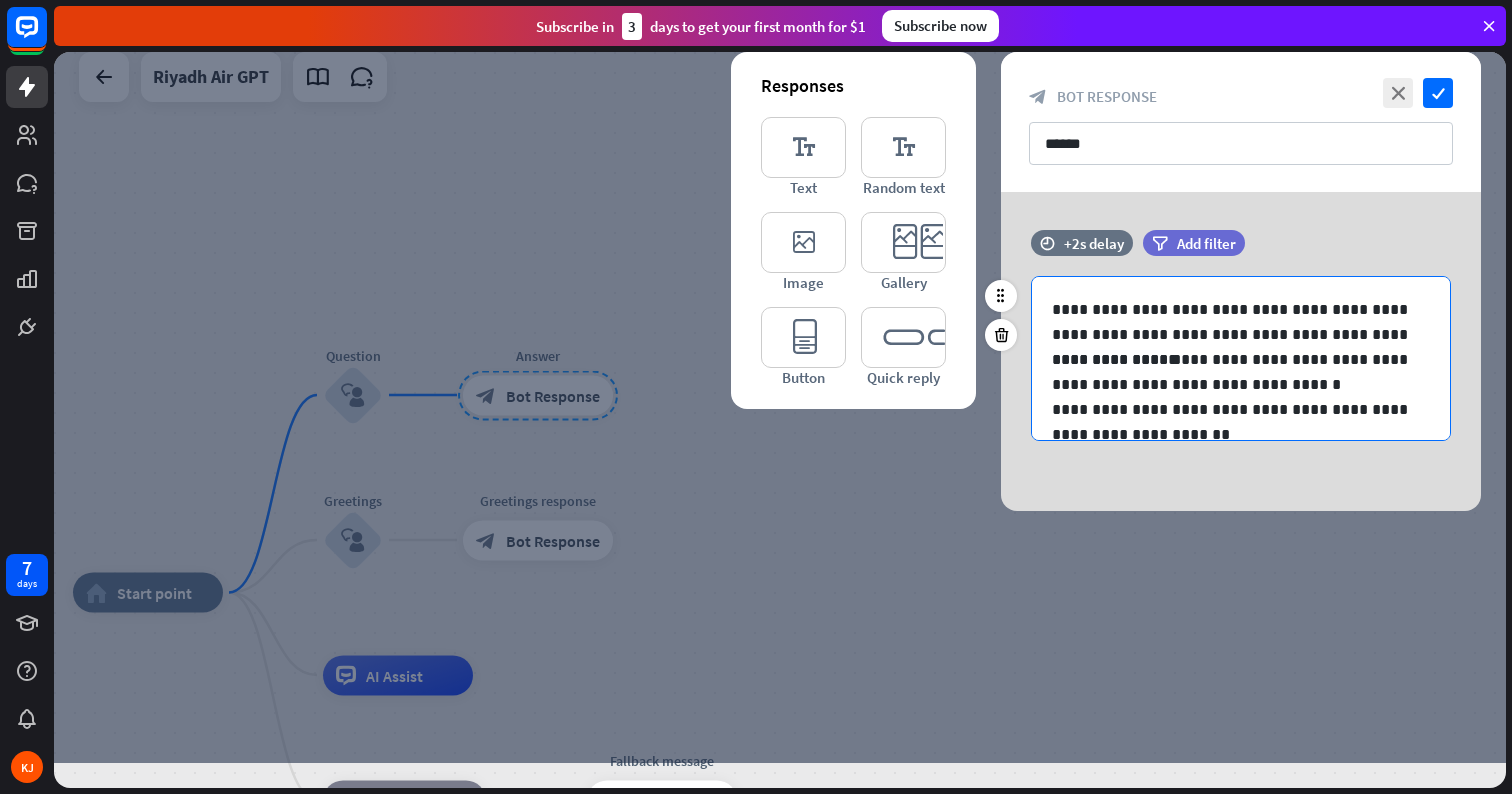 click on "**********" at bounding box center [1241, 322] 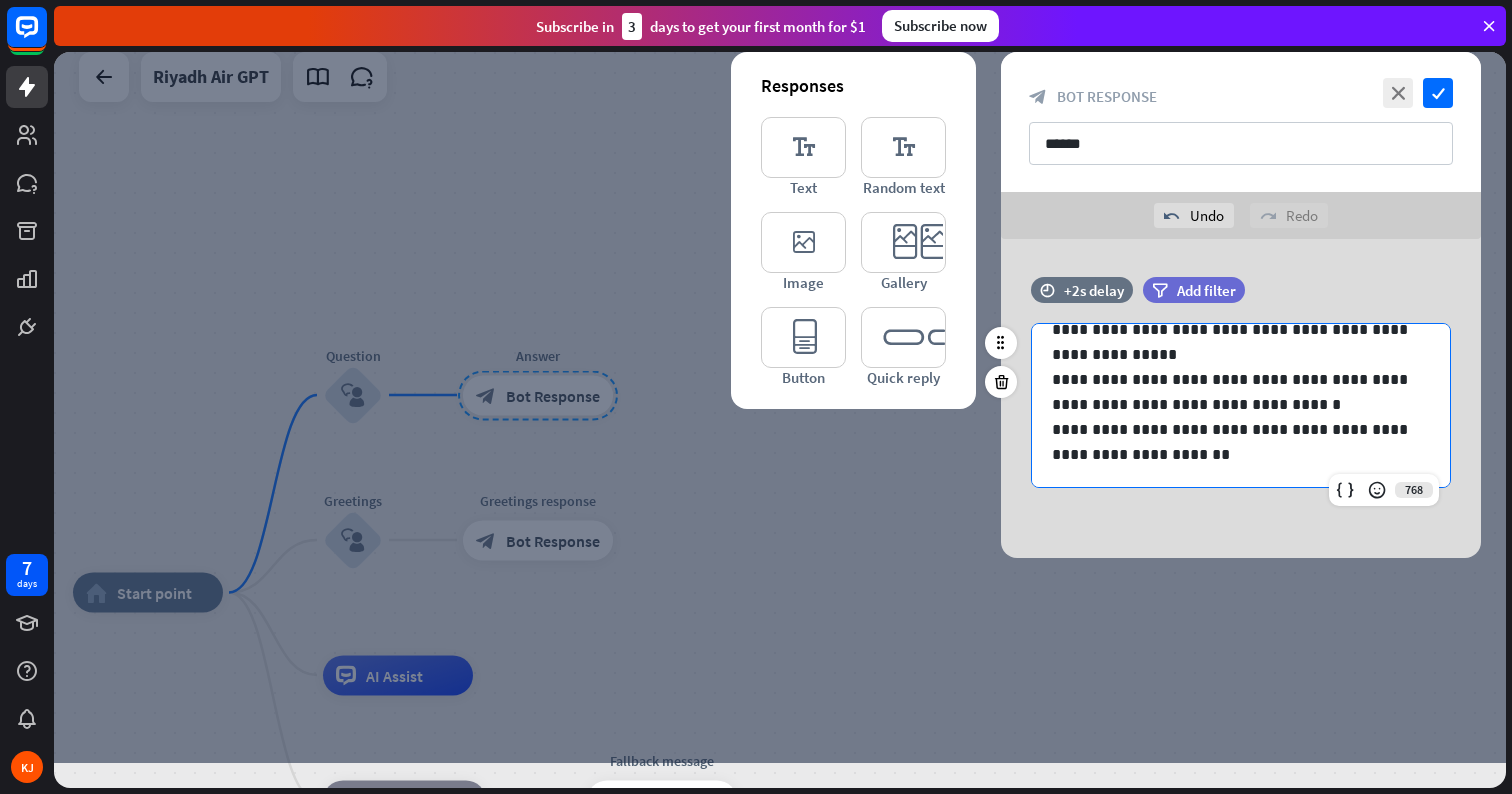 scroll, scrollTop: 52, scrollLeft: 0, axis: vertical 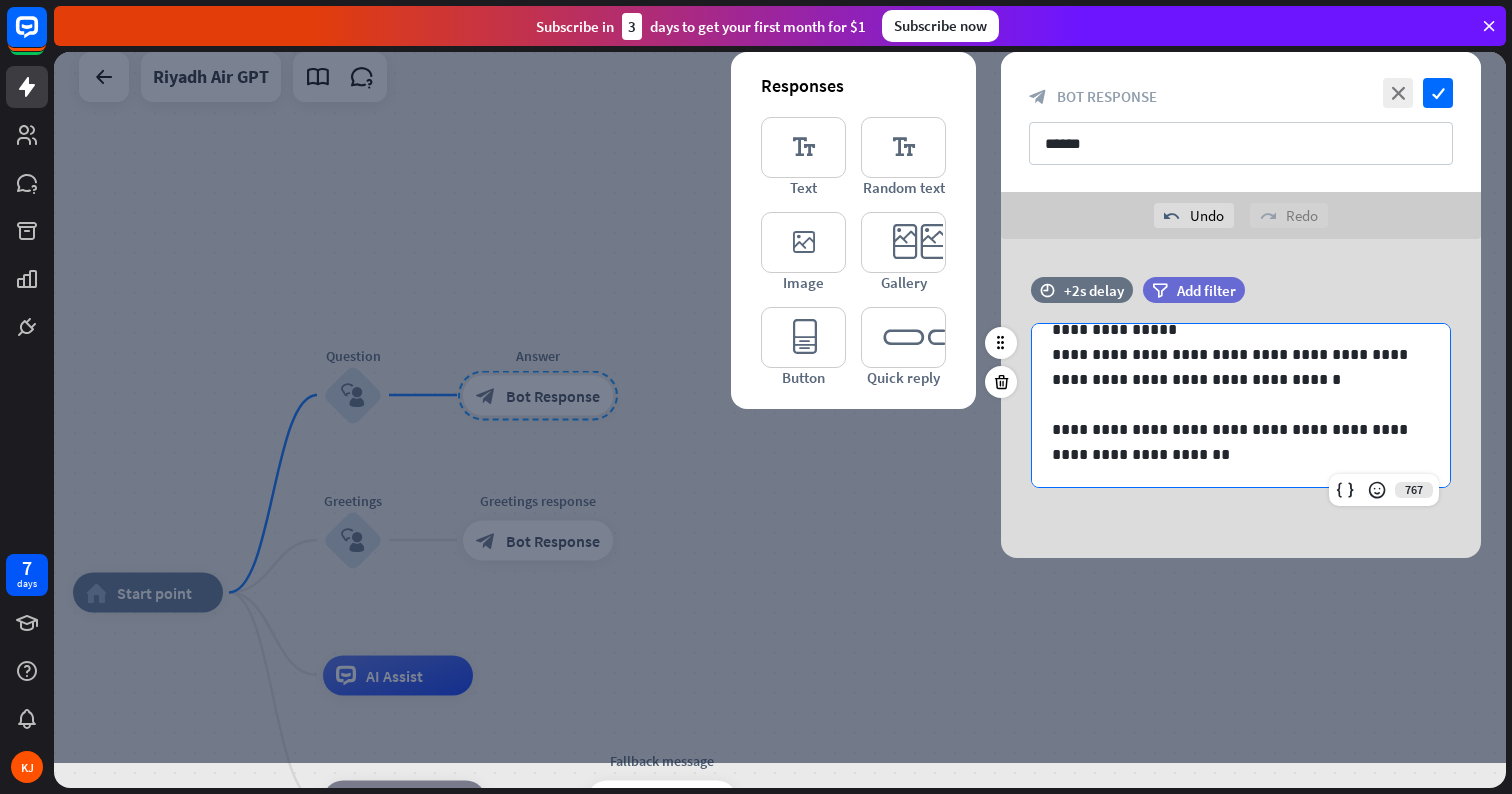 click on "**********" at bounding box center [1241, 442] 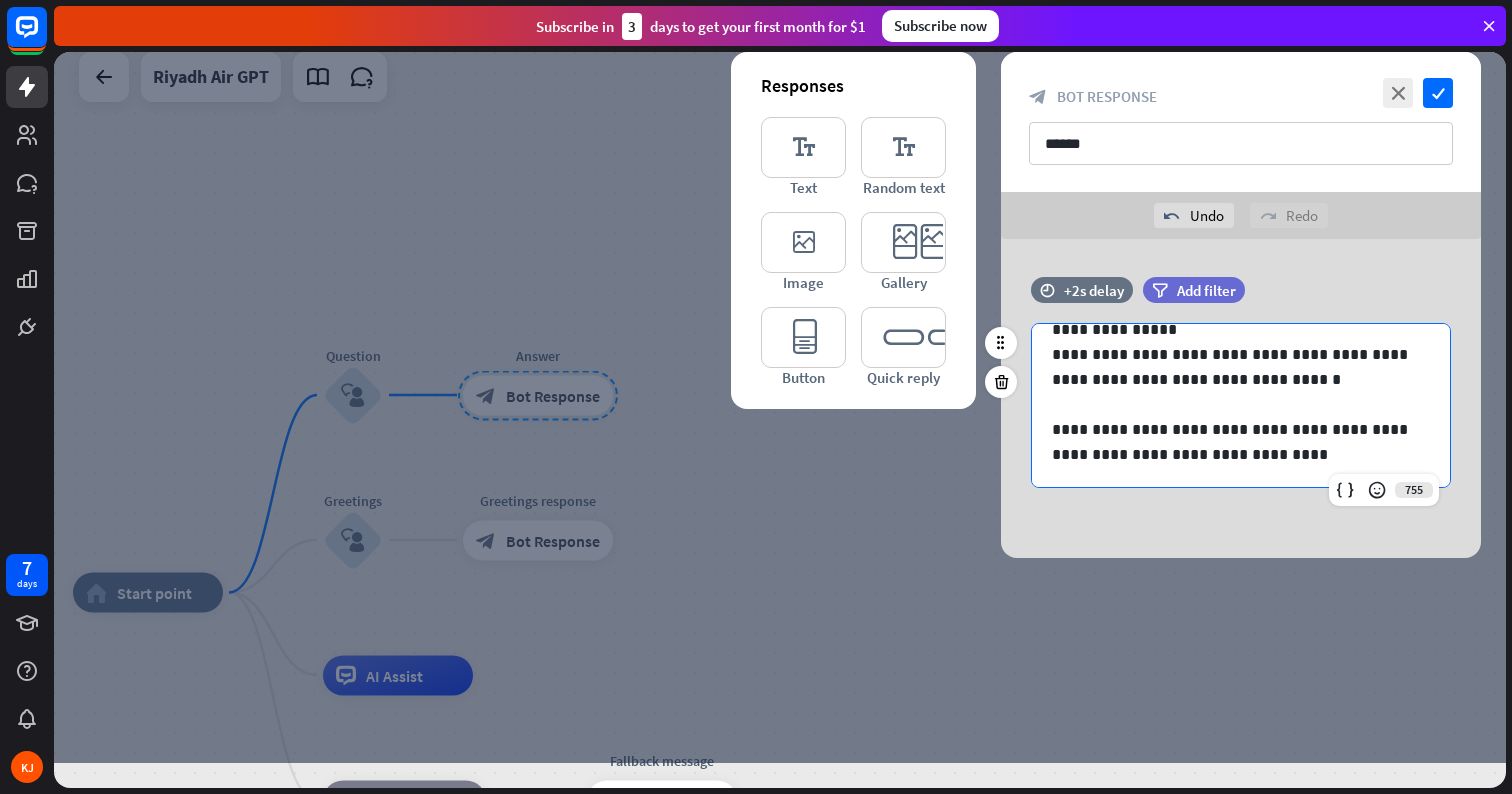 scroll, scrollTop: 77, scrollLeft: 0, axis: vertical 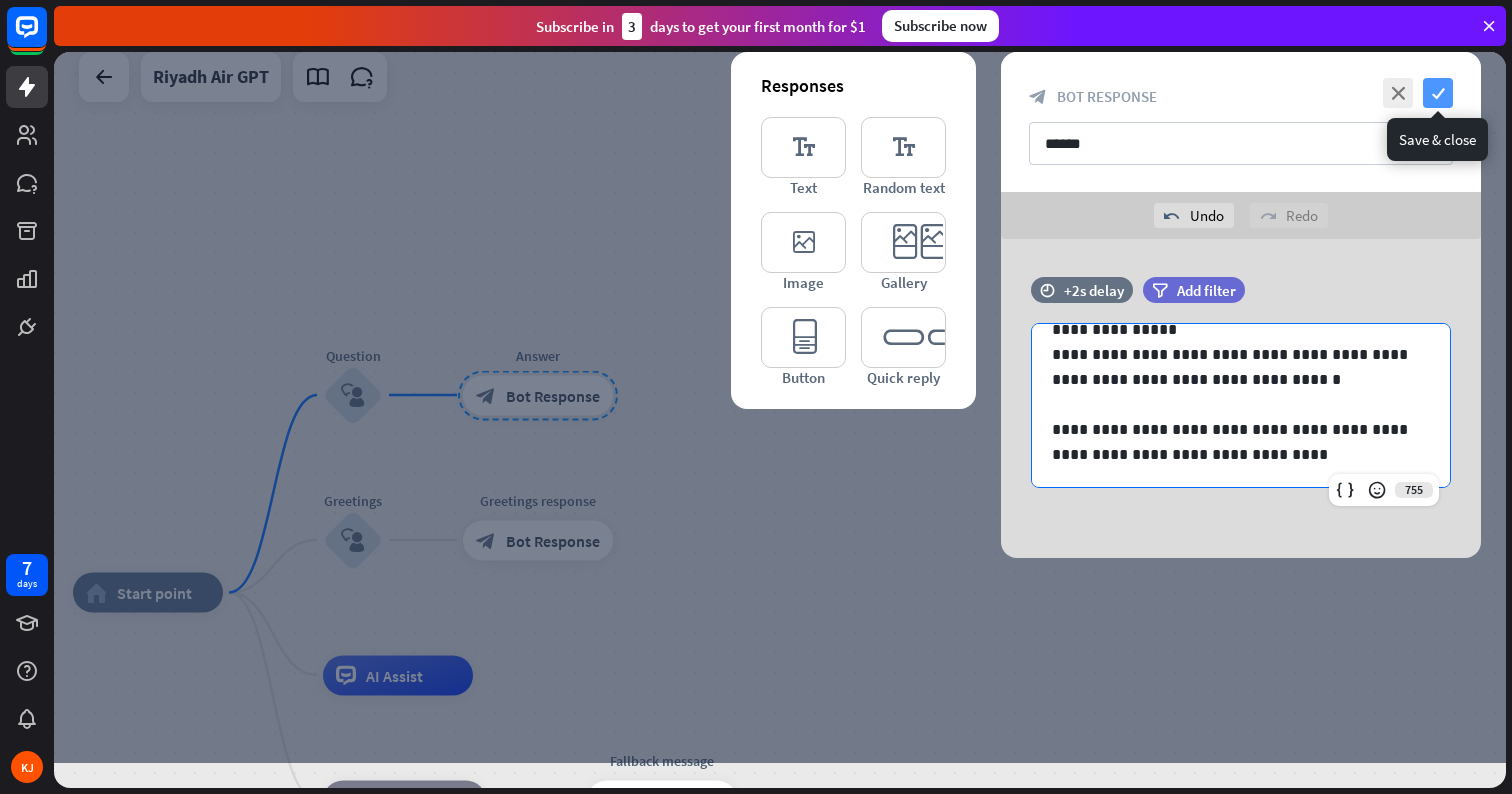 click on "check" at bounding box center [1438, 93] 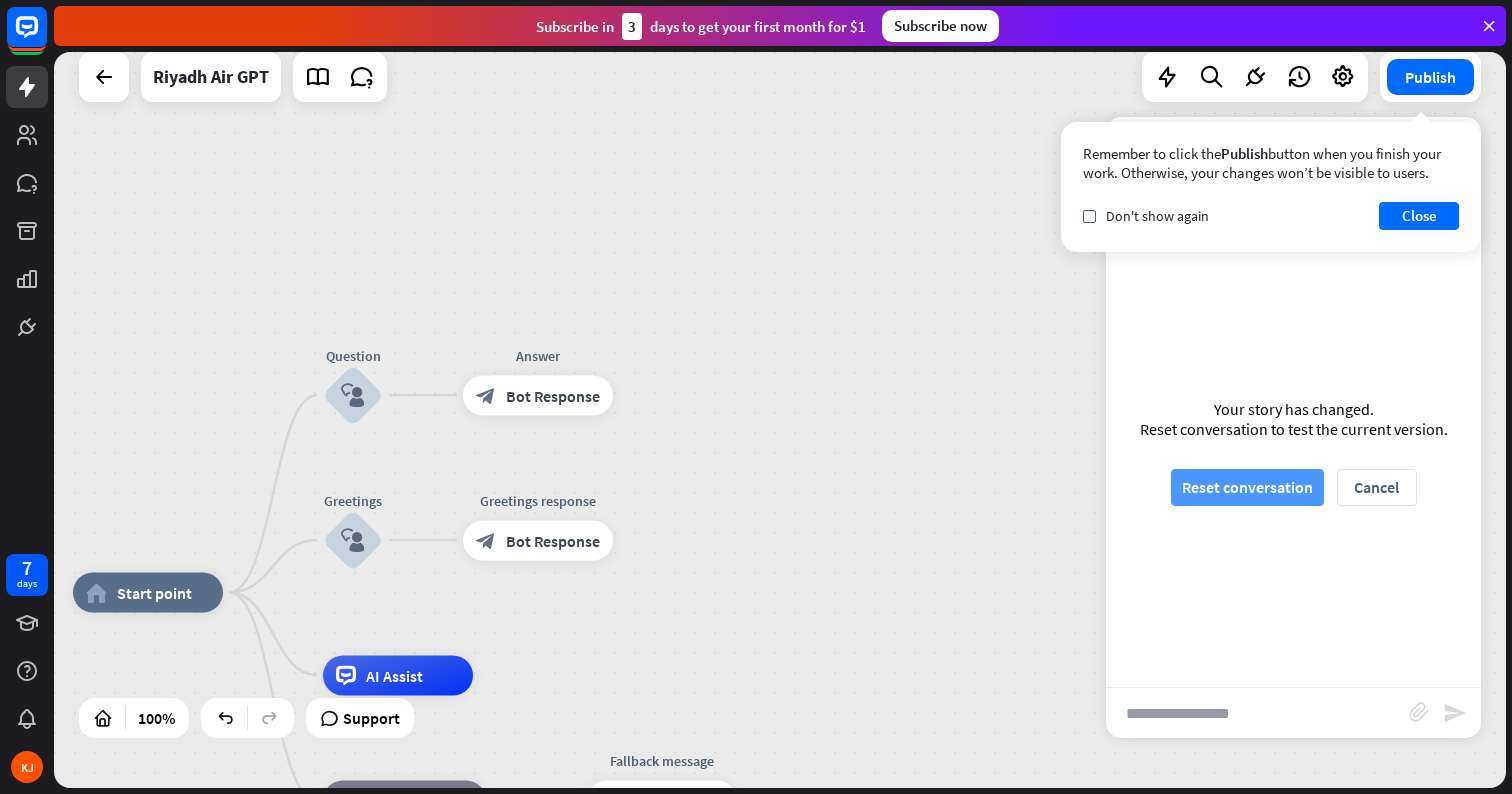 click on "Reset conversation" at bounding box center (1247, 487) 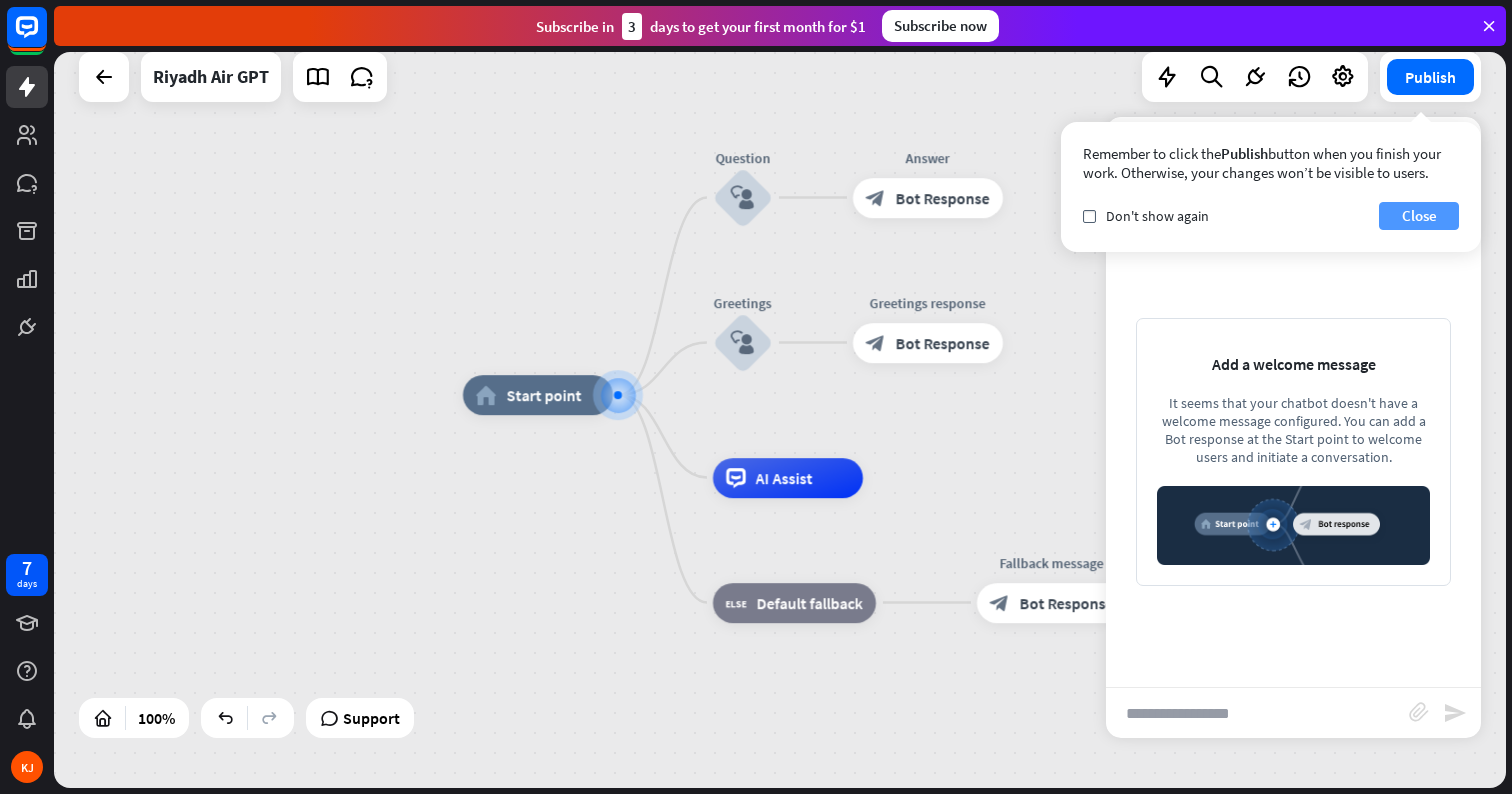click on "Close" at bounding box center (1419, 216) 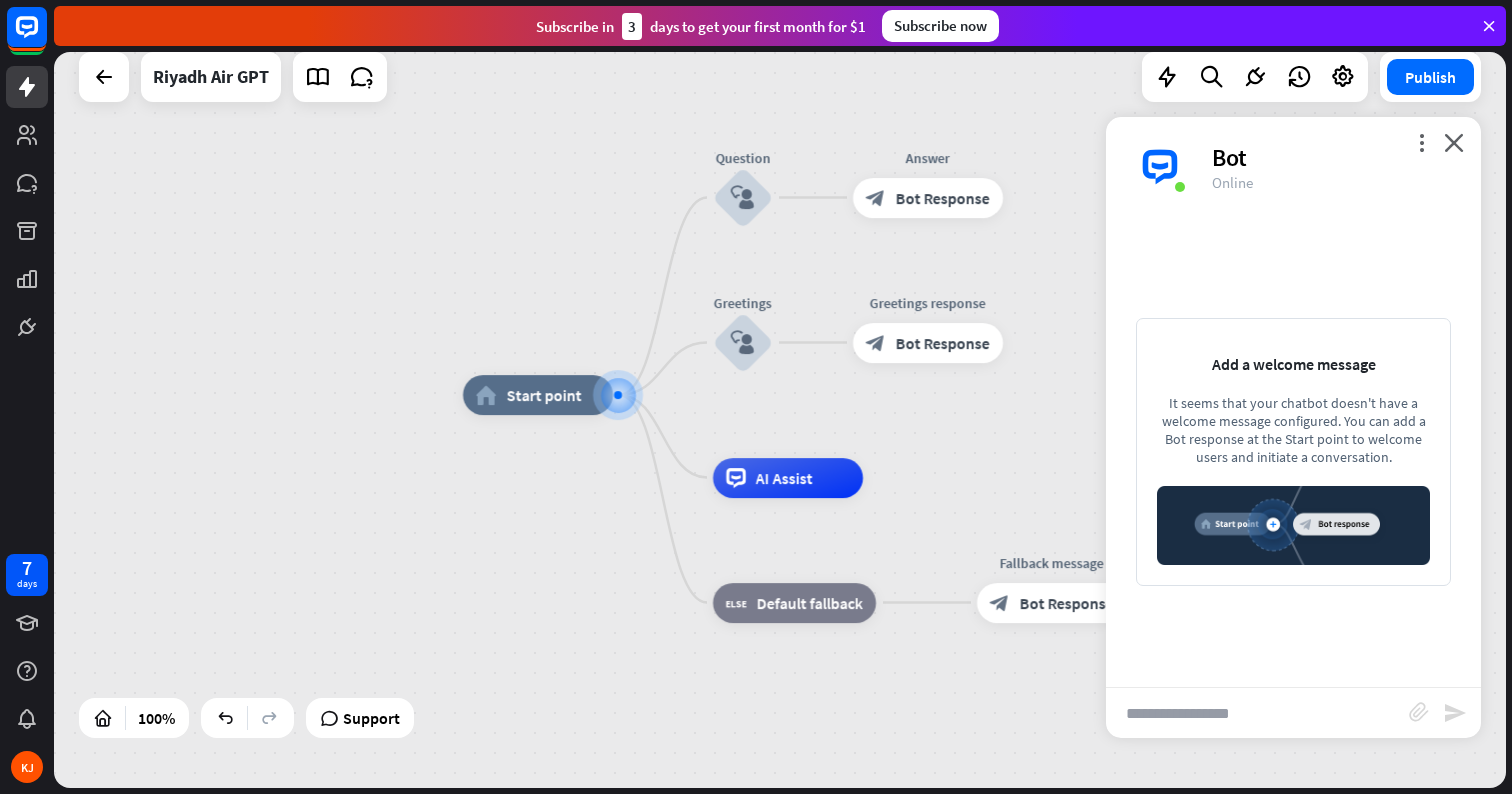 click at bounding box center [1257, 713] 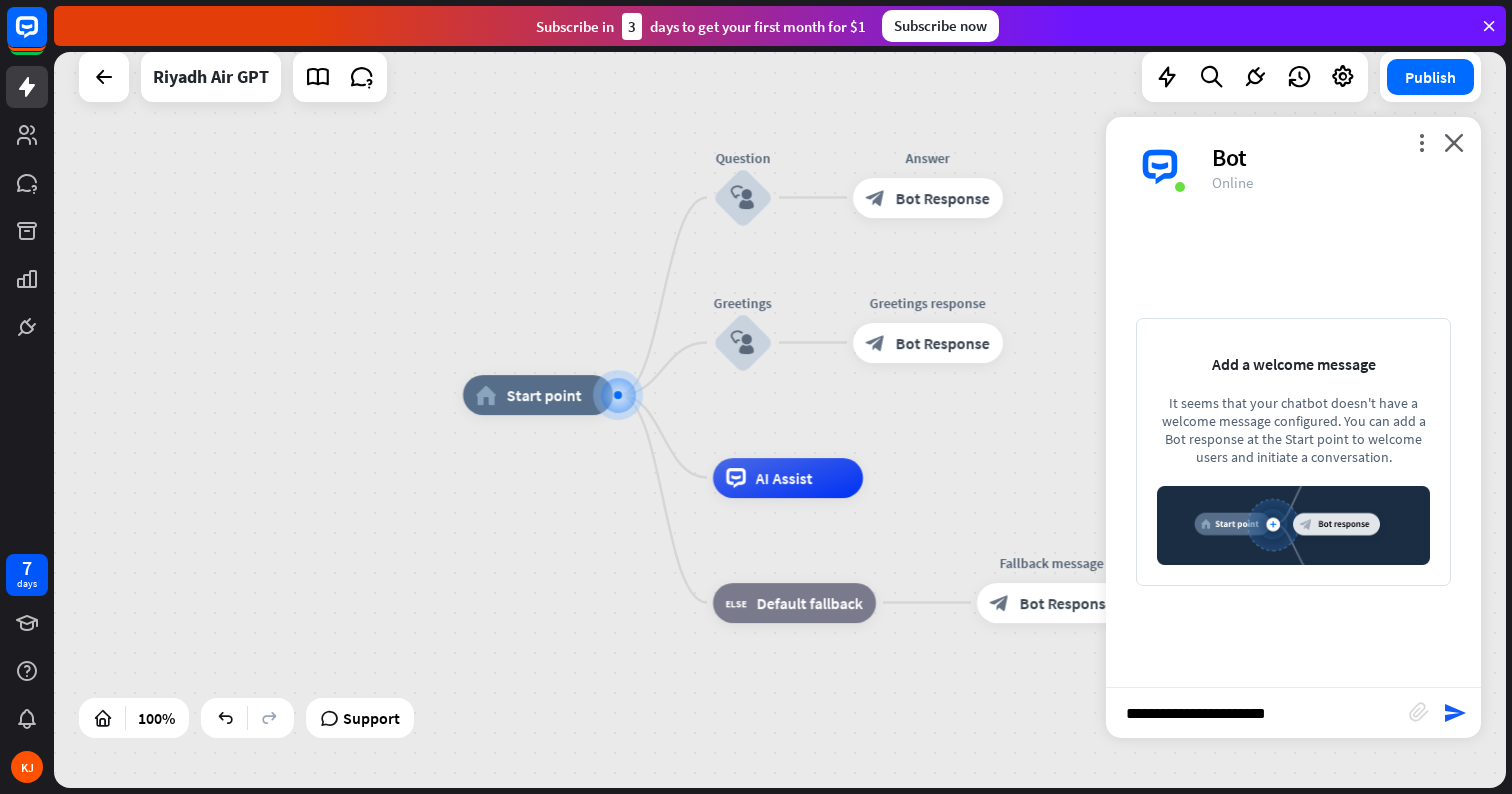 type on "**********" 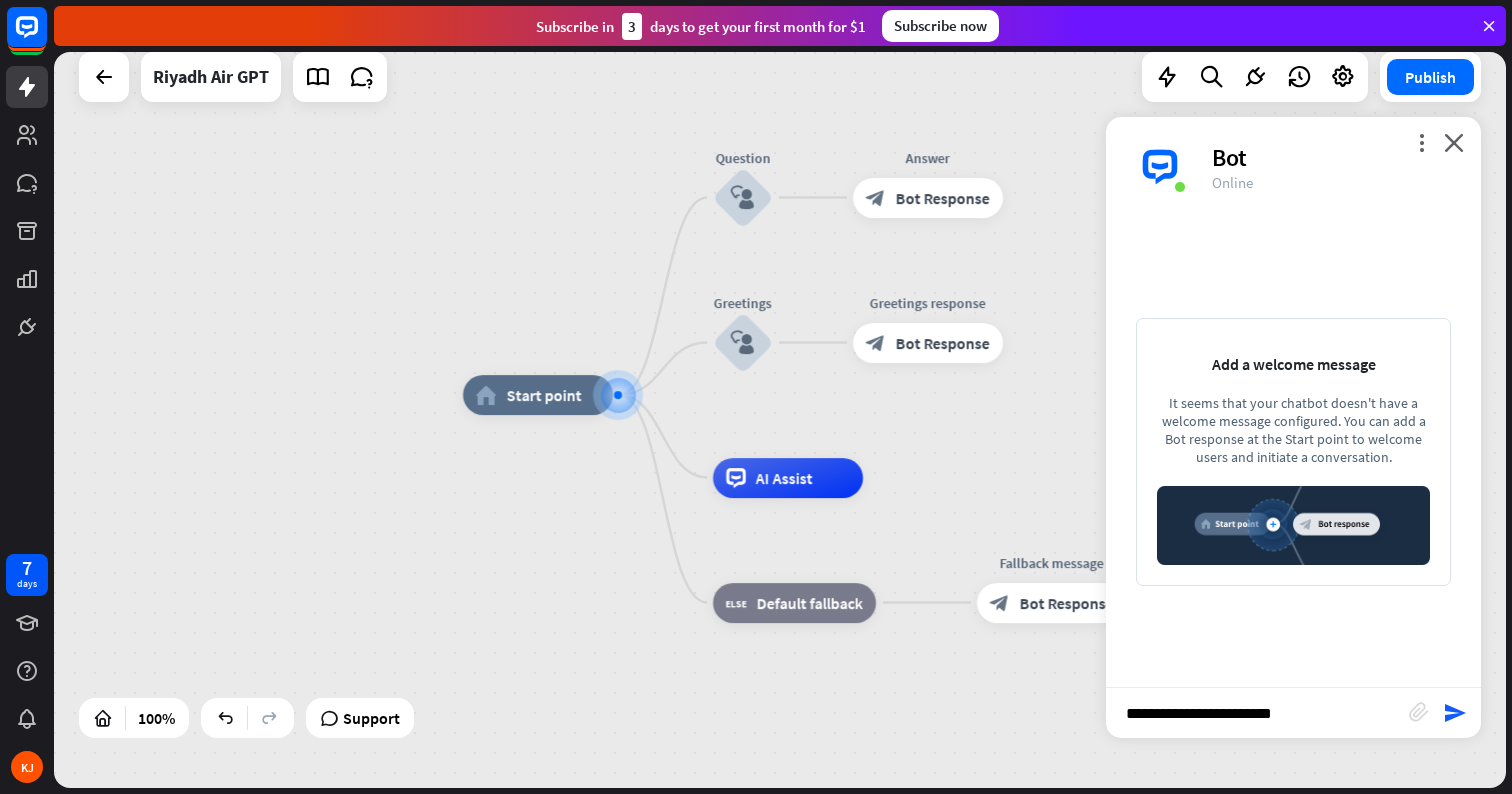 type 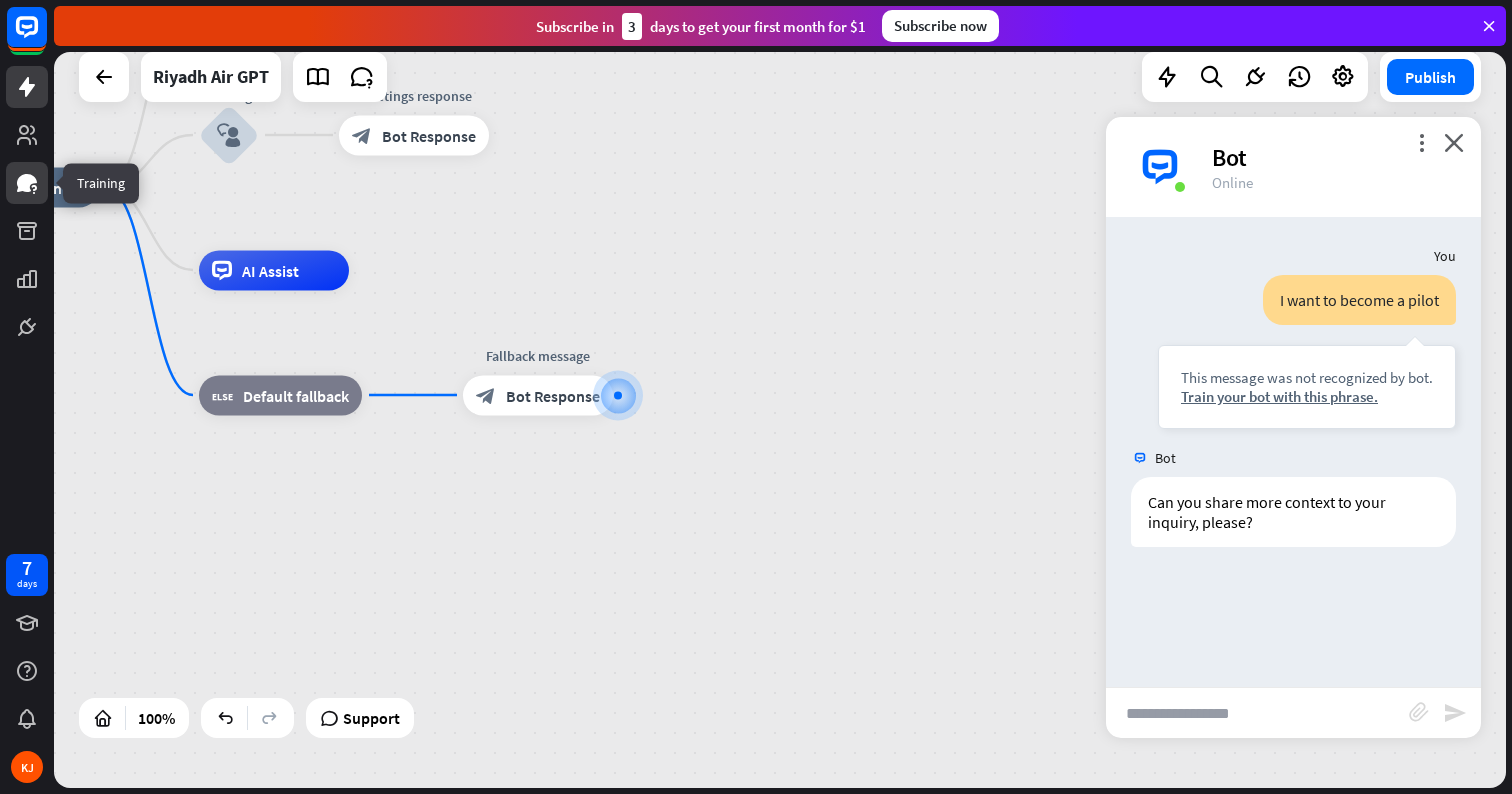click 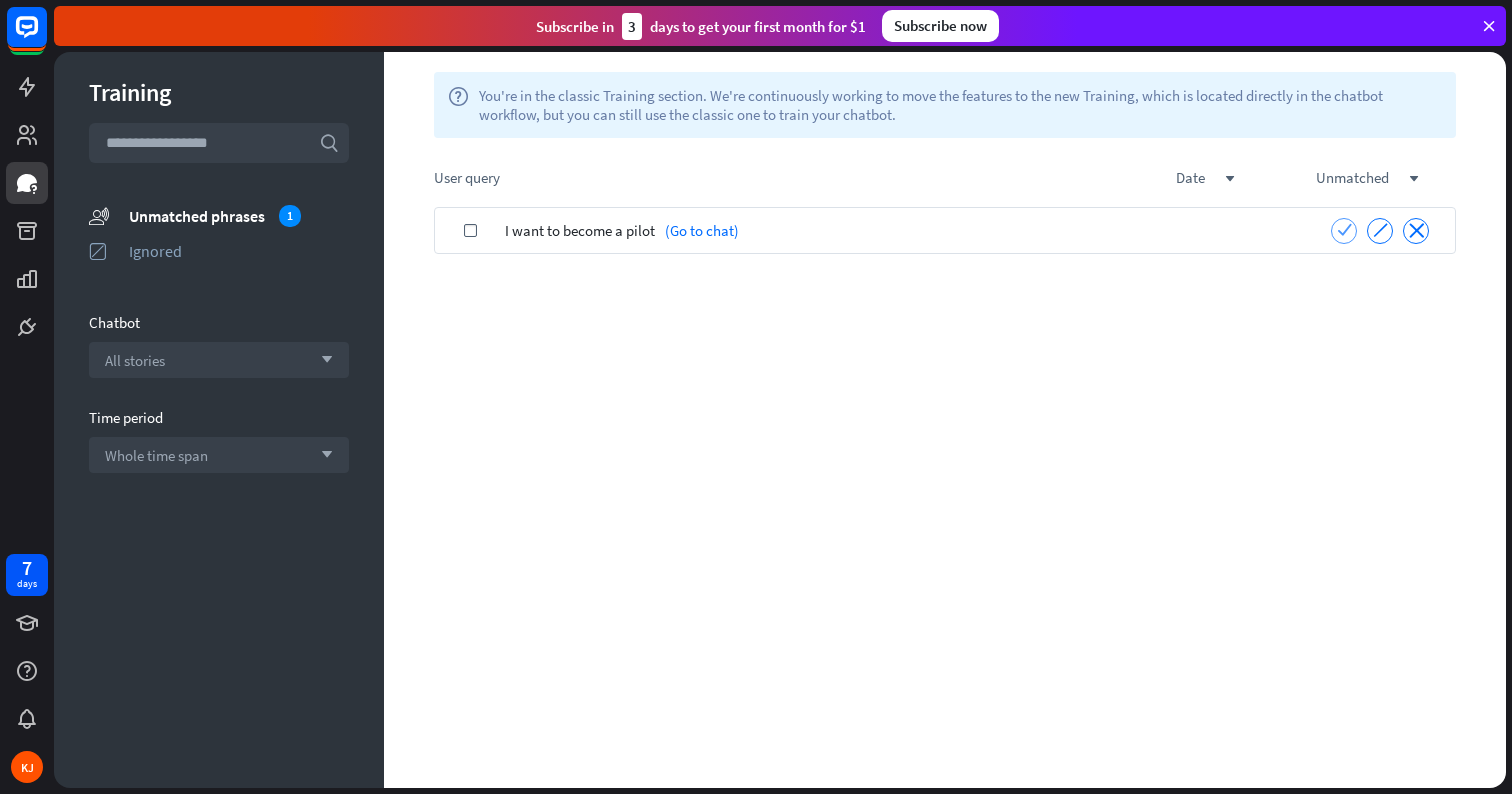 click on "check" at bounding box center (1344, 229) 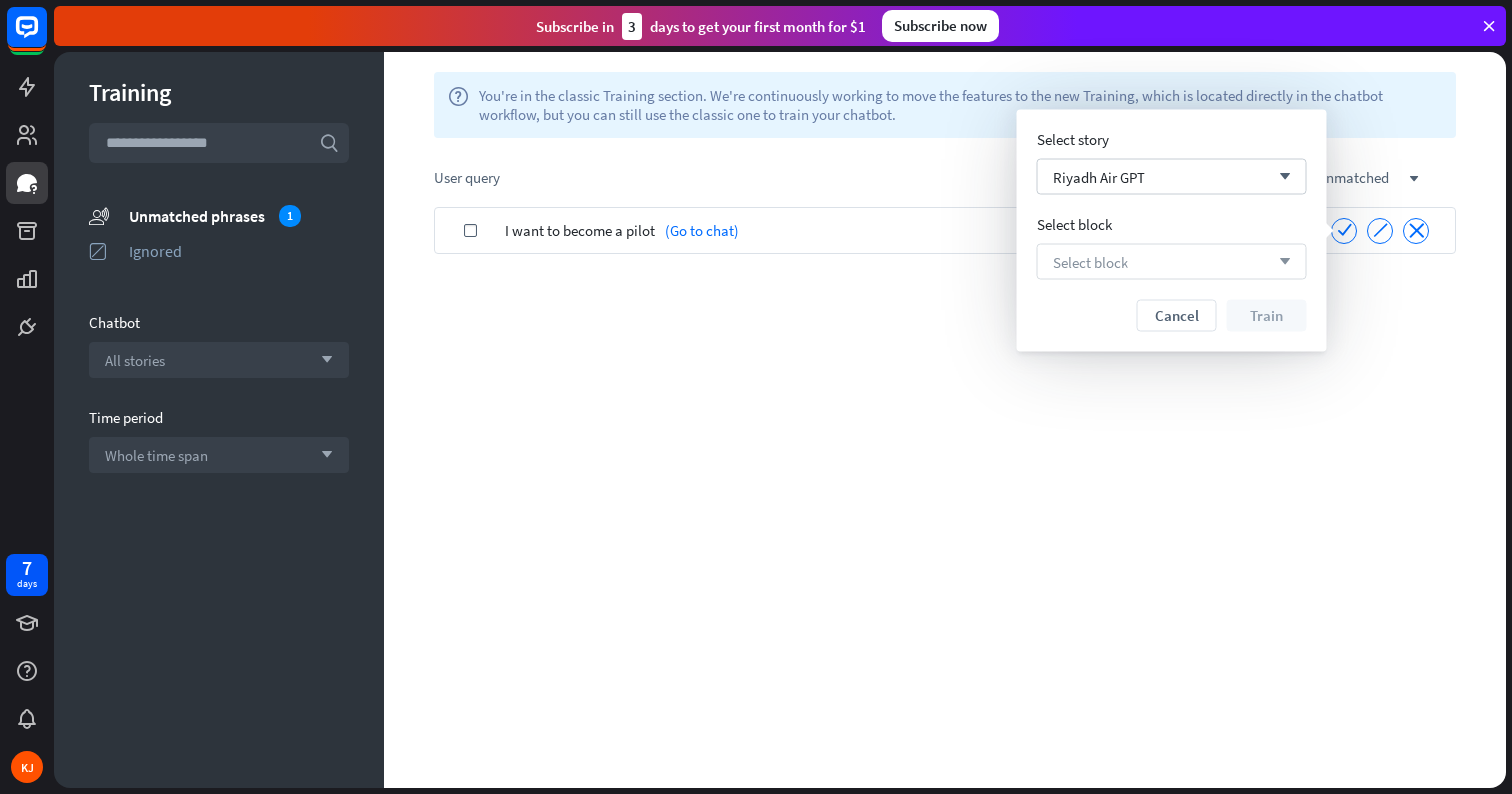 click on "Select block
arrow_down" at bounding box center [1172, 262] 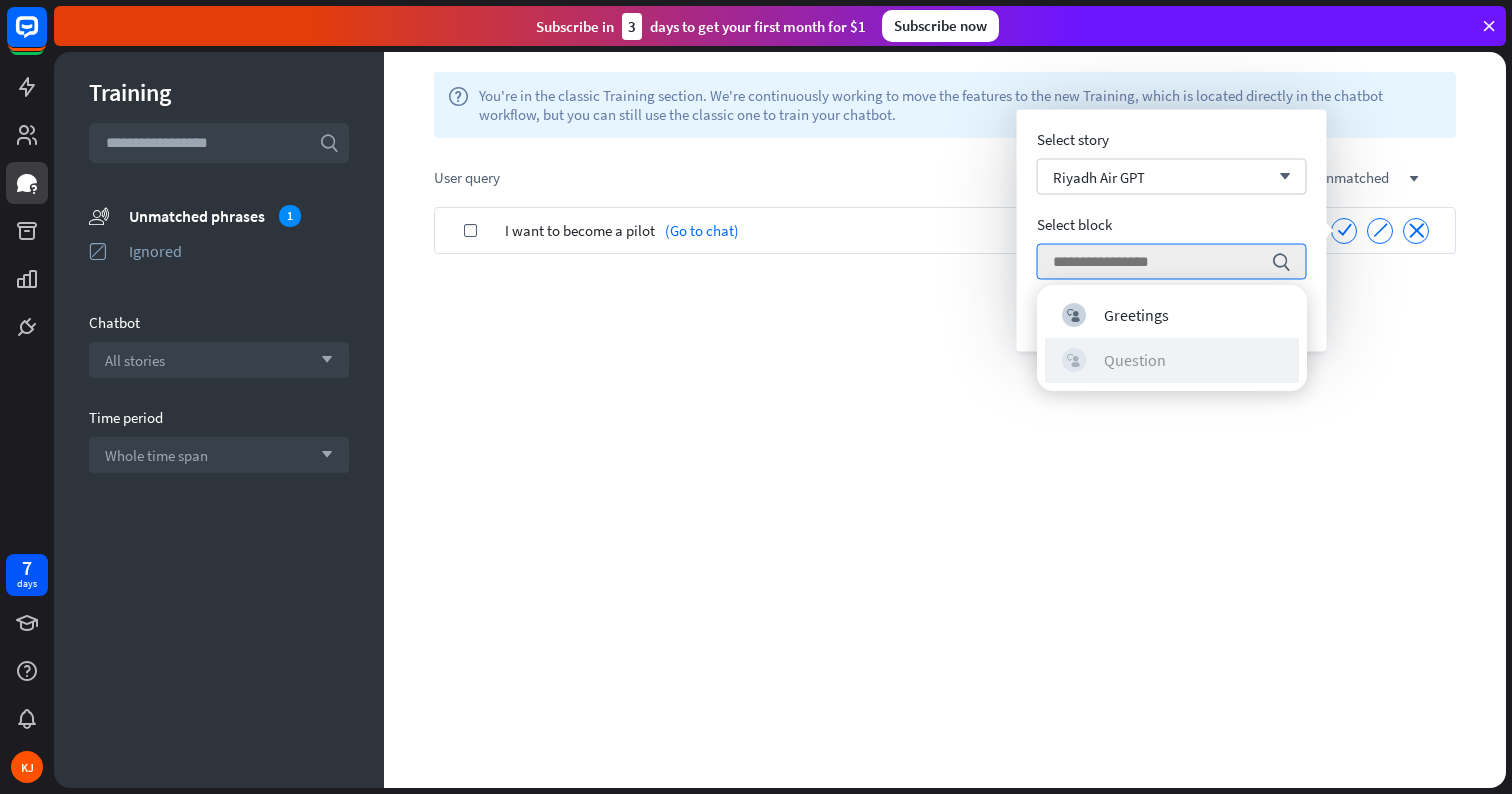 click on "Question" at bounding box center (1135, 360) 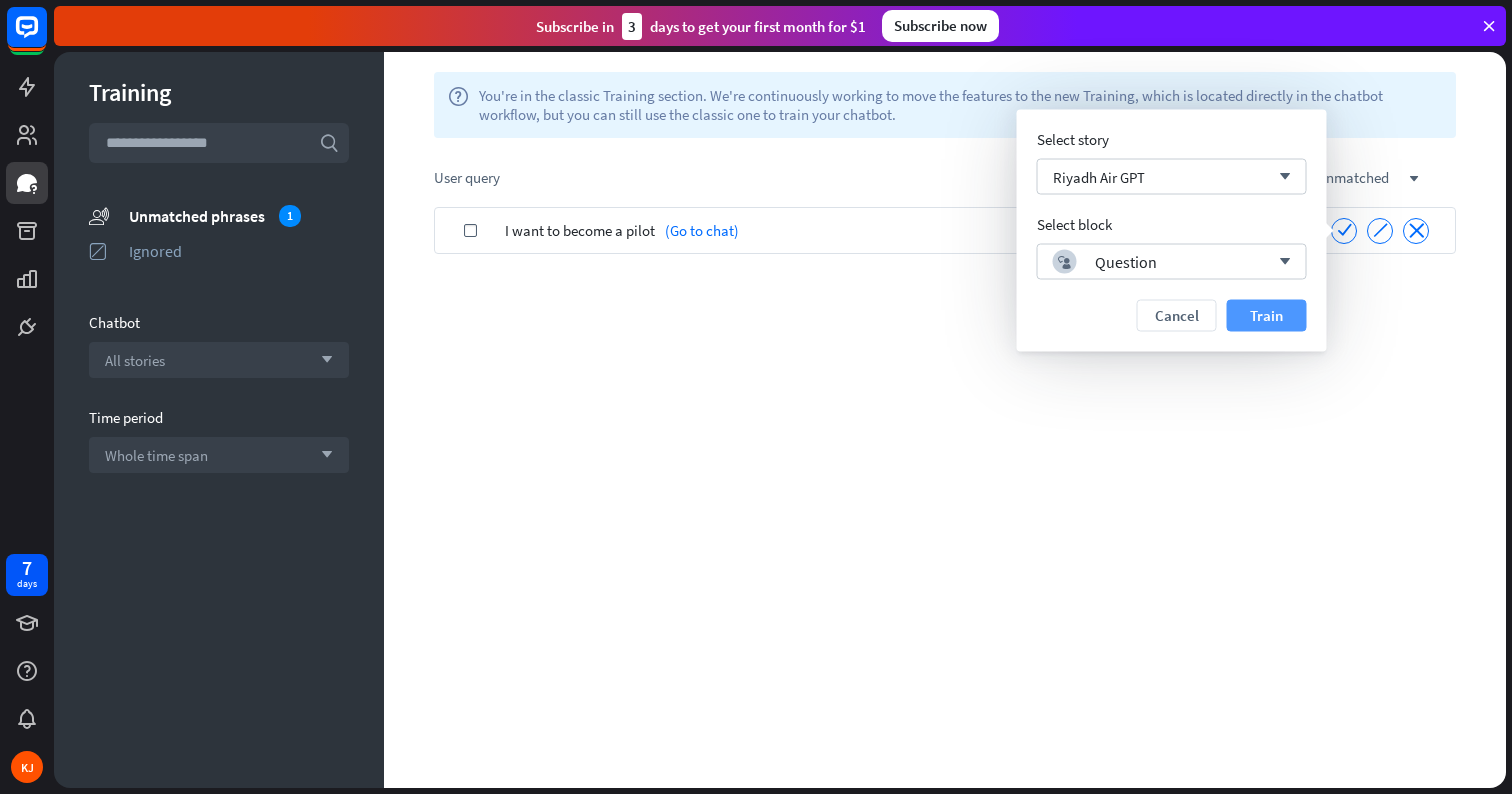 click on "Train" at bounding box center (1267, 316) 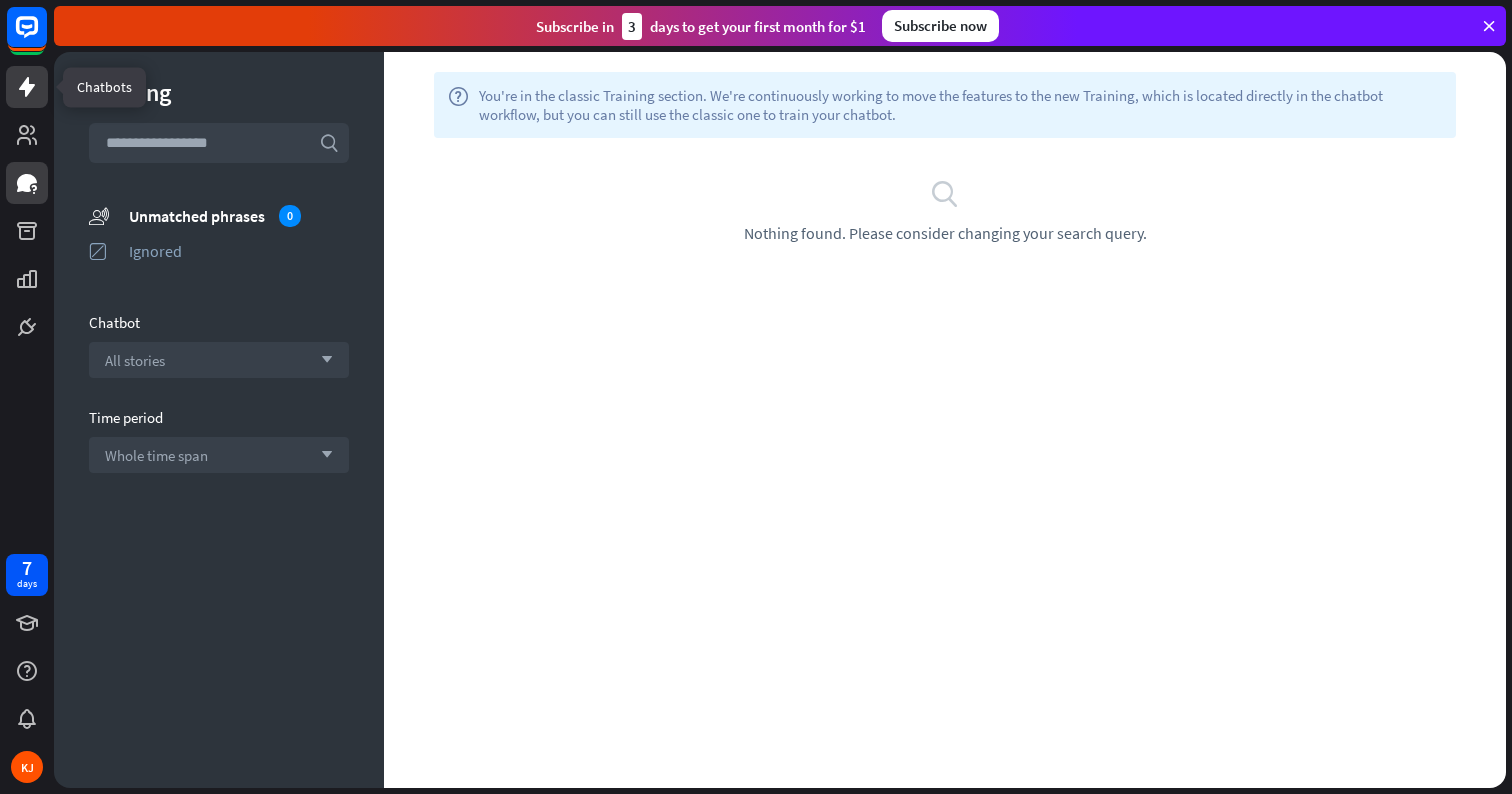 click 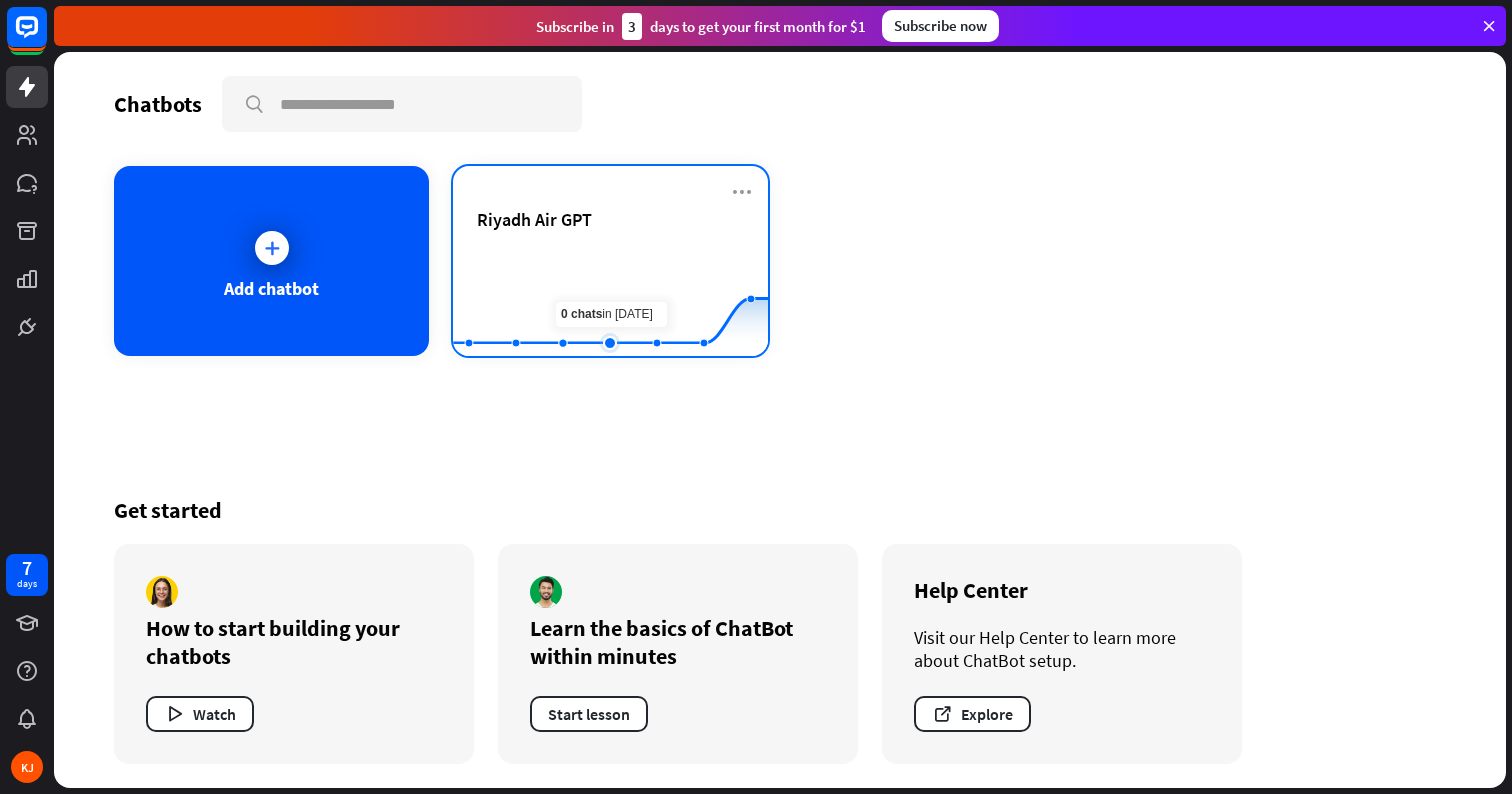 click 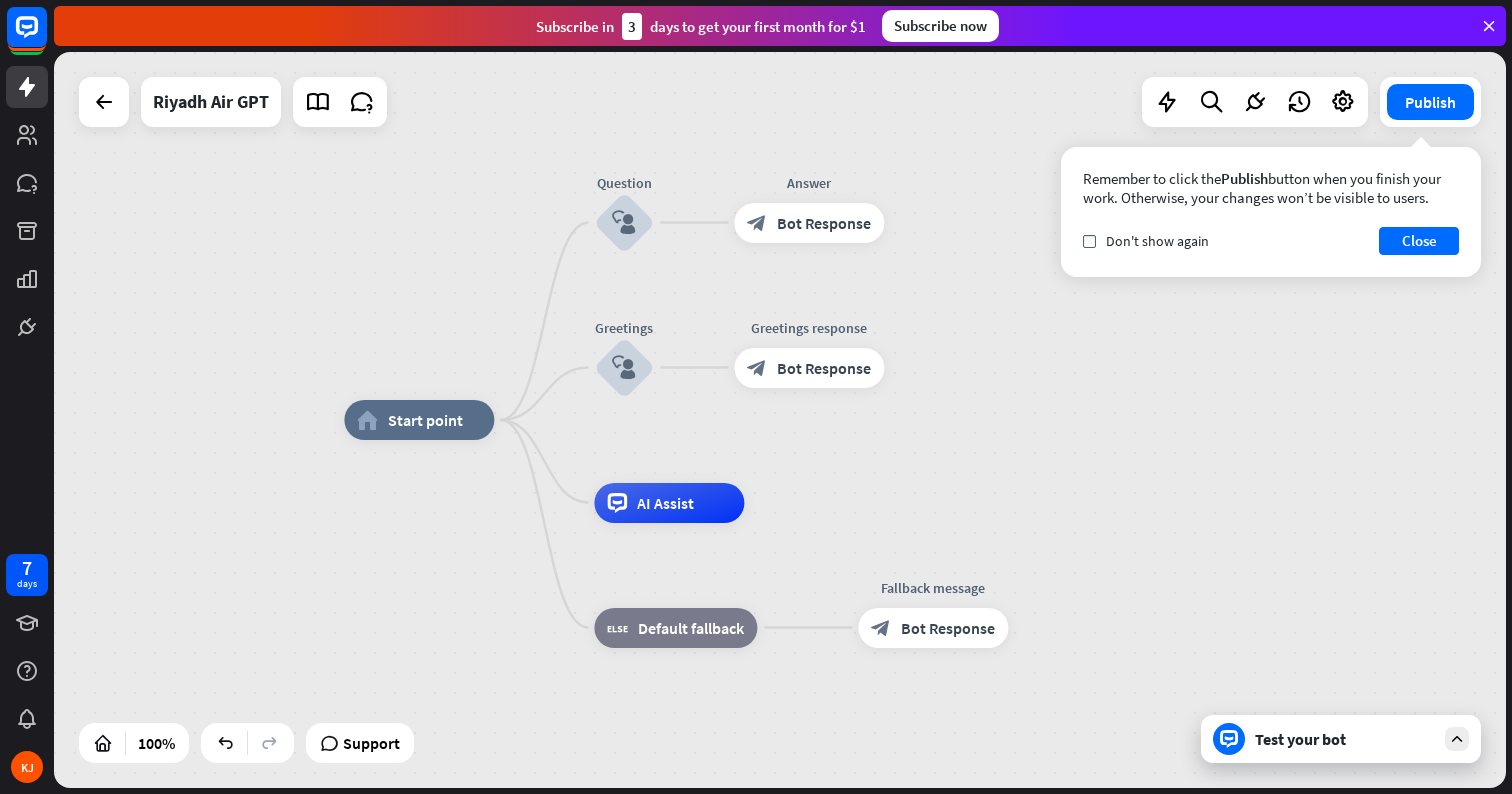 click on "Test your bot" at bounding box center (1341, 739) 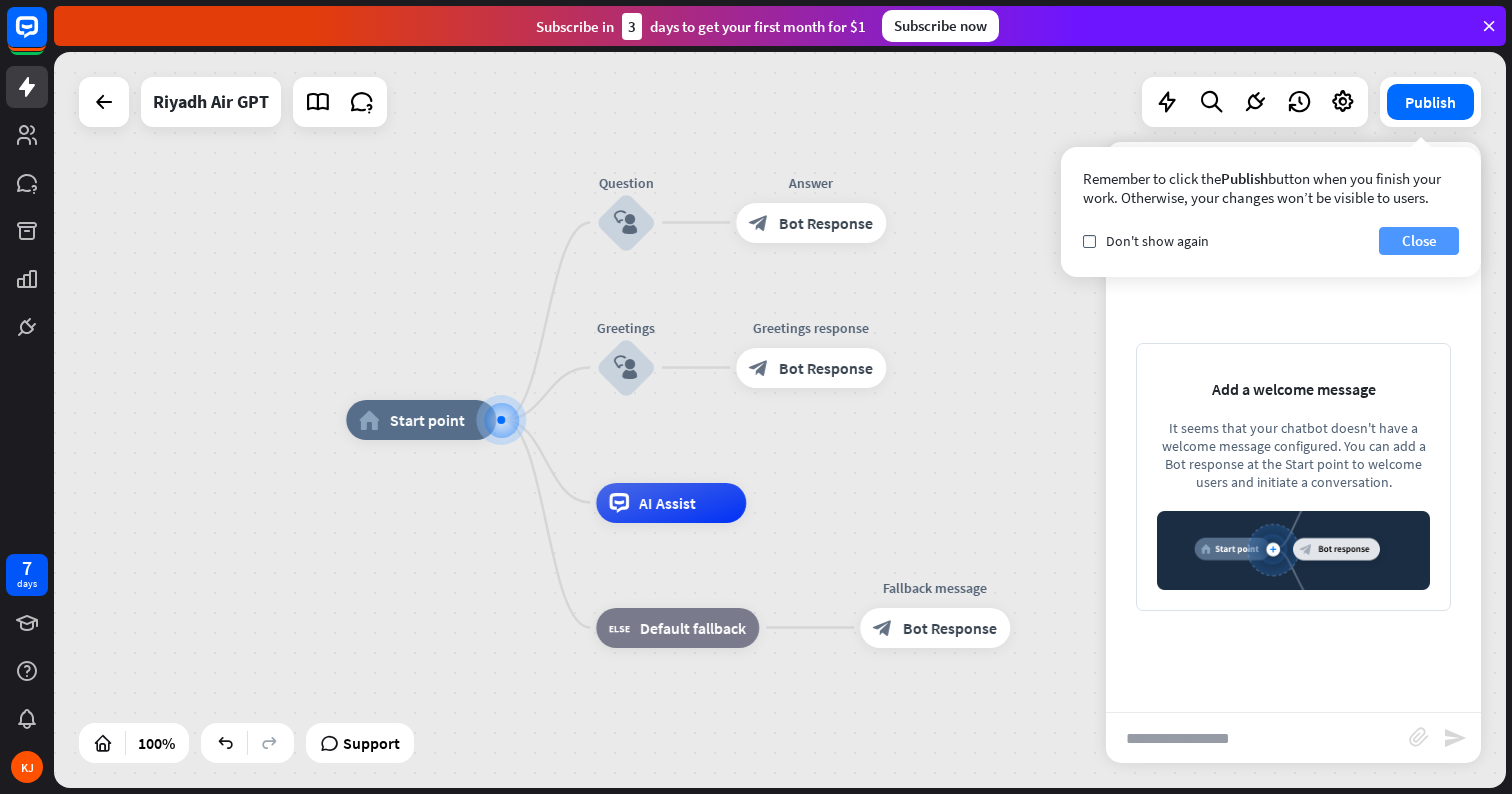 click on "Close" at bounding box center (1419, 241) 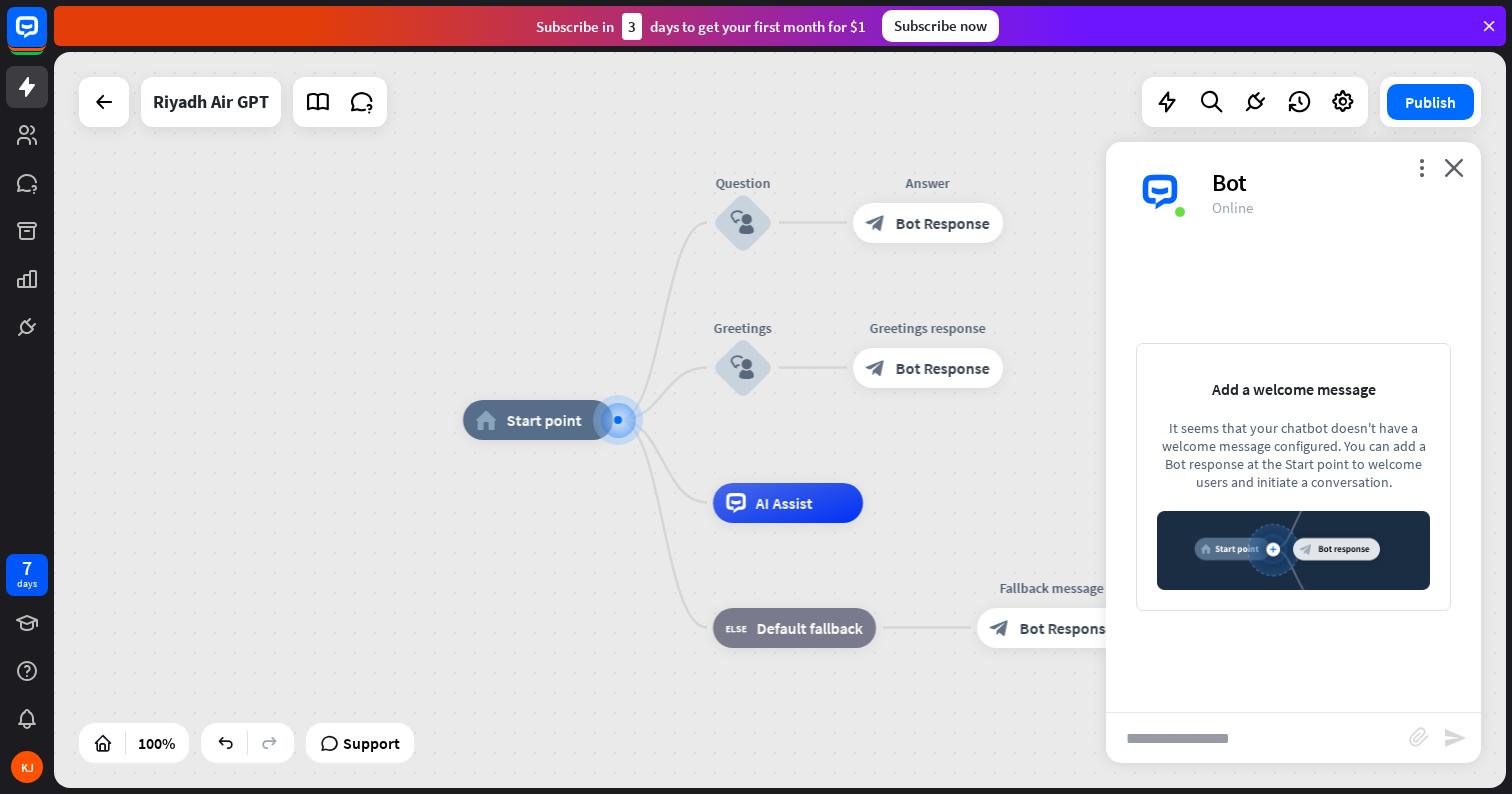 click at bounding box center [1257, 738] 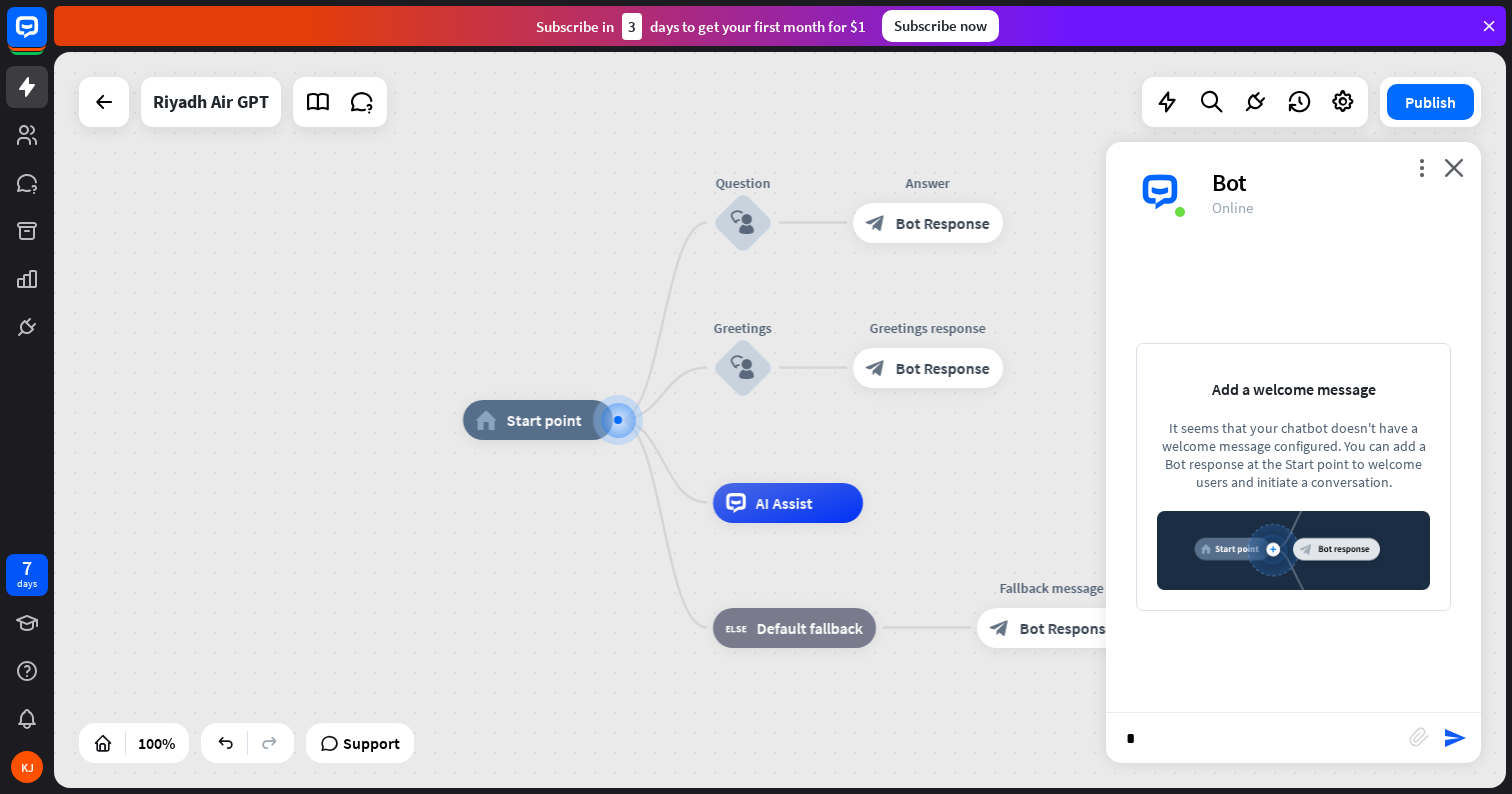 type on "**" 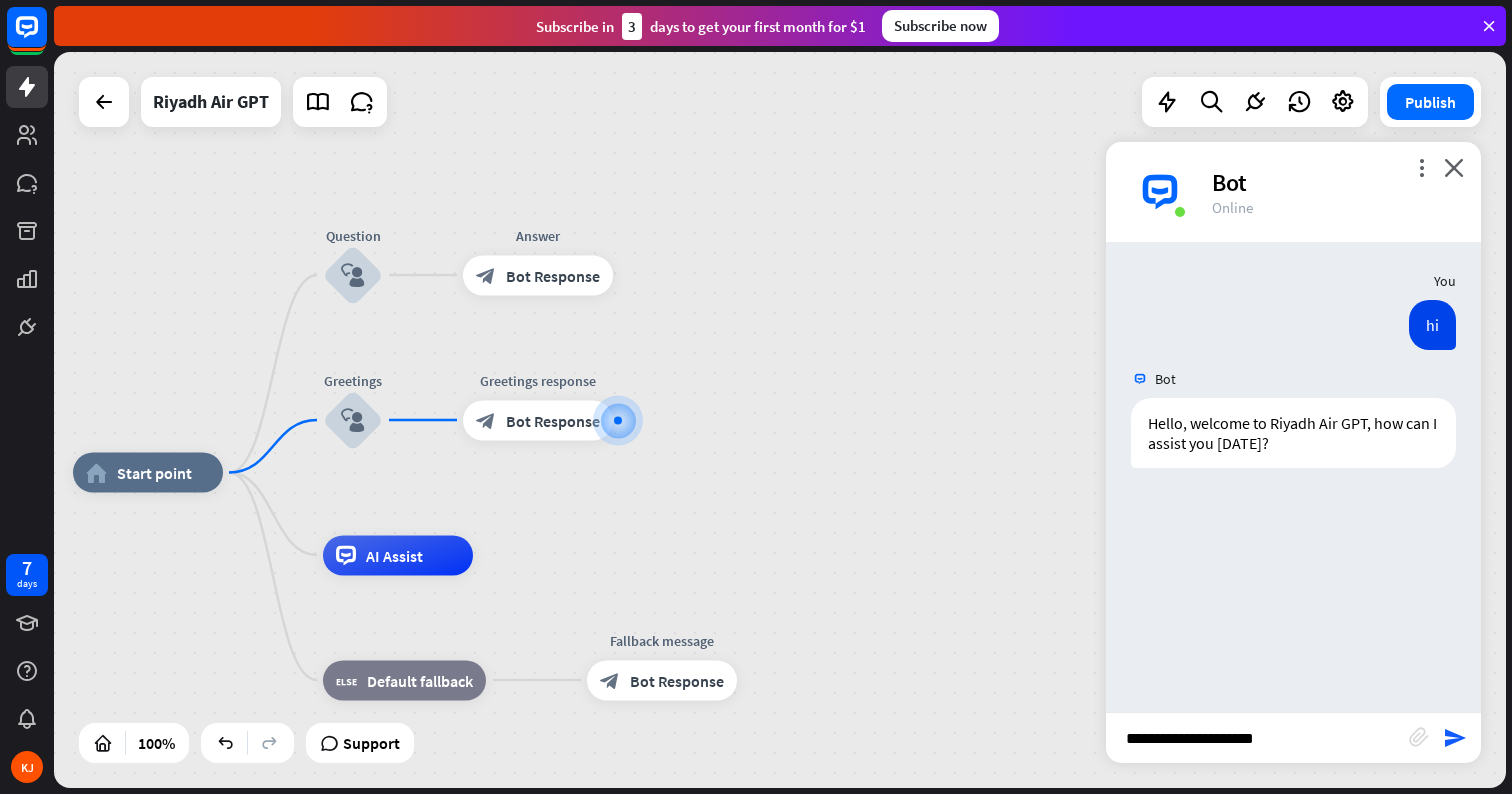 type on "**********" 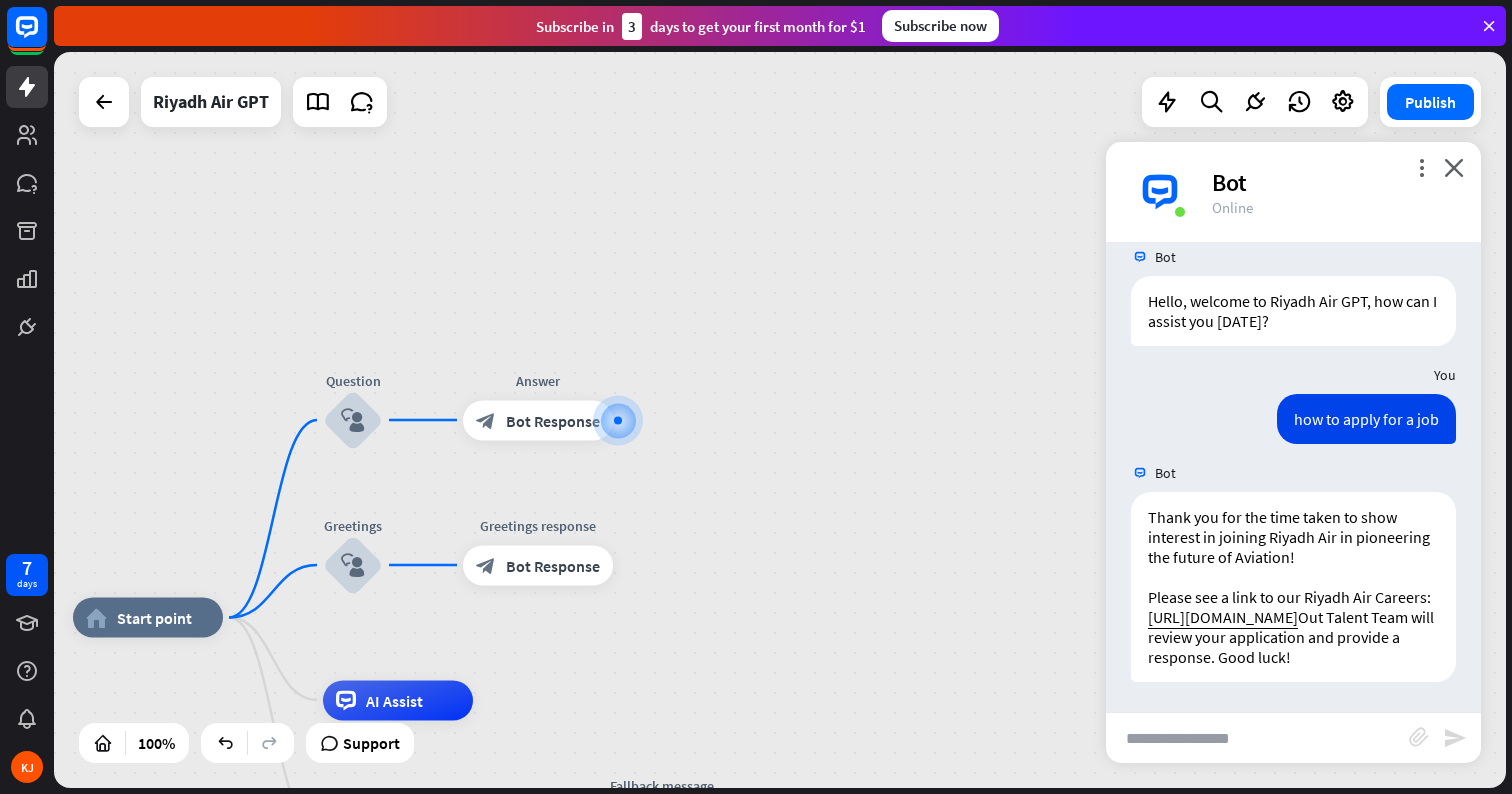 scroll, scrollTop: 162, scrollLeft: 0, axis: vertical 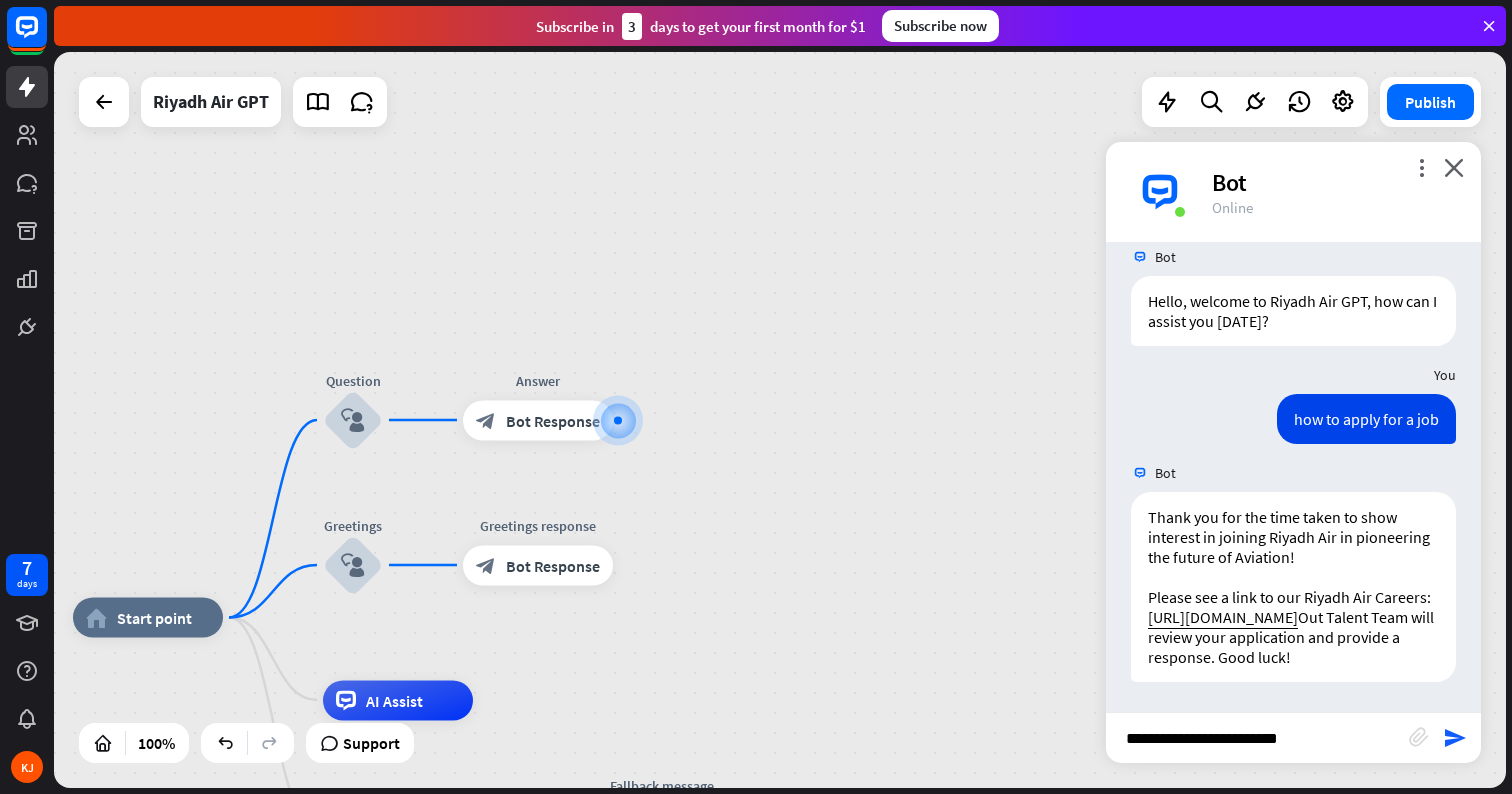 type on "**********" 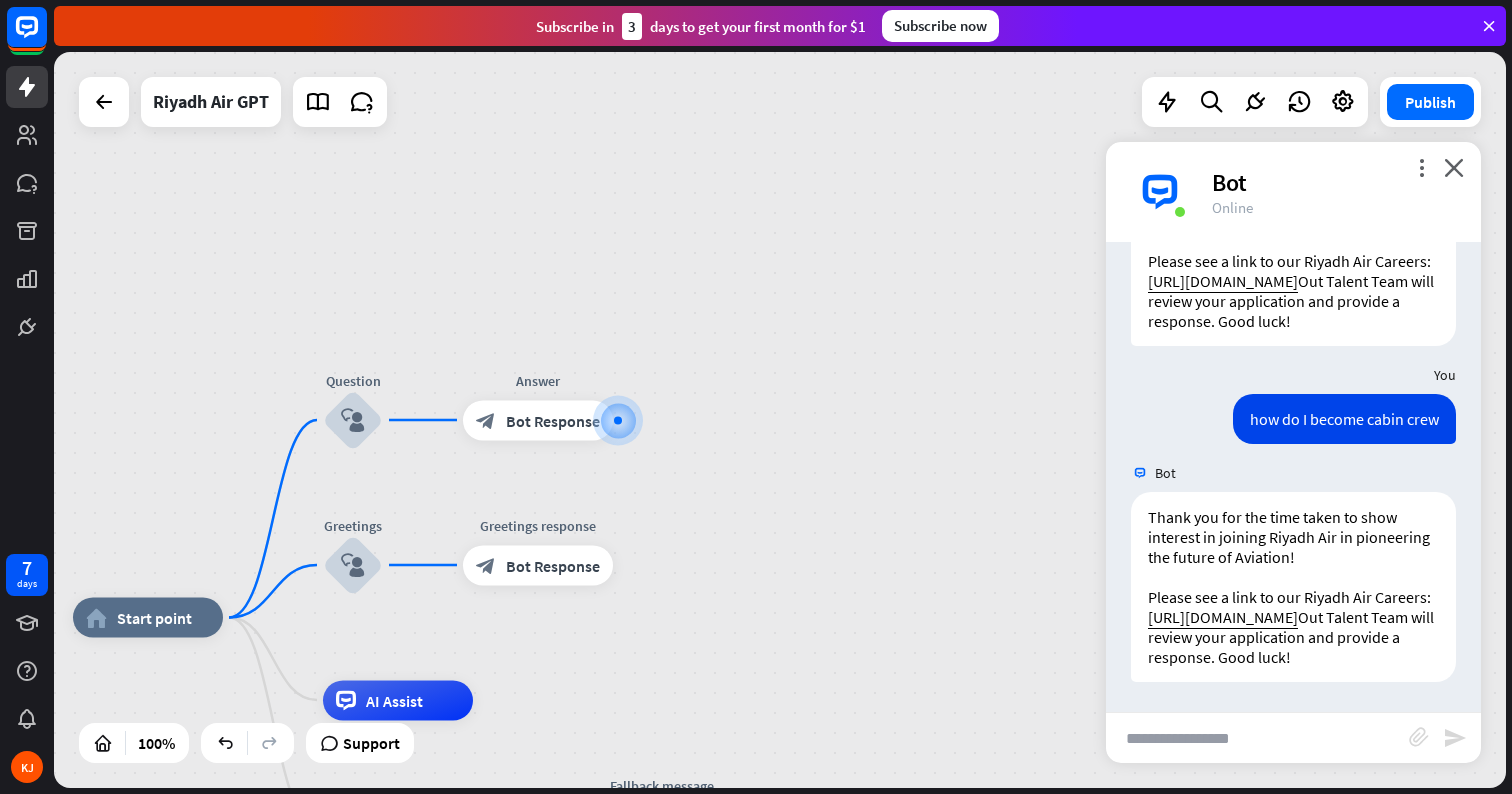 scroll, scrollTop: 538, scrollLeft: 0, axis: vertical 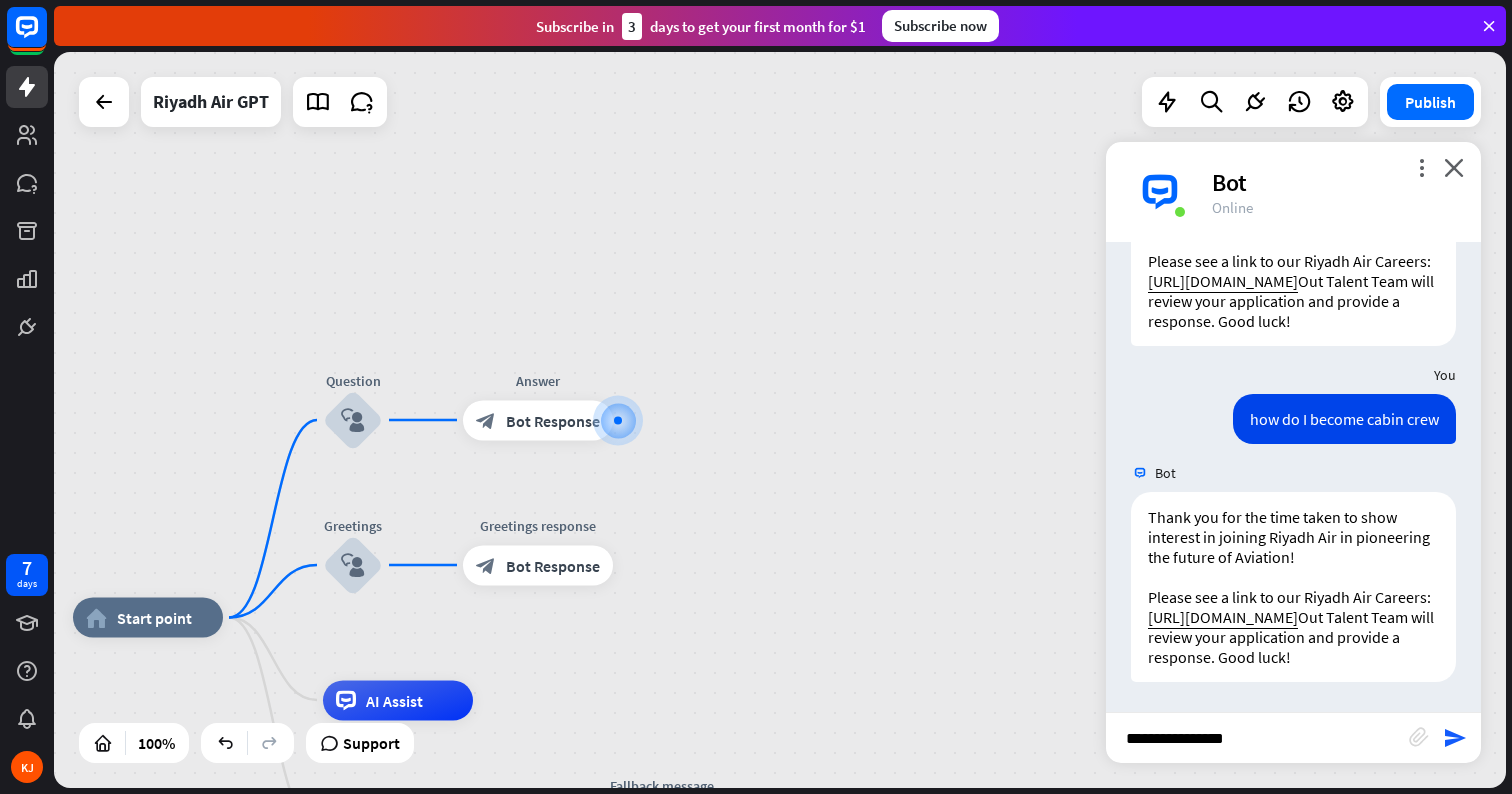 type on "**********" 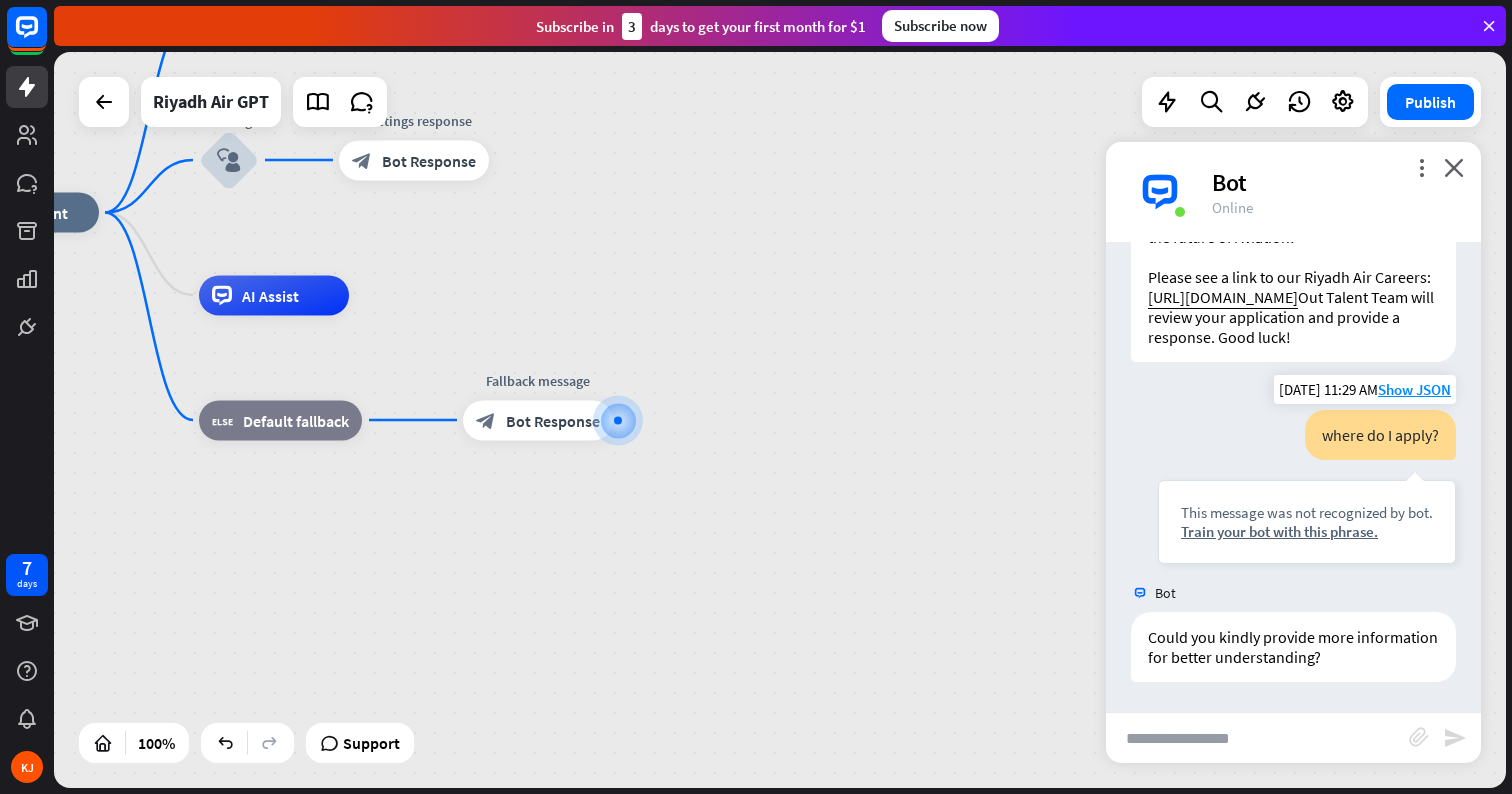 scroll, scrollTop: 858, scrollLeft: 0, axis: vertical 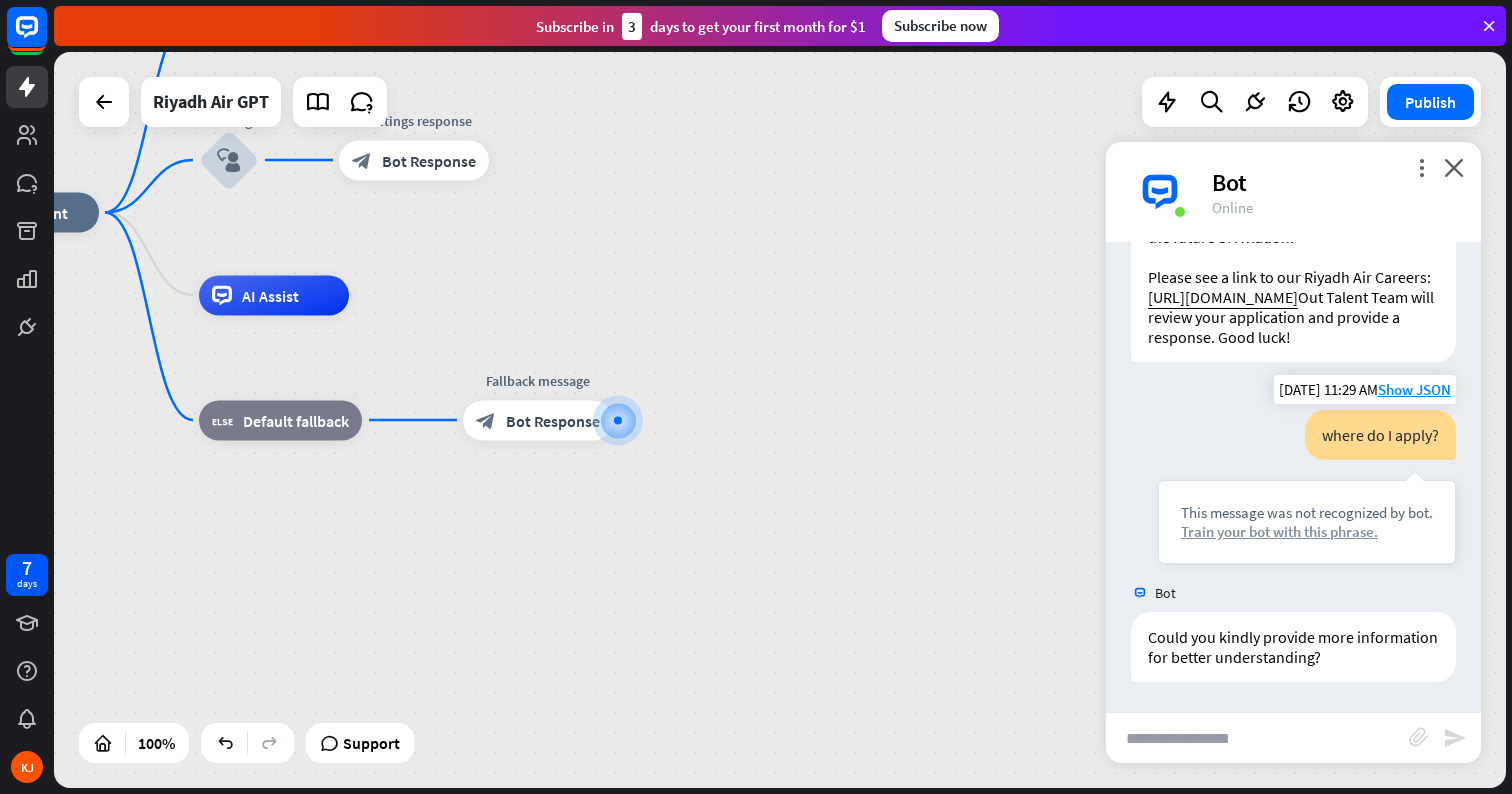 click on "Train your bot with this phrase." at bounding box center (1307, 531) 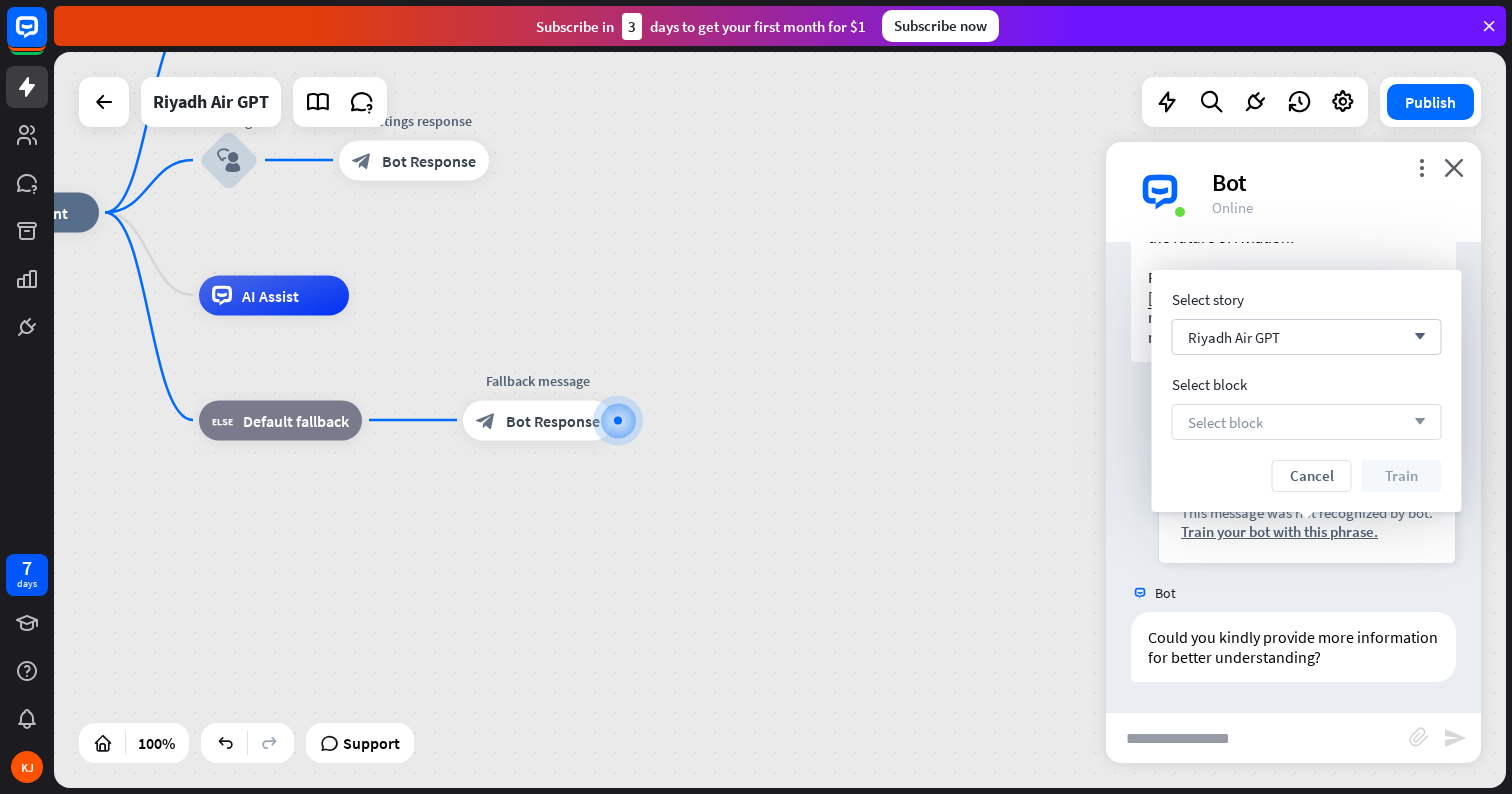 click on "arrow_down" at bounding box center (1415, 422) 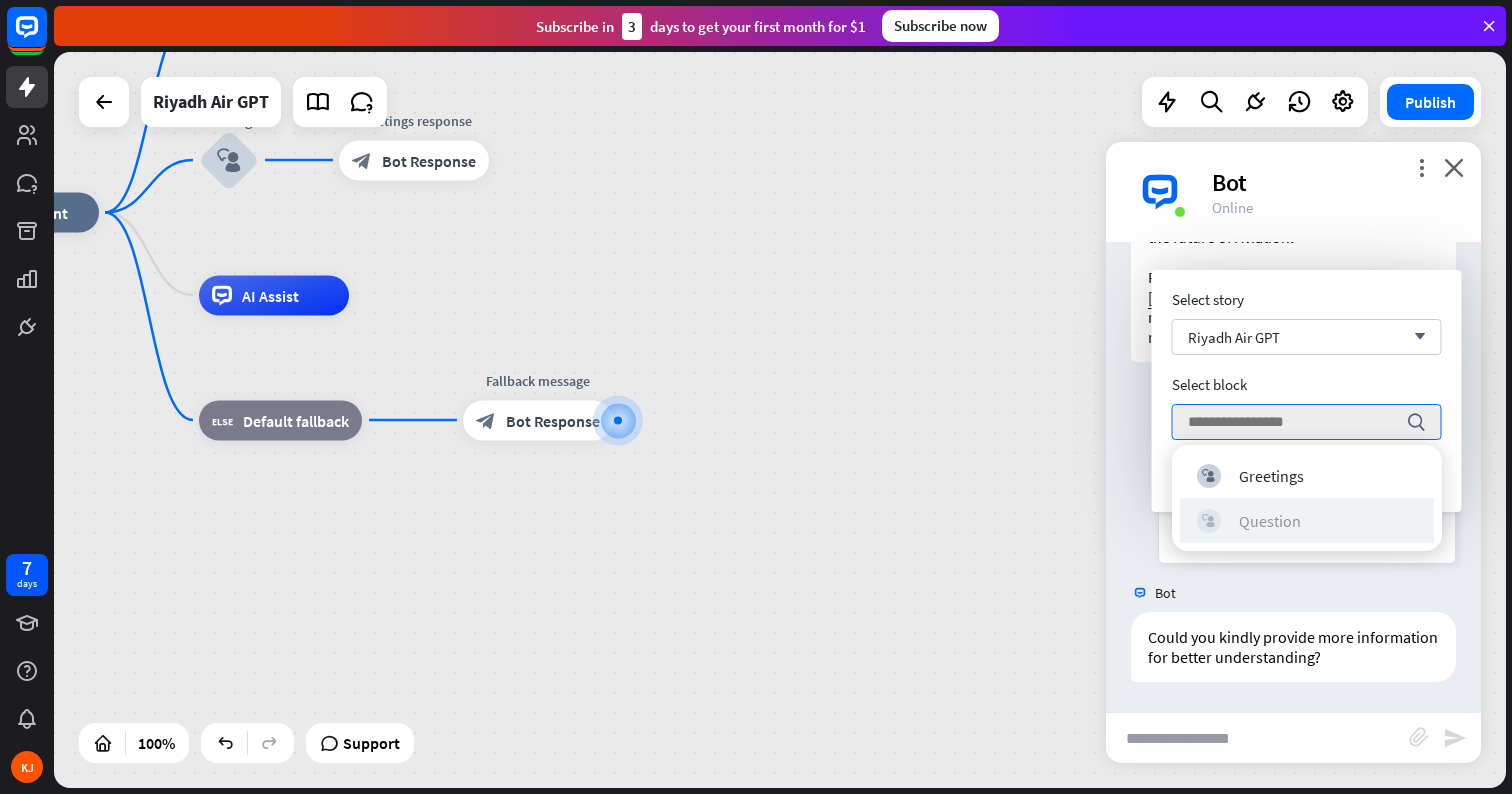 click on "Question" at bounding box center [1270, 521] 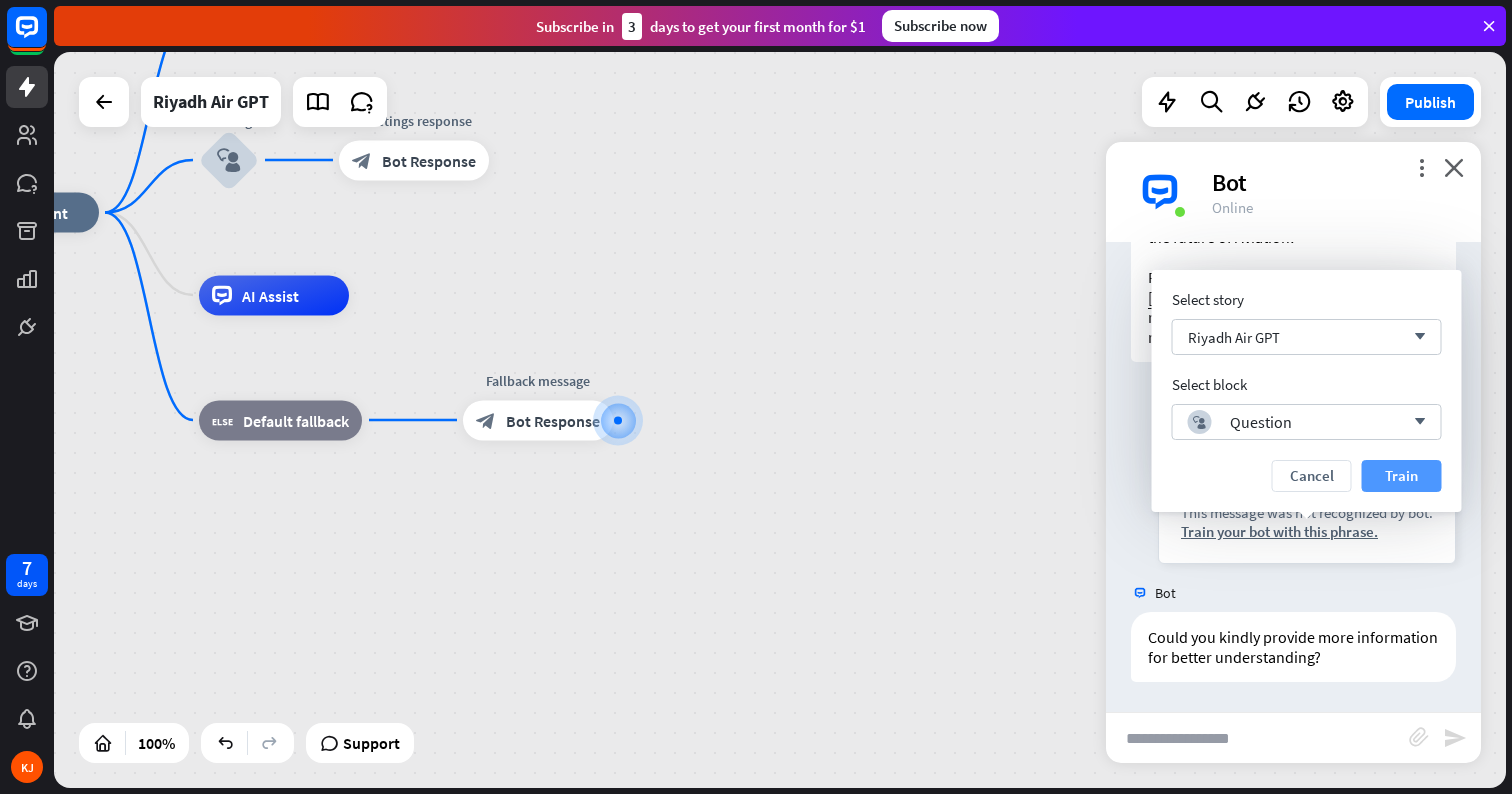 click on "Train" at bounding box center [1402, 476] 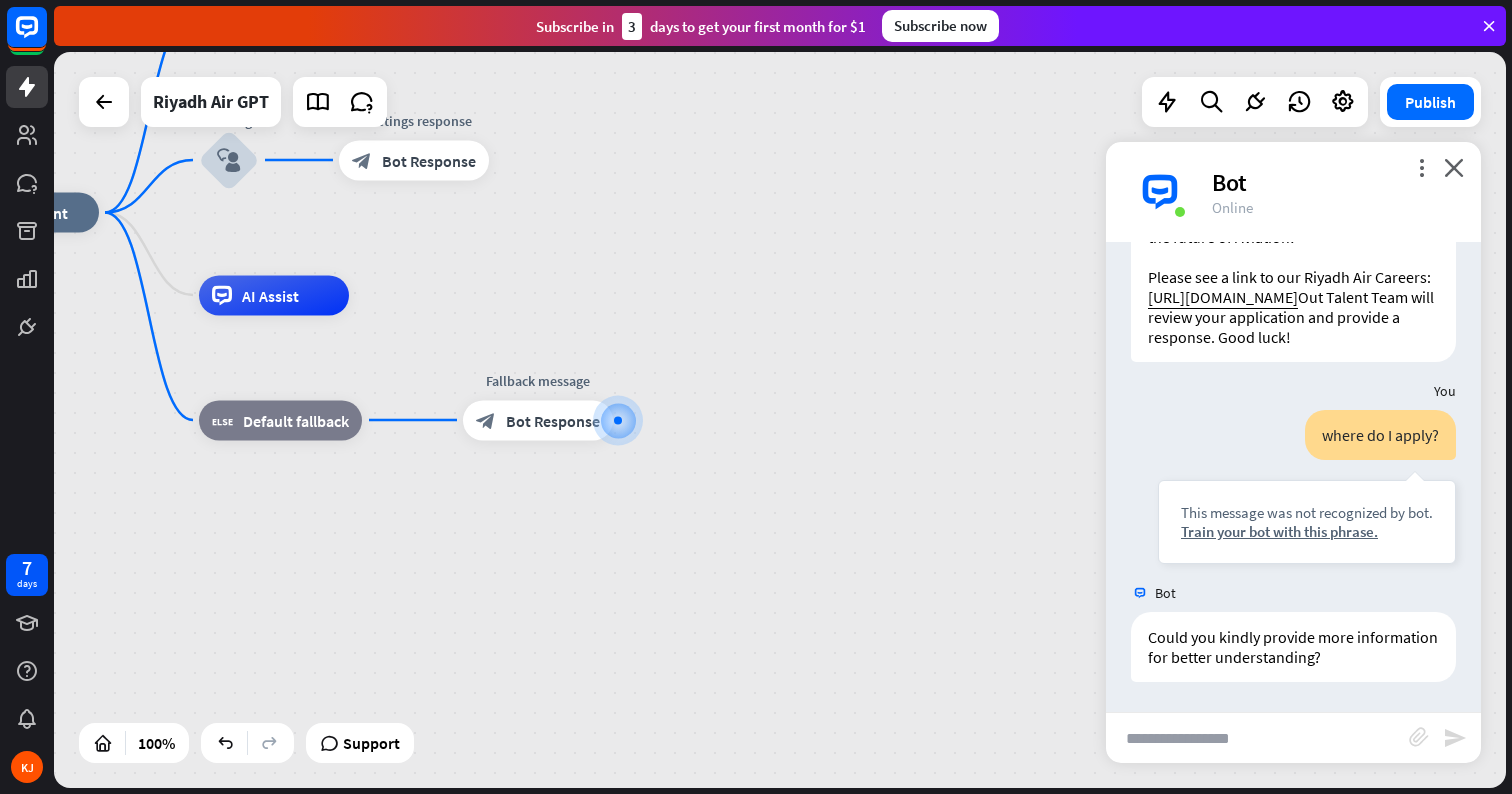 scroll, scrollTop: 839, scrollLeft: 0, axis: vertical 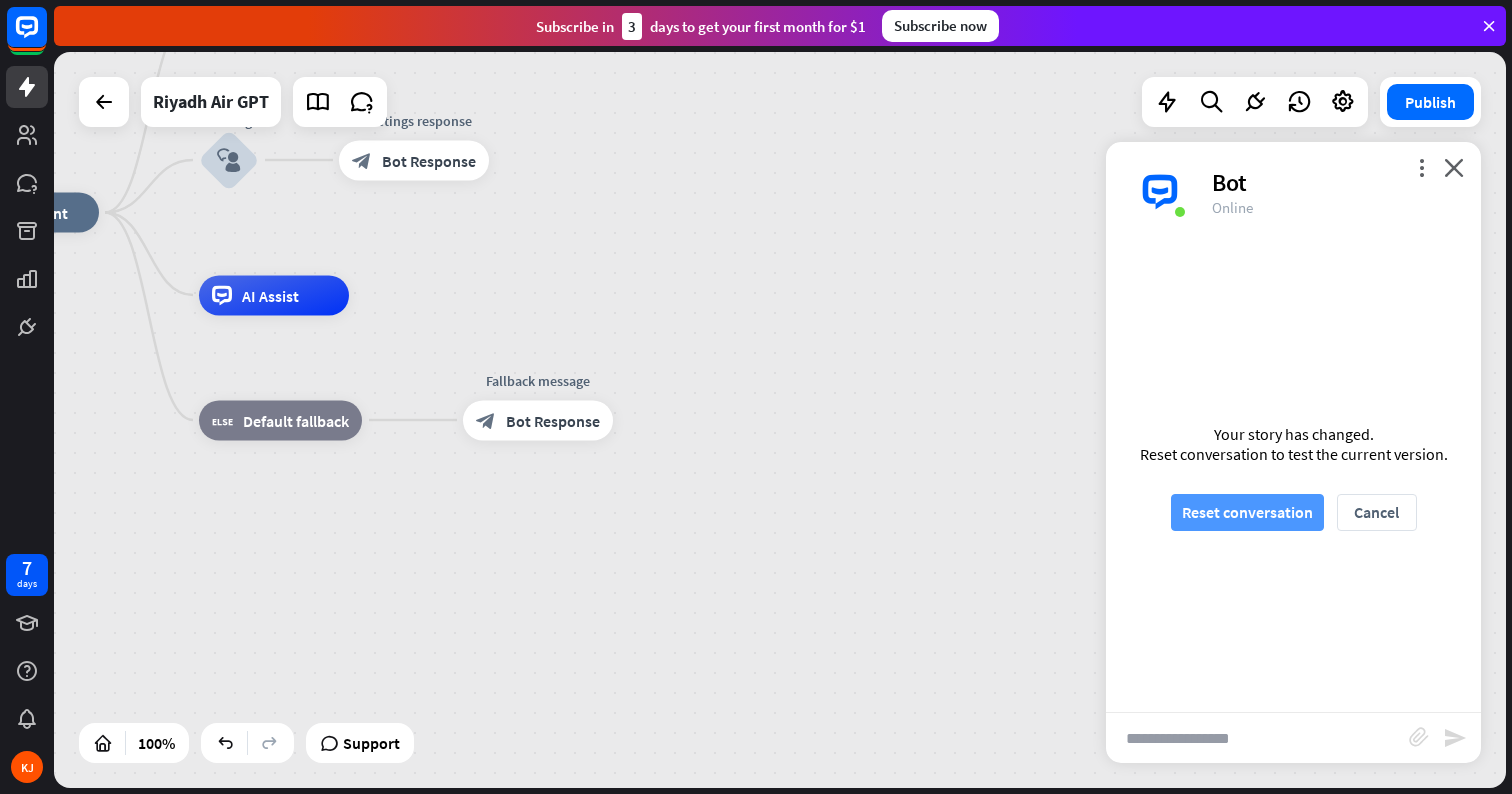 click on "Reset conversation" at bounding box center [1247, 512] 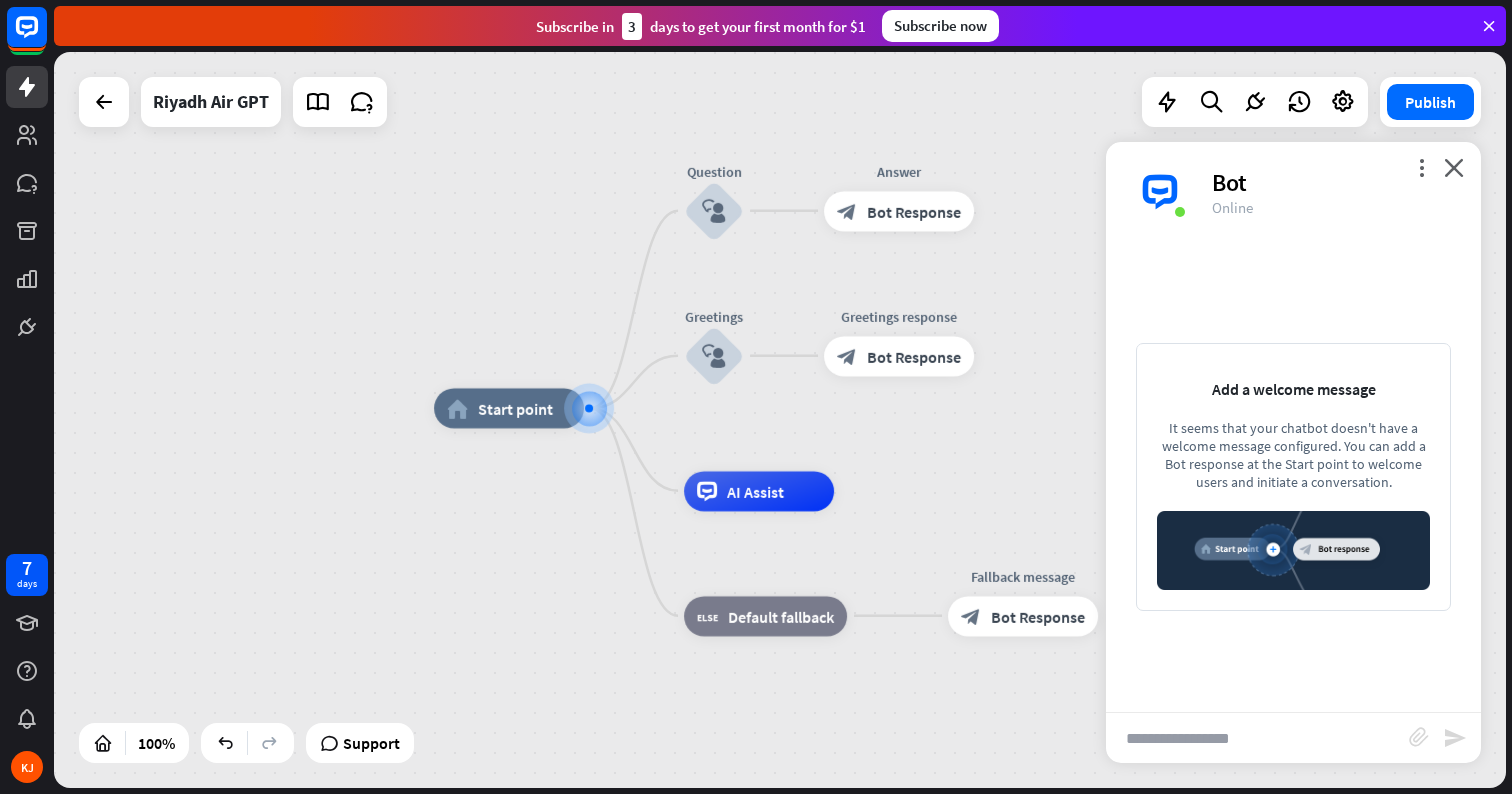 click at bounding box center (1257, 738) 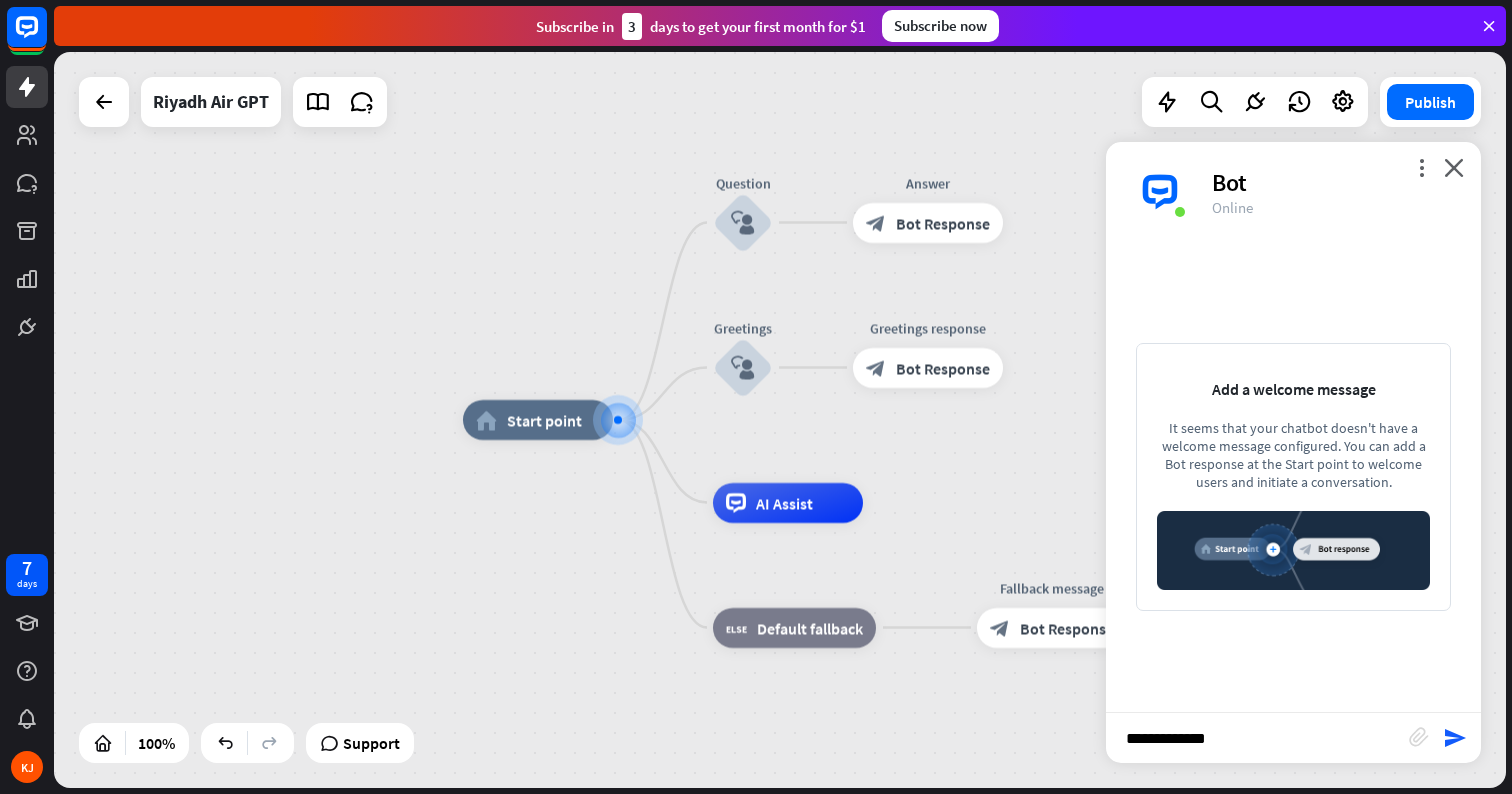 type on "**********" 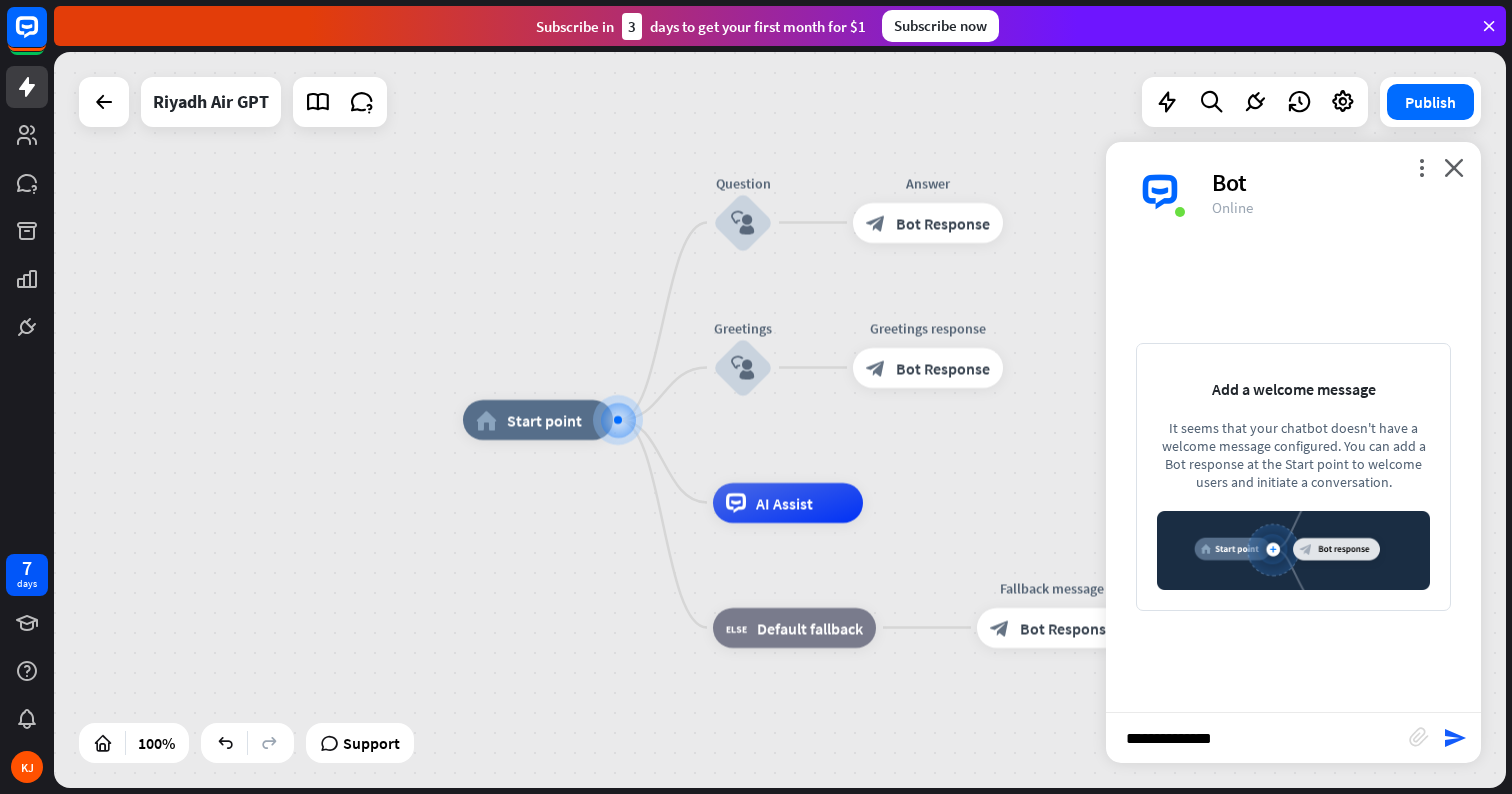 type 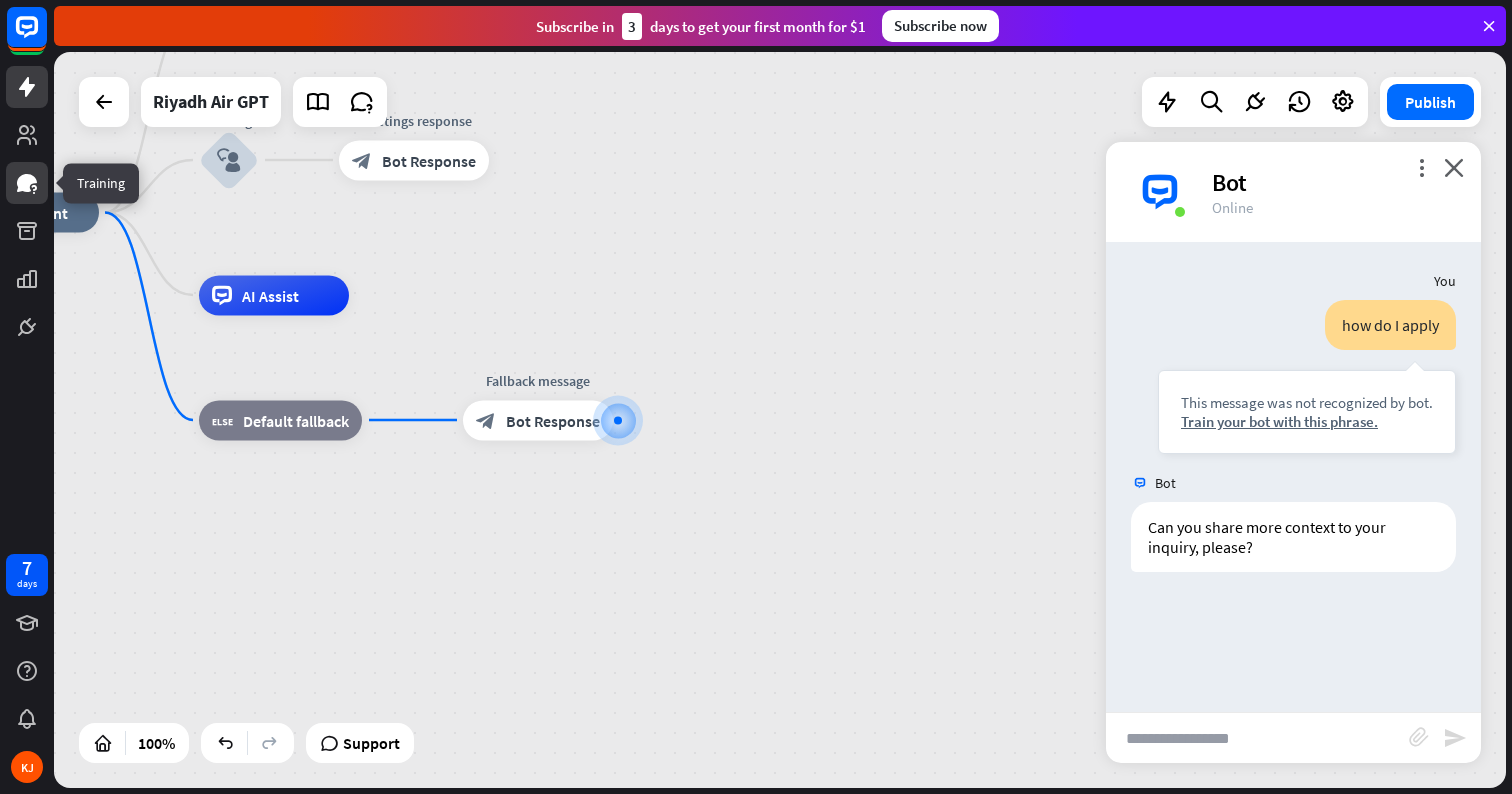 click 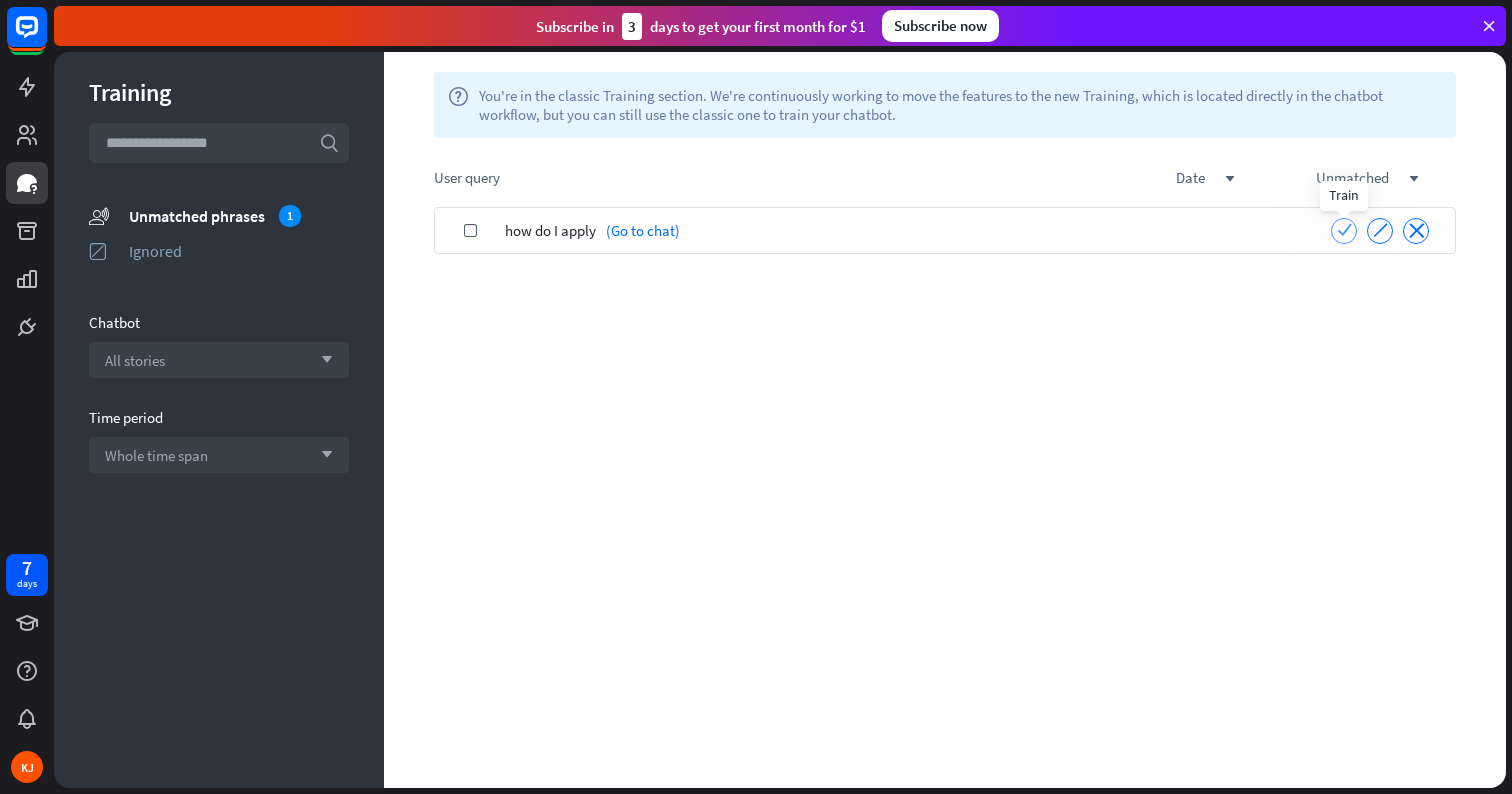 click on "check" at bounding box center (1344, 229) 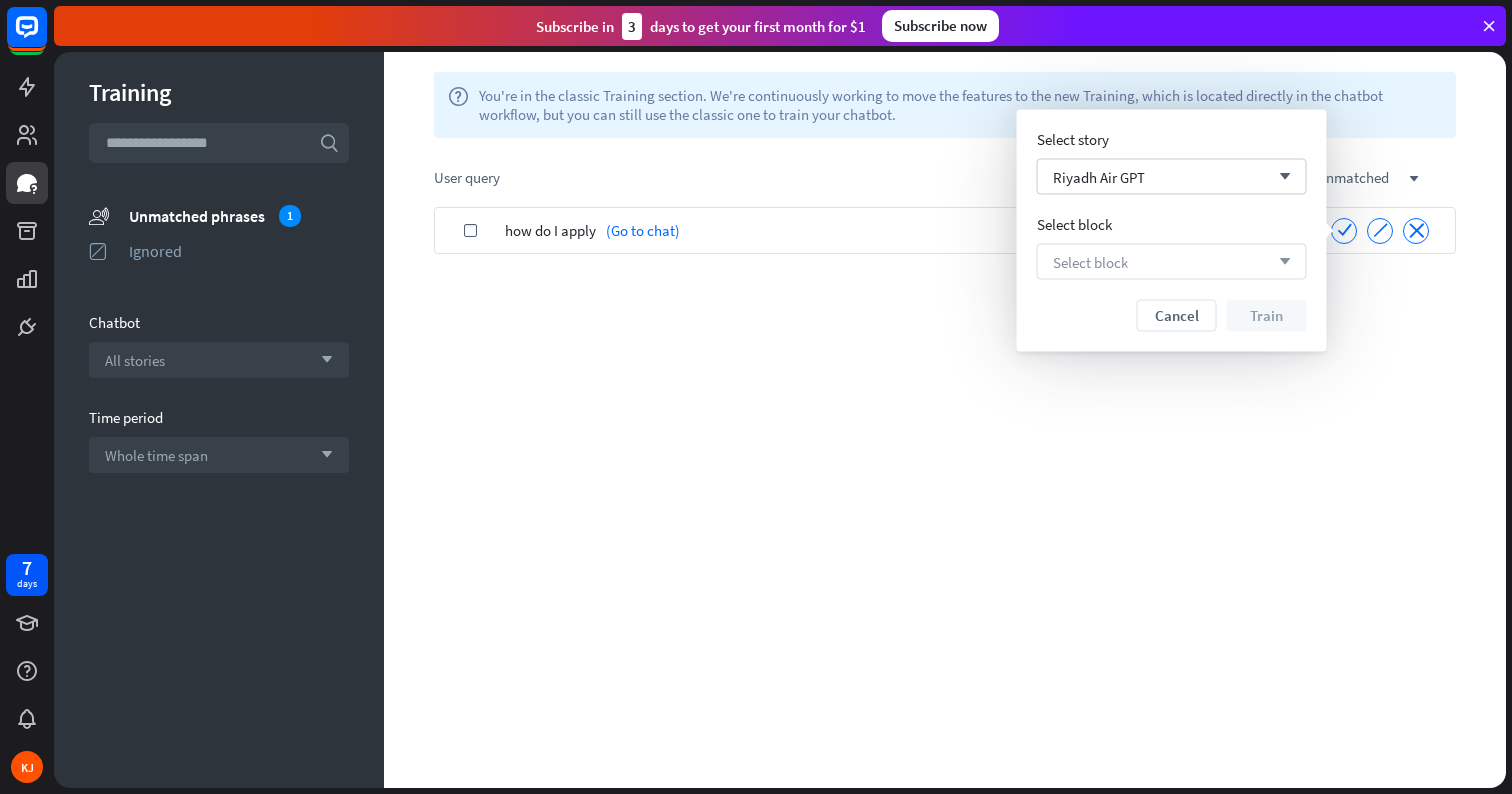 click on "Select block
arrow_down" at bounding box center [1172, 262] 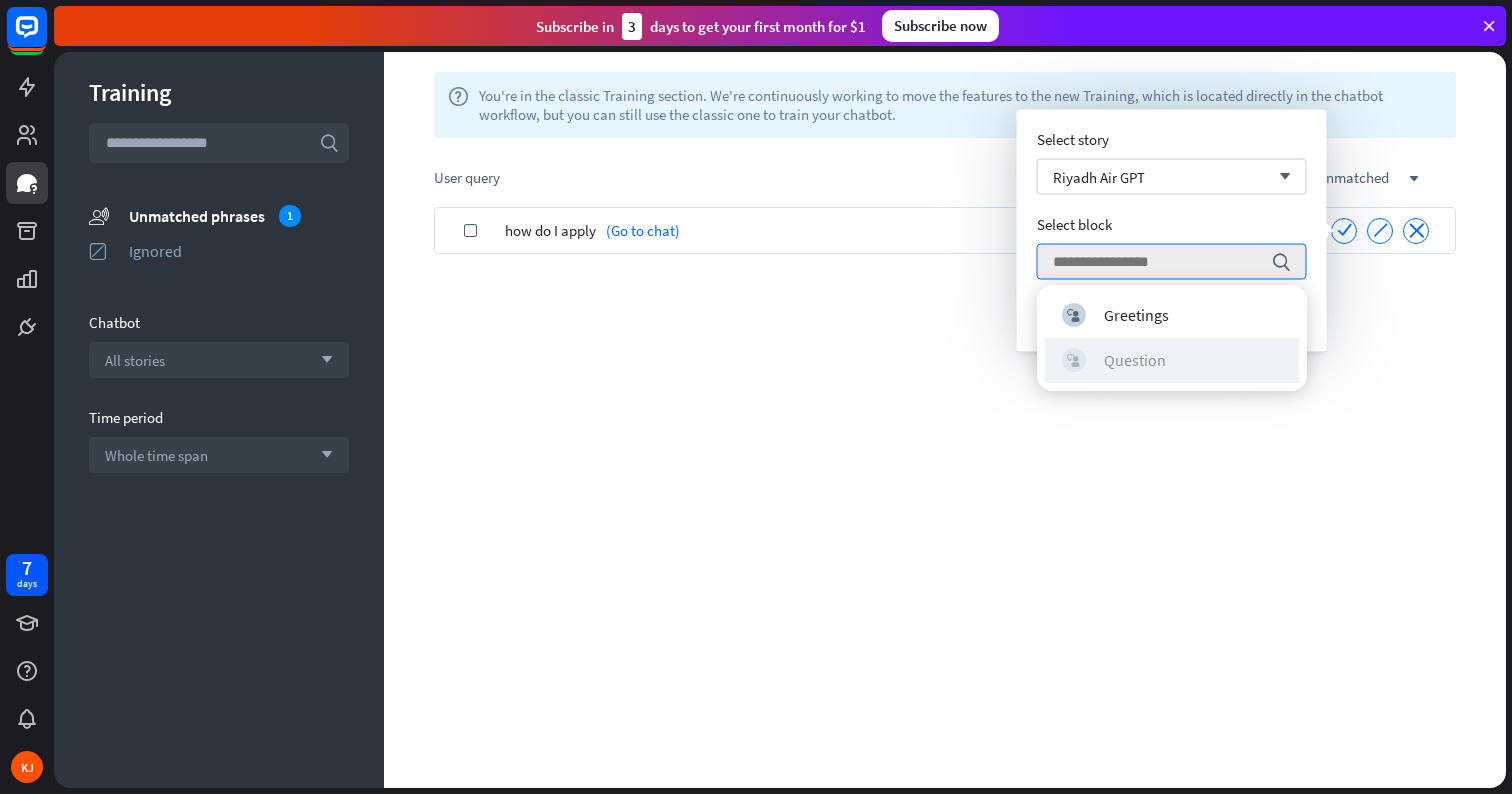 click on "Question" at bounding box center (1135, 360) 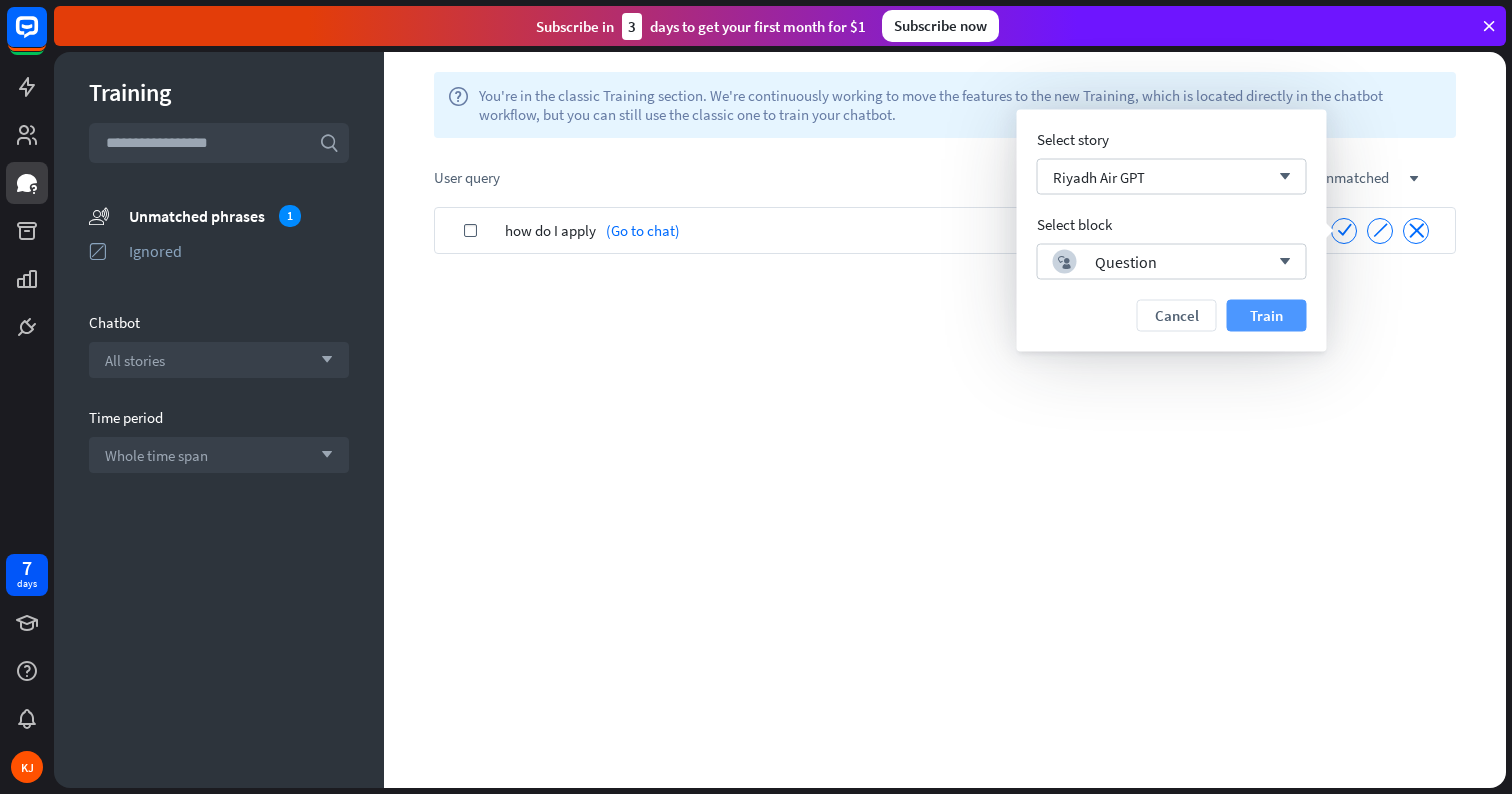 click on "Train" at bounding box center [1267, 316] 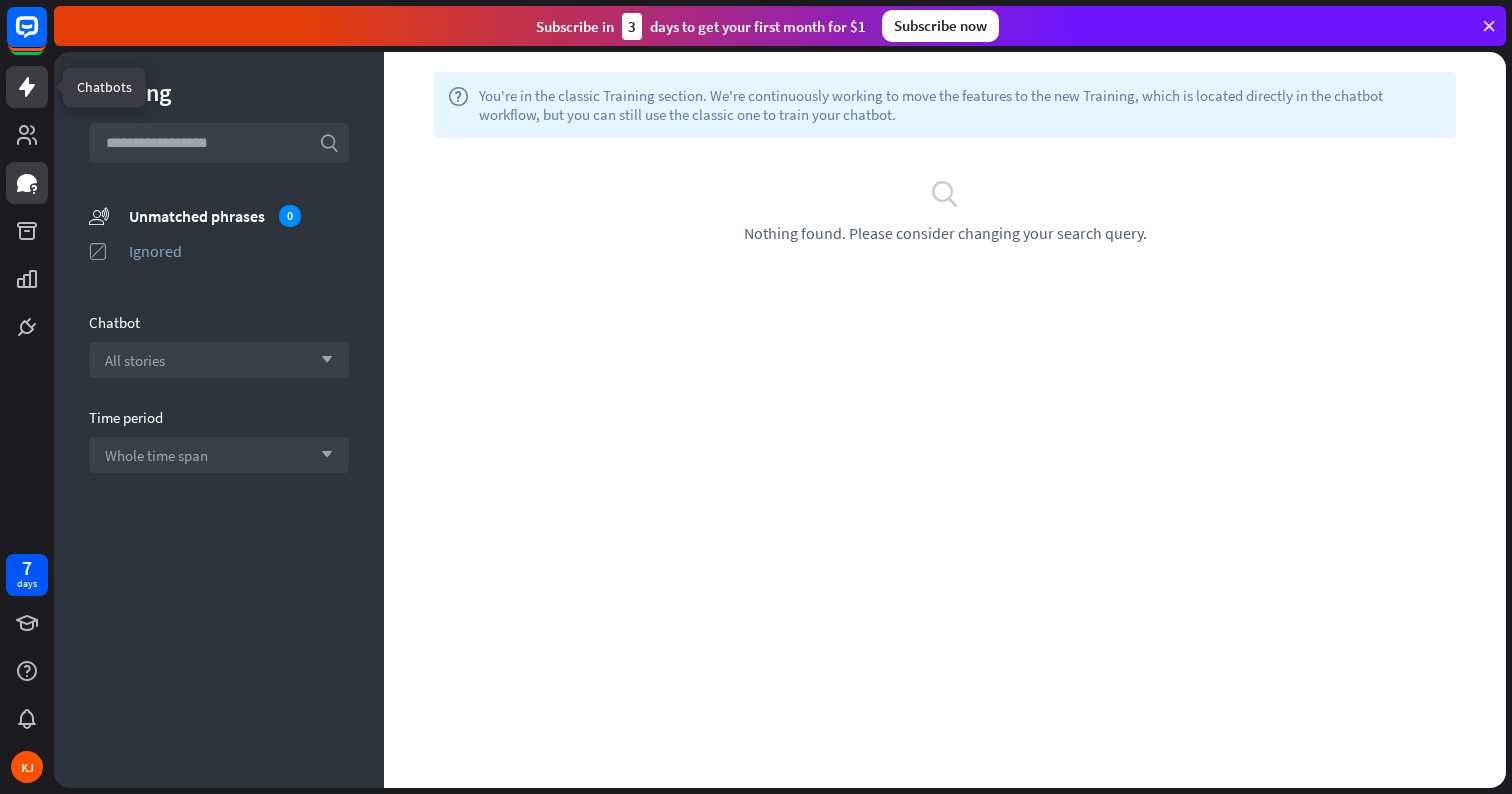 click 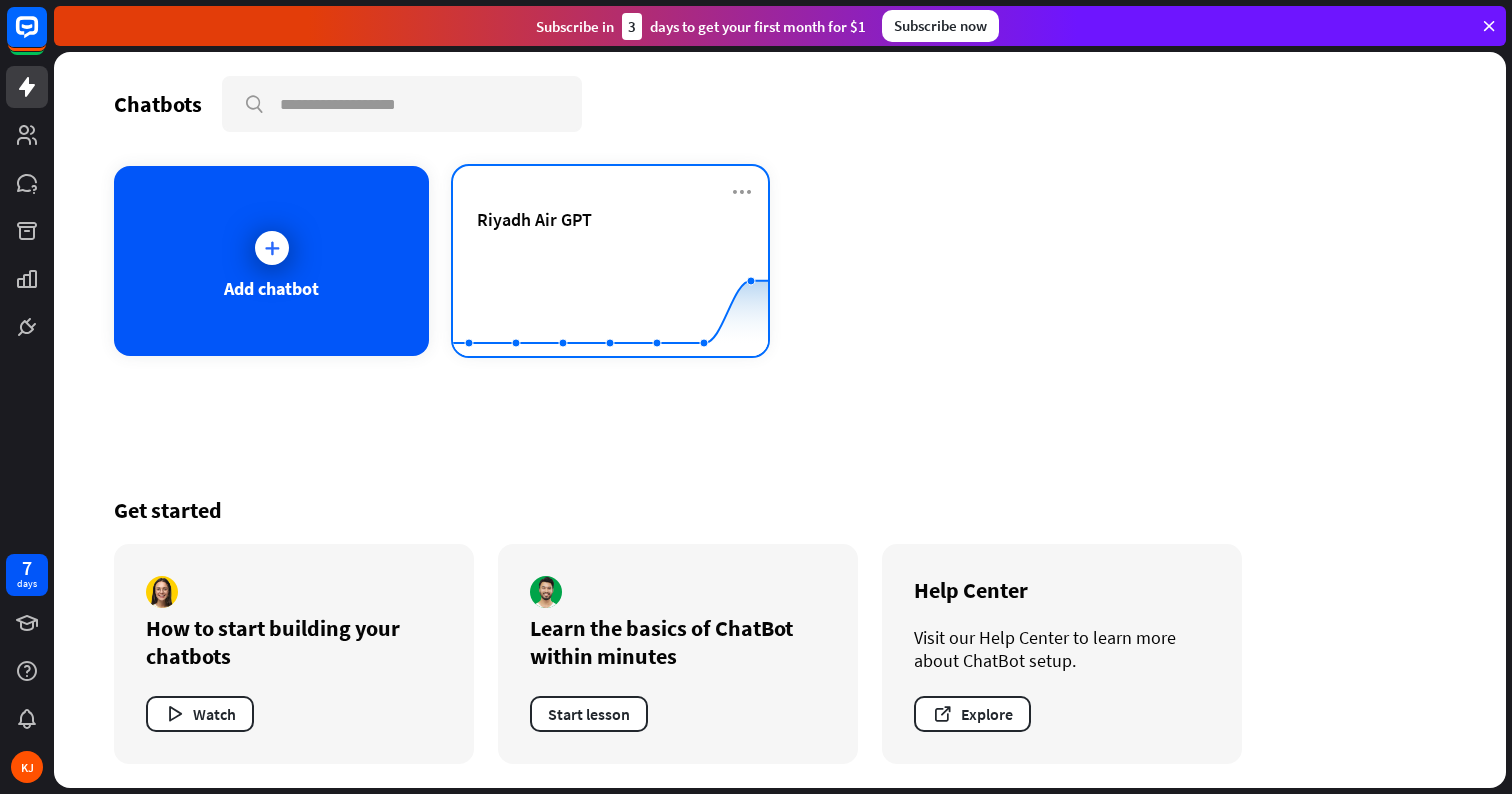 click on "Riyadh Air GPT" at bounding box center [610, 243] 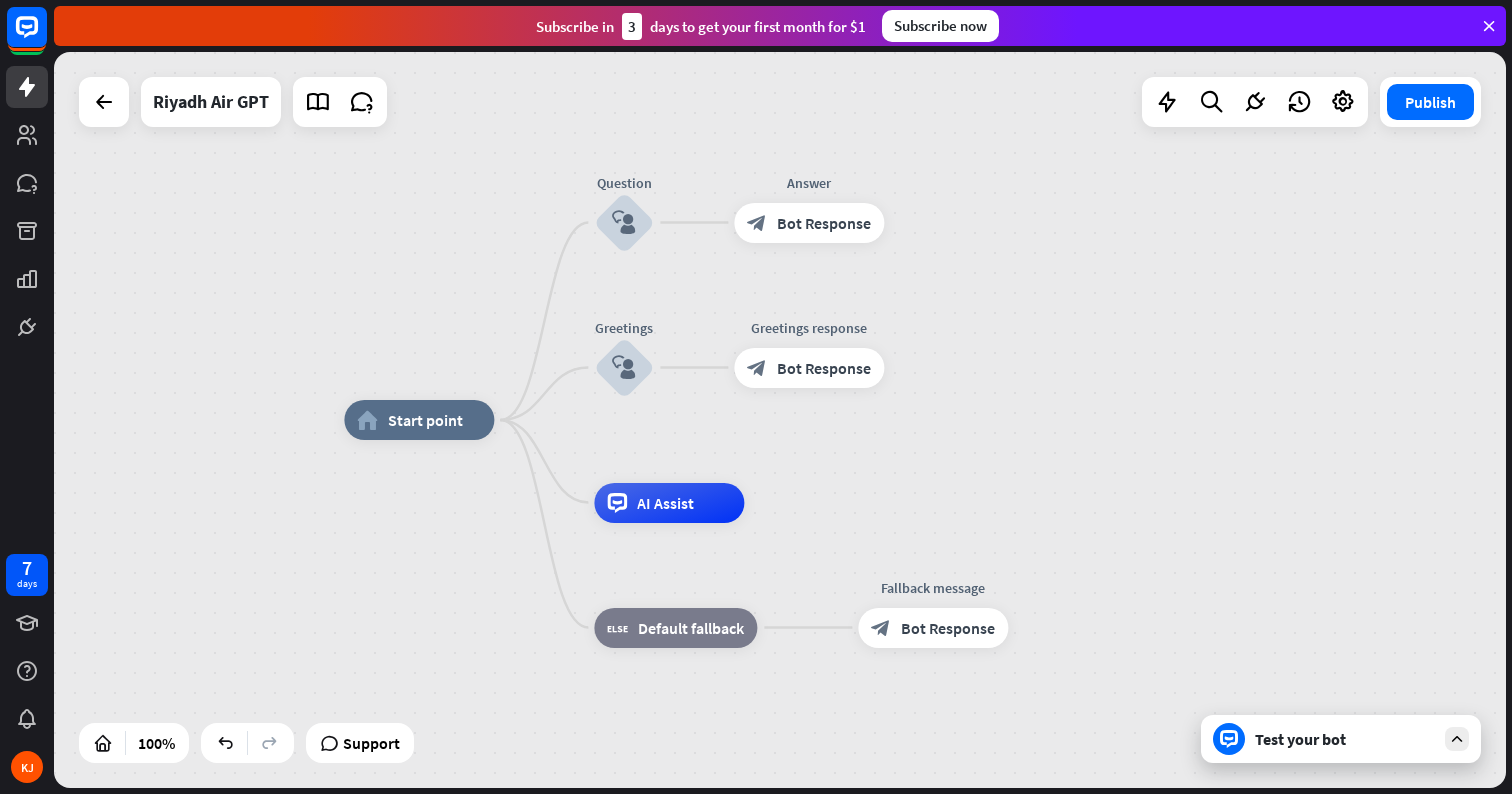 click on "Test your bot" at bounding box center (1345, 739) 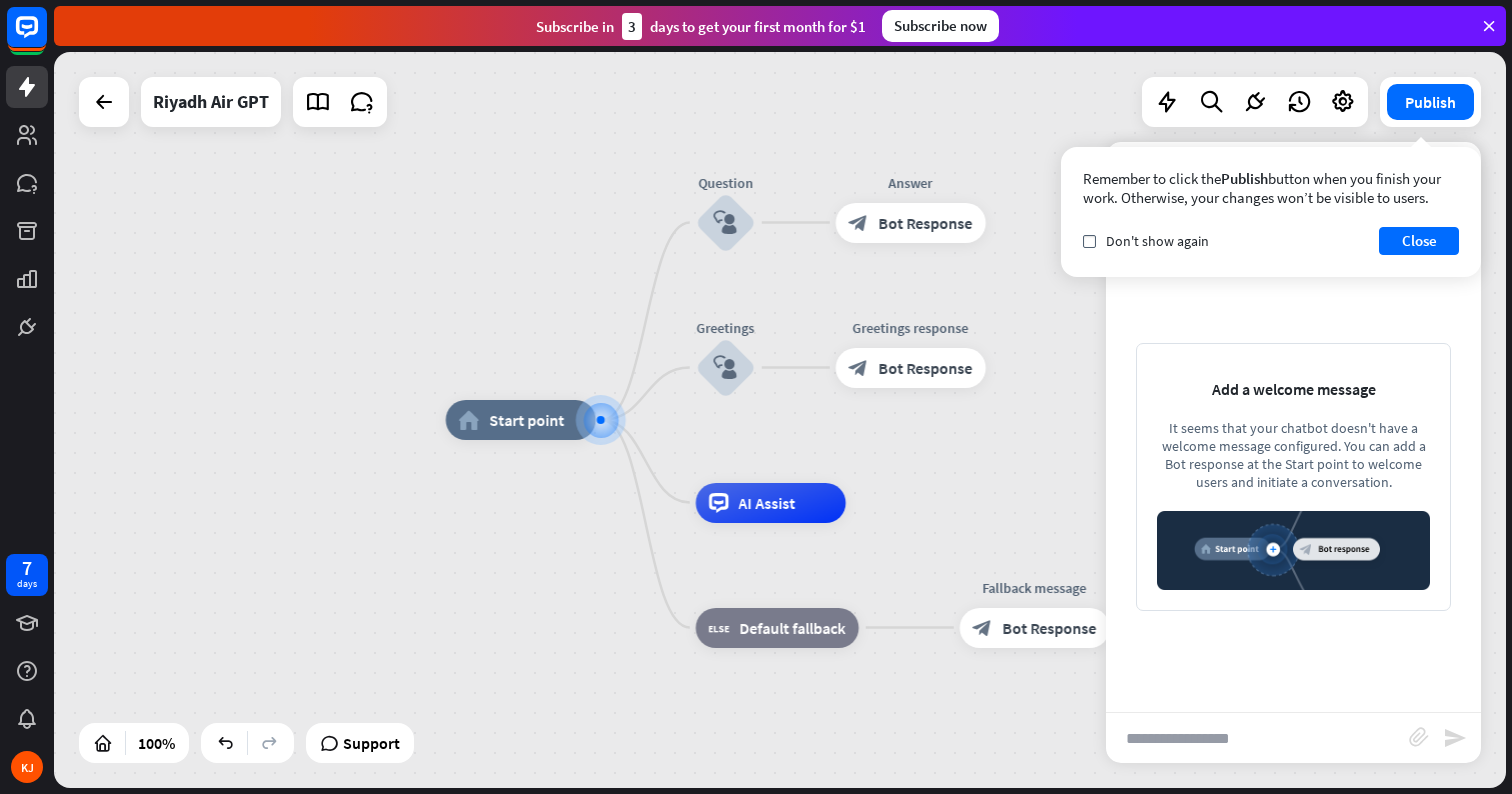 click at bounding box center [1257, 738] 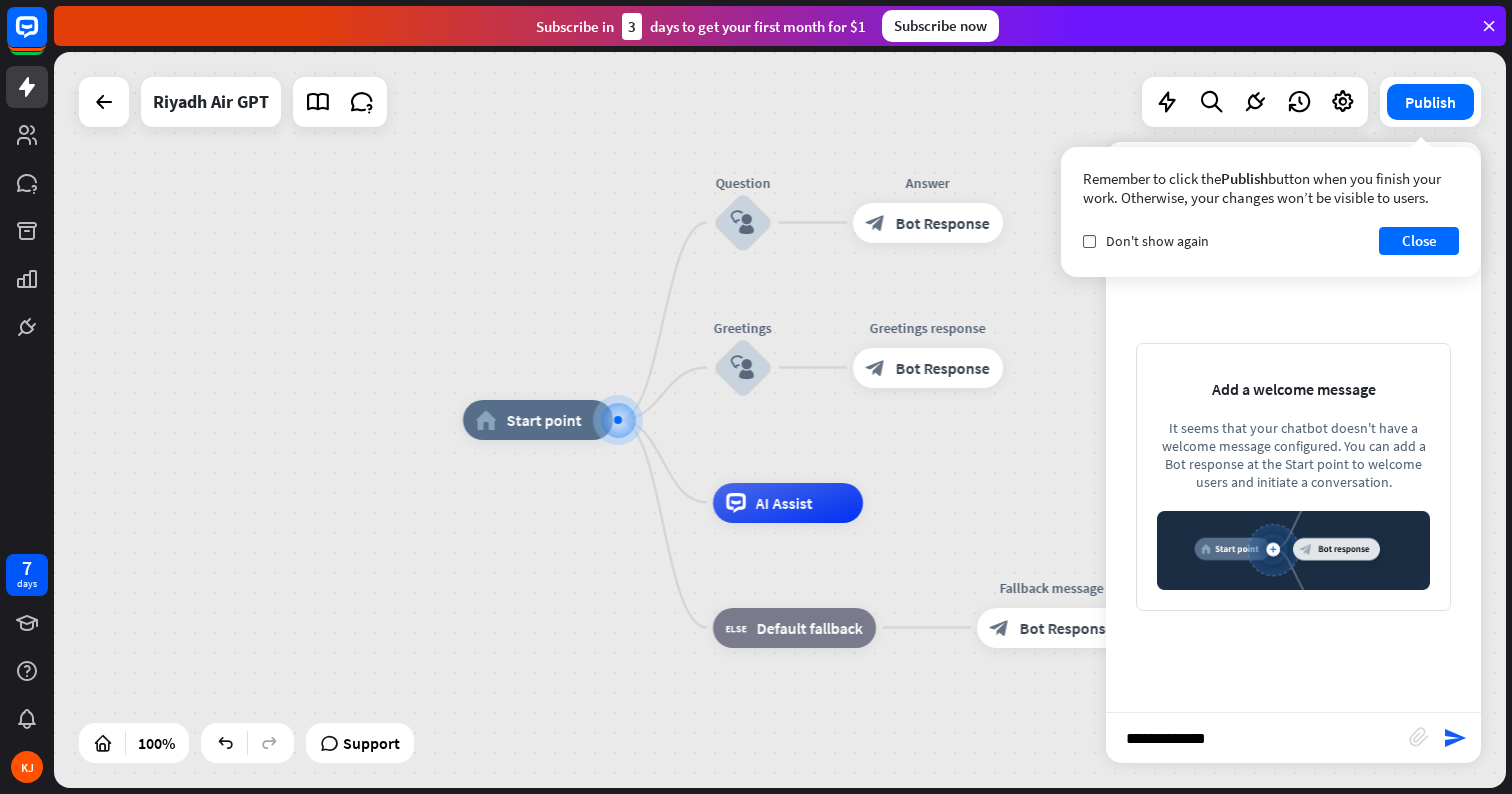 type on "**********" 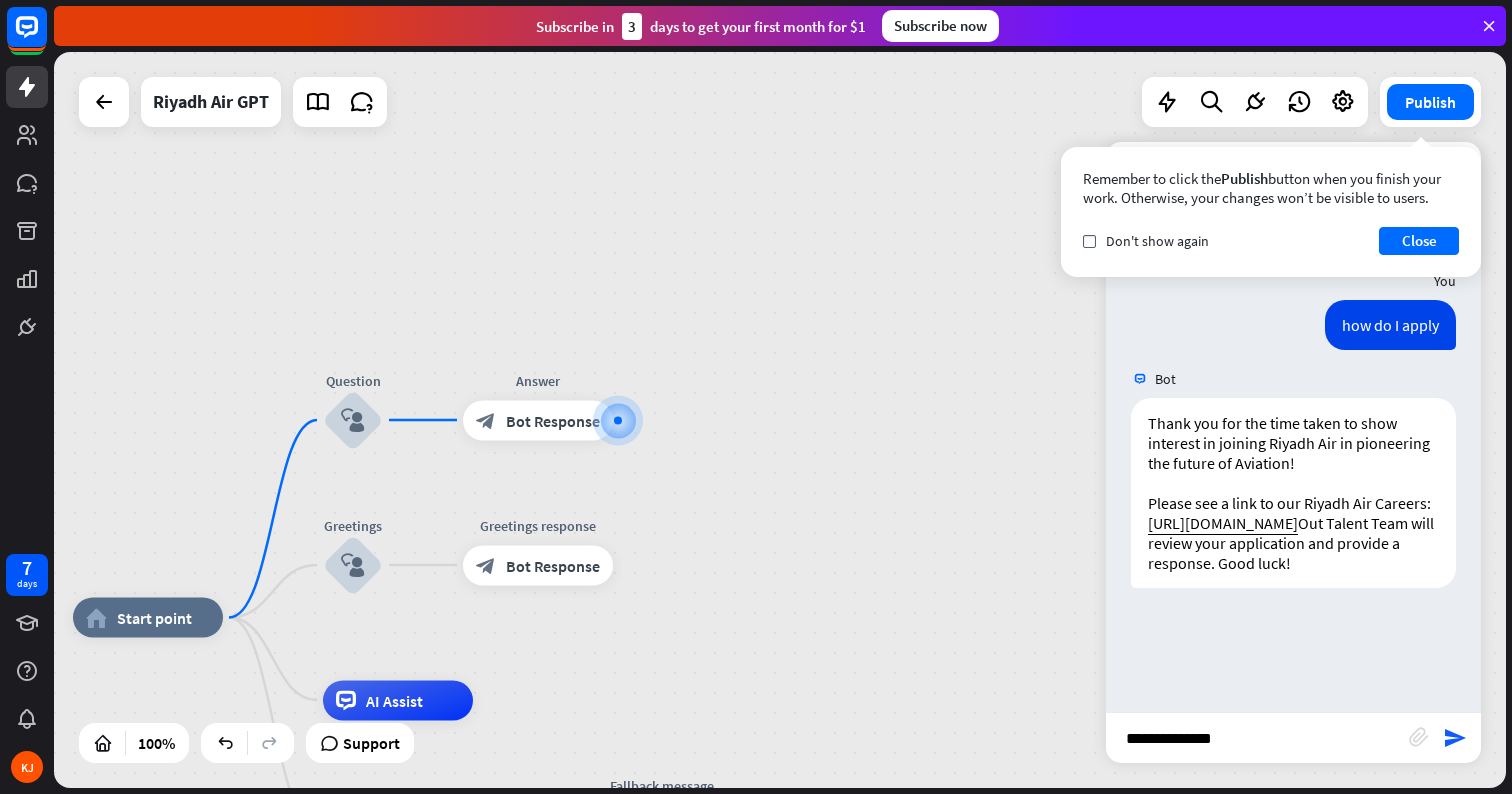 type on "**********" 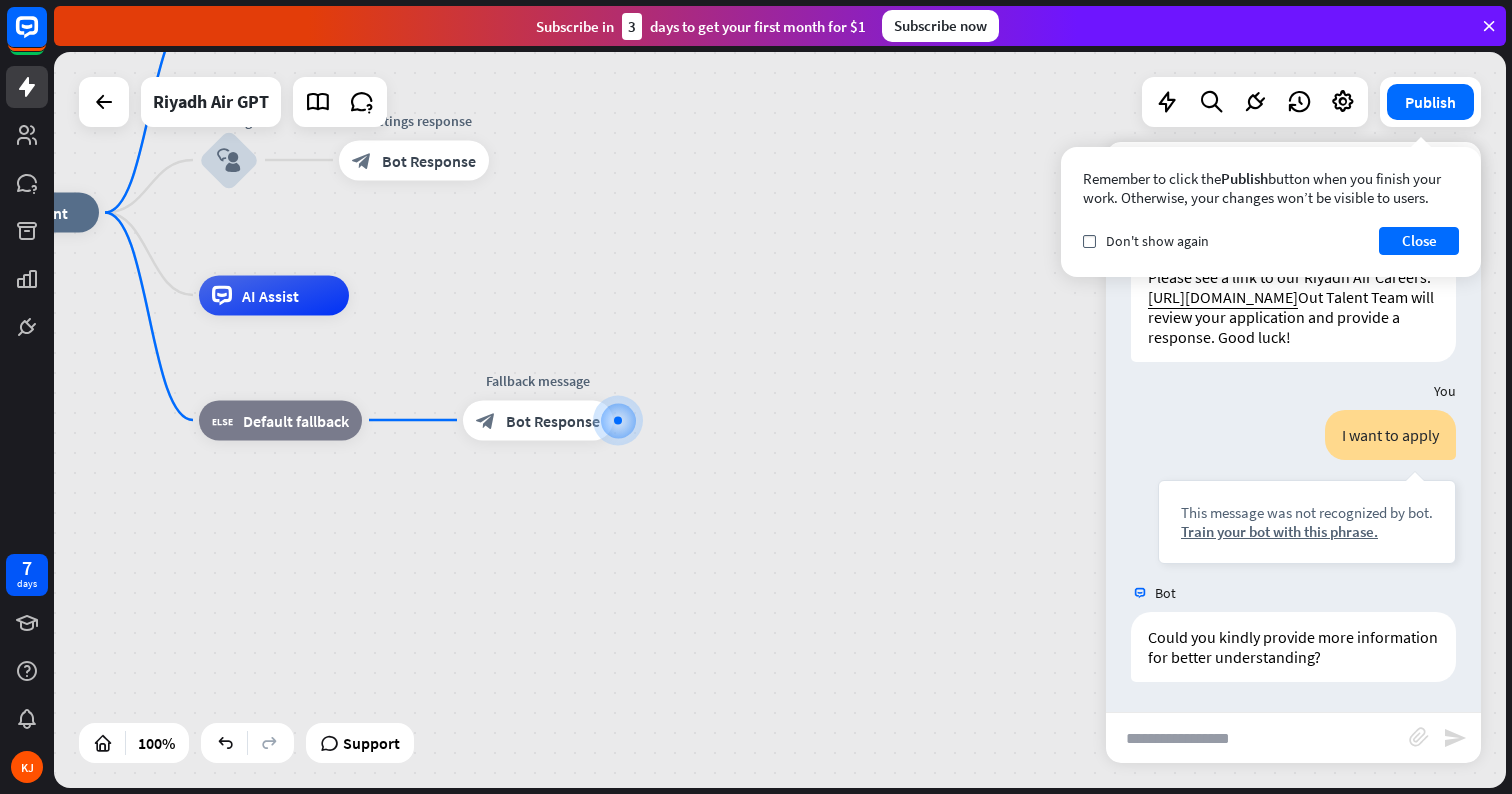 scroll, scrollTop: 266, scrollLeft: 0, axis: vertical 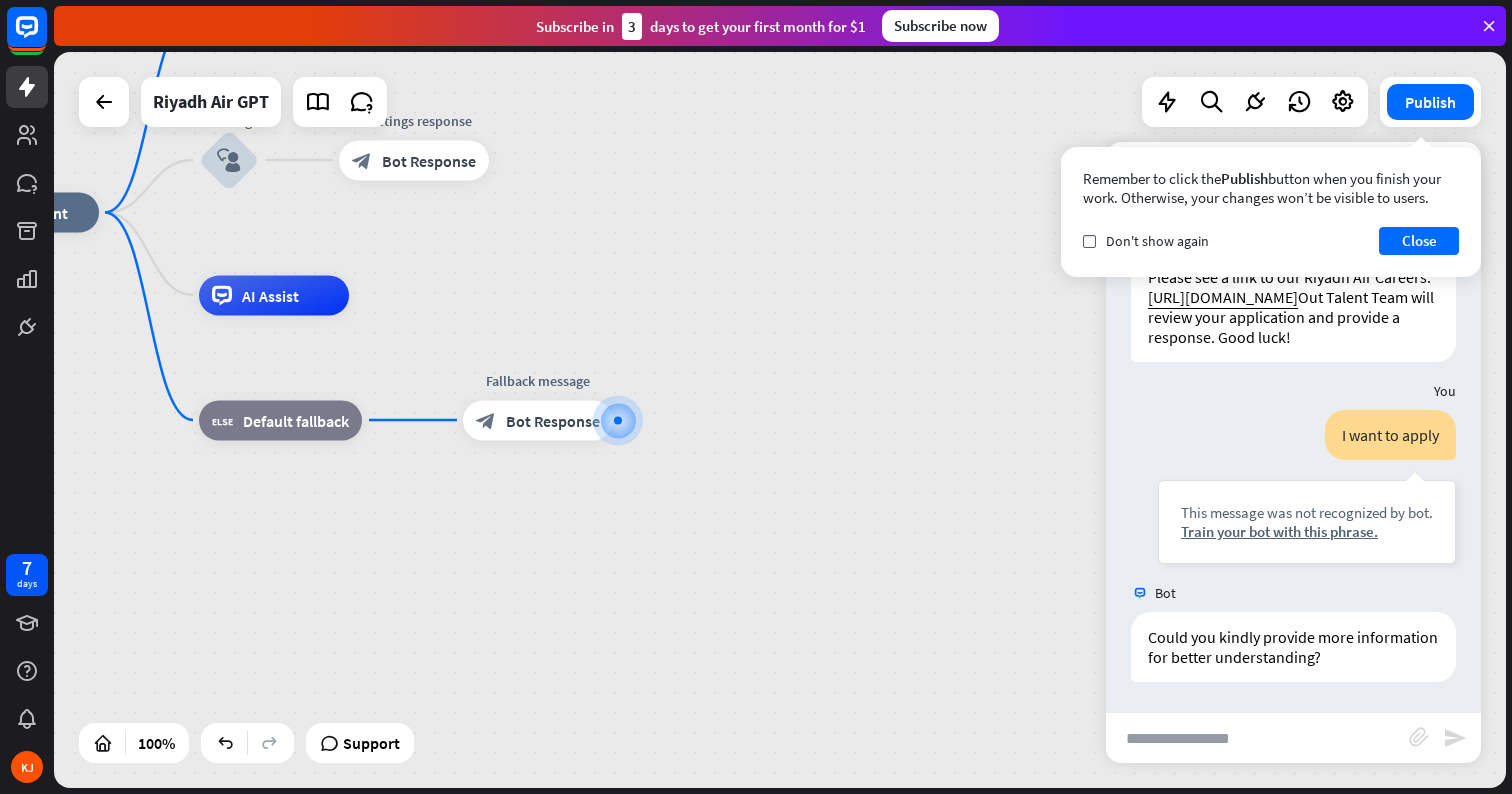 click at bounding box center [1257, 738] 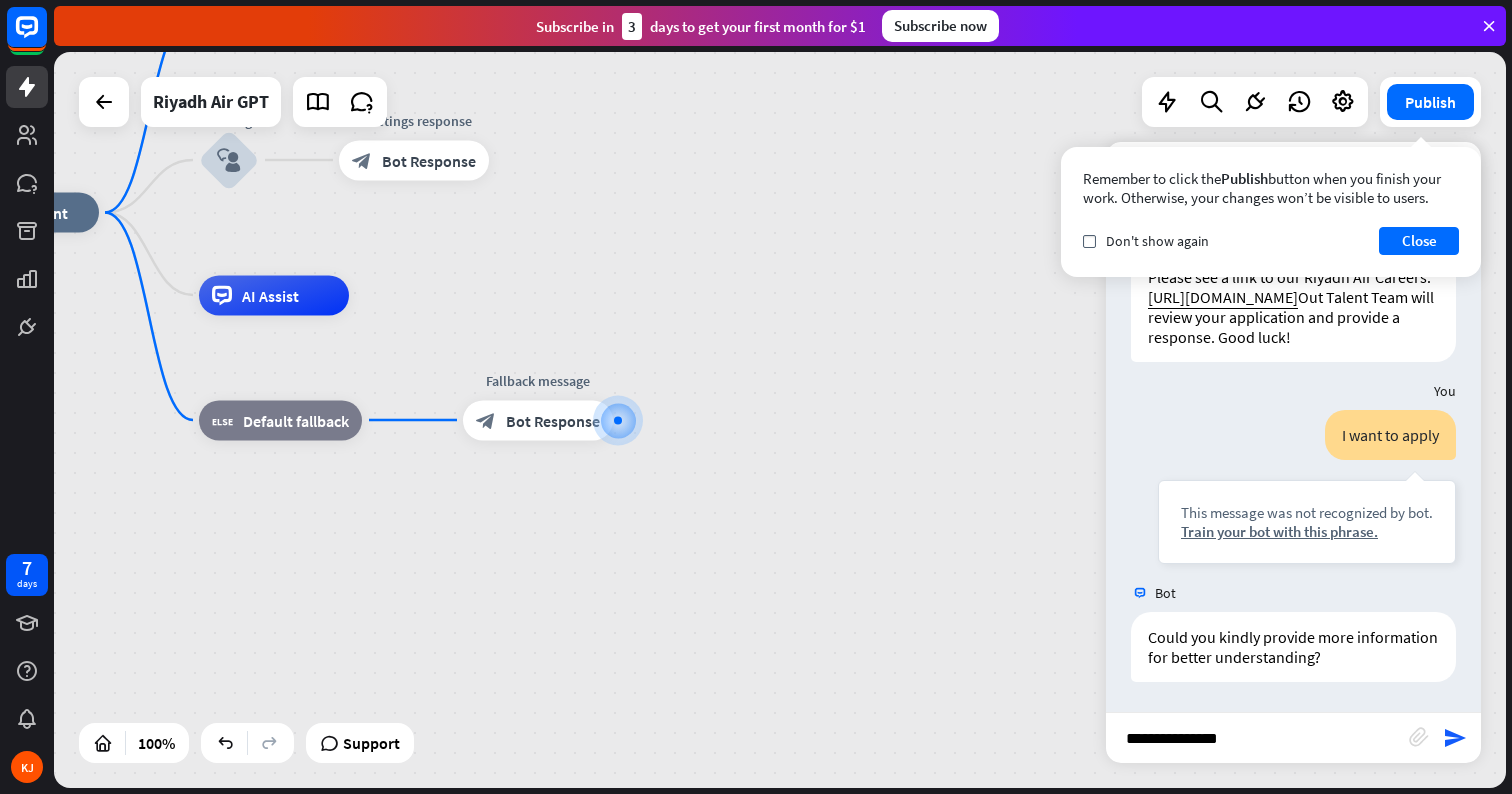 type on "**********" 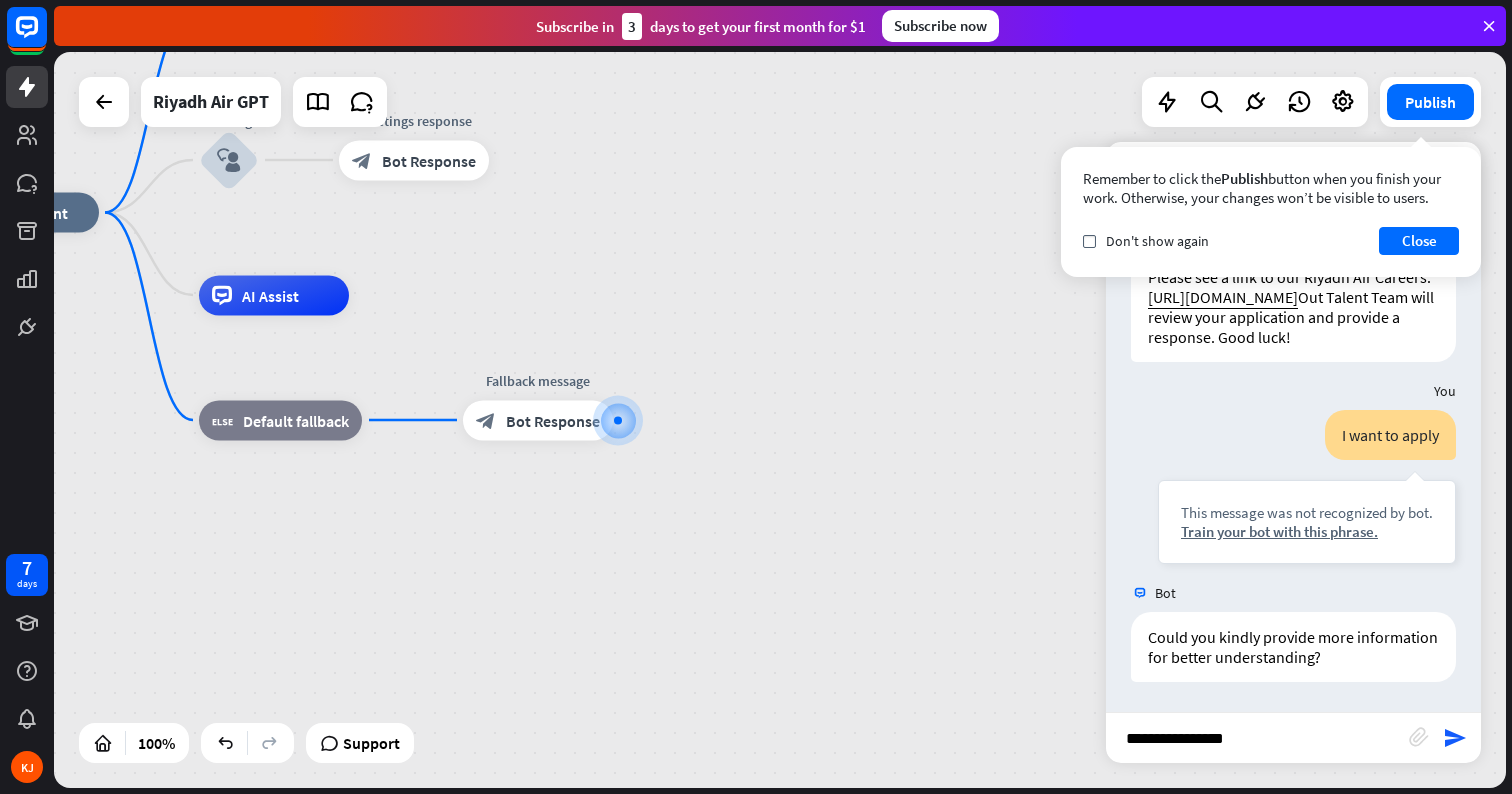 type 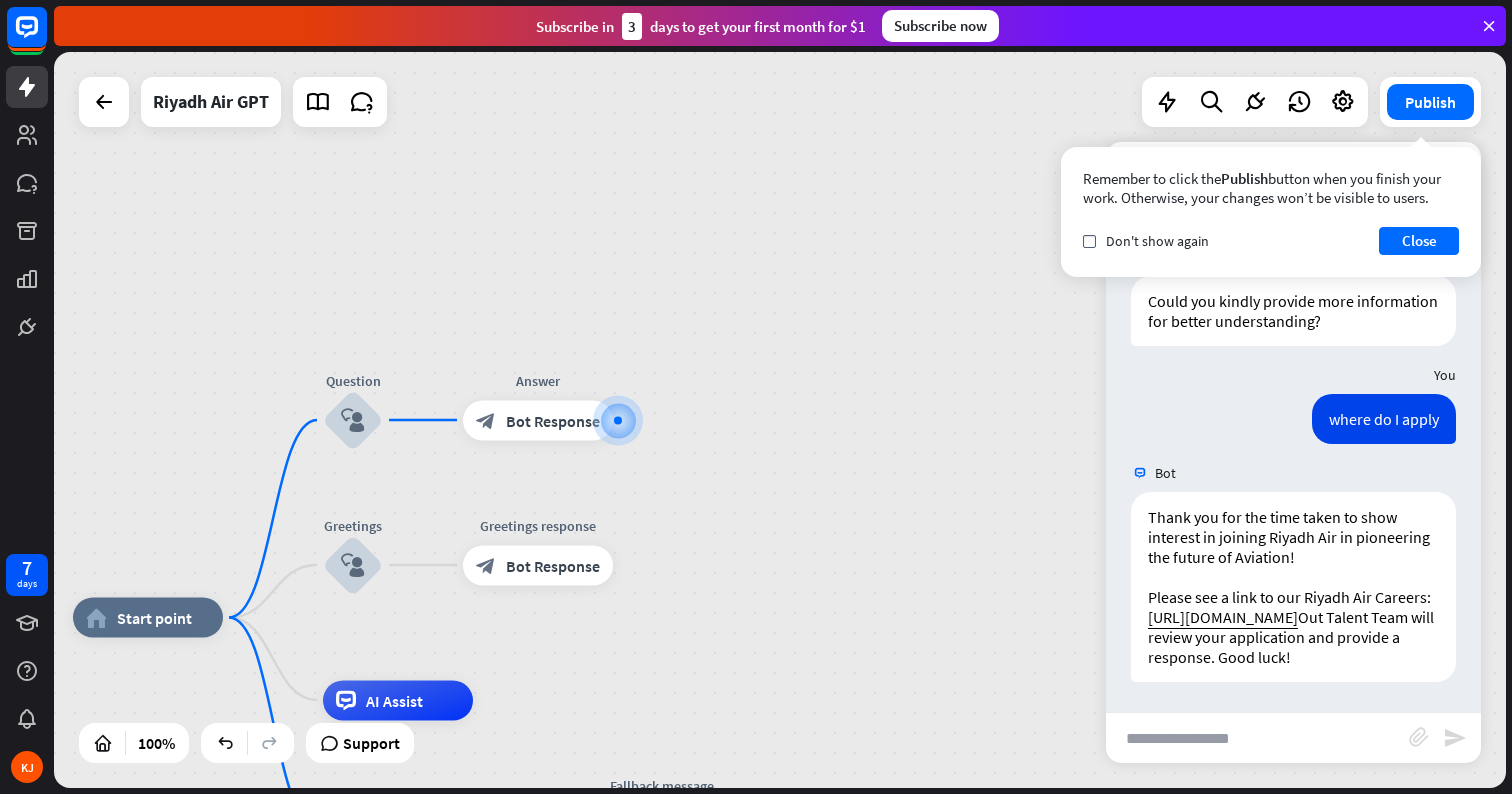 scroll, scrollTop: 642, scrollLeft: 0, axis: vertical 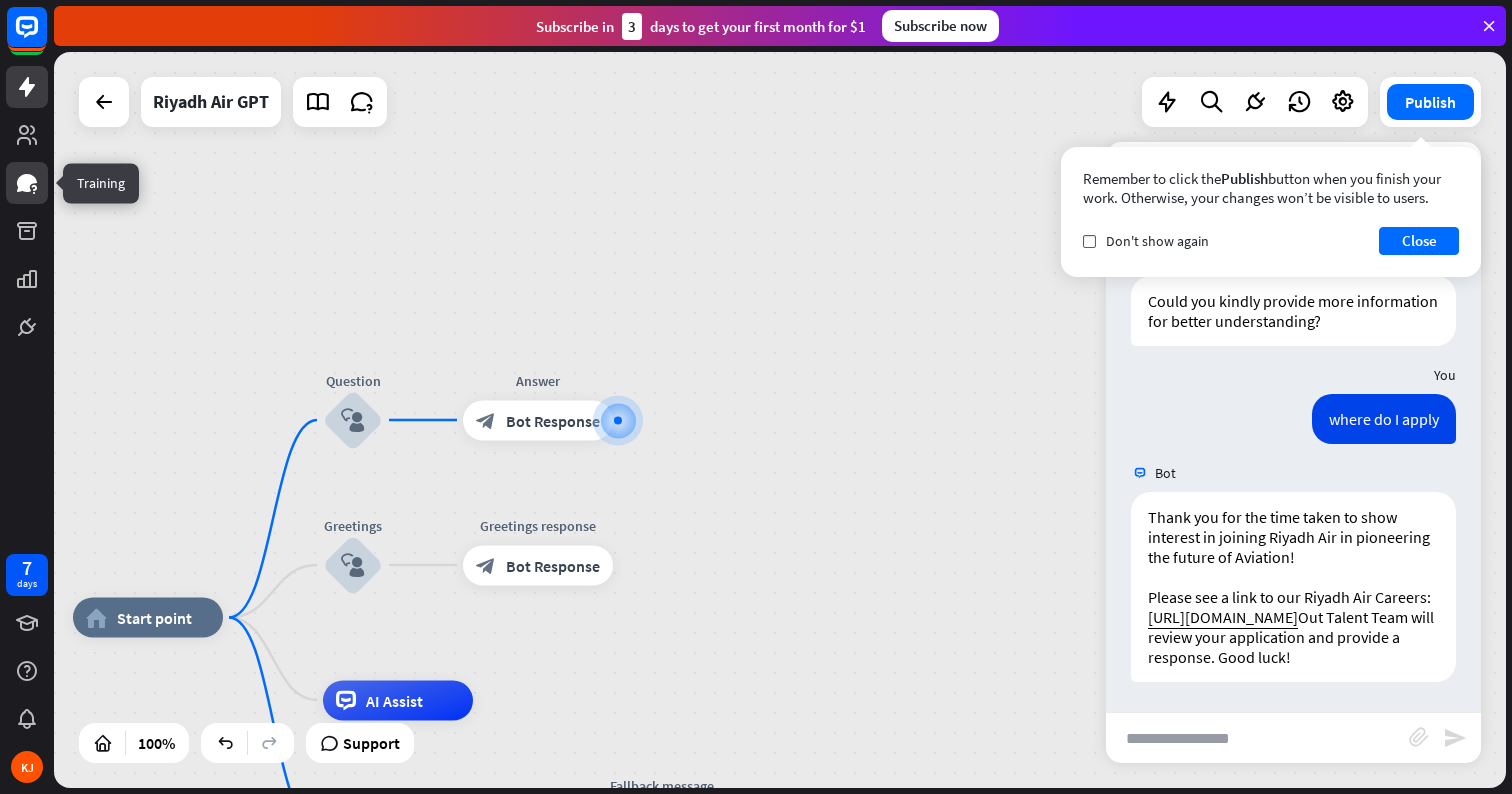 click 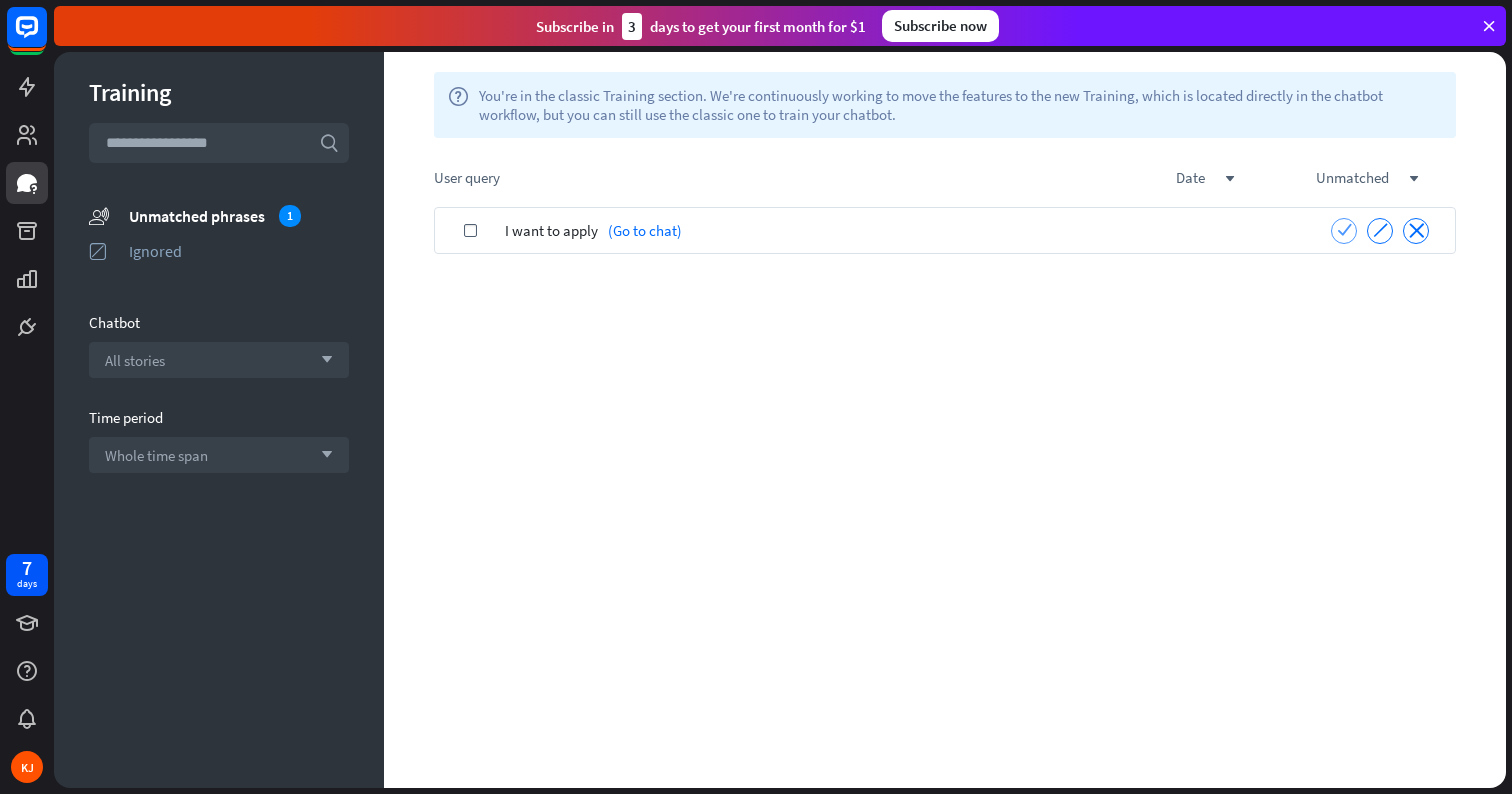 click on "check" at bounding box center (1344, 229) 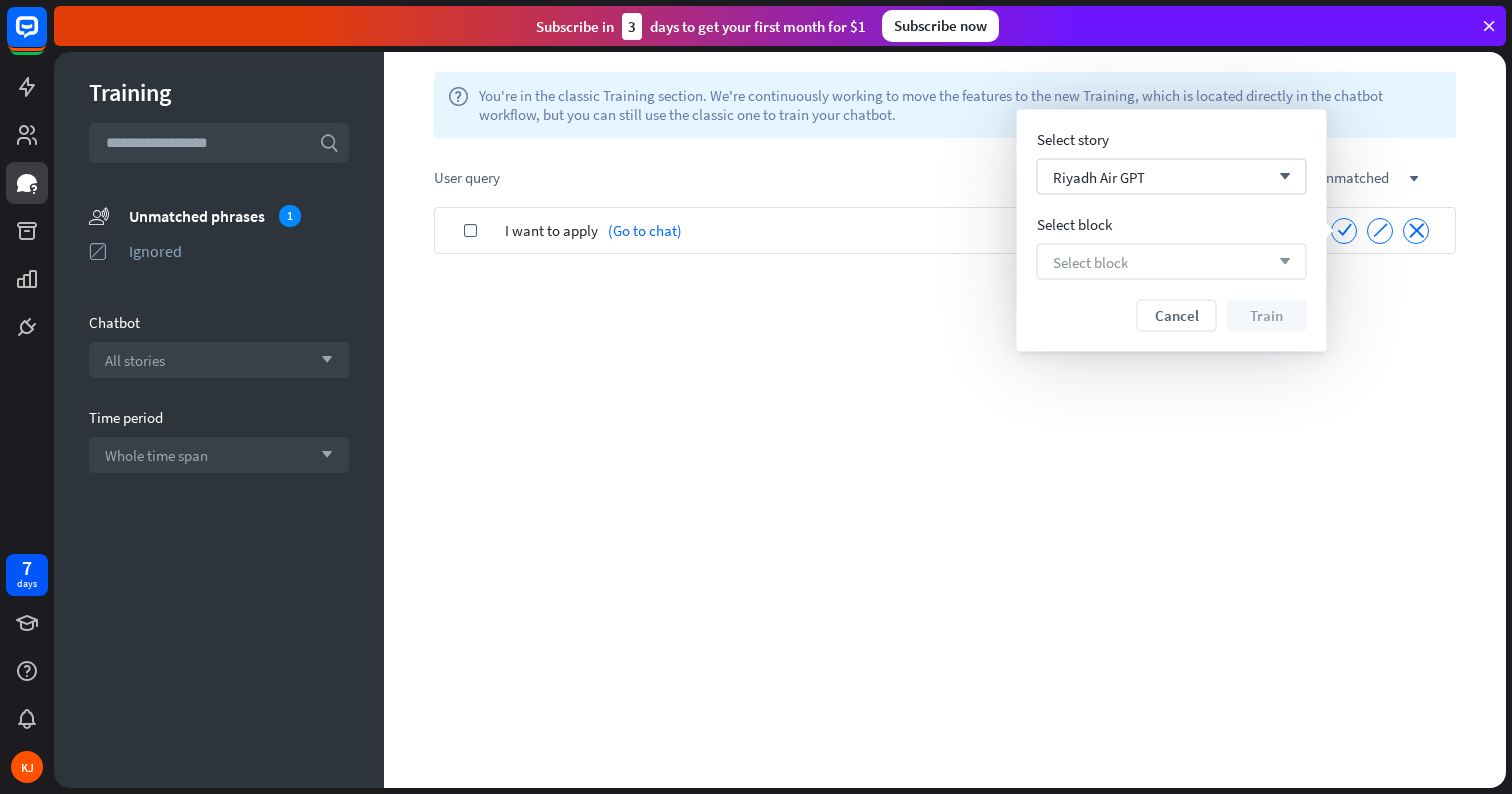 click on "Select block
arrow_down" at bounding box center [1172, 262] 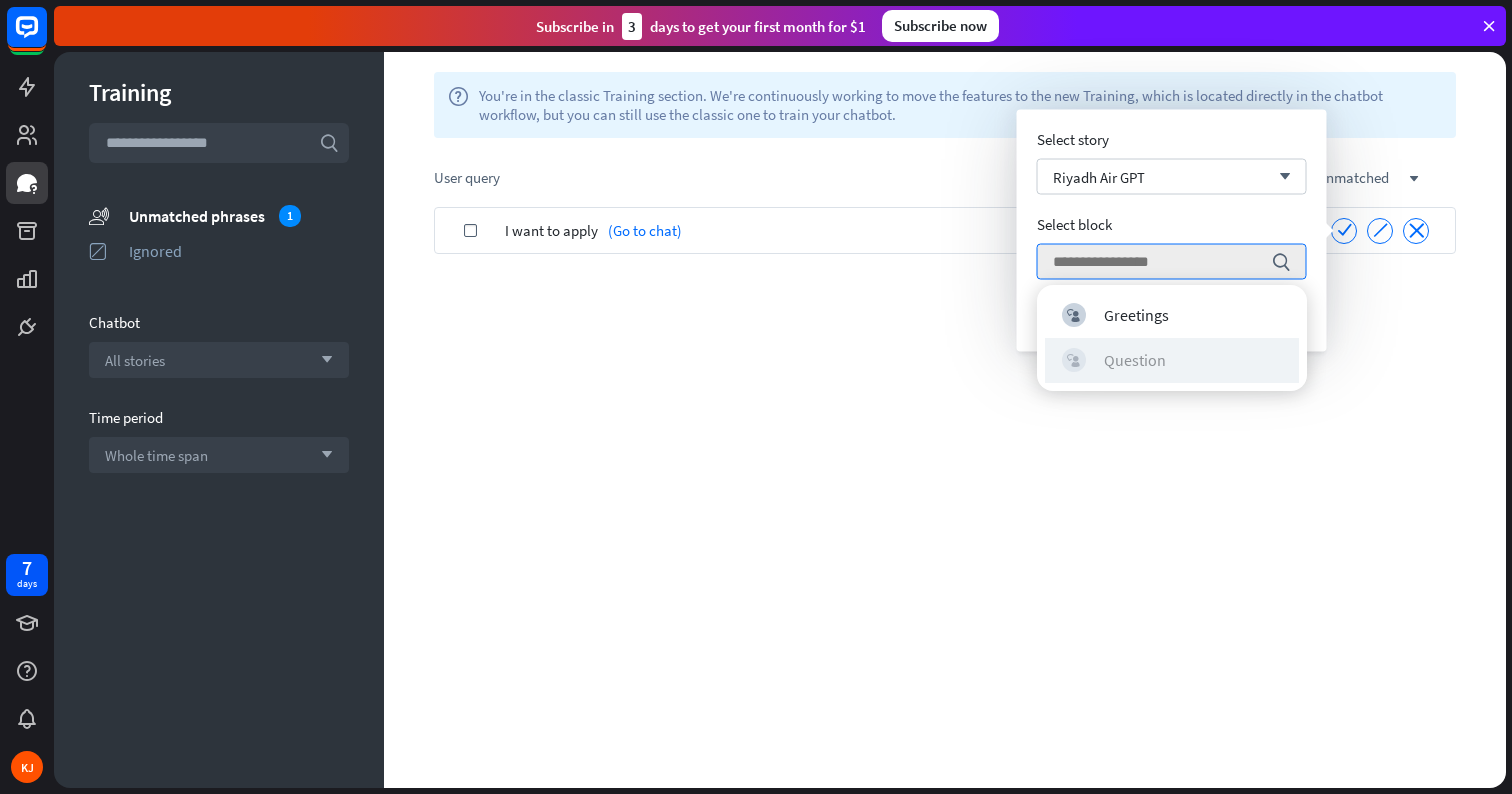 click on "Question" at bounding box center (1135, 360) 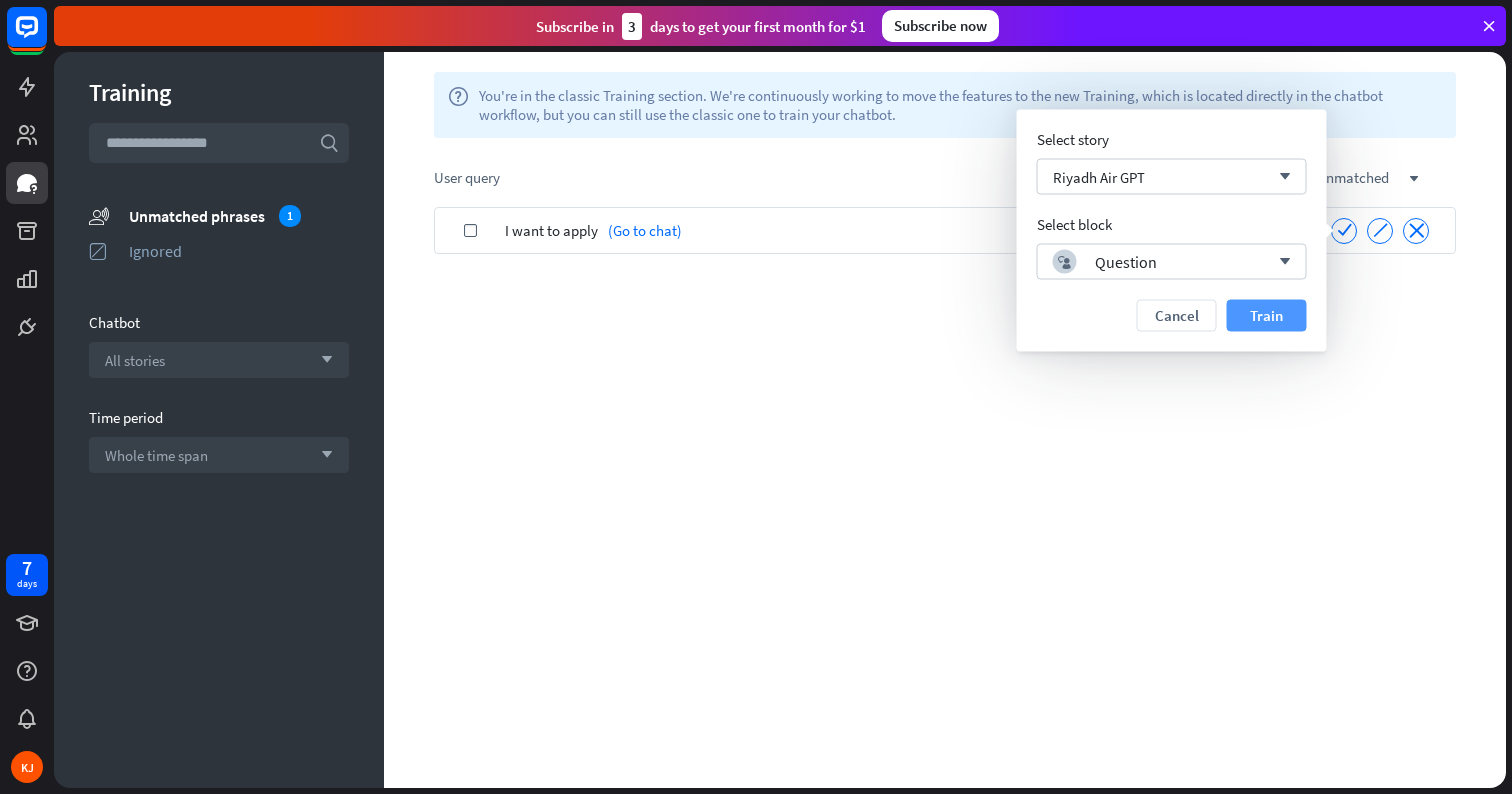 click on "Train" at bounding box center [1267, 316] 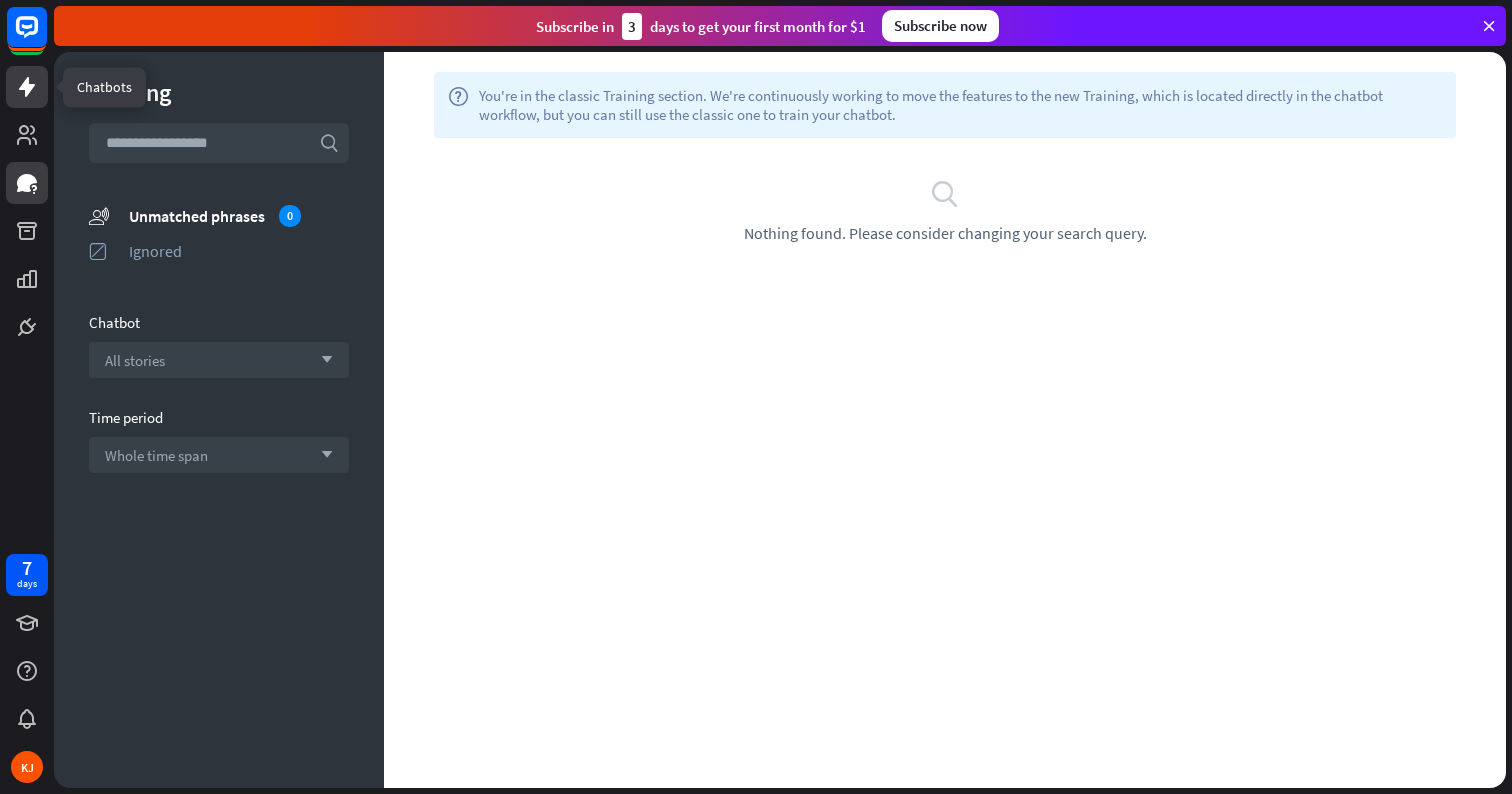 click 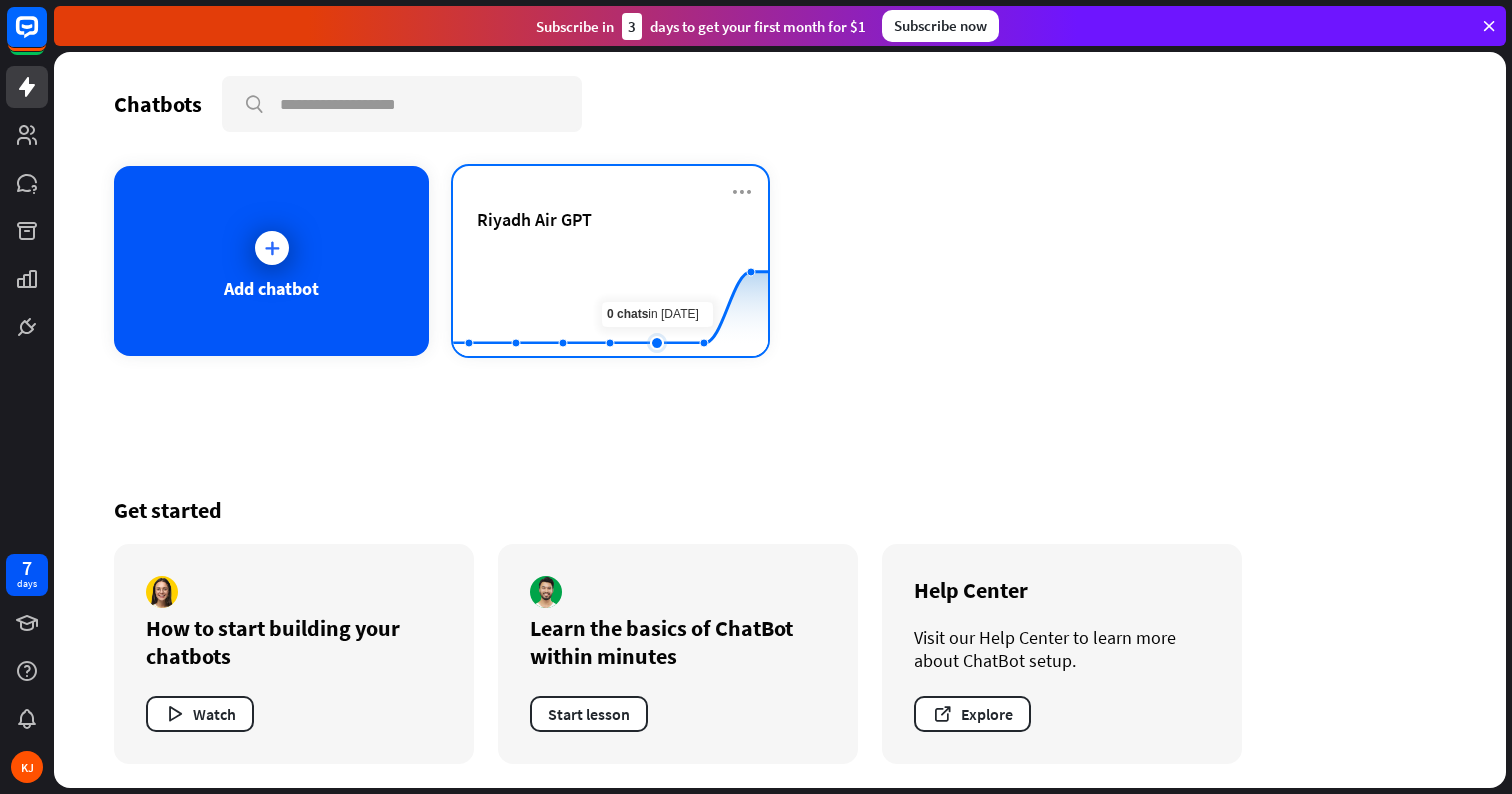 click 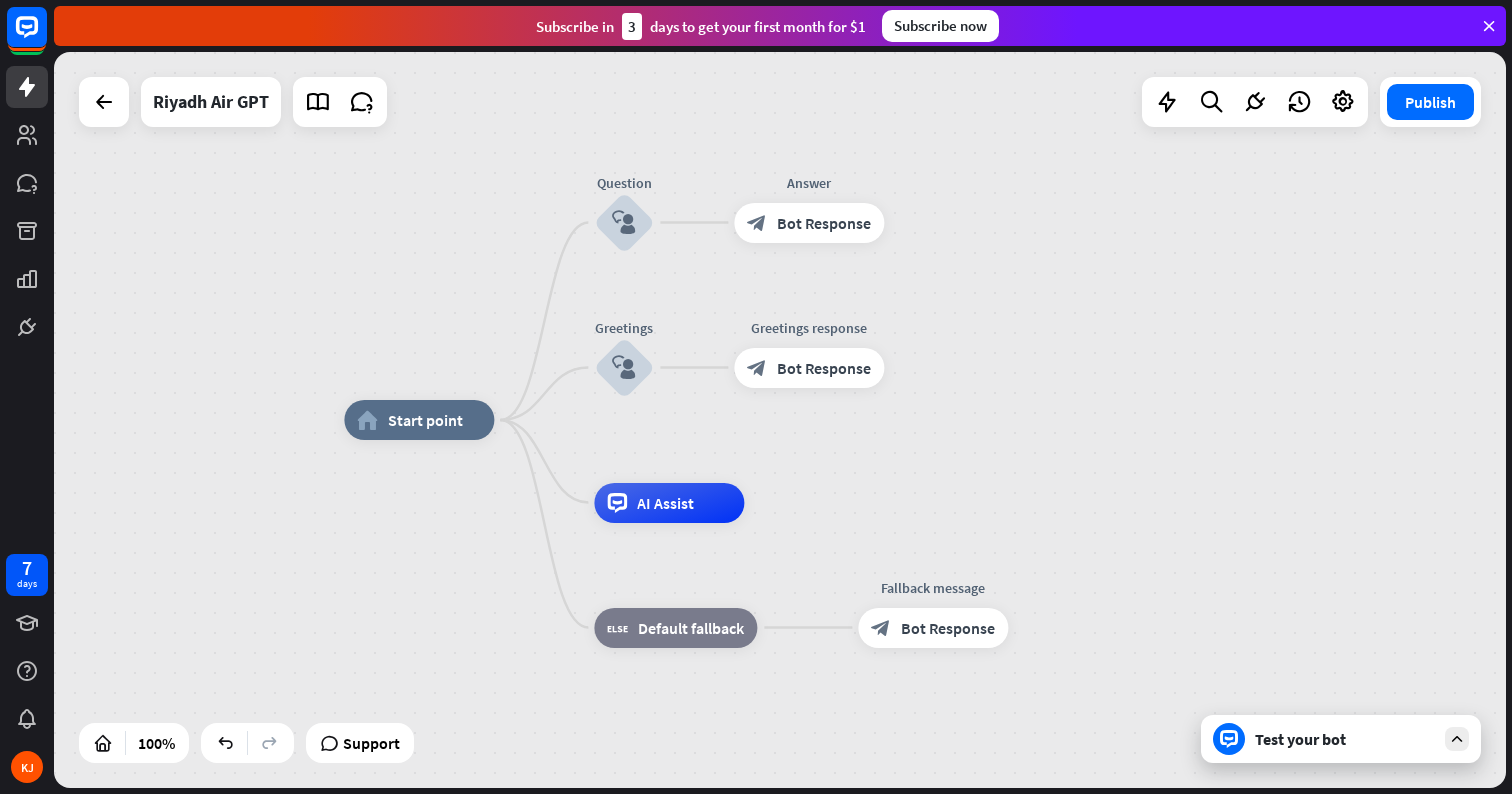 click on "Test your bot" at bounding box center [1345, 739] 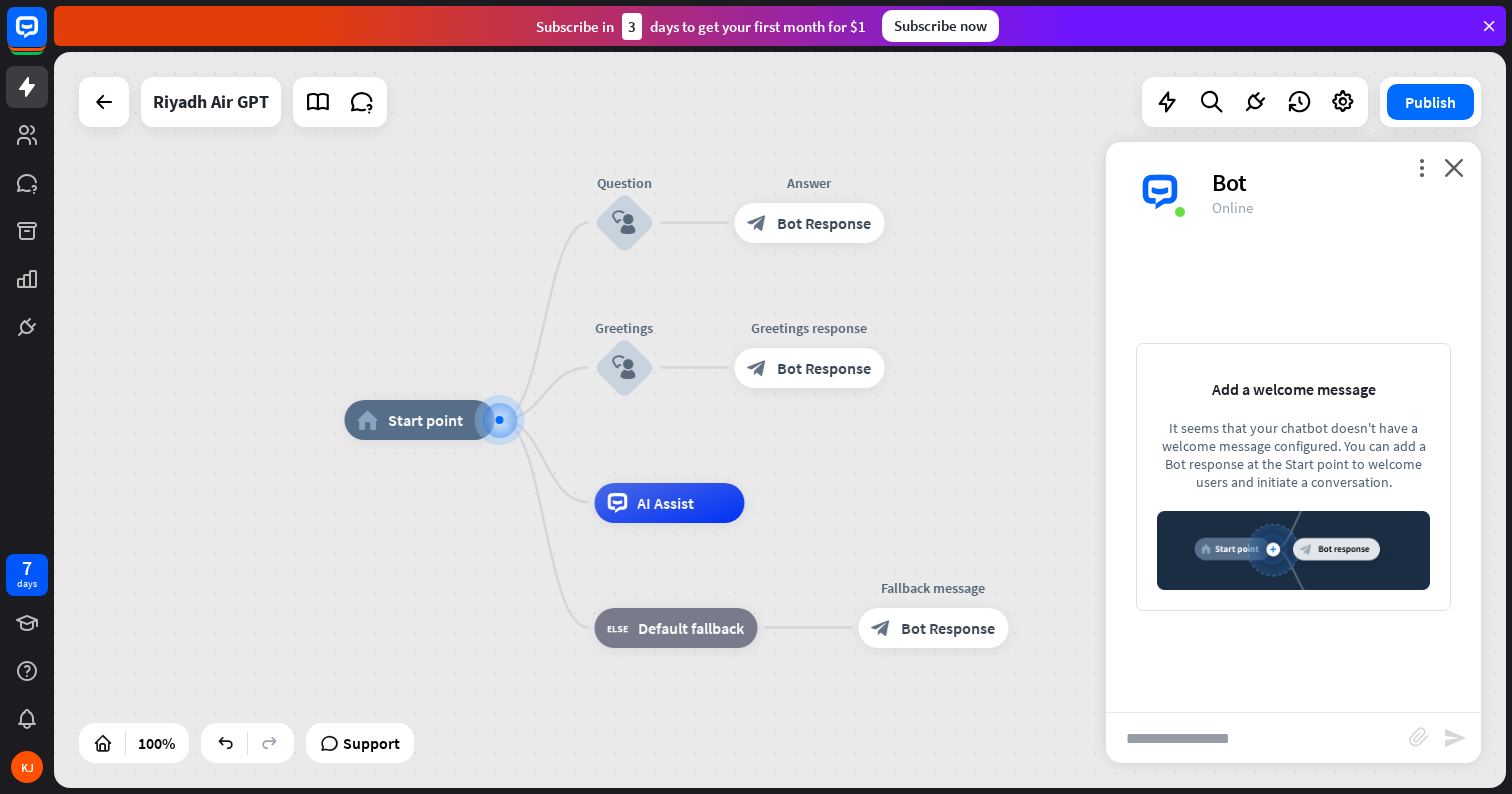 click at bounding box center [1257, 738] 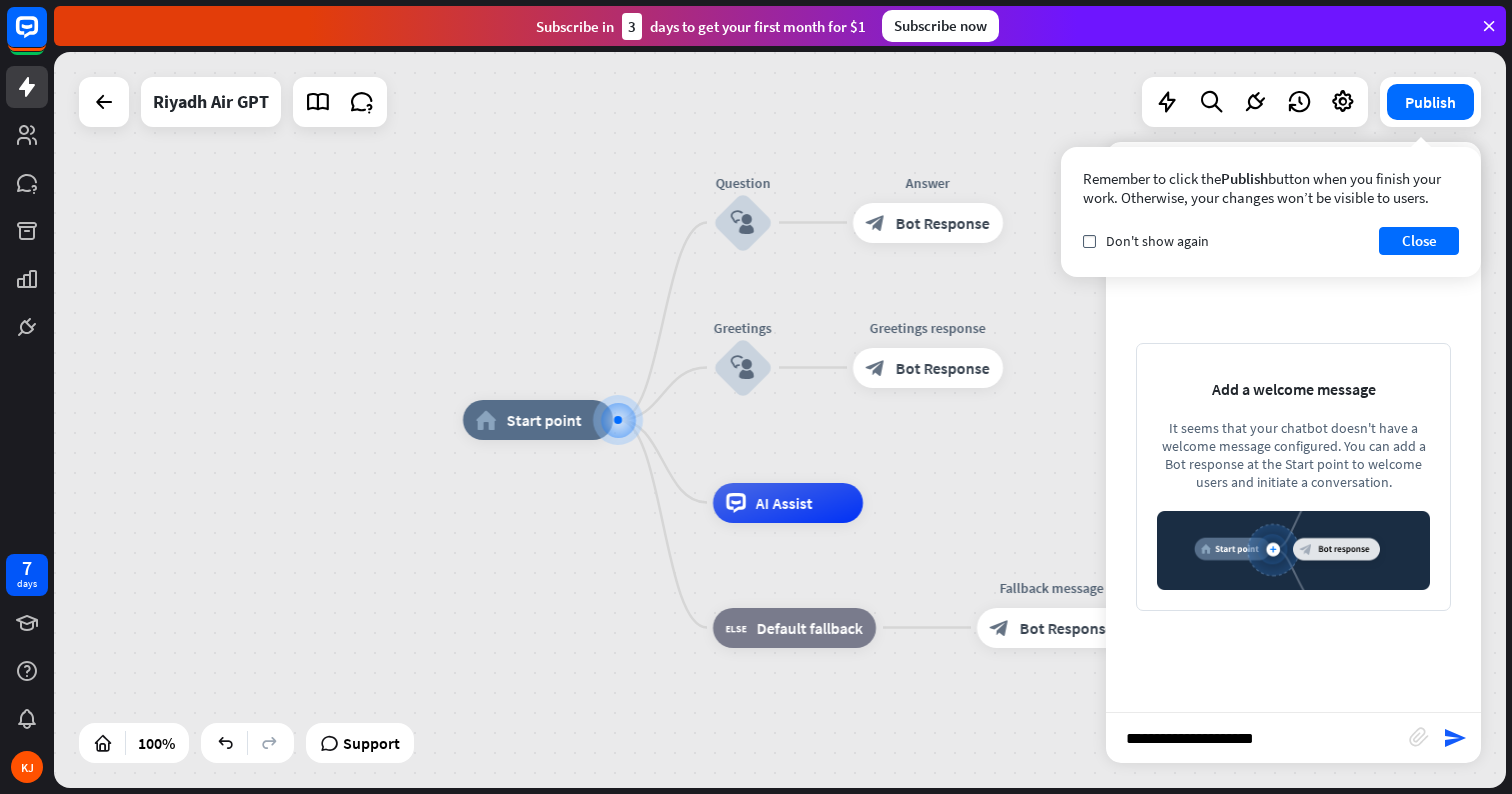 type on "**********" 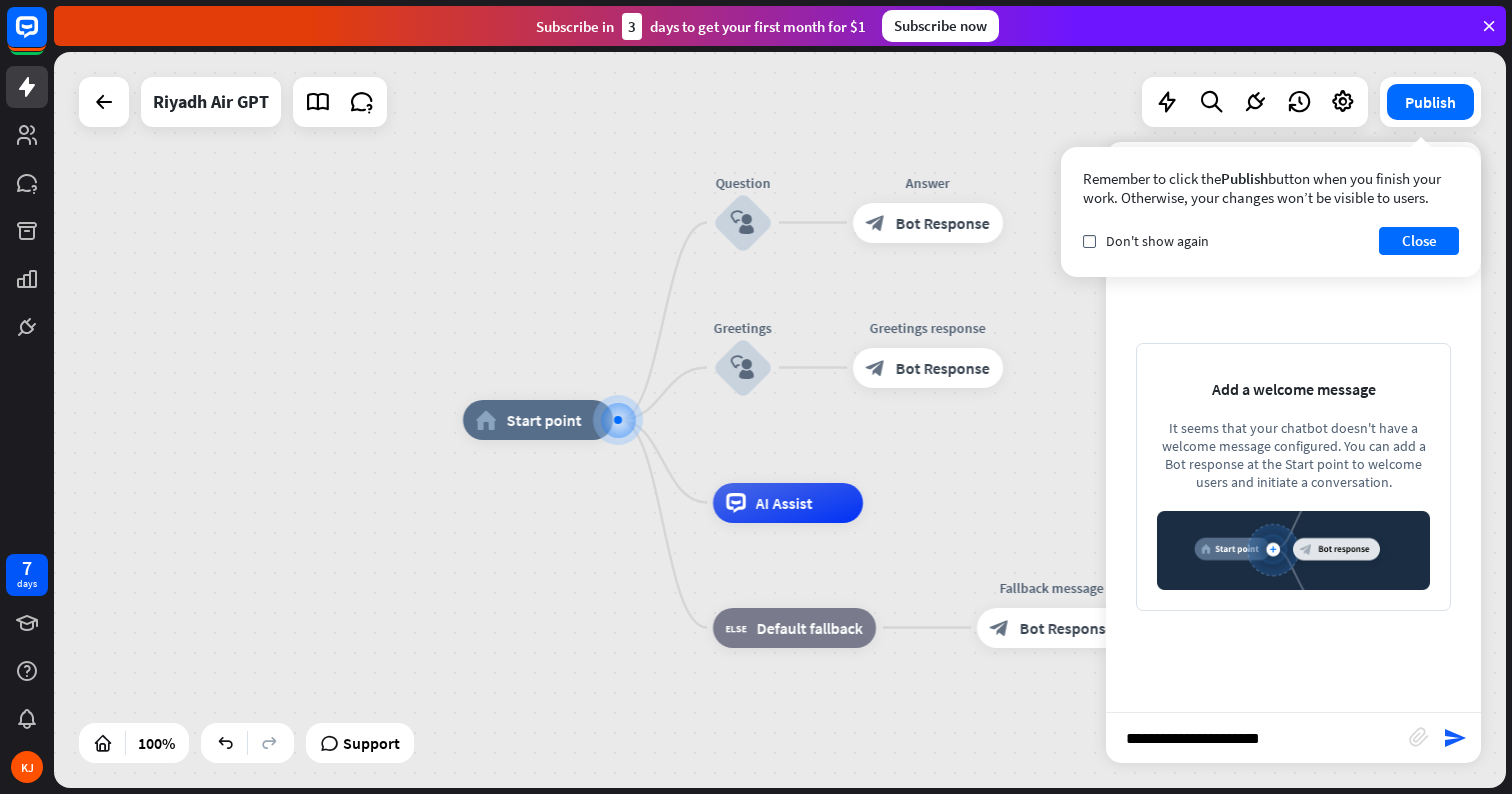 type 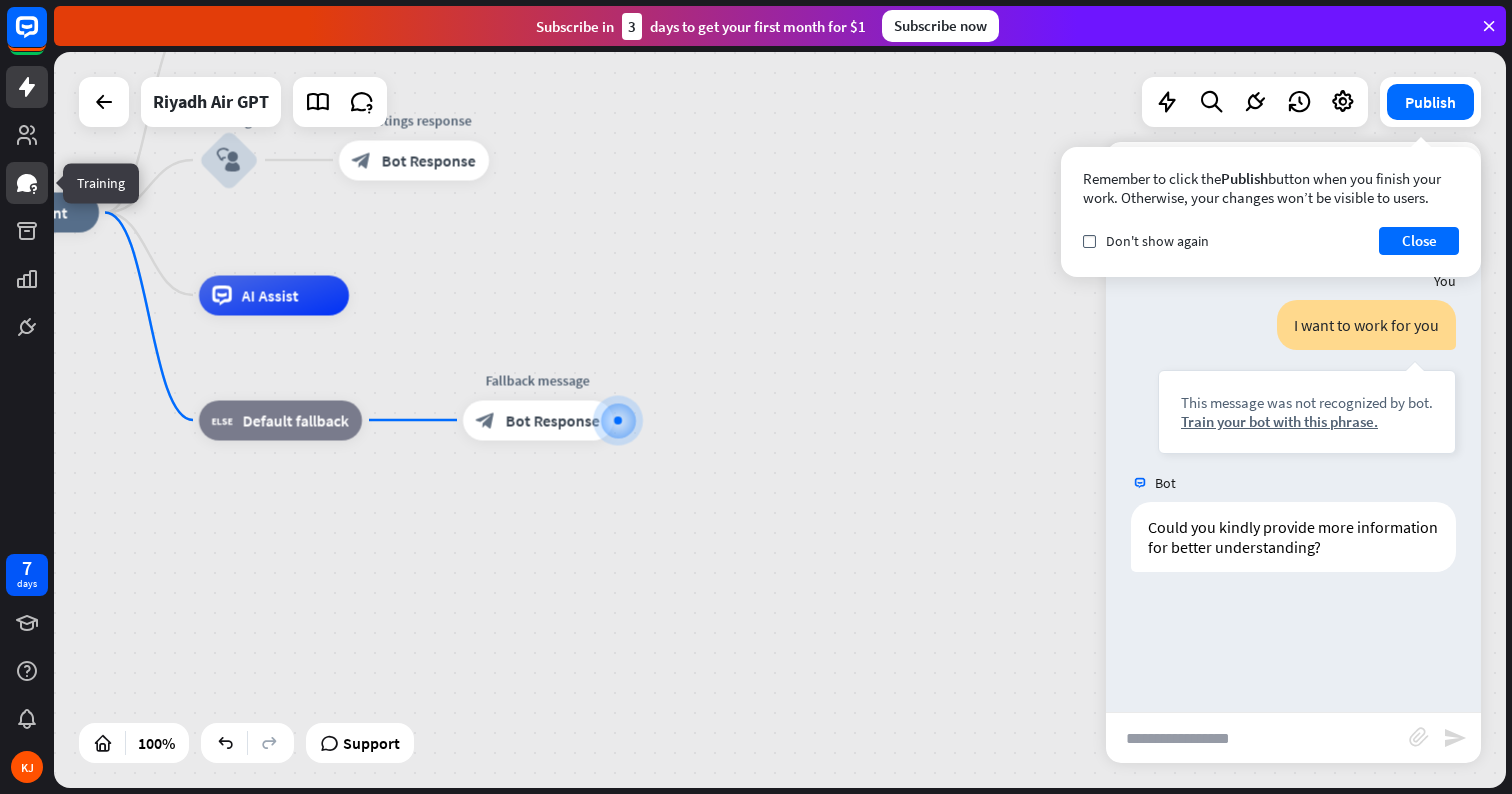 click 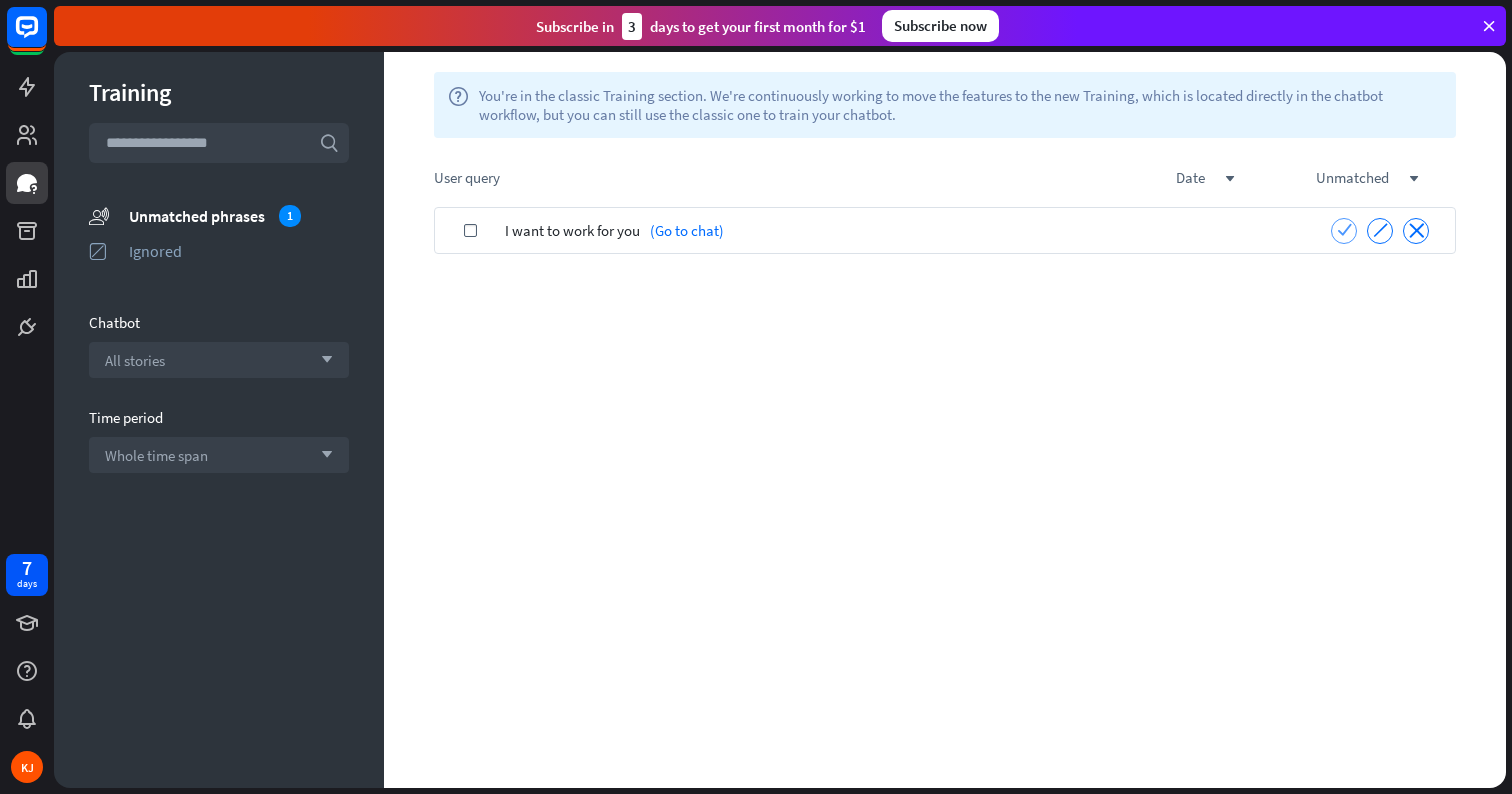 click on "check" at bounding box center (1344, 229) 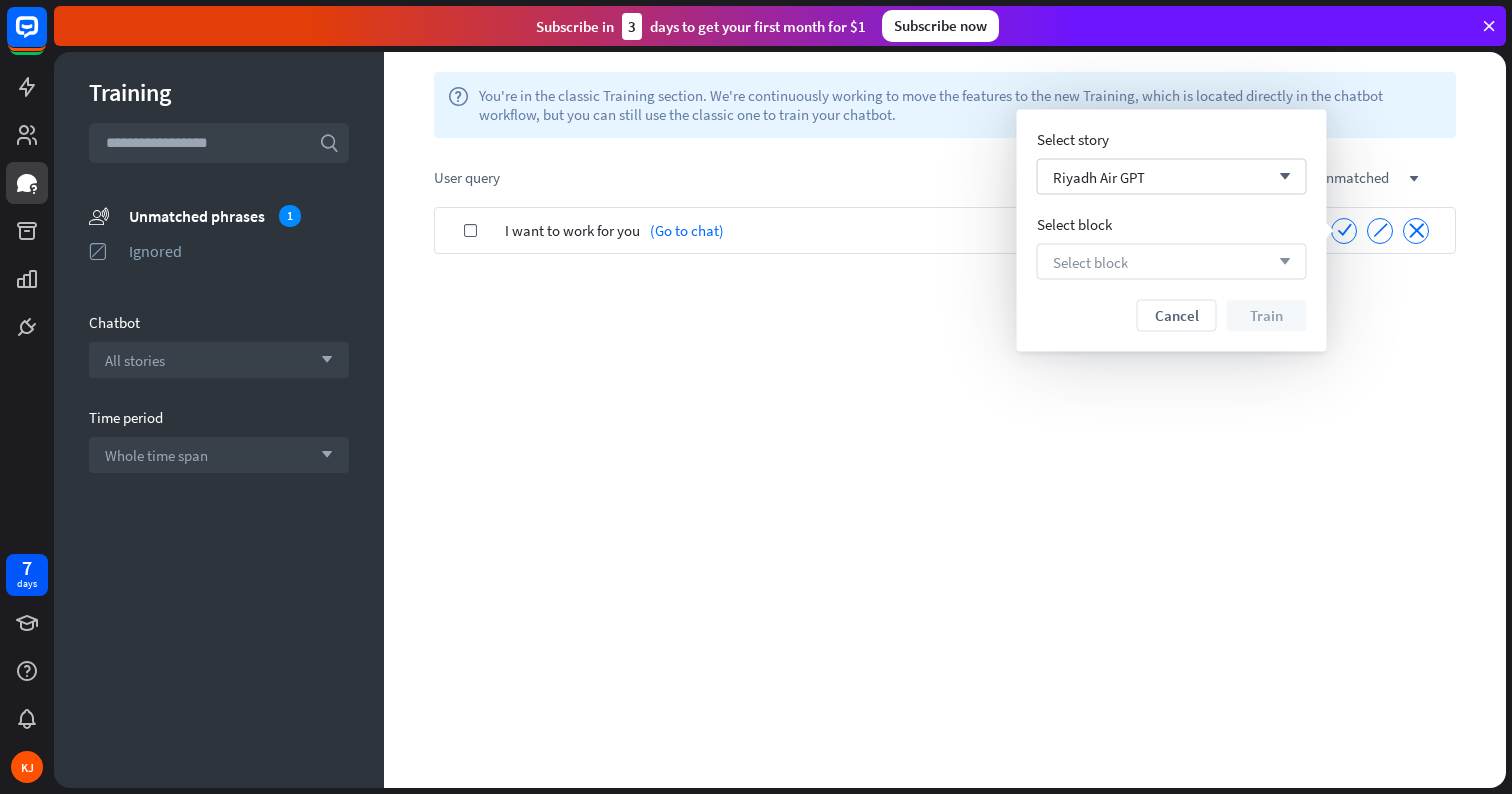 click on "Select block
arrow_down" at bounding box center [1172, 262] 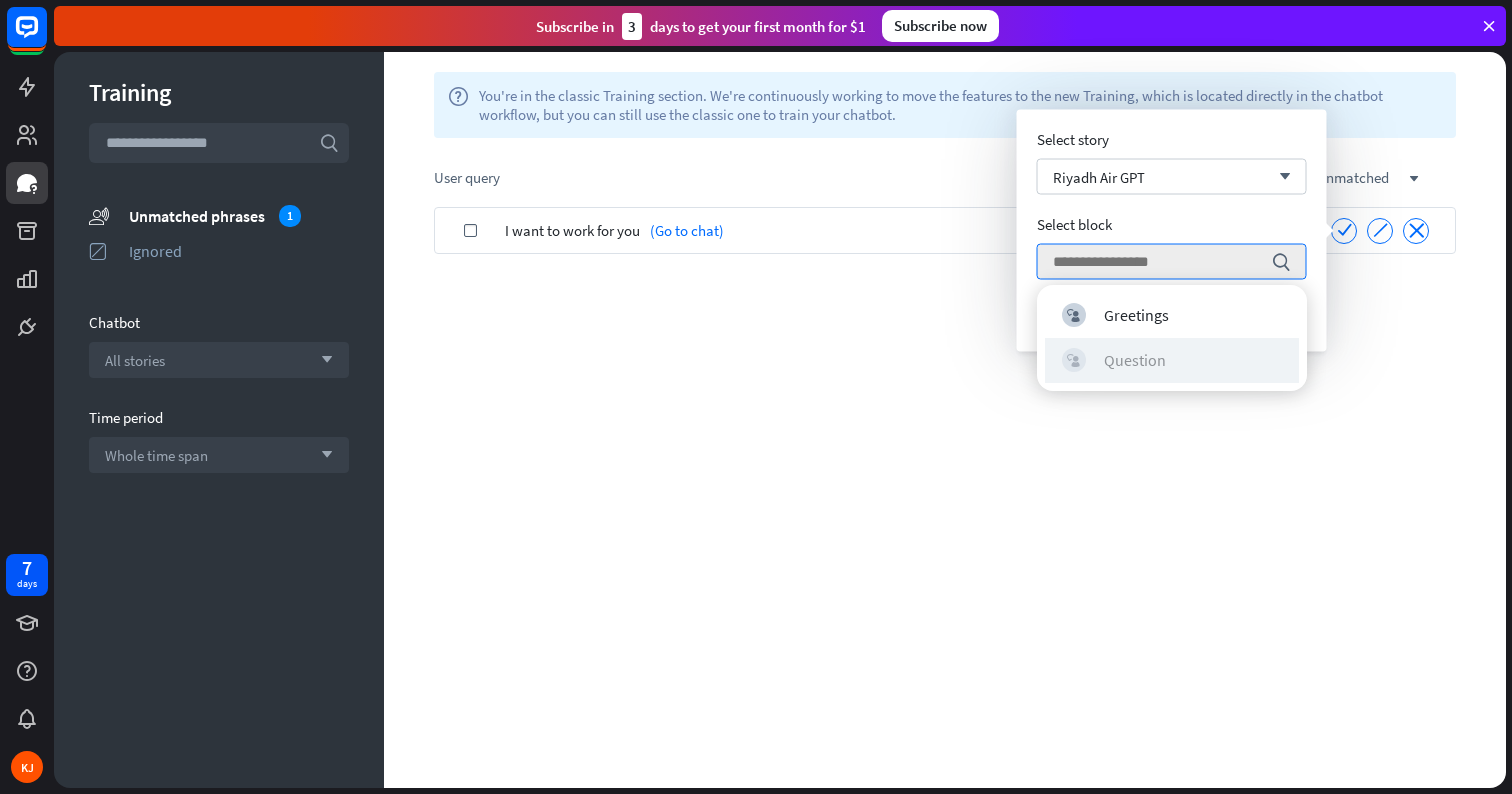 click on "block_user_input
Question" at bounding box center [1172, 360] 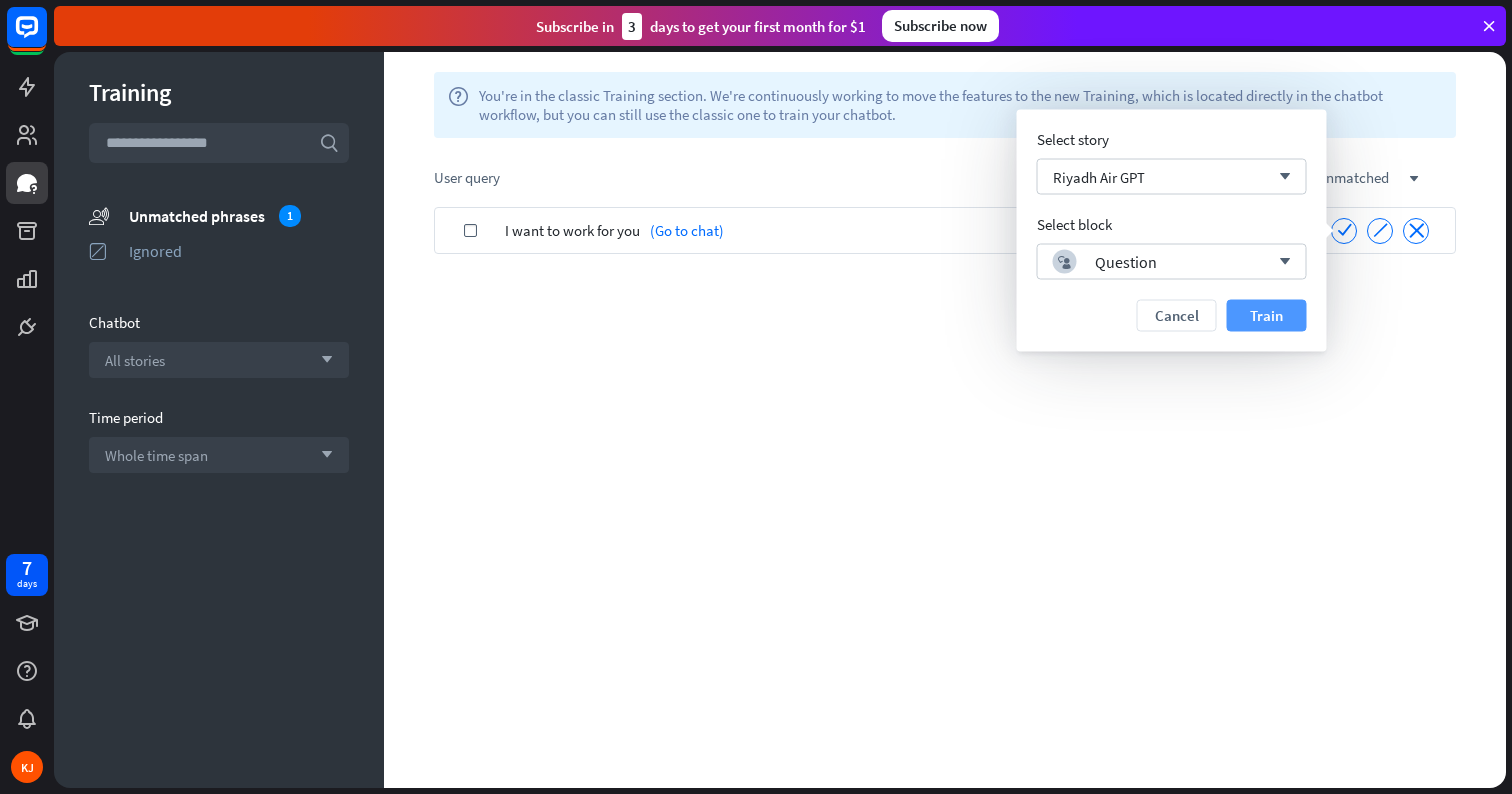 click on "Train" at bounding box center [1267, 316] 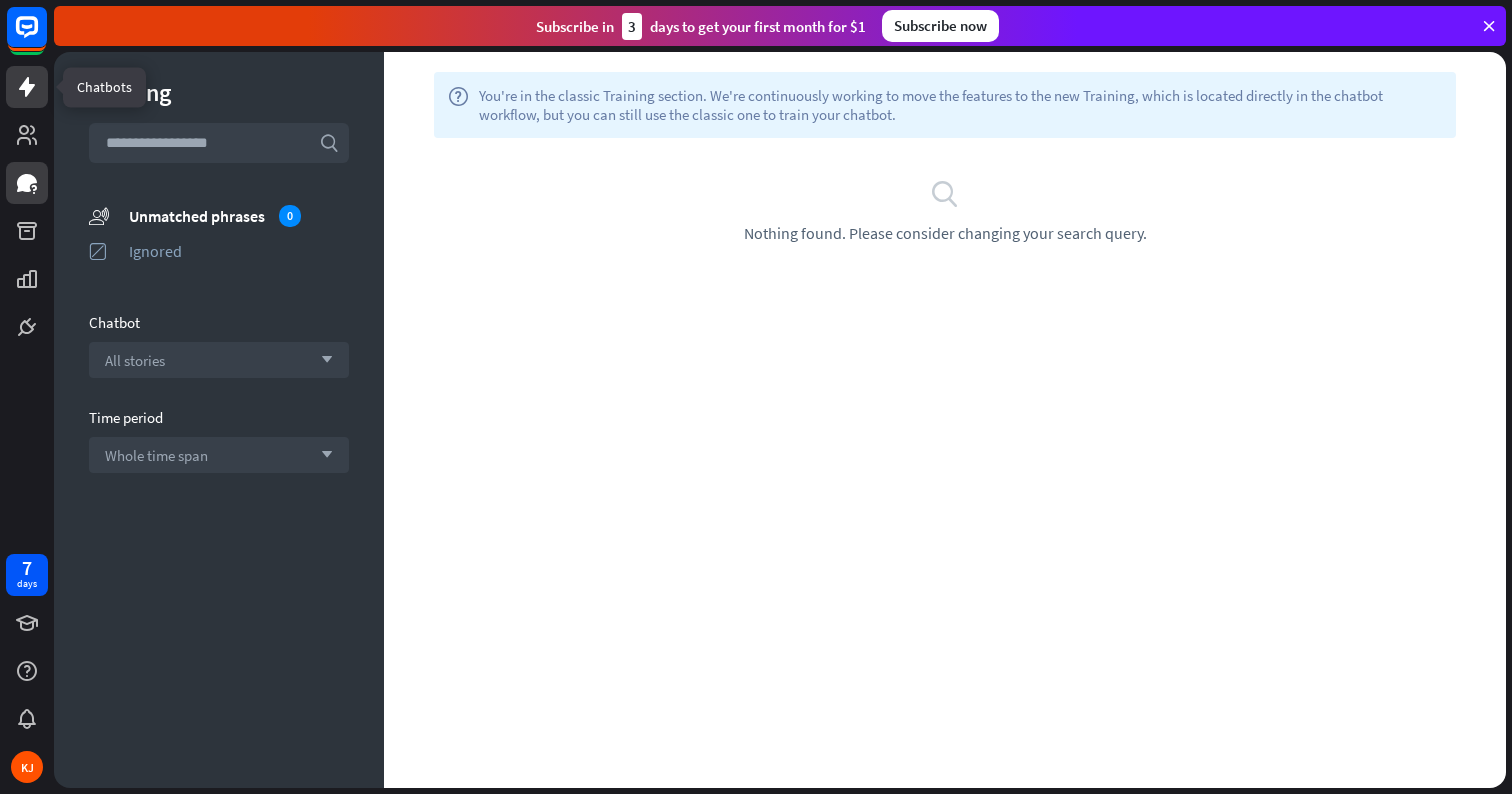 click 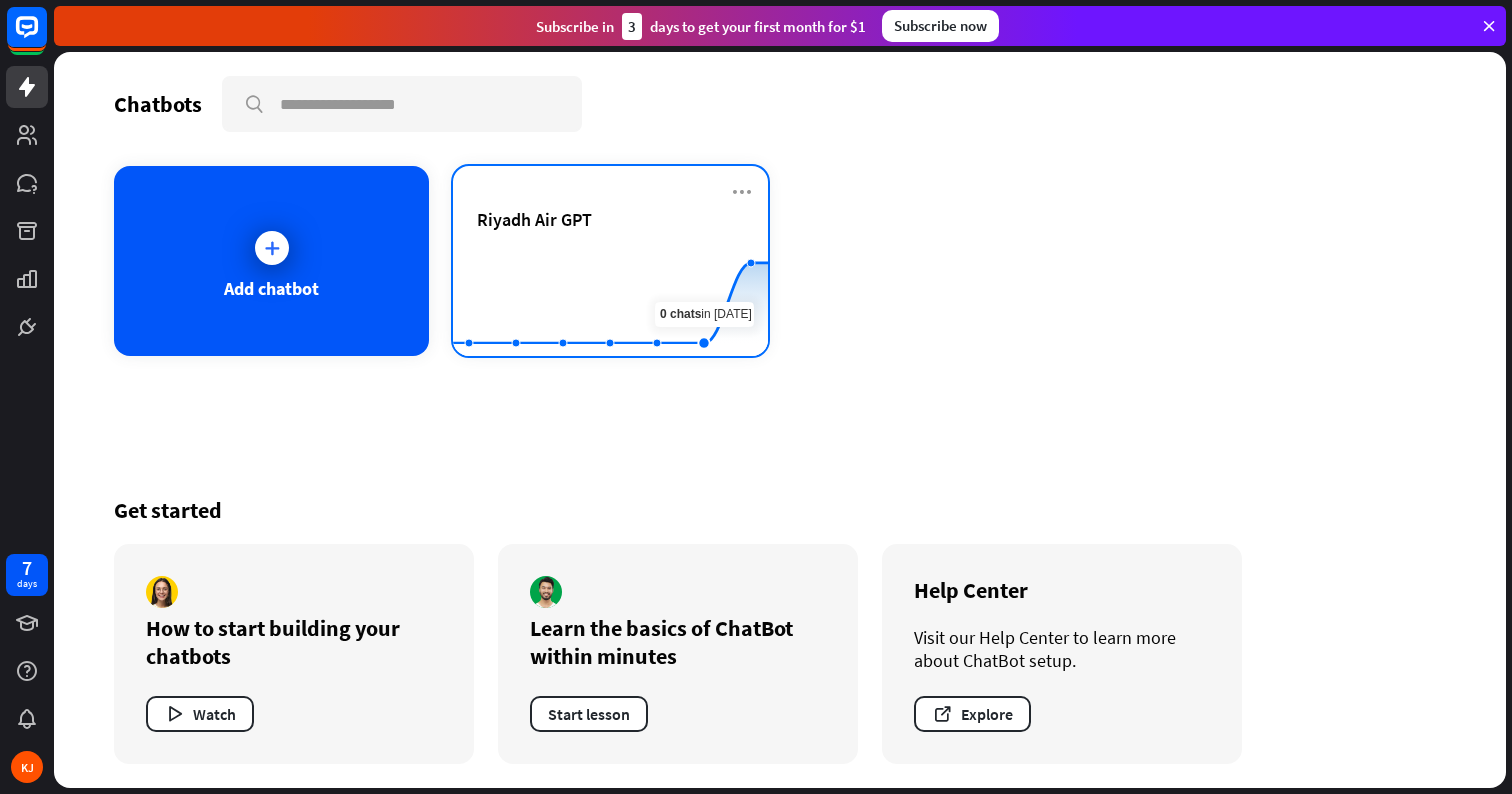 click 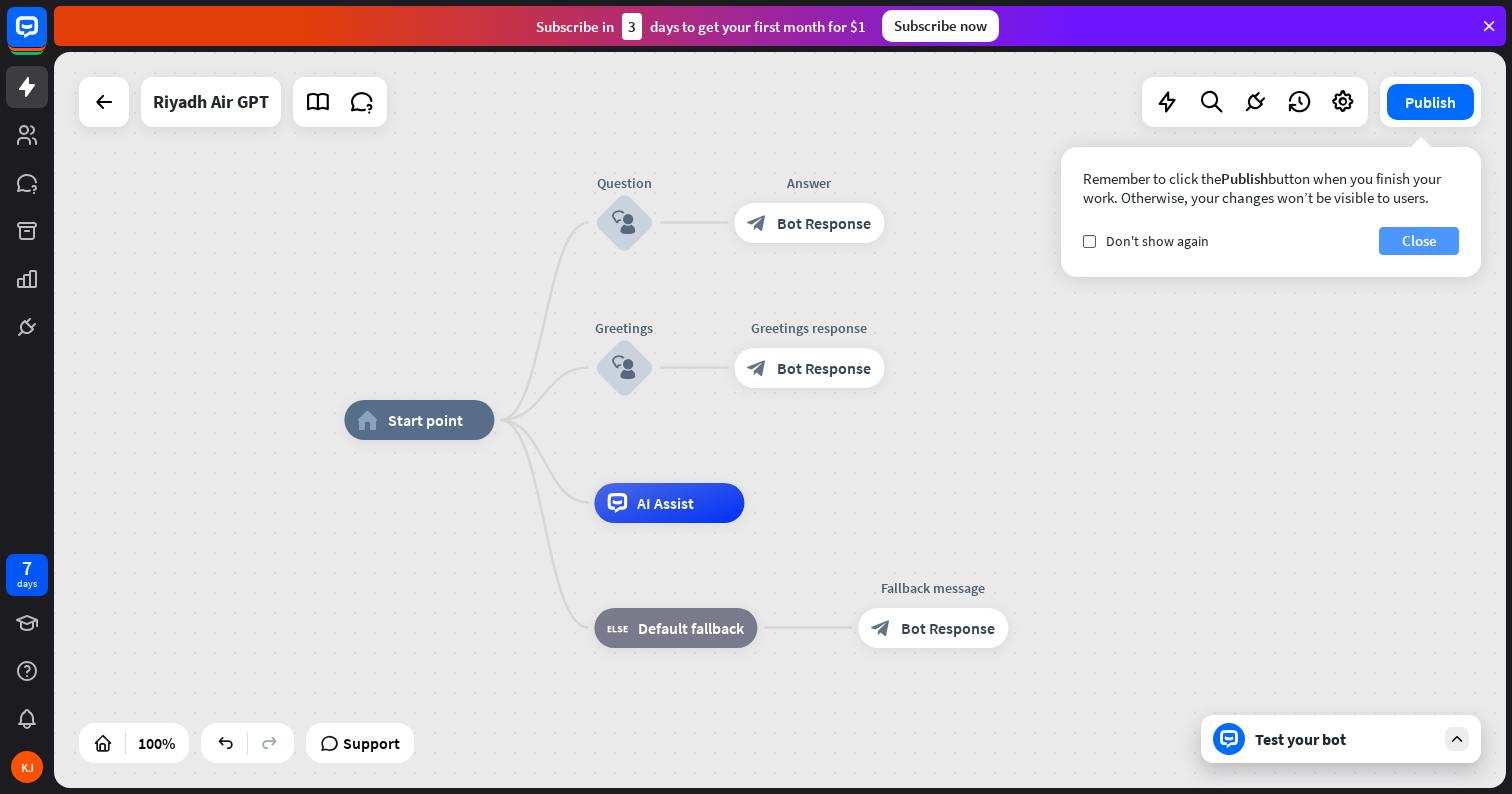 click on "Close" at bounding box center [1419, 241] 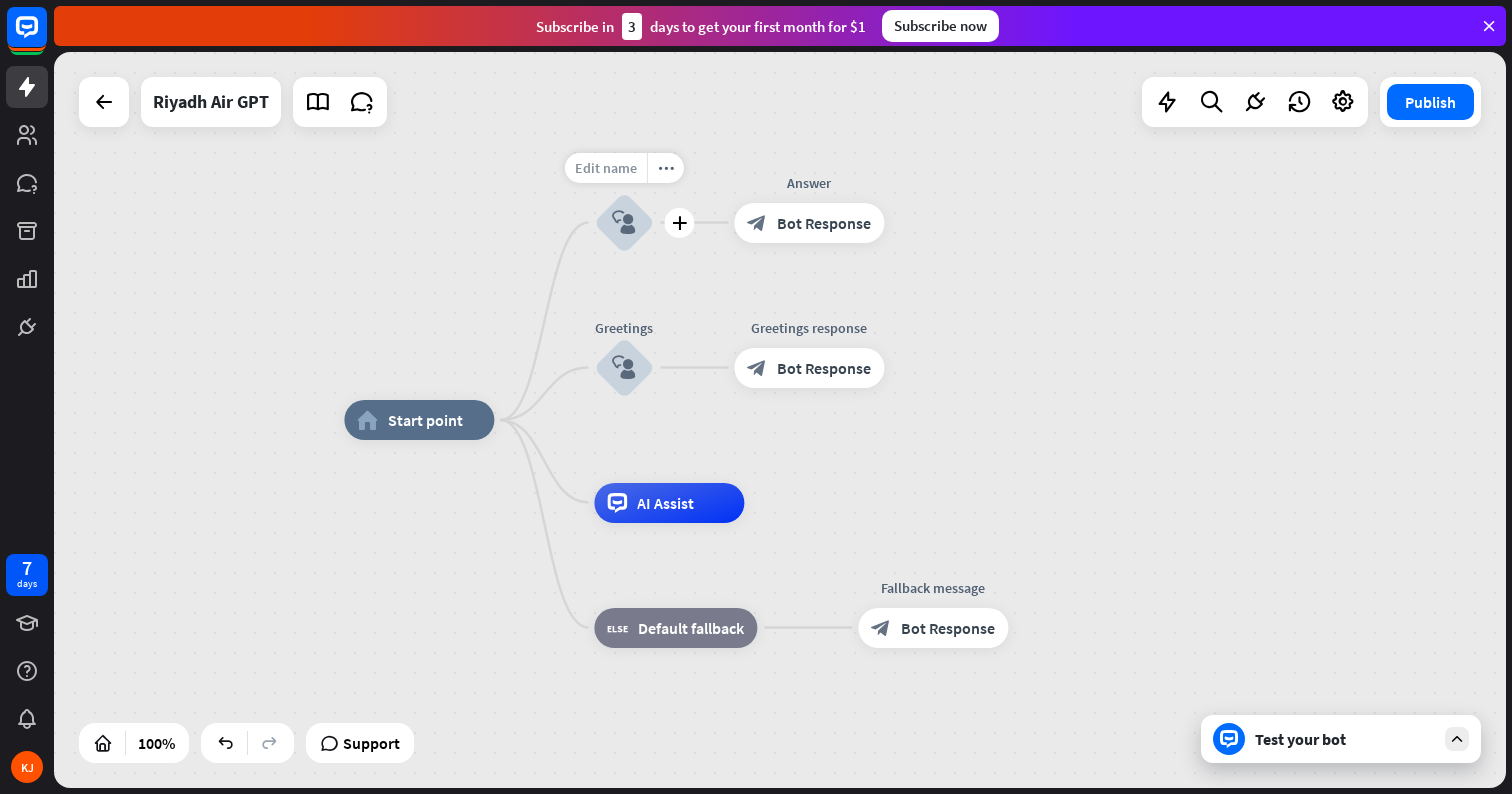 click on "Edit name" at bounding box center (606, 168) 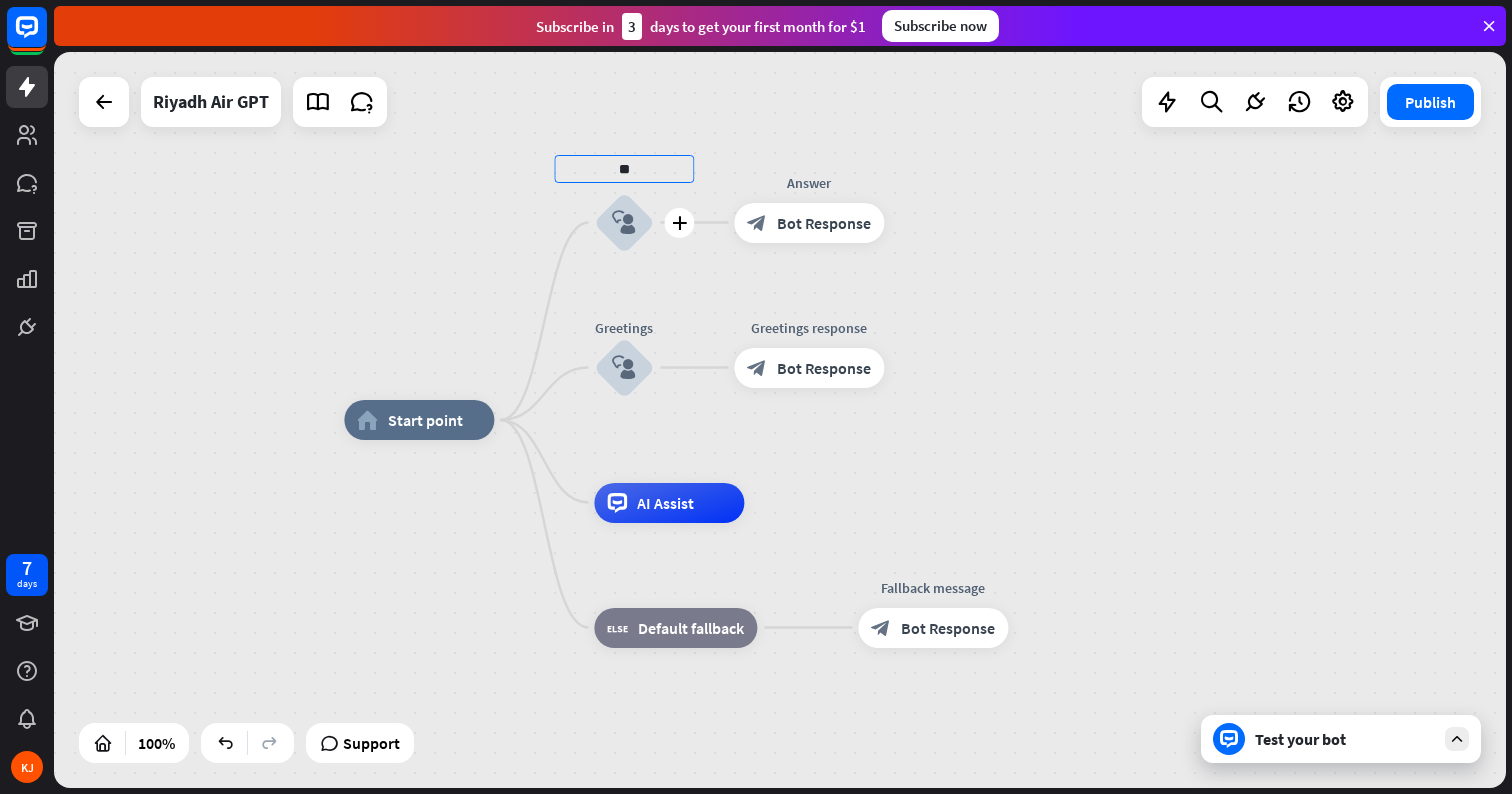 type on "*" 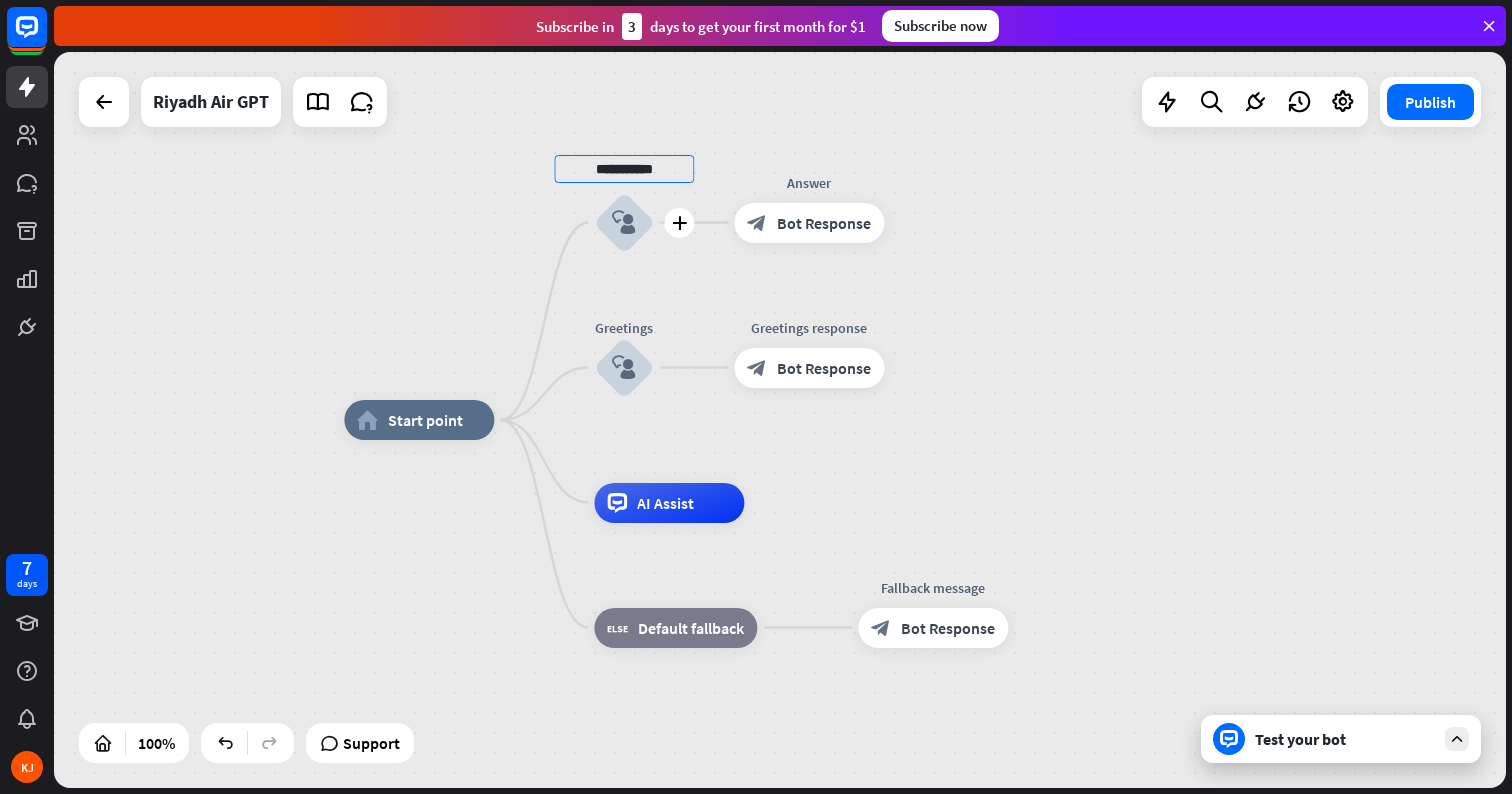 type on "**********" 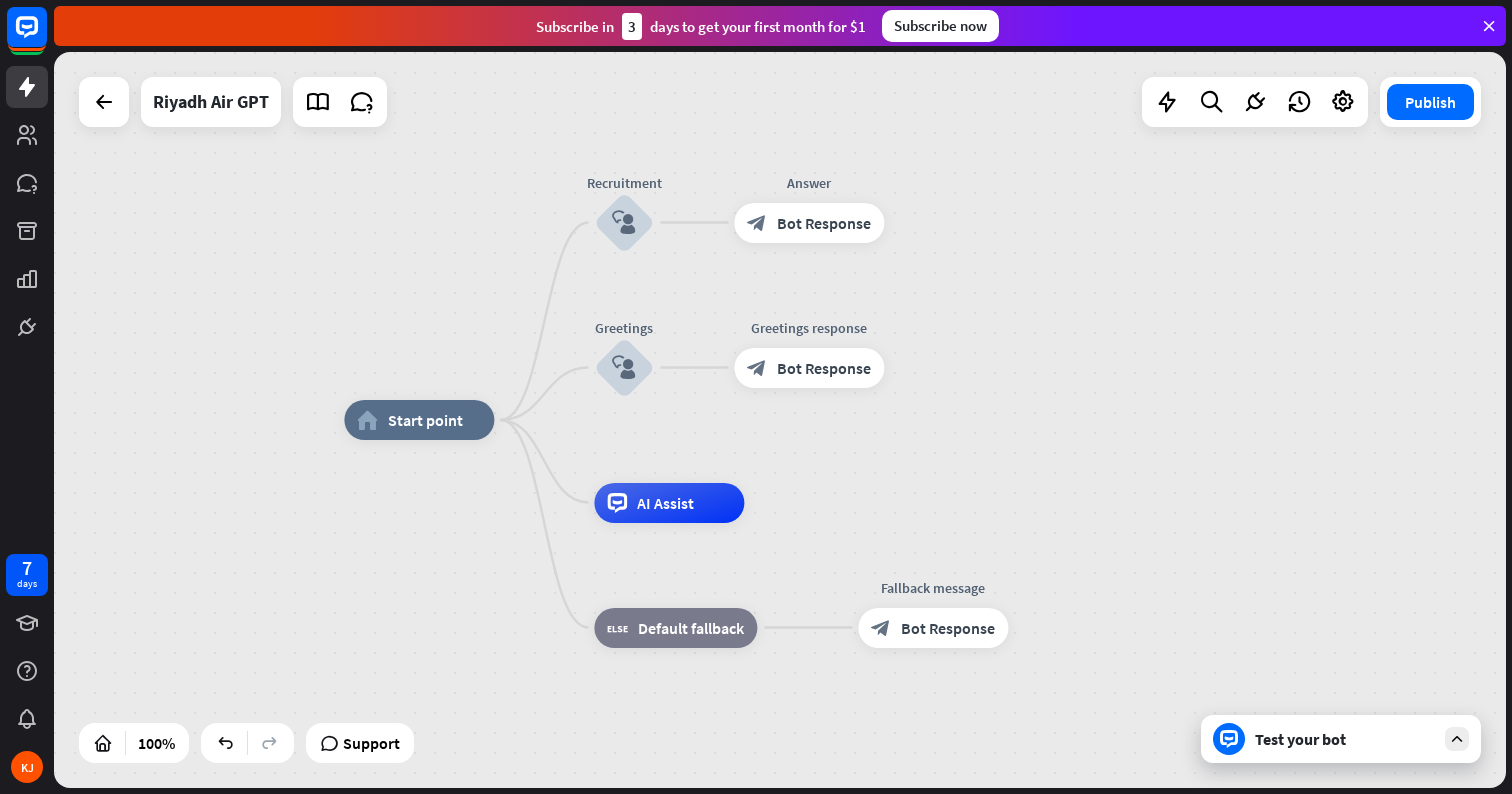 click on "Test your bot" at bounding box center (1341, 739) 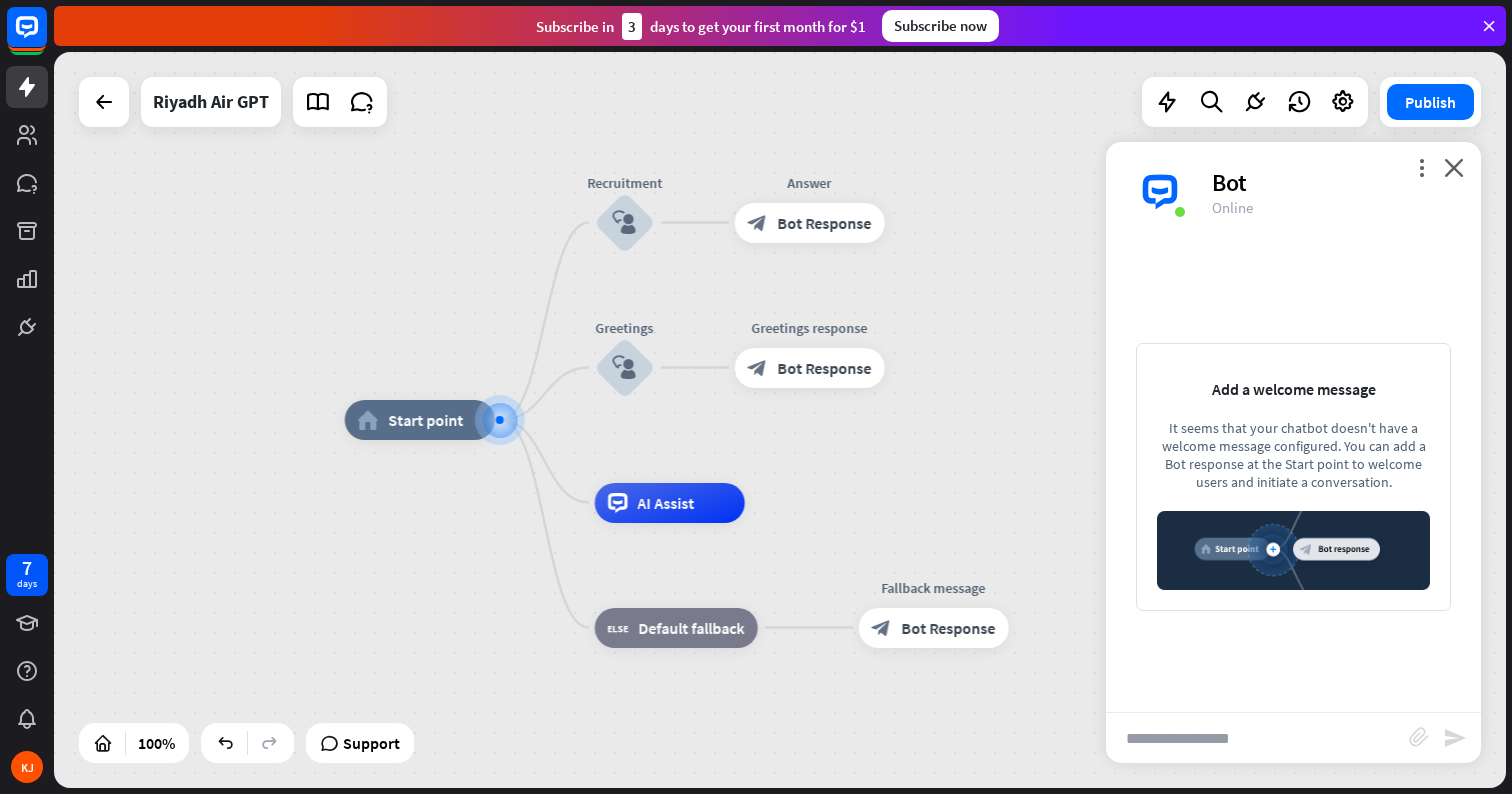 click at bounding box center [1257, 738] 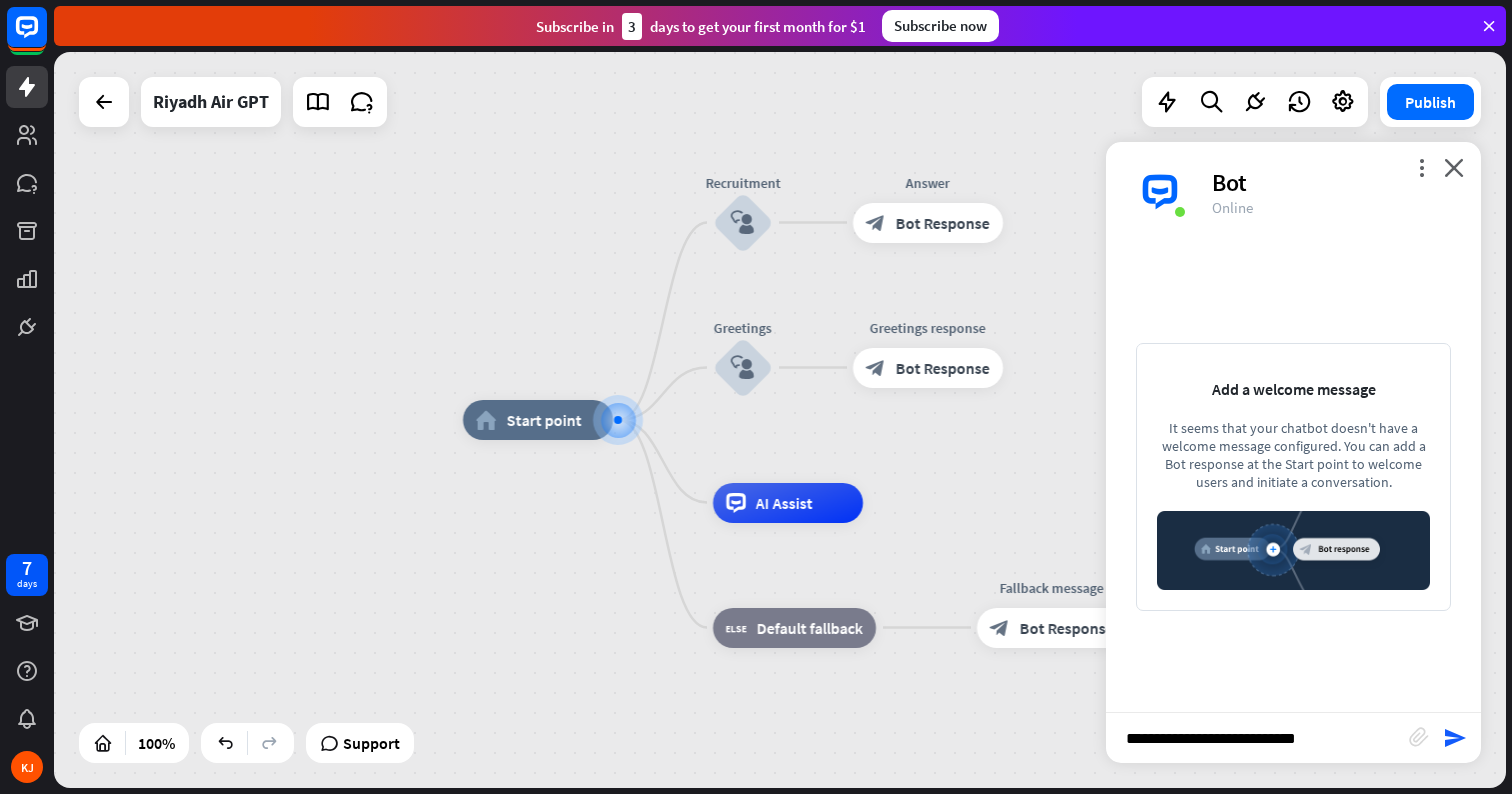 type on "**********" 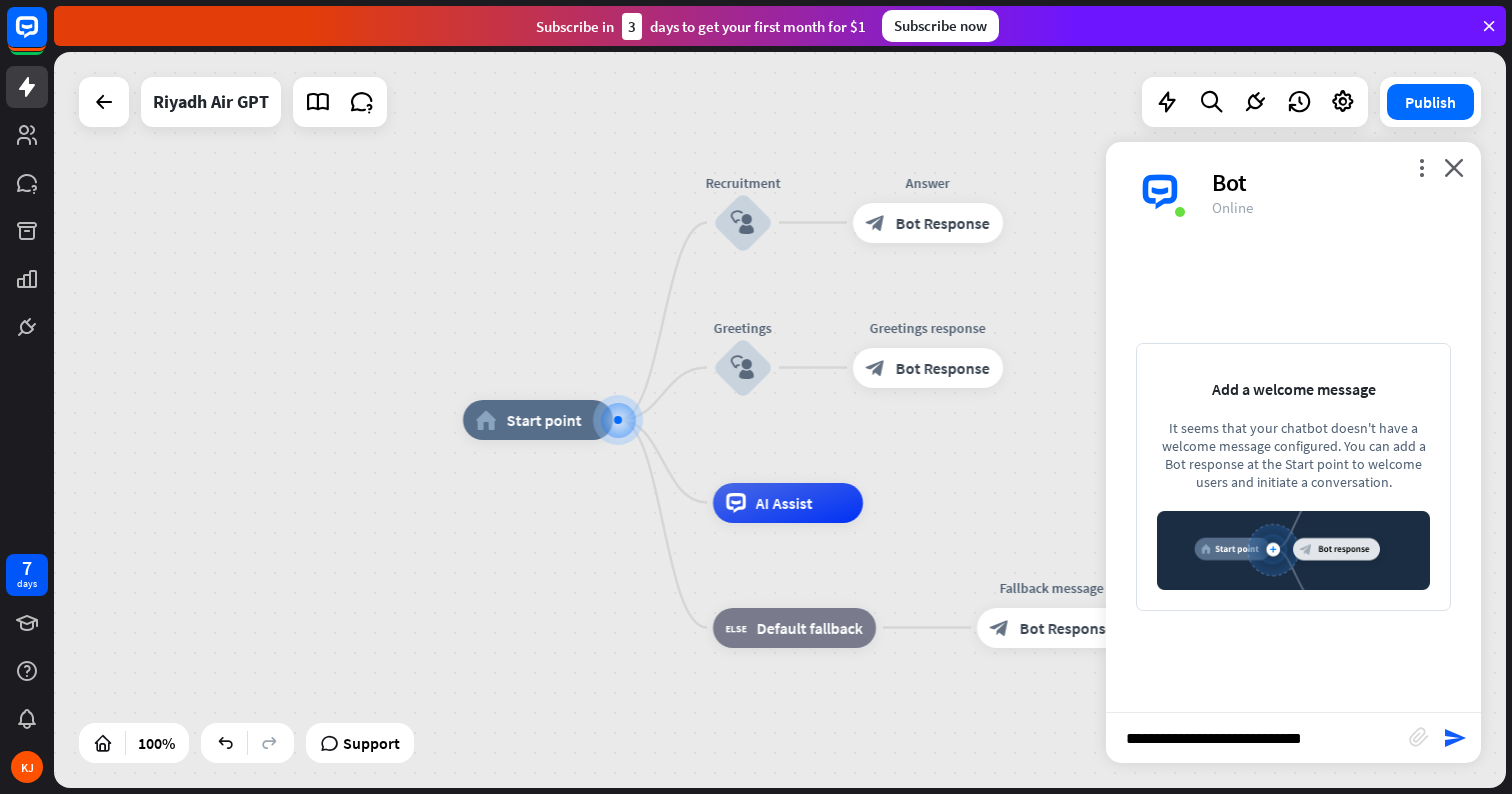 type 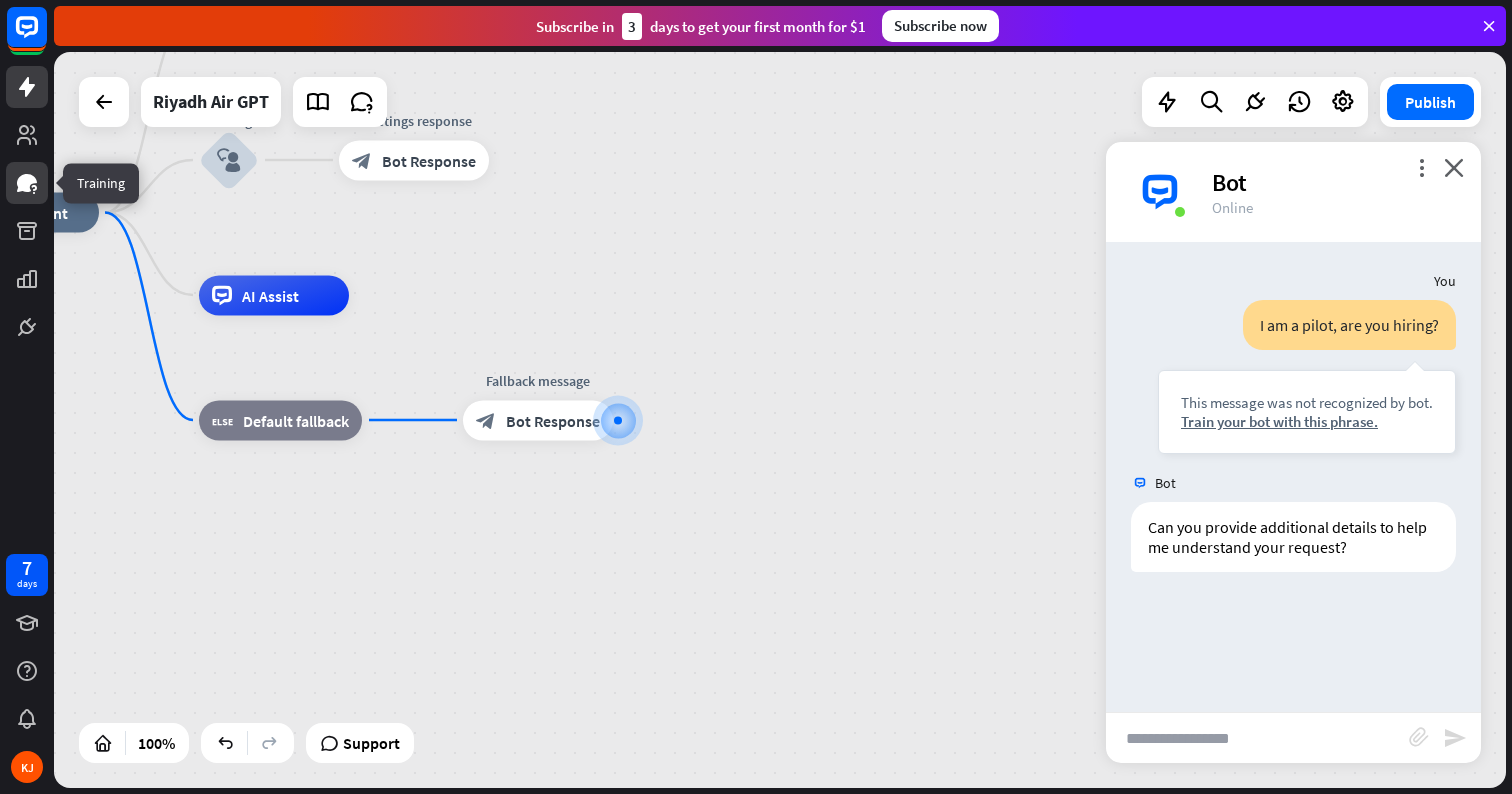 click 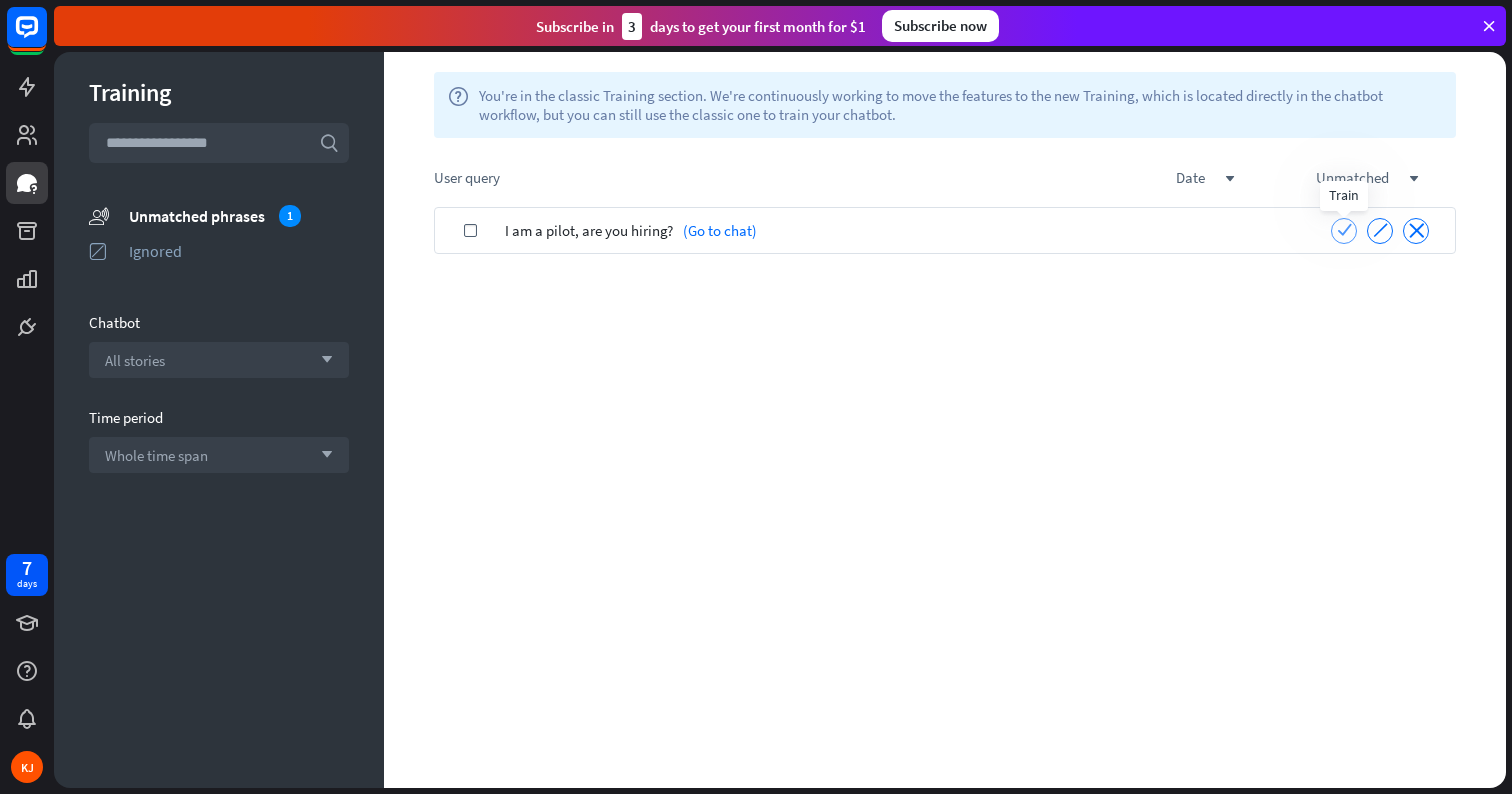 click on "check" at bounding box center [1344, 229] 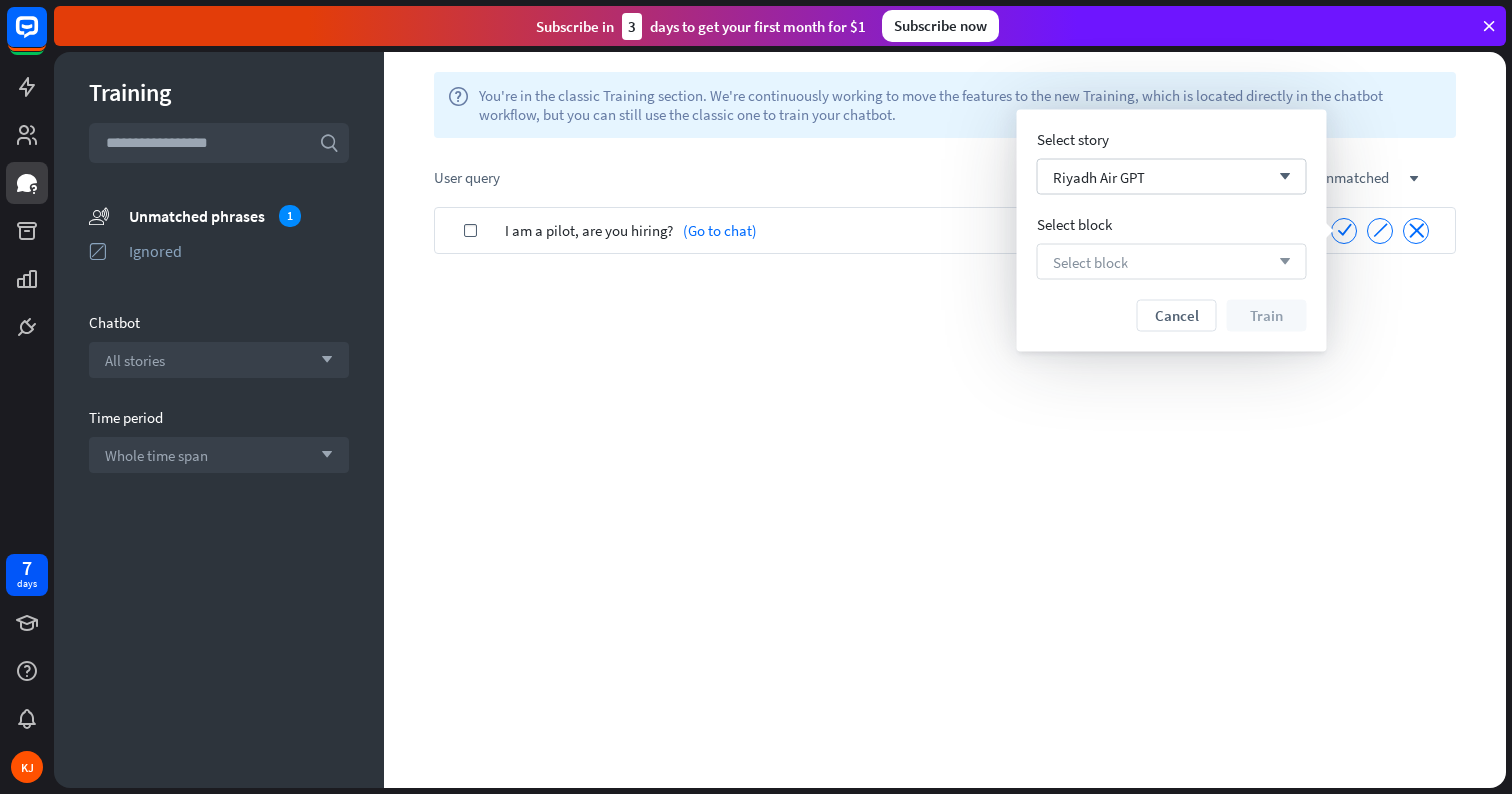 click on "Select block
arrow_down" at bounding box center [1172, 262] 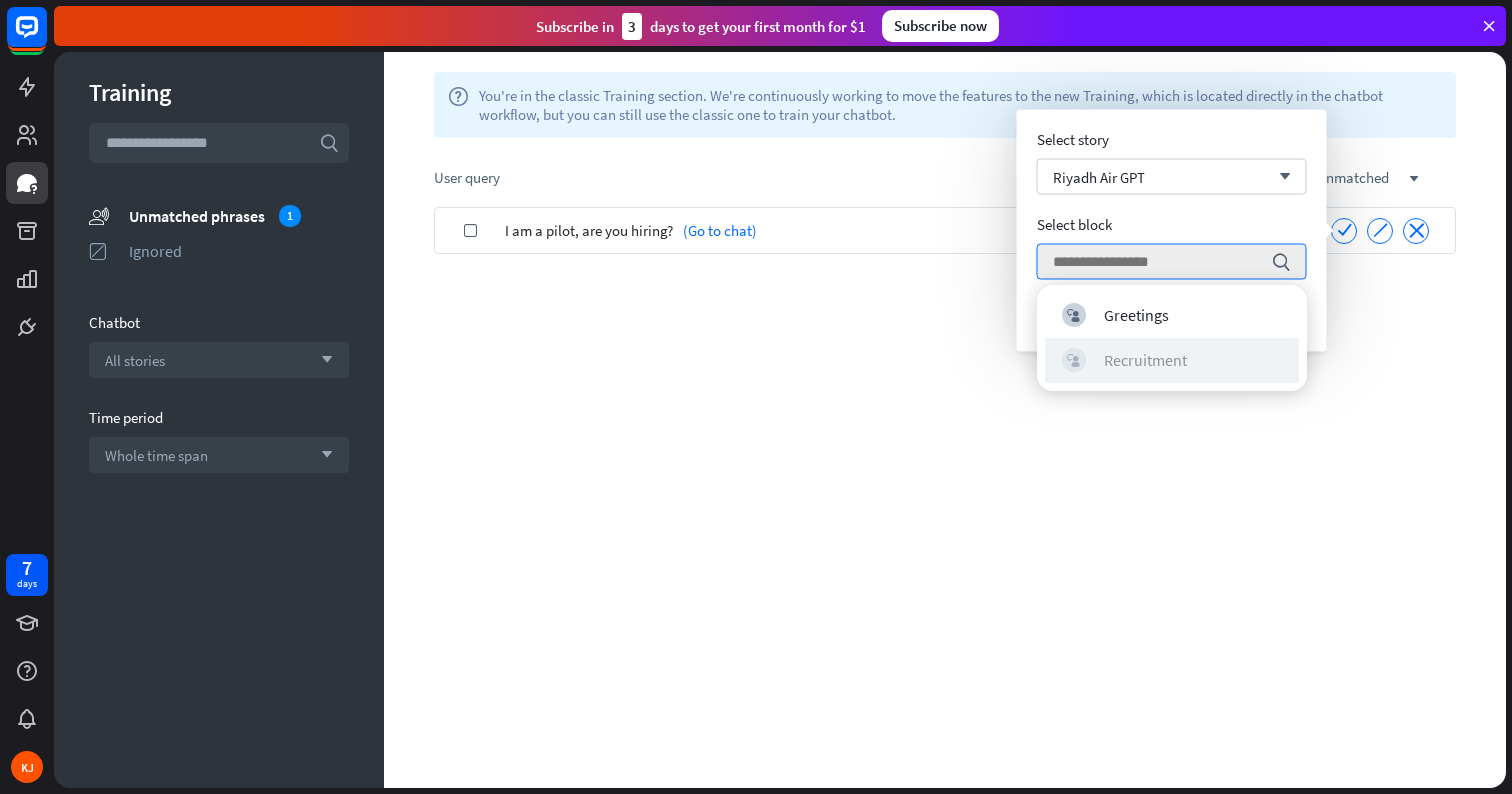 click on "block_user_input
Recruitment" at bounding box center (1172, 360) 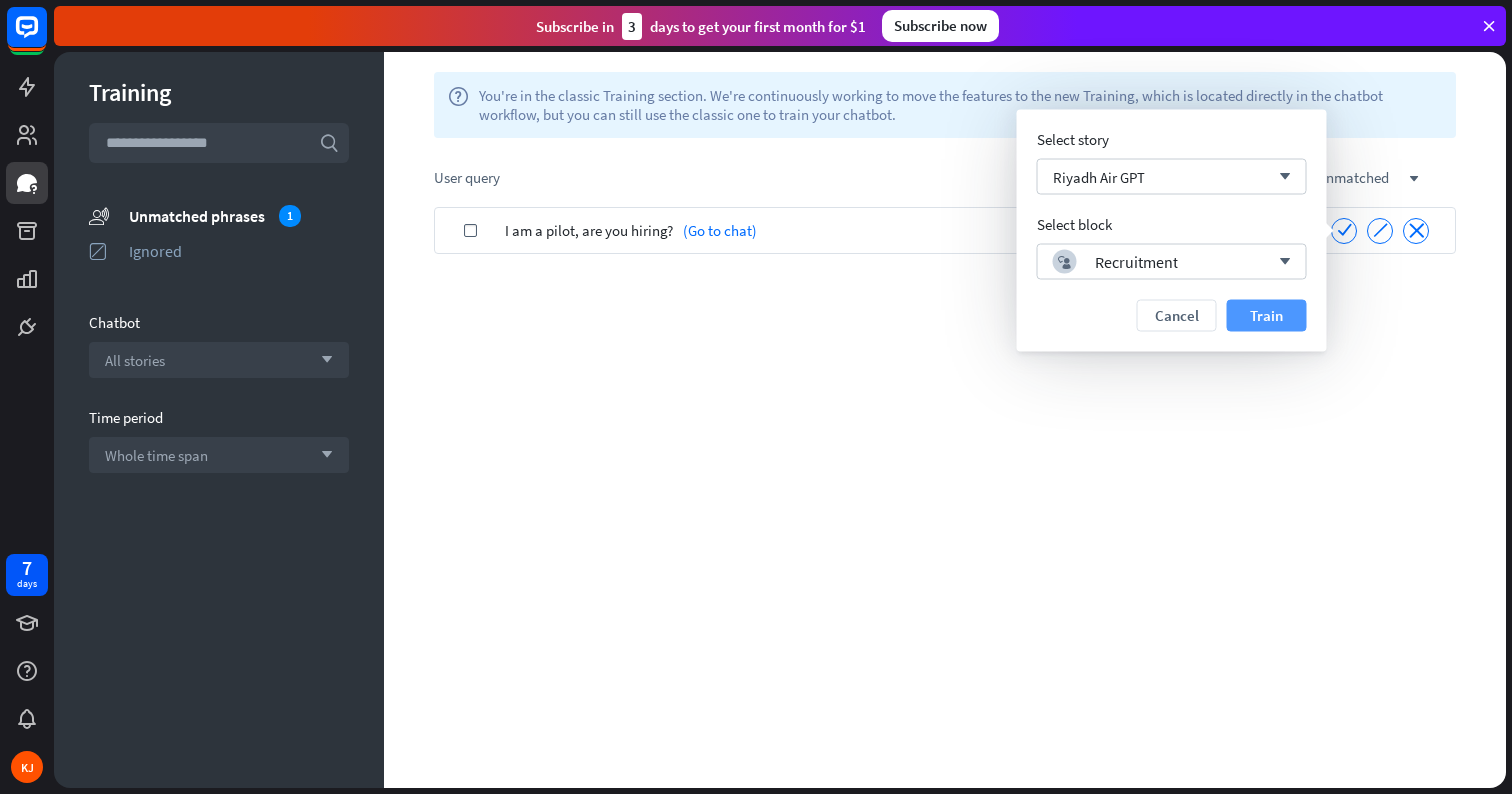 click on "Train" at bounding box center [1267, 316] 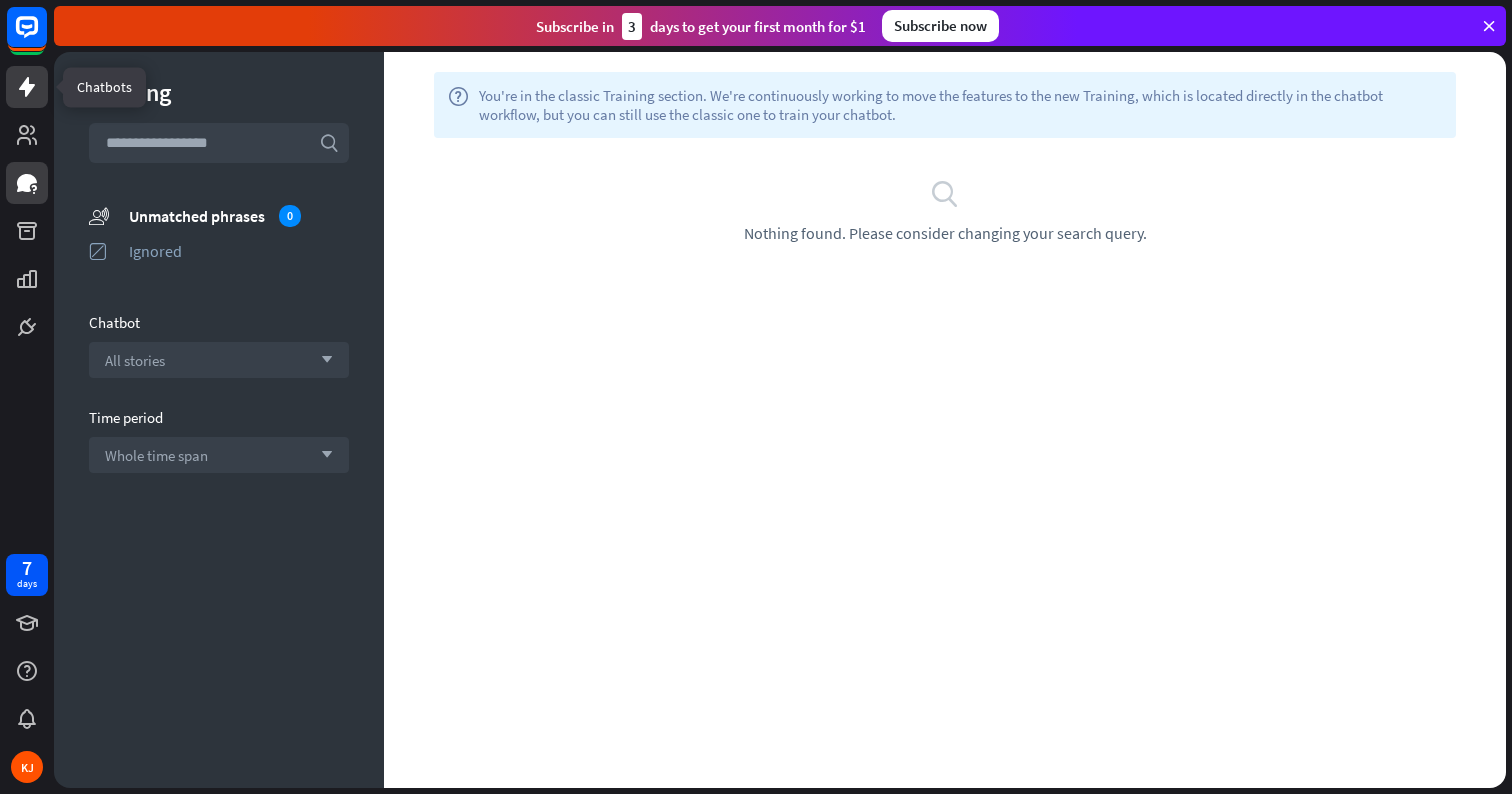 click 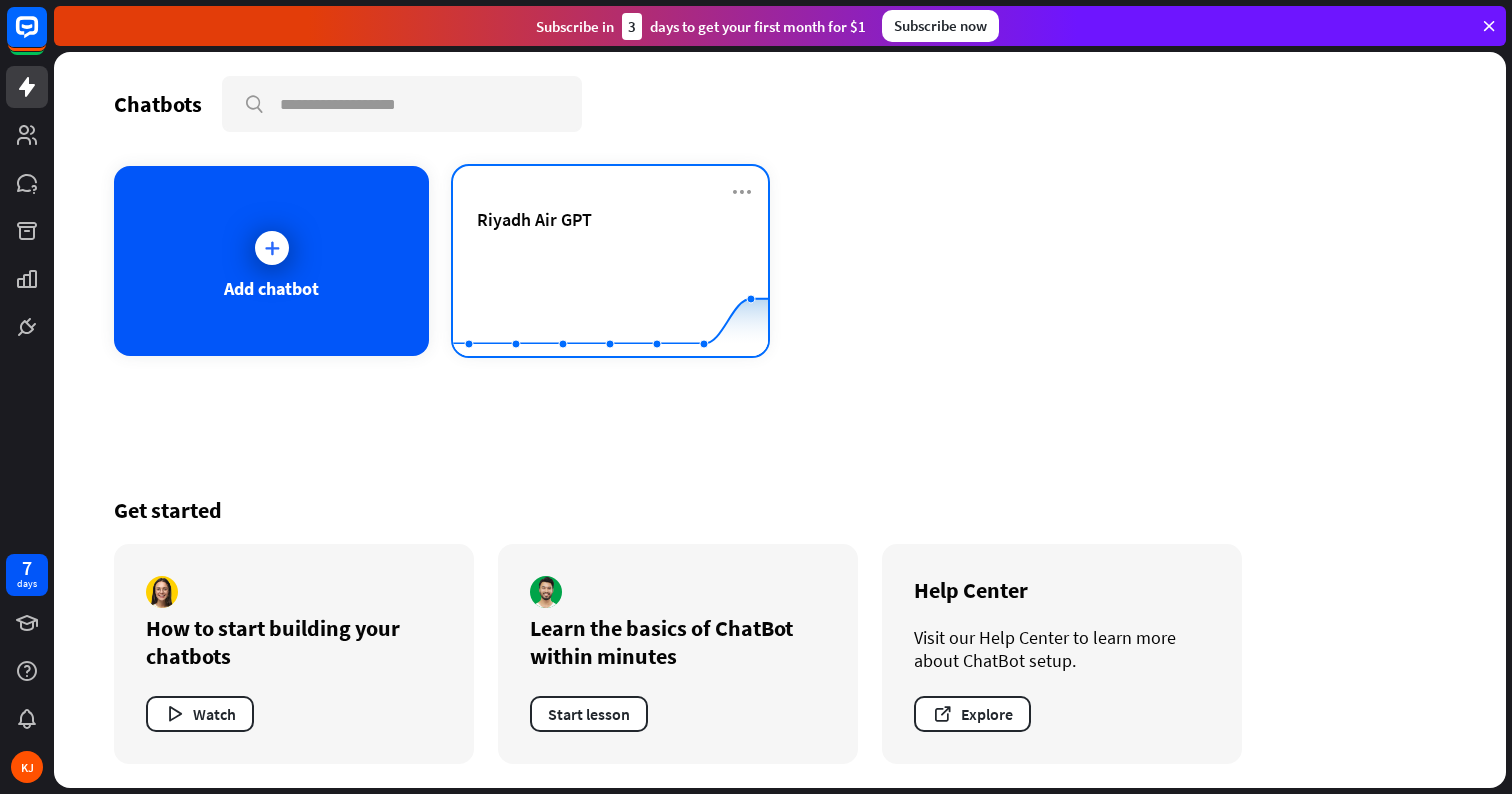 click on "Riyadh Air GPT" at bounding box center [534, 219] 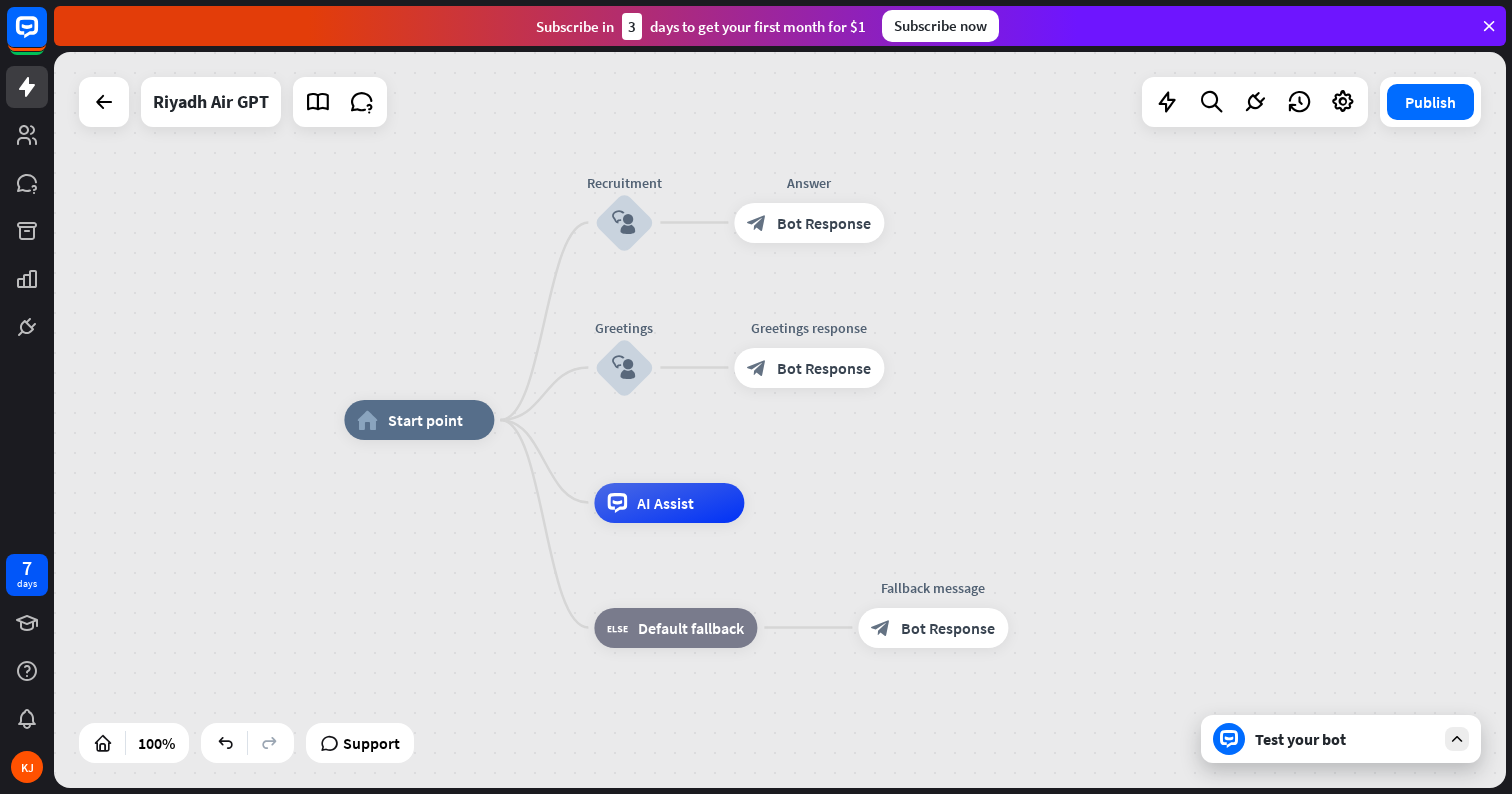 click on "Test your bot" at bounding box center (1345, 739) 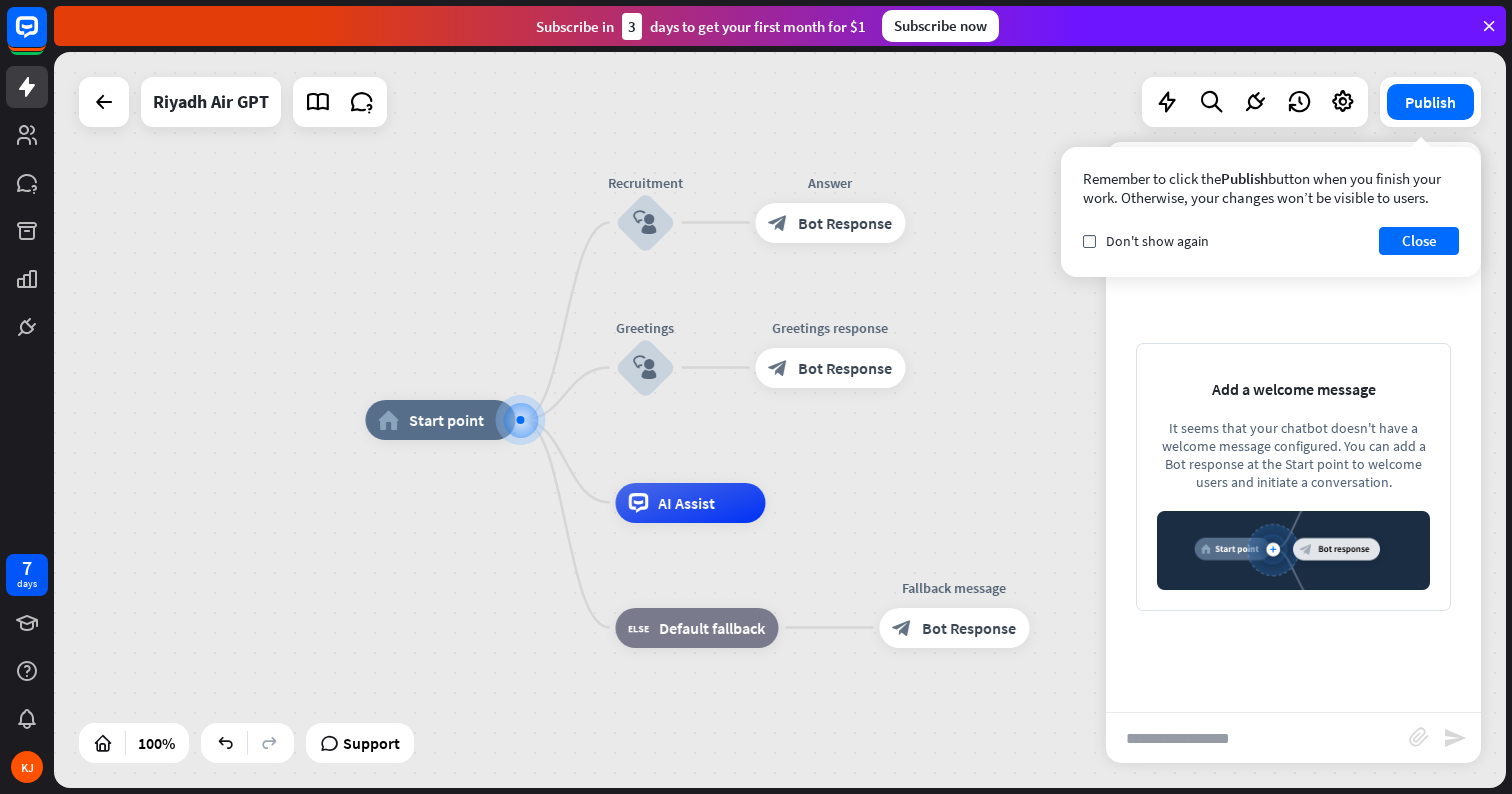 click at bounding box center (1257, 738) 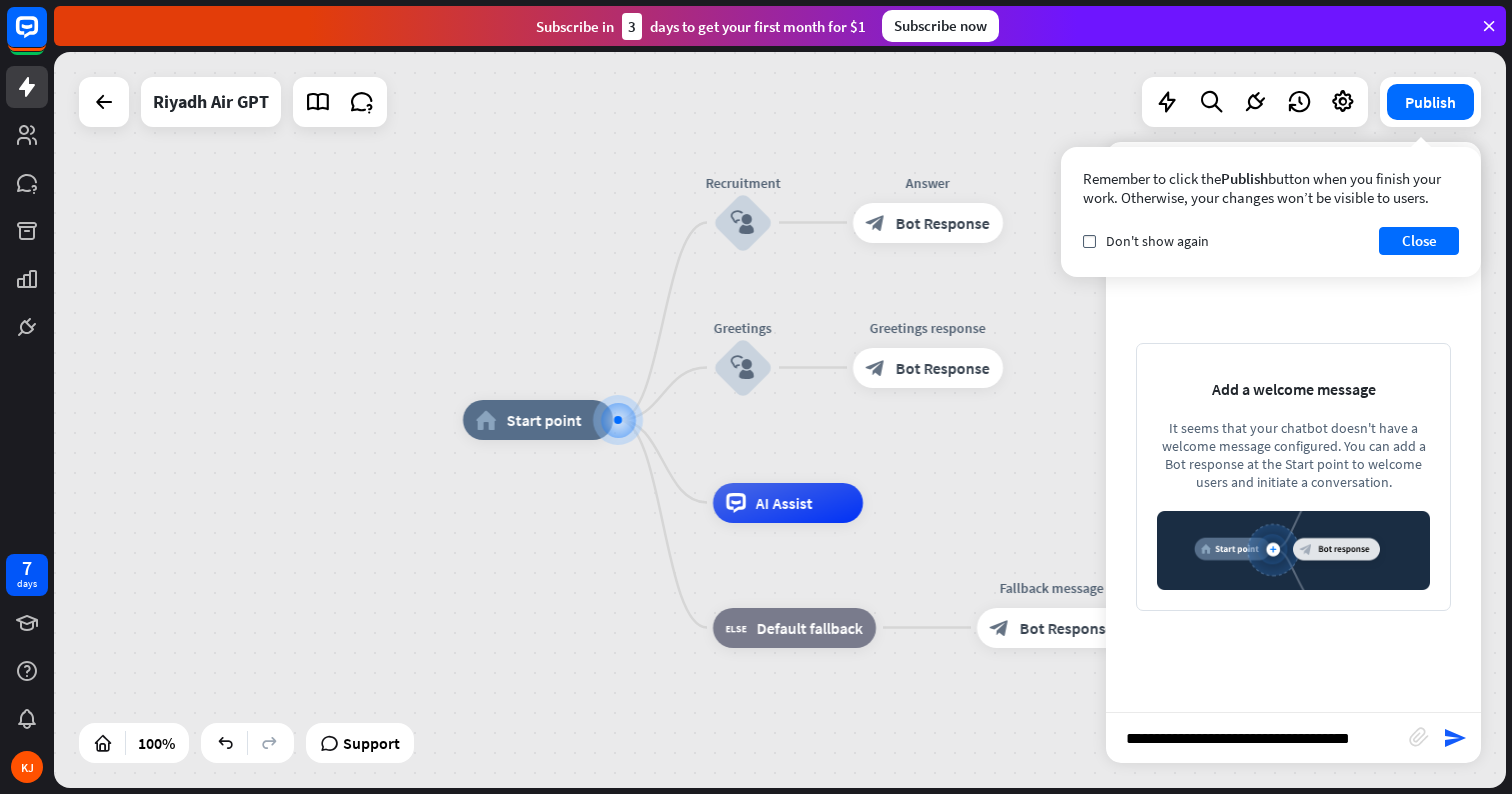 type on "**********" 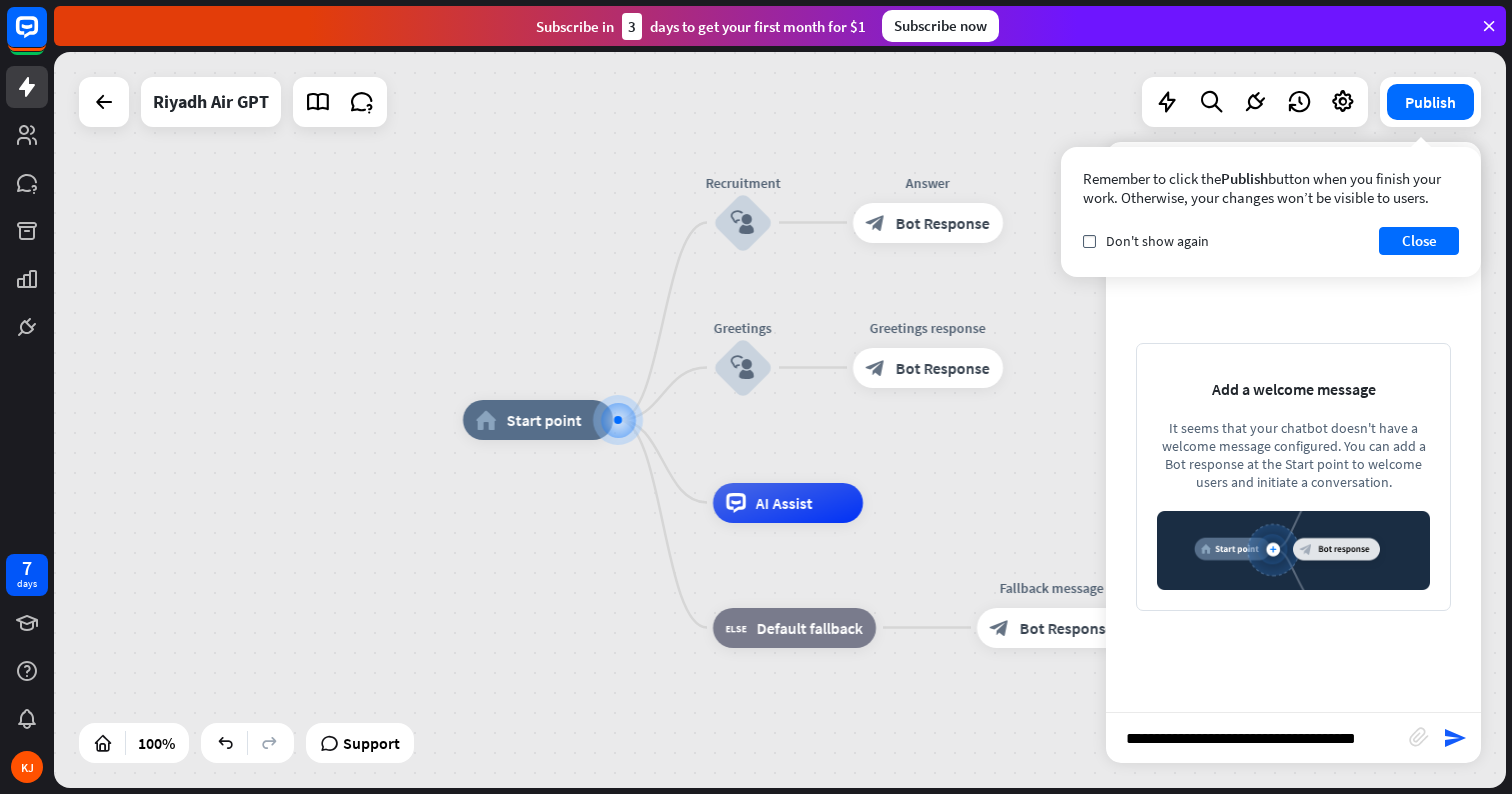 type 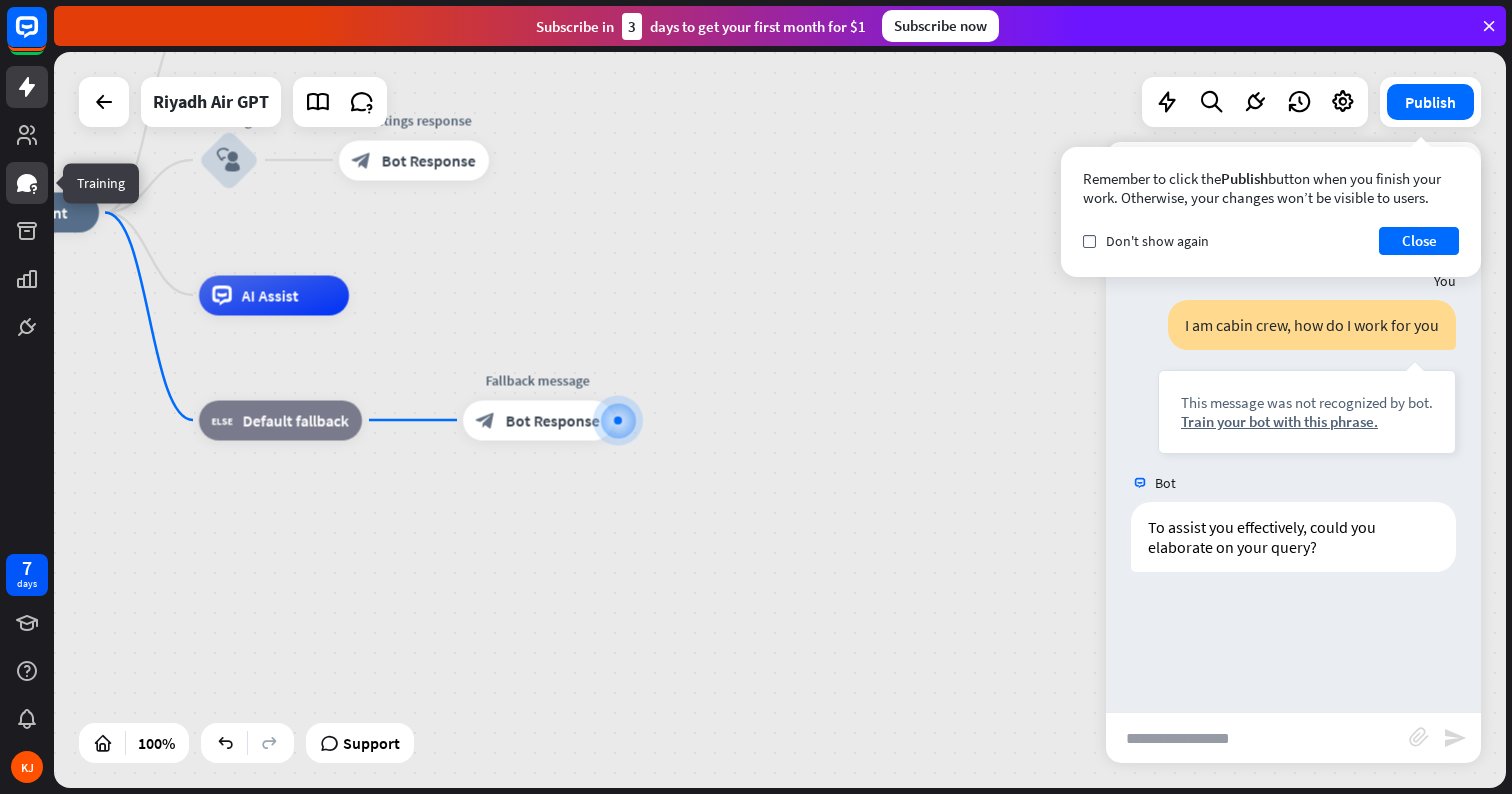 click 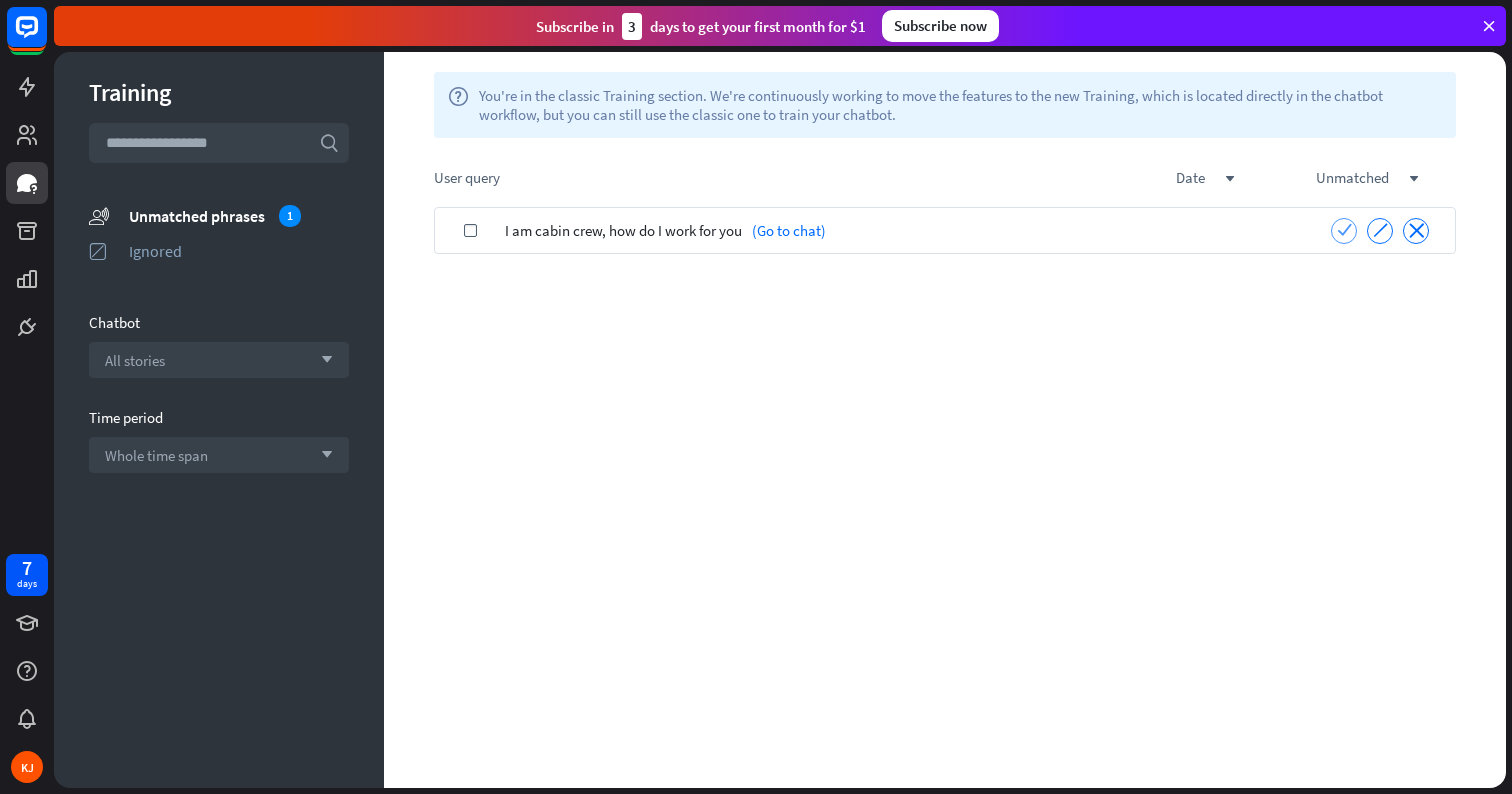 click on "check" at bounding box center [1344, 231] 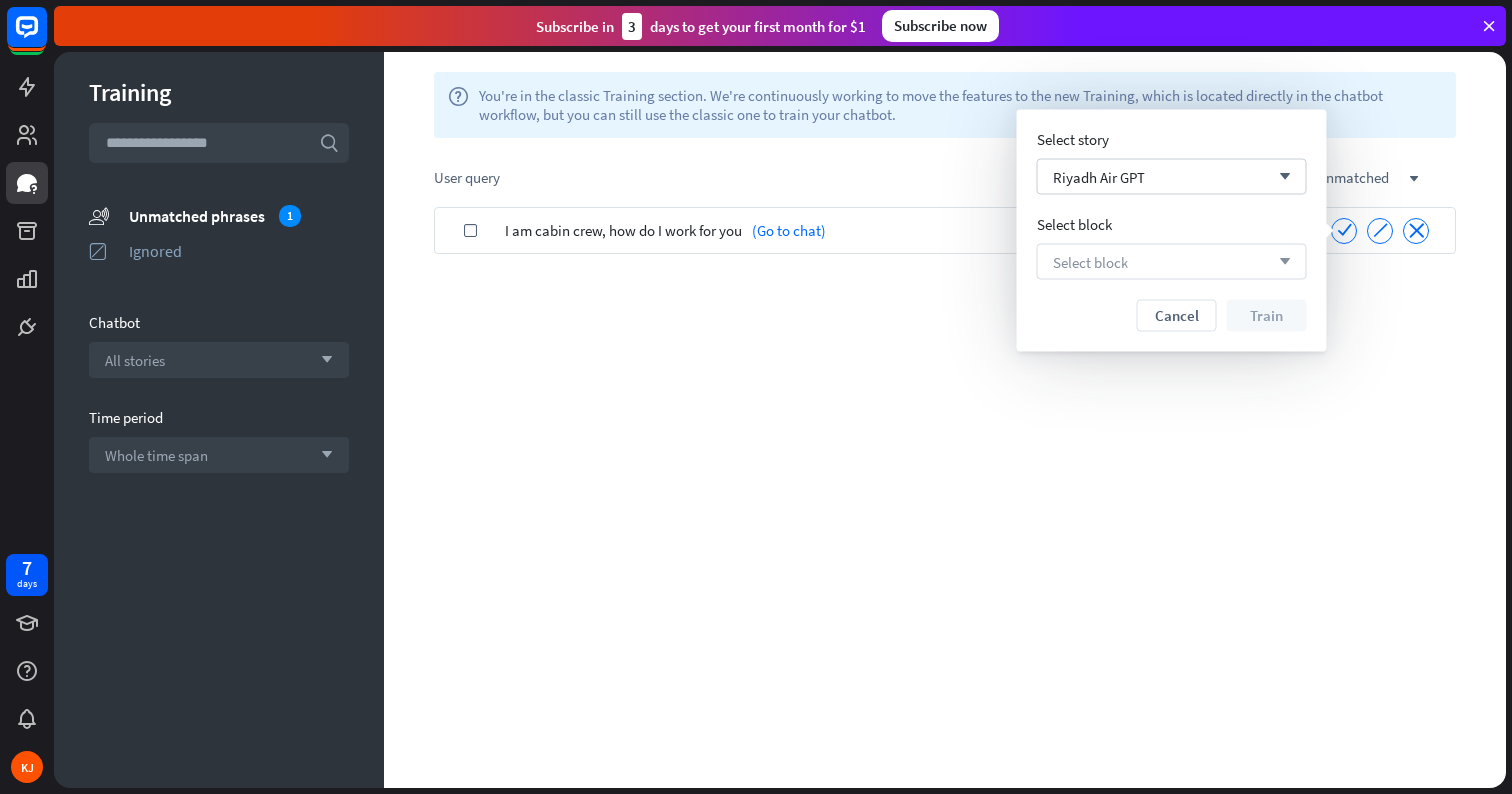 click on "Select block
arrow_down" at bounding box center (1172, 262) 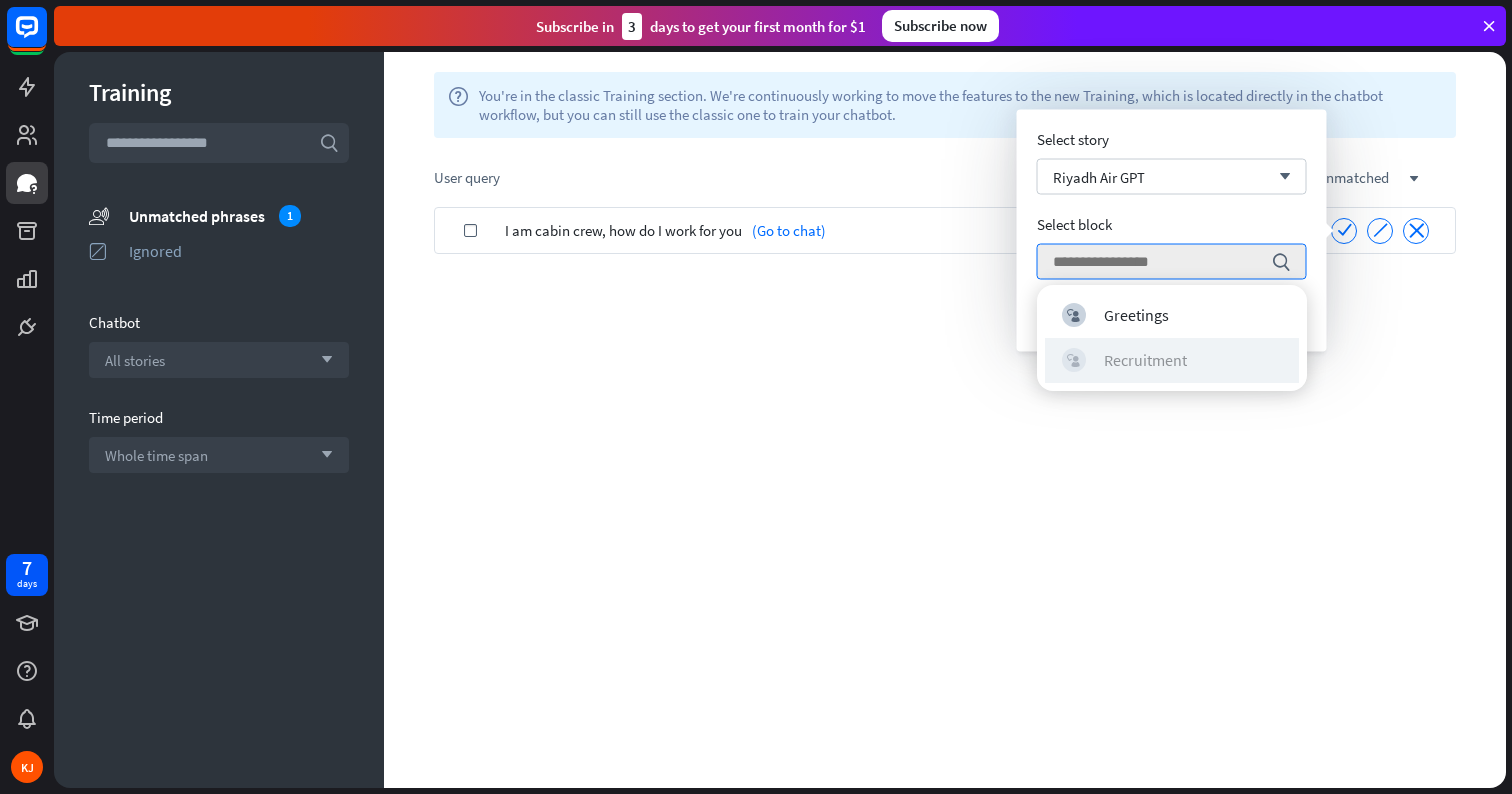 click on "Recruitment" at bounding box center (1145, 360) 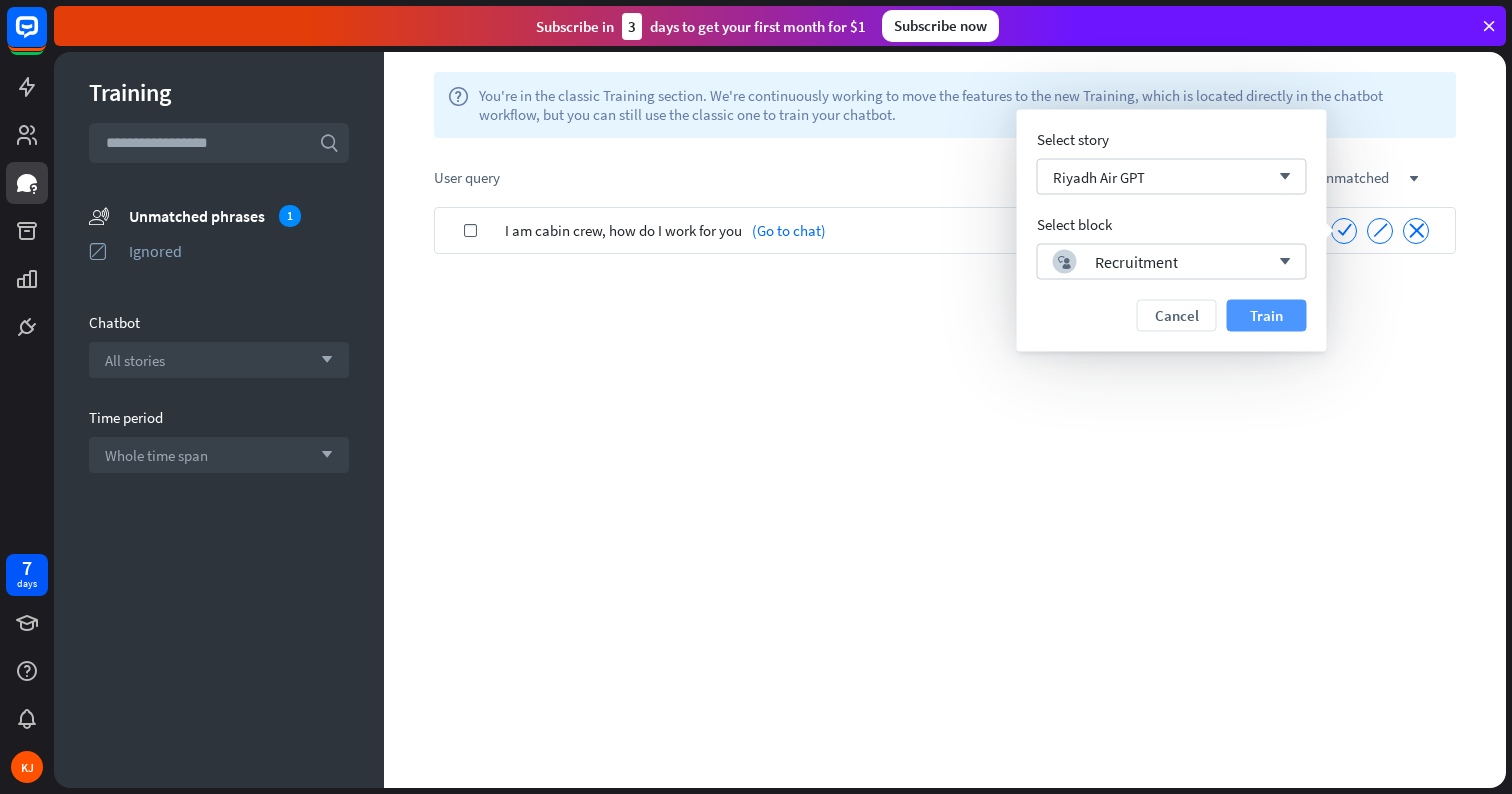 click on "Train" at bounding box center [1267, 316] 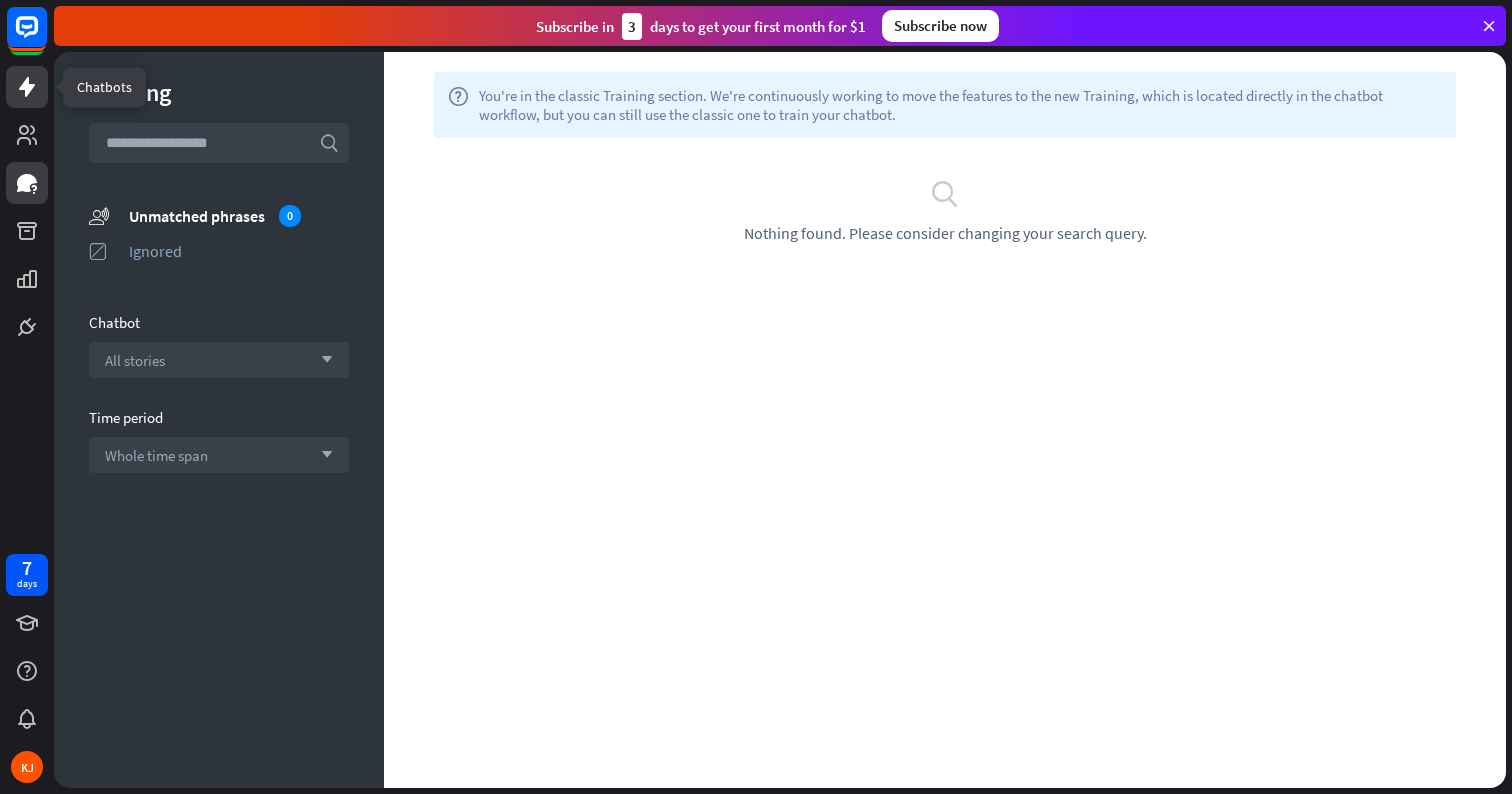 click 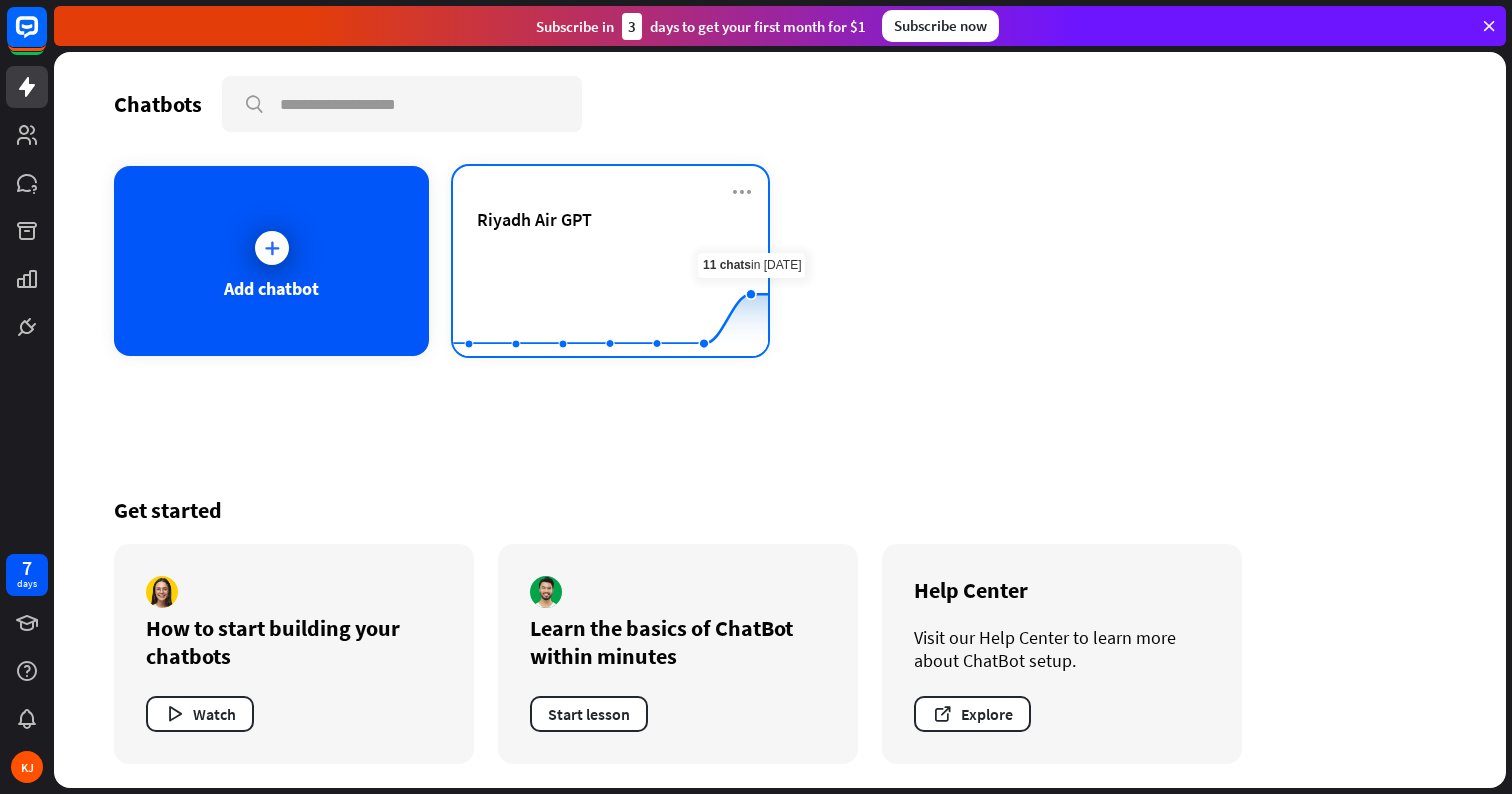 click on "Riyadh Air GPT" at bounding box center [610, 243] 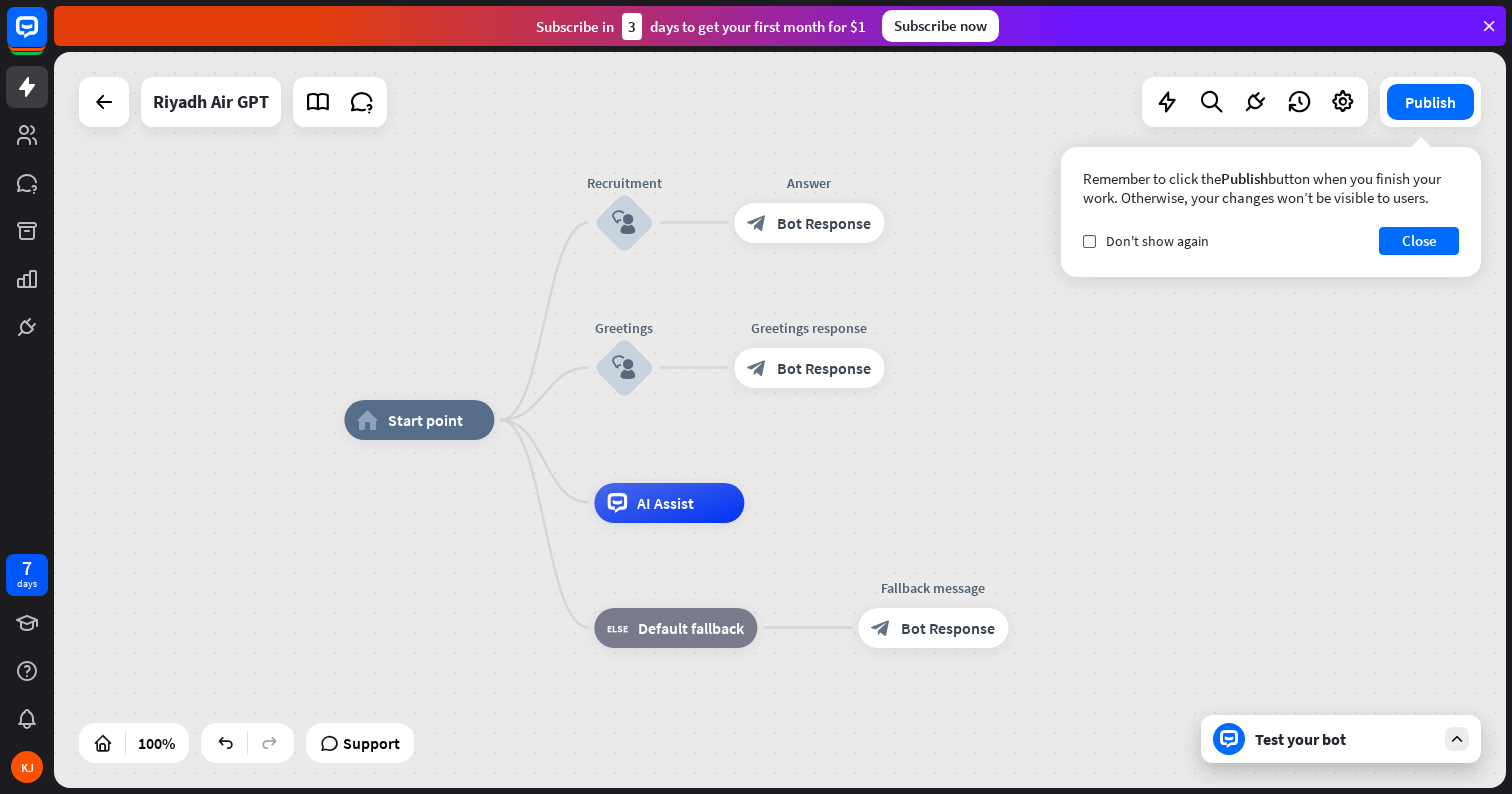 click on "Test your bot" at bounding box center [1345, 739] 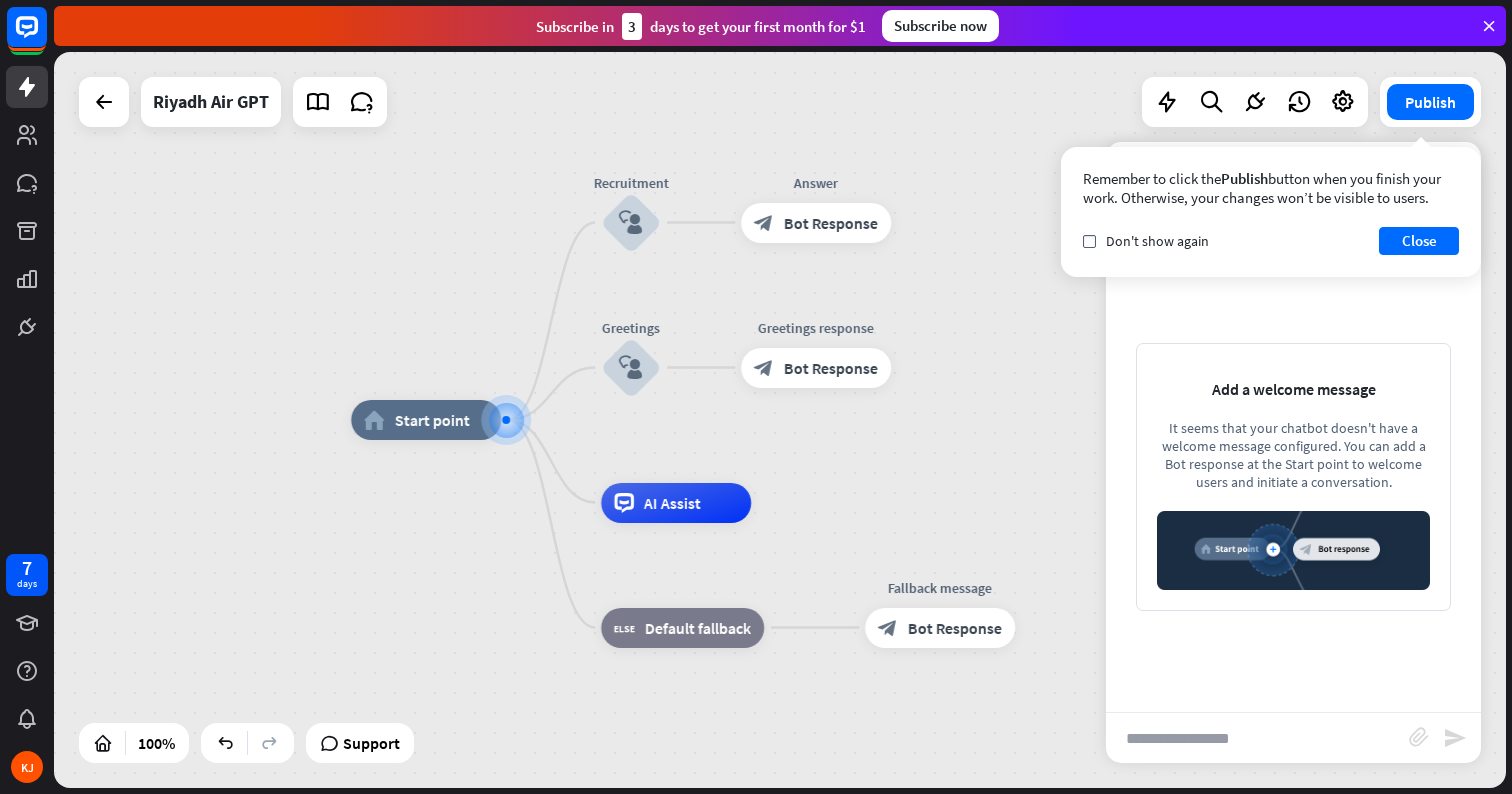 click at bounding box center [1257, 738] 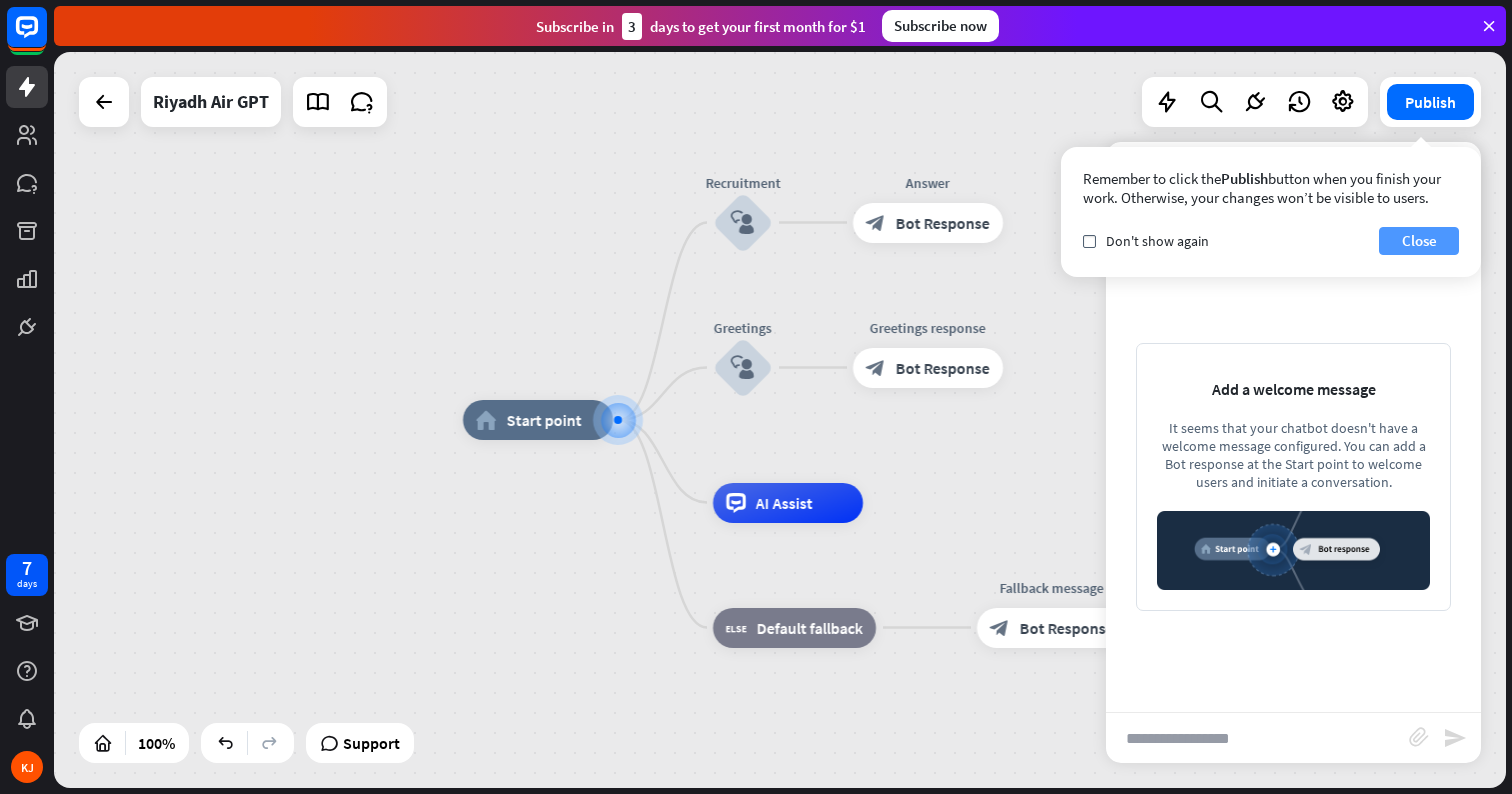 click on "Close" at bounding box center (1419, 241) 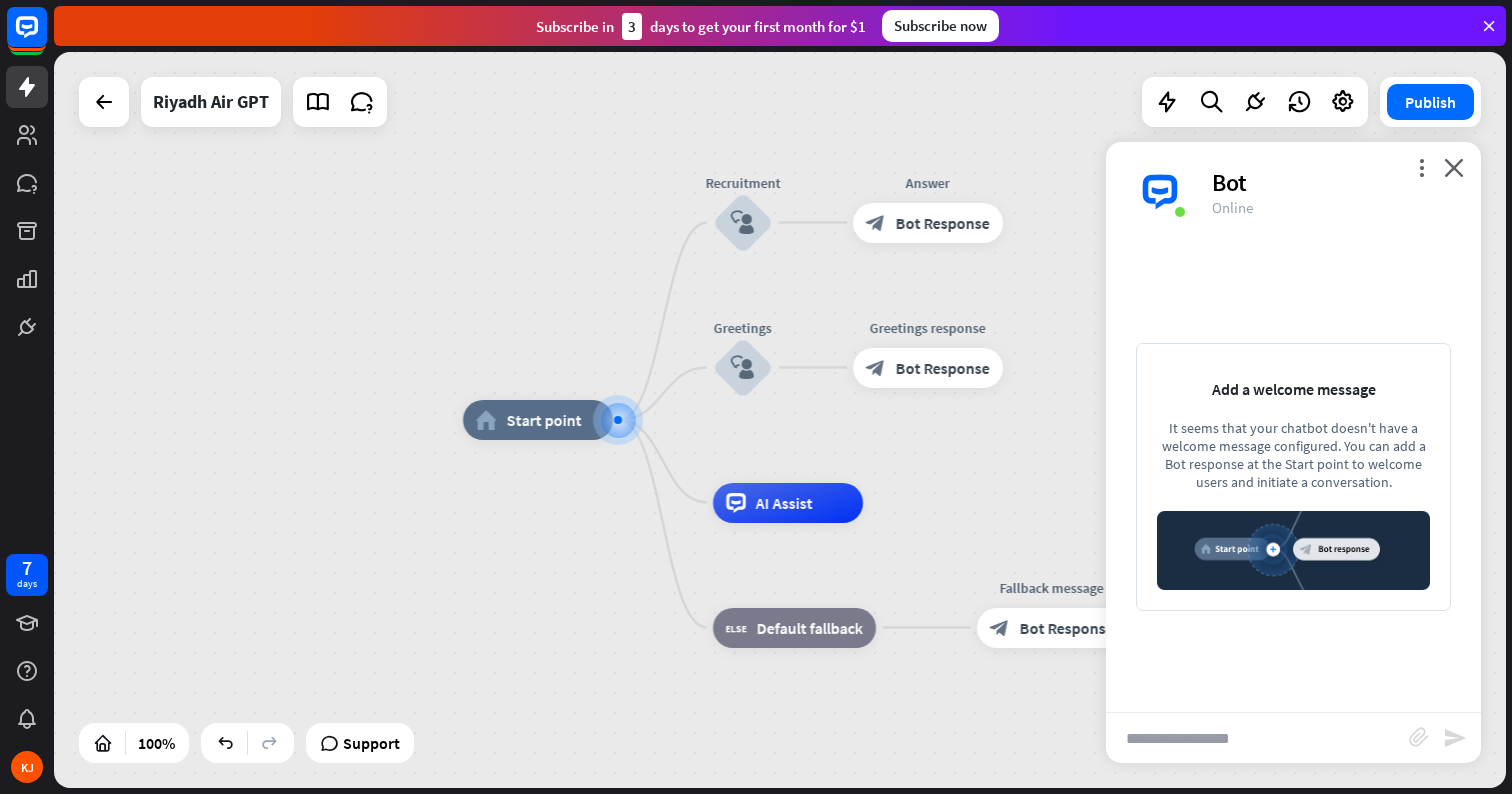 click at bounding box center [1257, 738] 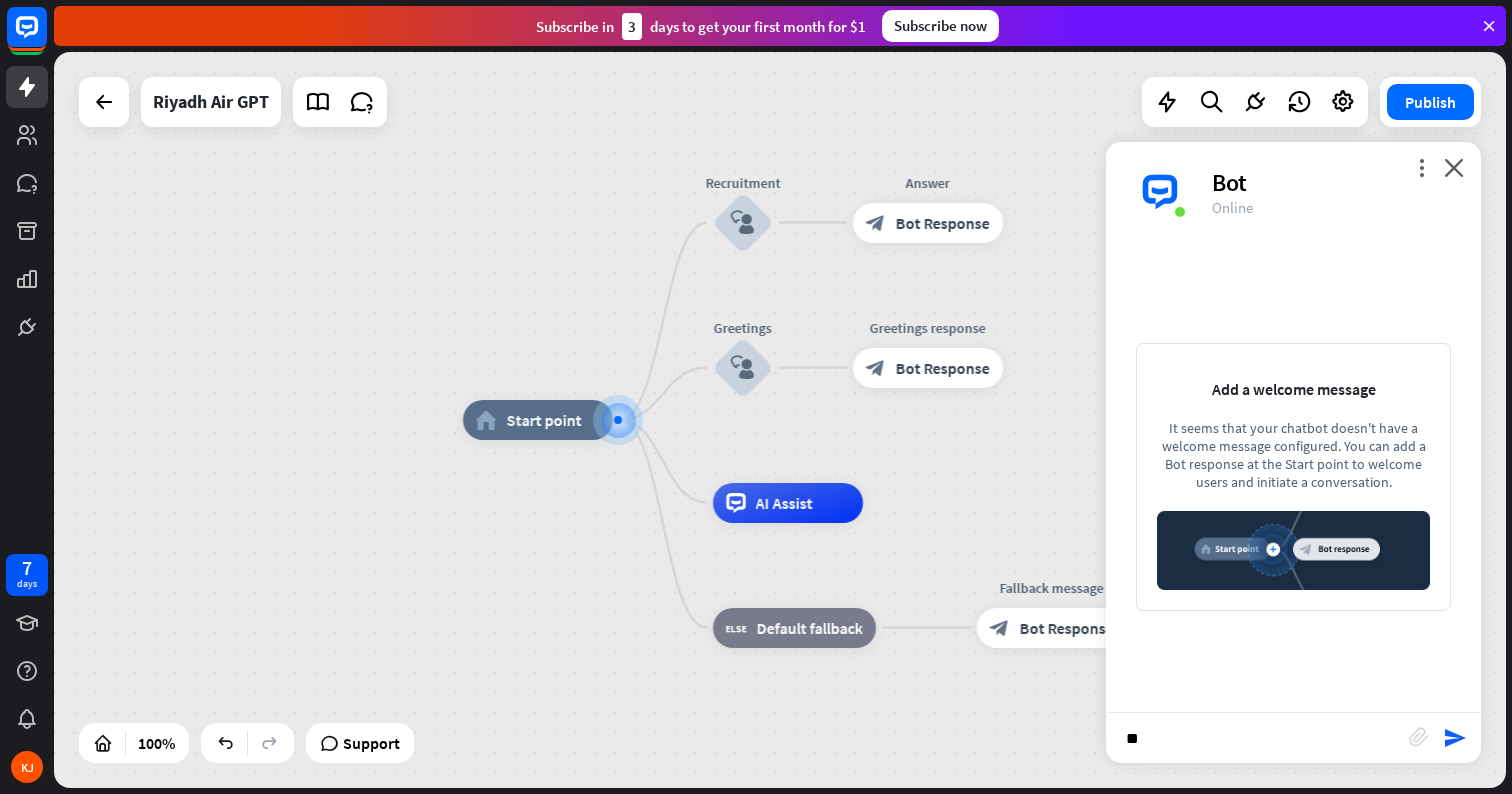 type on "***" 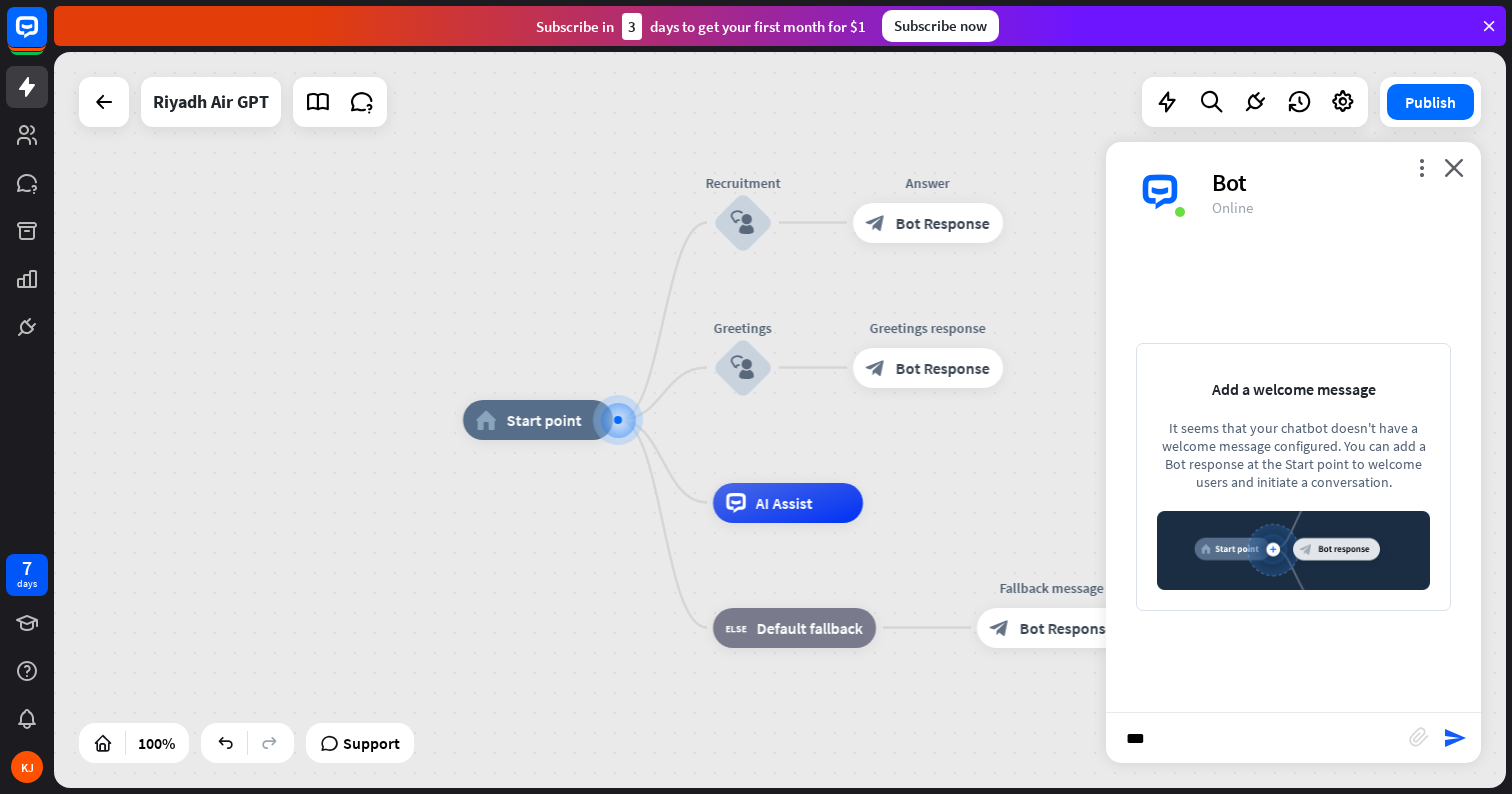 type 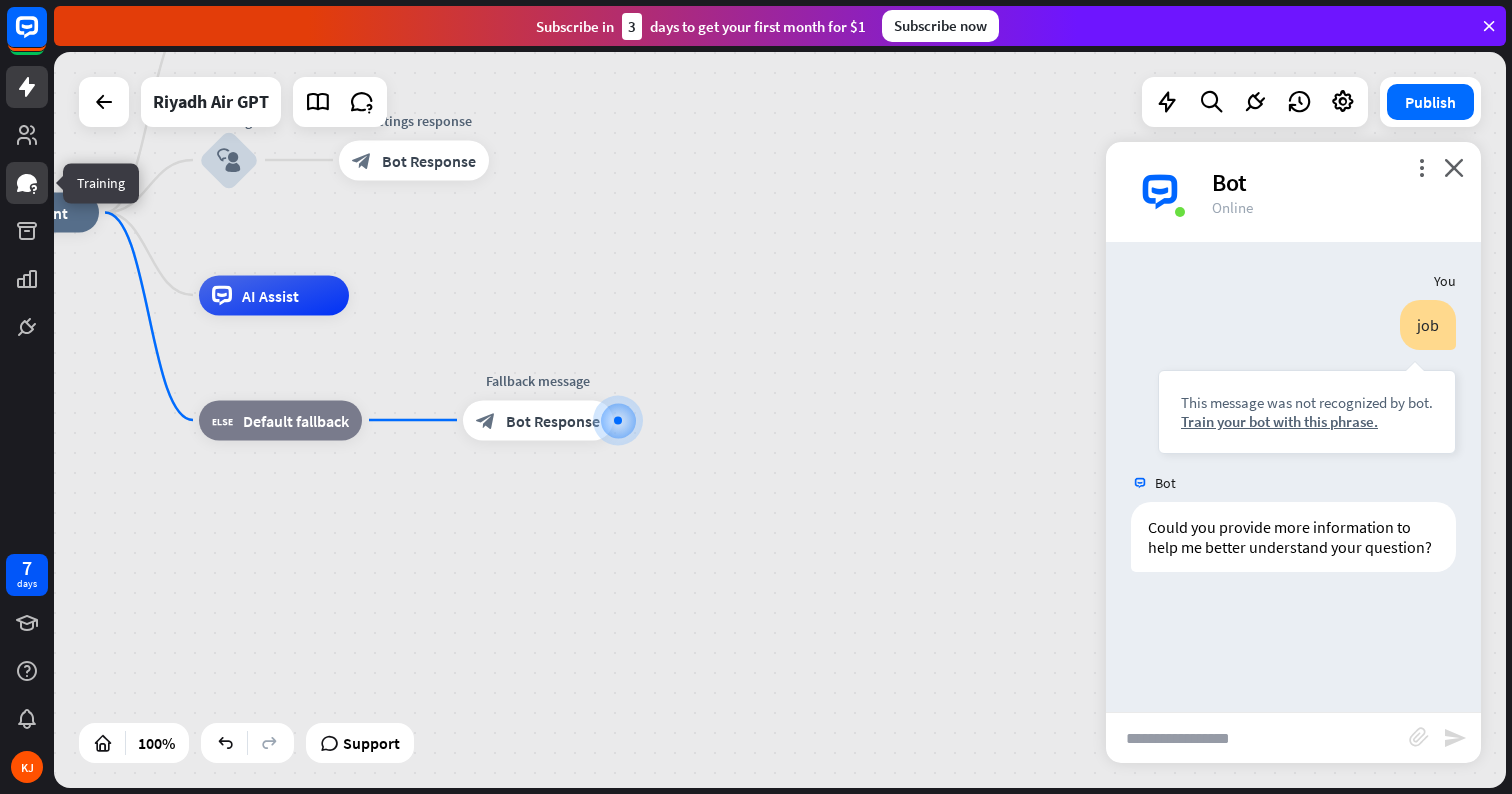 click 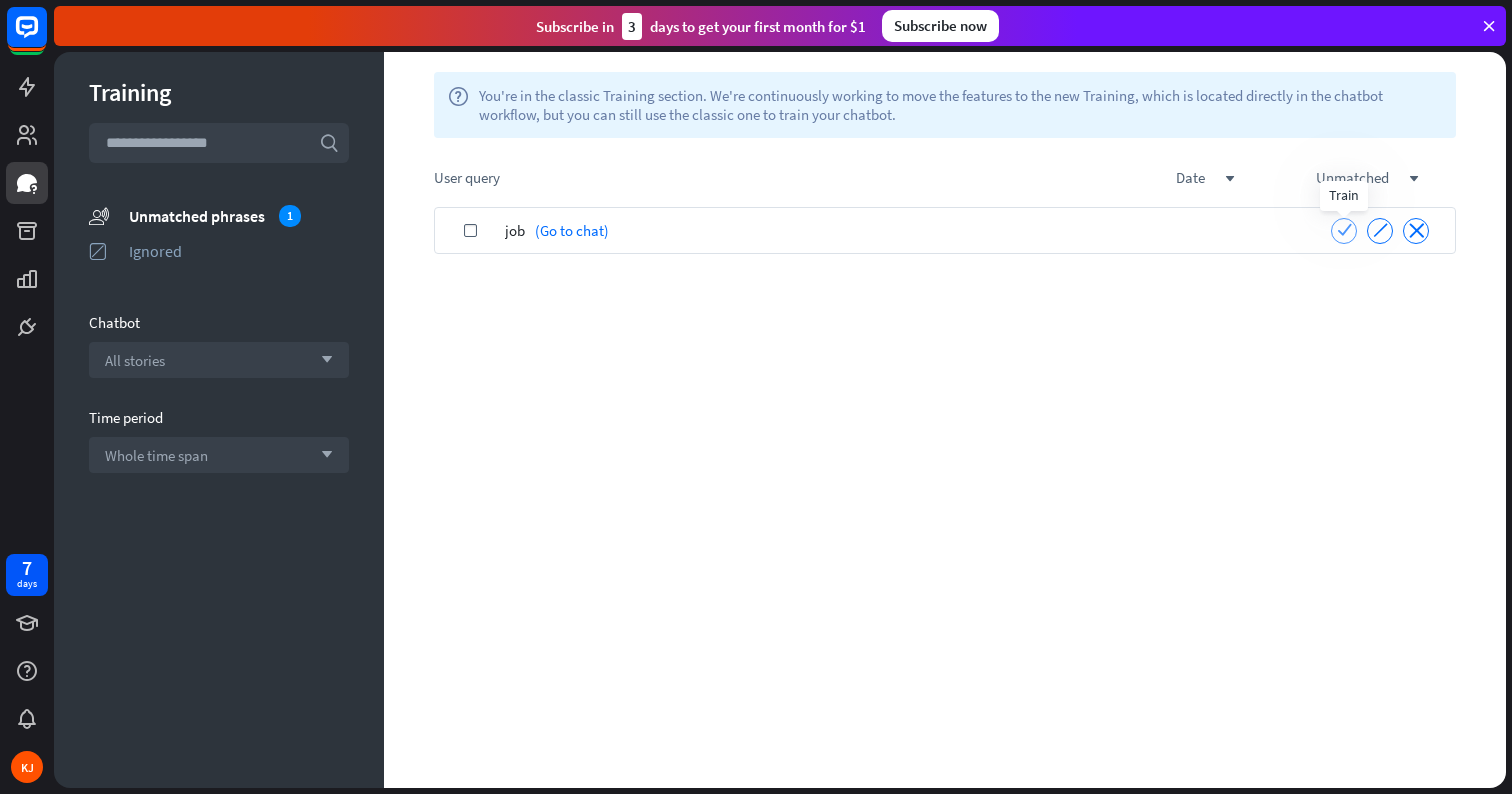 click on "check" at bounding box center (1344, 229) 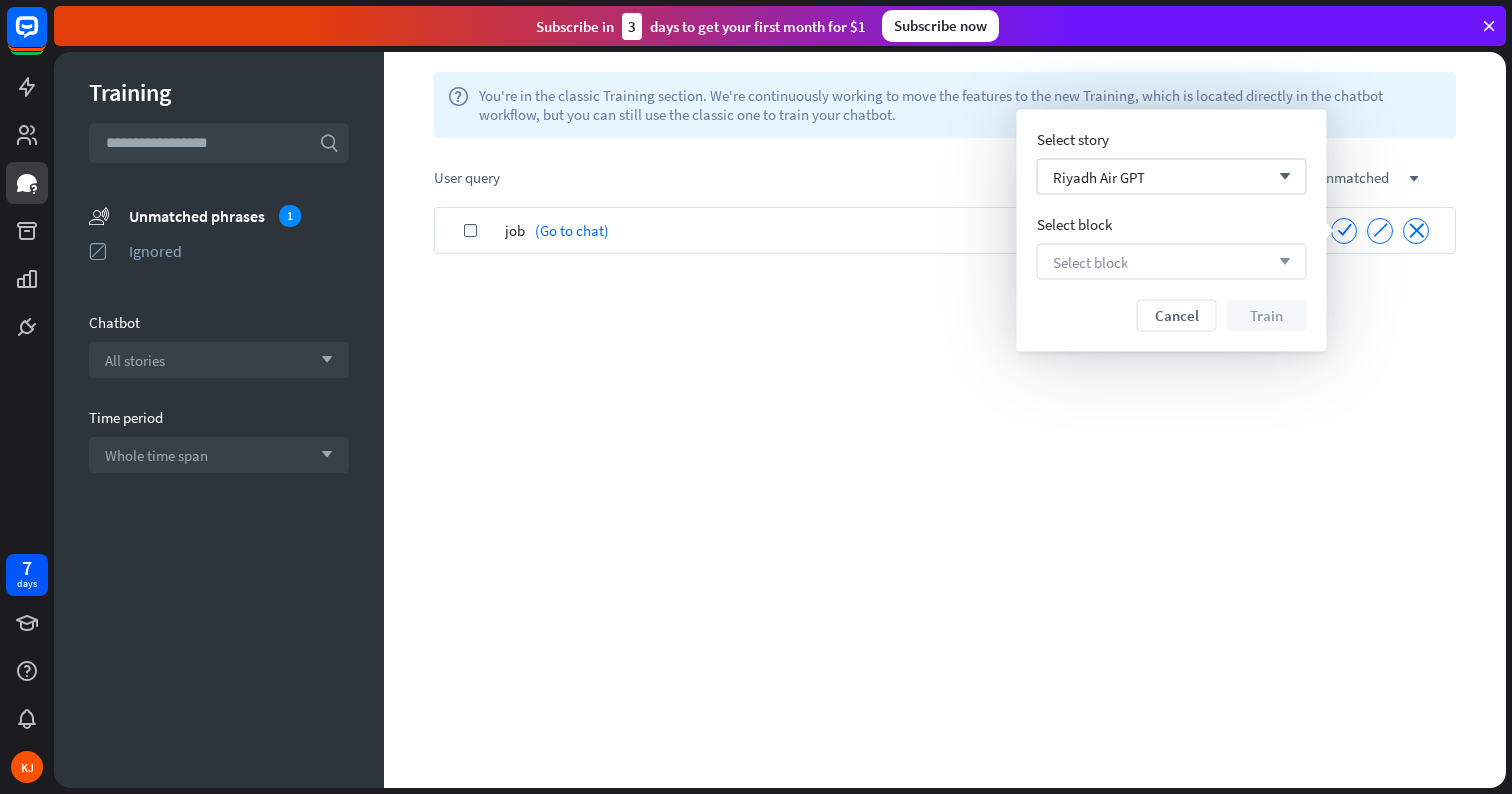 click on "Select block
arrow_down" at bounding box center [1172, 262] 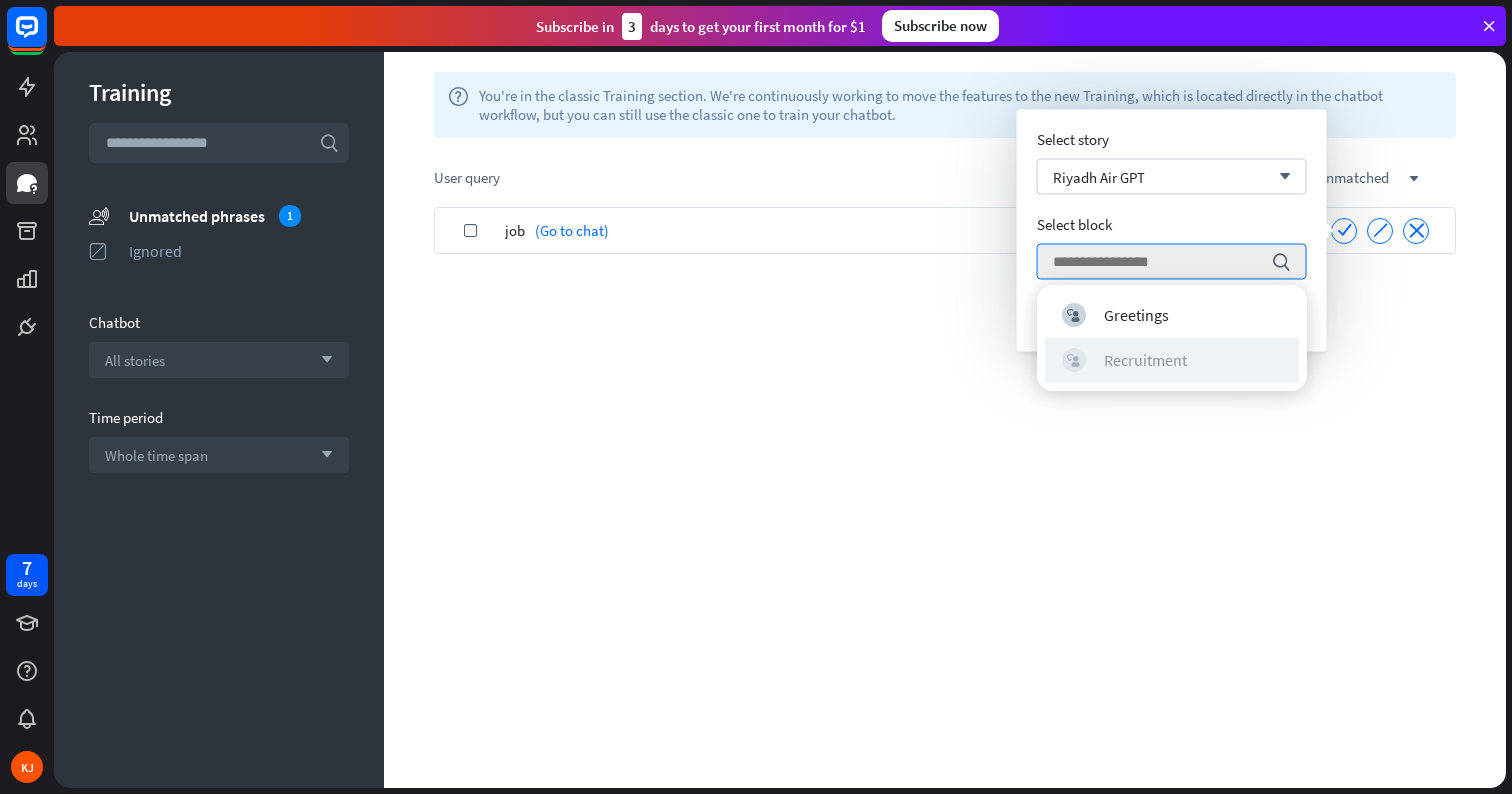 click on "Recruitment" at bounding box center (1145, 360) 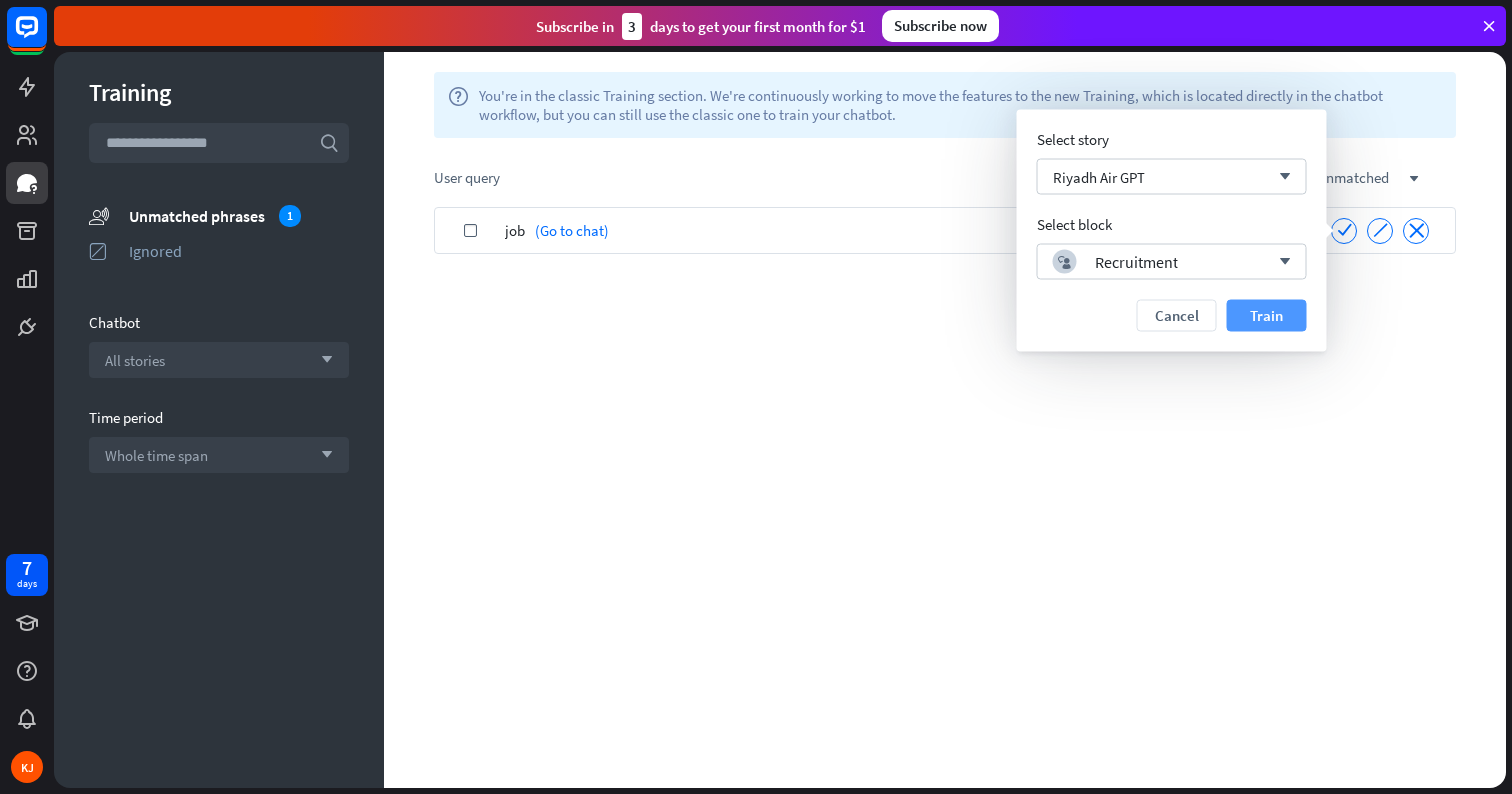 click on "Train" at bounding box center (1267, 316) 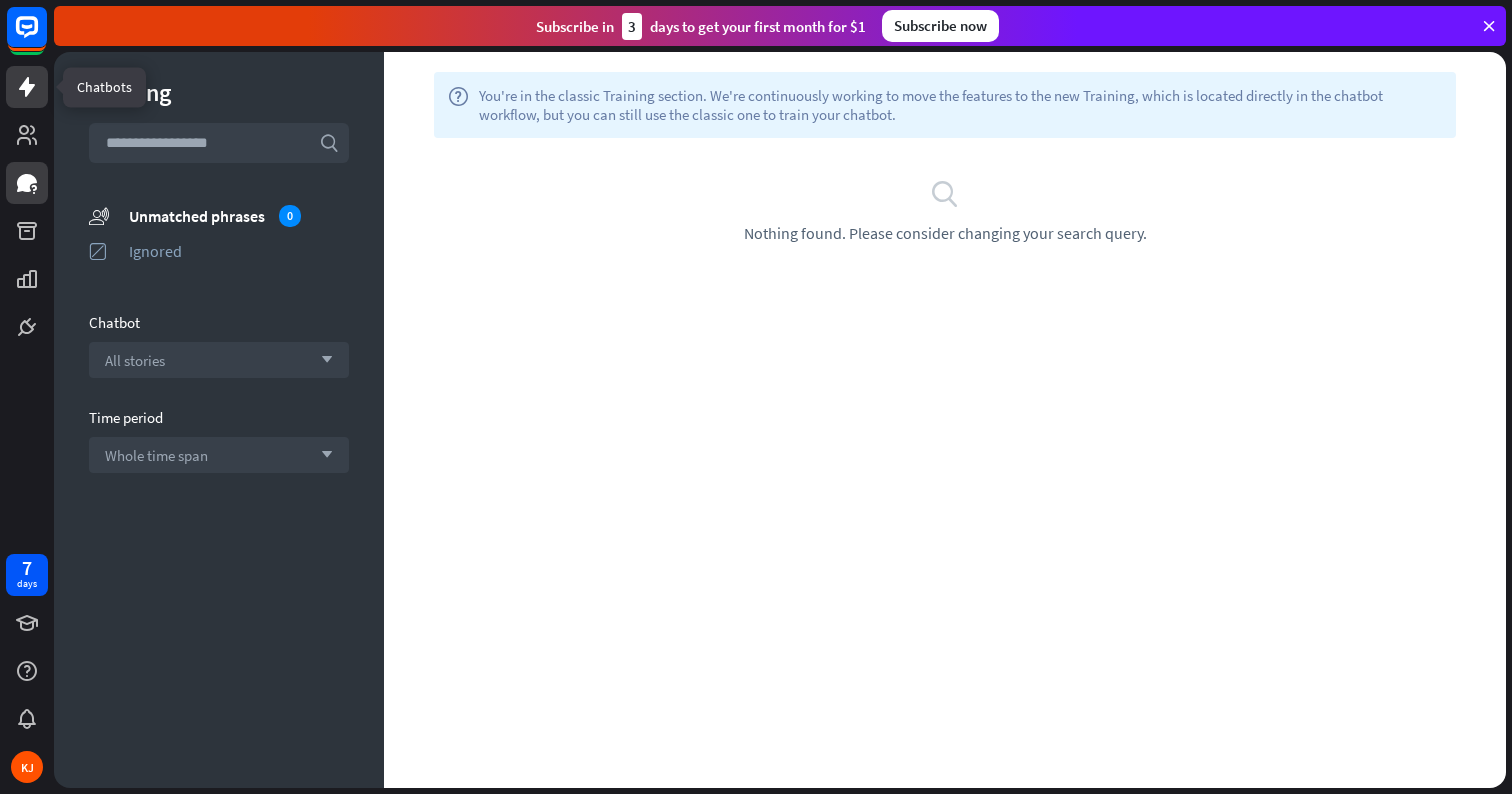 click 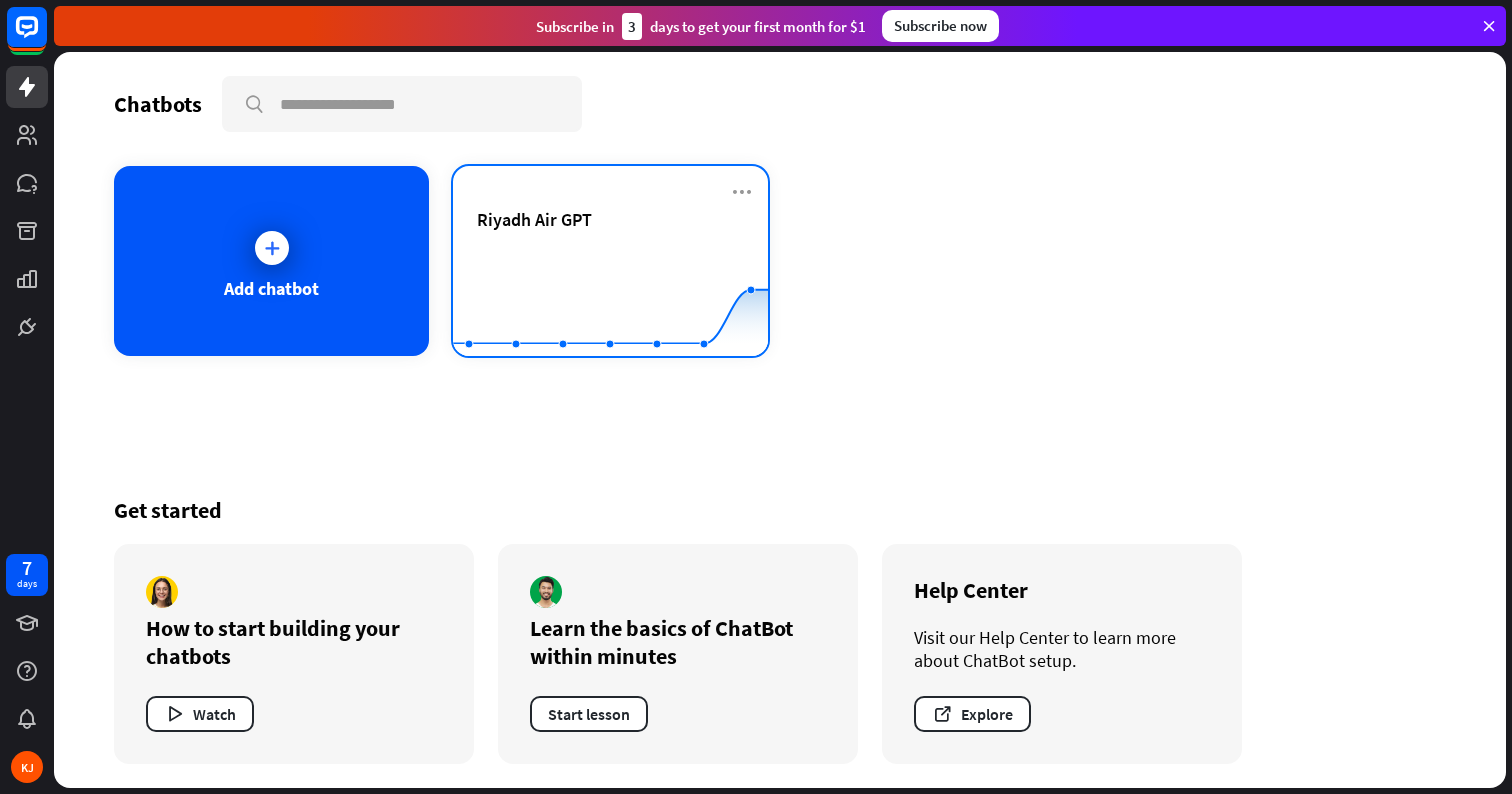 click on "Riyadh Air GPT
Created with Highcharts 10.1.0 0 10 20" at bounding box center [610, 261] 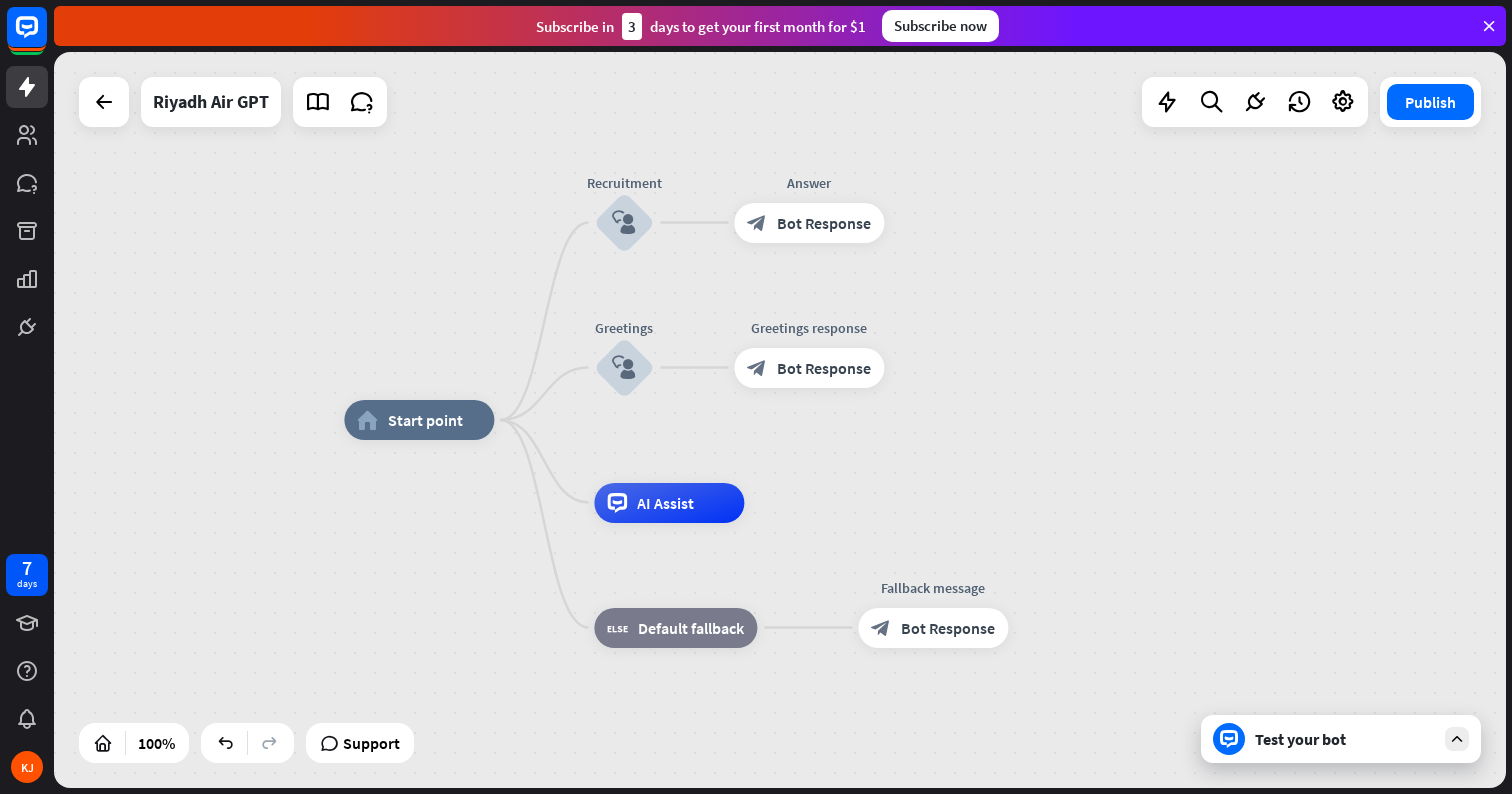 click on "Test your bot" at bounding box center (1345, 739) 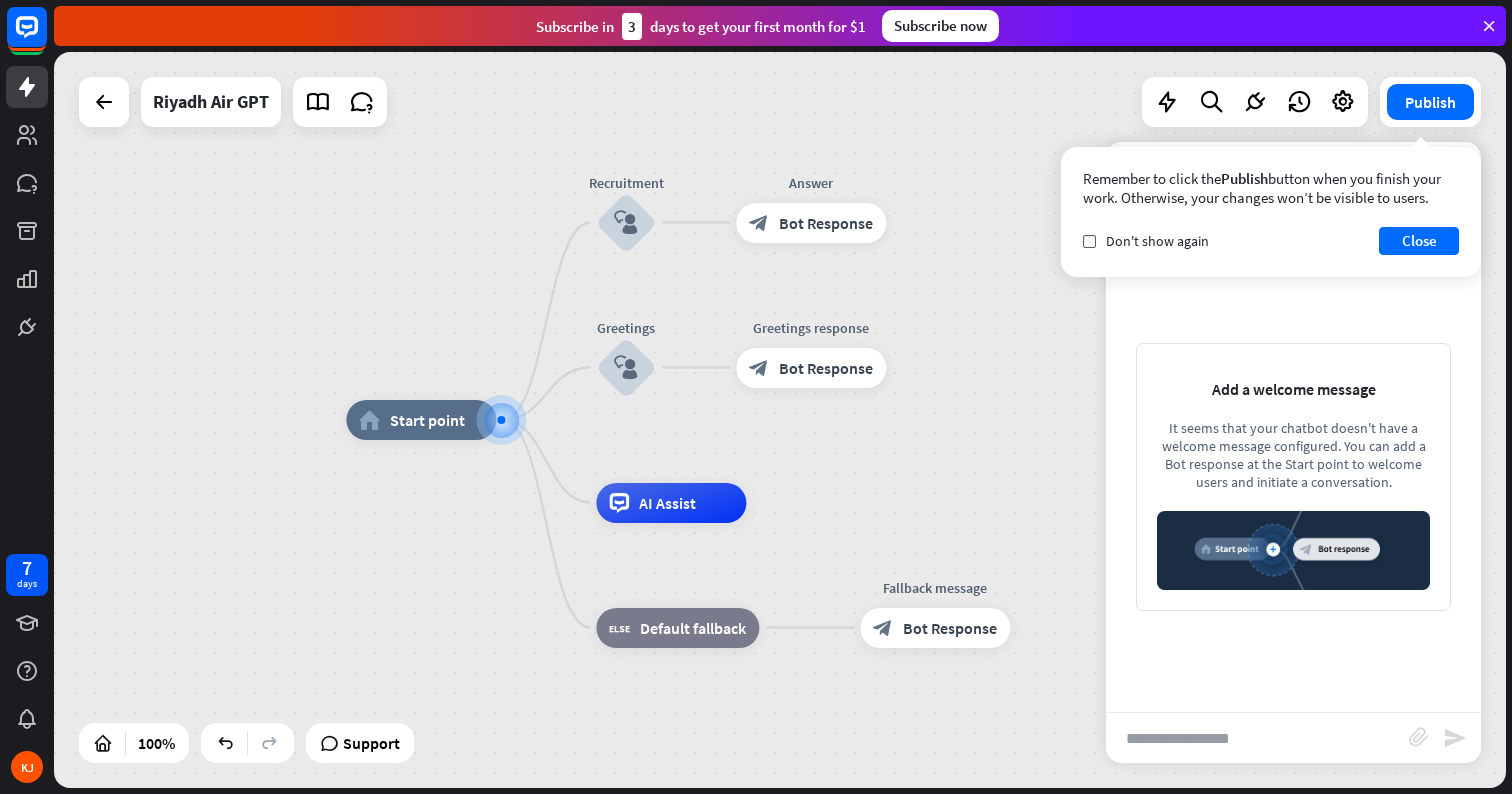 click at bounding box center (1257, 738) 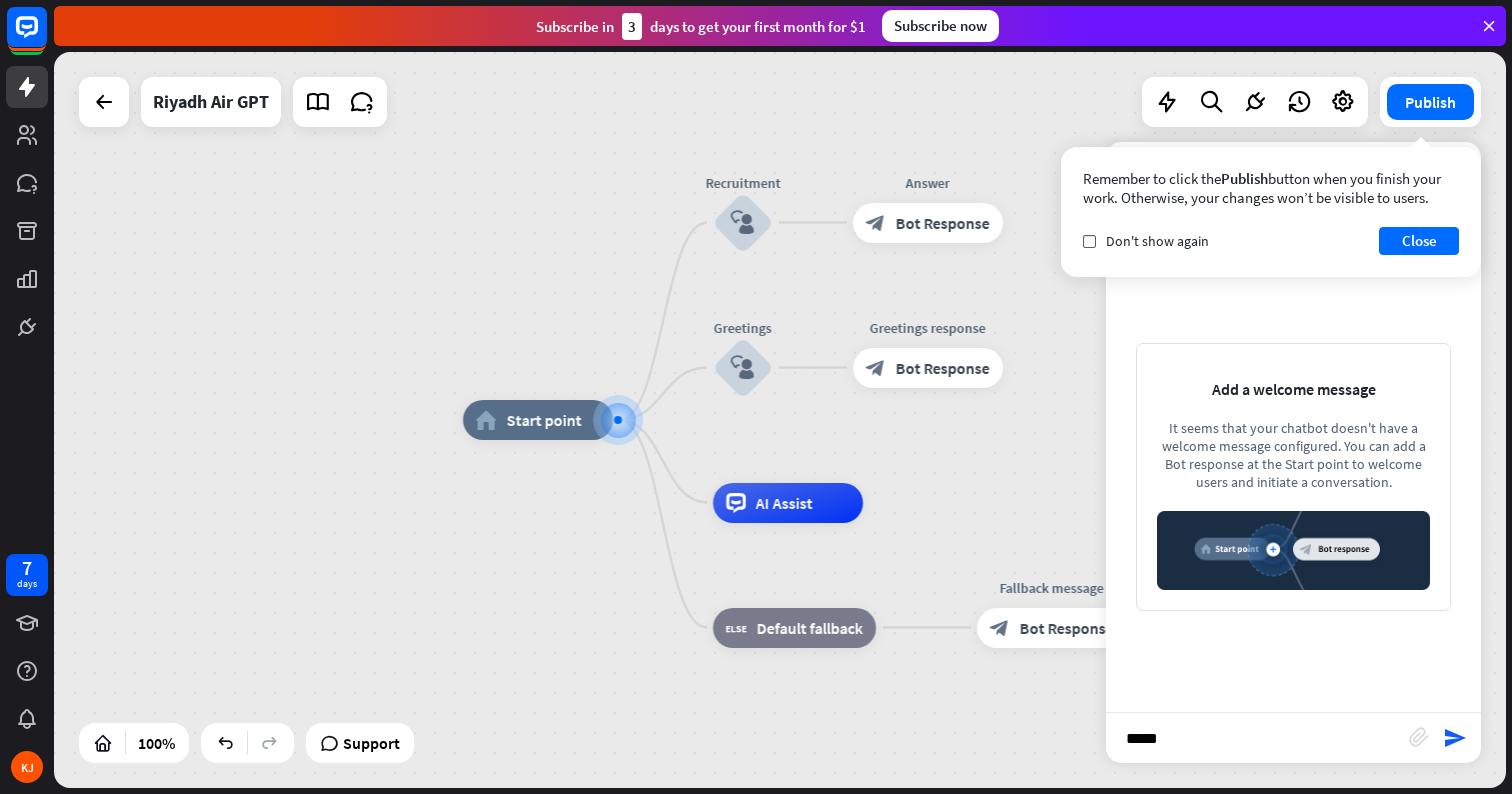type on "******" 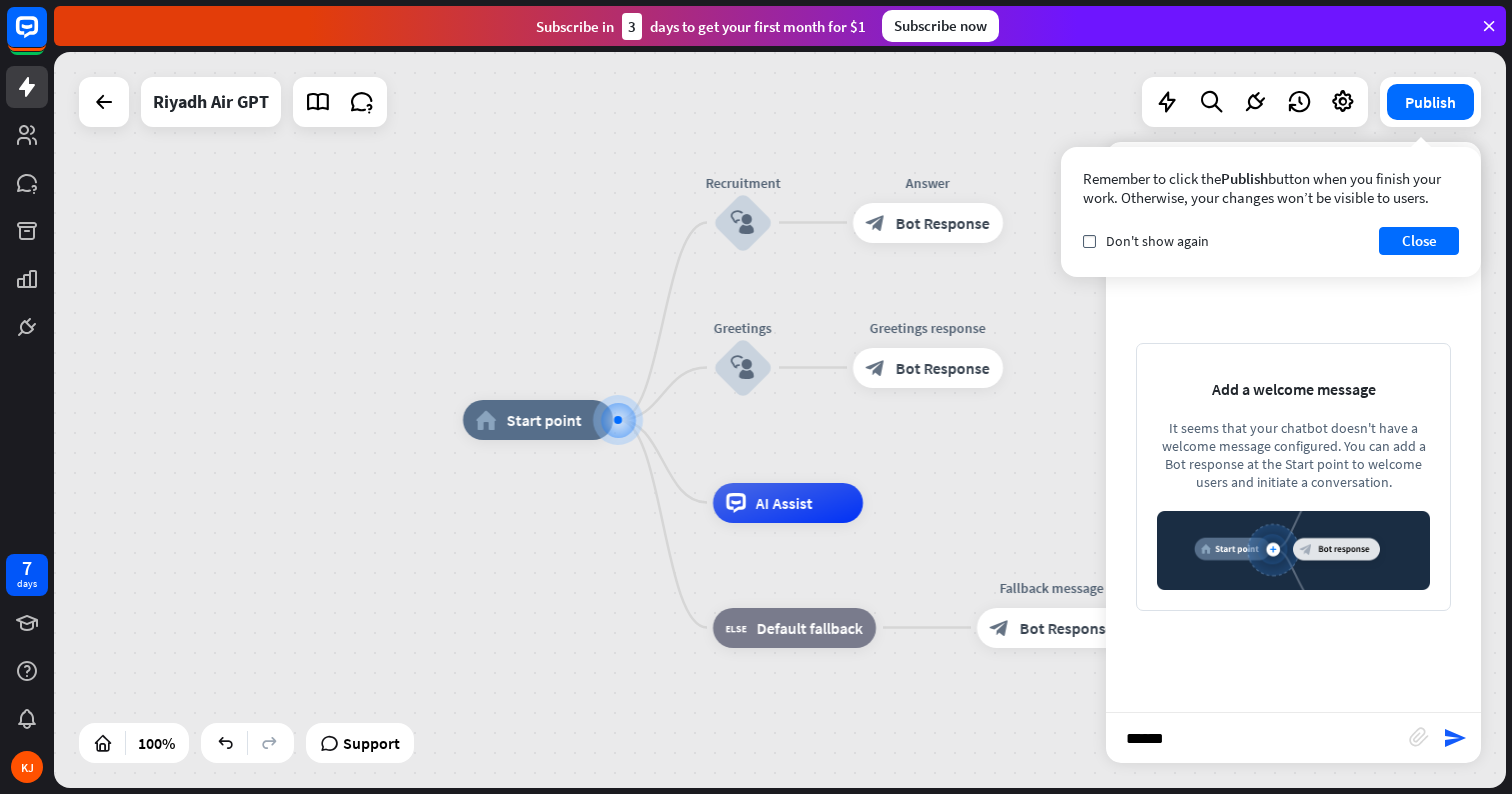 type 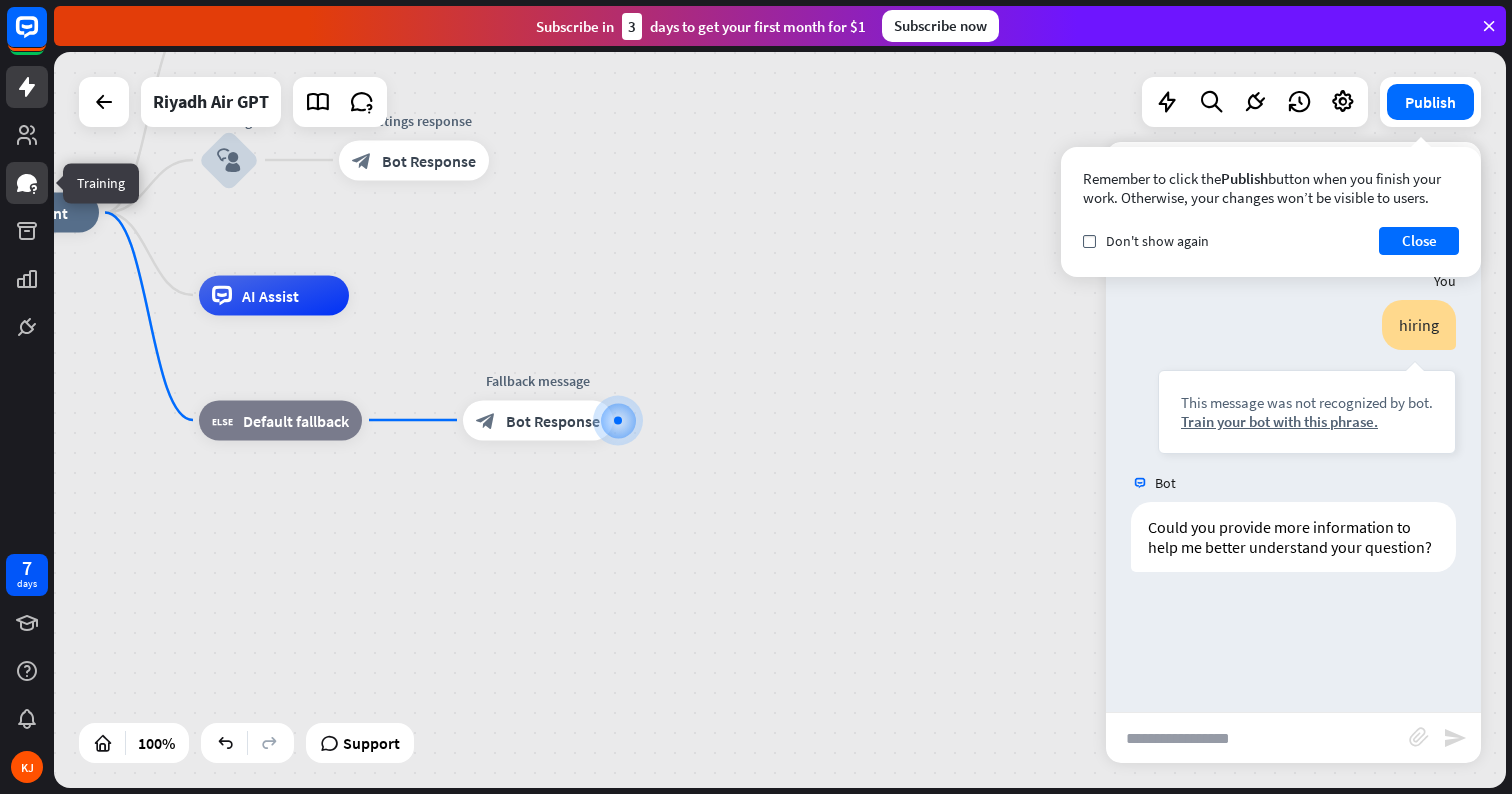 click at bounding box center [27, 183] 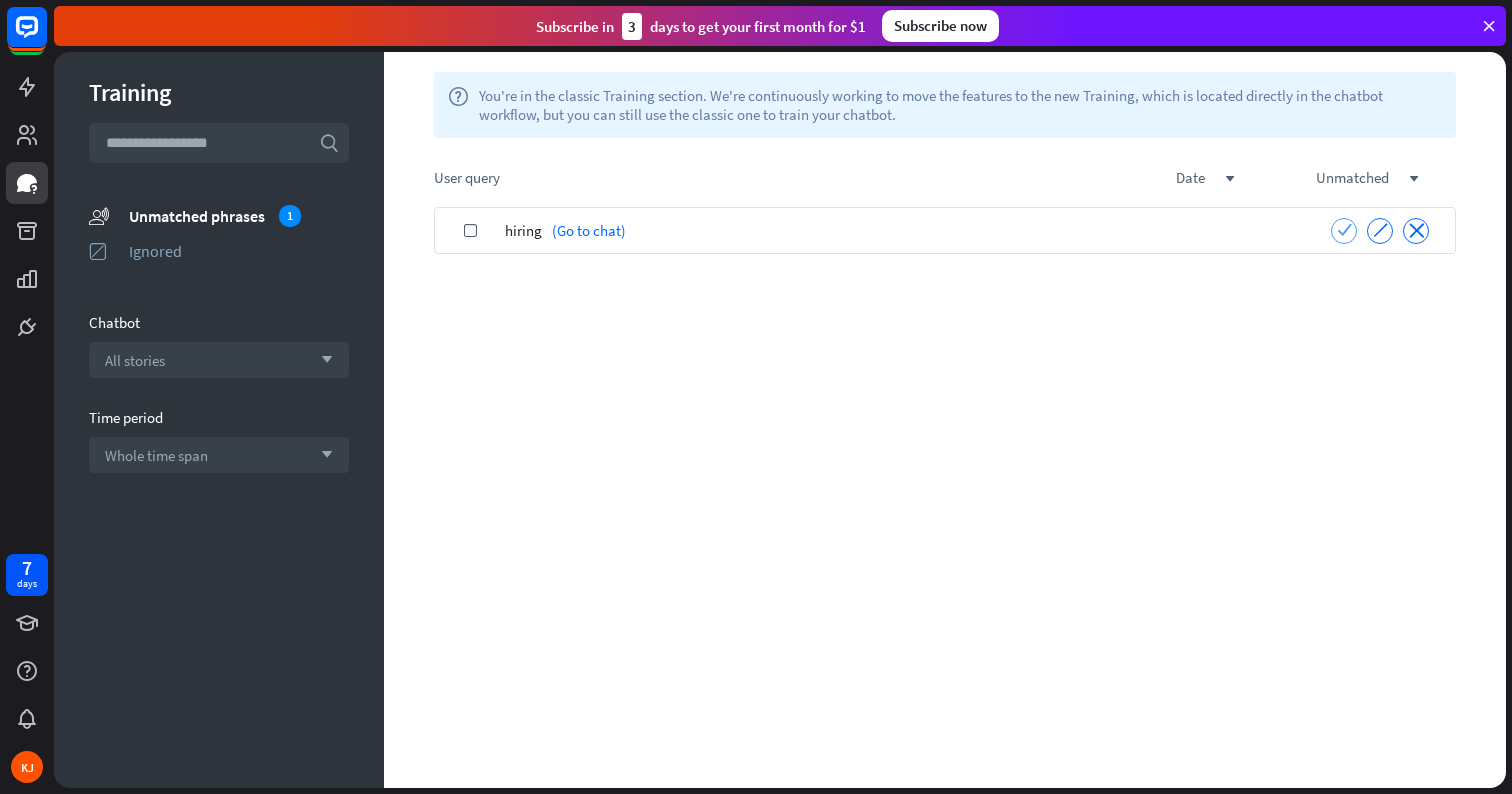 click on "check" at bounding box center (1344, 229) 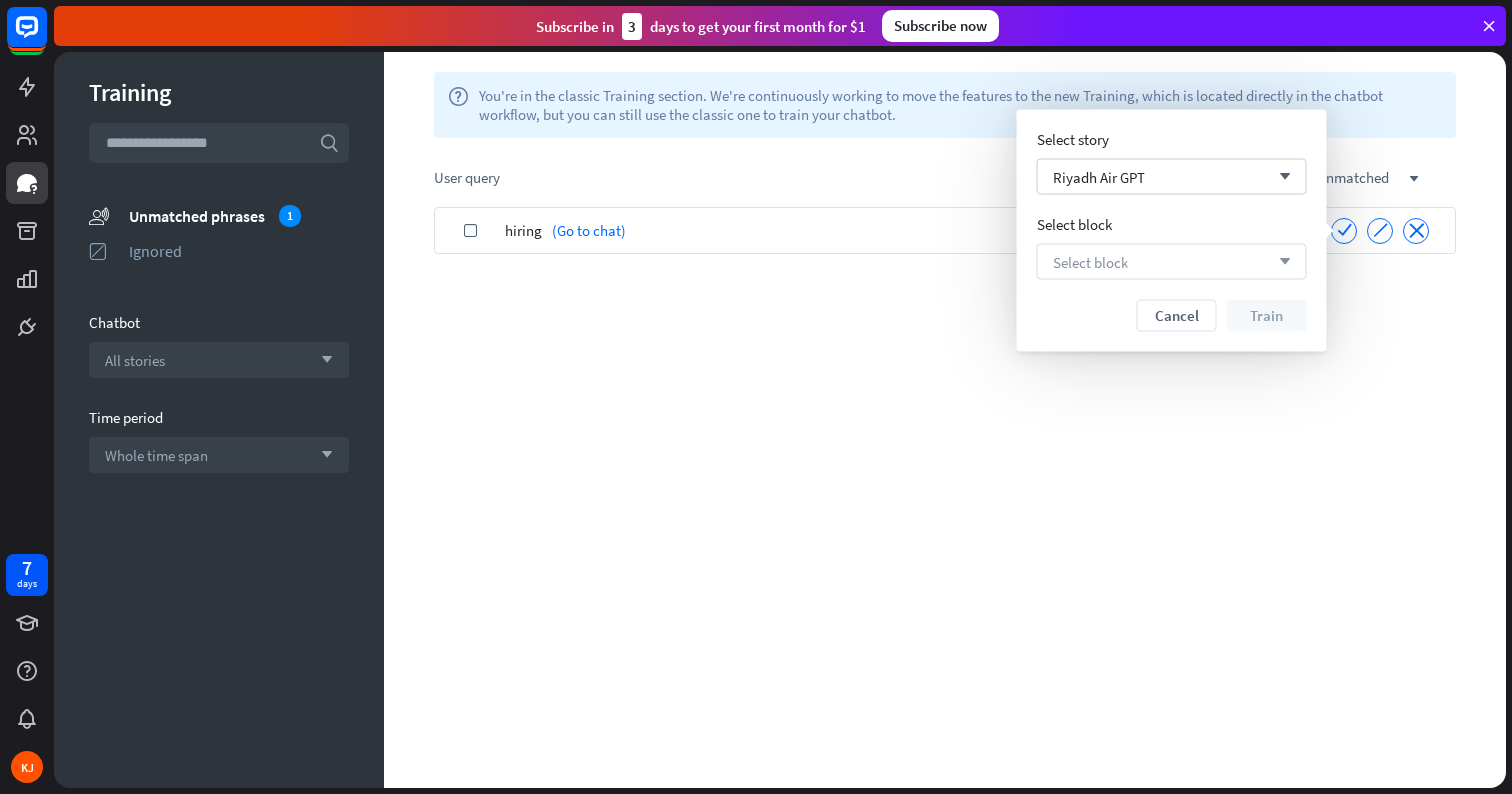 click on "Select block
arrow_down" at bounding box center (1172, 262) 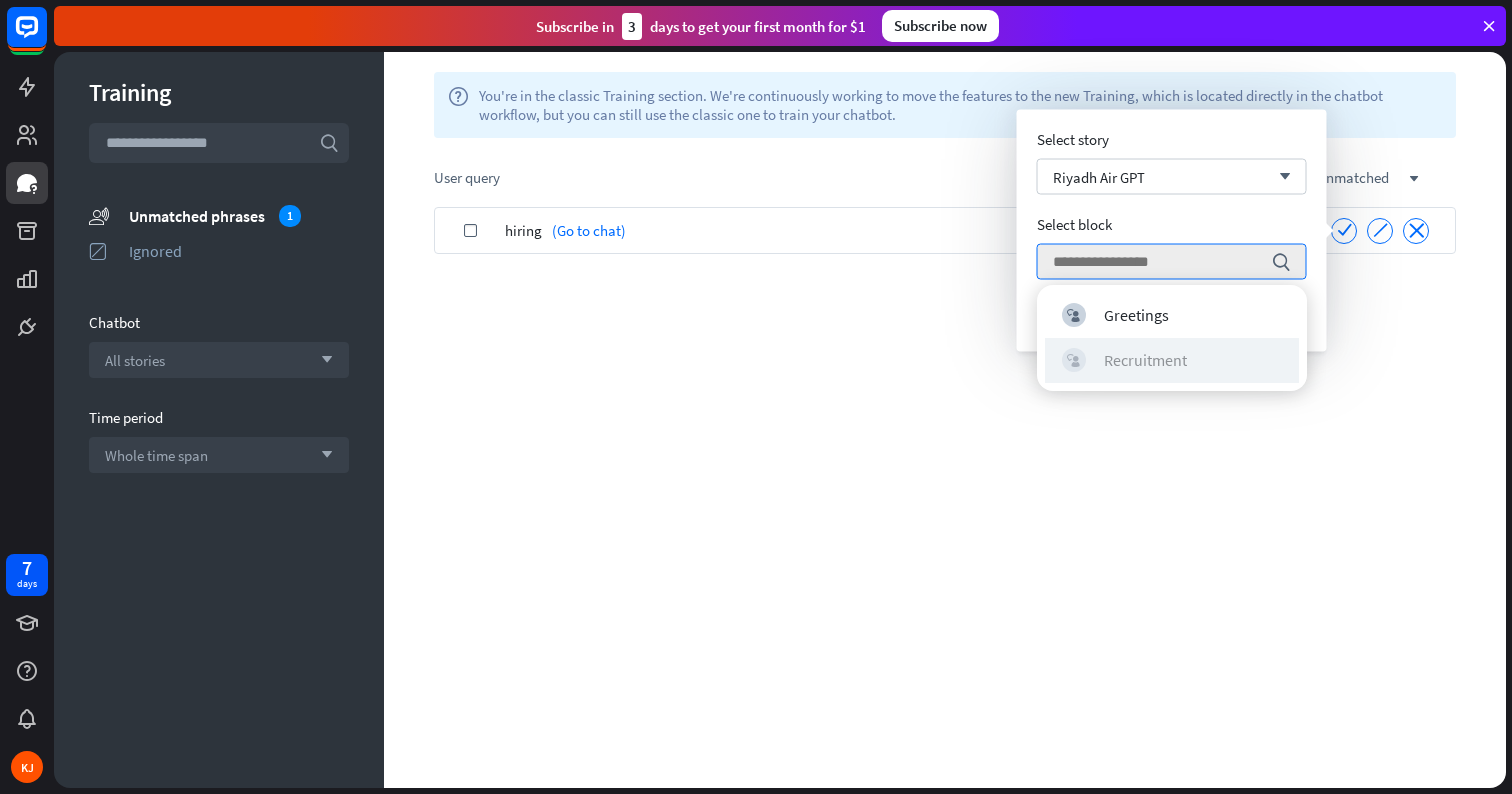 click on "Recruitment" at bounding box center (1145, 360) 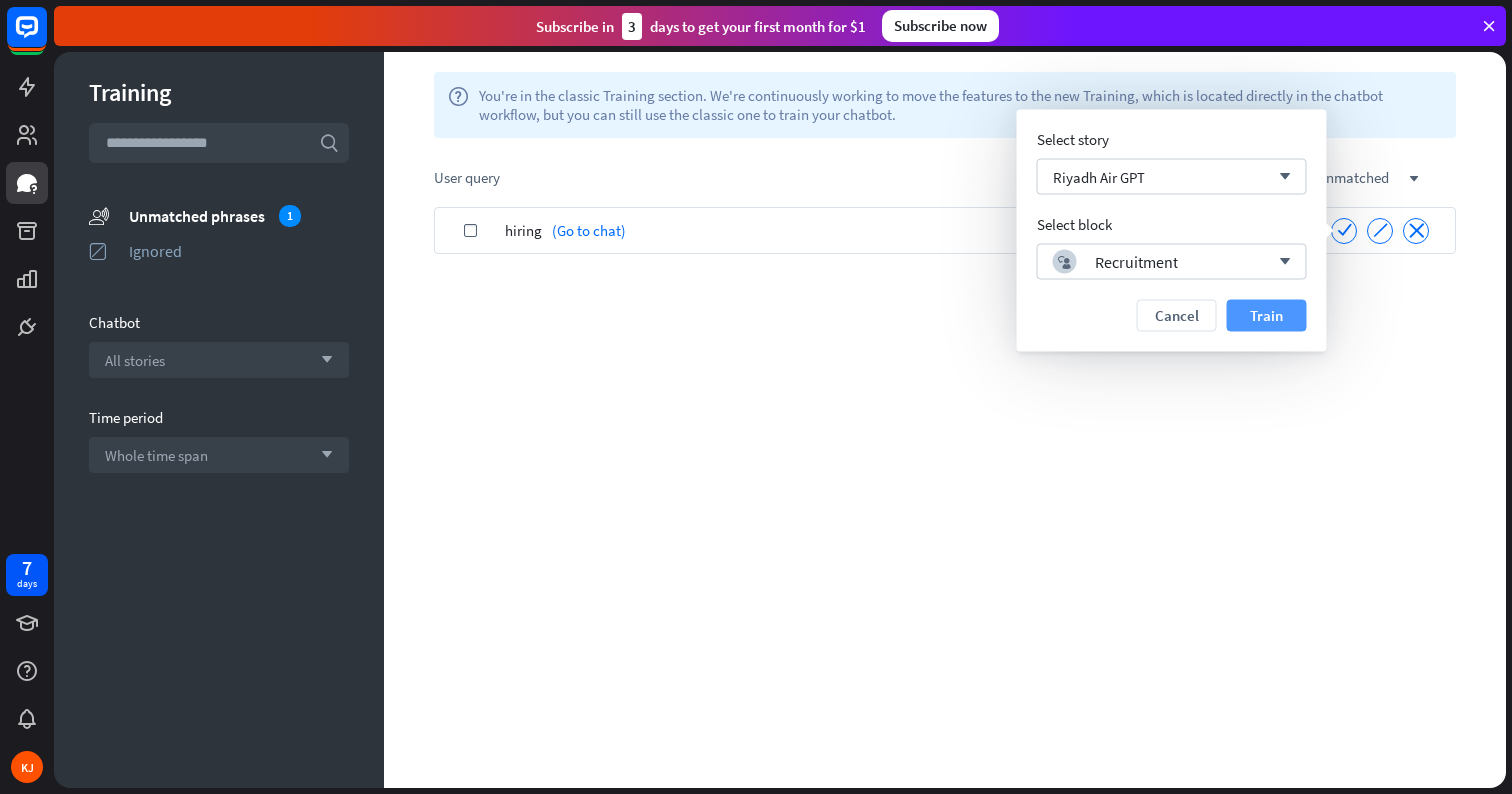 click on "Train" at bounding box center [1267, 316] 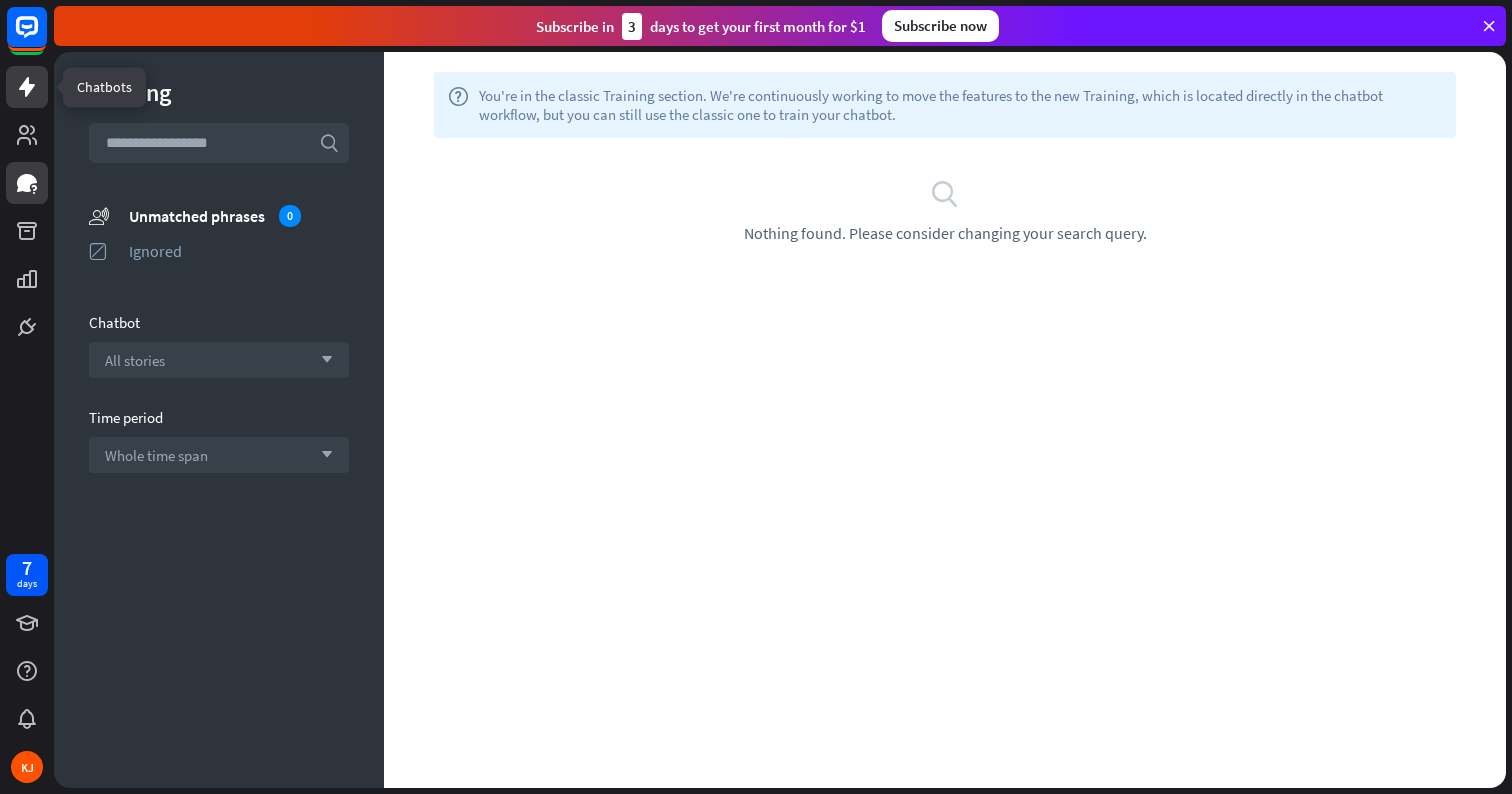 click 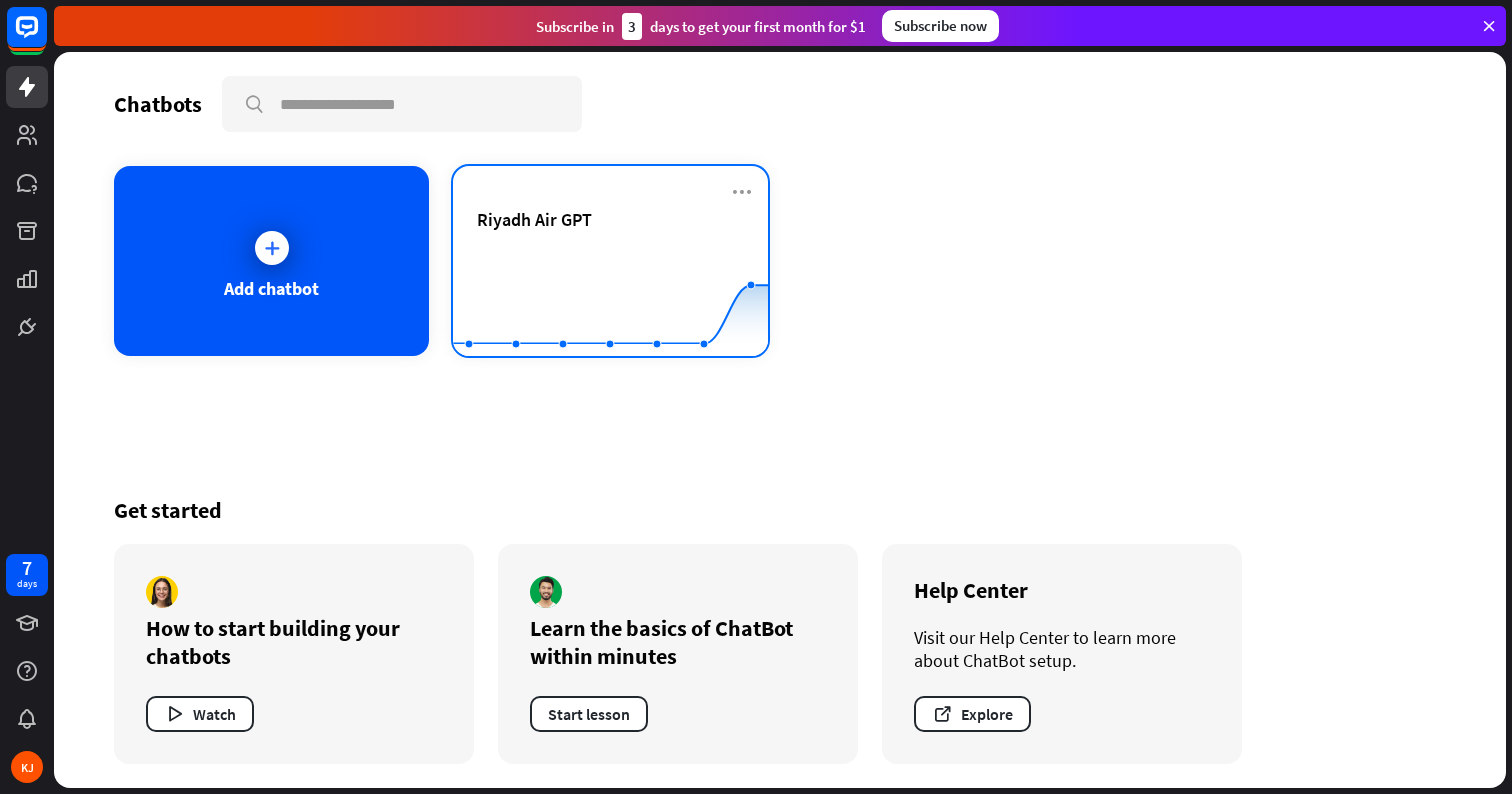 click on "Riyadh Air GPT" at bounding box center (610, 219) 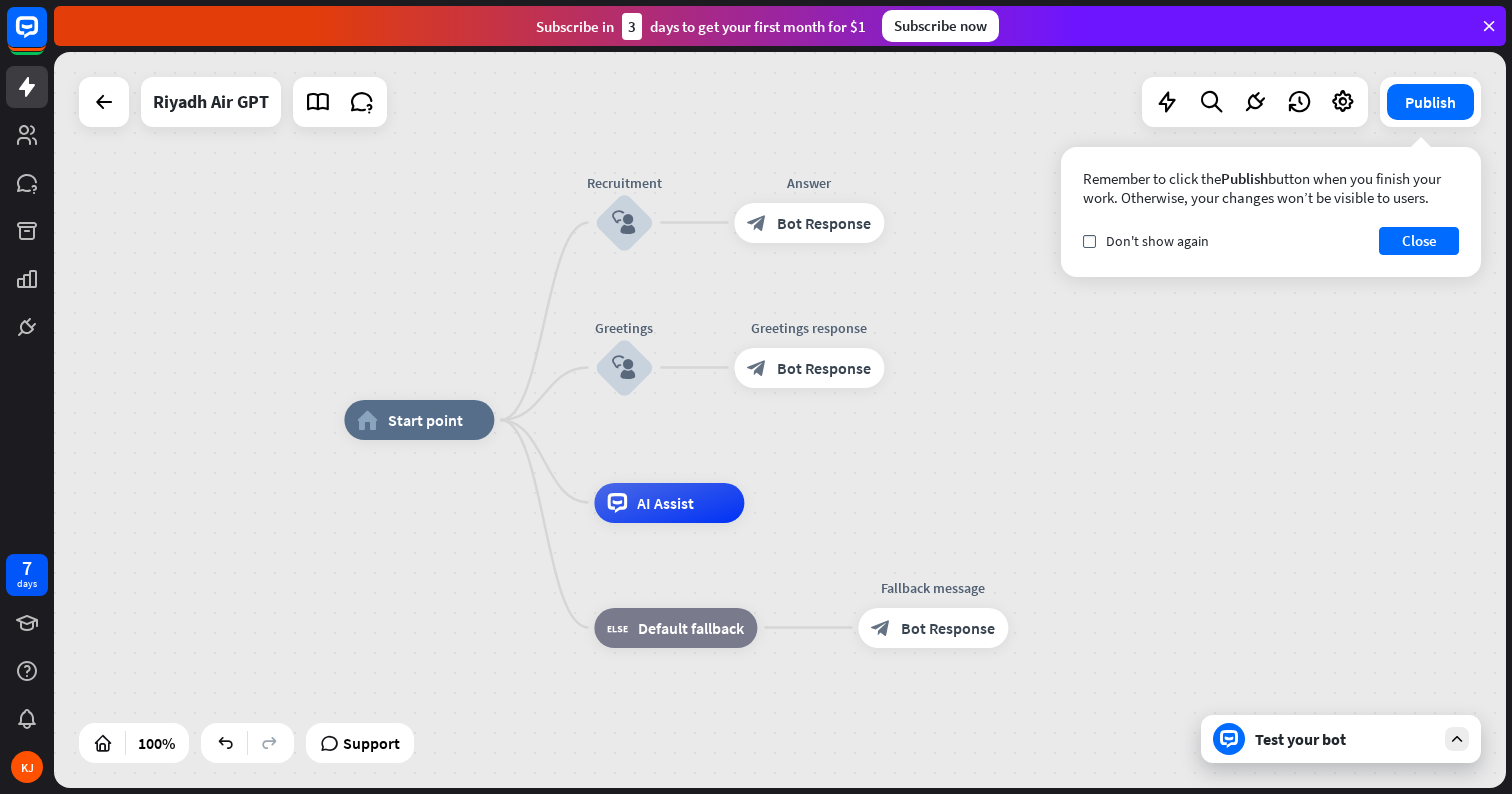 click on "Test your bot" at bounding box center [1341, 739] 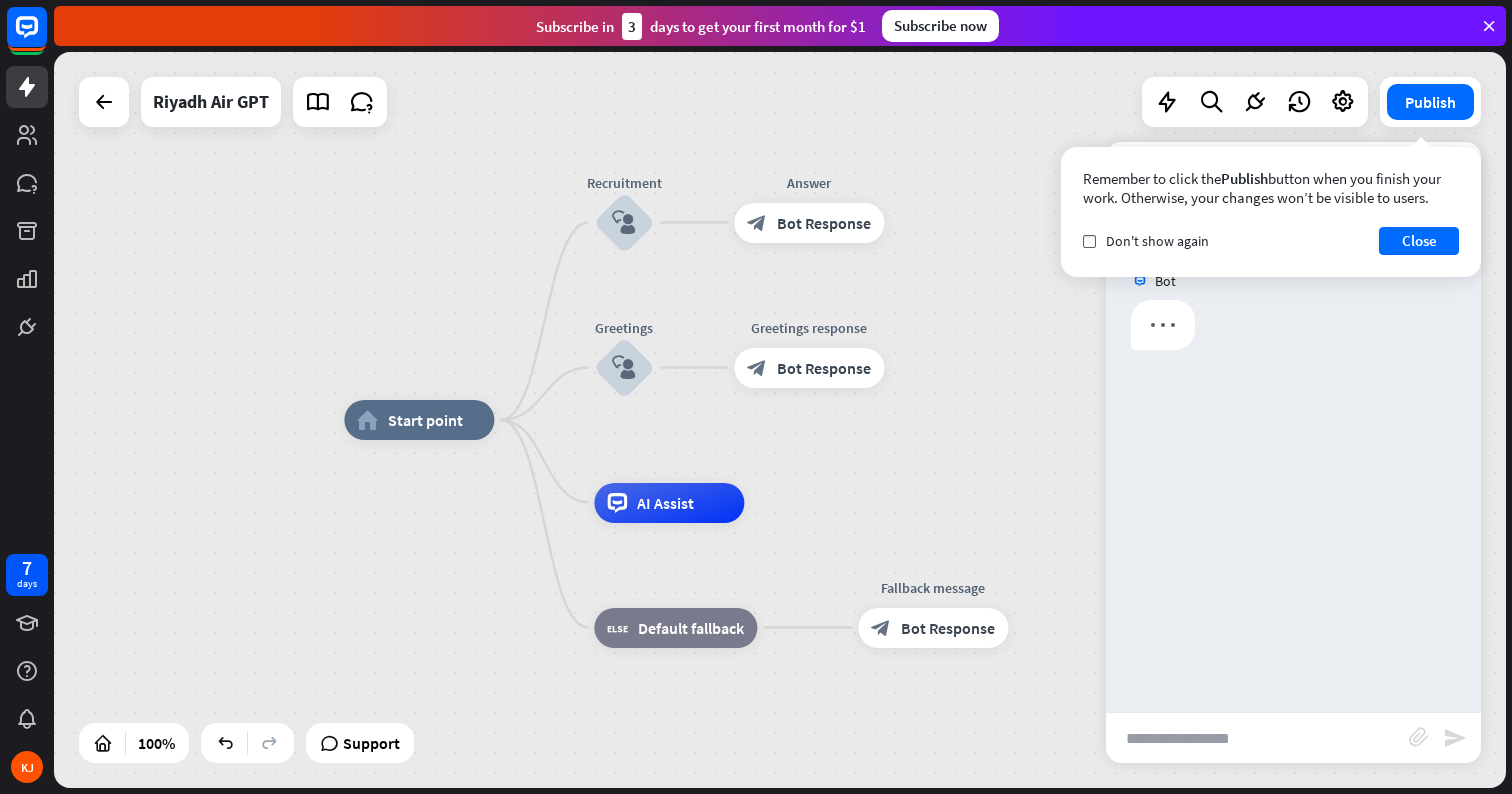 click at bounding box center [1257, 738] 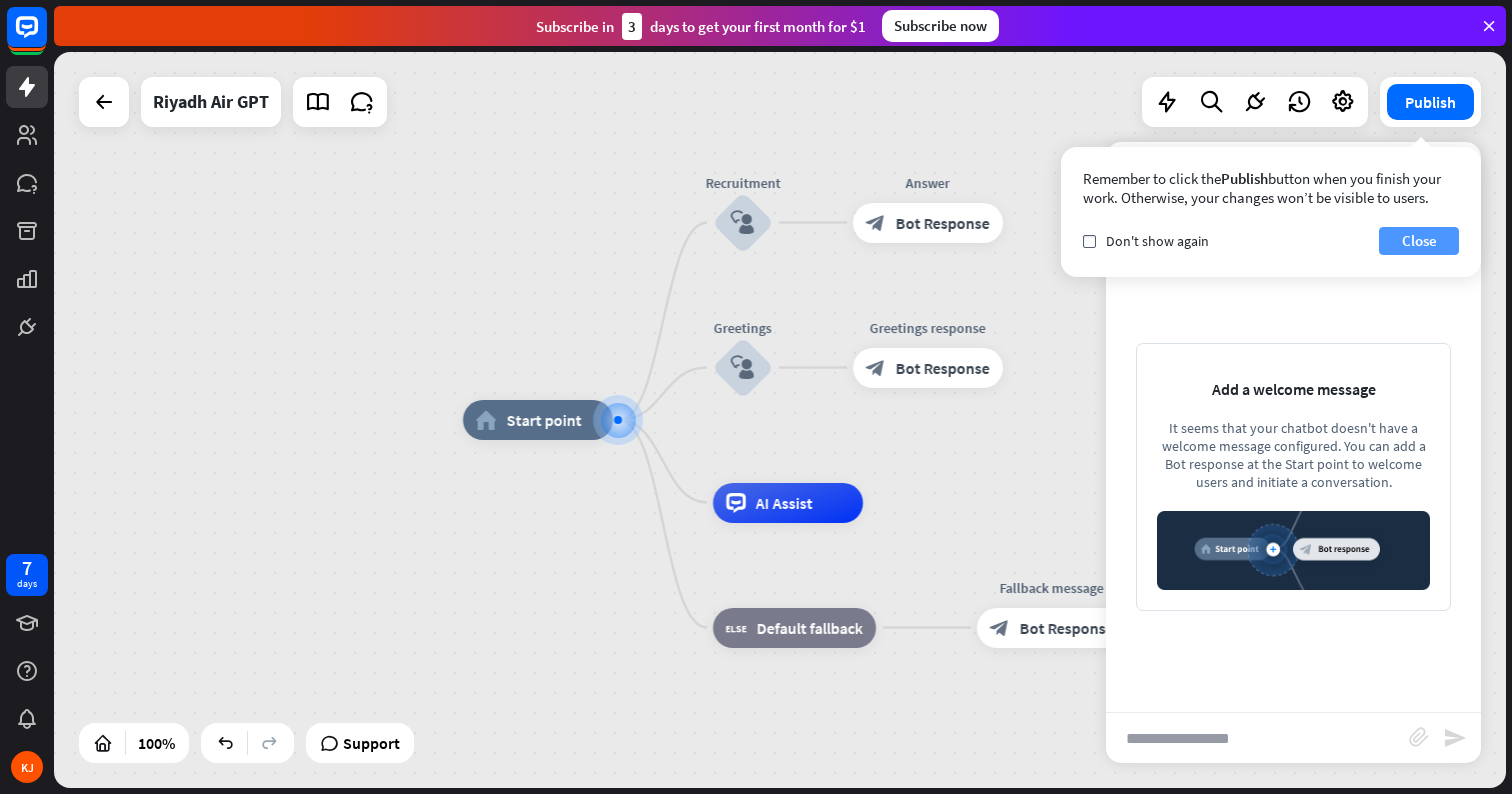 click on "Close" at bounding box center [1419, 241] 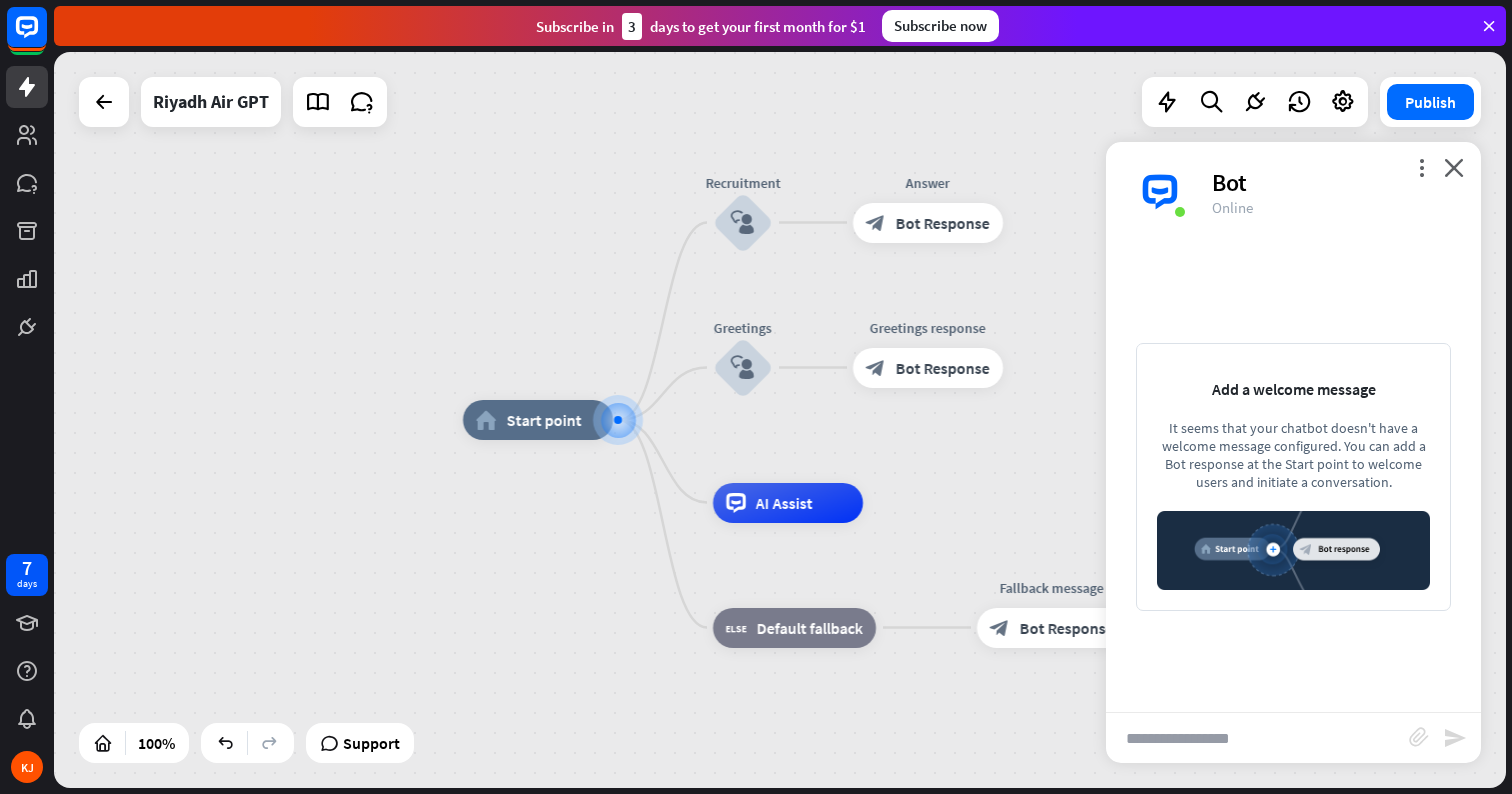 click at bounding box center [1257, 738] 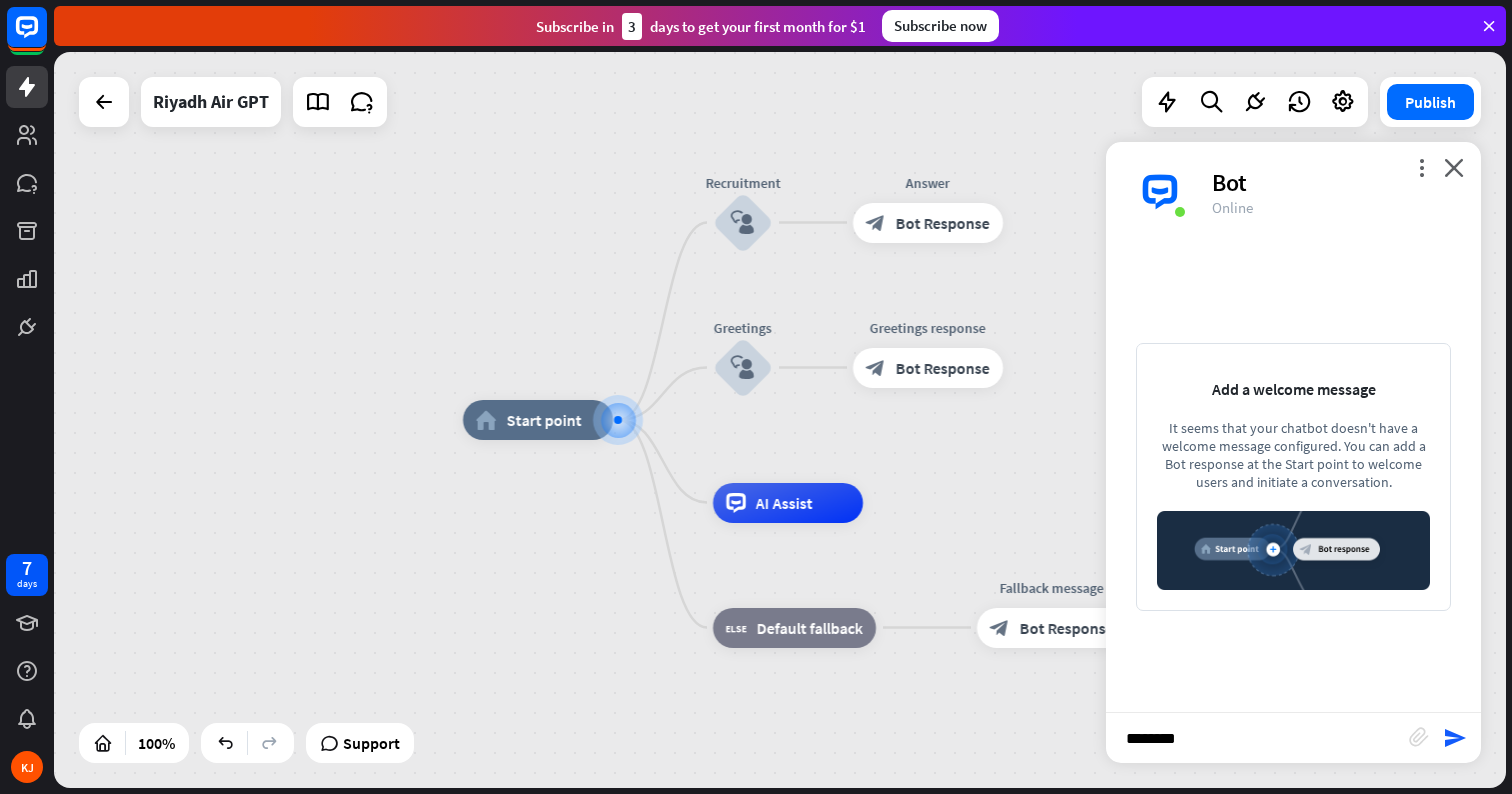 type on "*********" 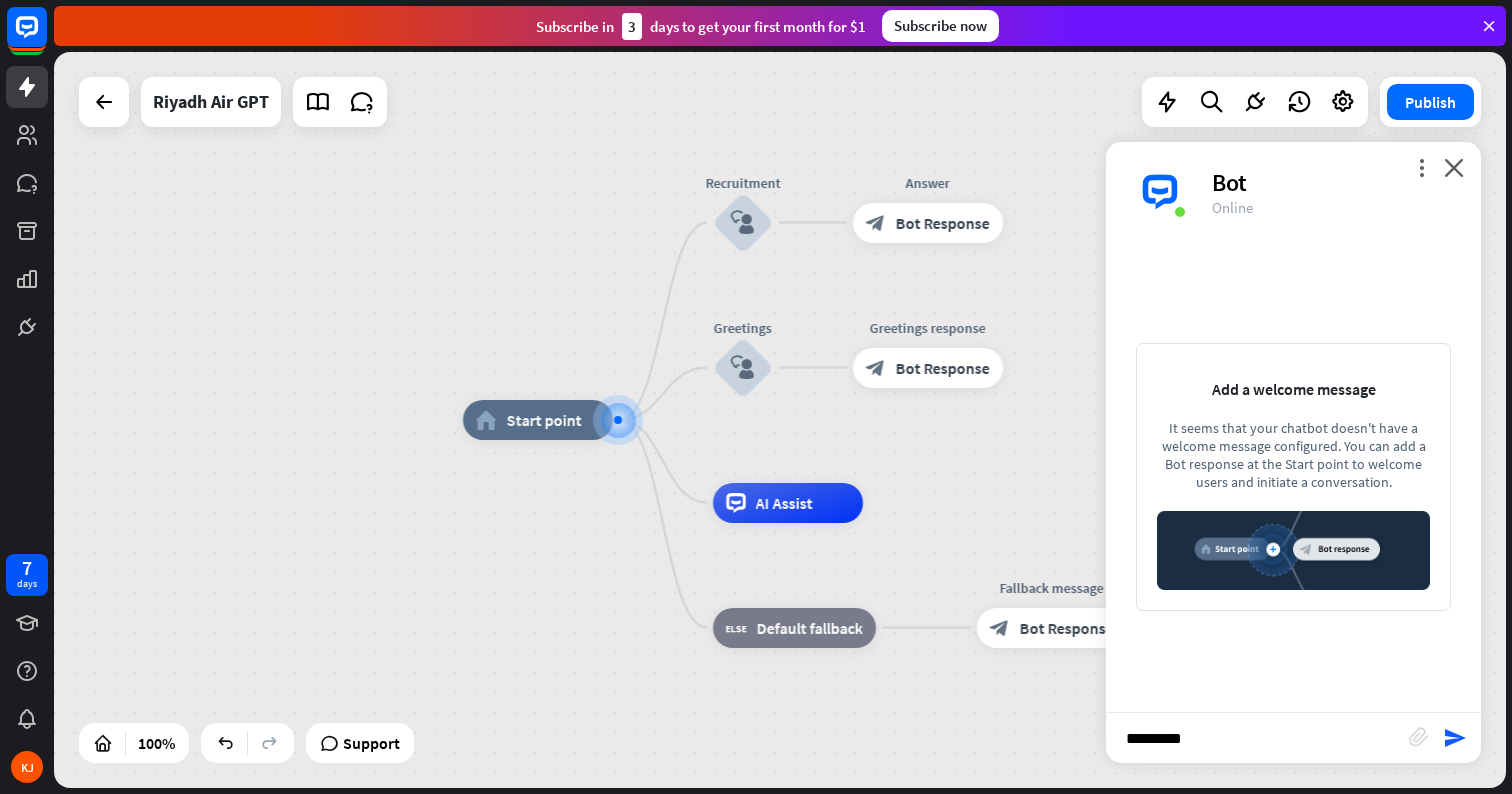 type 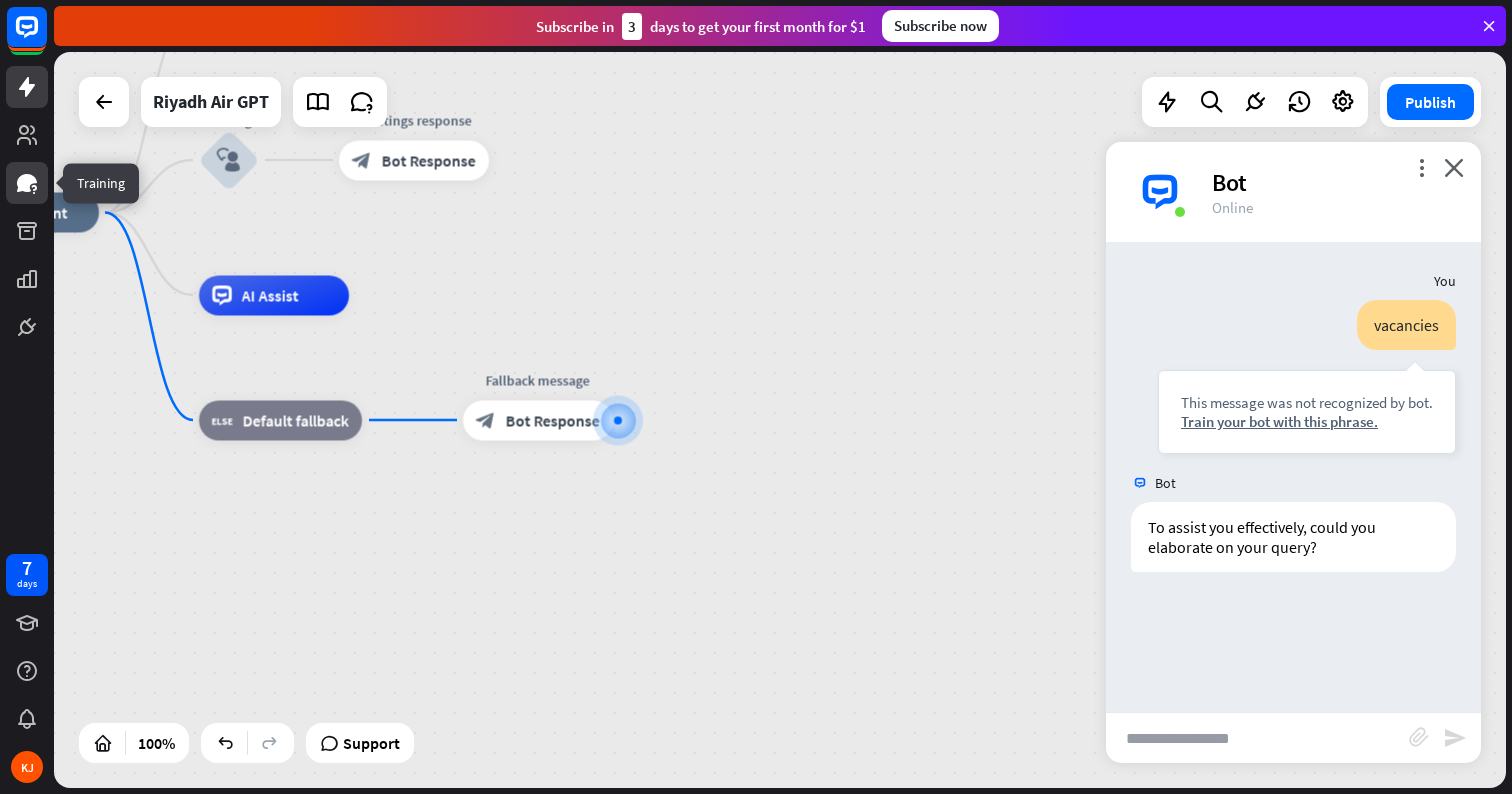 click 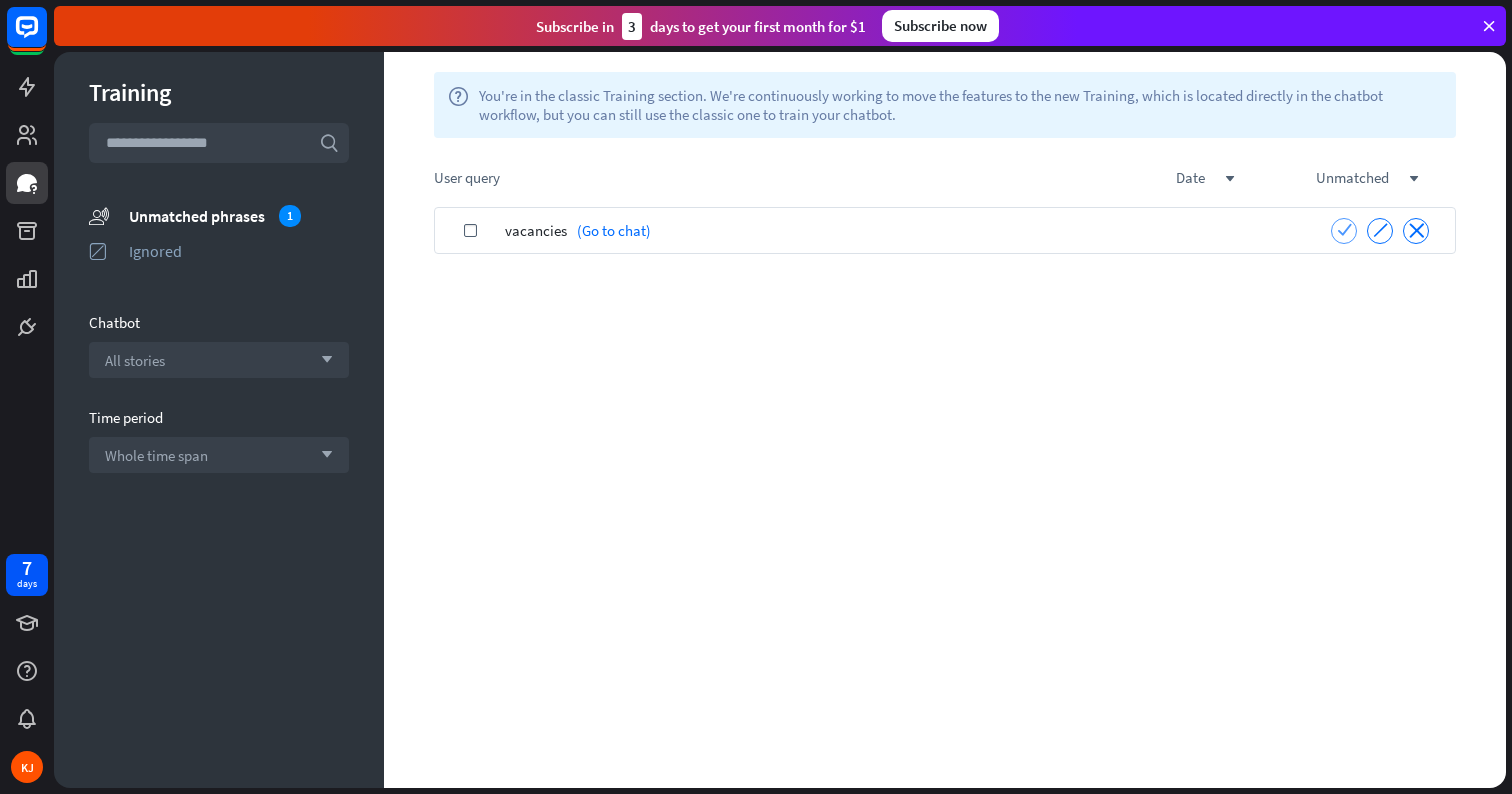 click on "check" at bounding box center [1344, 231] 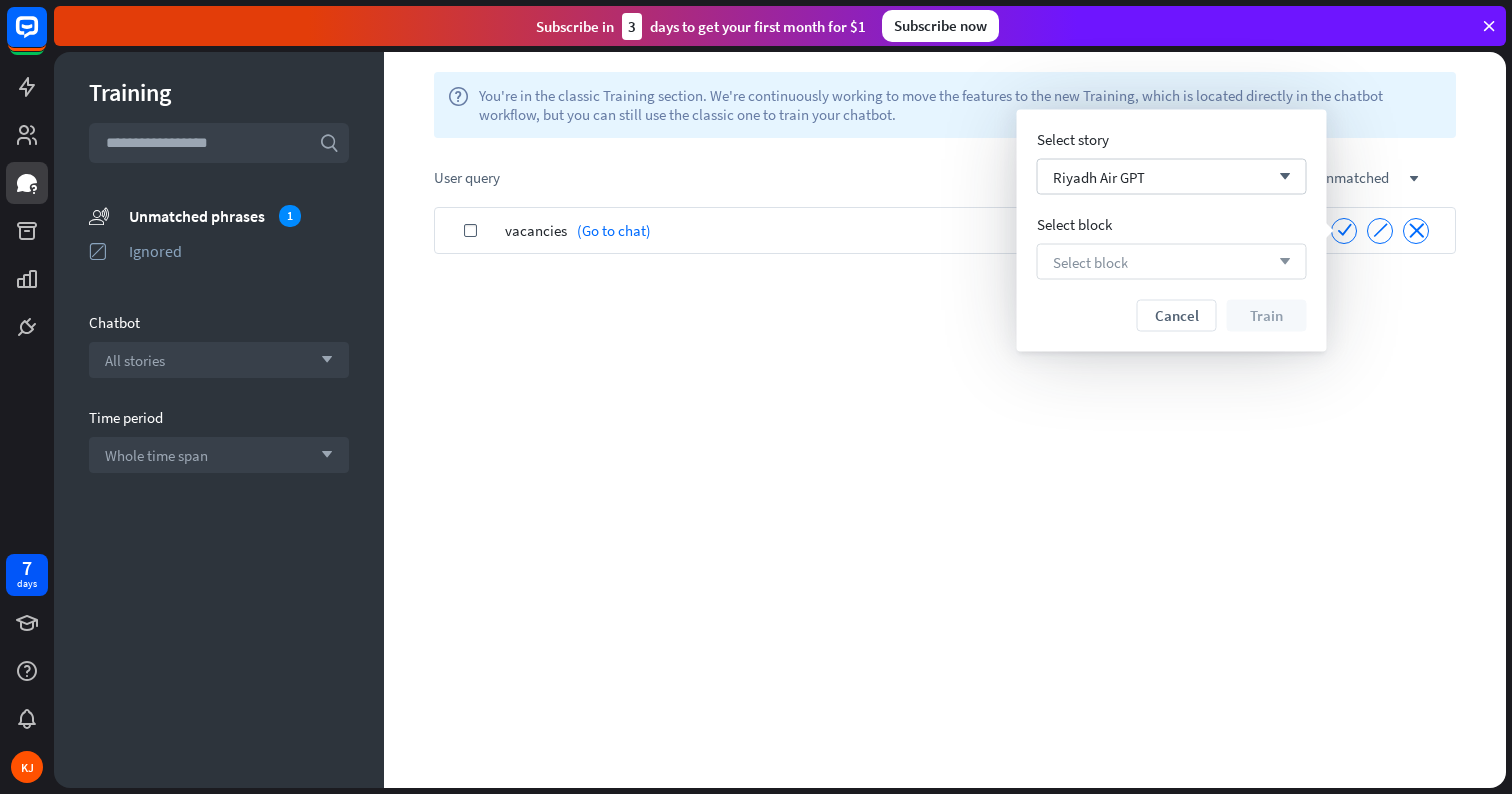 click on "Select block
arrow_down" at bounding box center [1172, 262] 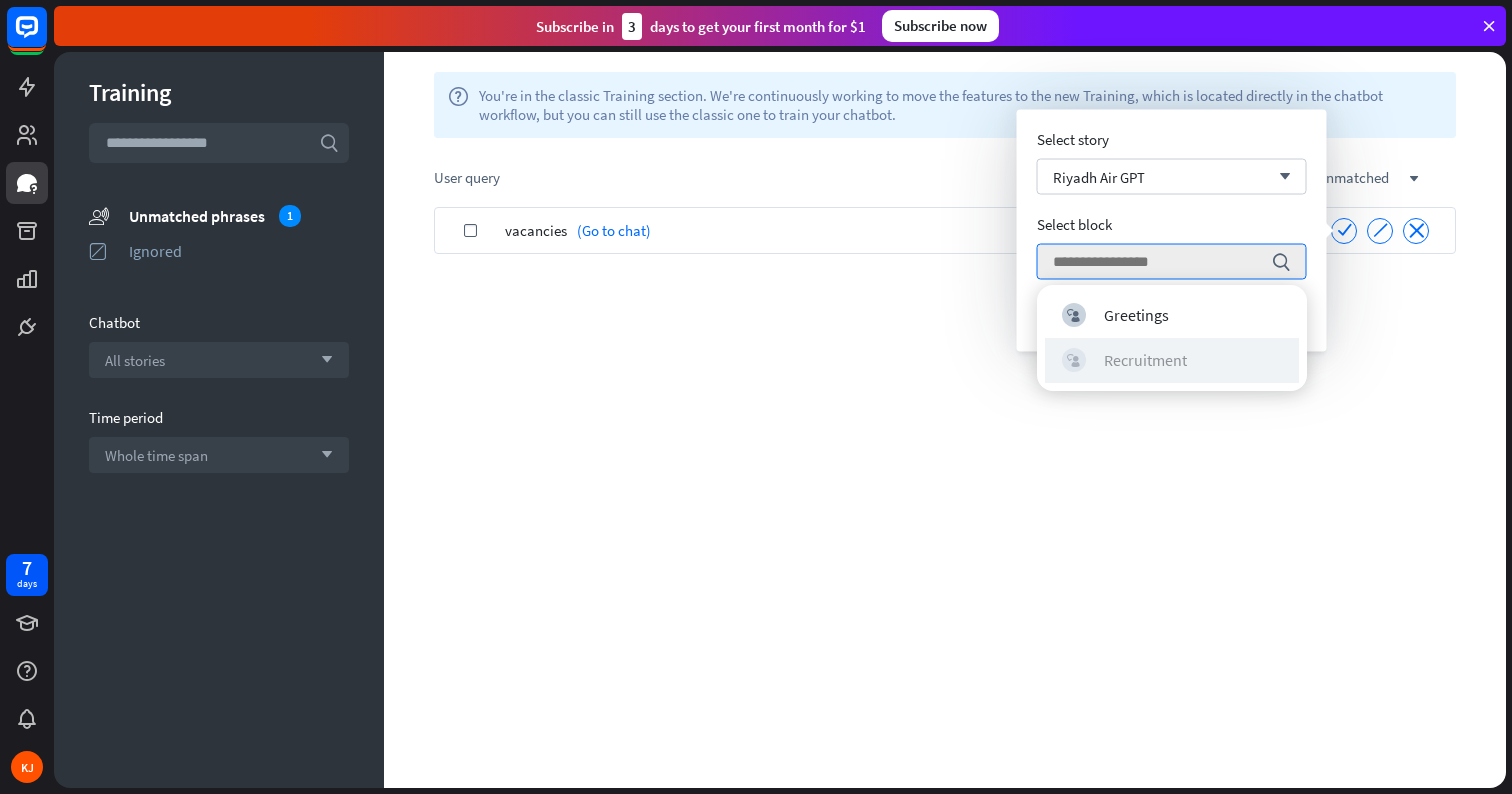 click on "Recruitment" at bounding box center [1145, 360] 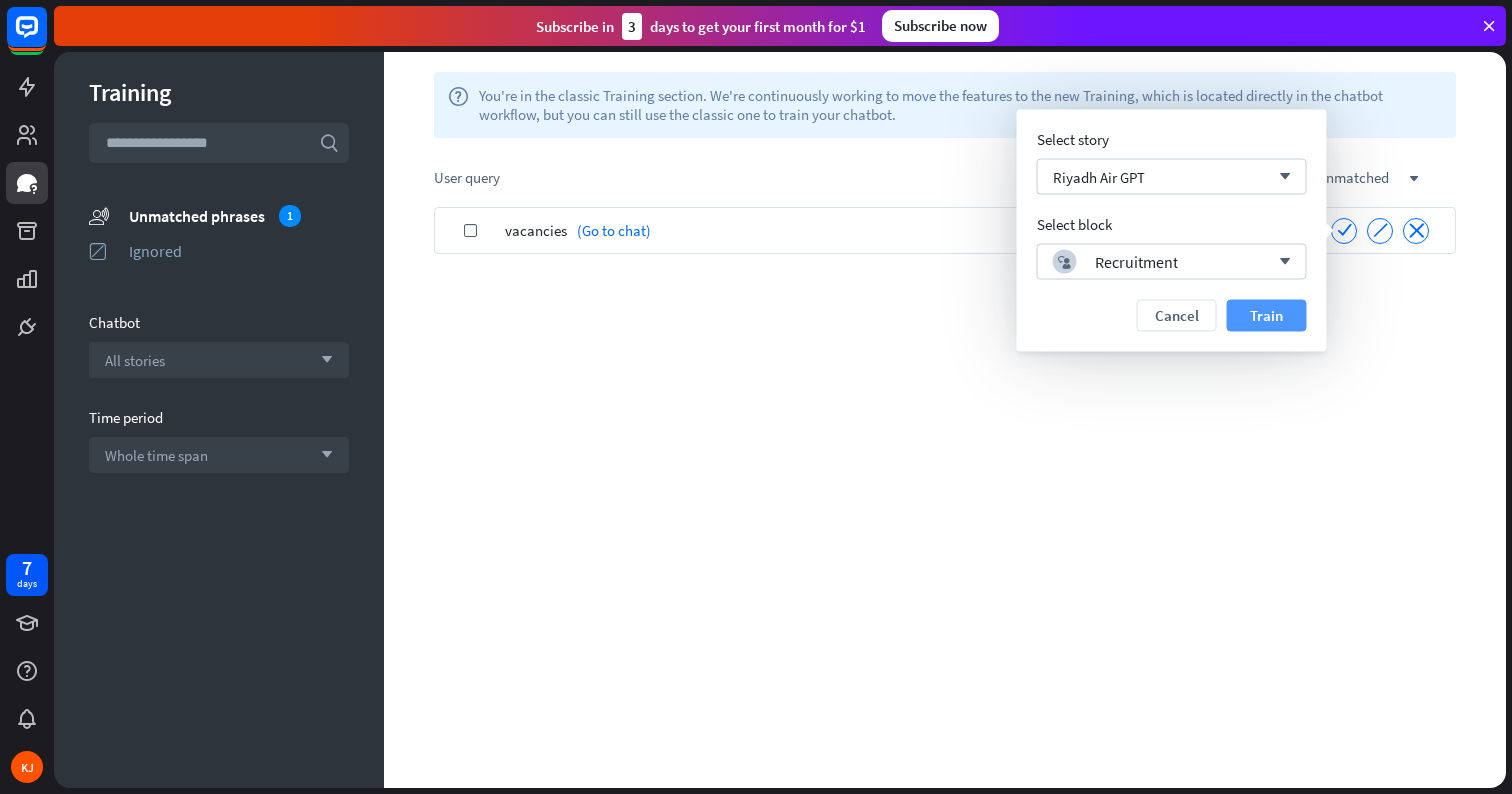 click on "Train" at bounding box center [1267, 316] 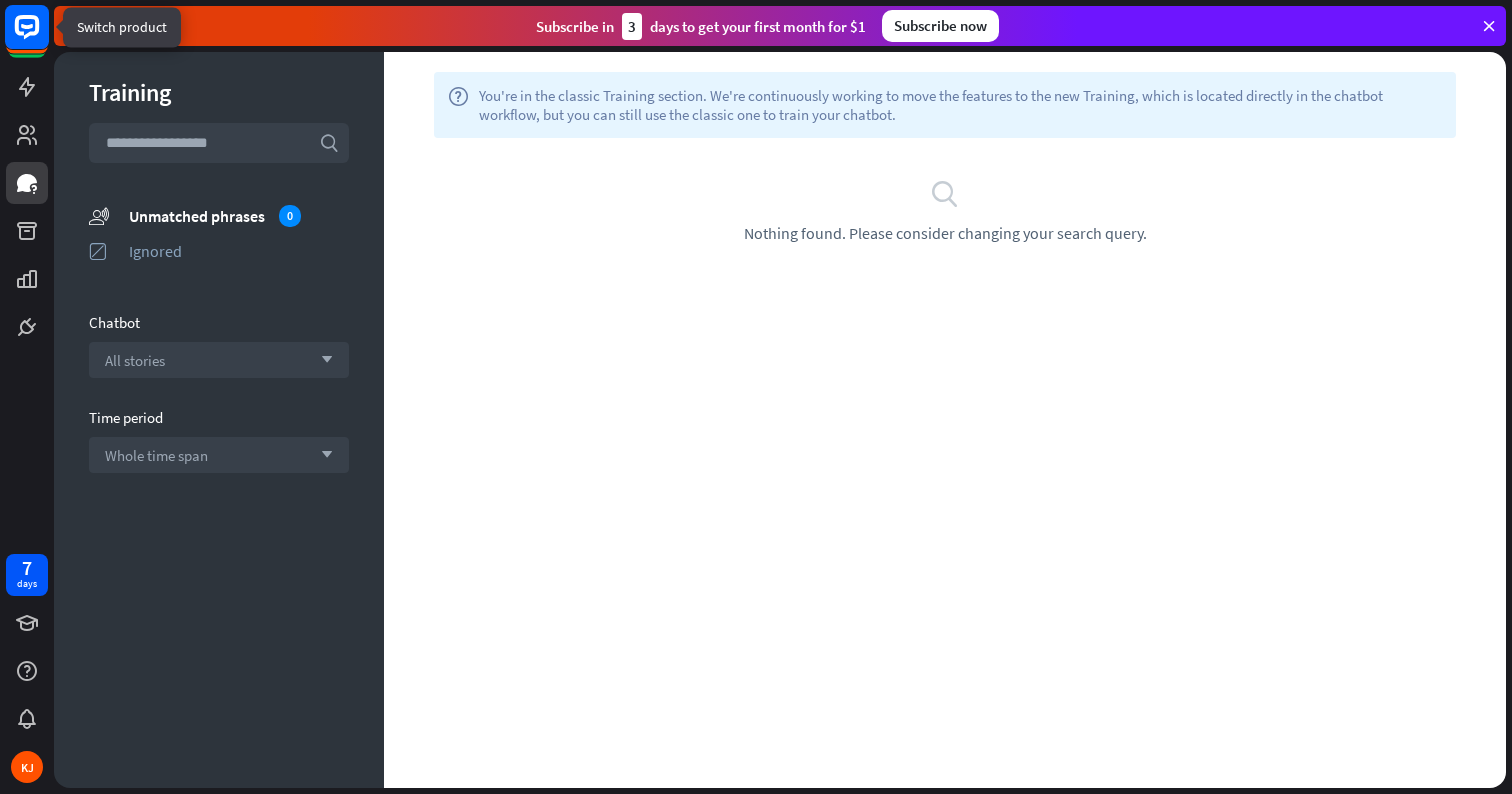 click 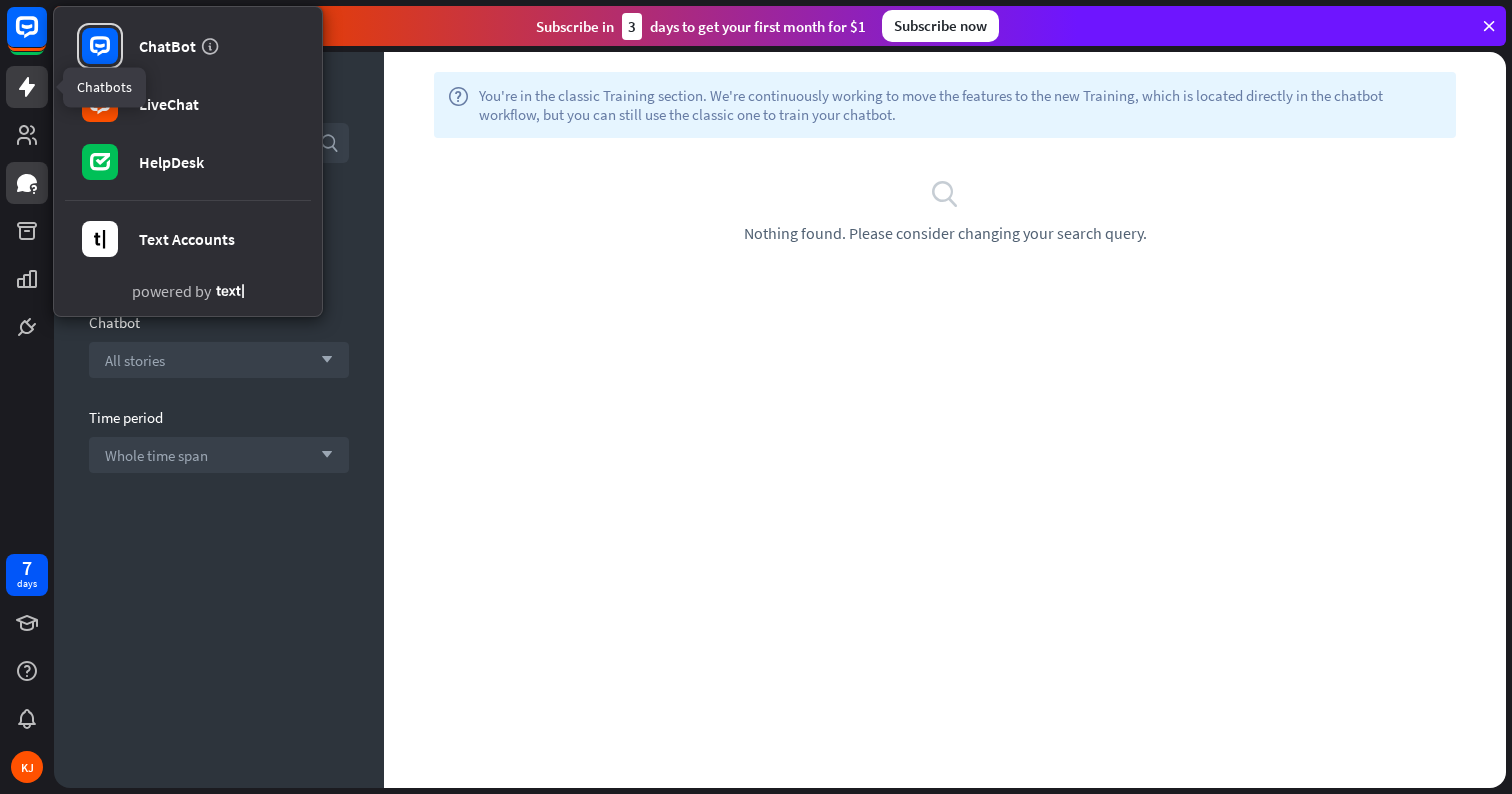 click 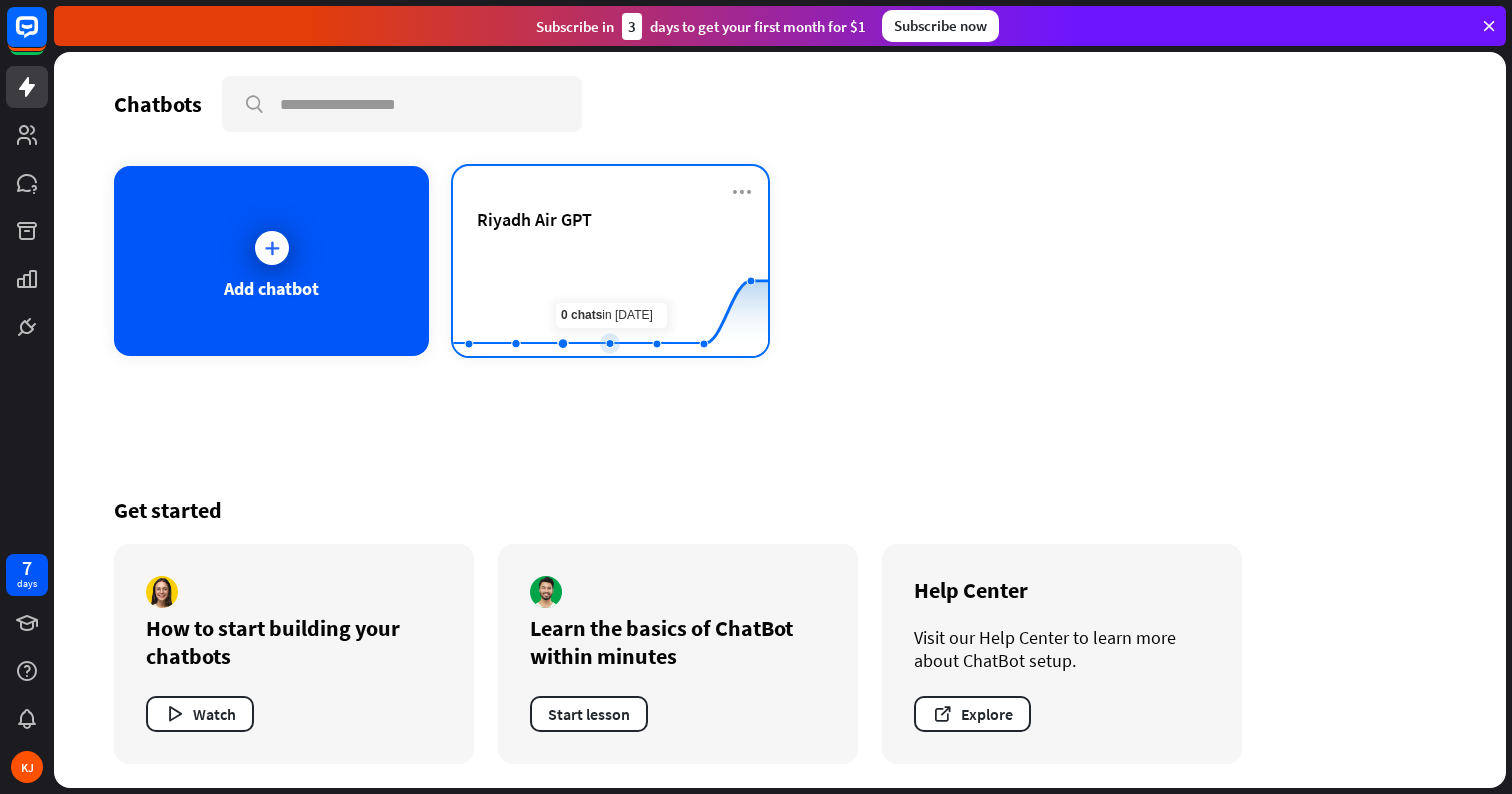 click 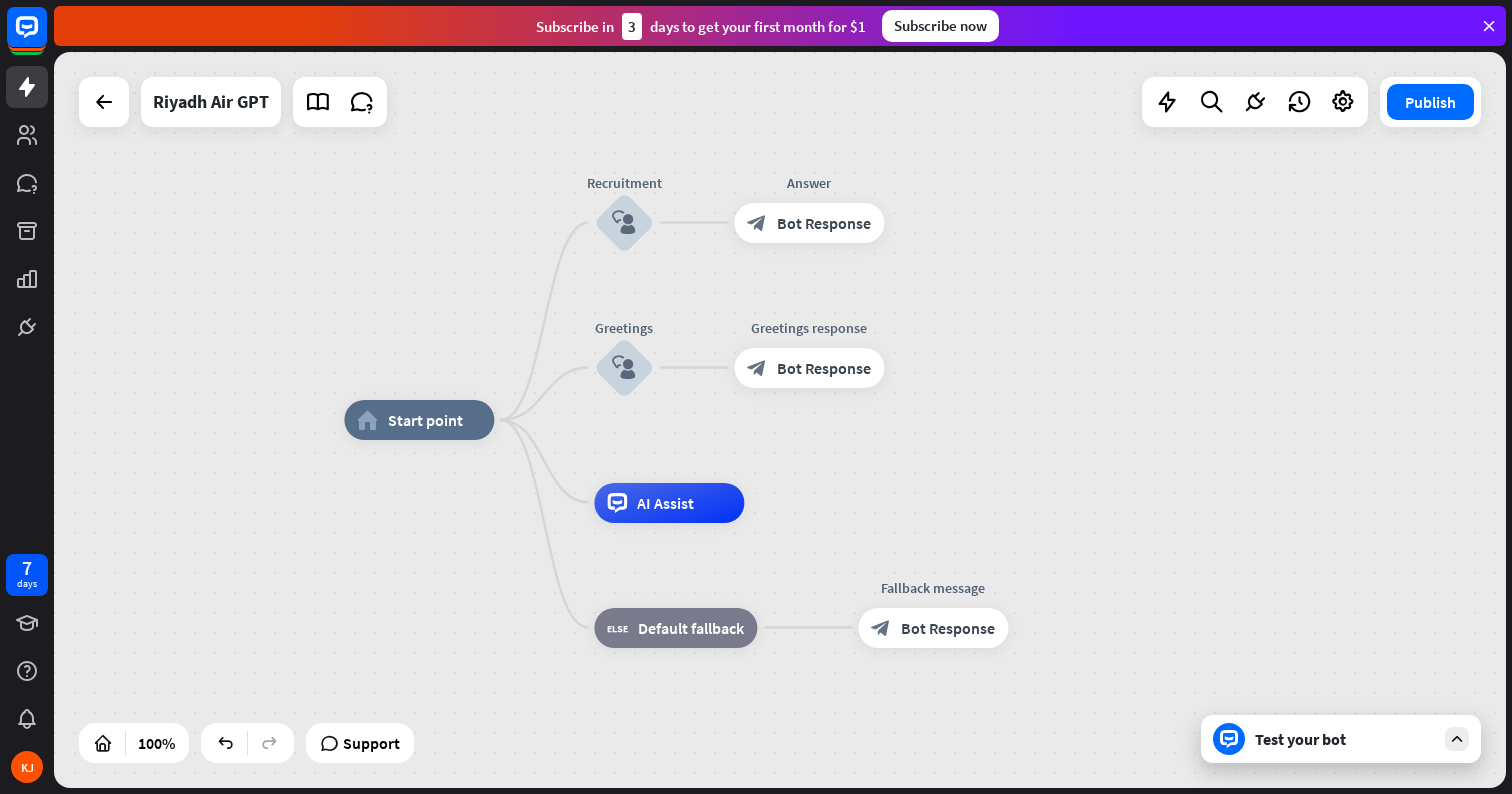 click on "Test your bot" at bounding box center (1345, 739) 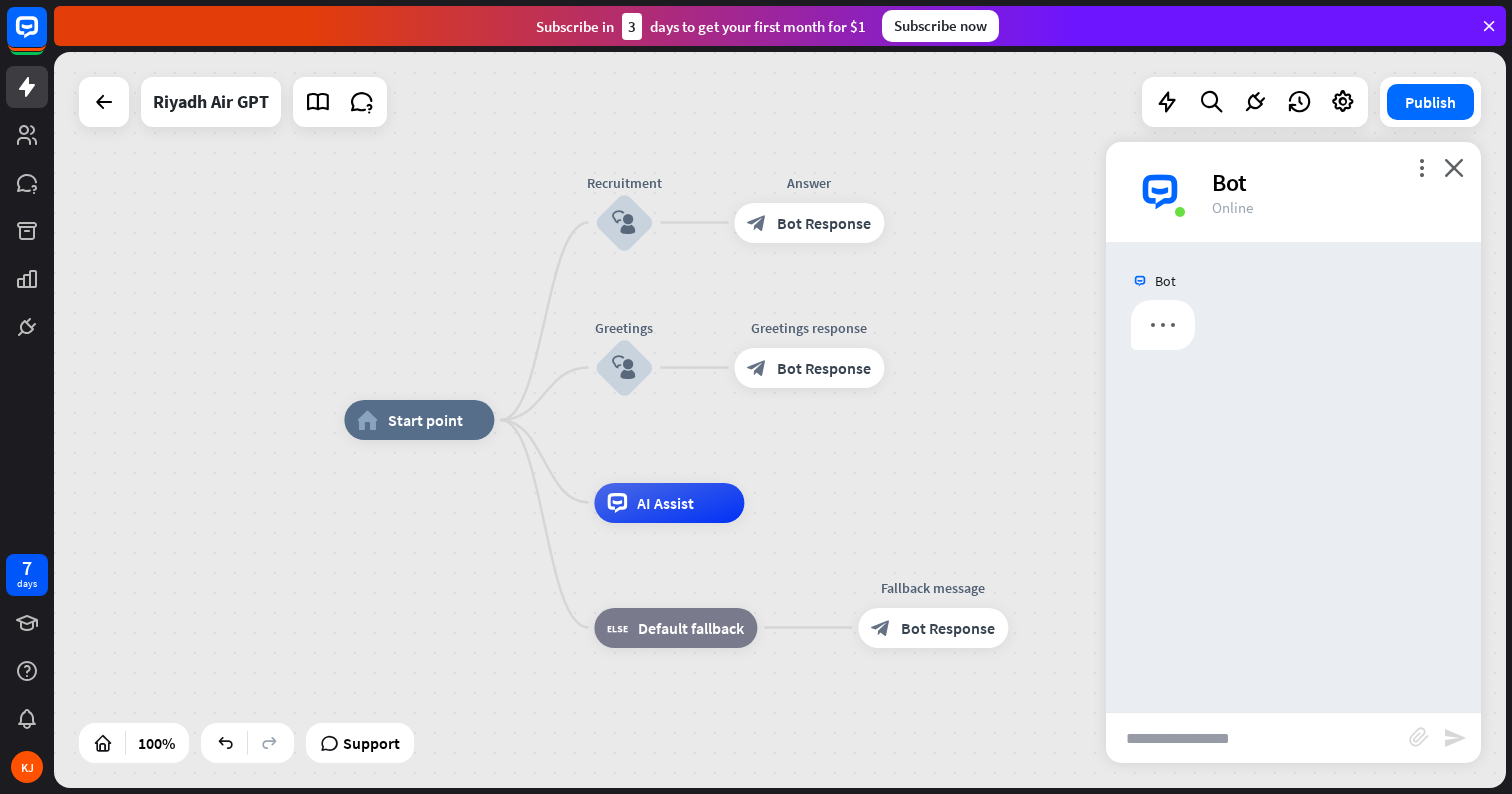 click at bounding box center [1257, 738] 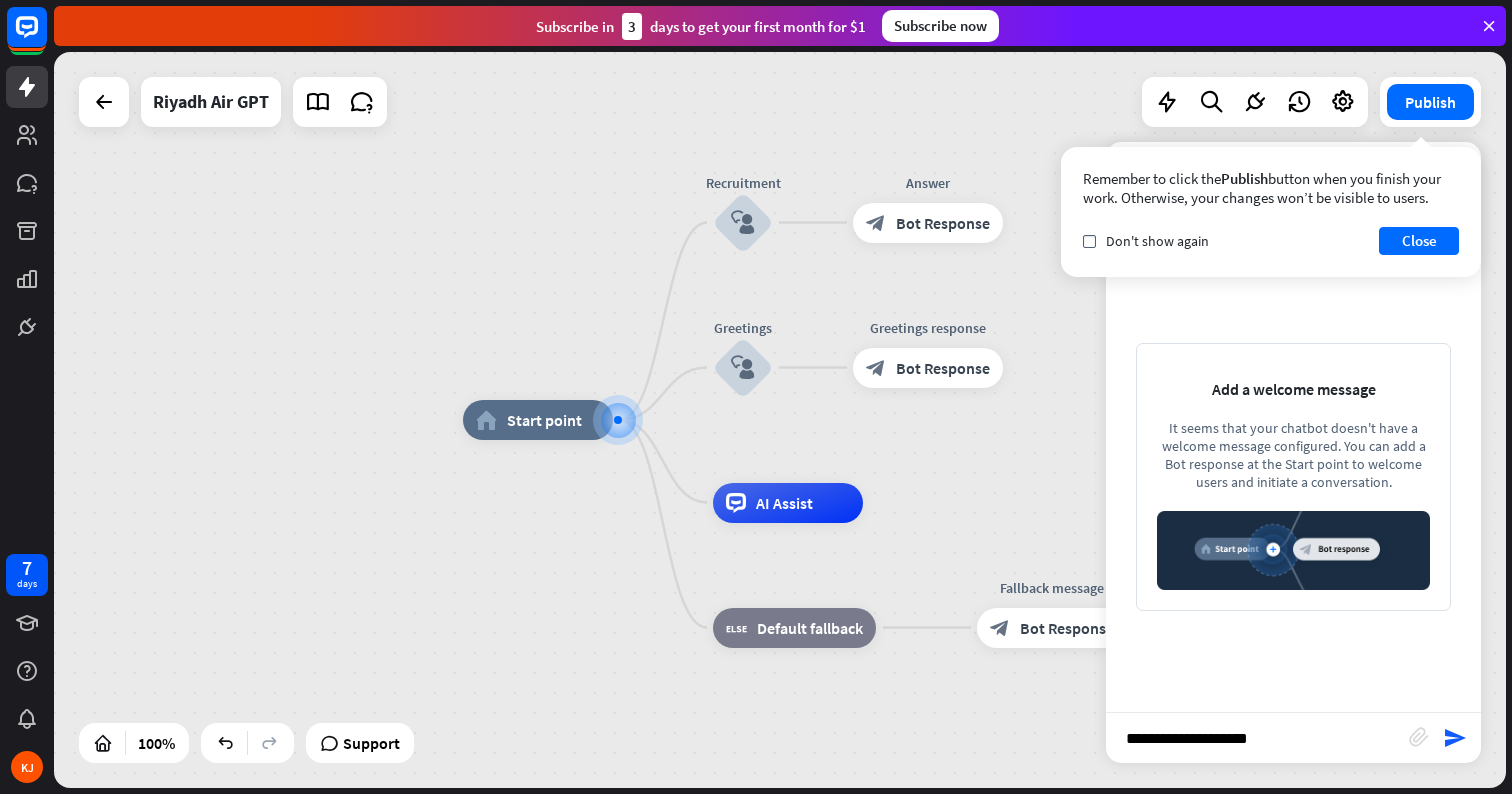 type on "**********" 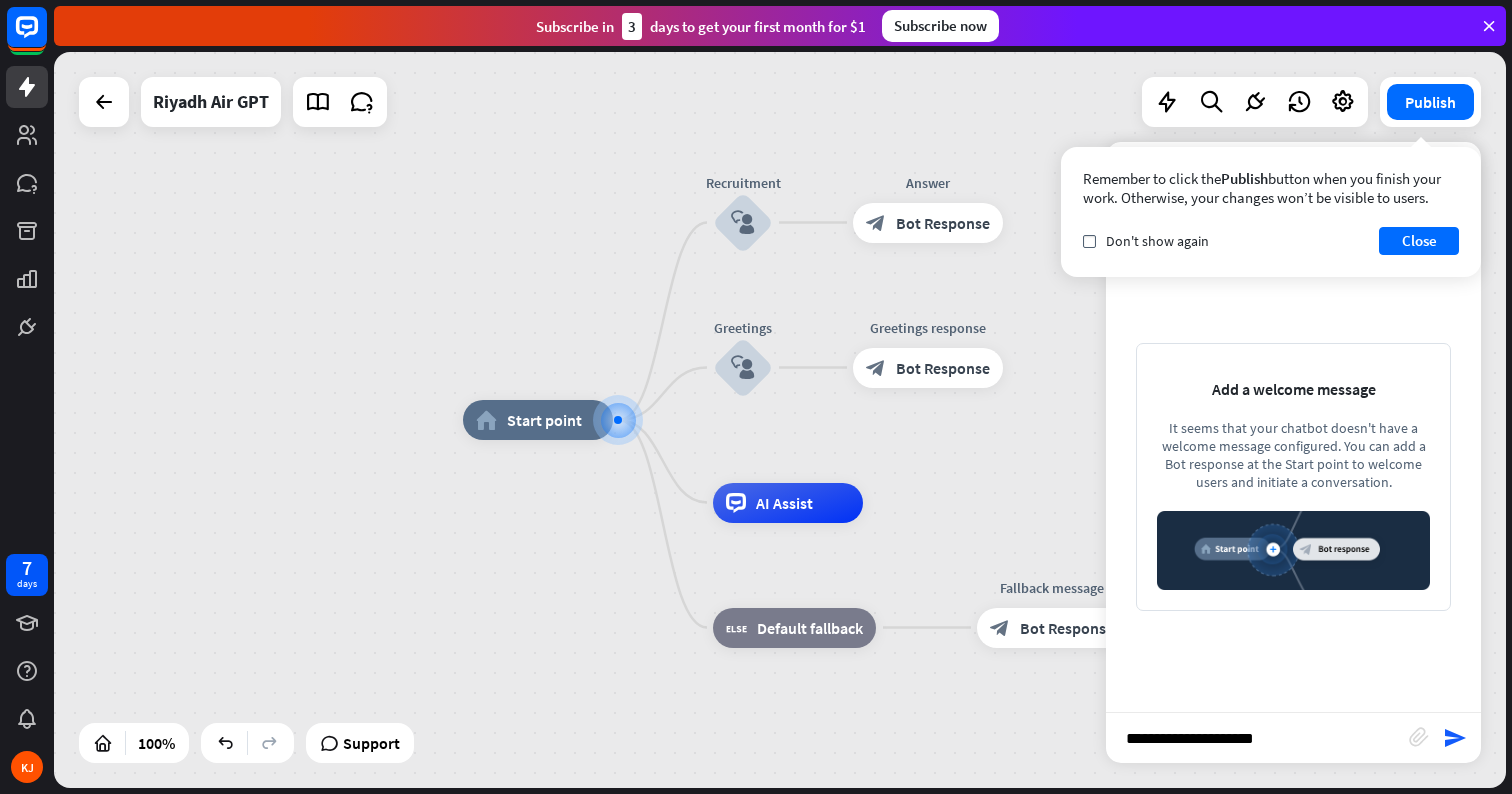type 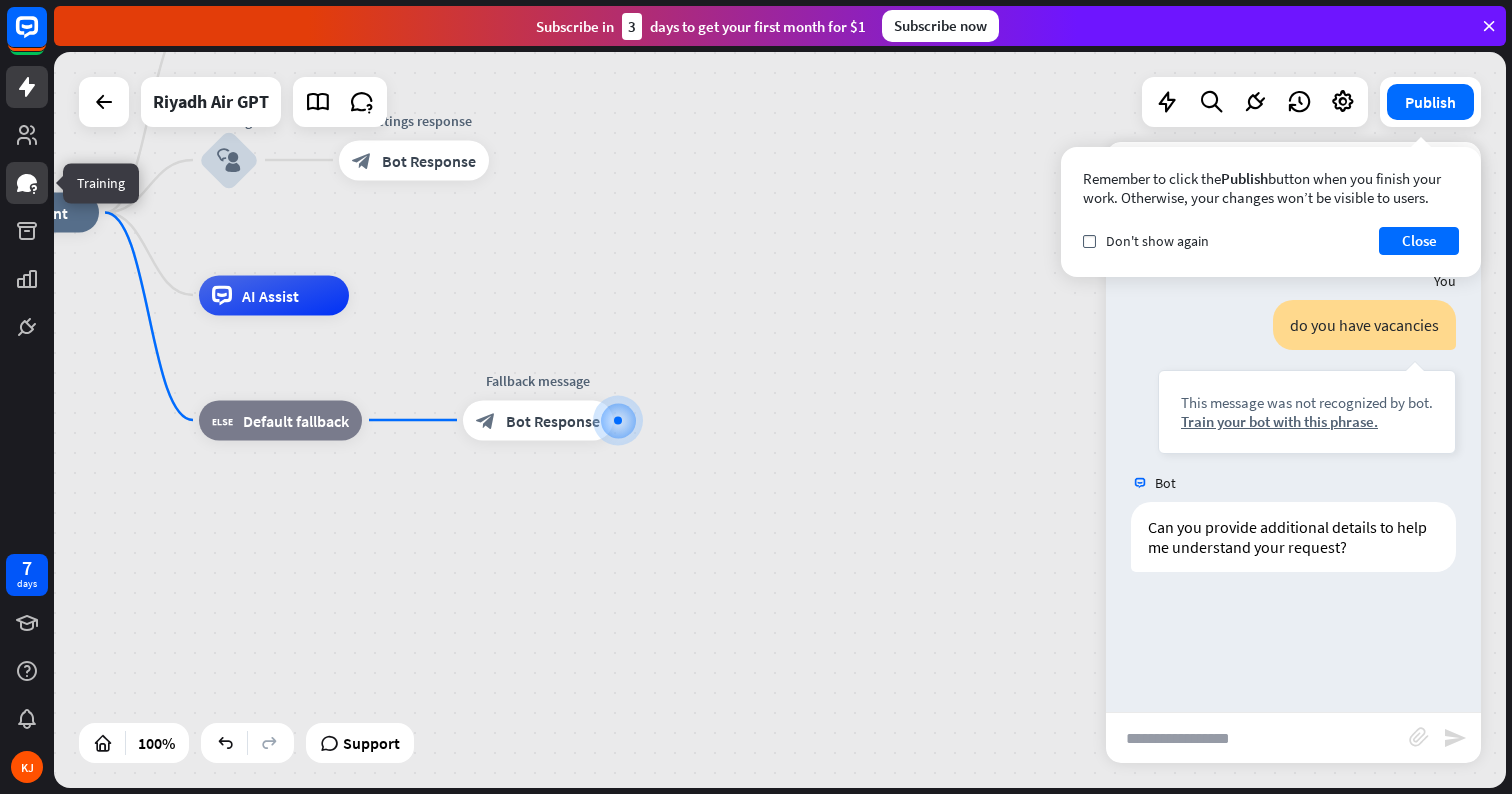 click 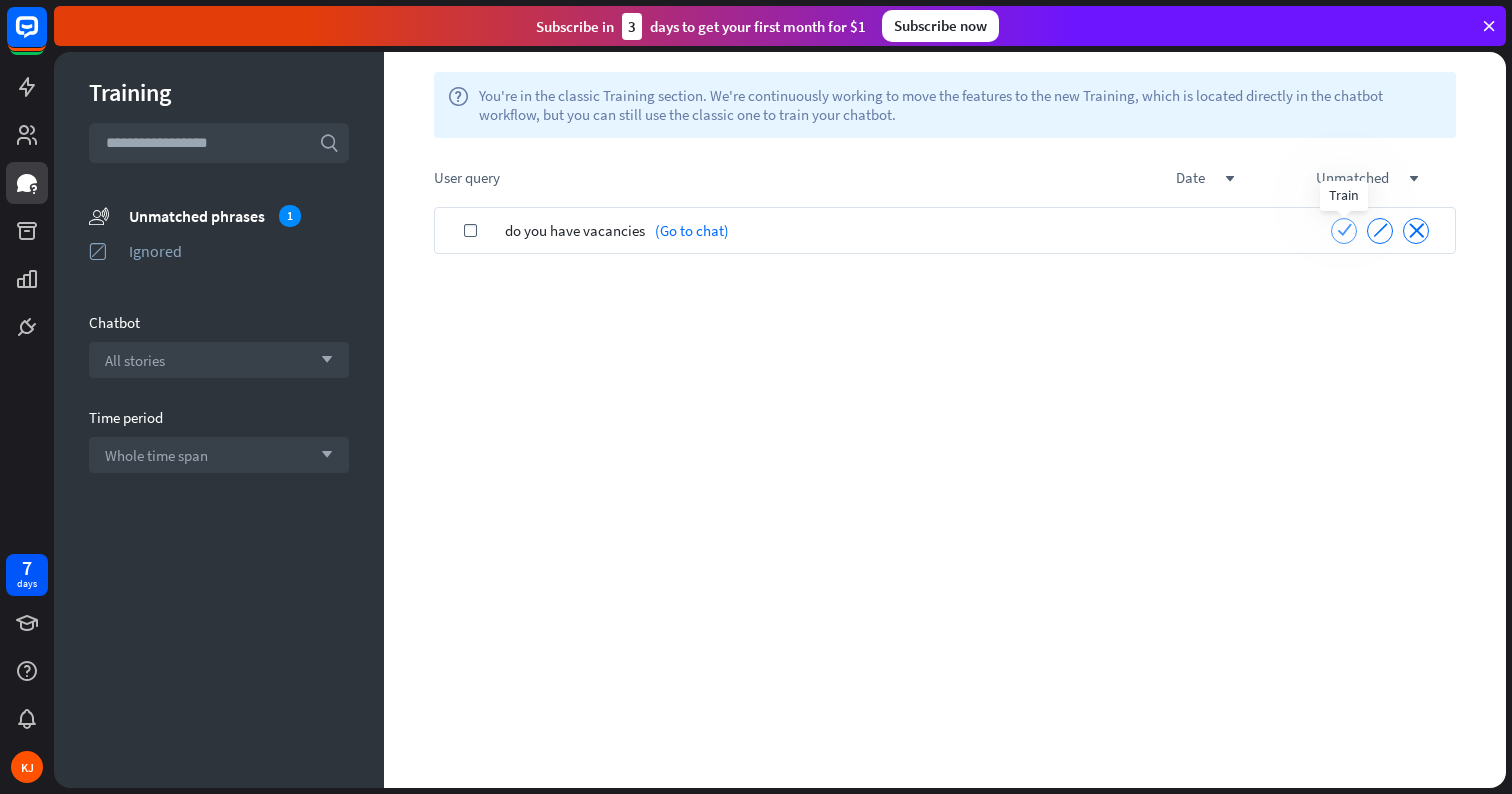 click on "check" at bounding box center [1344, 229] 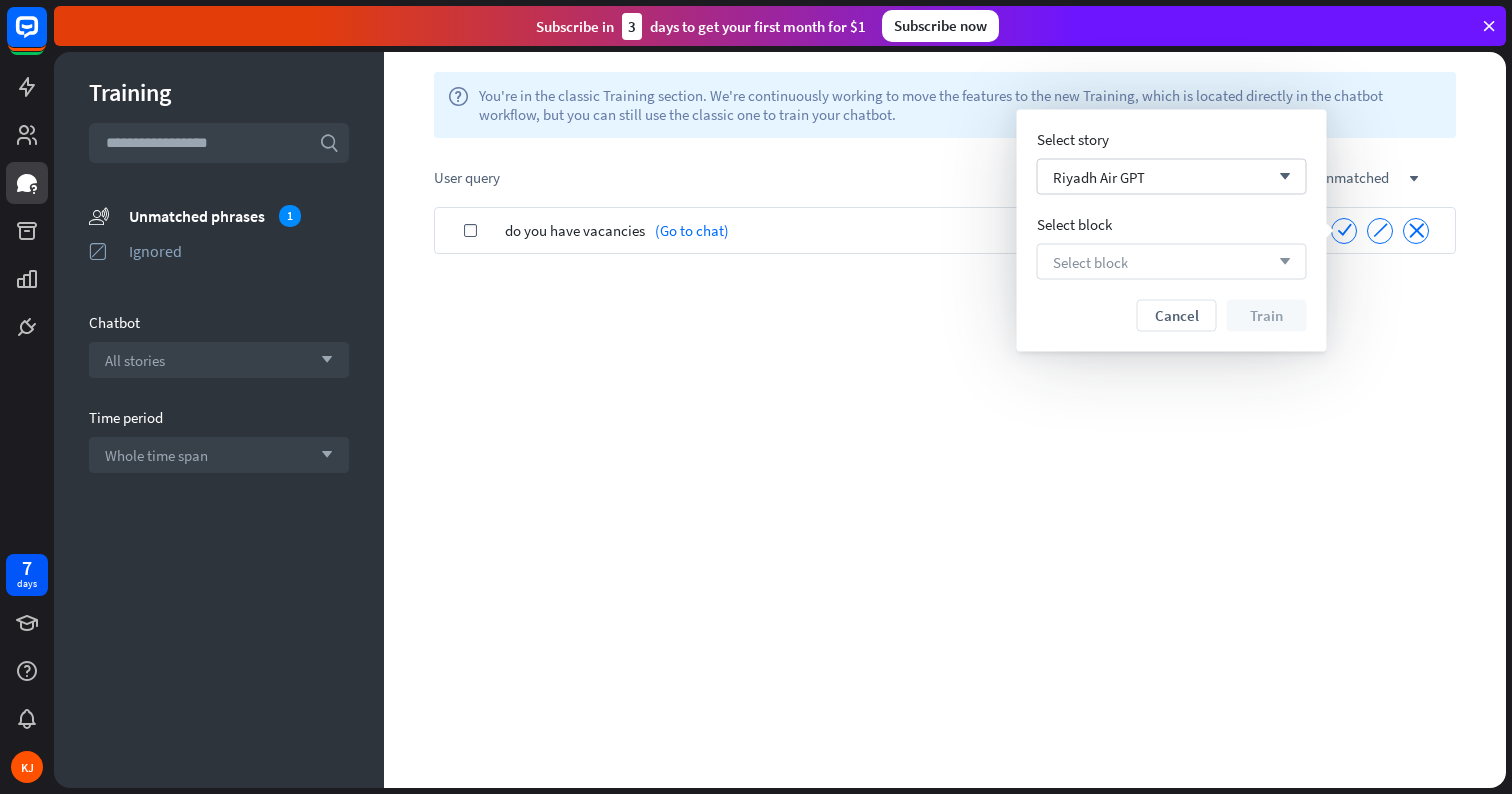 click on "Select block
arrow_down" at bounding box center [1172, 262] 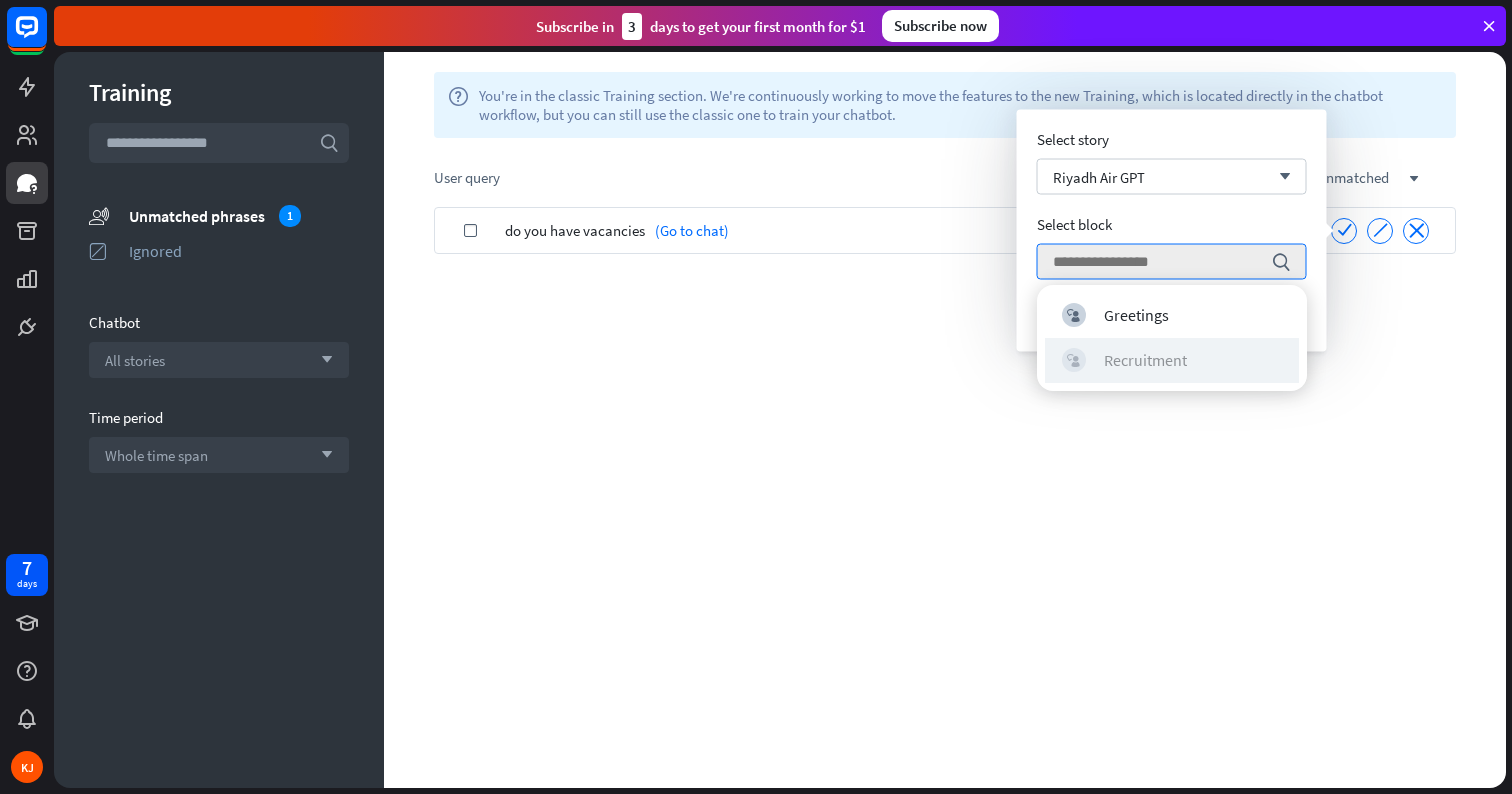 click on "Recruitment" at bounding box center [1145, 360] 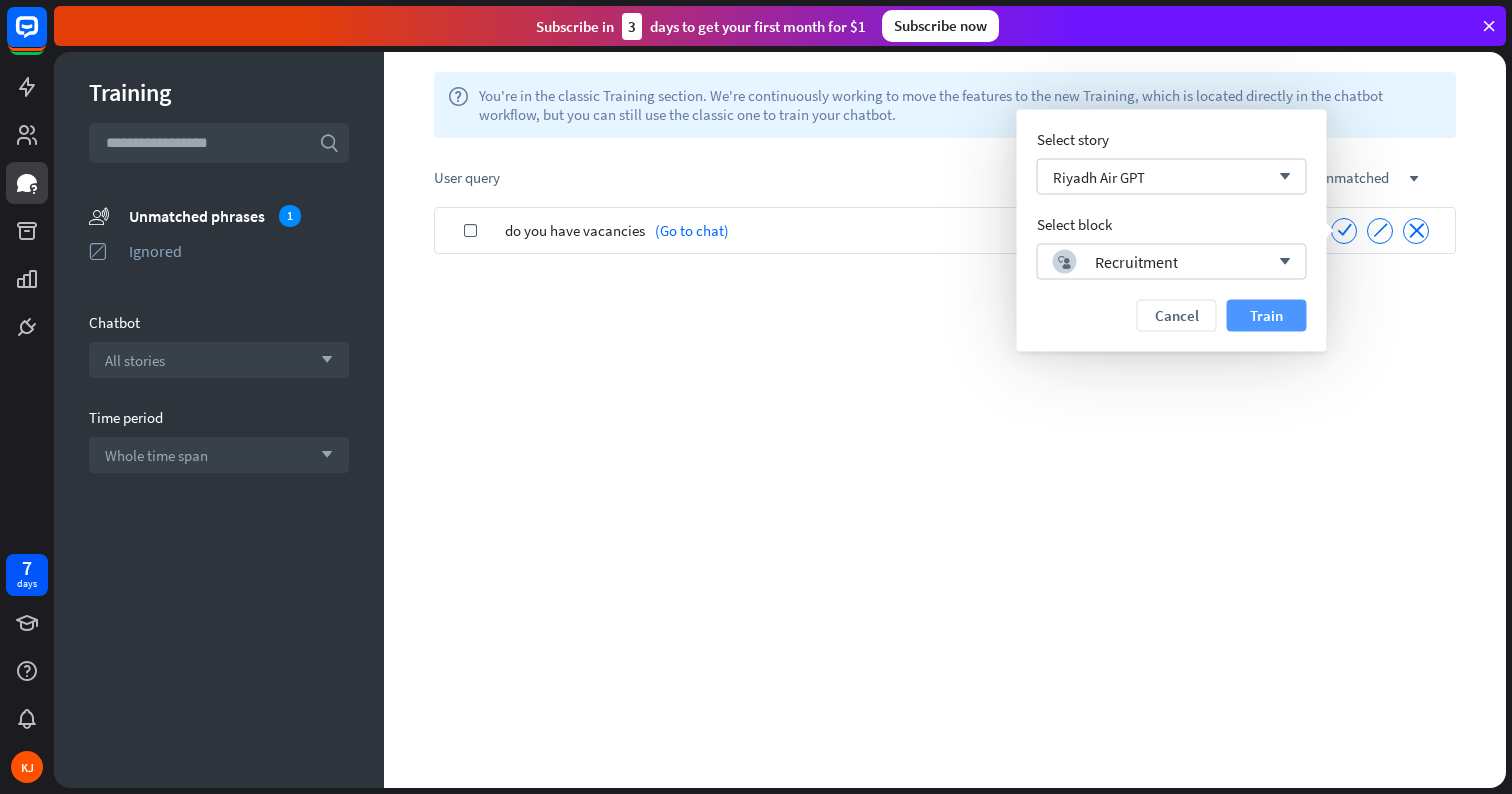 click on "Train" at bounding box center (1267, 316) 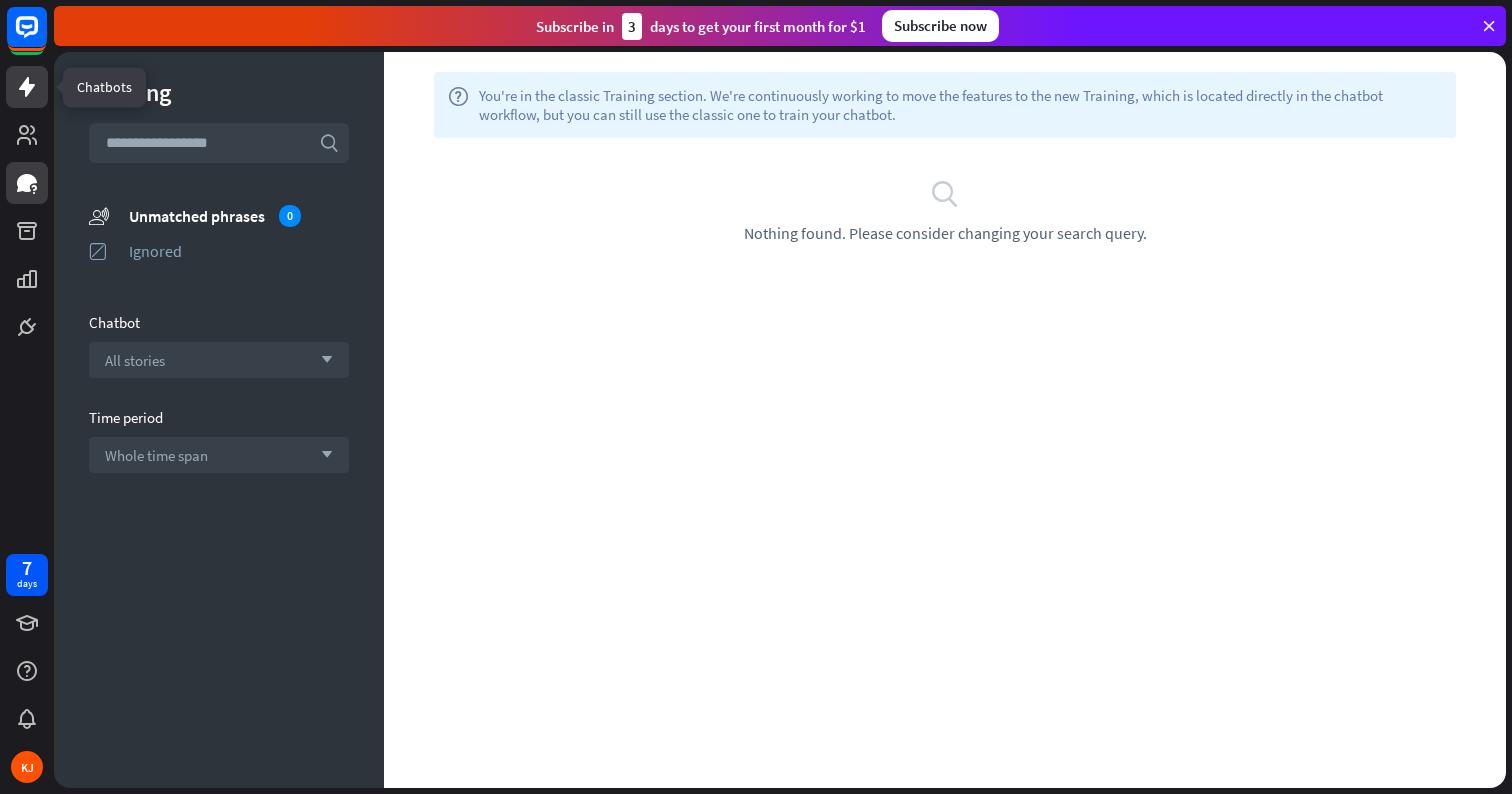 click 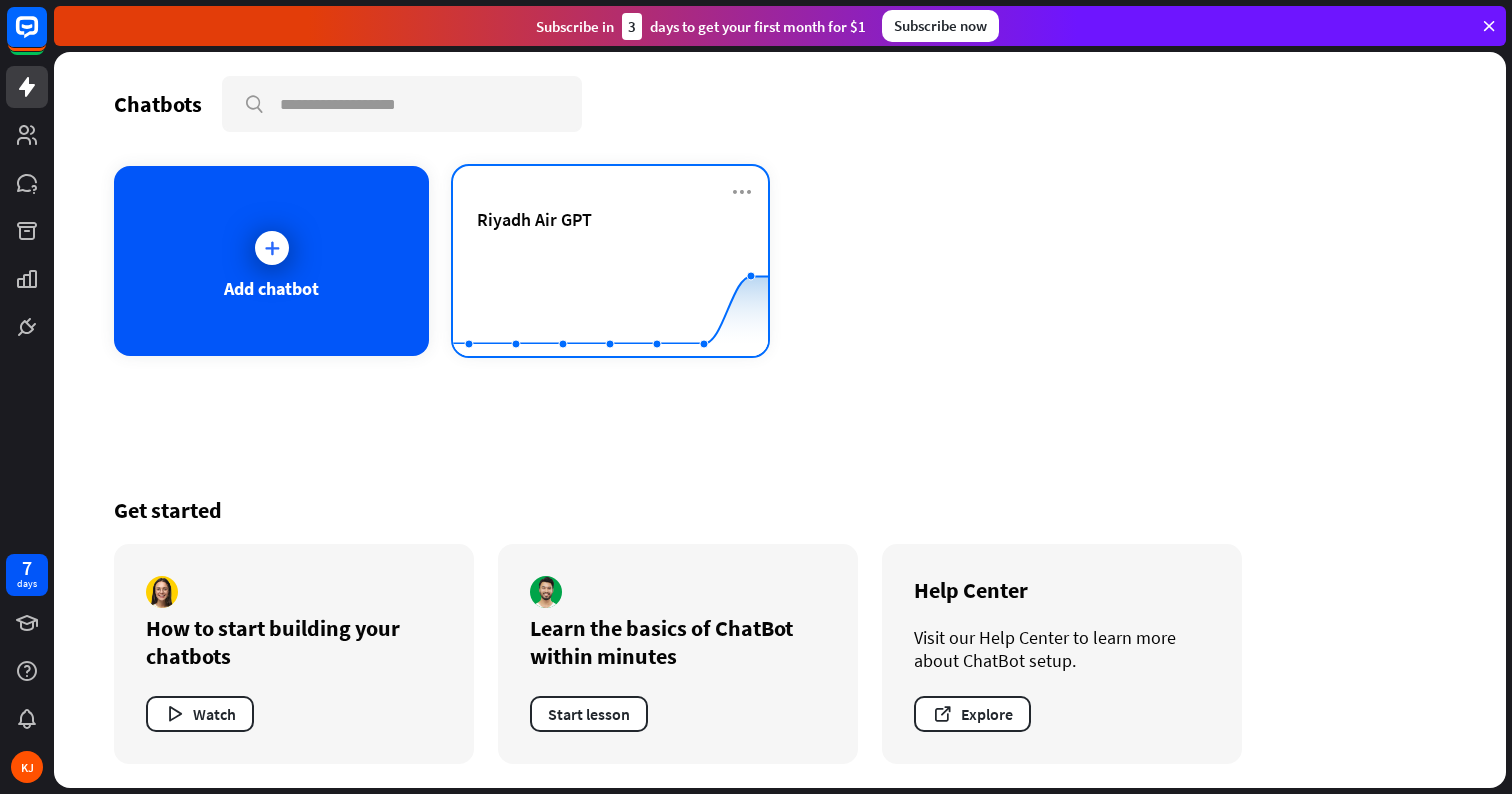 click on "Riyadh Air GPT" at bounding box center (534, 219) 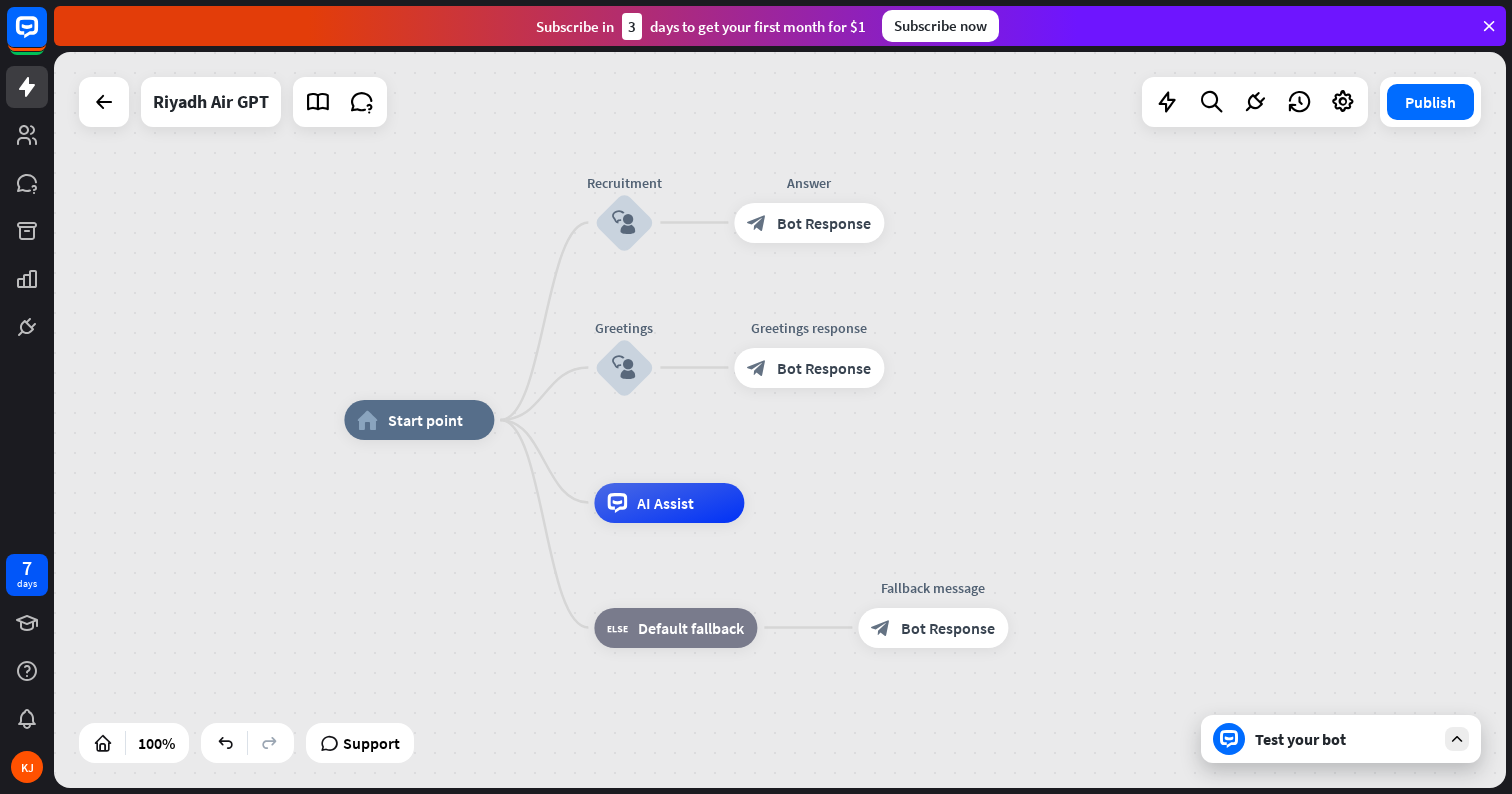 click on "Test your bot" at bounding box center [1345, 739] 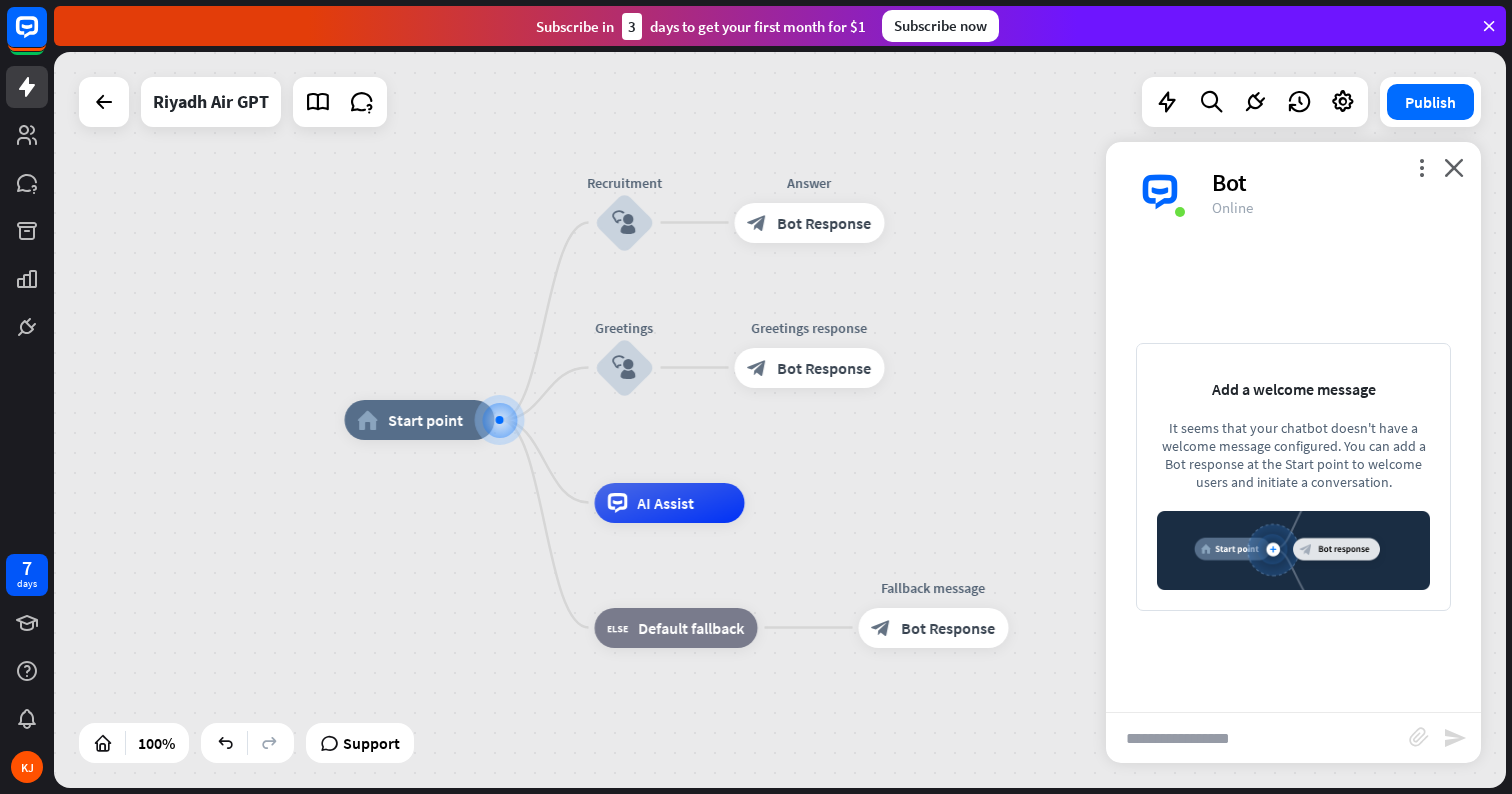 click at bounding box center [1257, 738] 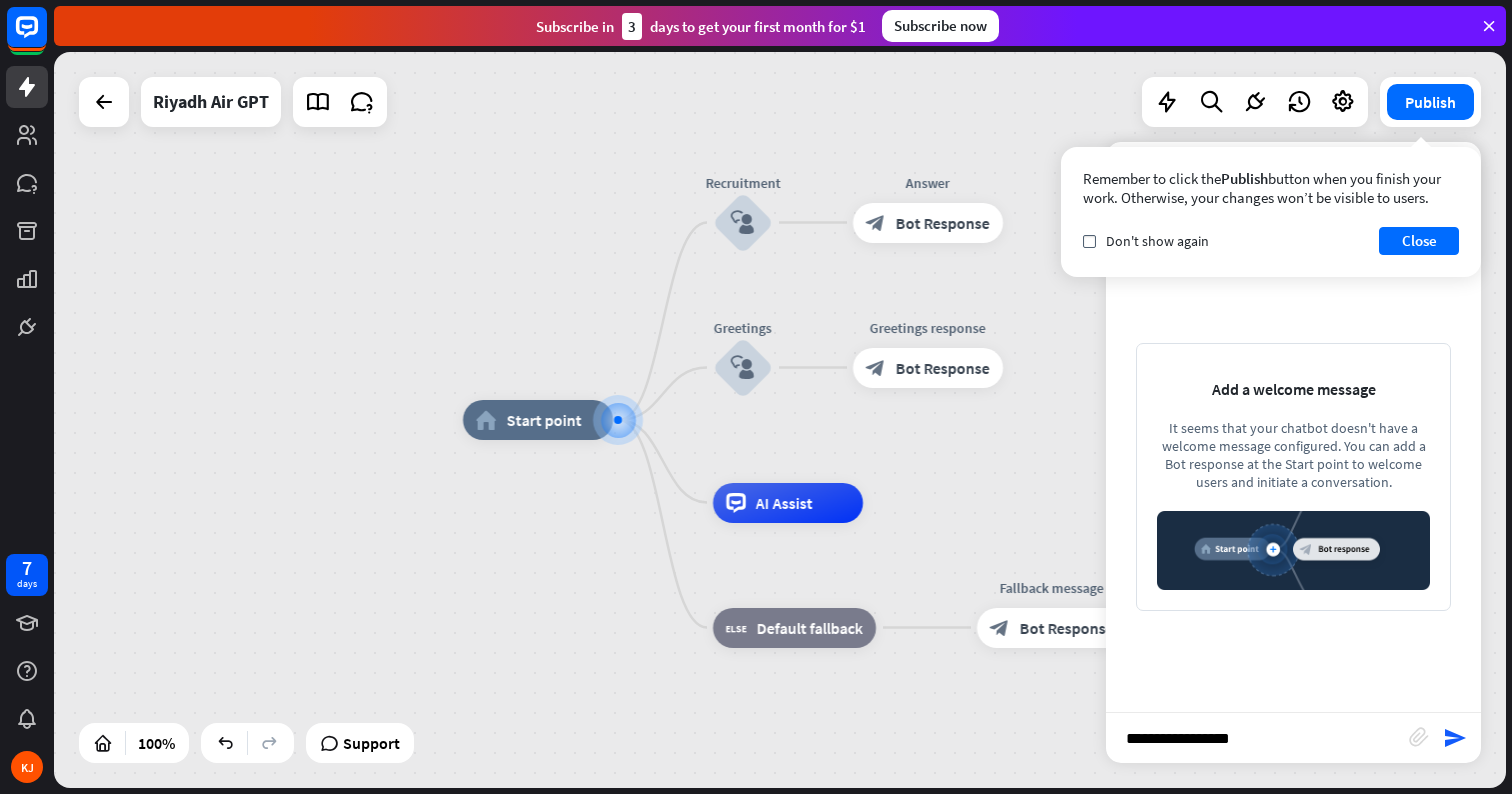 type on "**********" 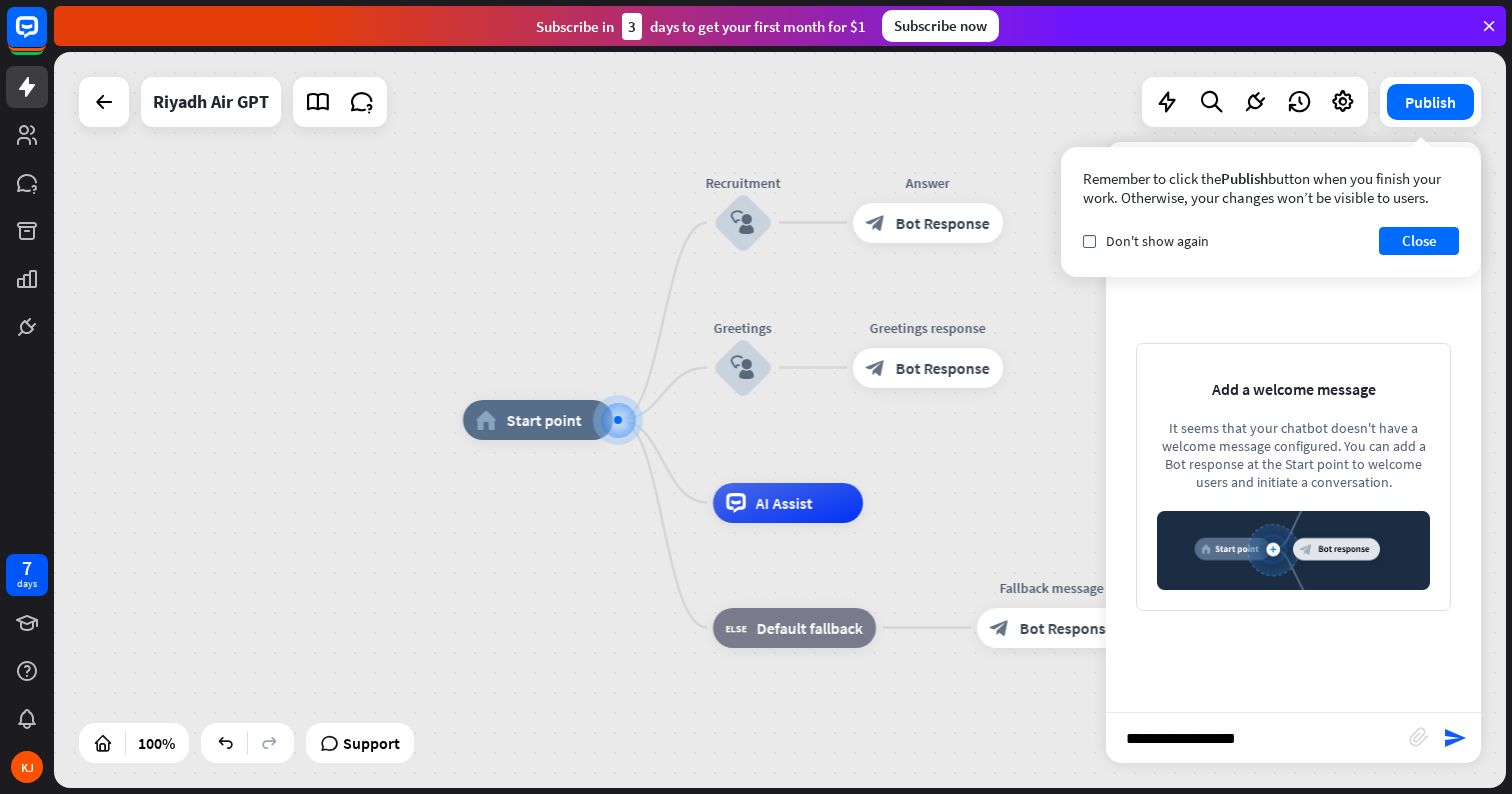 type 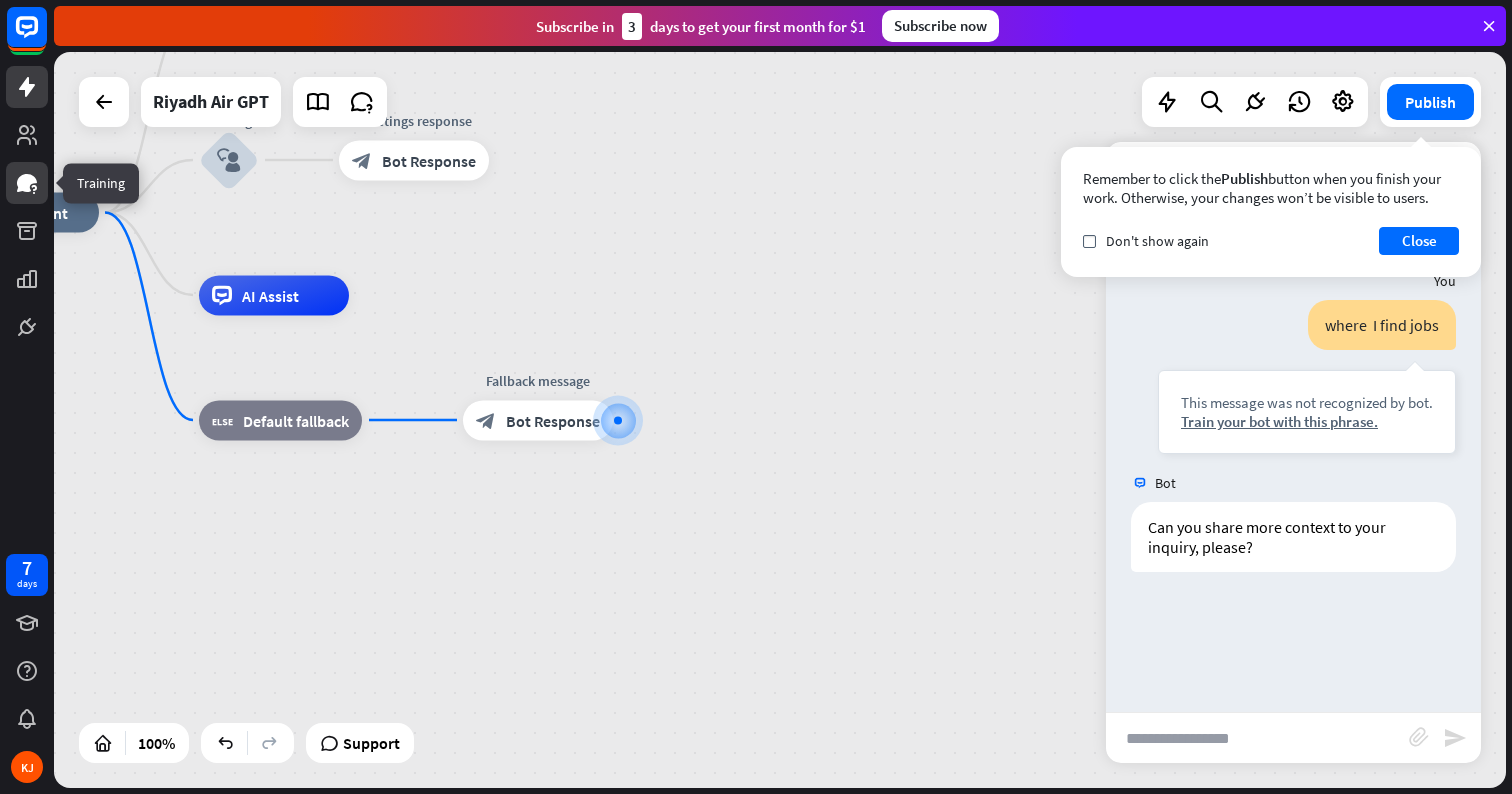 click 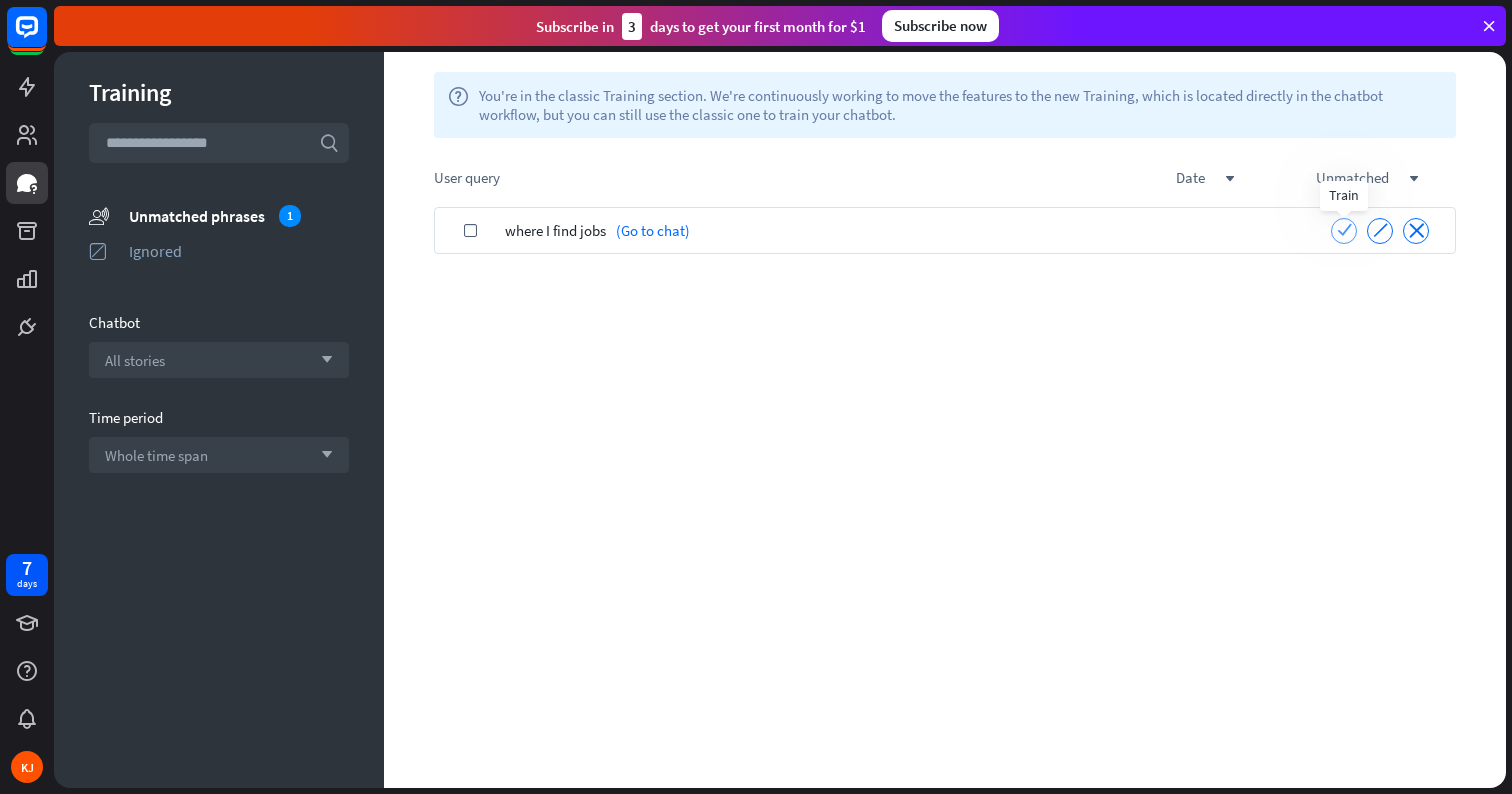 click on "check" at bounding box center [1344, 229] 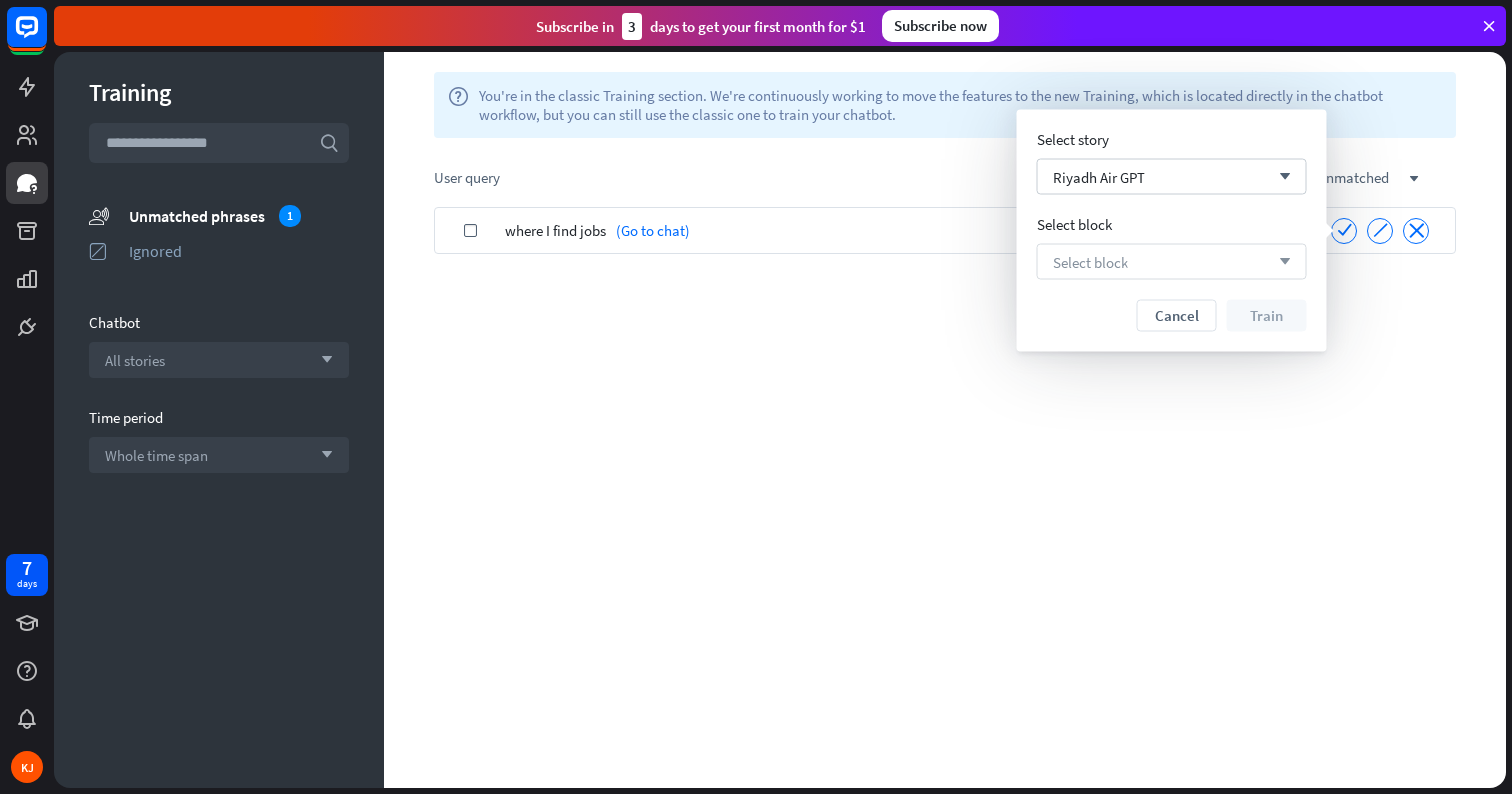 click on "Select block
arrow_down" at bounding box center [1172, 262] 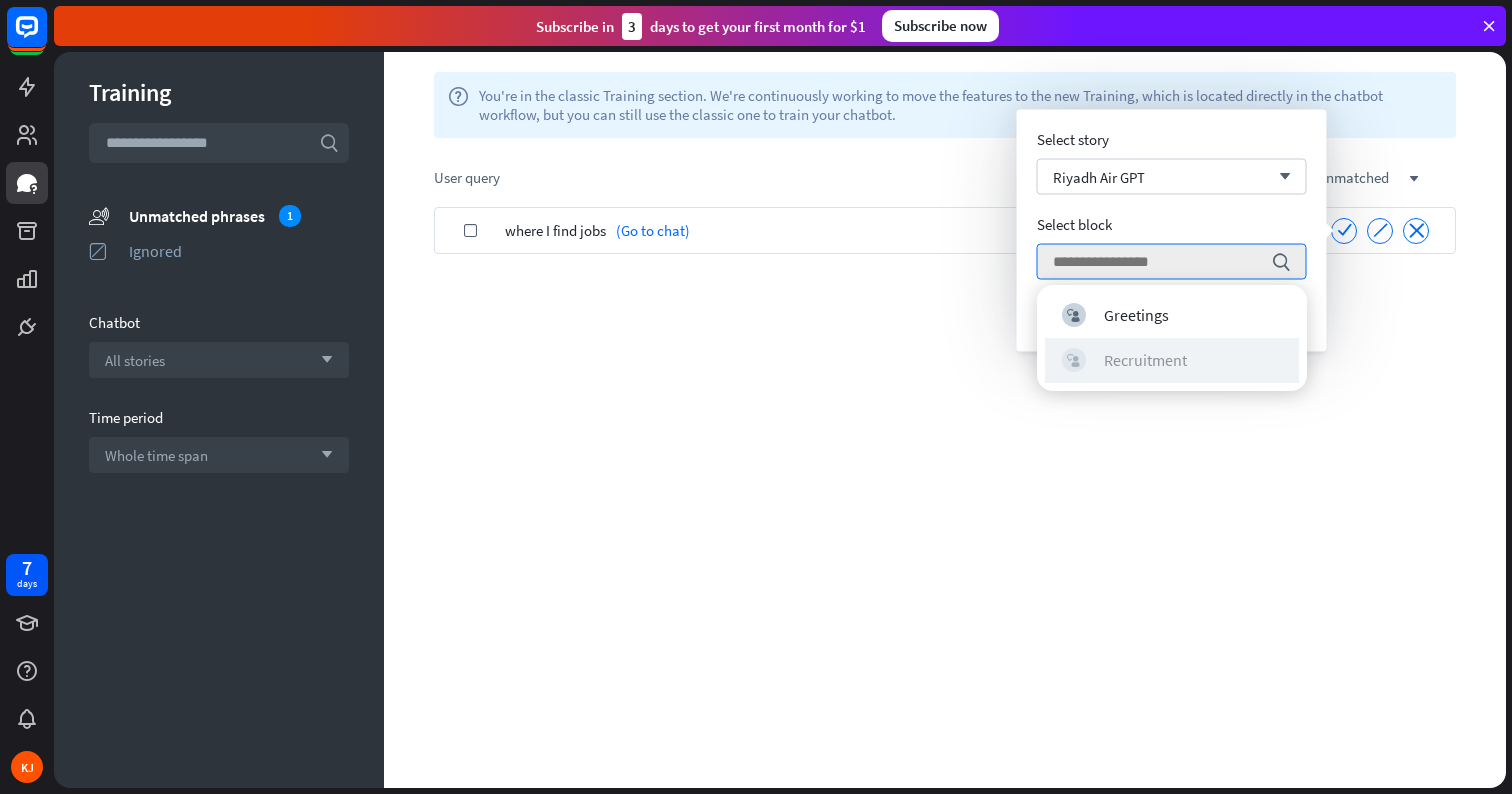click on "Recruitment" at bounding box center (1145, 360) 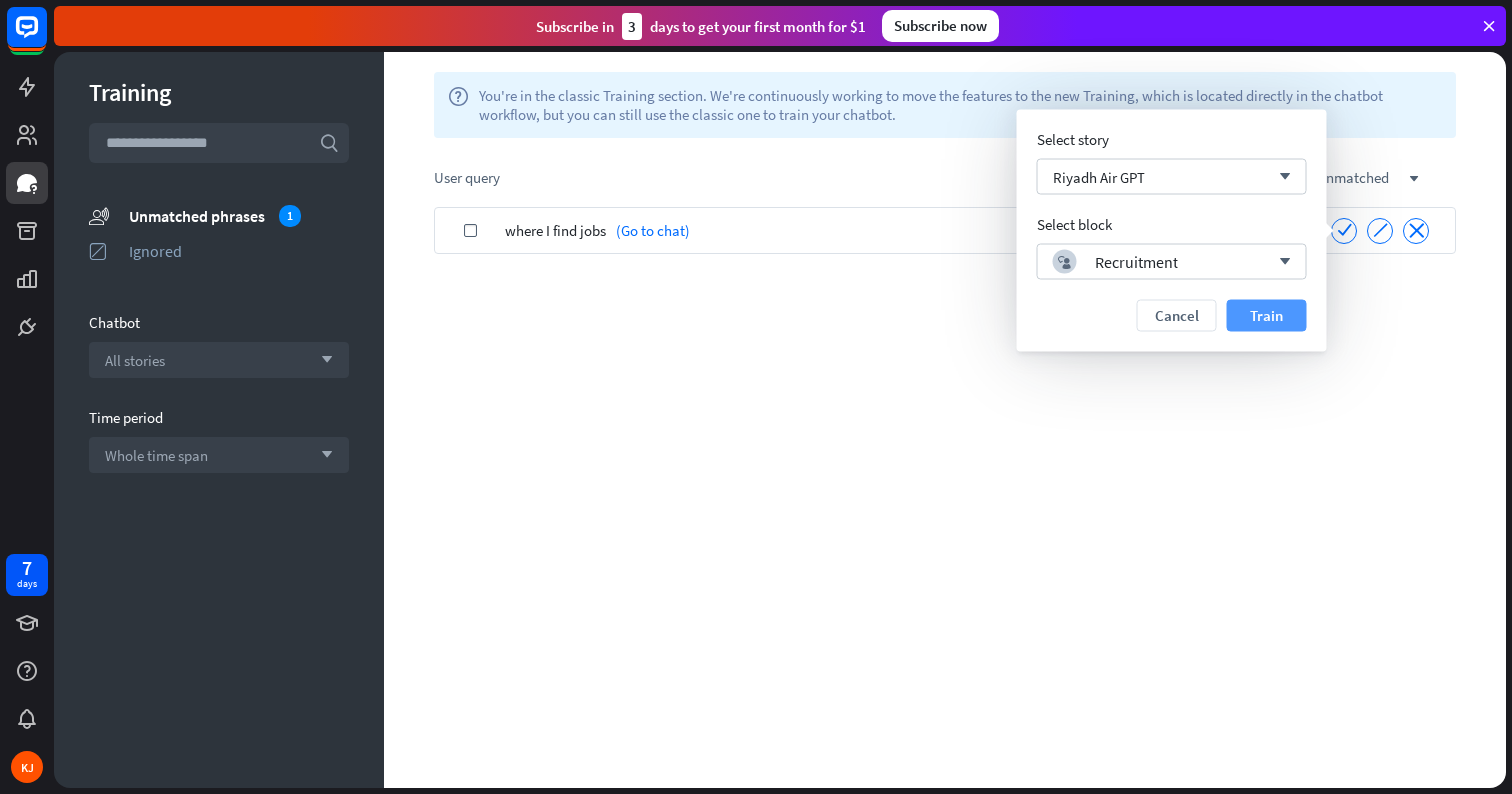 click on "Train" at bounding box center (1267, 316) 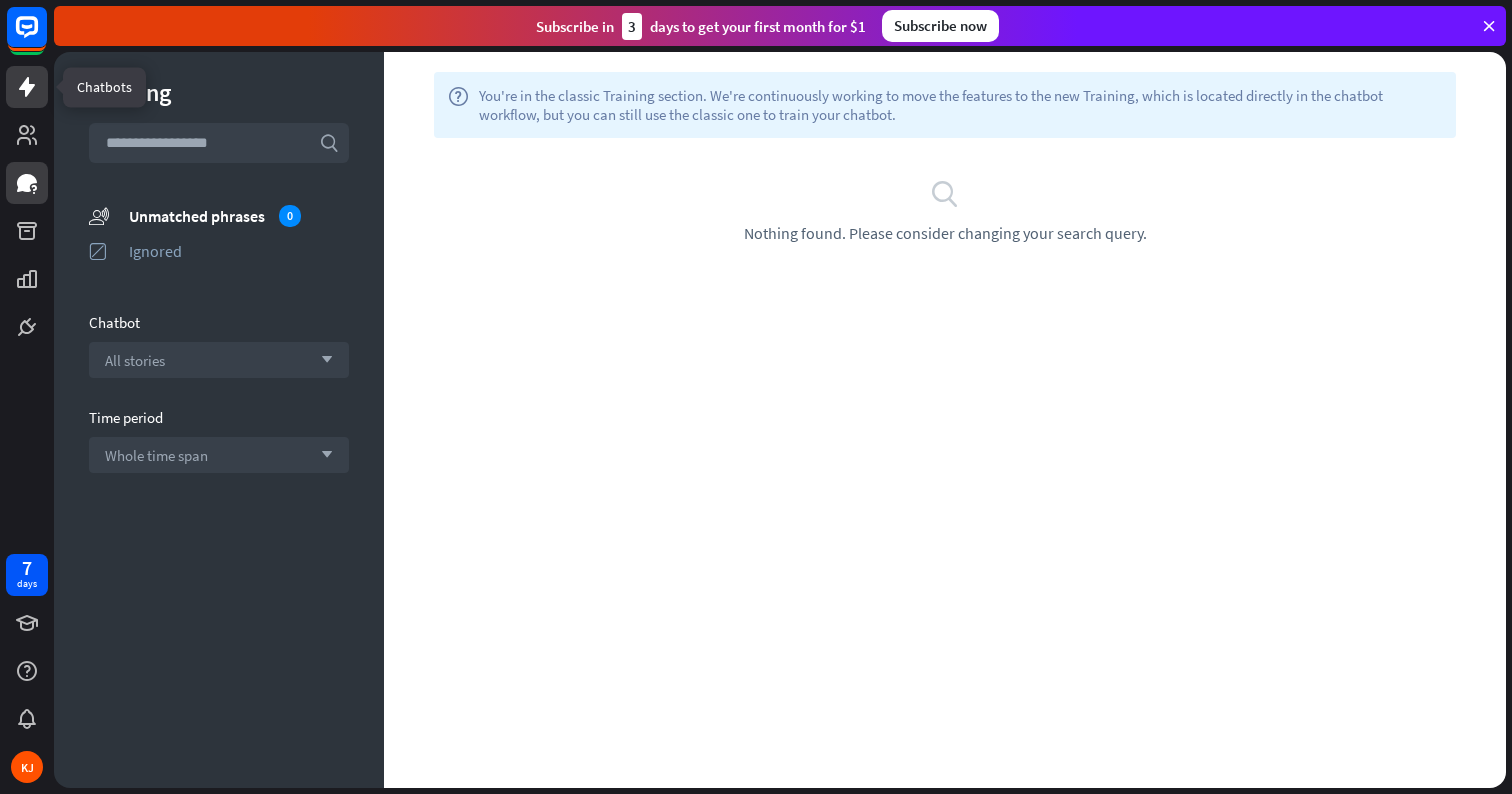 click 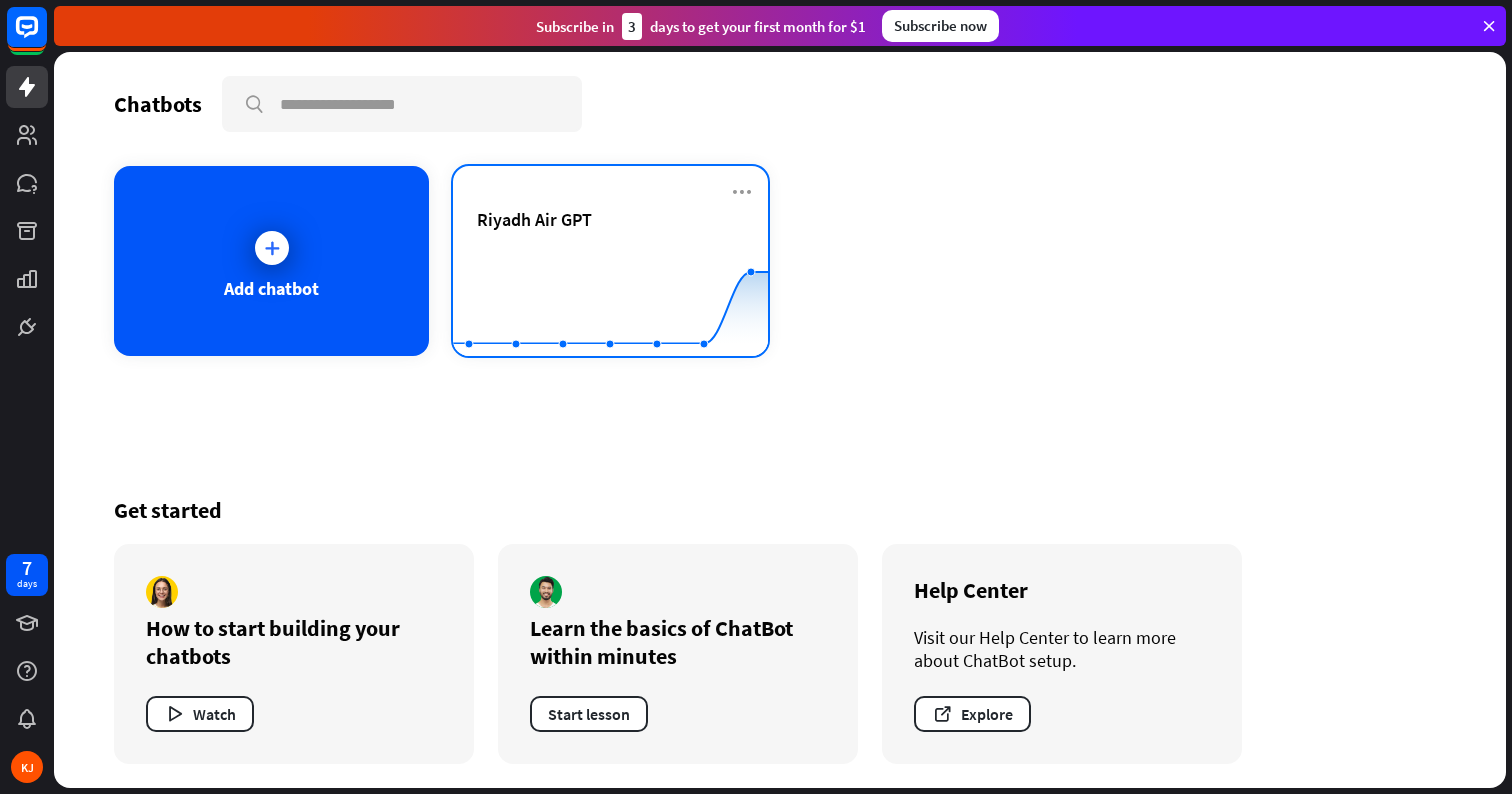 click on "Riyadh Air GPT" at bounding box center [610, 243] 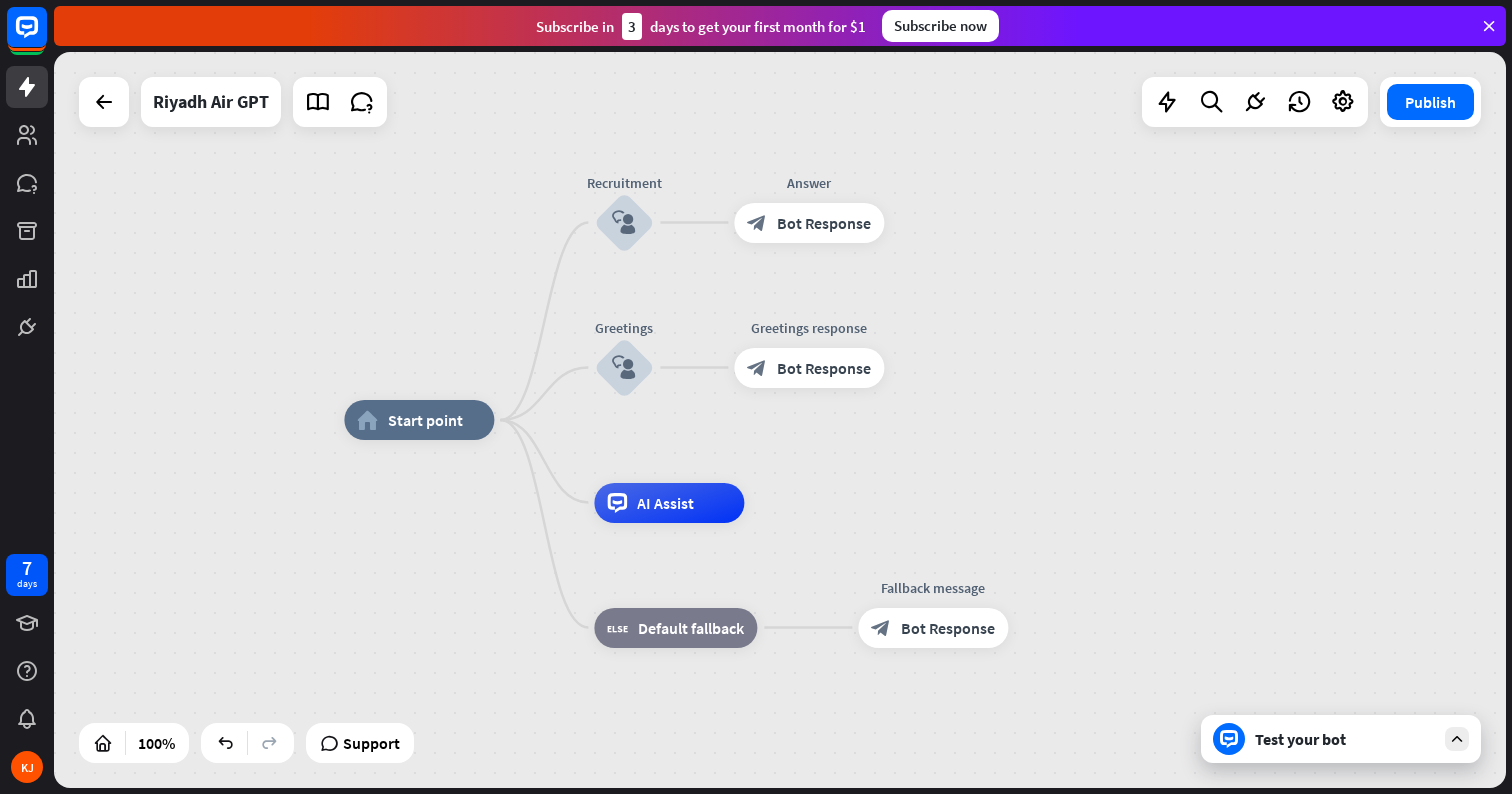 click on "Test your bot" at bounding box center [1345, 739] 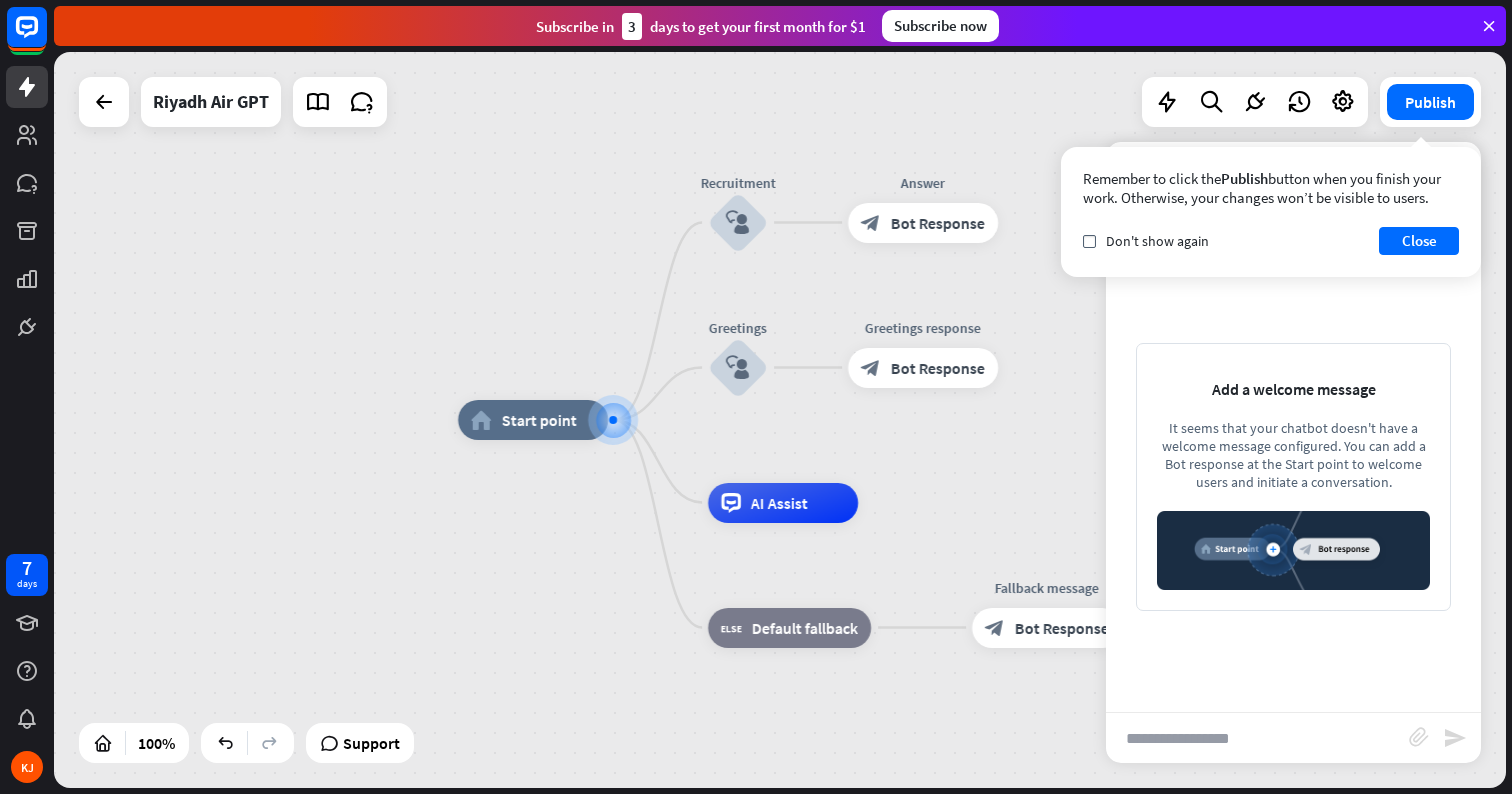 click at bounding box center (1257, 738) 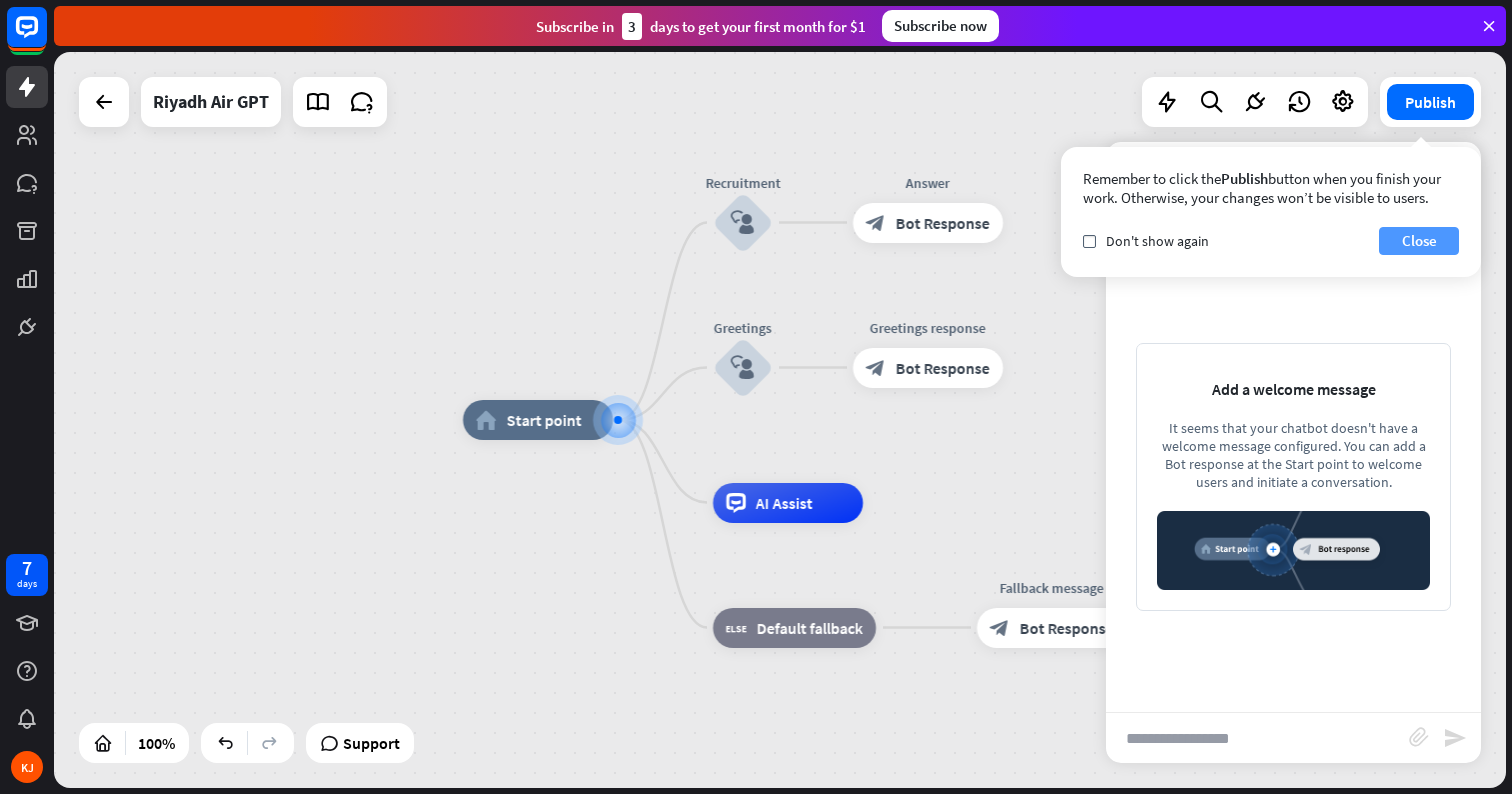 click on "Close" at bounding box center [1419, 241] 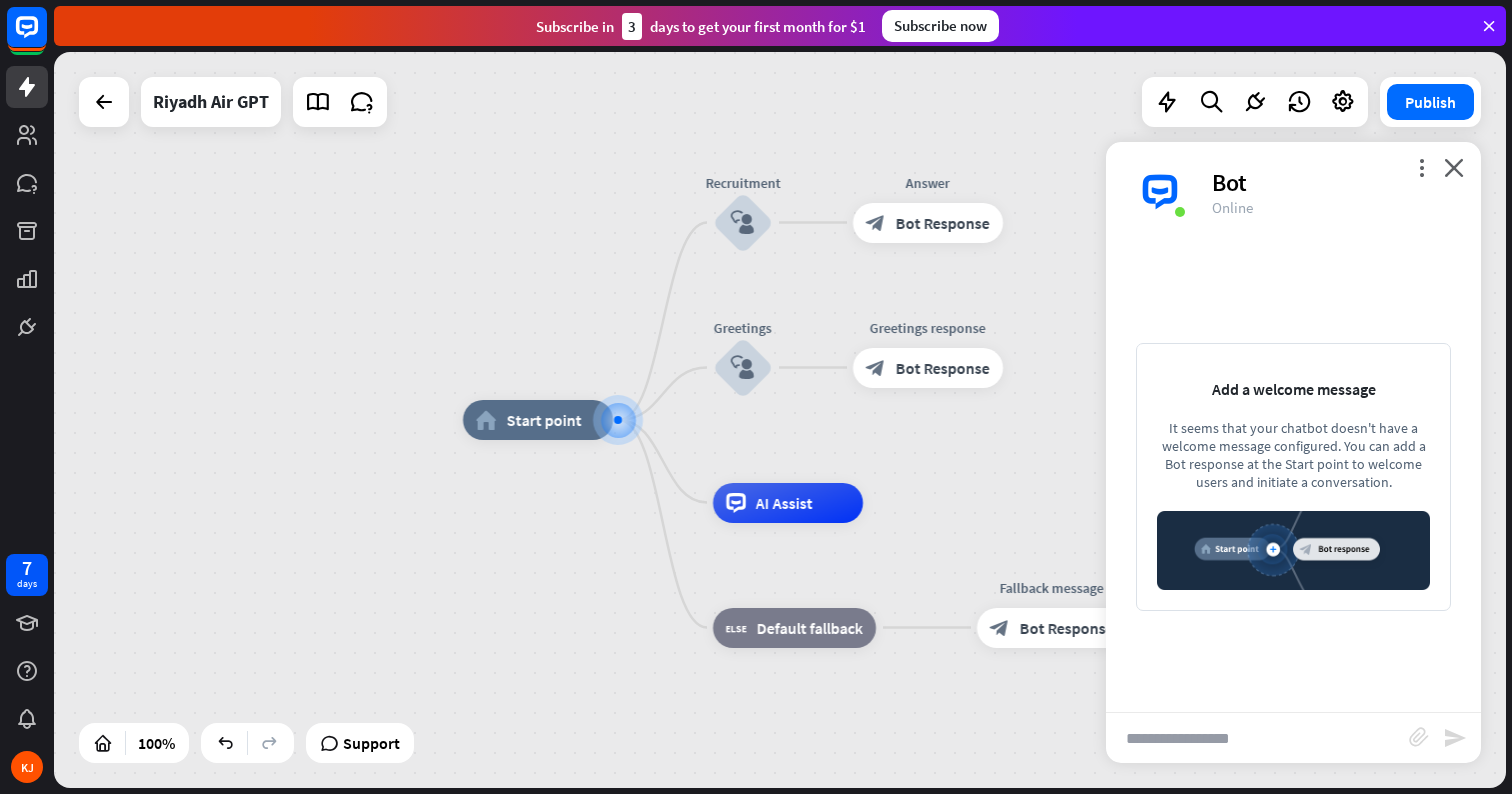 click at bounding box center (1257, 738) 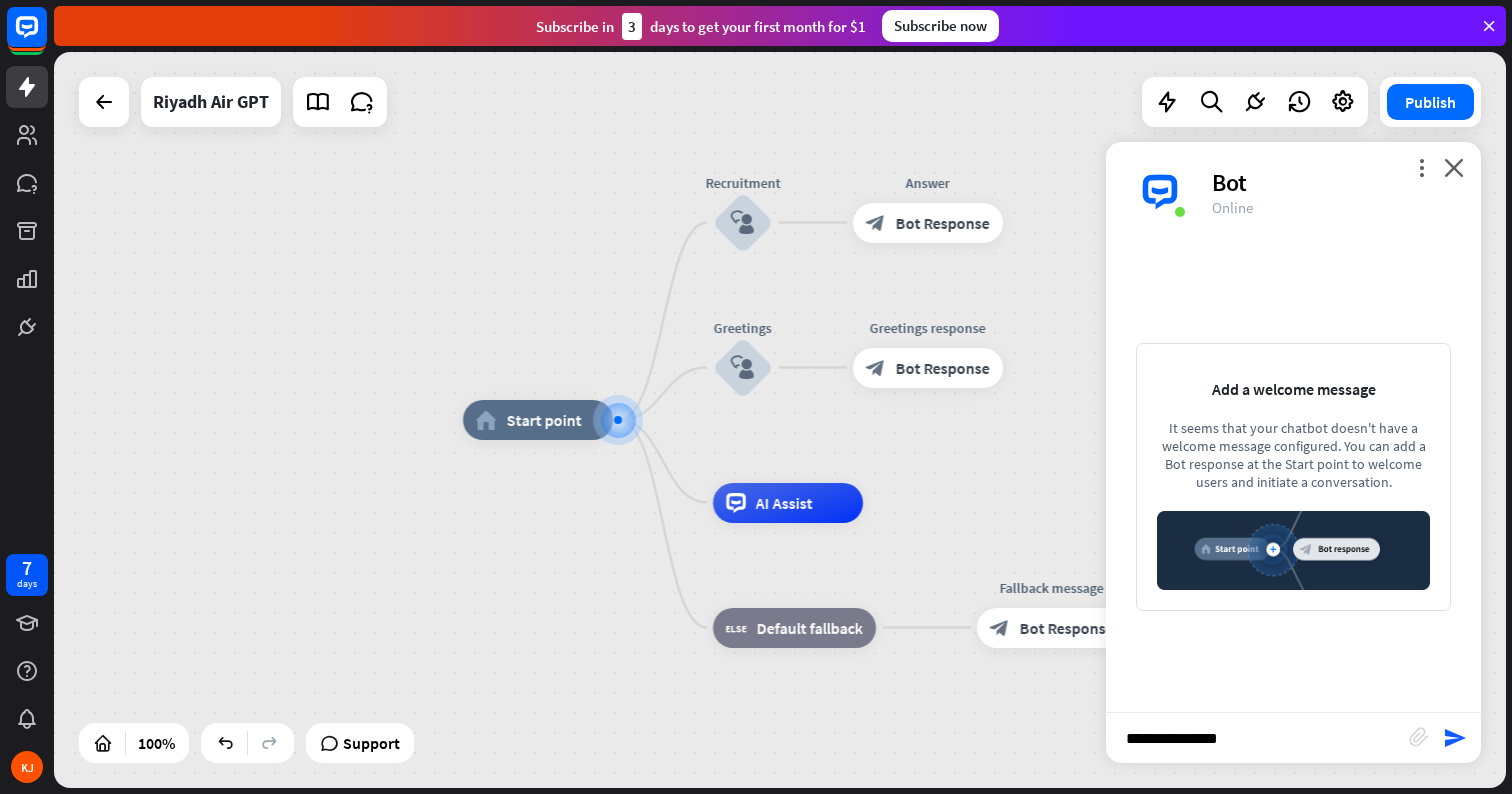 type on "**********" 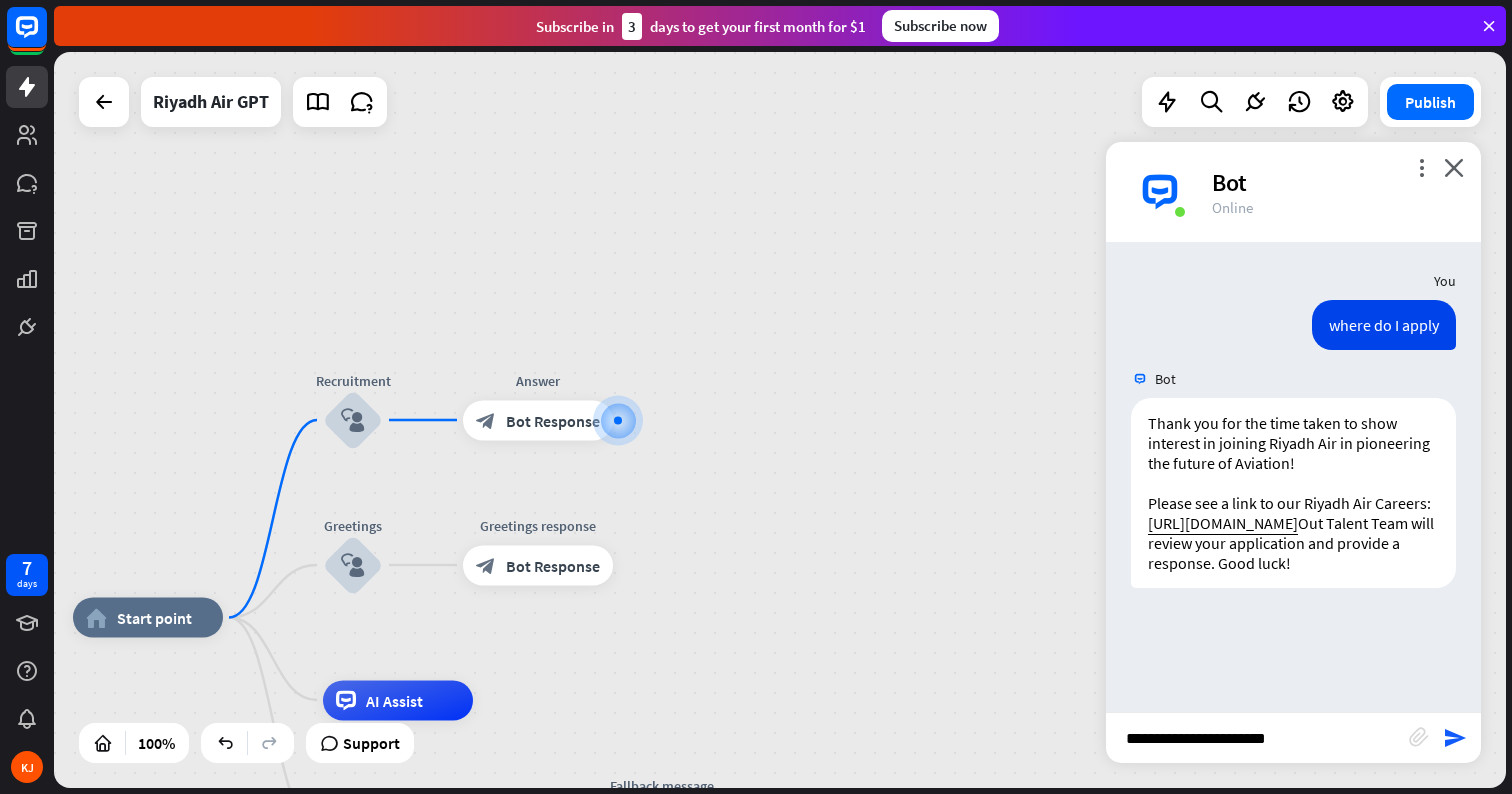 type on "**********" 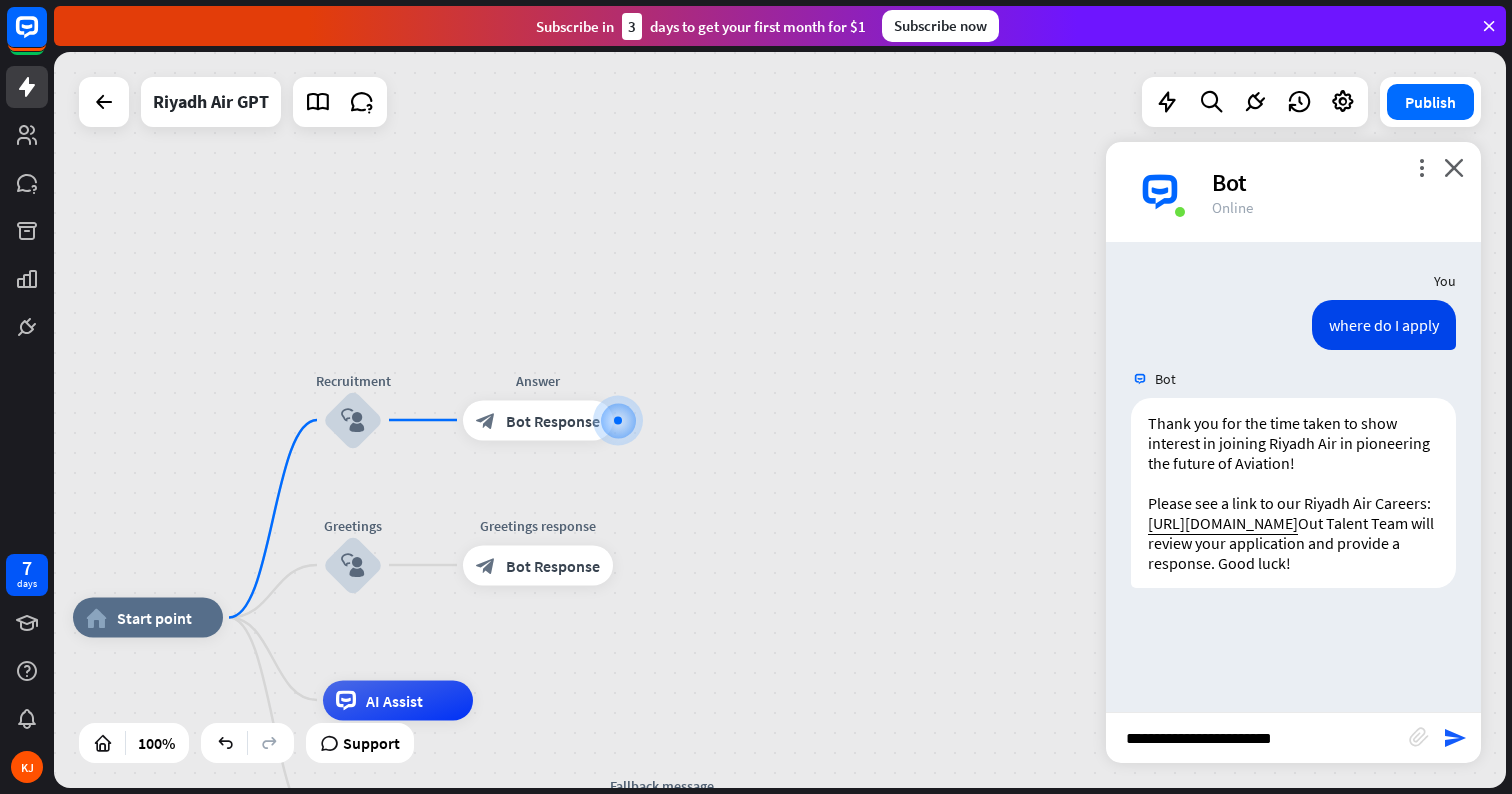 type 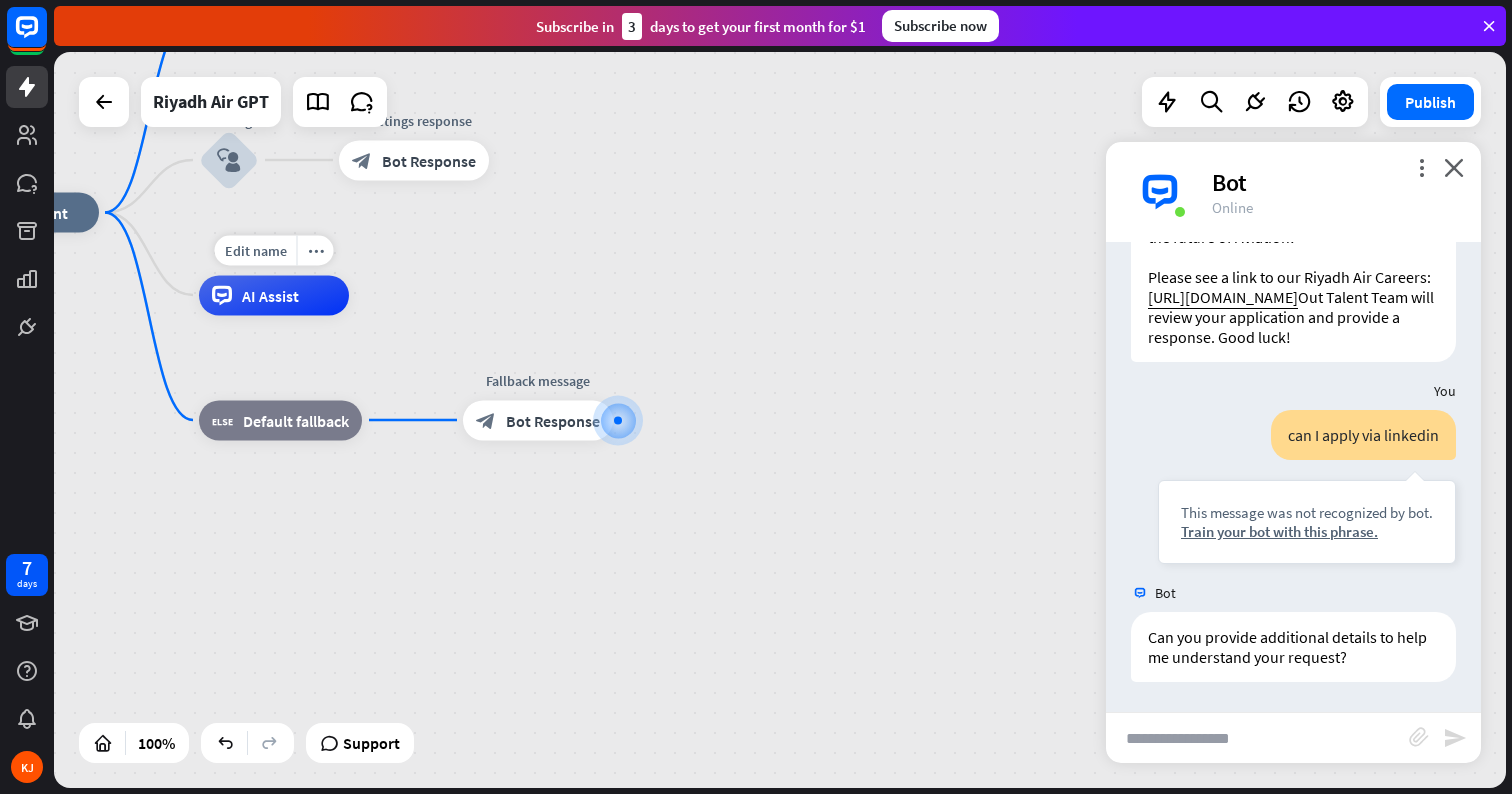 scroll, scrollTop: 266, scrollLeft: 0, axis: vertical 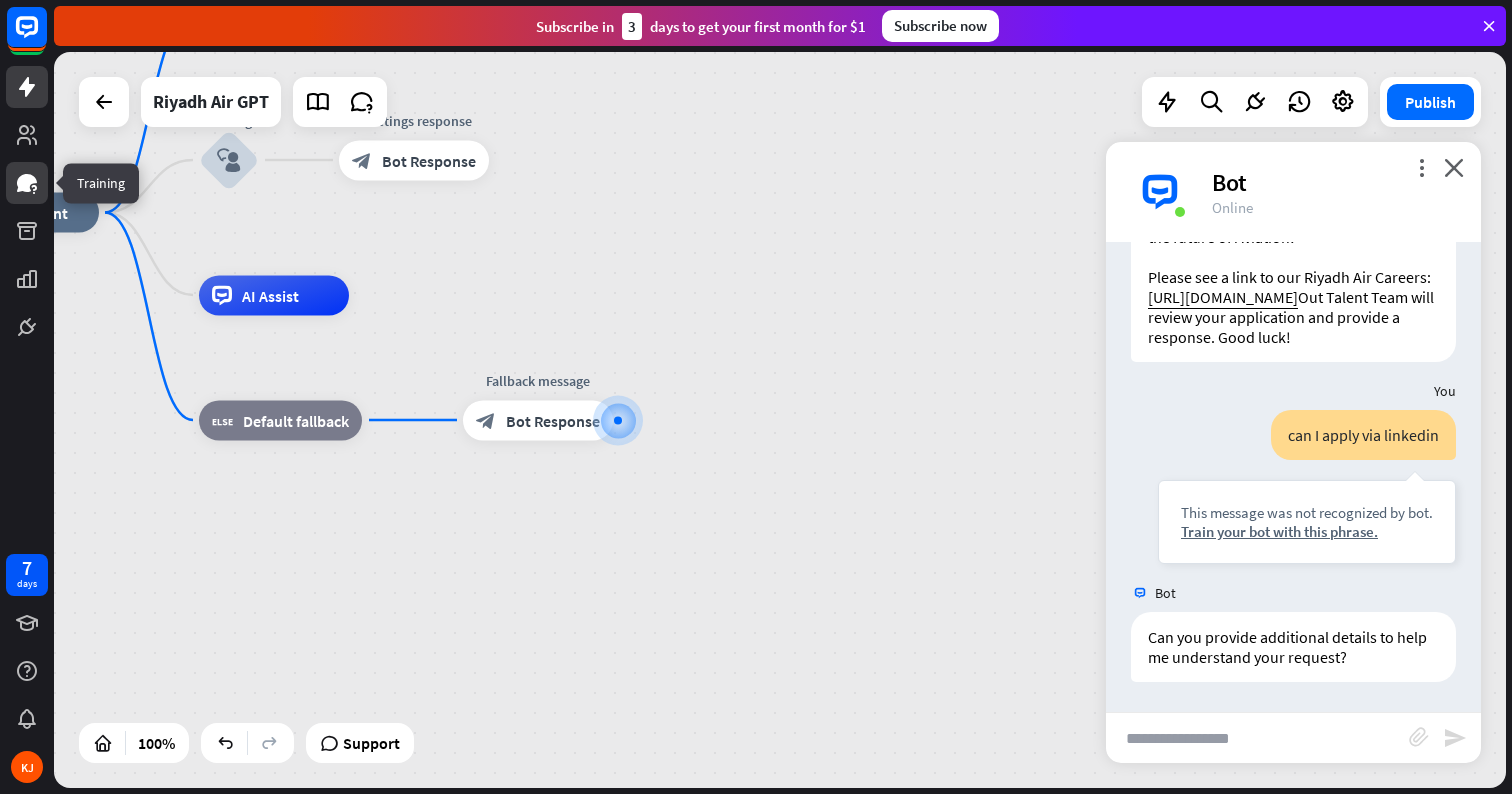 click 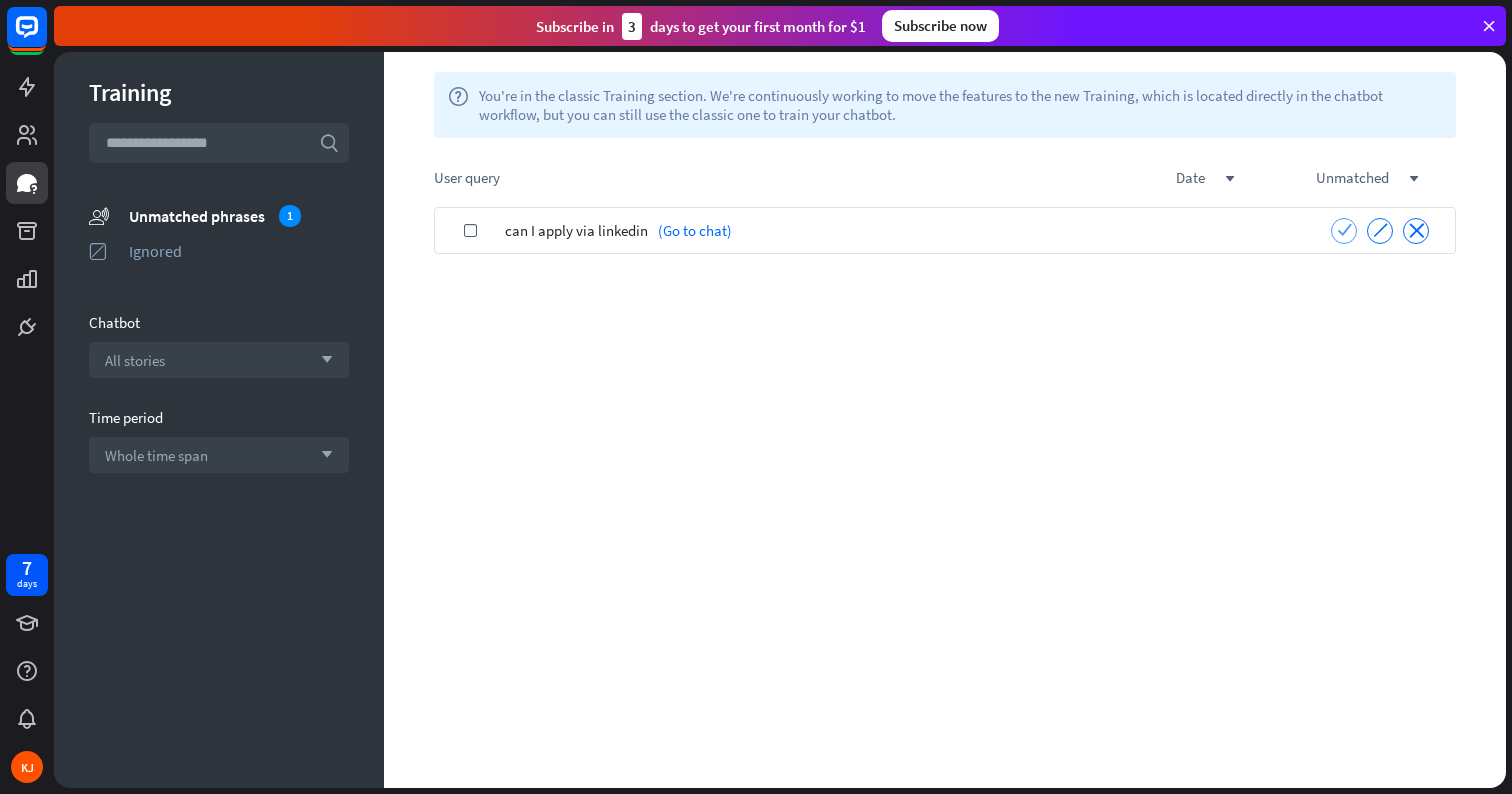 click on "check" at bounding box center (1344, 229) 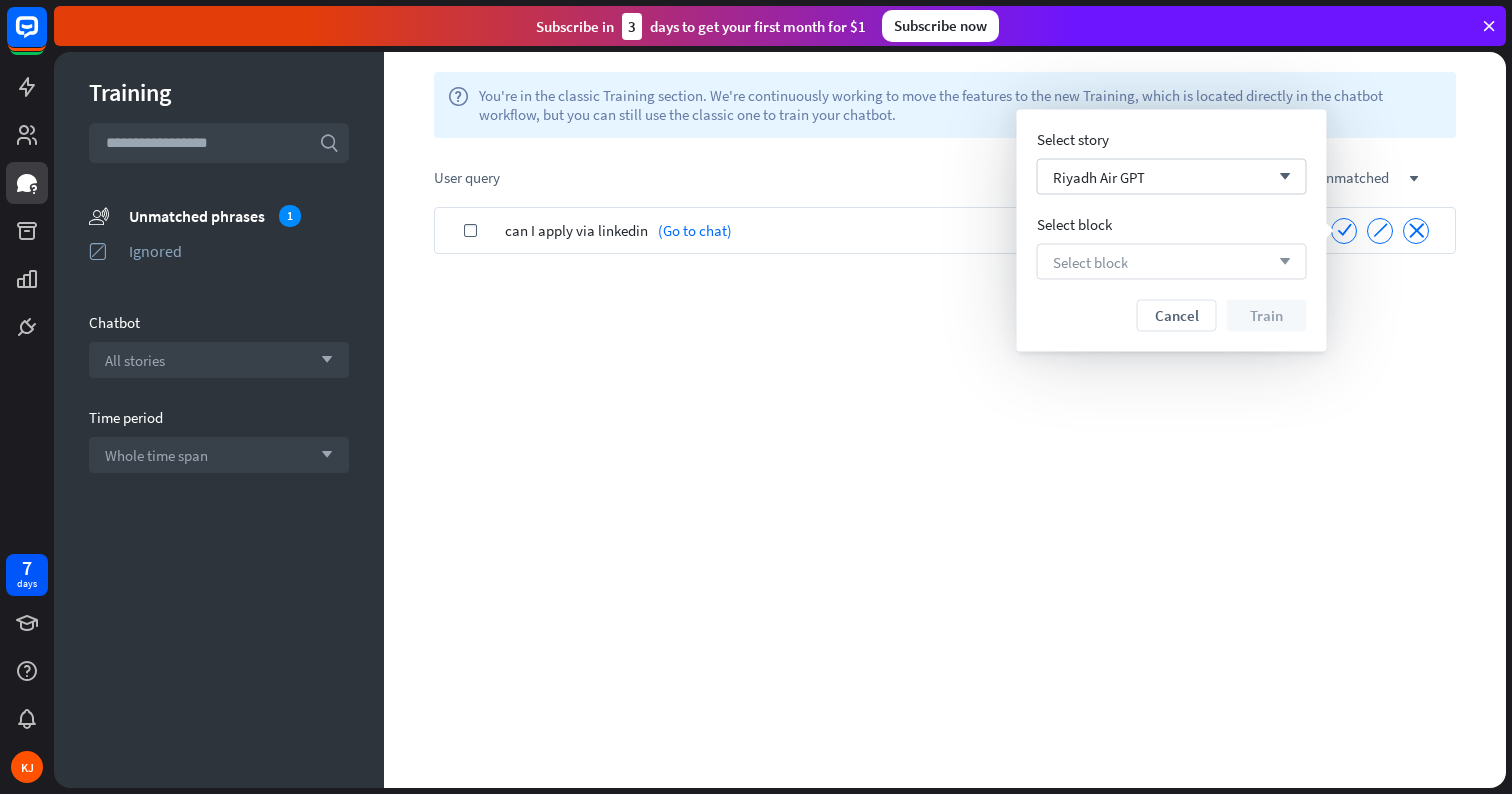 click on "Select block
arrow_down" at bounding box center (1172, 262) 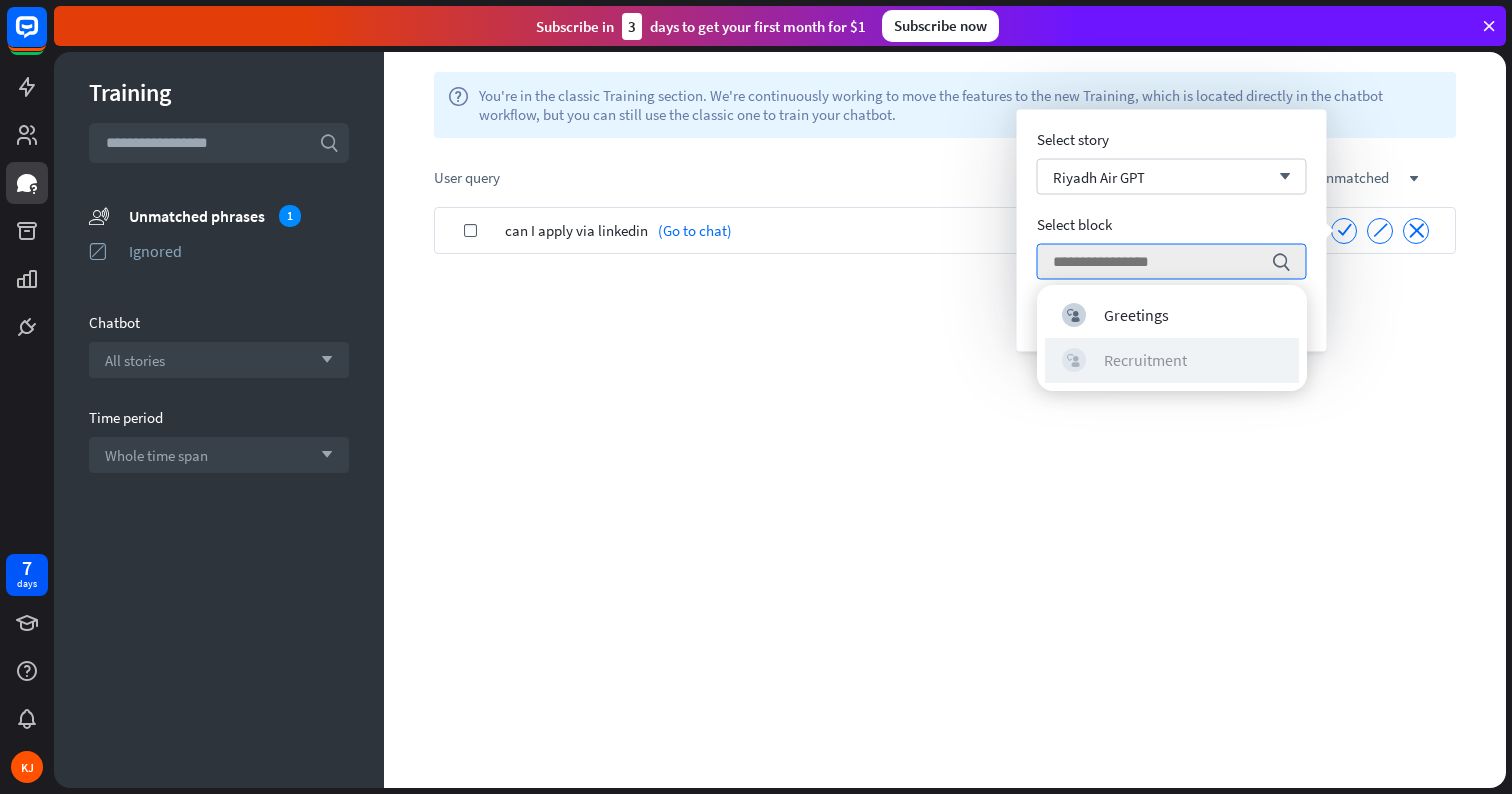 click on "Recruitment" at bounding box center (1145, 360) 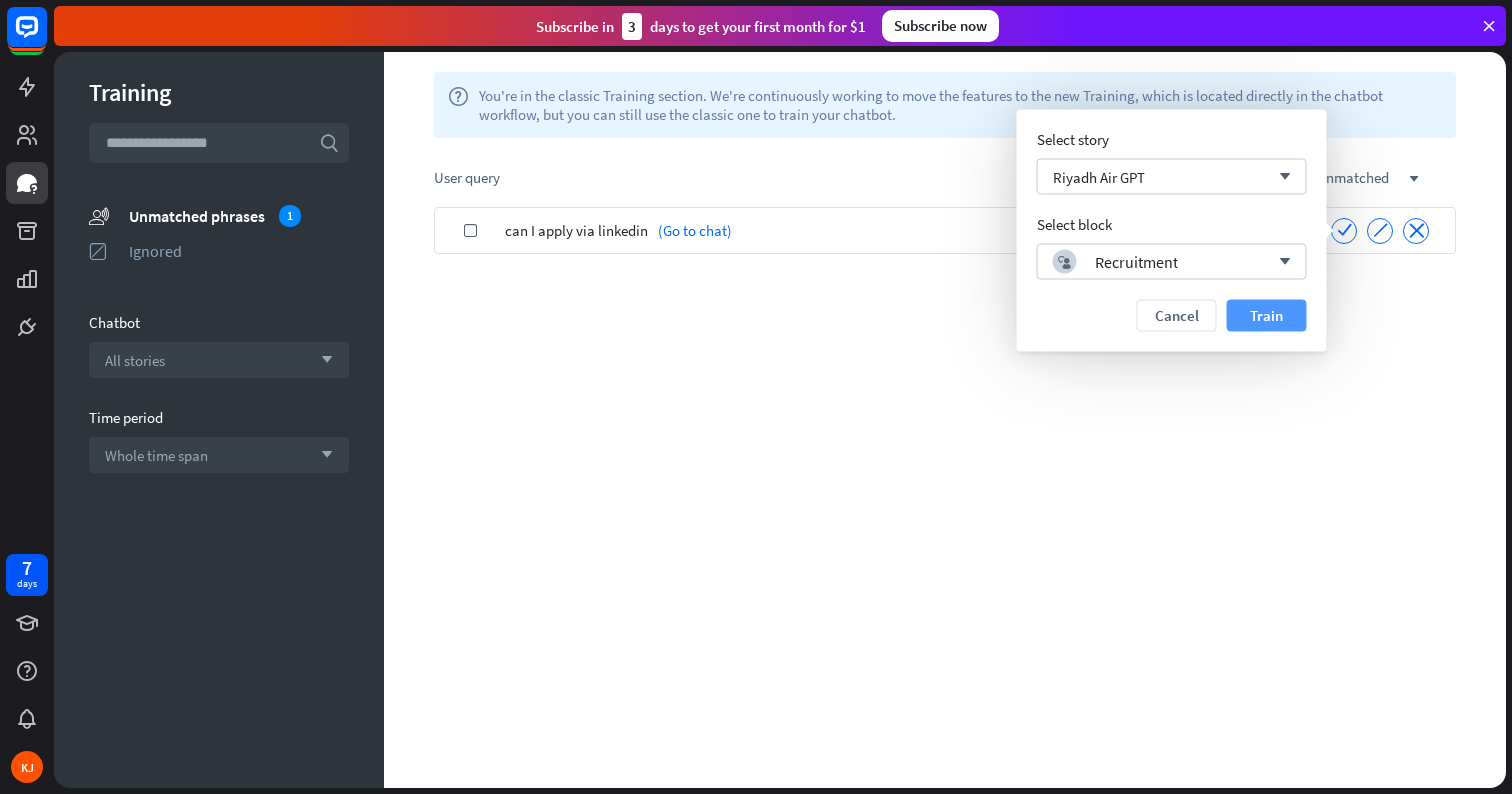 click on "Train" at bounding box center [1267, 316] 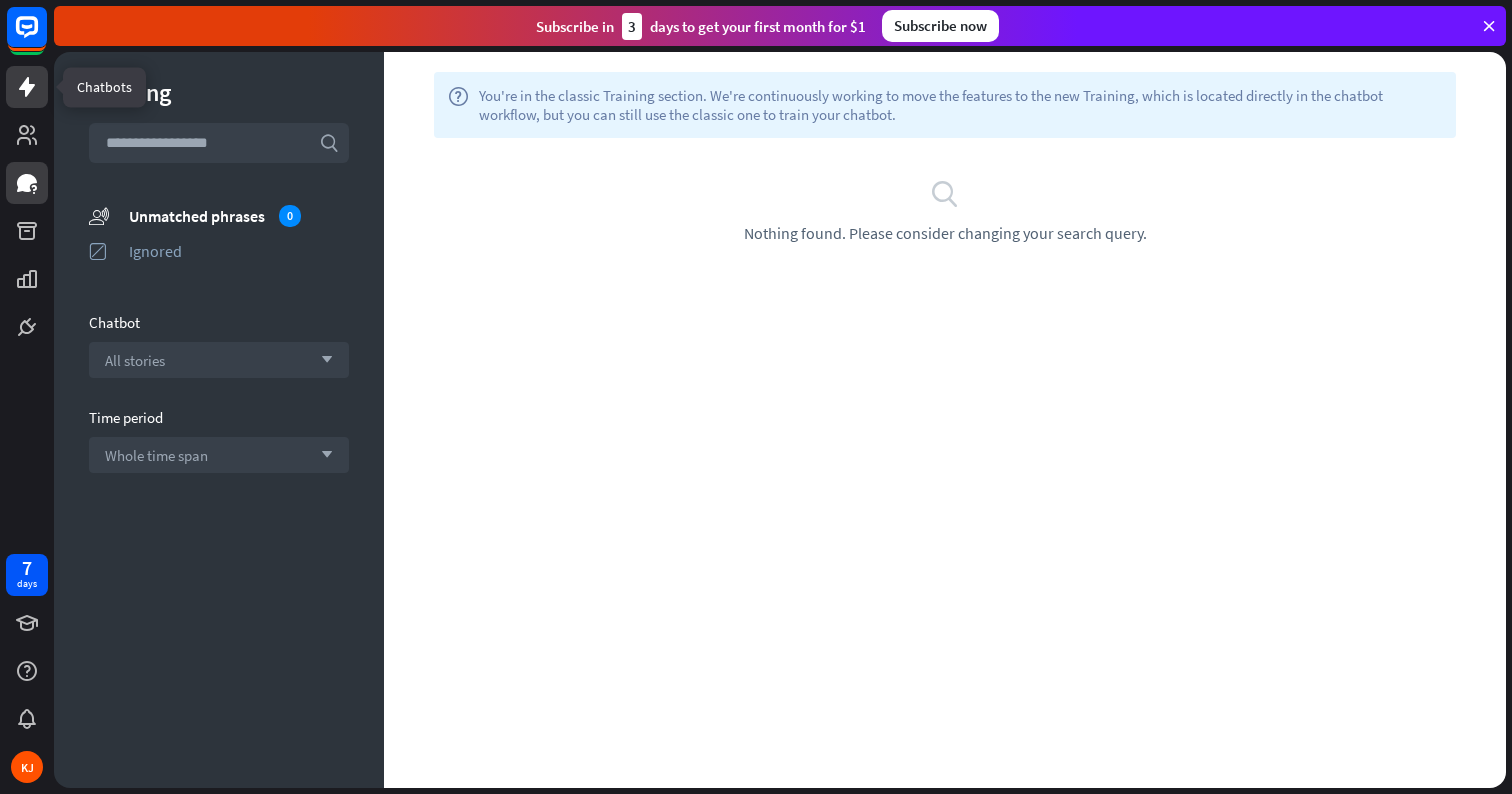 click 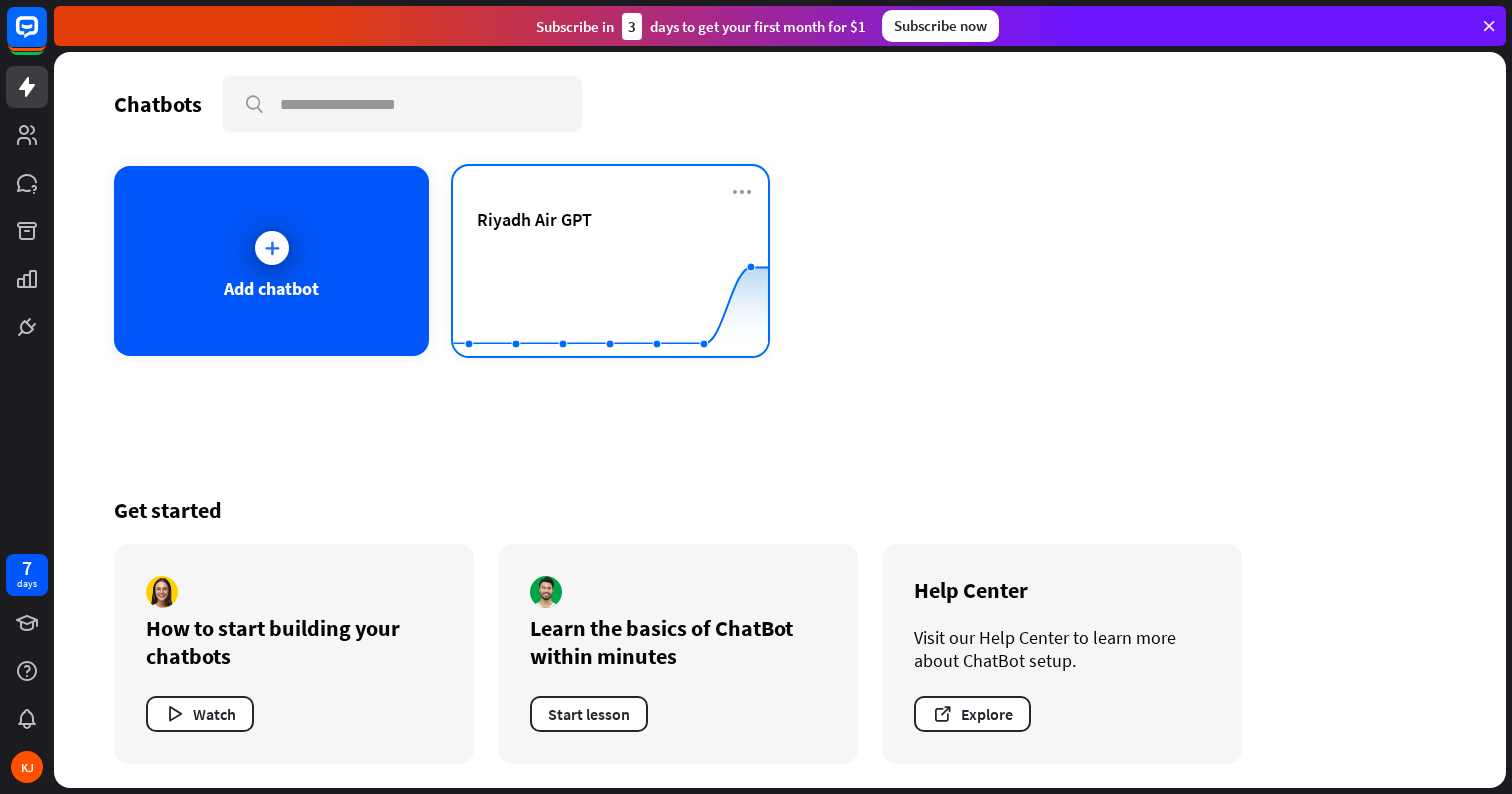 click 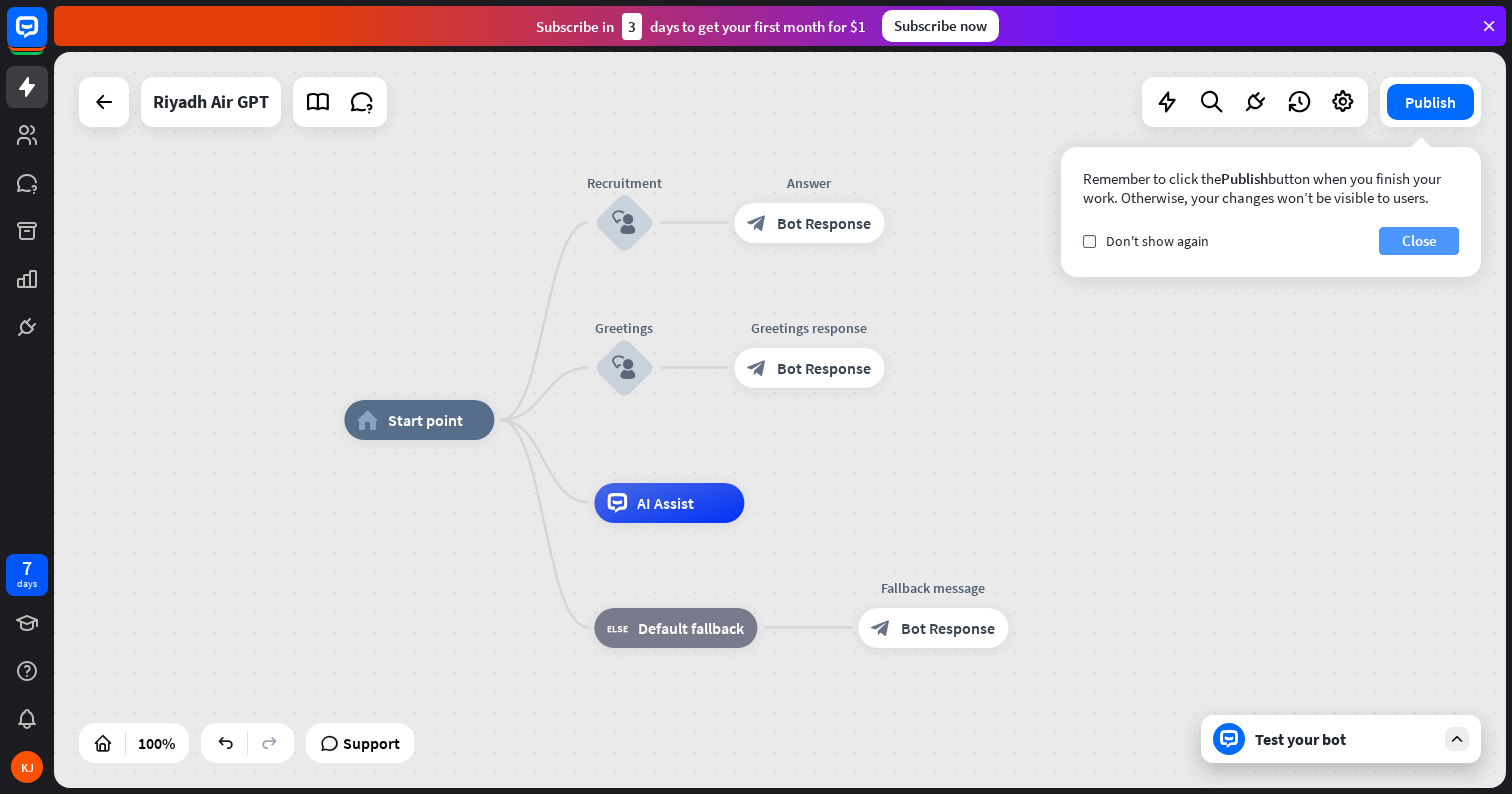 click on "Close" at bounding box center (1419, 241) 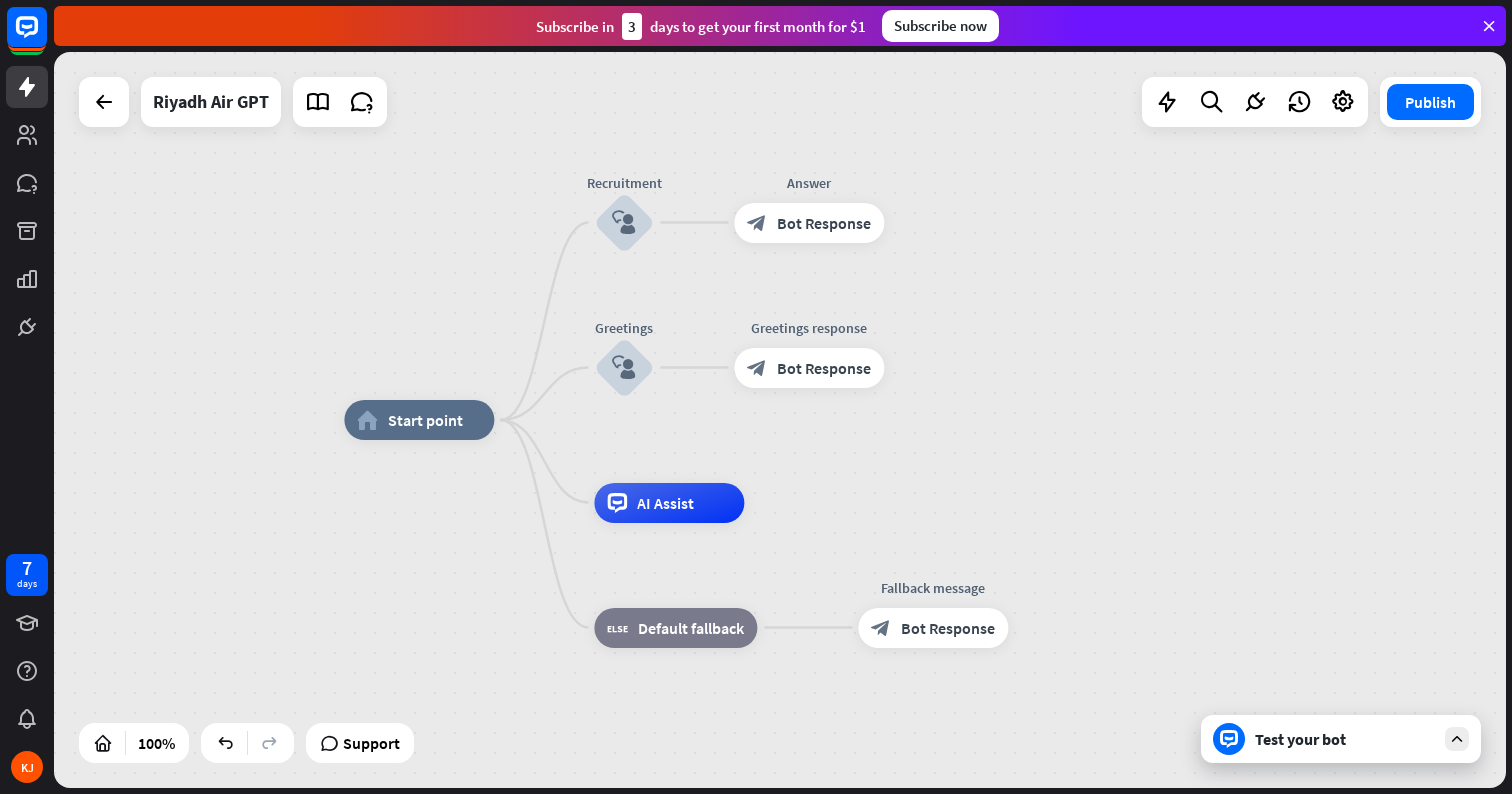 click on "Test your bot" at bounding box center [1345, 739] 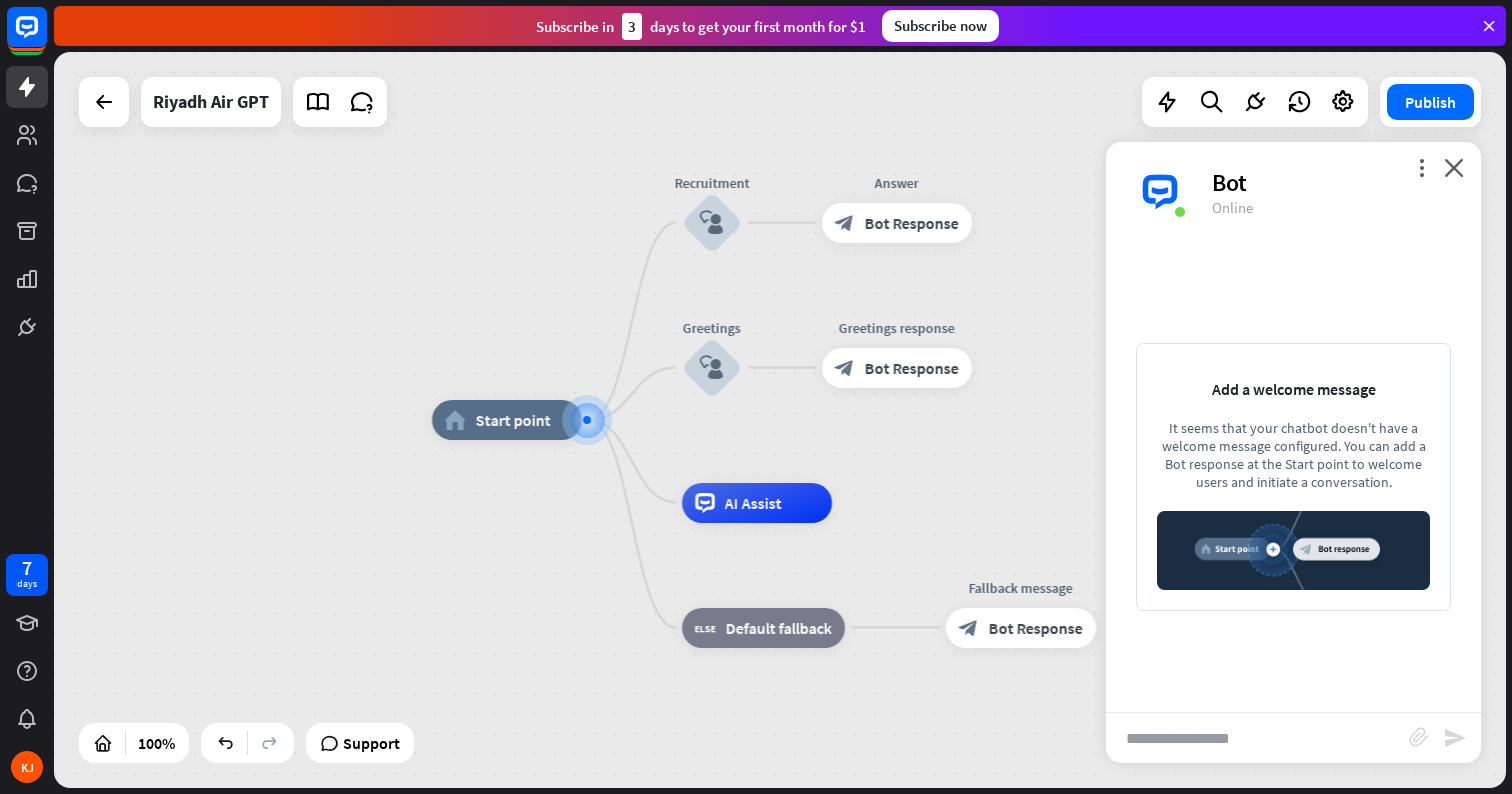 click at bounding box center (1257, 738) 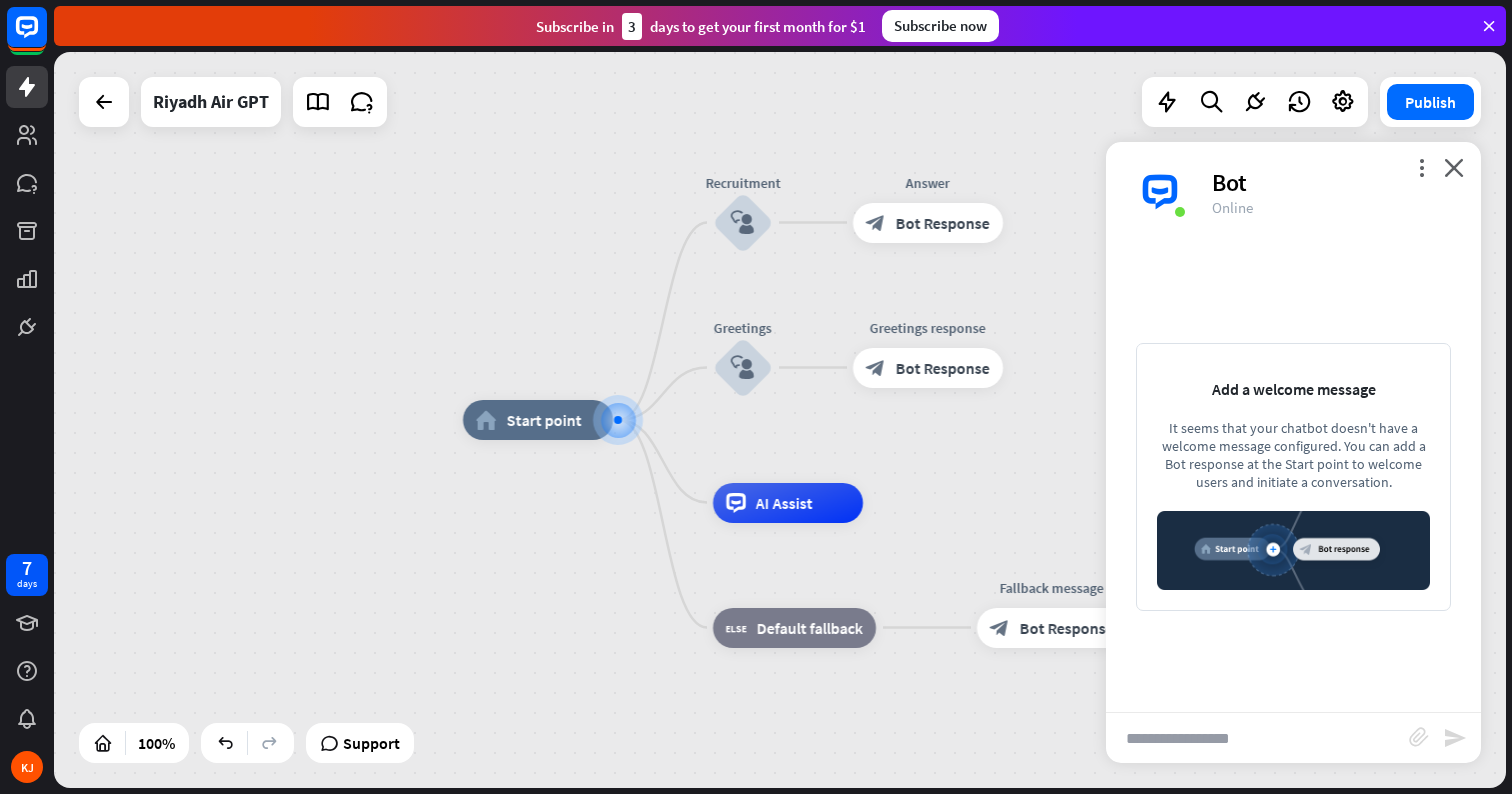 click at bounding box center (1257, 738) 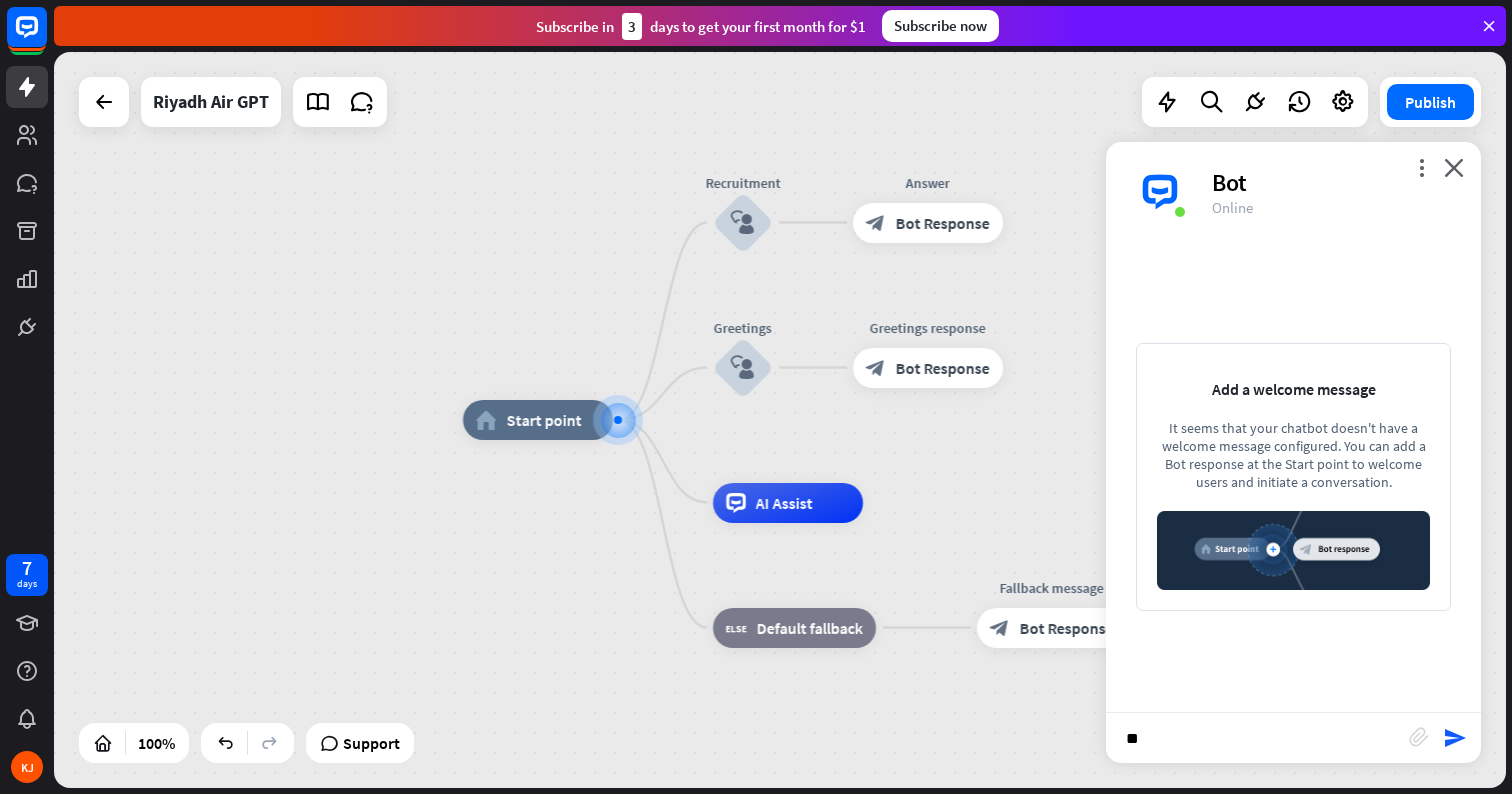 type on "***" 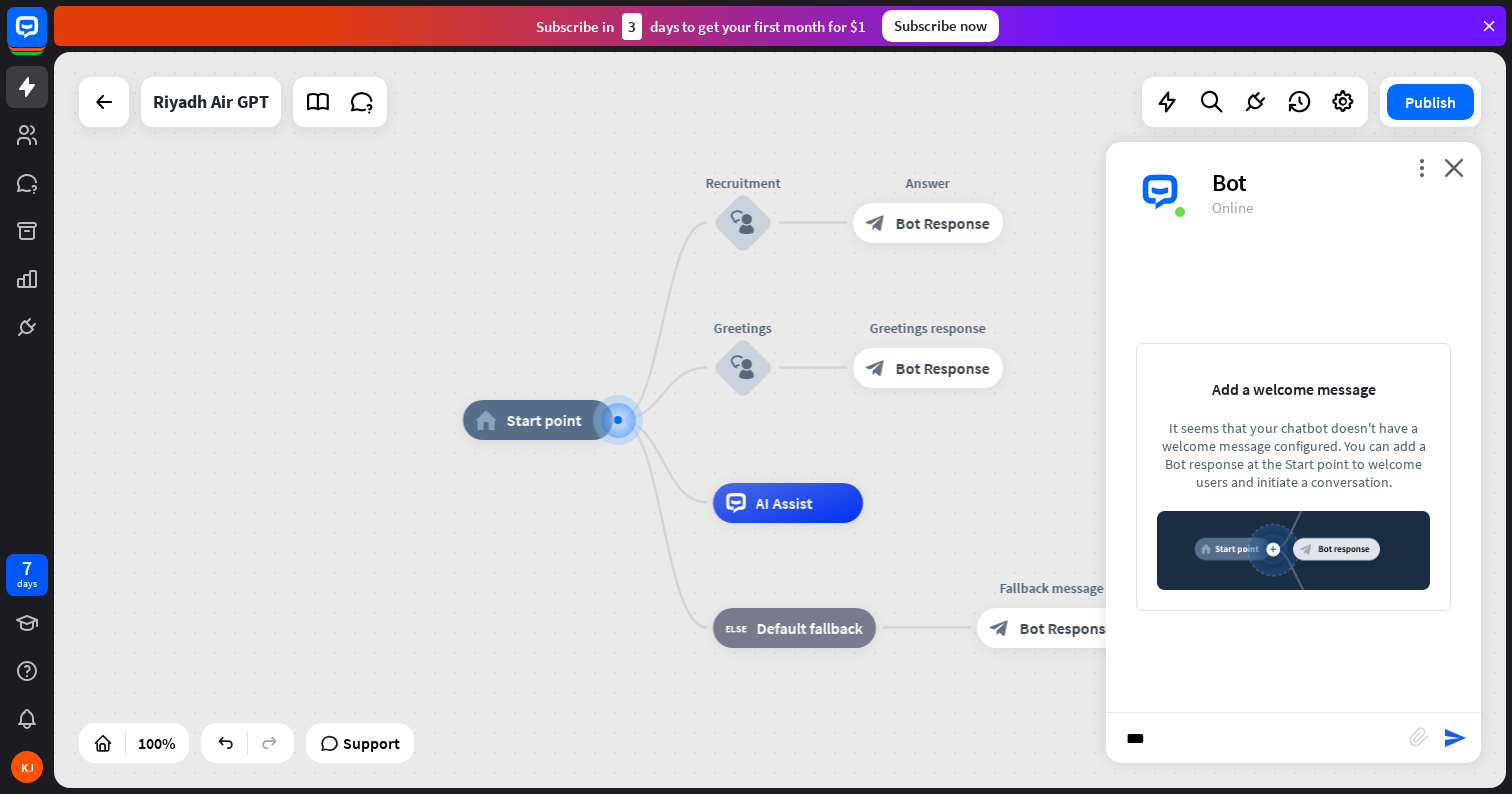 type 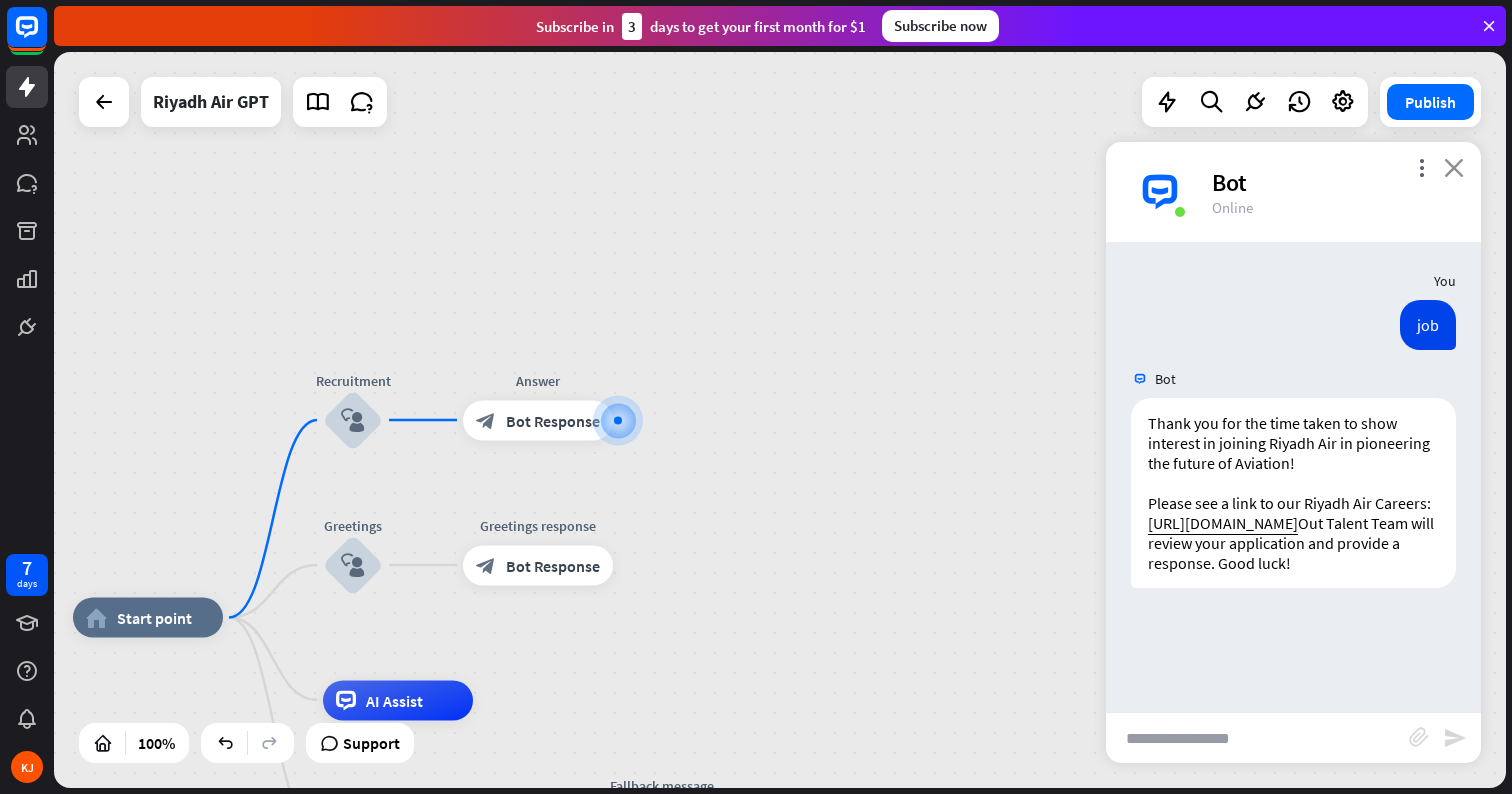 click on "close" at bounding box center (1454, 167) 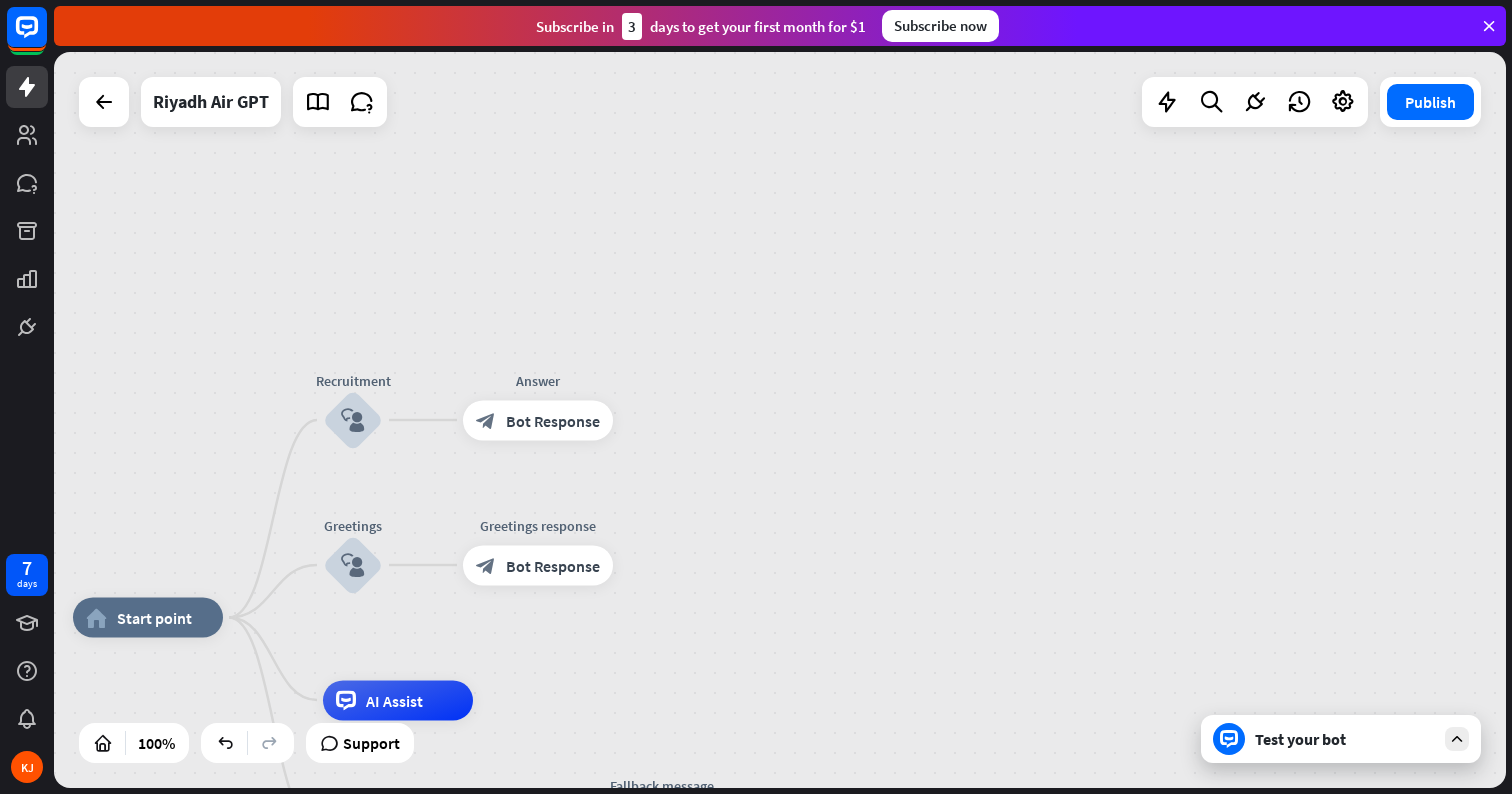click on "Test your bot" at bounding box center (1345, 739) 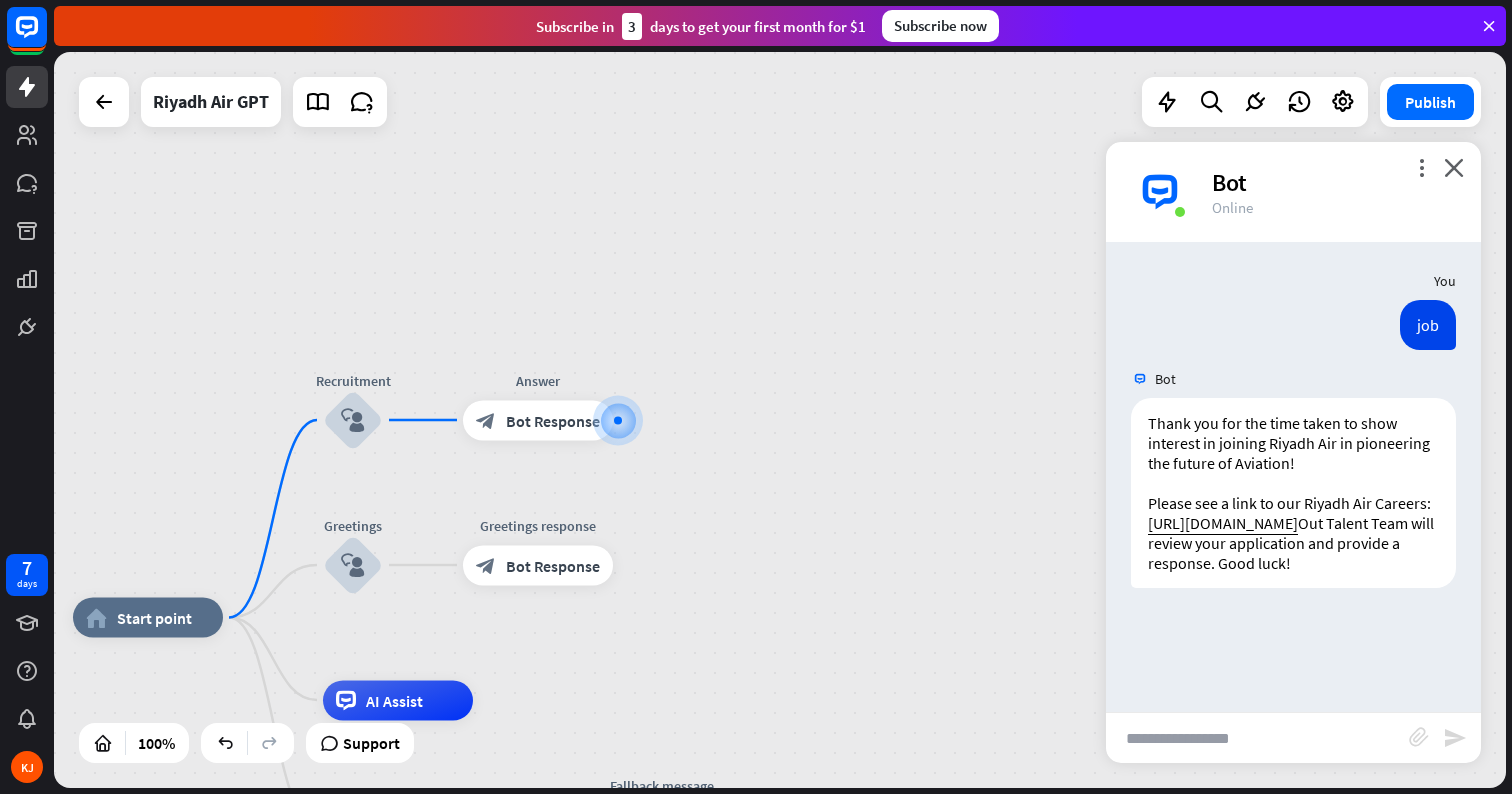 click on "more_vert
close
Bot
Online" at bounding box center (1293, 192) 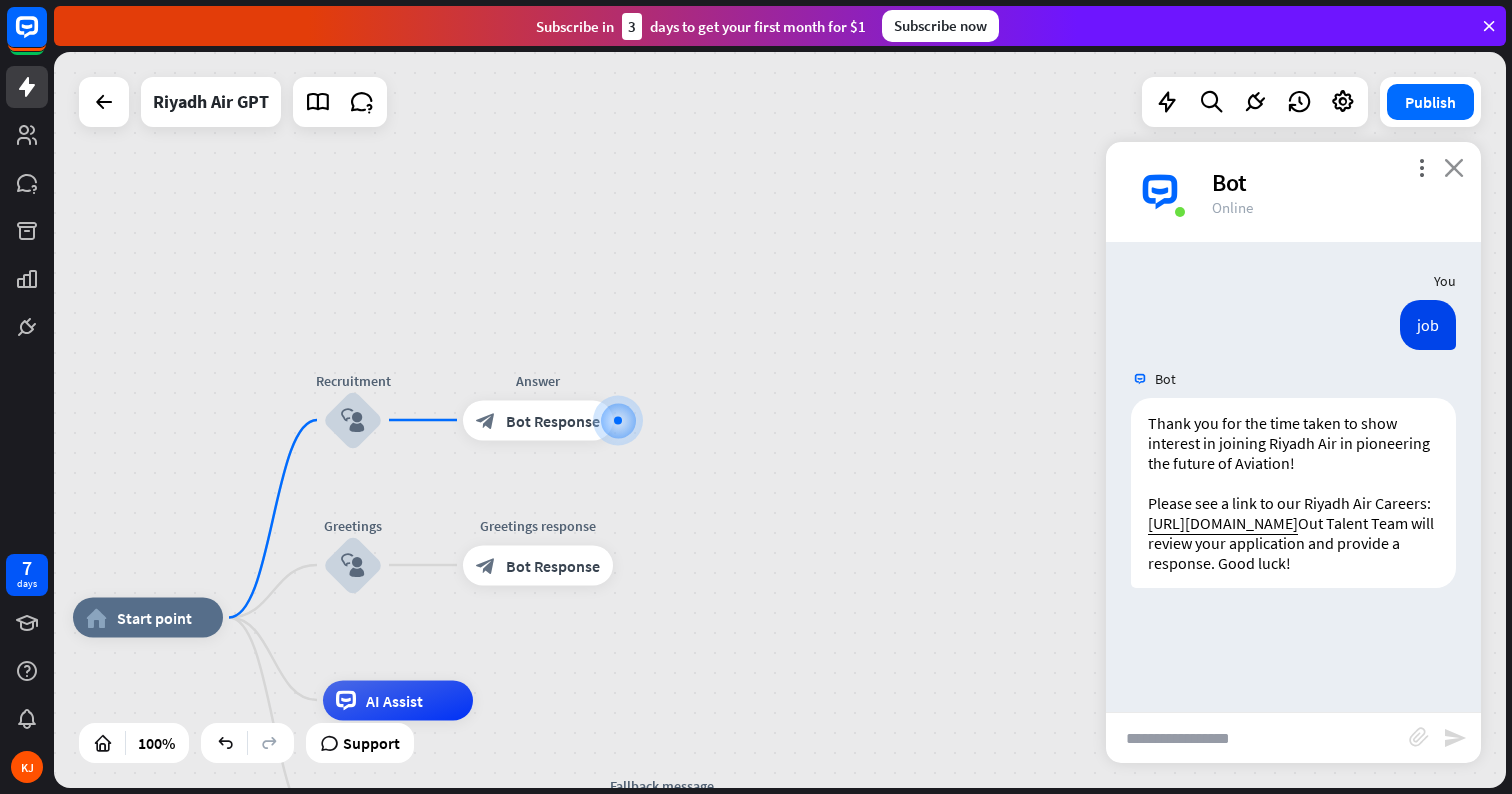 click on "close" at bounding box center [1454, 167] 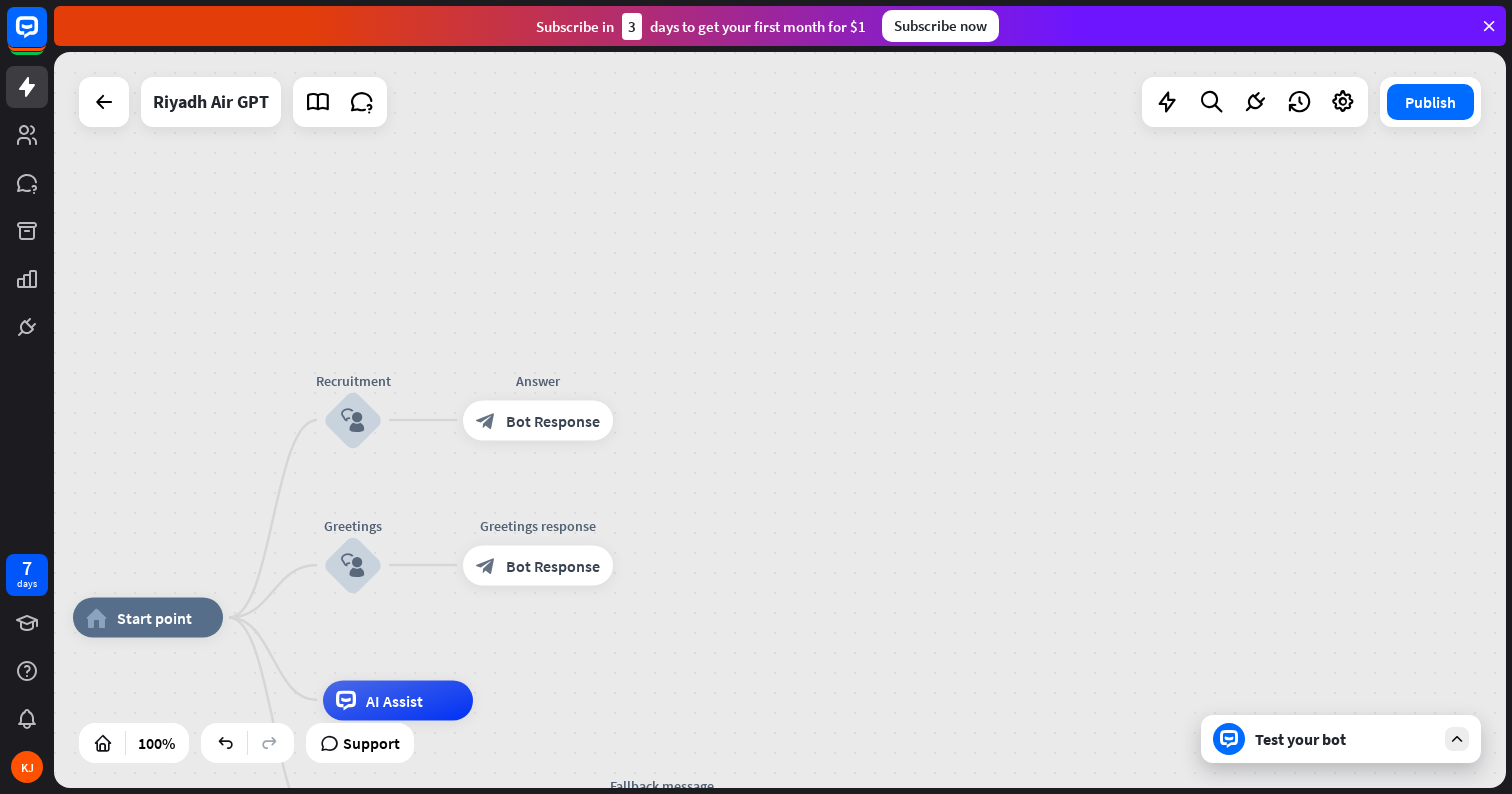 click on "home_2   Start point                 Recruitment   block_user_input                 Answer   block_bot_response   Bot Response                 Greetings   block_user_input                 Greetings response   block_bot_response   Bot Response                     AI Assist                   block_fallback   Default fallback                 Fallback message   block_bot_response   Bot Response" at bounding box center [780, 420] 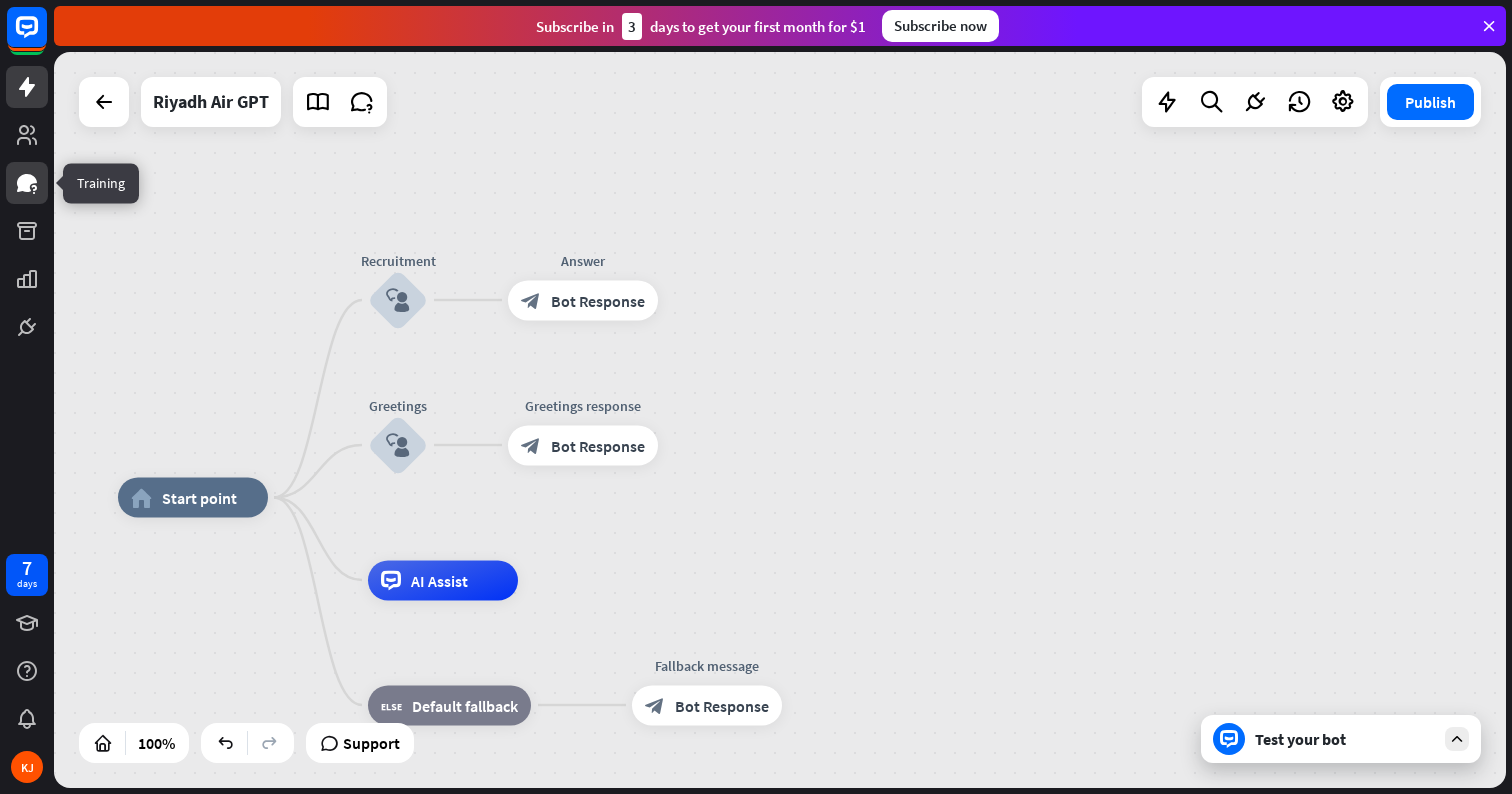 click 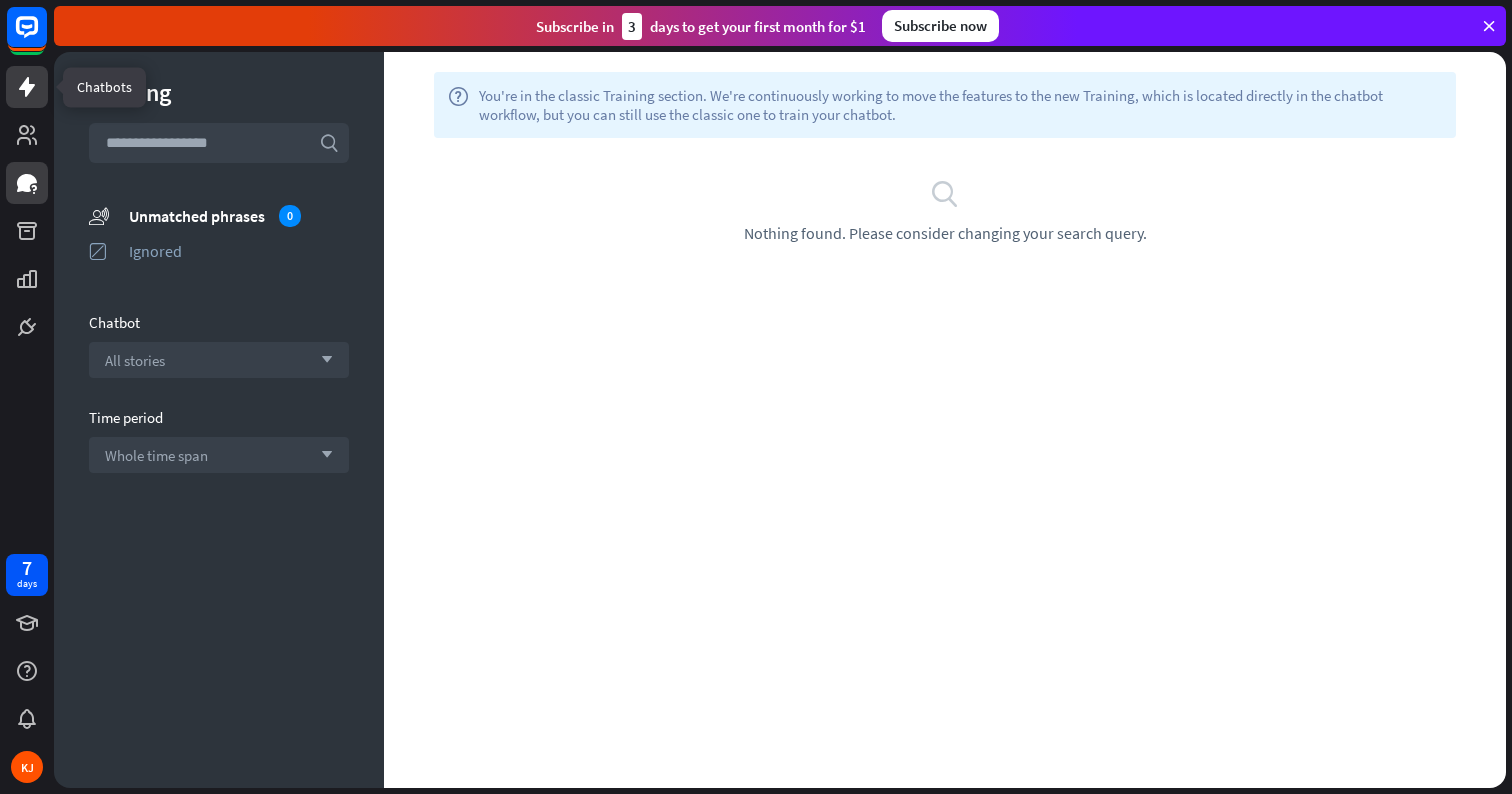 click 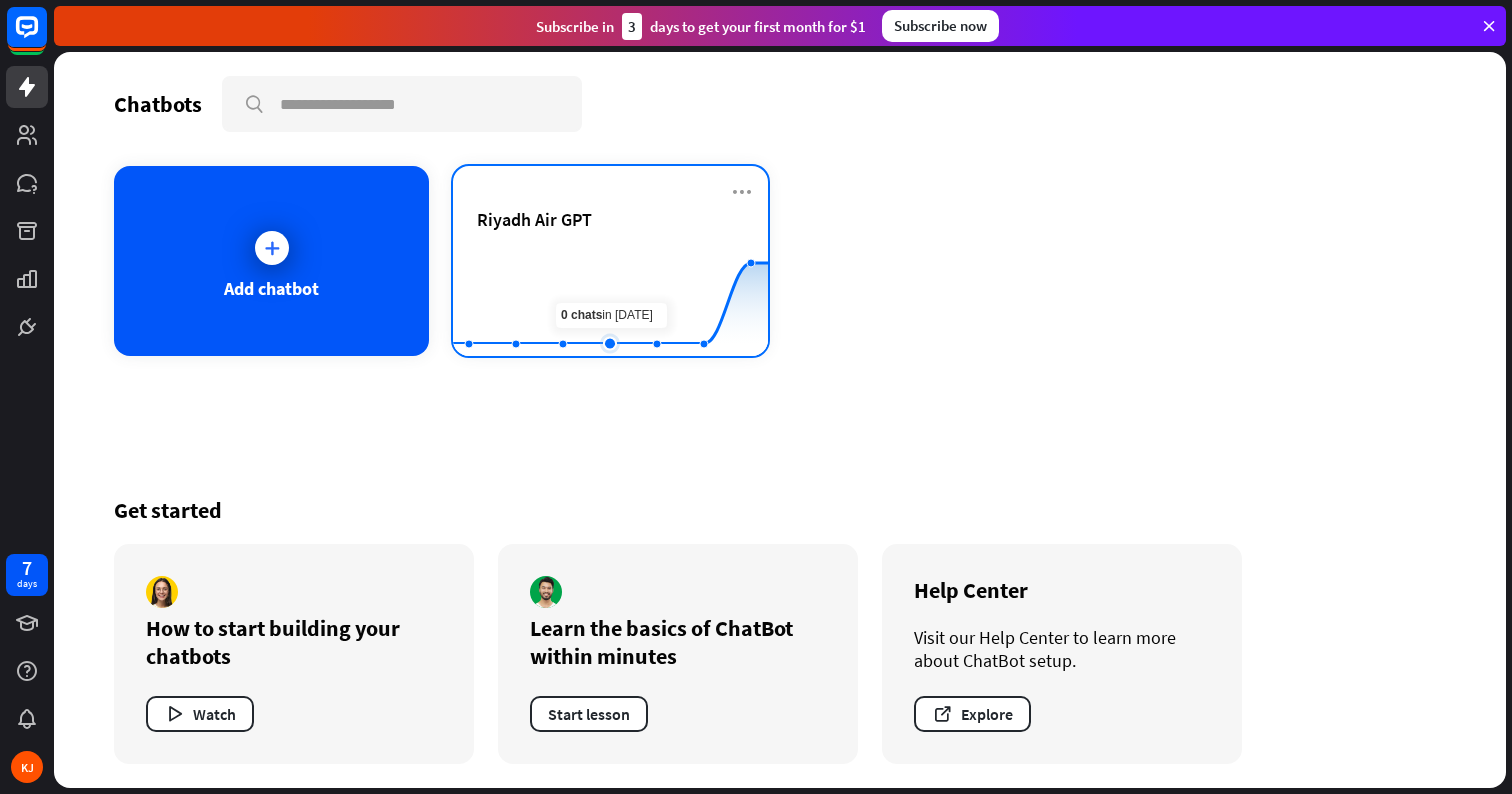 click 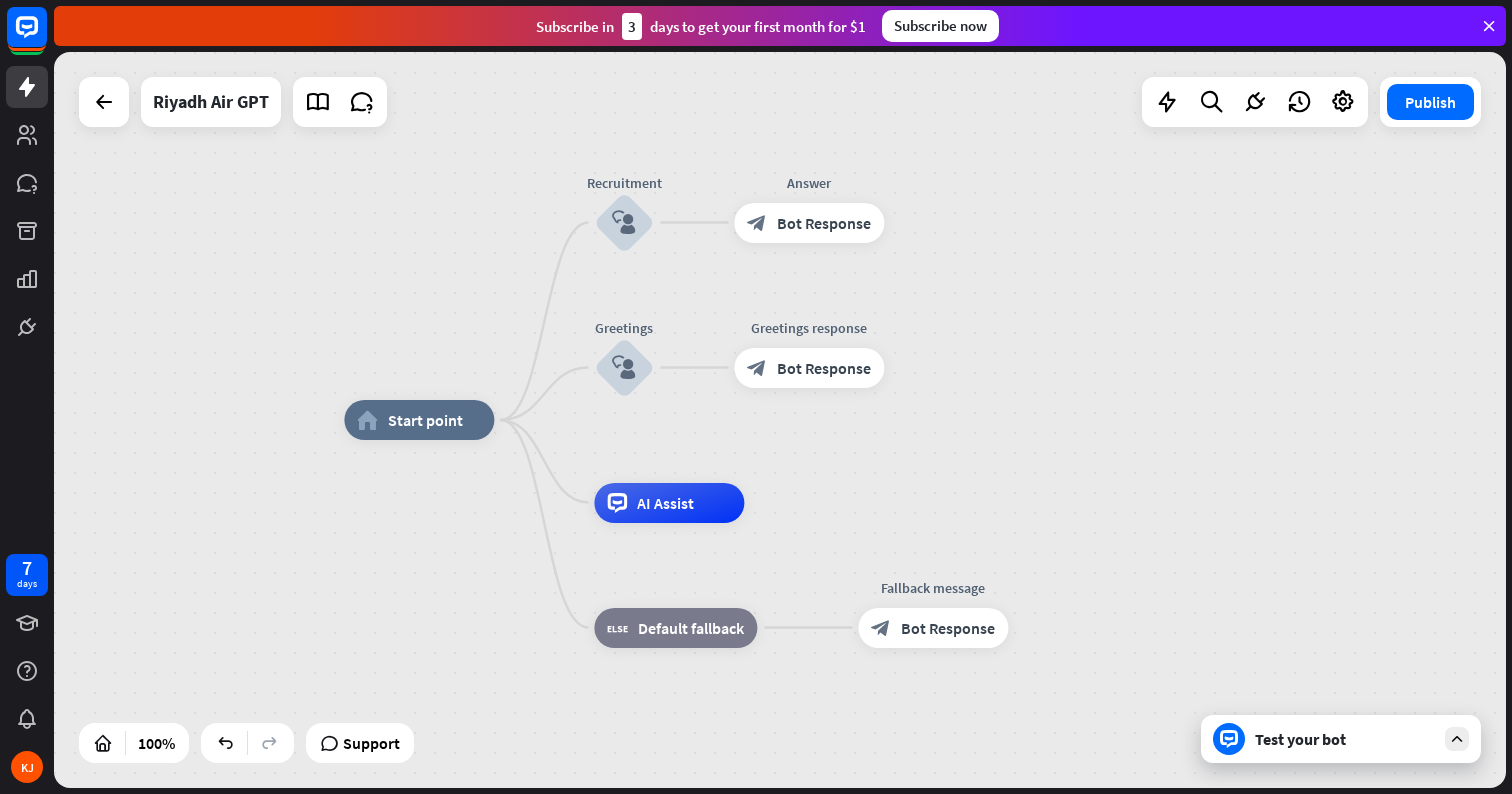click on "Test your bot" at bounding box center [1345, 739] 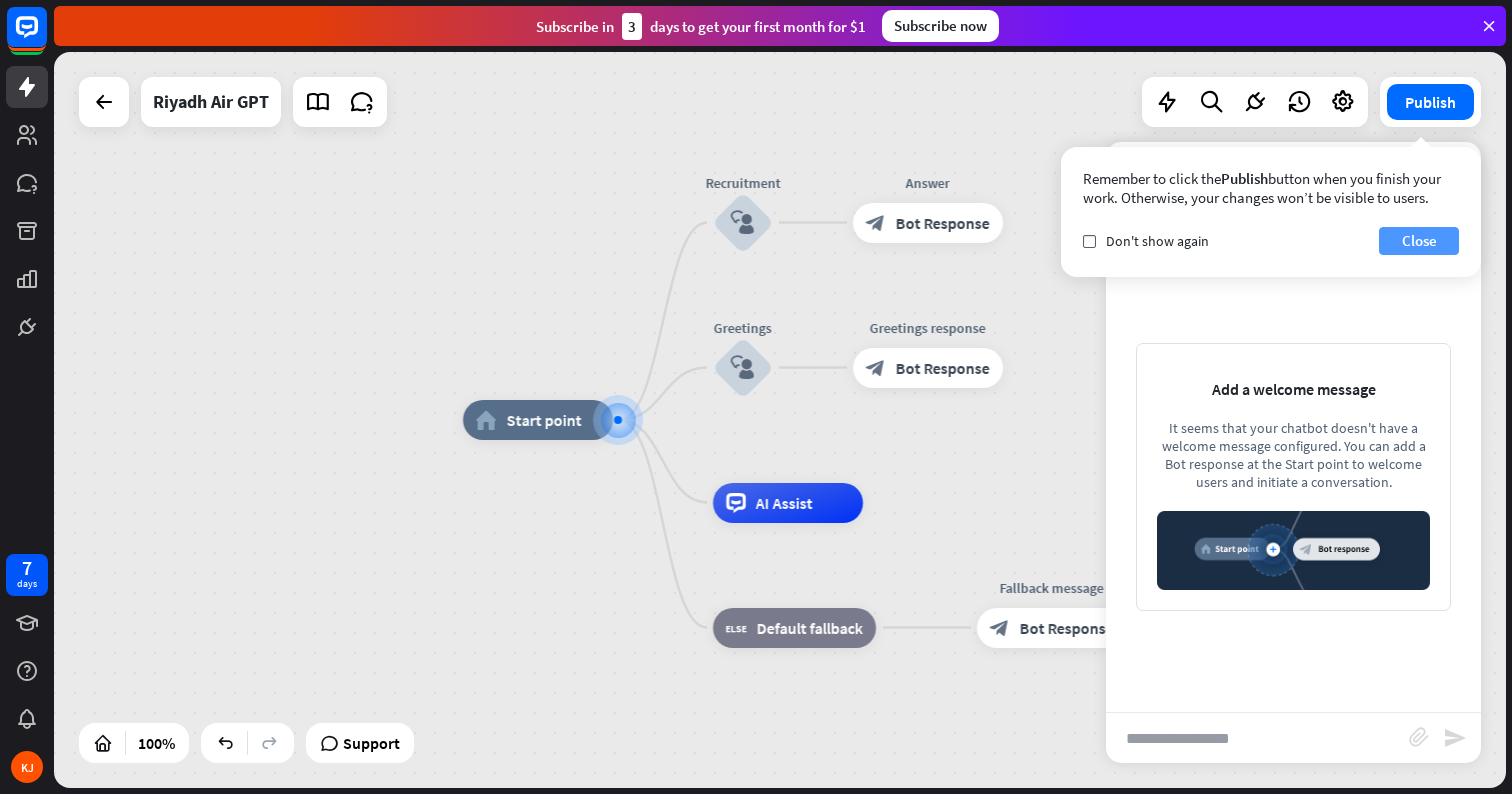 click on "Close" at bounding box center (1419, 241) 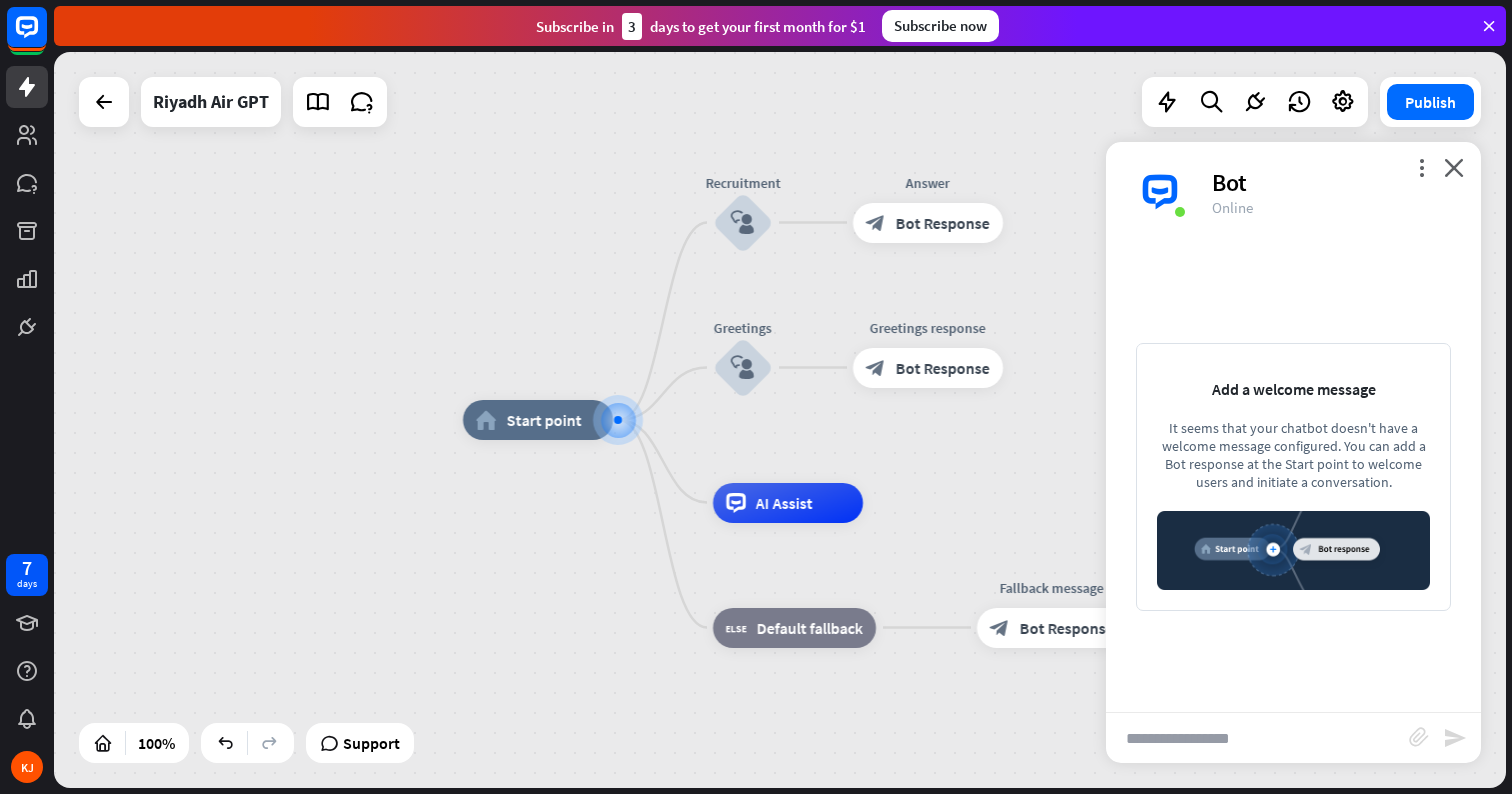 click at bounding box center [1257, 738] 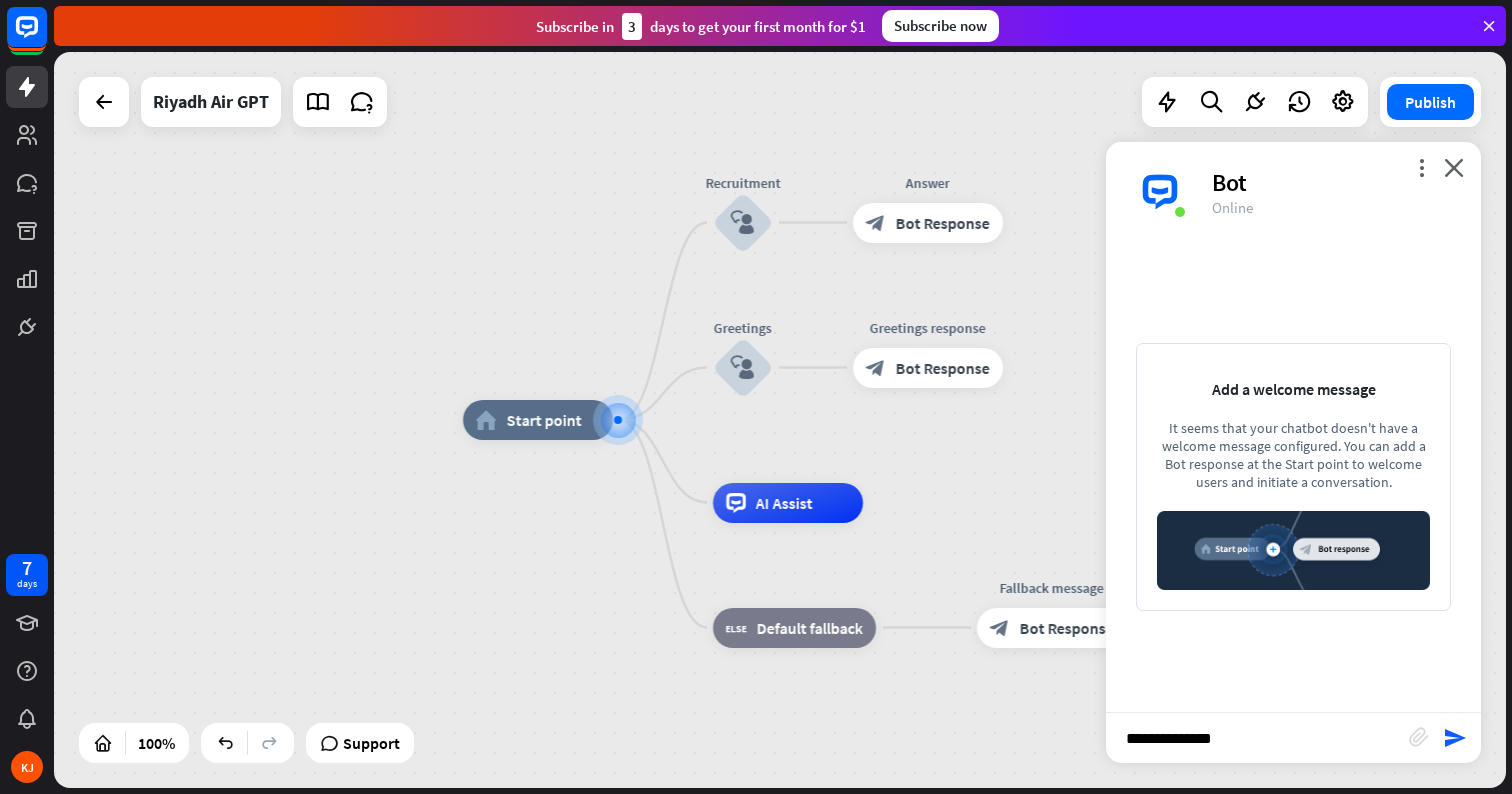 type on "**********" 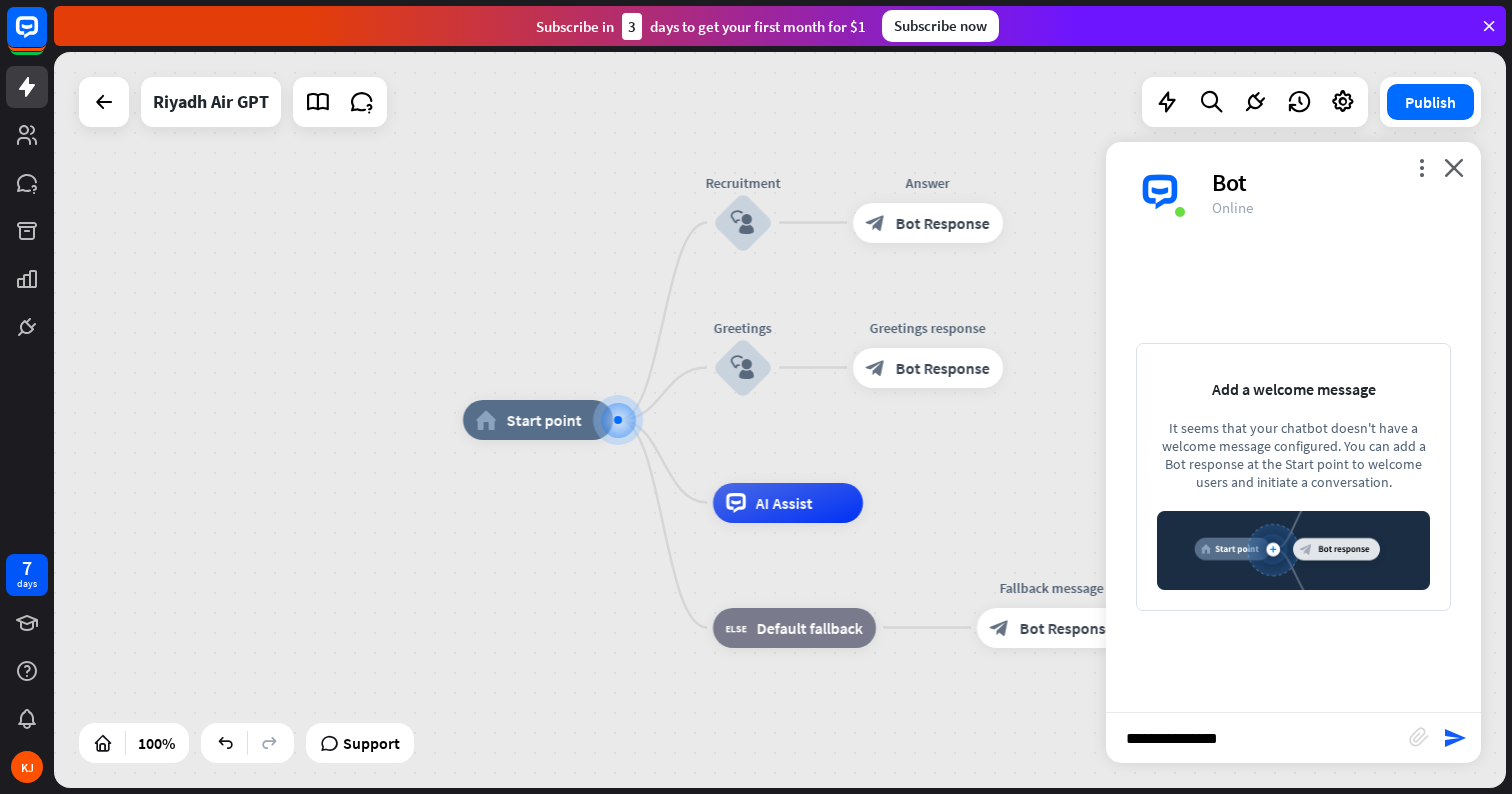 type 